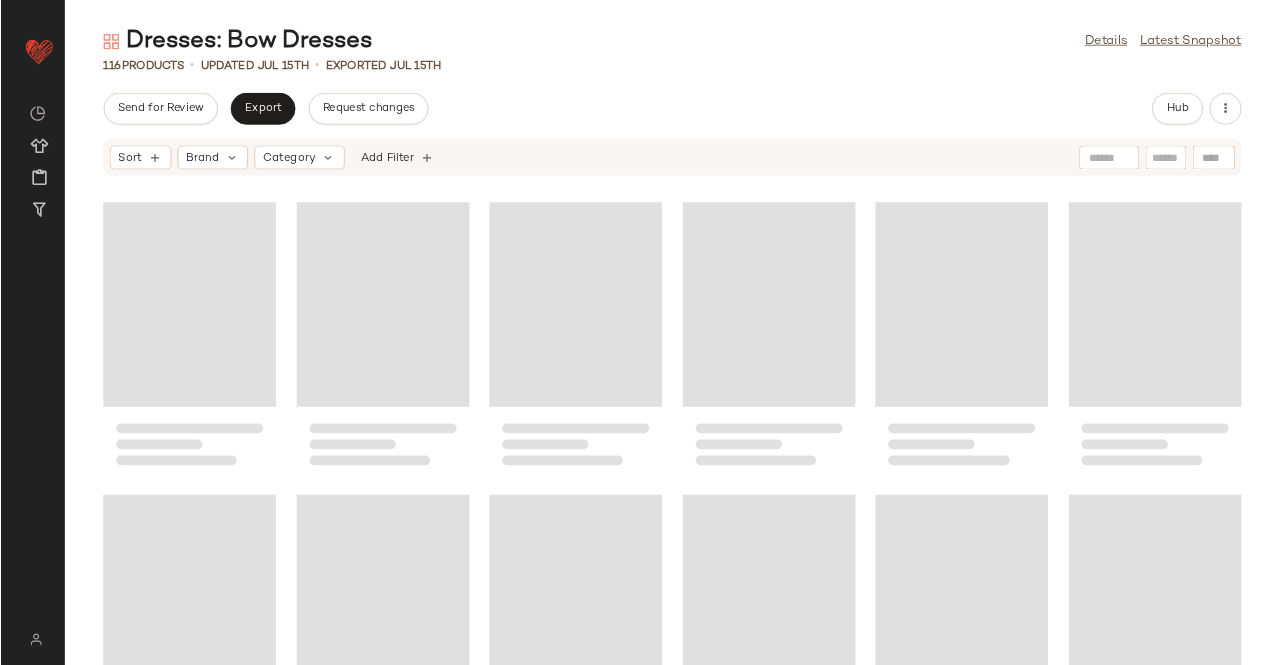 scroll, scrollTop: 0, scrollLeft: 0, axis: both 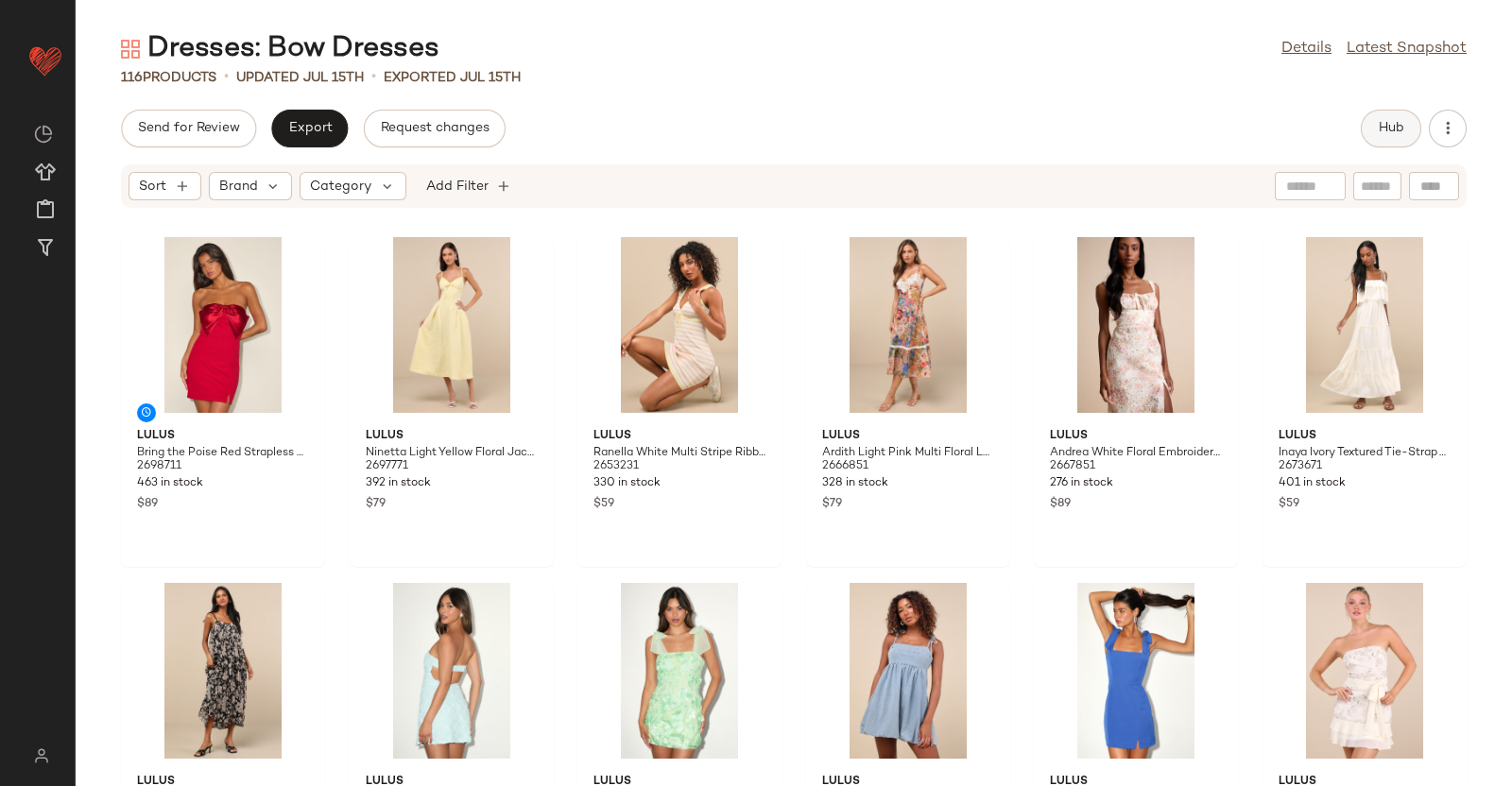 click on "Hub" at bounding box center (1391, 128) 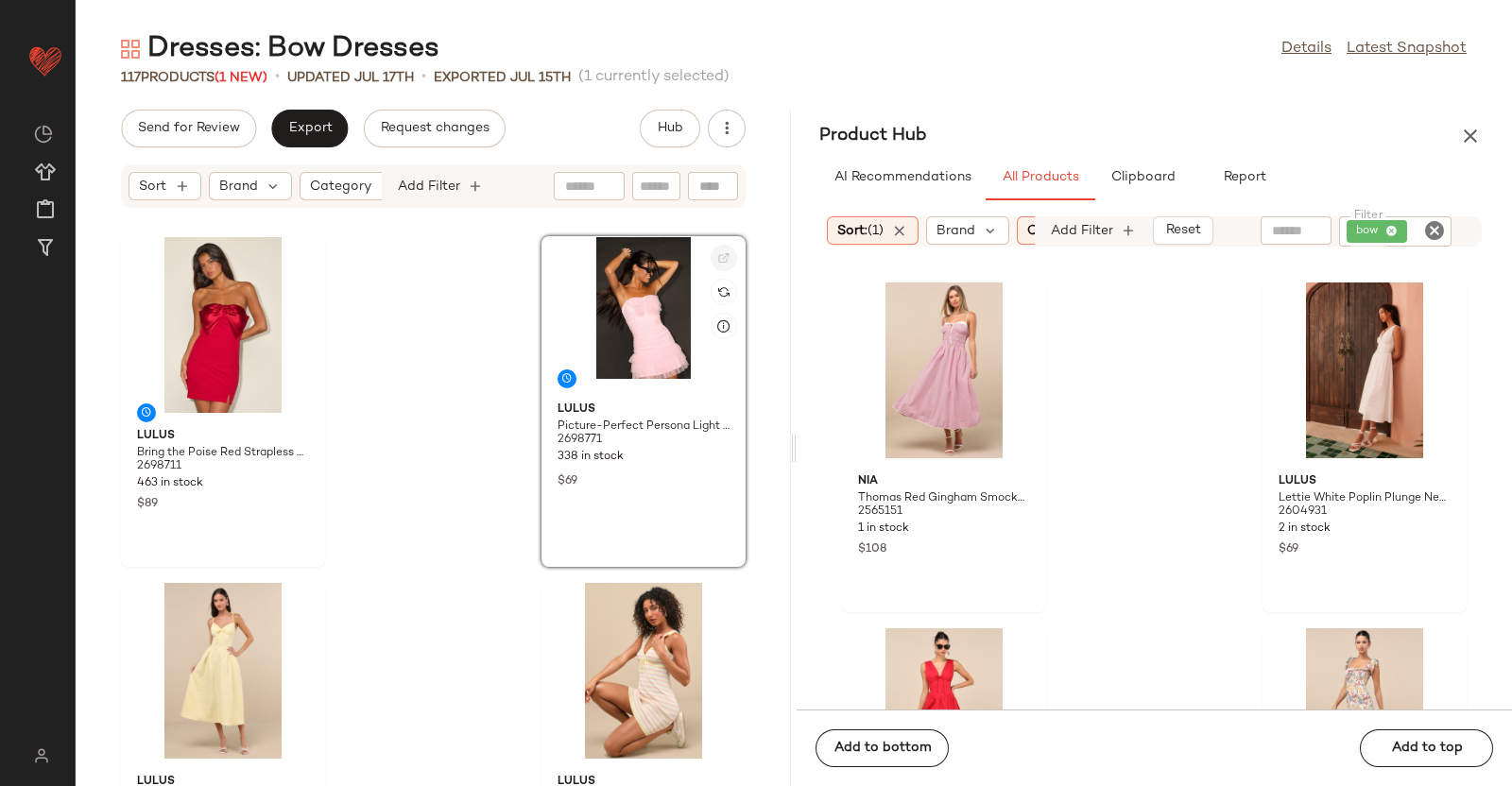 click 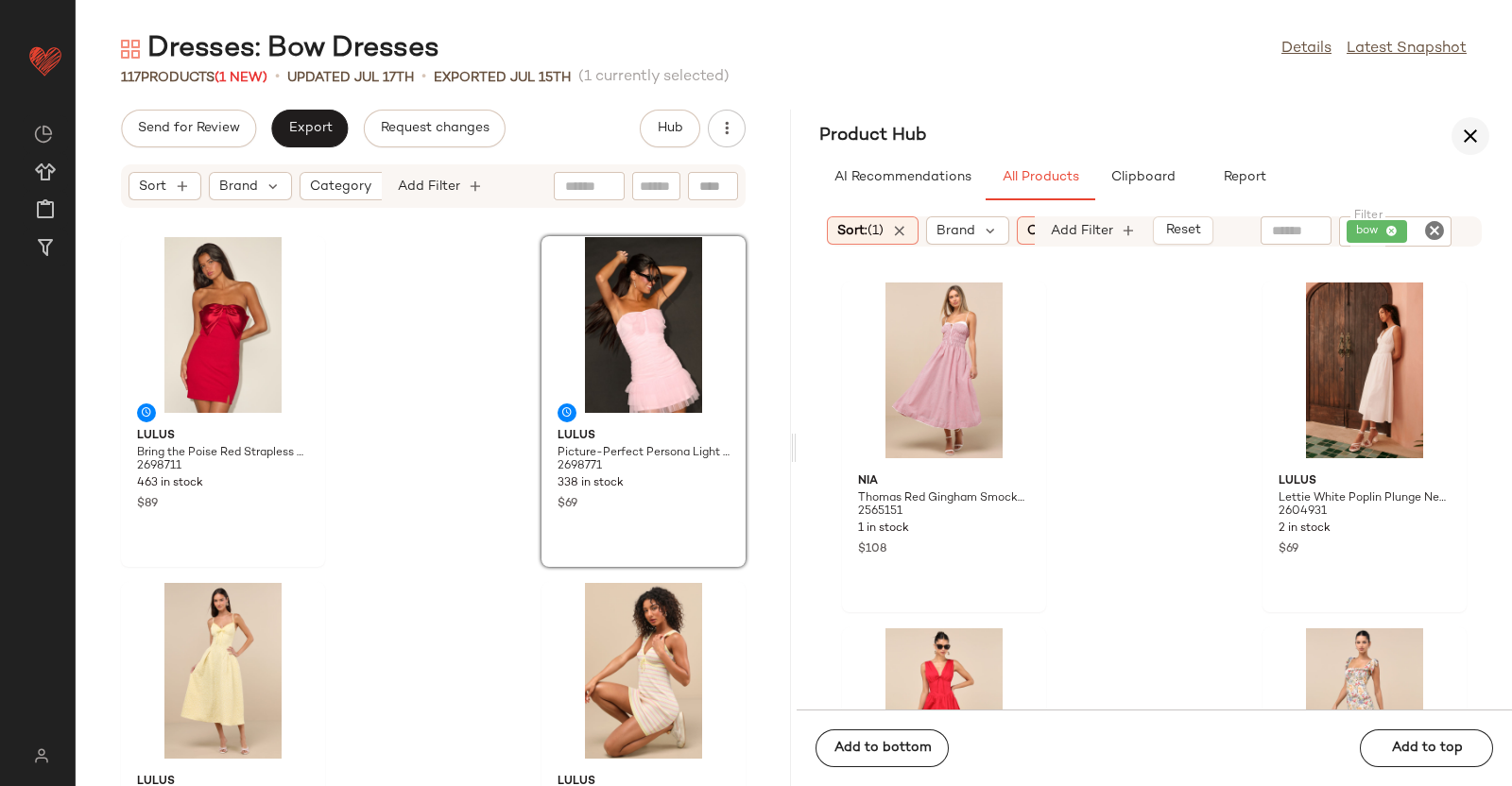 click at bounding box center (1470, 136) 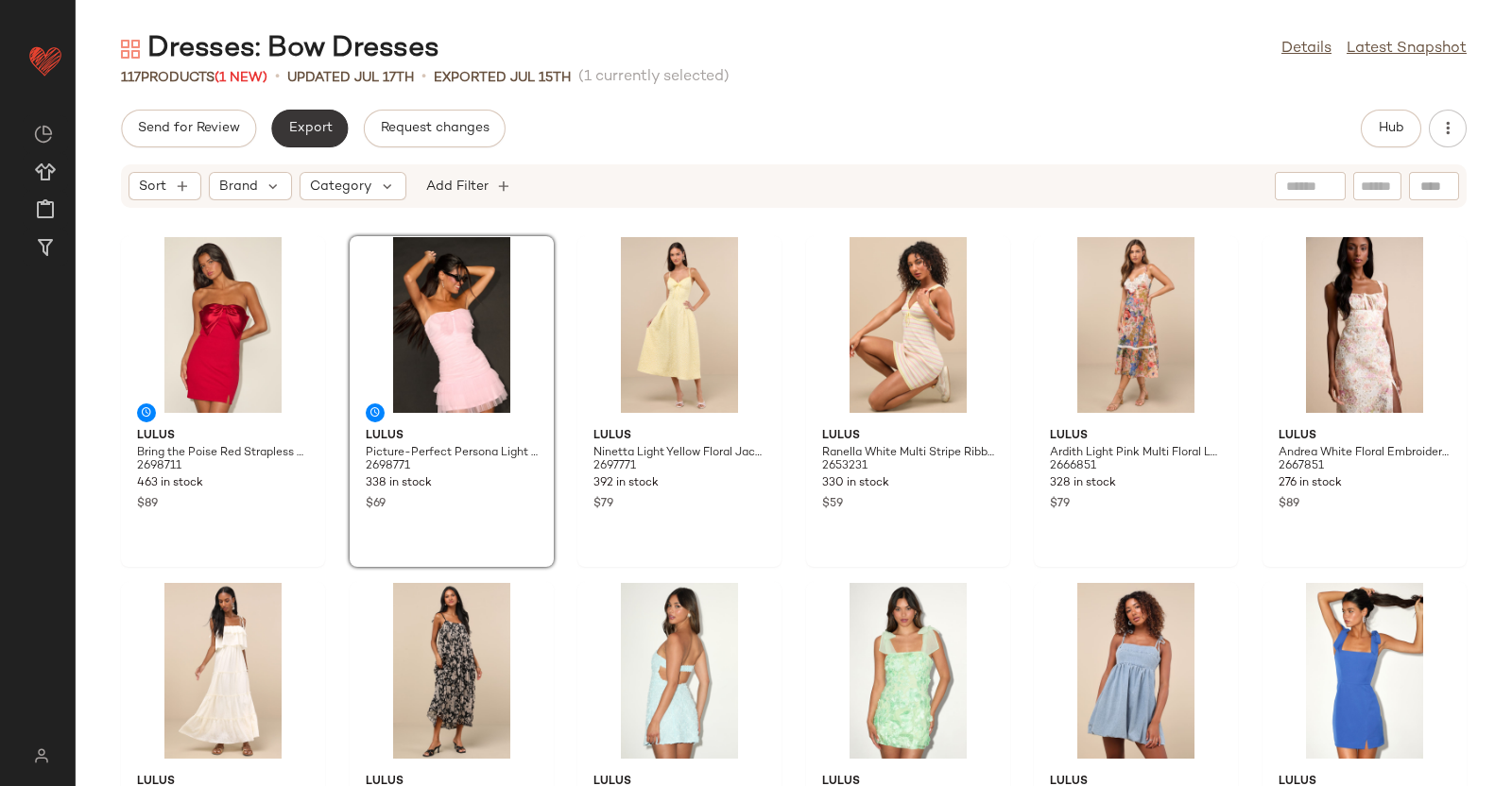 click on "Export" 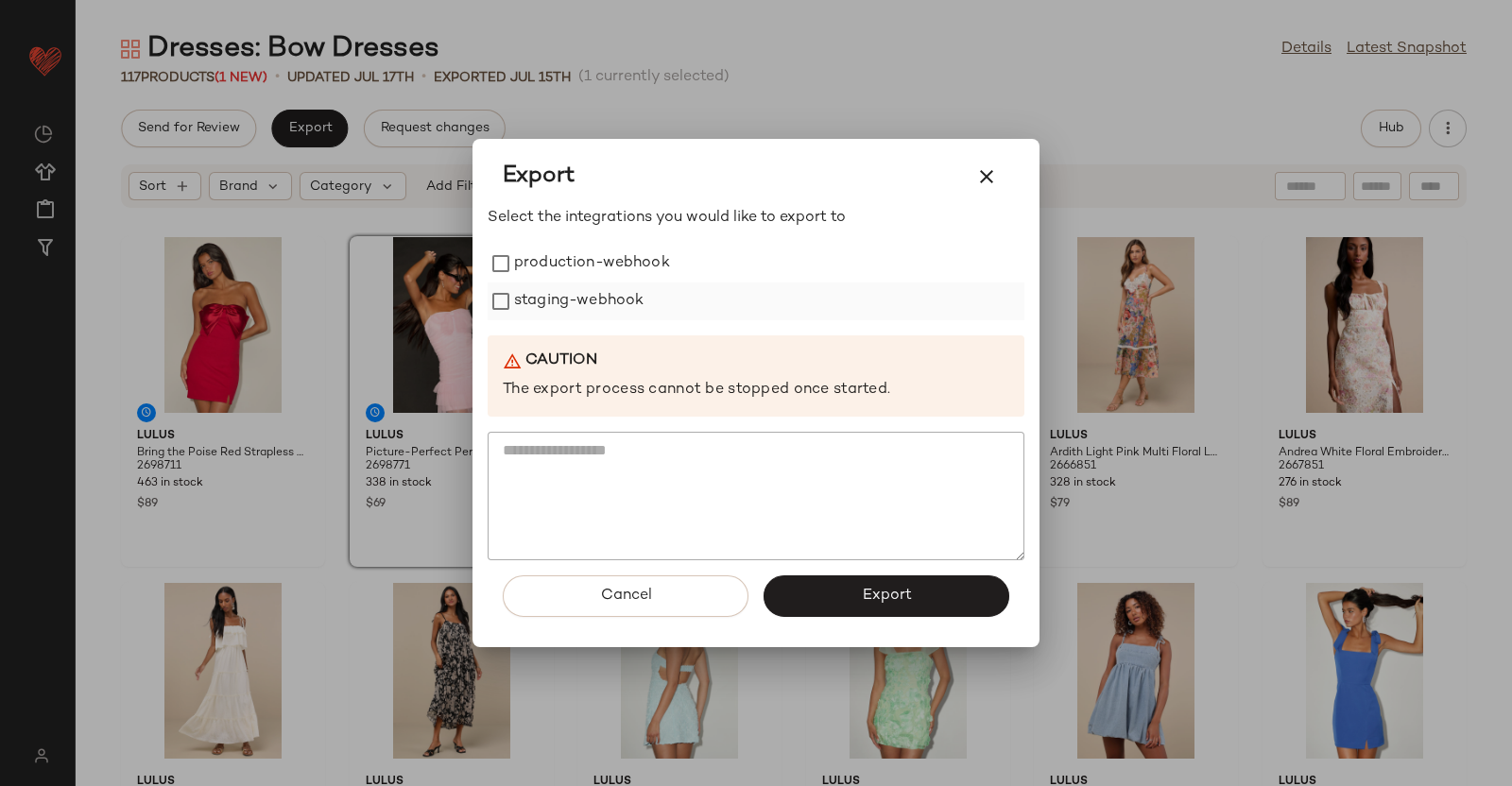 drag, startPoint x: 568, startPoint y: 263, endPoint x: 566, endPoint y: 288, distance: 25.079872 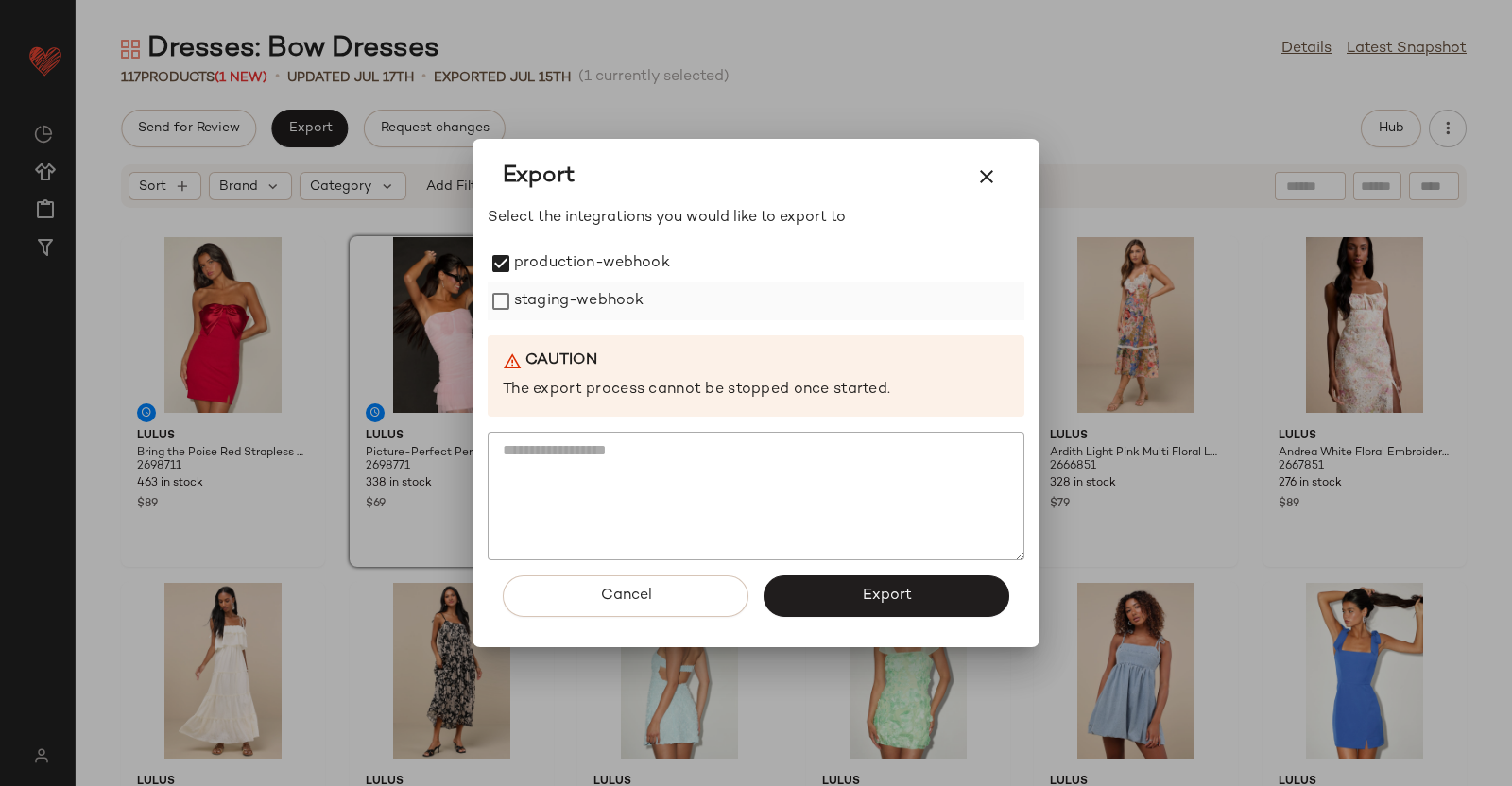 click on "staging-webhook" at bounding box center (578, 301) 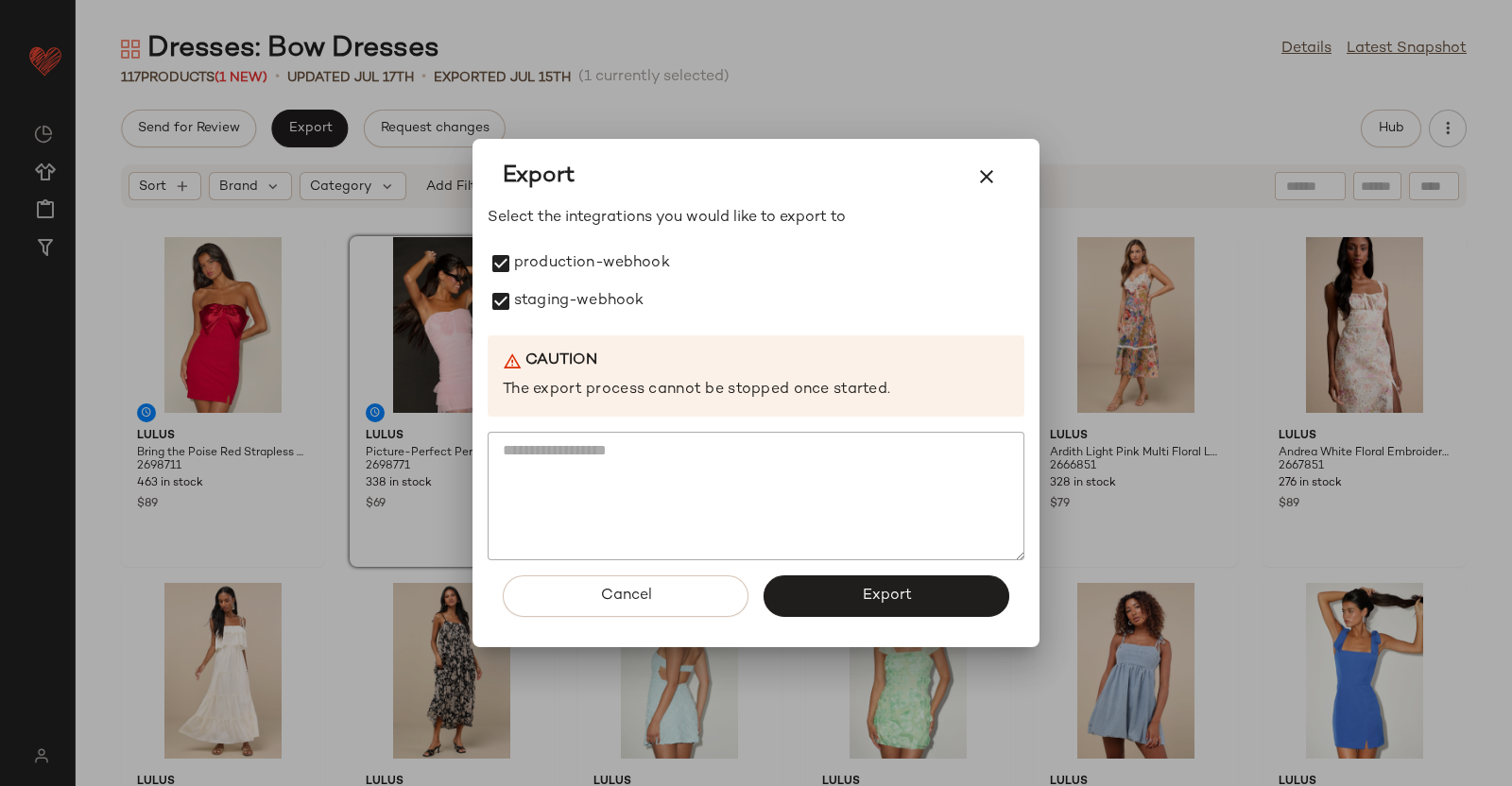 click on "Export" at bounding box center [886, 596] 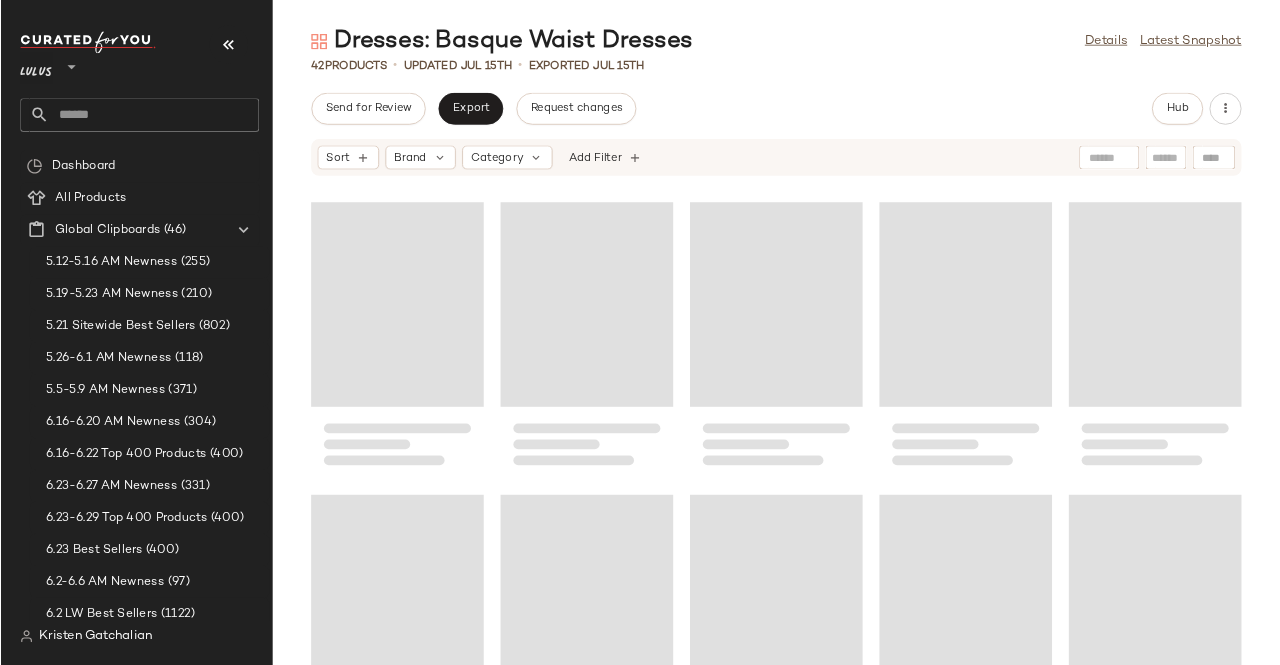 scroll, scrollTop: 0, scrollLeft: 0, axis: both 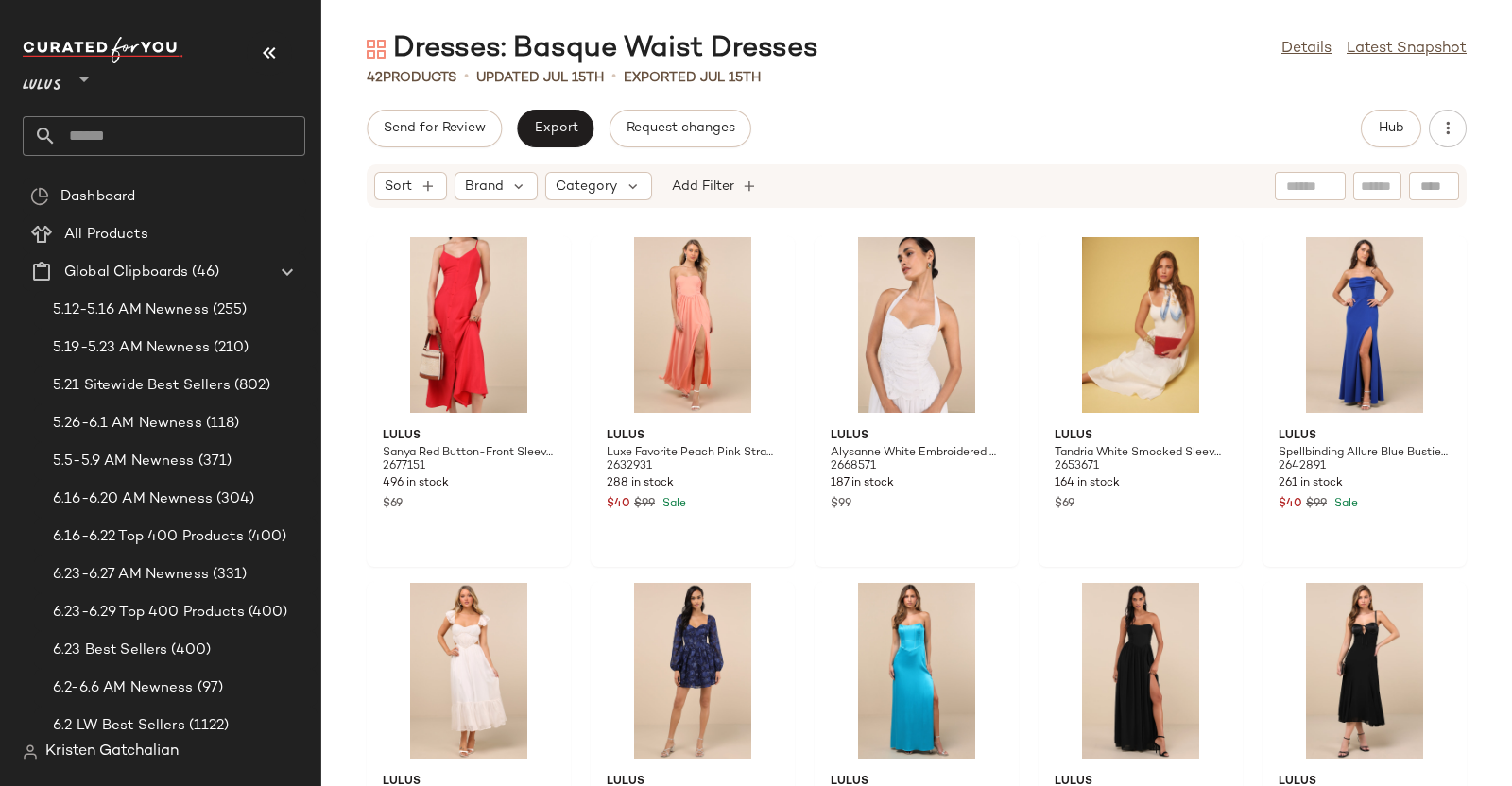 click at bounding box center [269, 53] 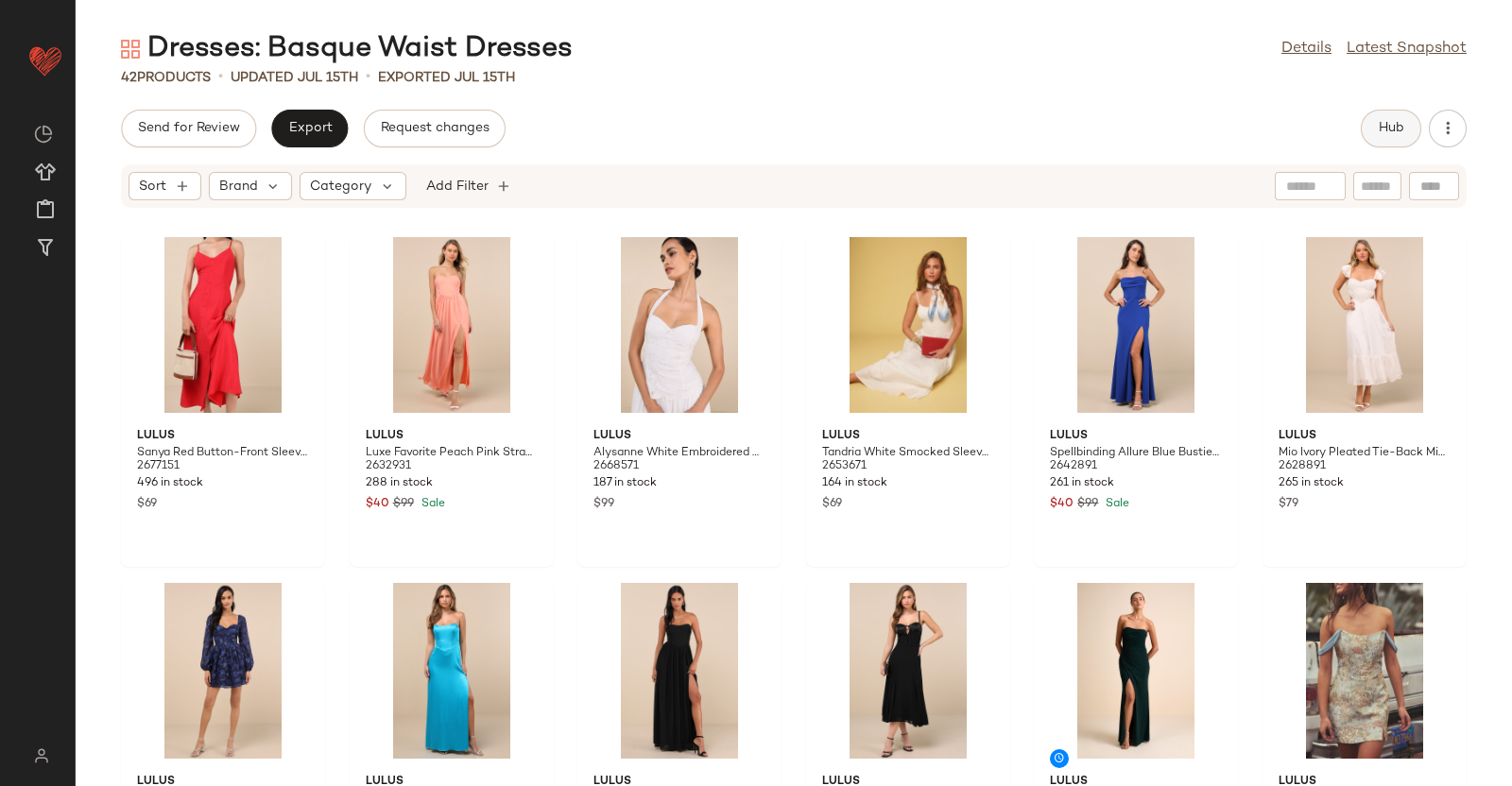 click on "Hub" 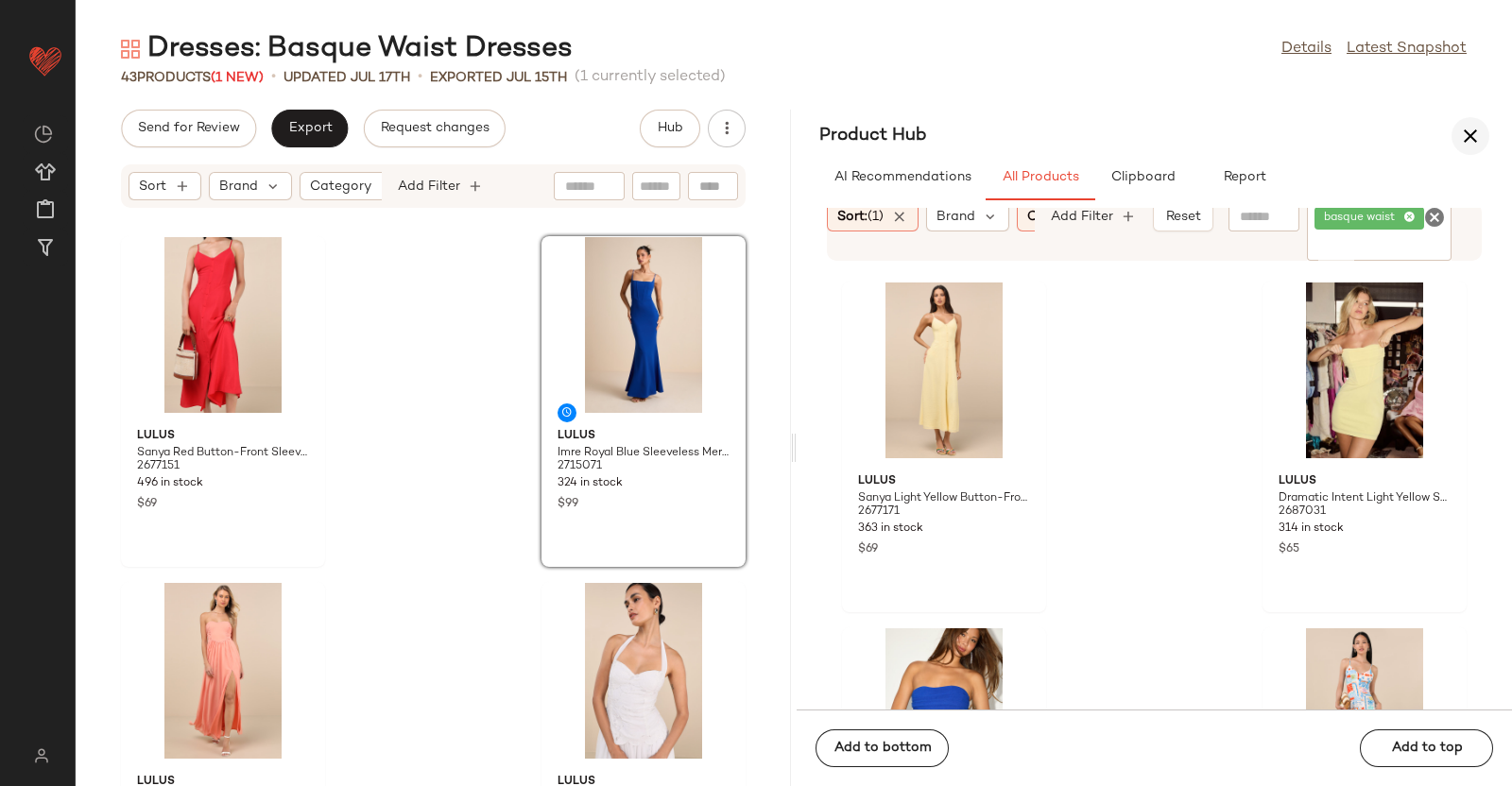 click at bounding box center [1470, 136] 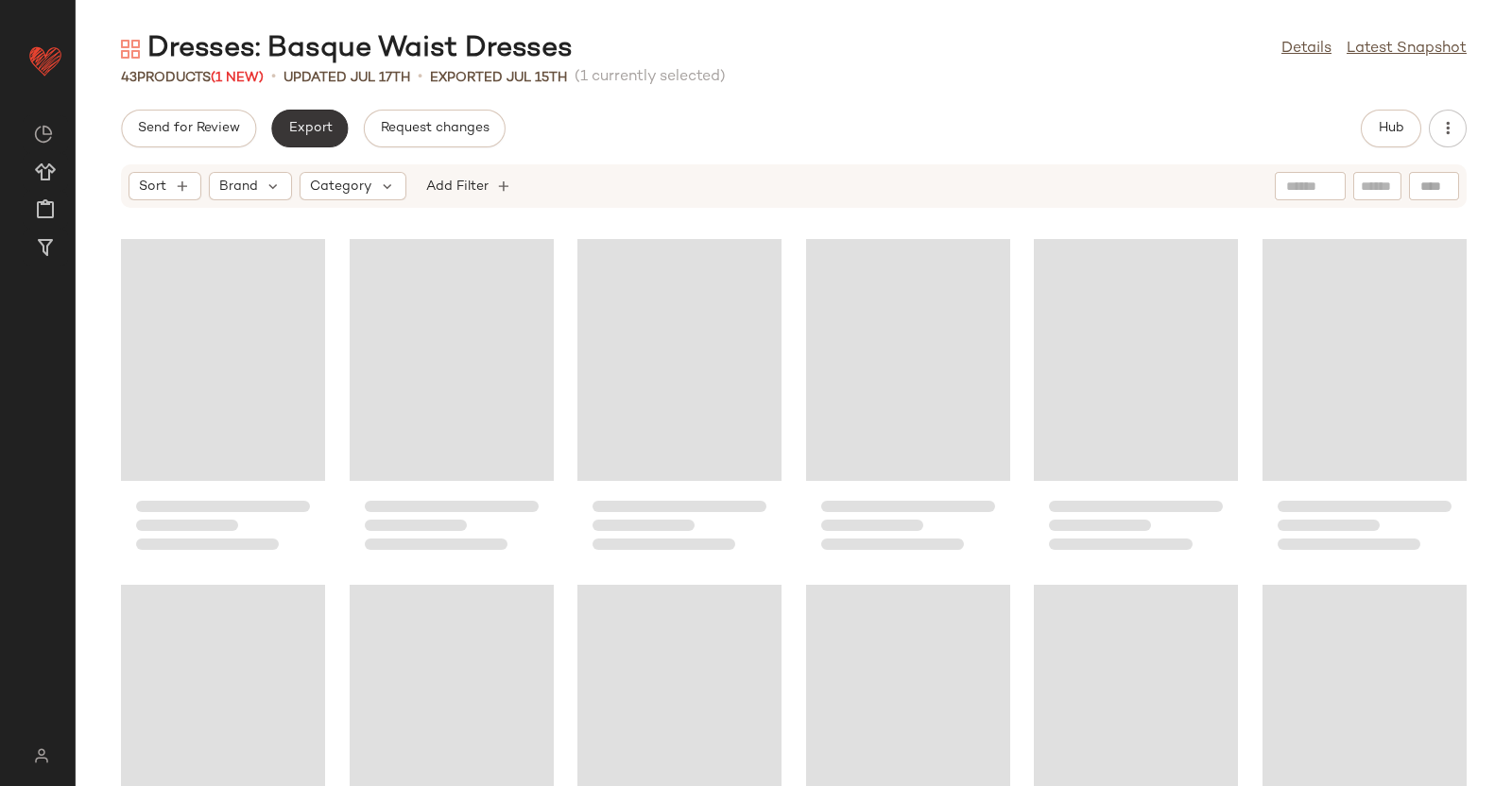 click on "Export" at bounding box center (309, 128) 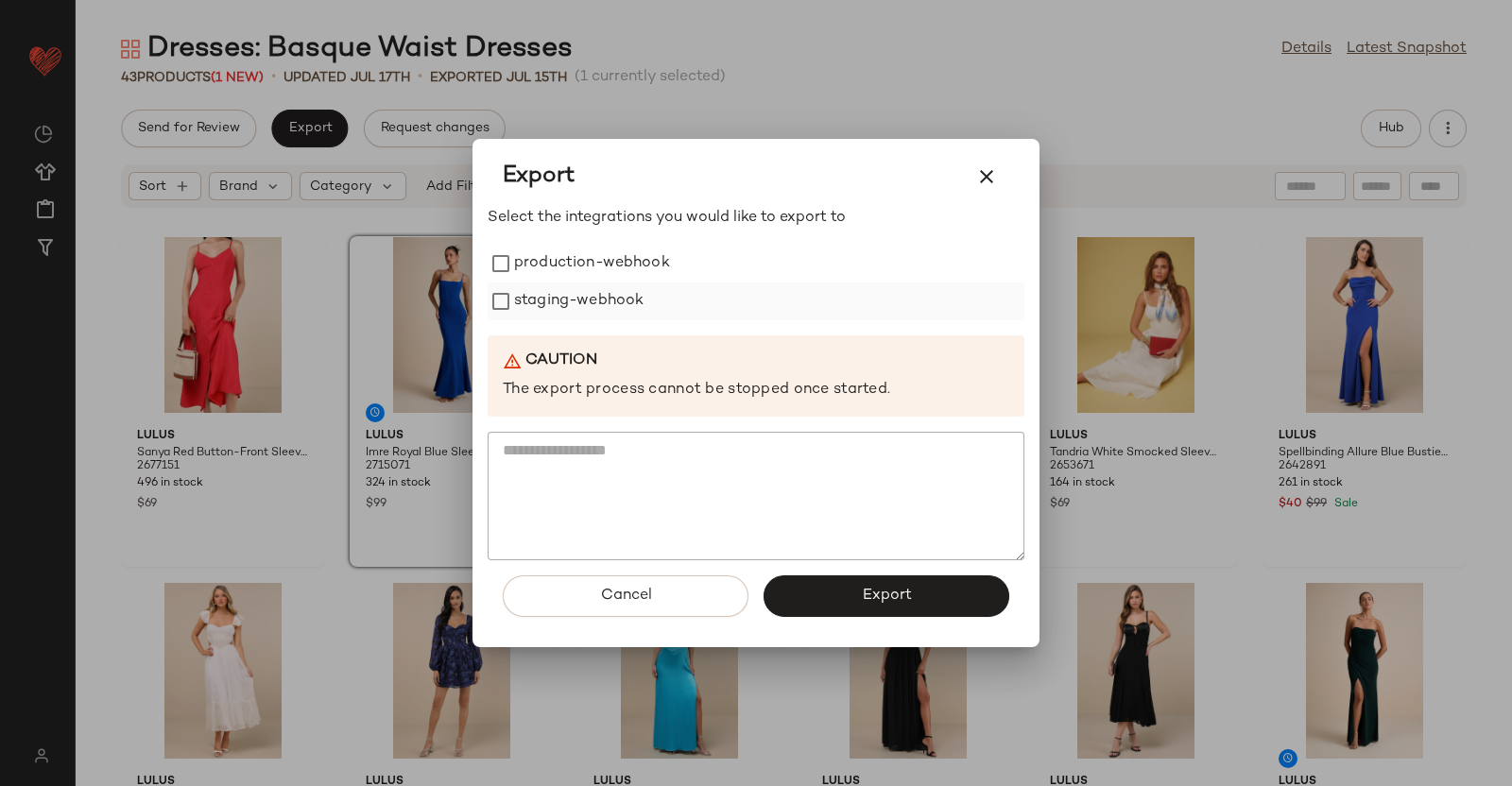 click on "staging-webhook" at bounding box center (578, 301) 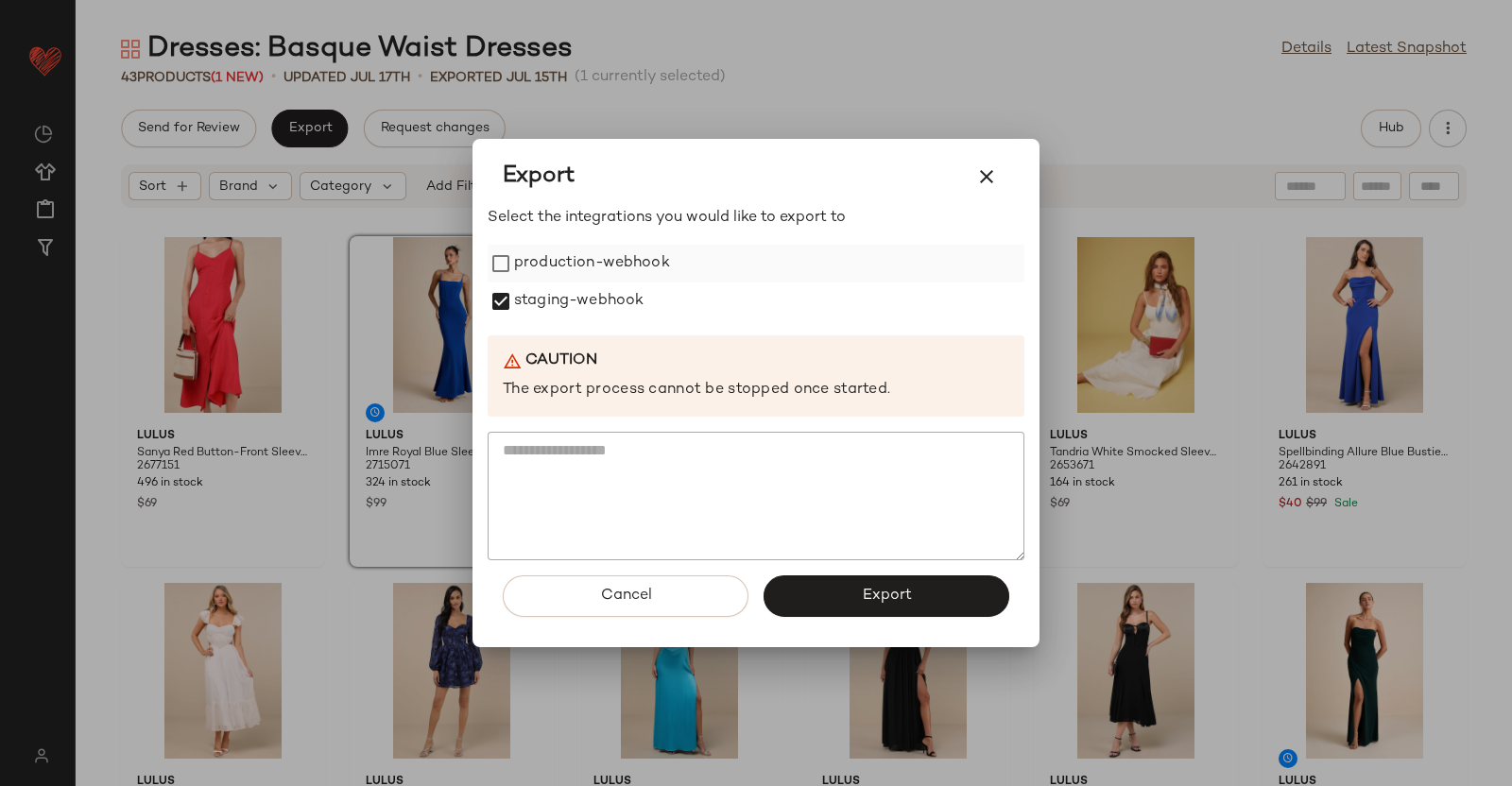click on "production-webhook" at bounding box center (592, 264) 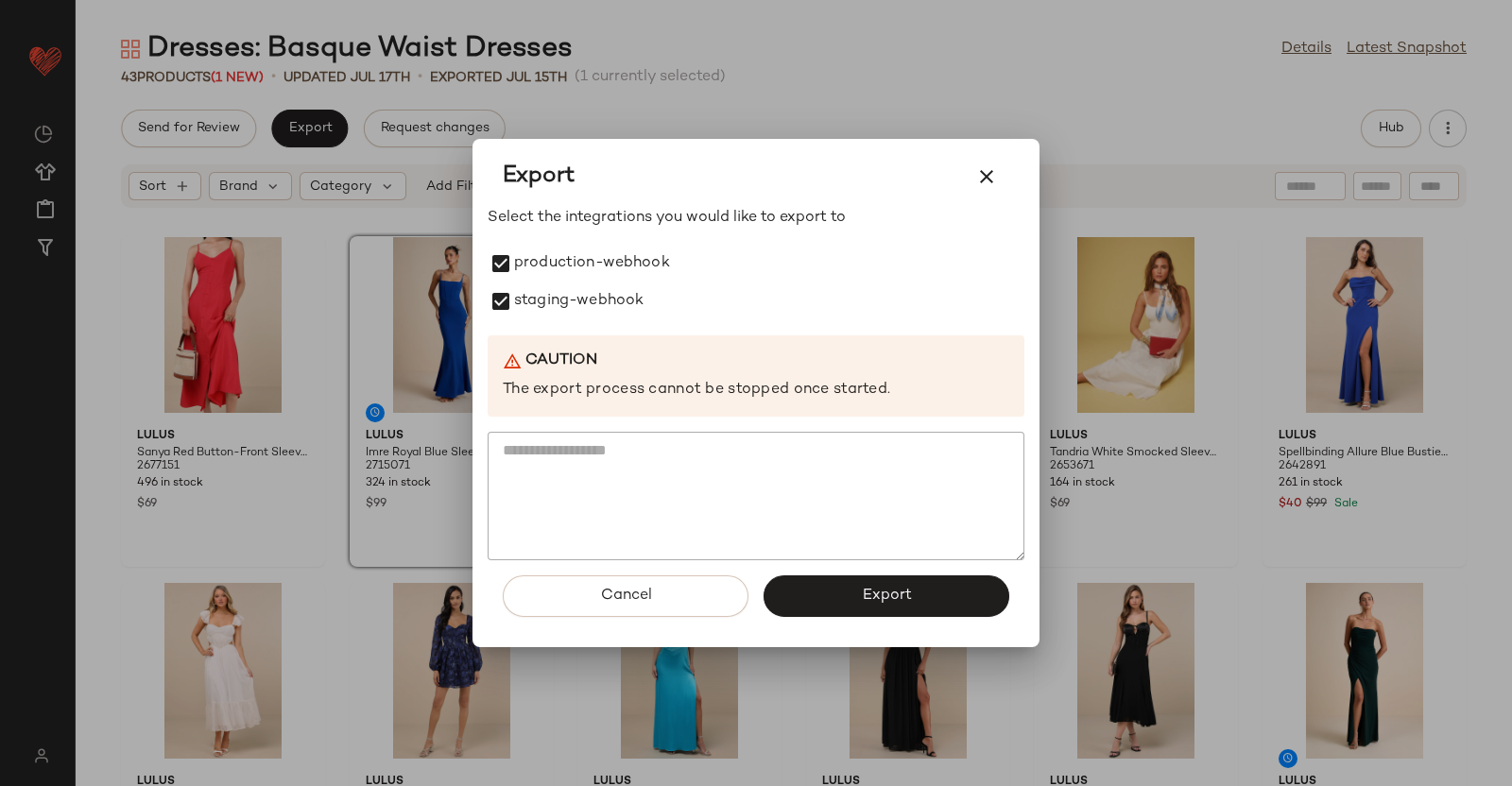 drag, startPoint x: 899, startPoint y: 587, endPoint x: 909, endPoint y: 576, distance: 14.866069 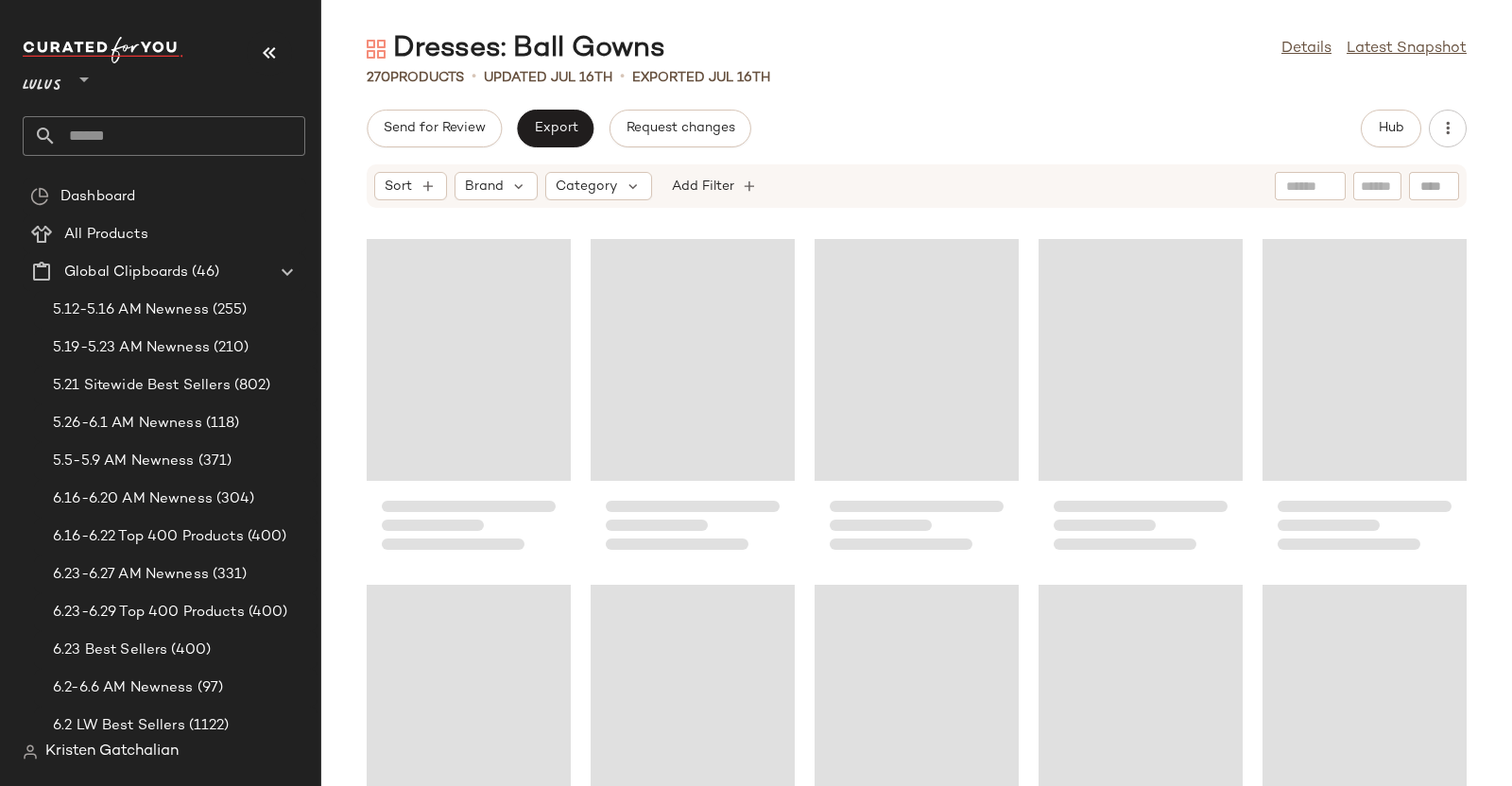 scroll, scrollTop: 0, scrollLeft: 0, axis: both 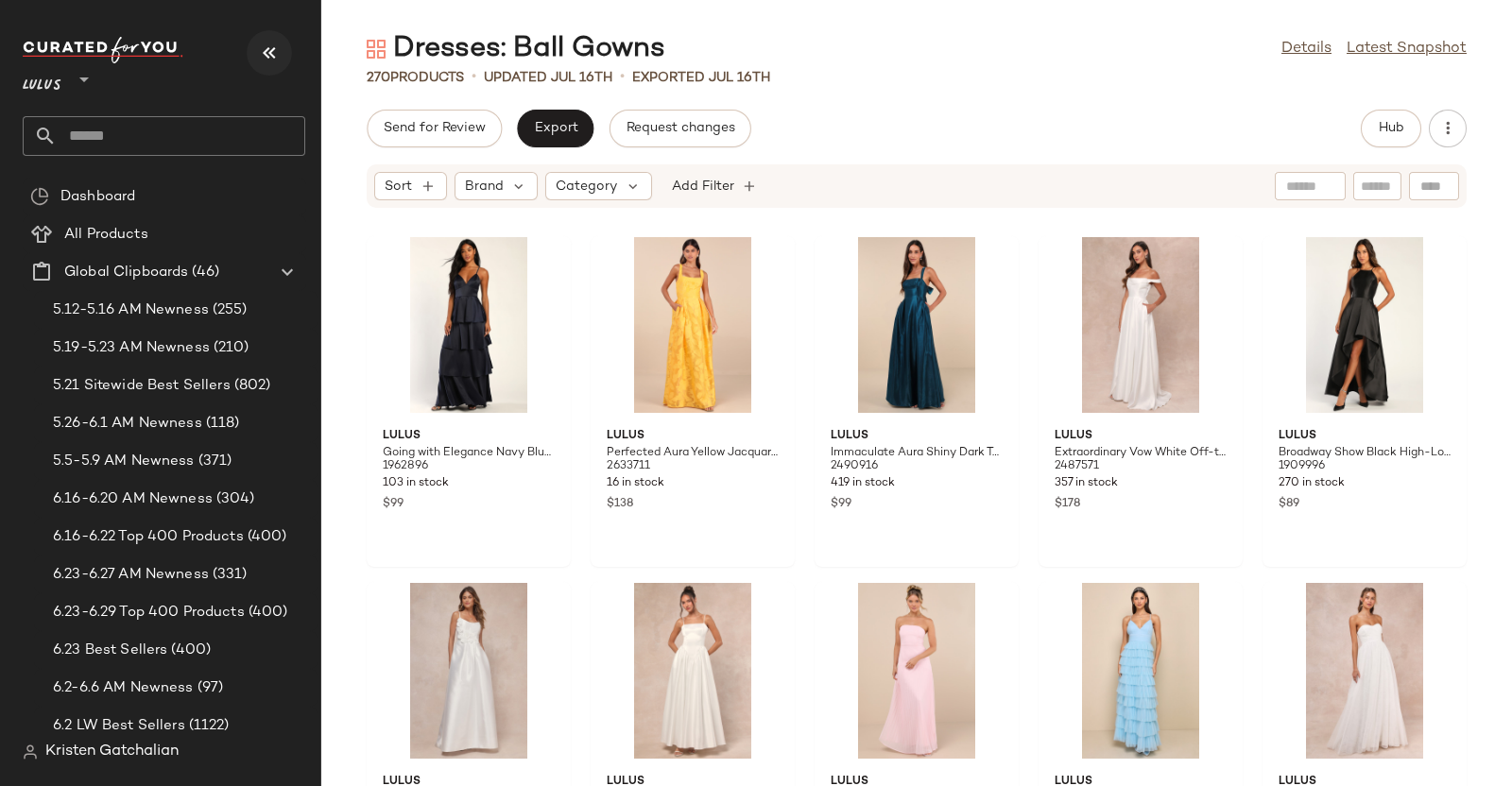 click at bounding box center (269, 53) 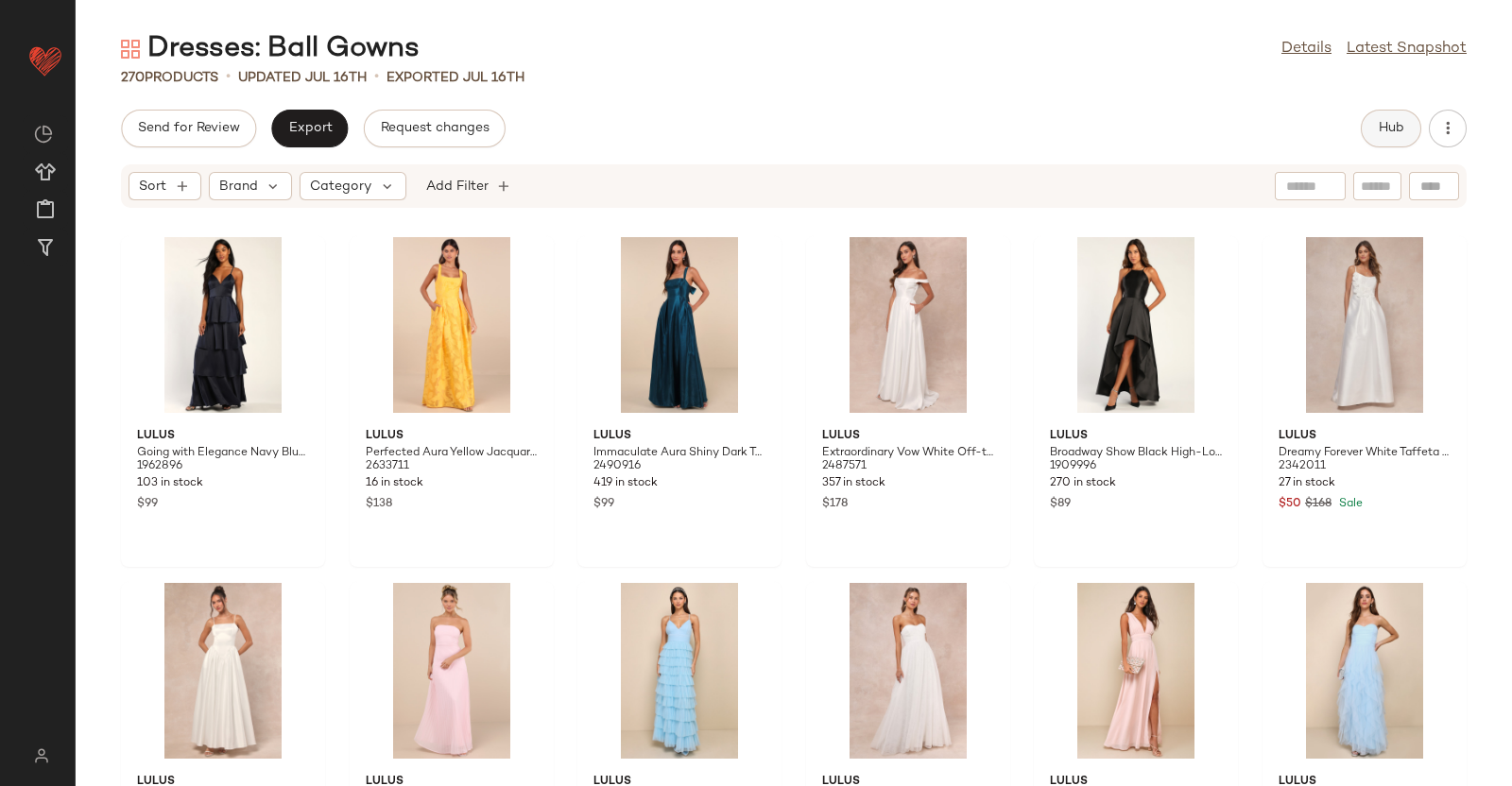 click on "Hub" at bounding box center [1391, 128] 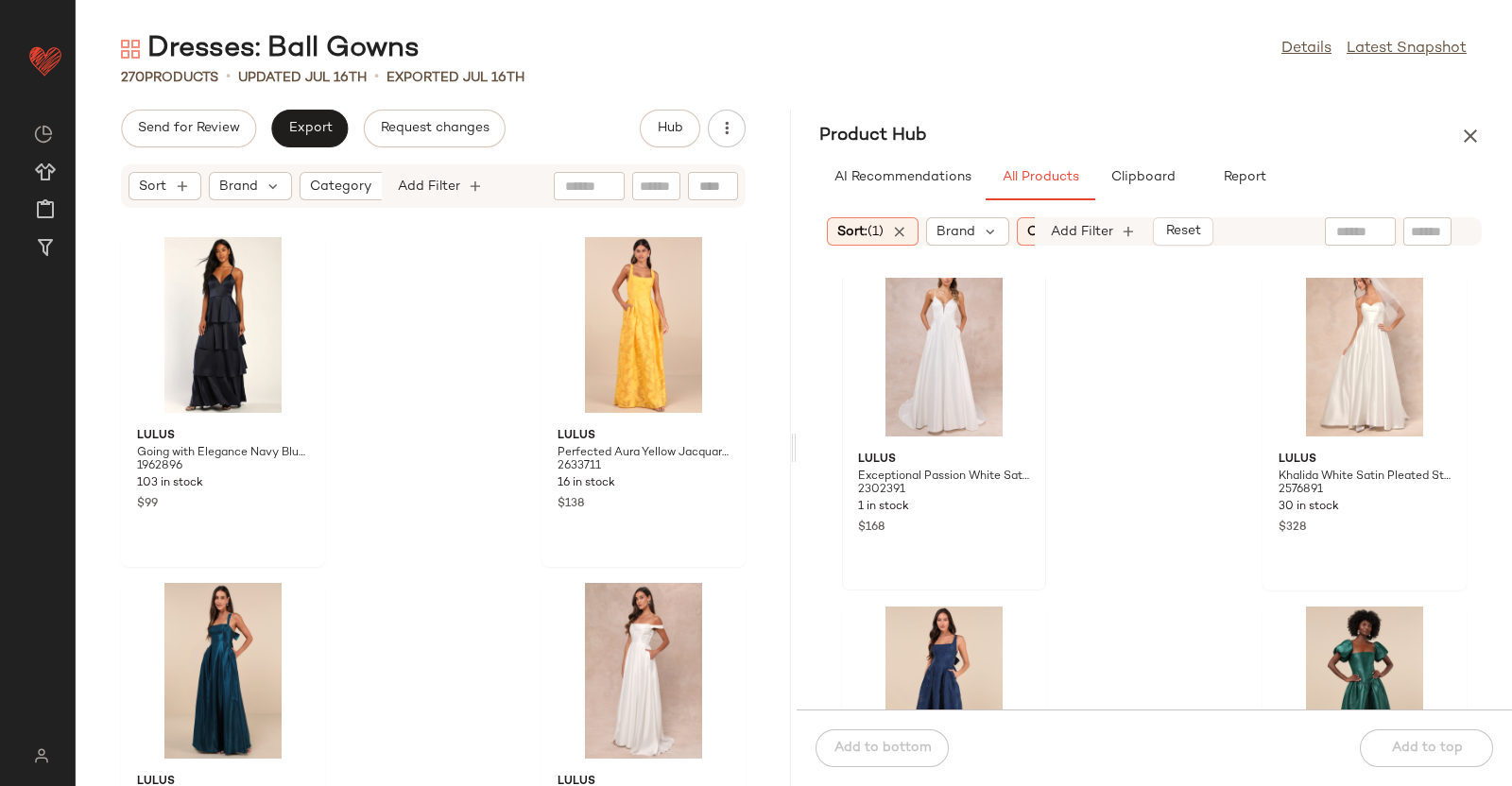 scroll, scrollTop: 0, scrollLeft: 0, axis: both 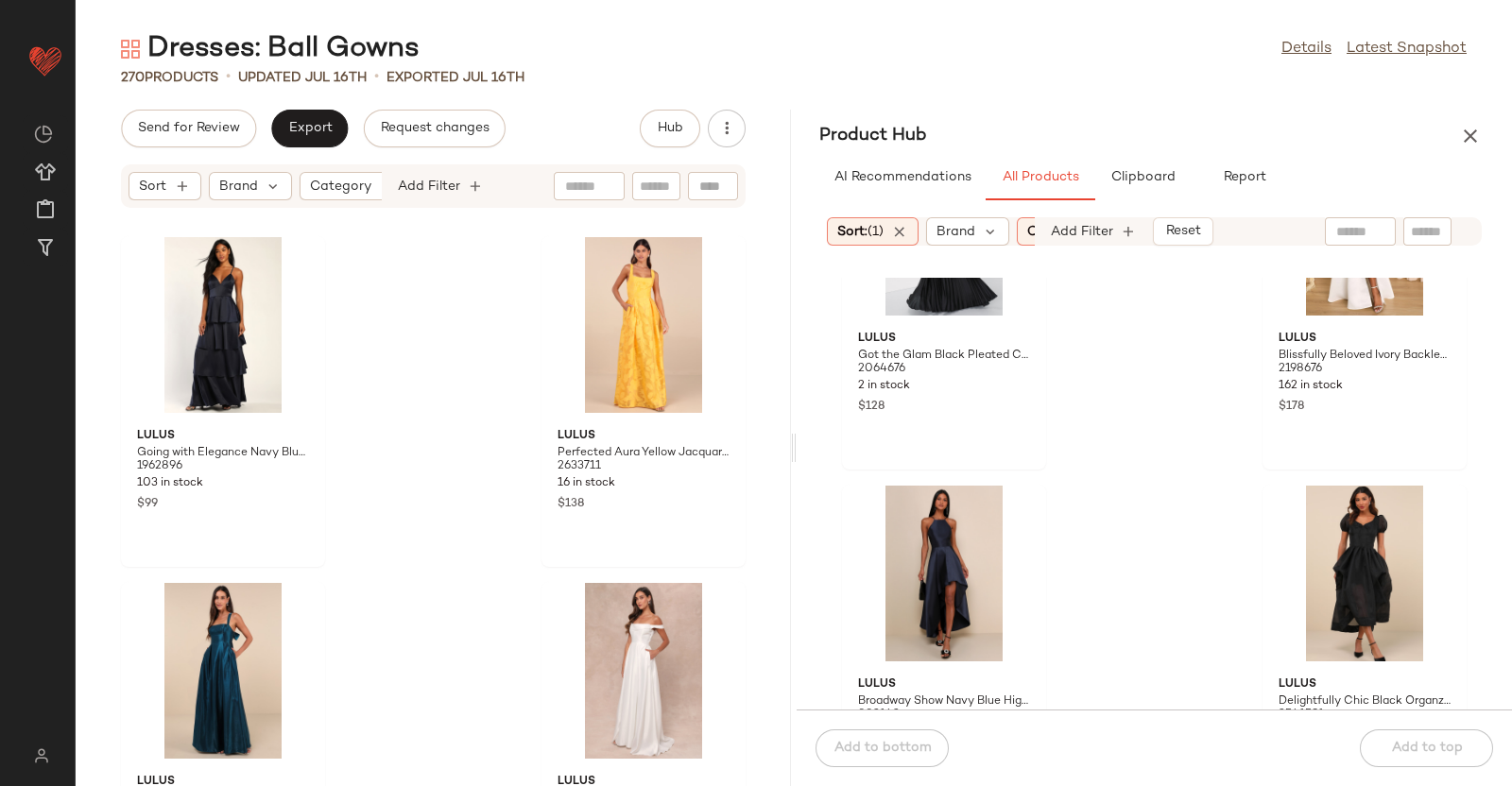 click on "Product Hub" at bounding box center (1154, 136) 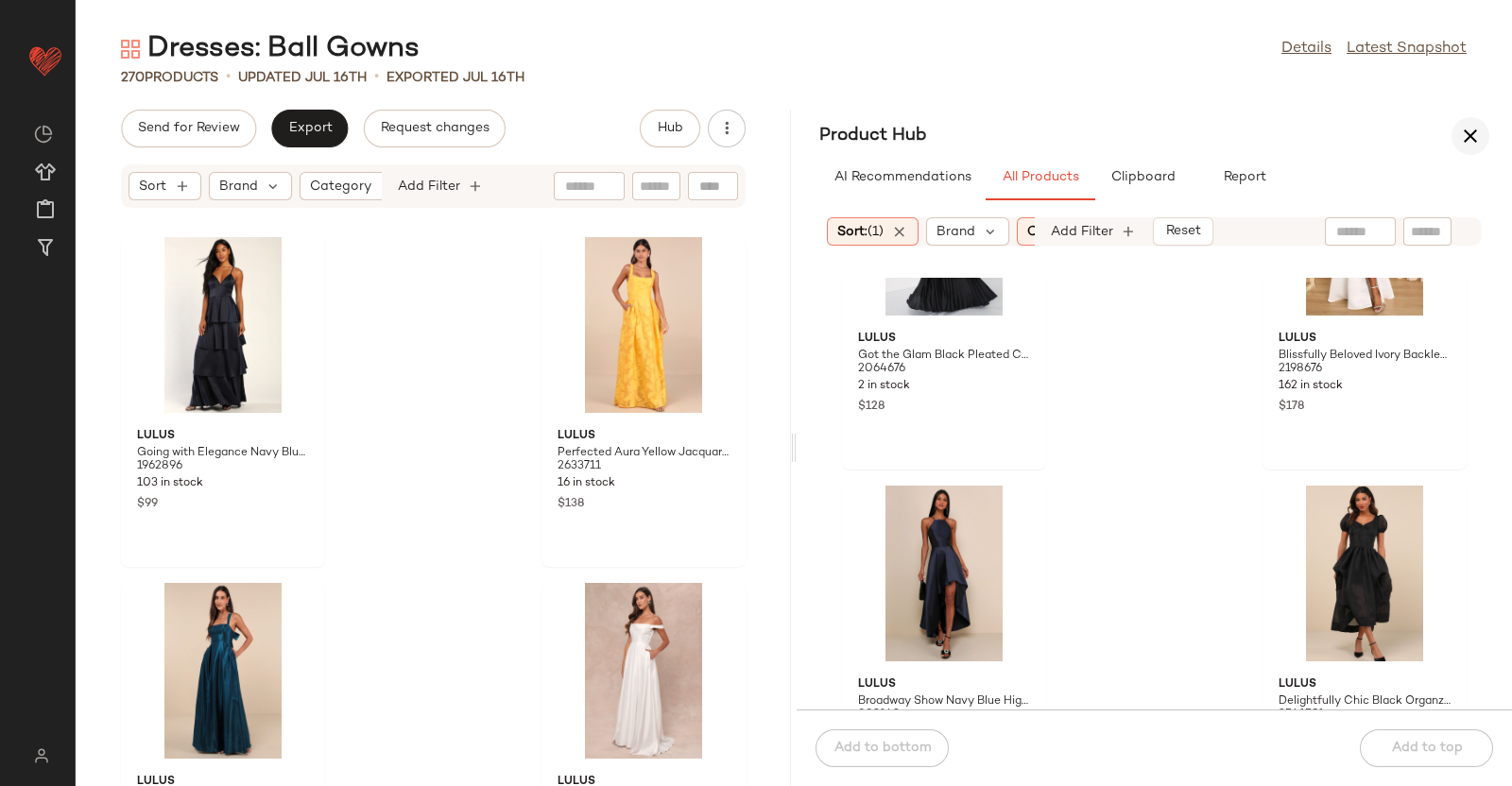 drag, startPoint x: 1457, startPoint y: 116, endPoint x: 1460, endPoint y: 126, distance: 10.440307 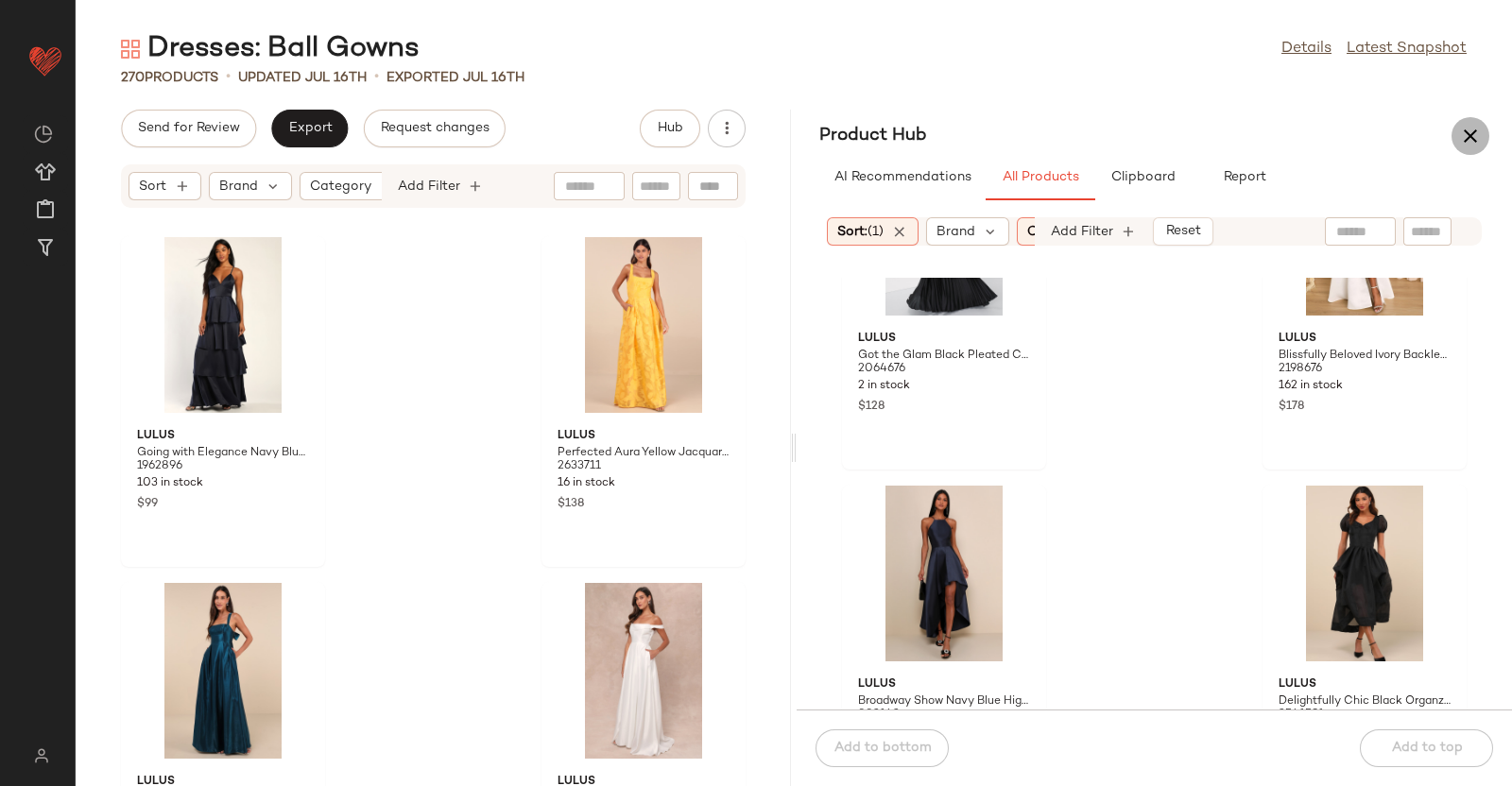 click at bounding box center (1470, 136) 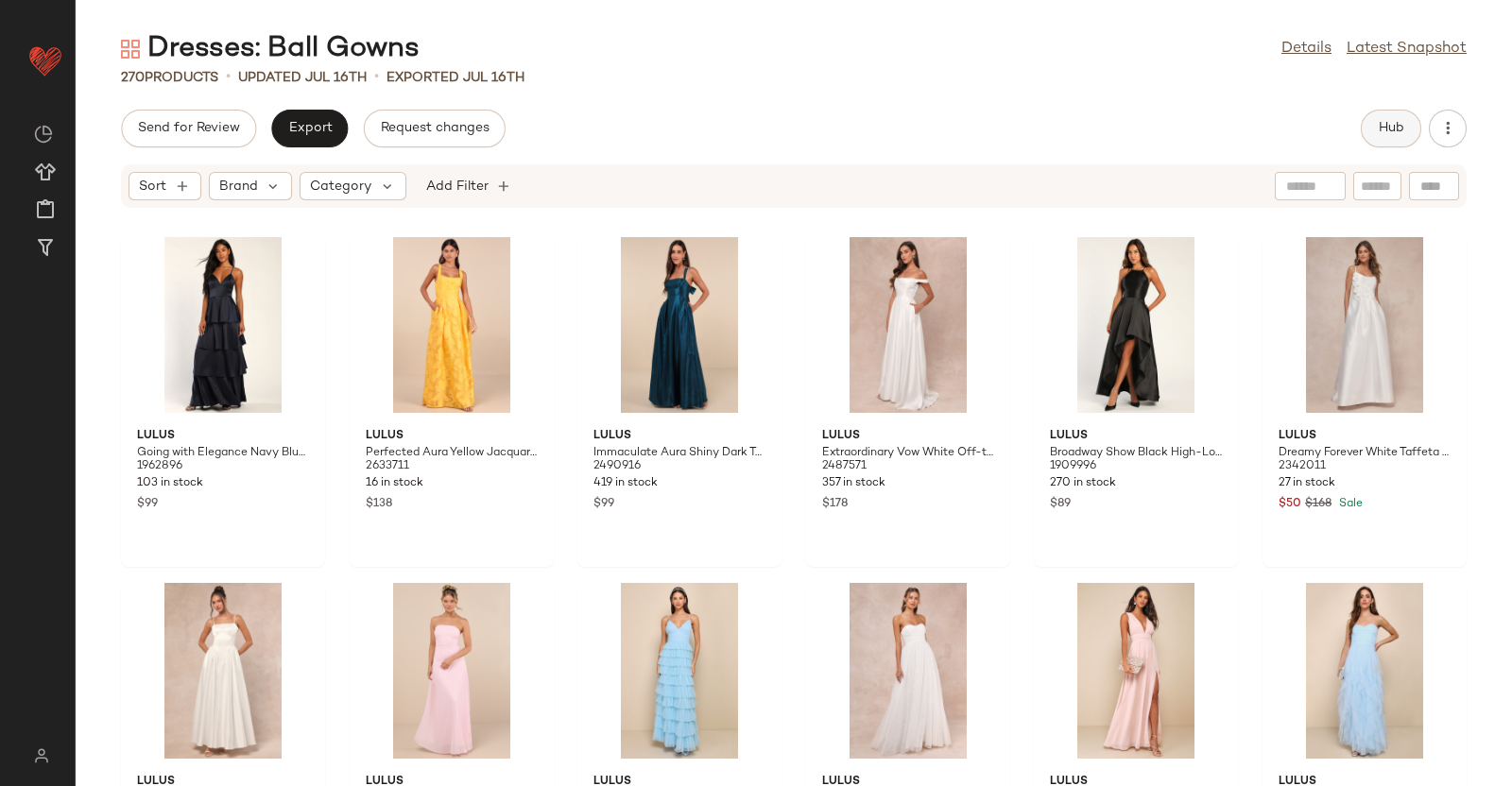 click on "Hub" 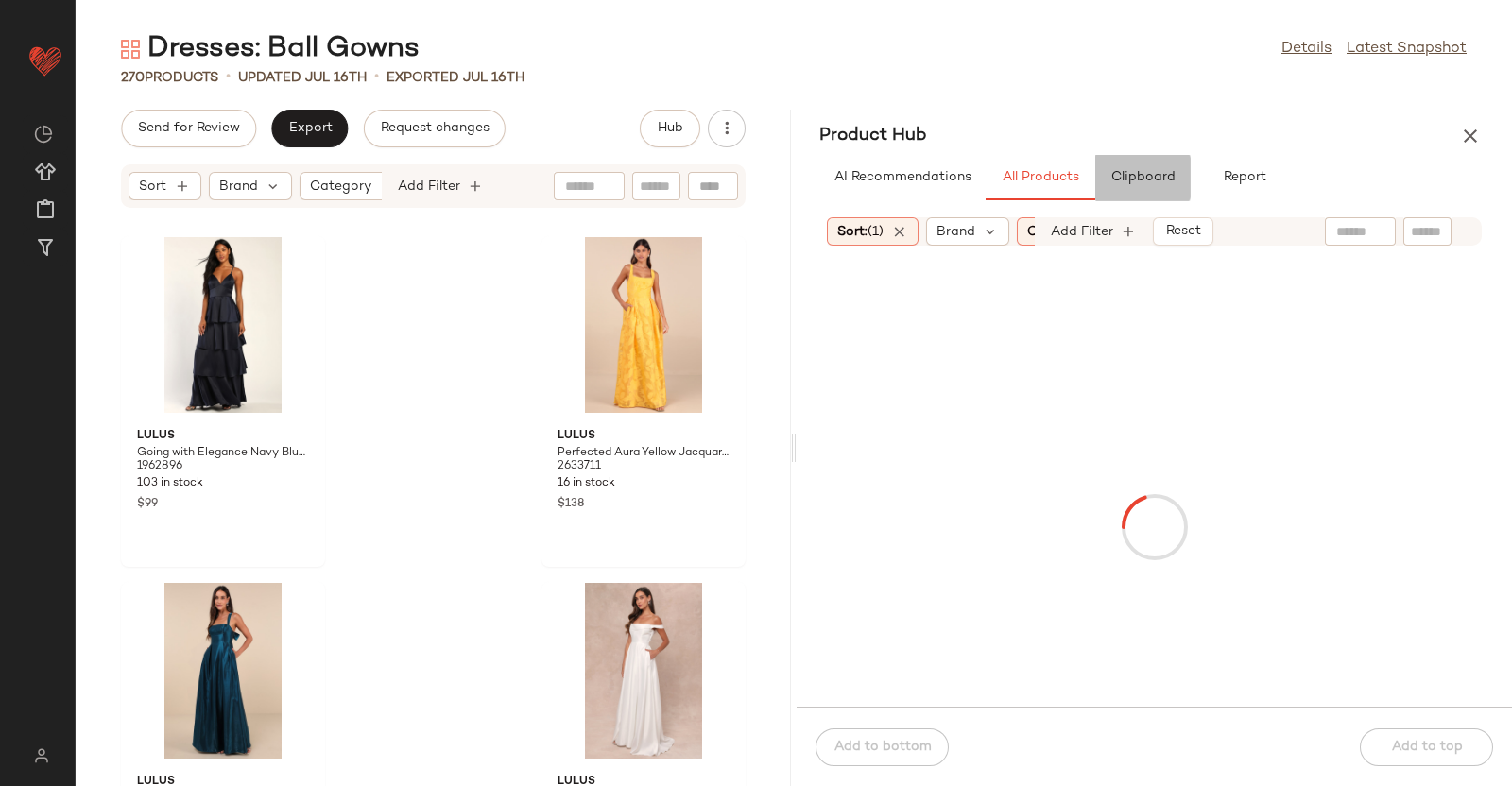 click on "Clipboard" 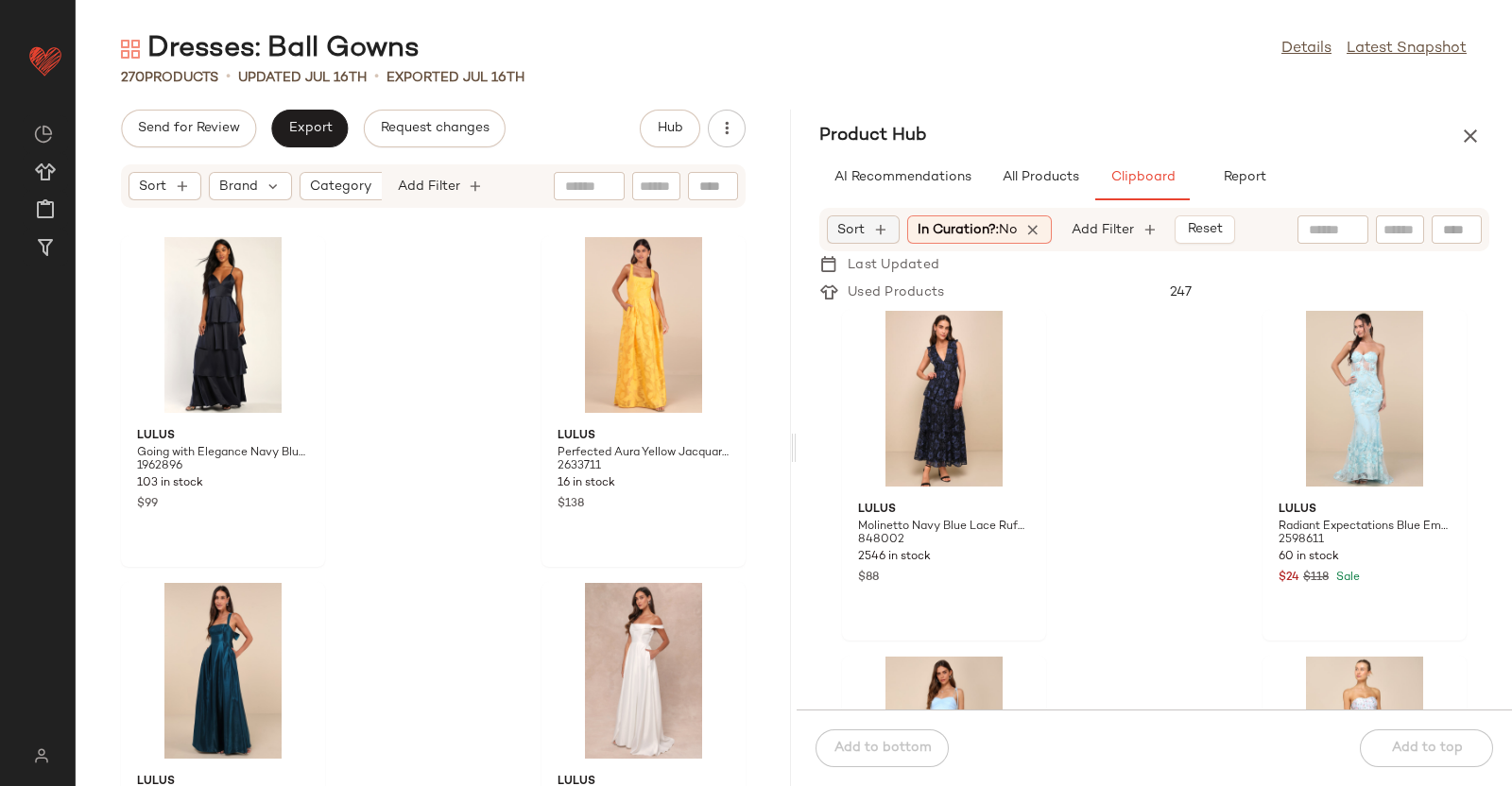 click on "Sort" at bounding box center [850, 230] 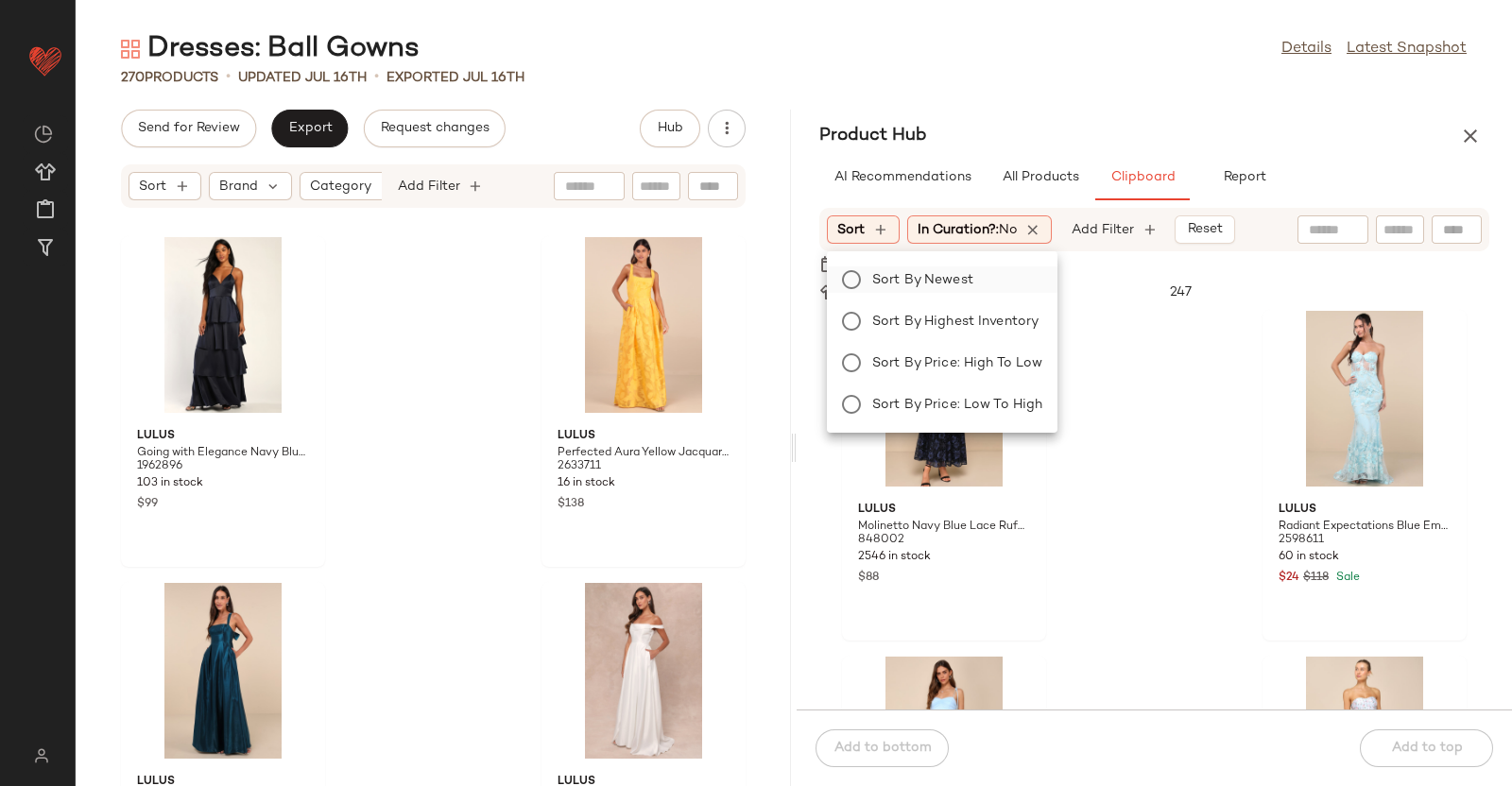 click on "Sort by Newest" at bounding box center (954, 280) 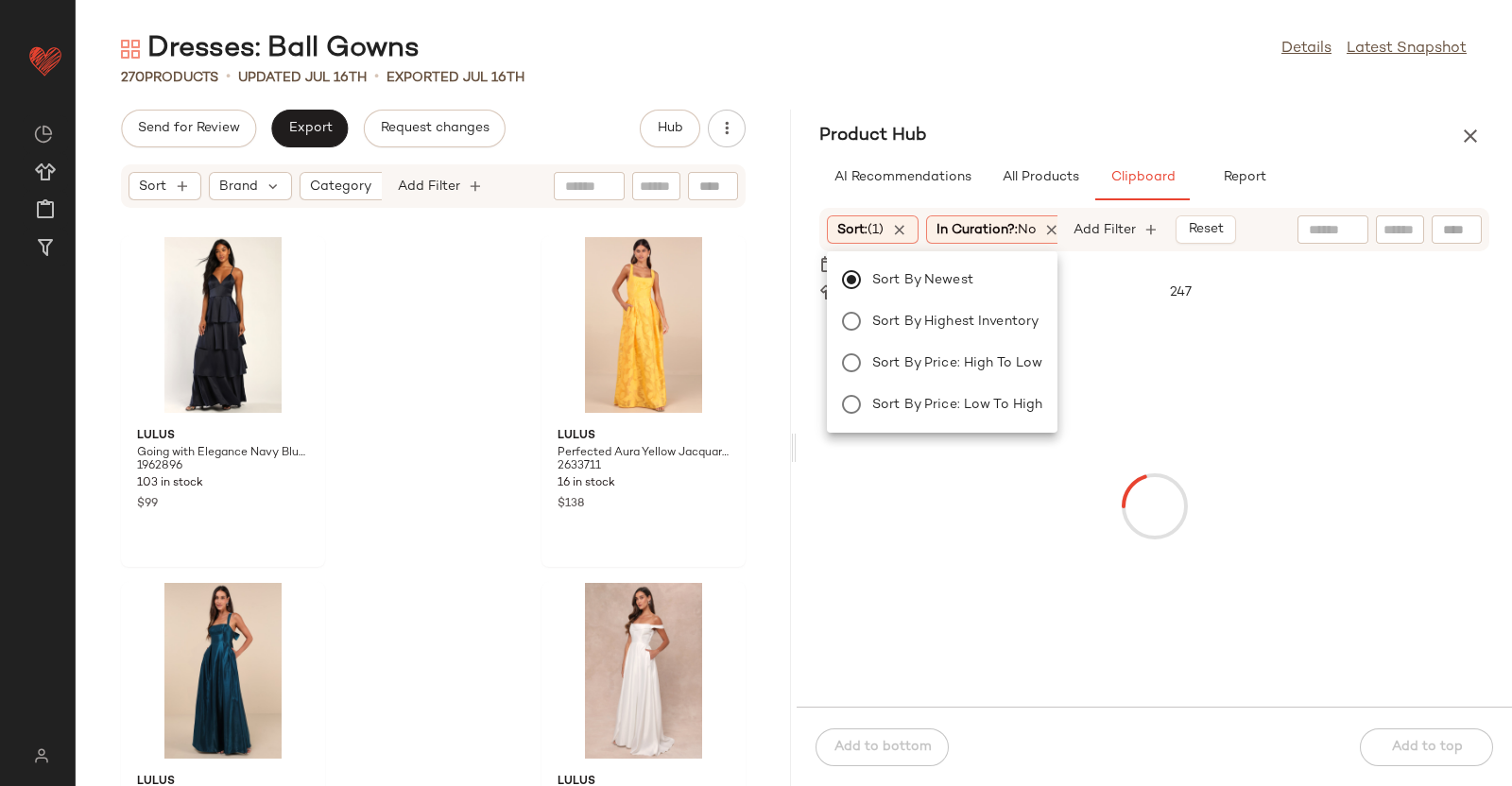 click on "Product Hub" at bounding box center (1154, 136) 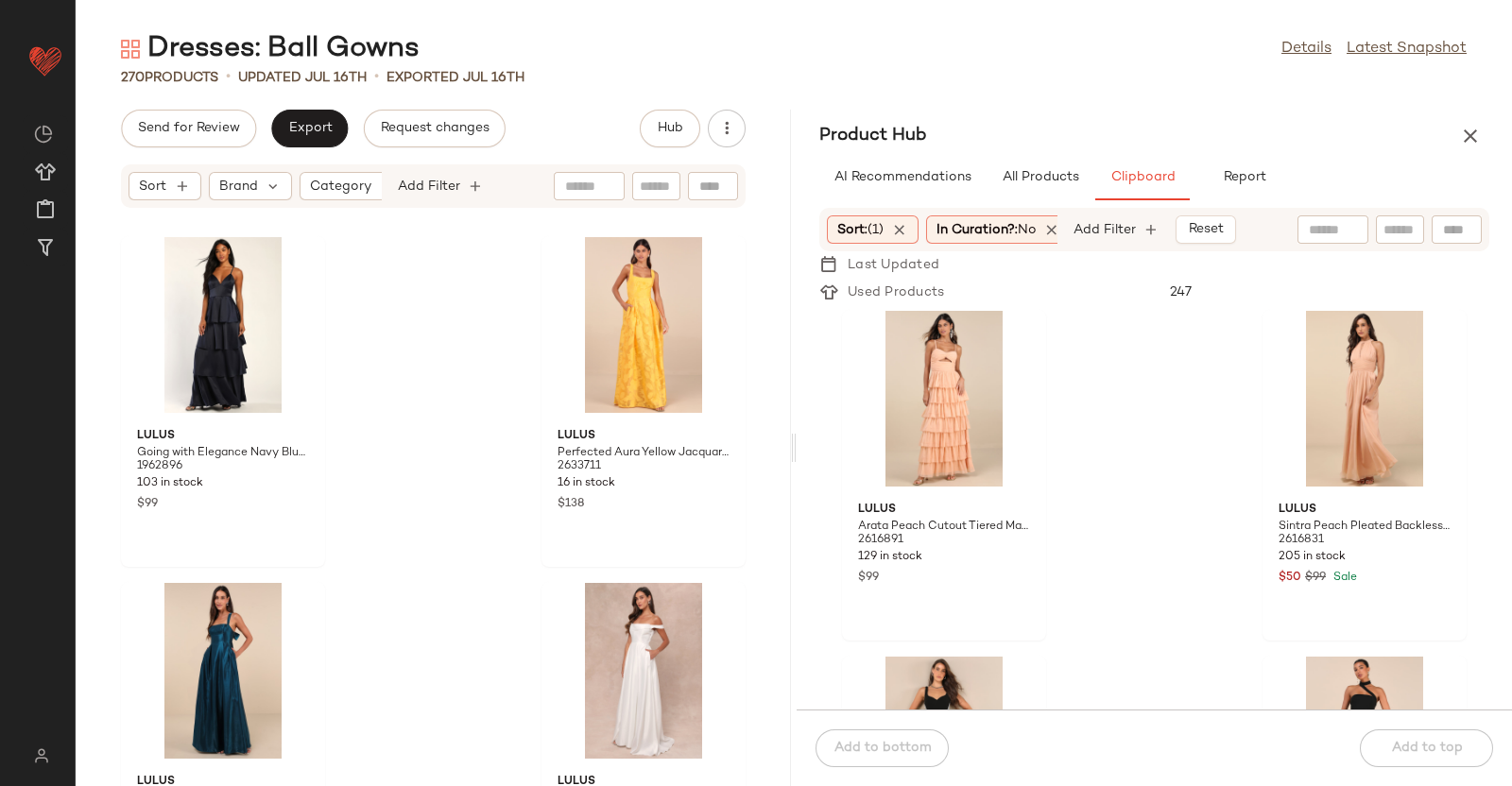 scroll, scrollTop: 354, scrollLeft: 0, axis: vertical 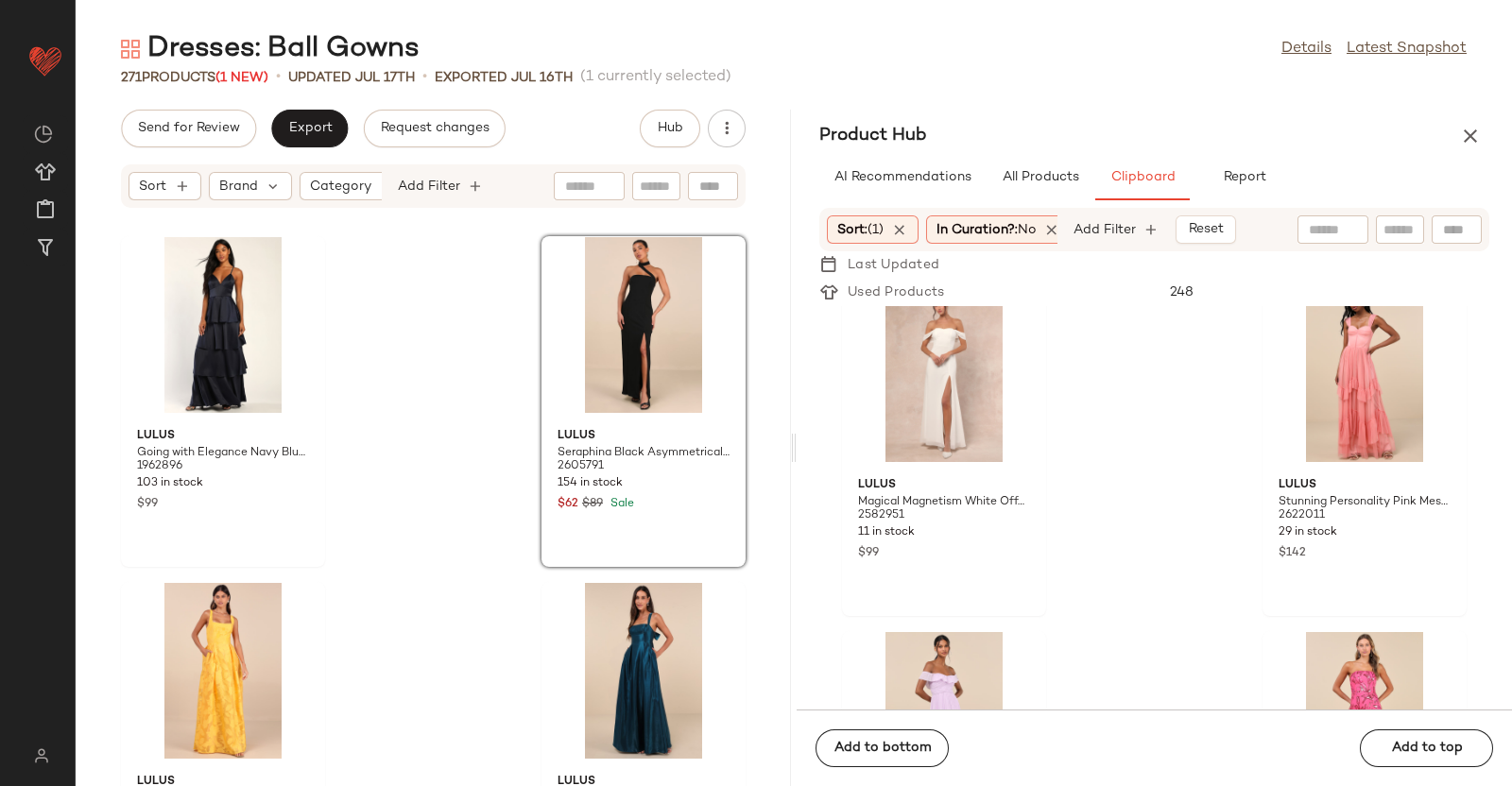 click on "Product Hub" at bounding box center (1154, 136) 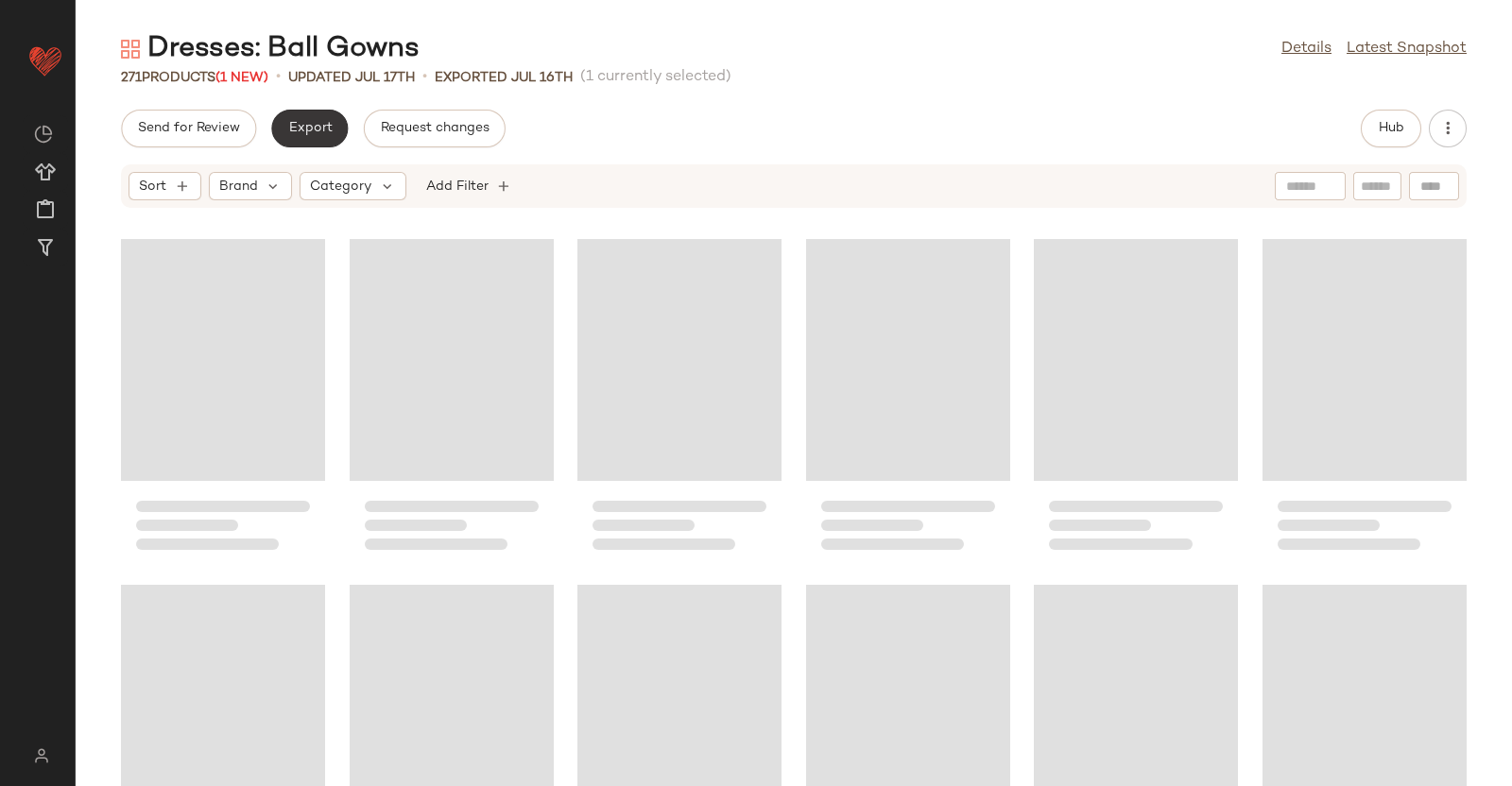 click on "Export" 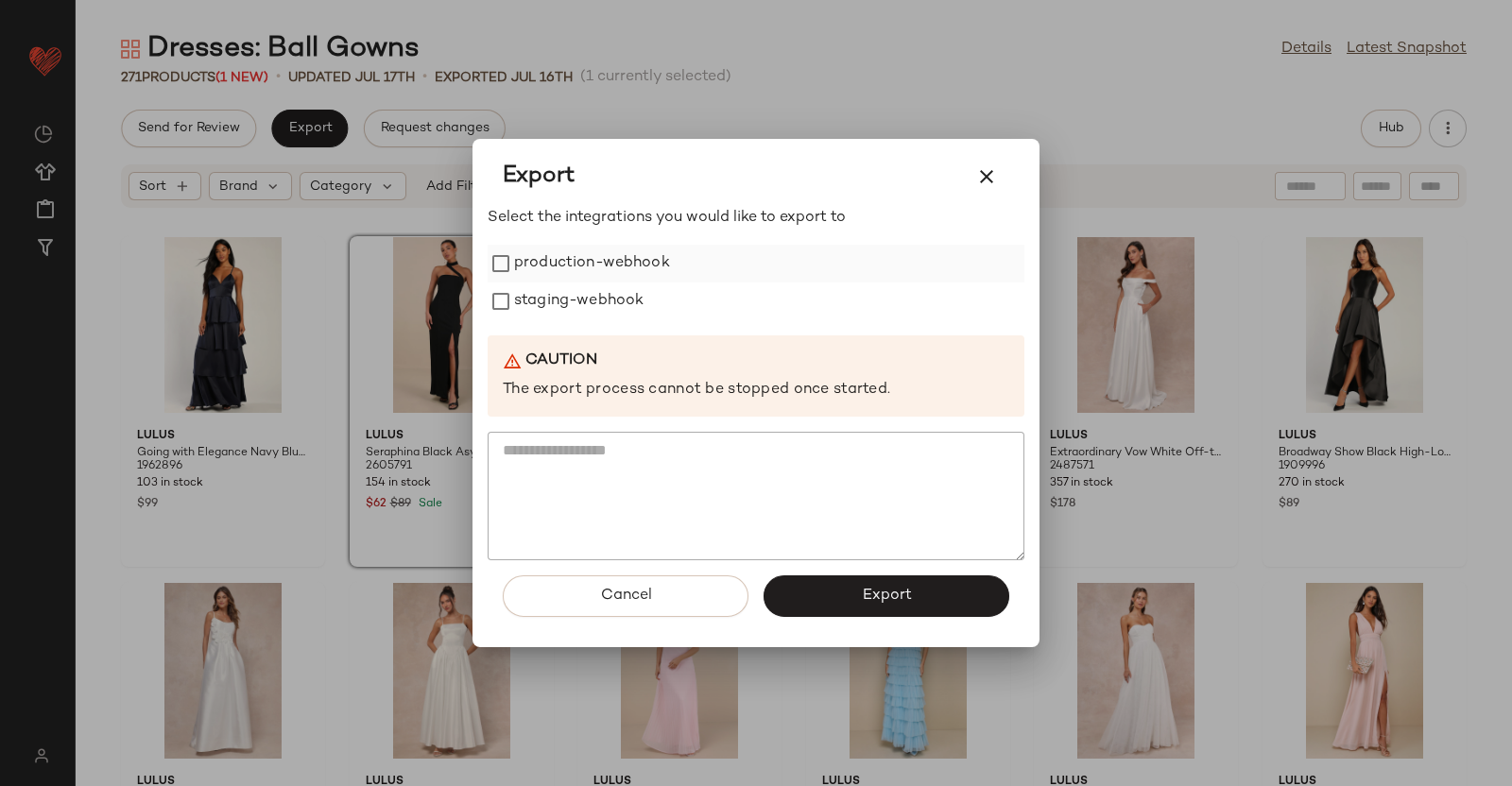 click on "production-webhook" at bounding box center [592, 264] 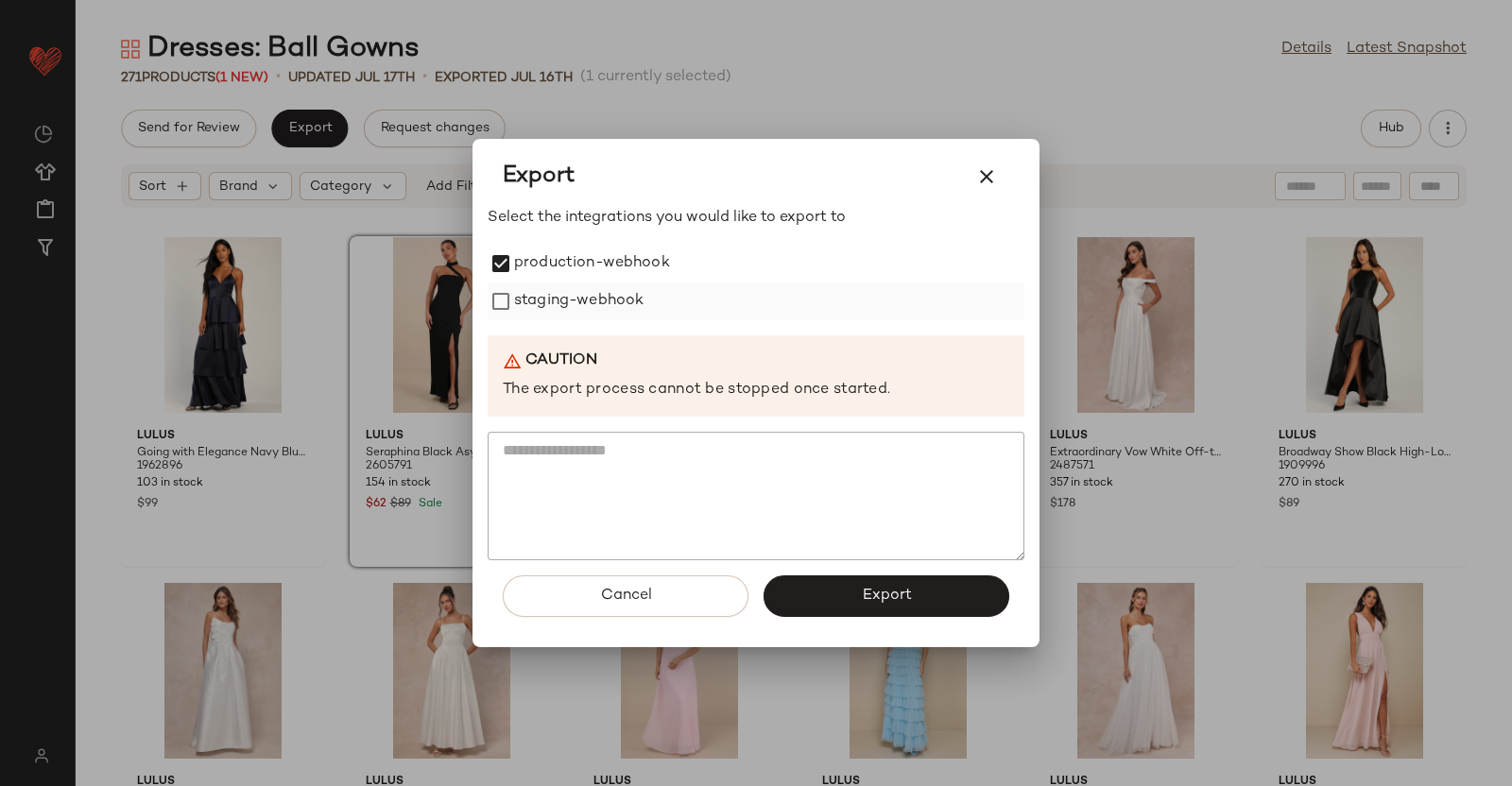 click on "staging-webhook" at bounding box center (578, 301) 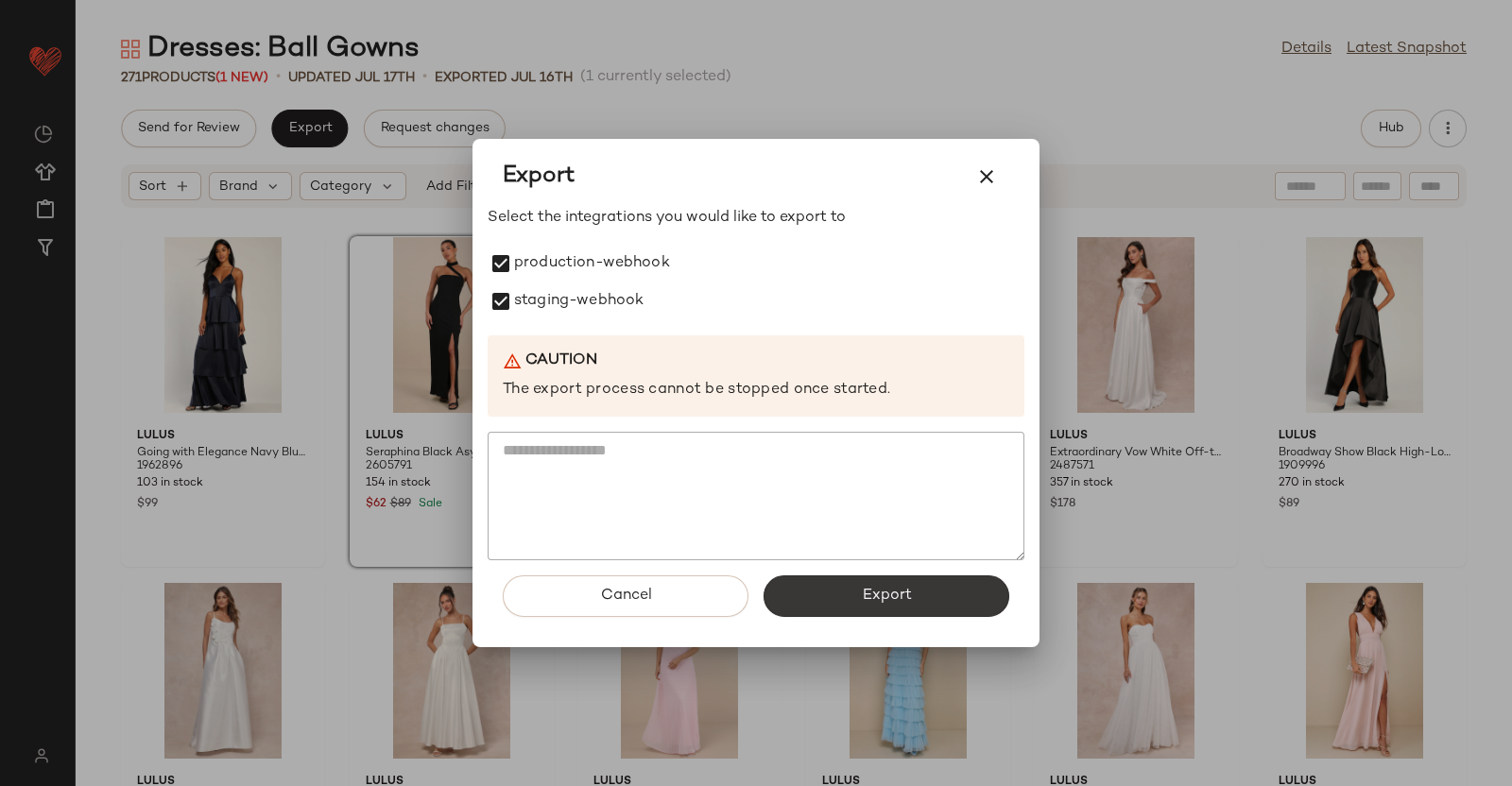 click on "Export" 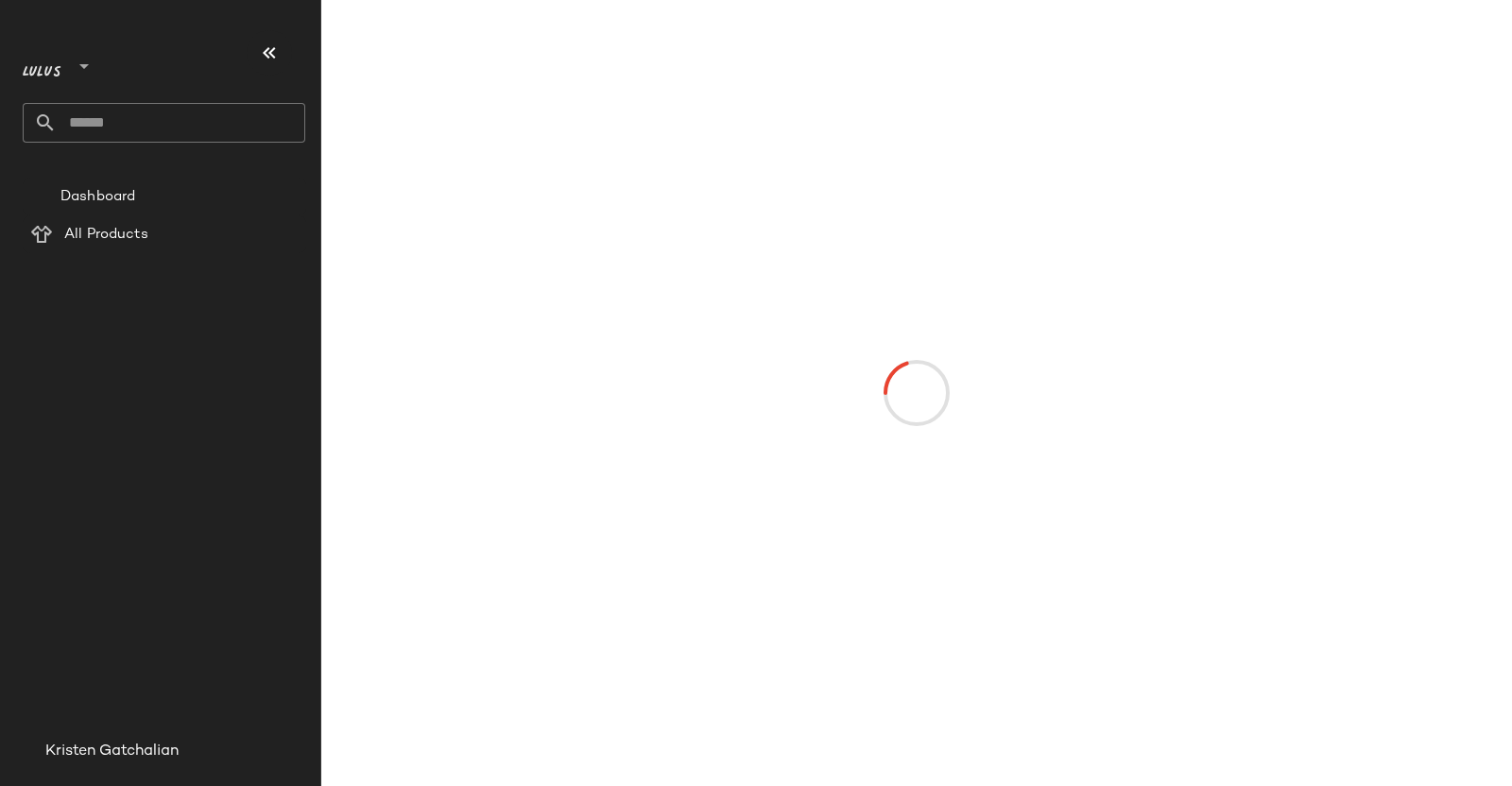 scroll, scrollTop: 0, scrollLeft: 0, axis: both 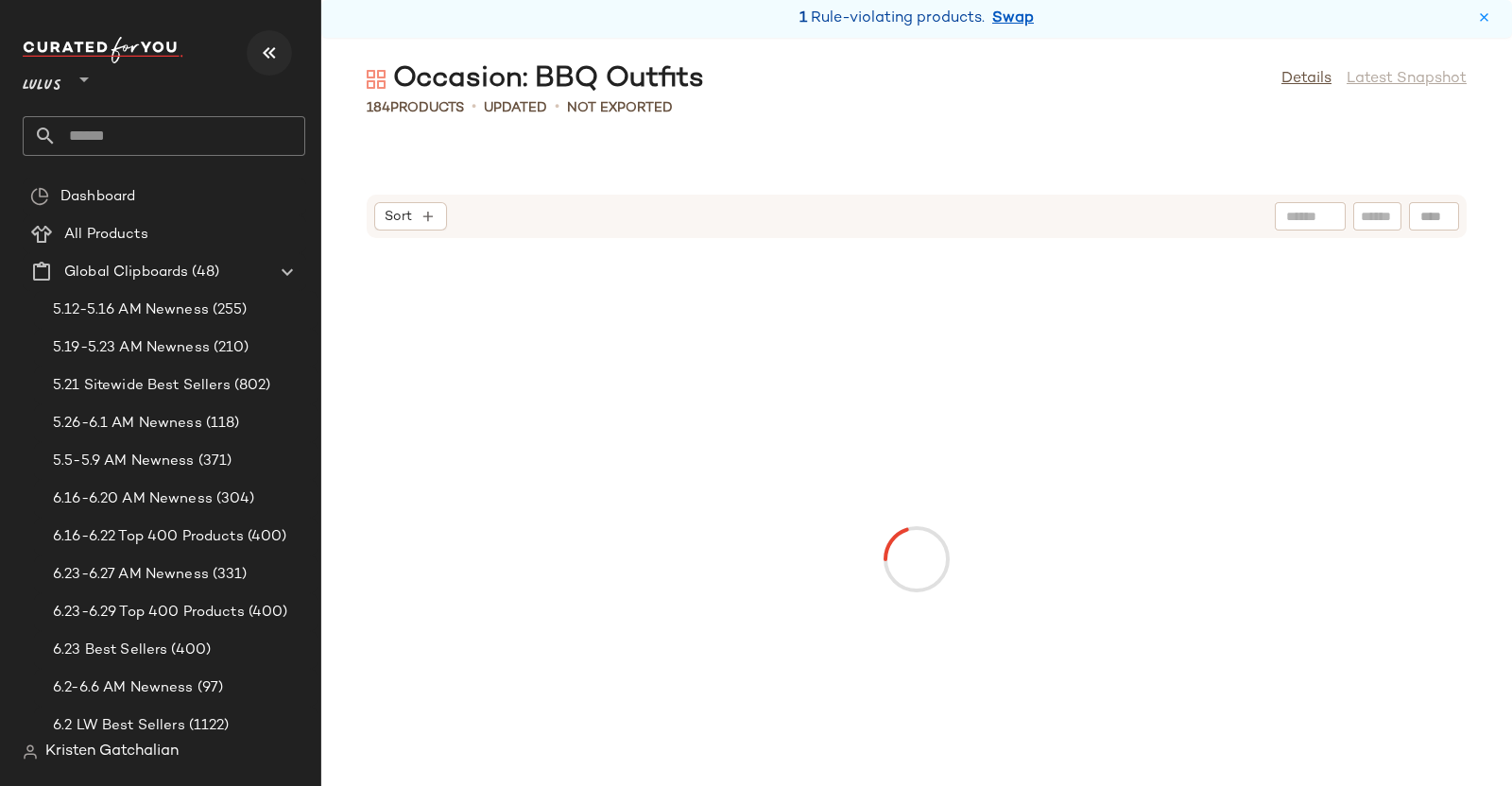 click at bounding box center [269, 53] 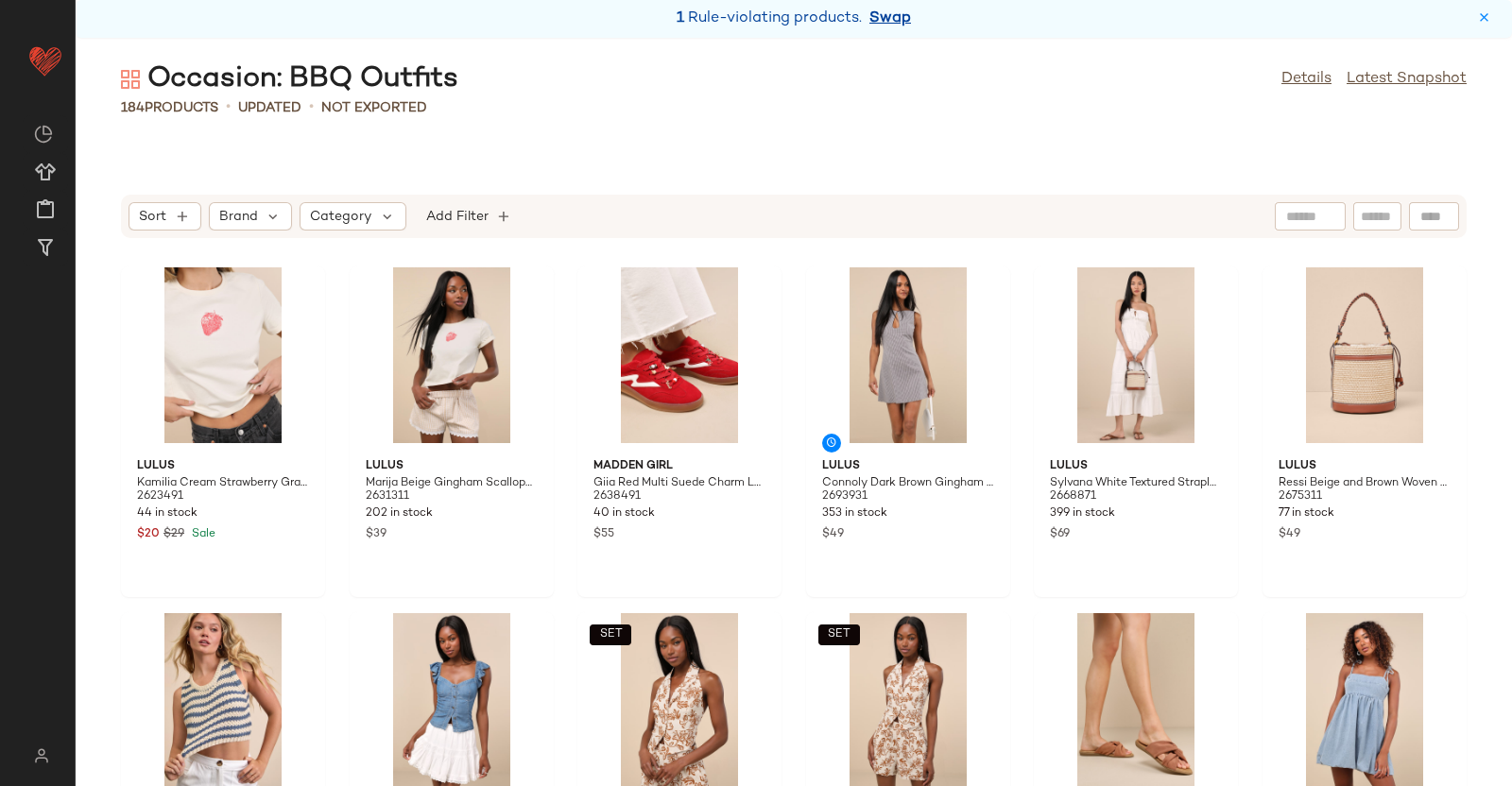 click on "Swap" at bounding box center [890, 19] 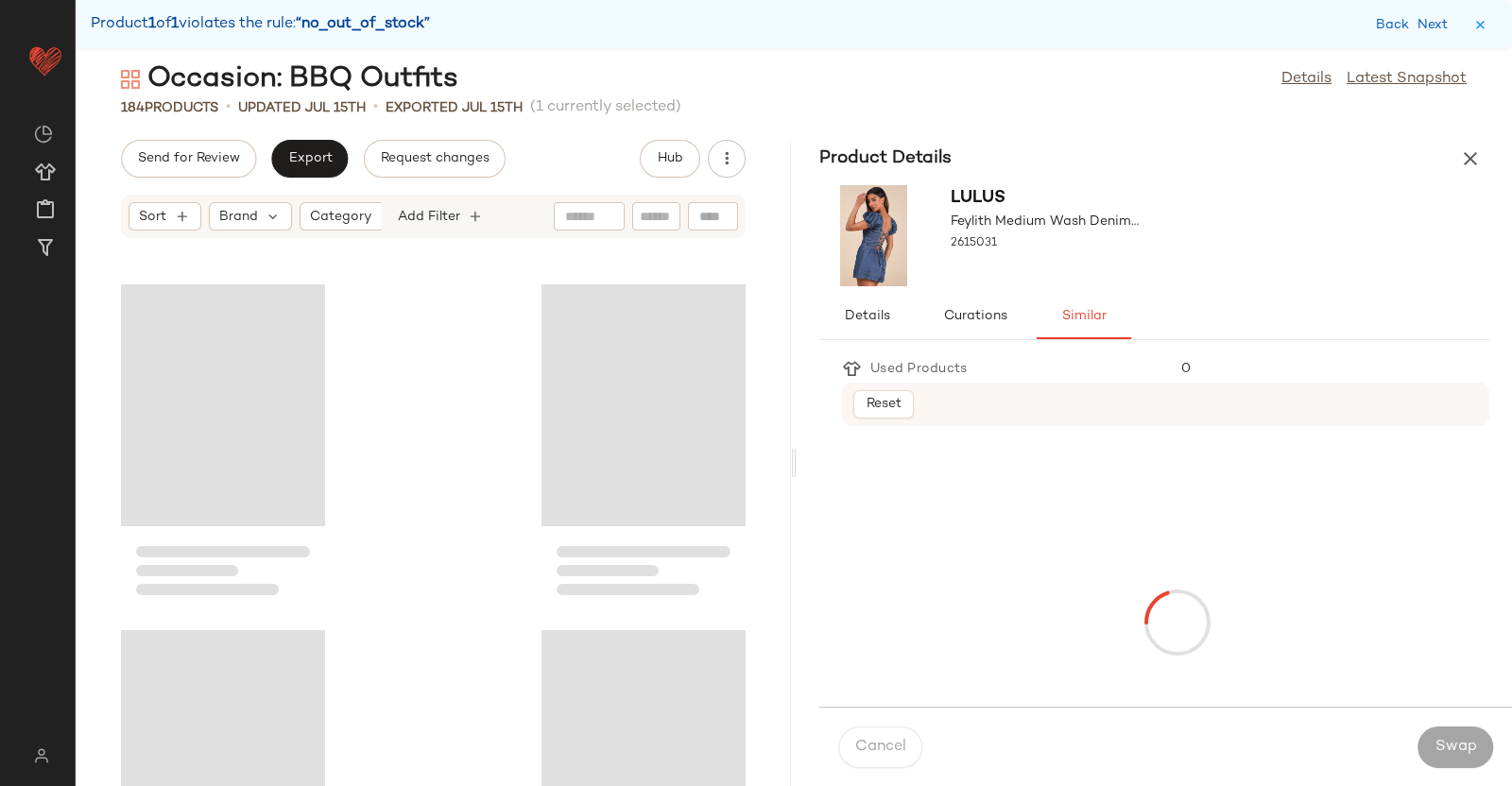 scroll, scrollTop: 5877, scrollLeft: 0, axis: vertical 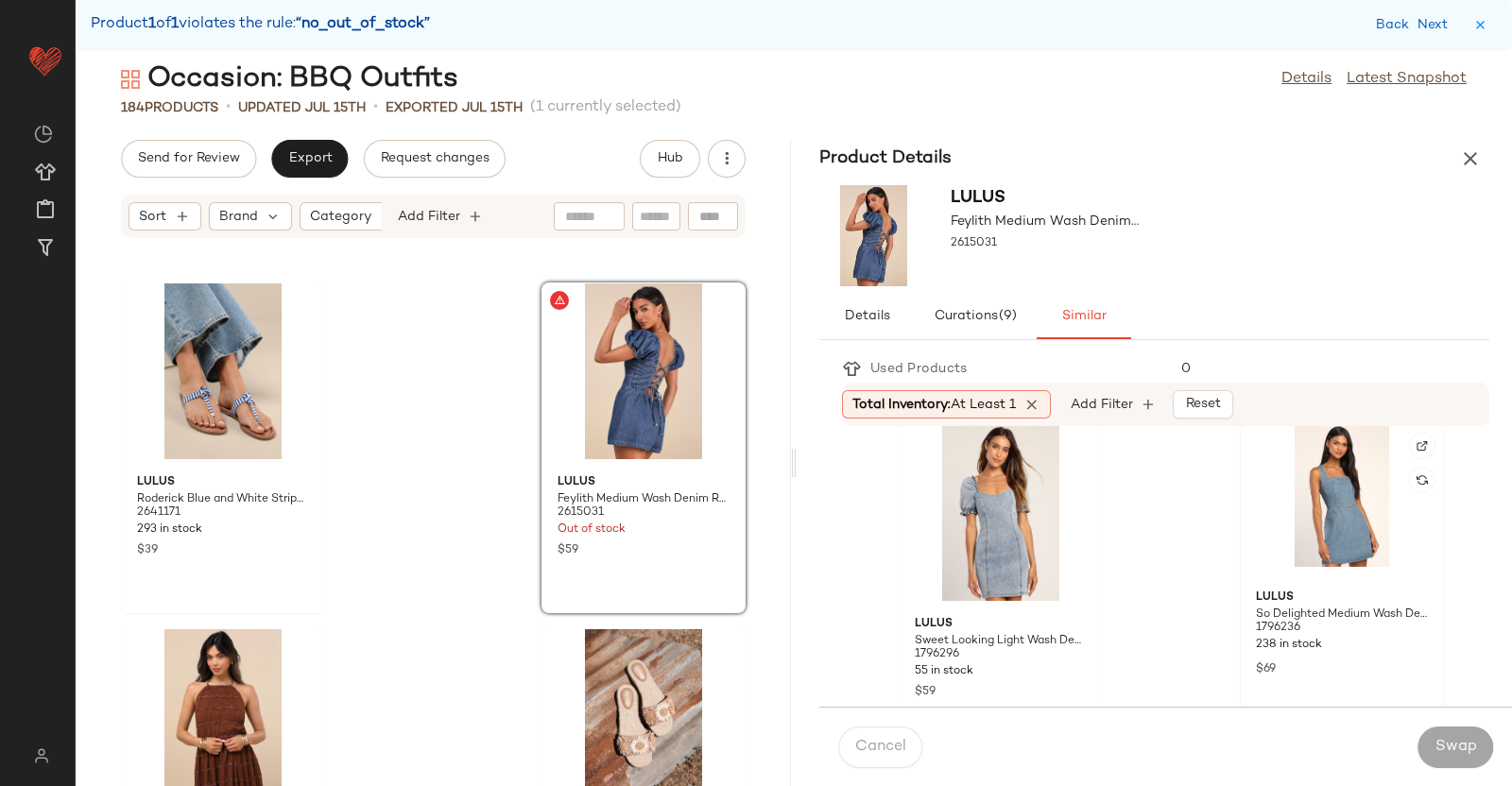 click 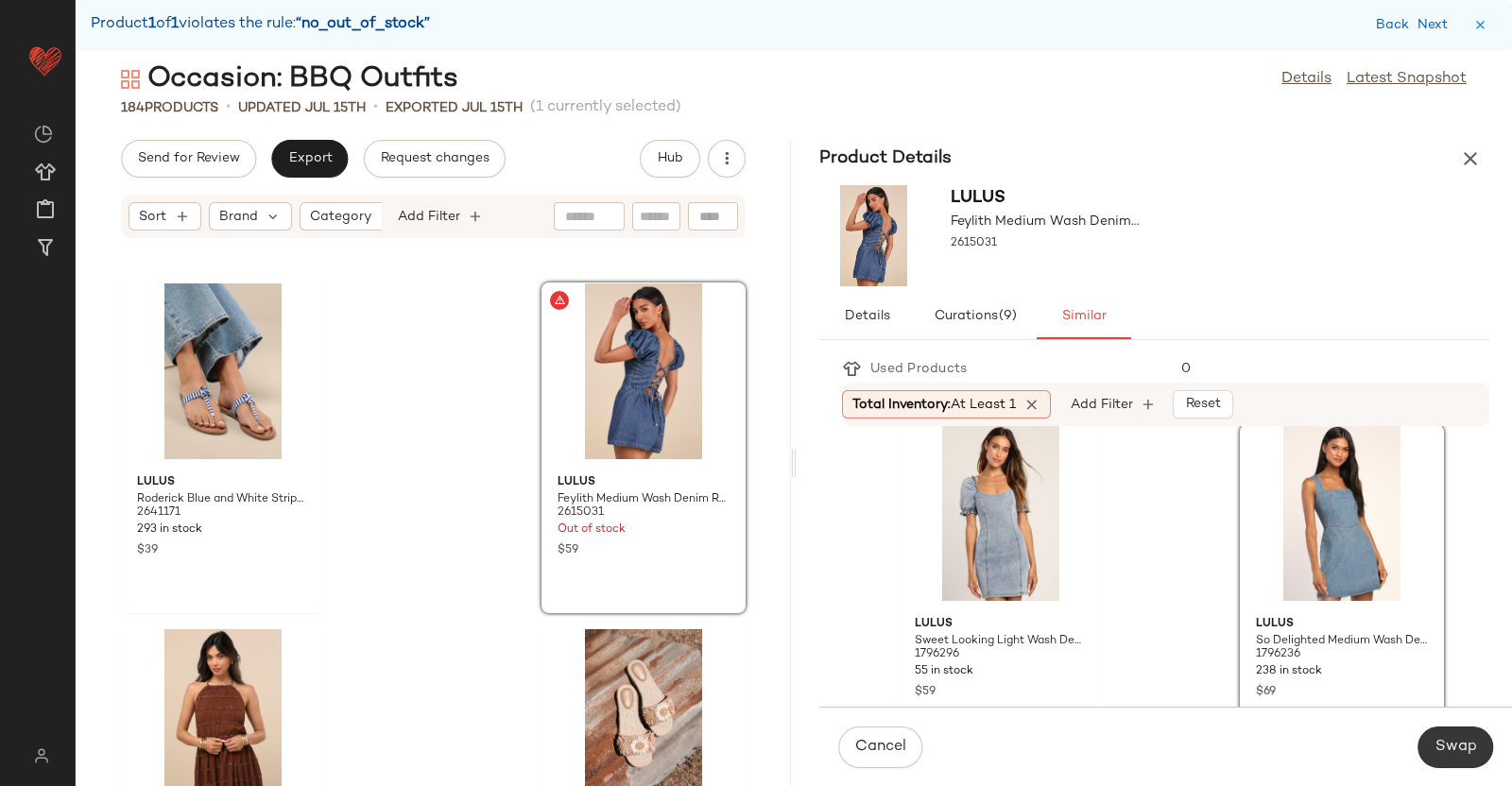 click on "Swap" 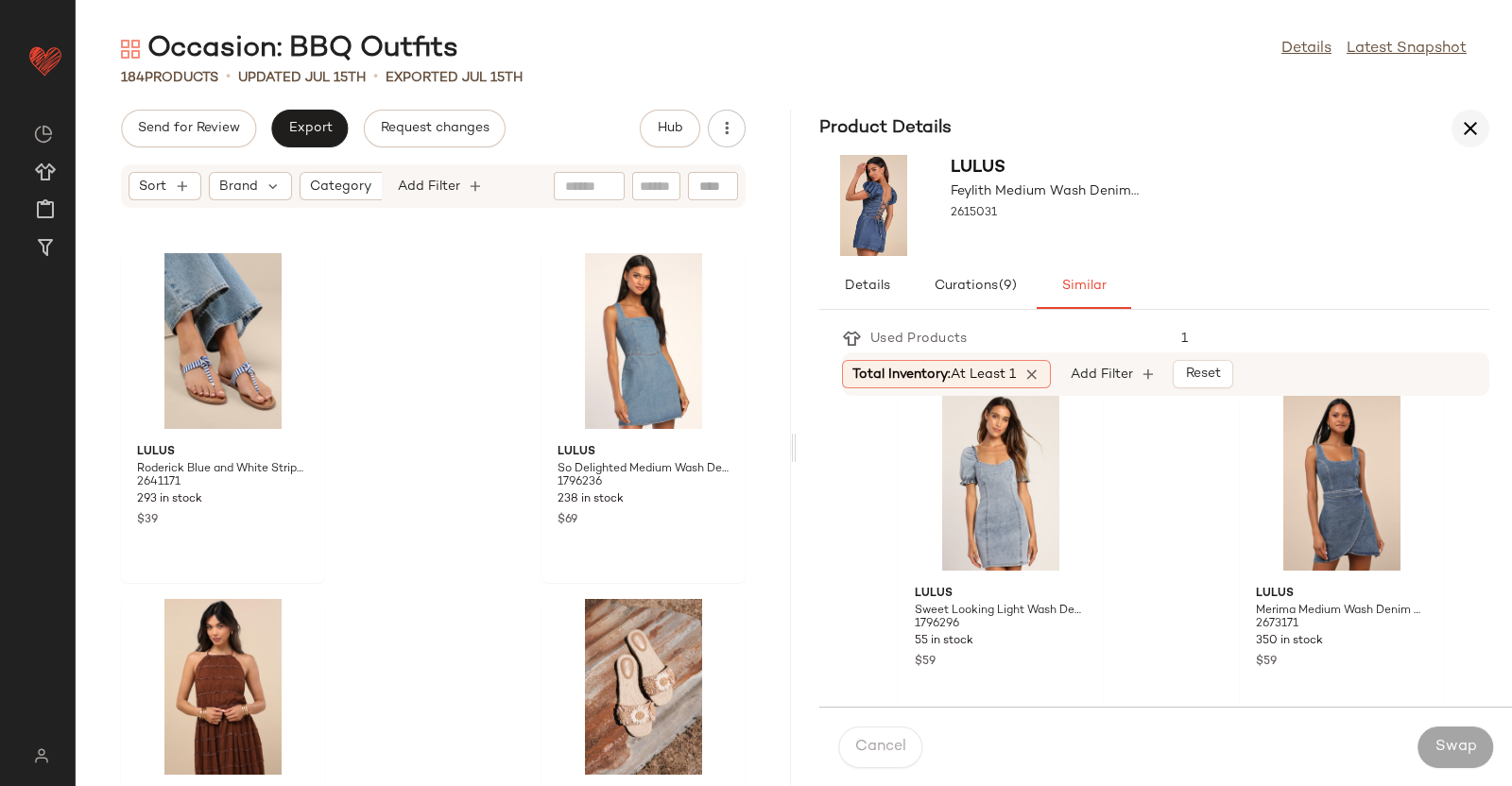 click at bounding box center [1470, 128] 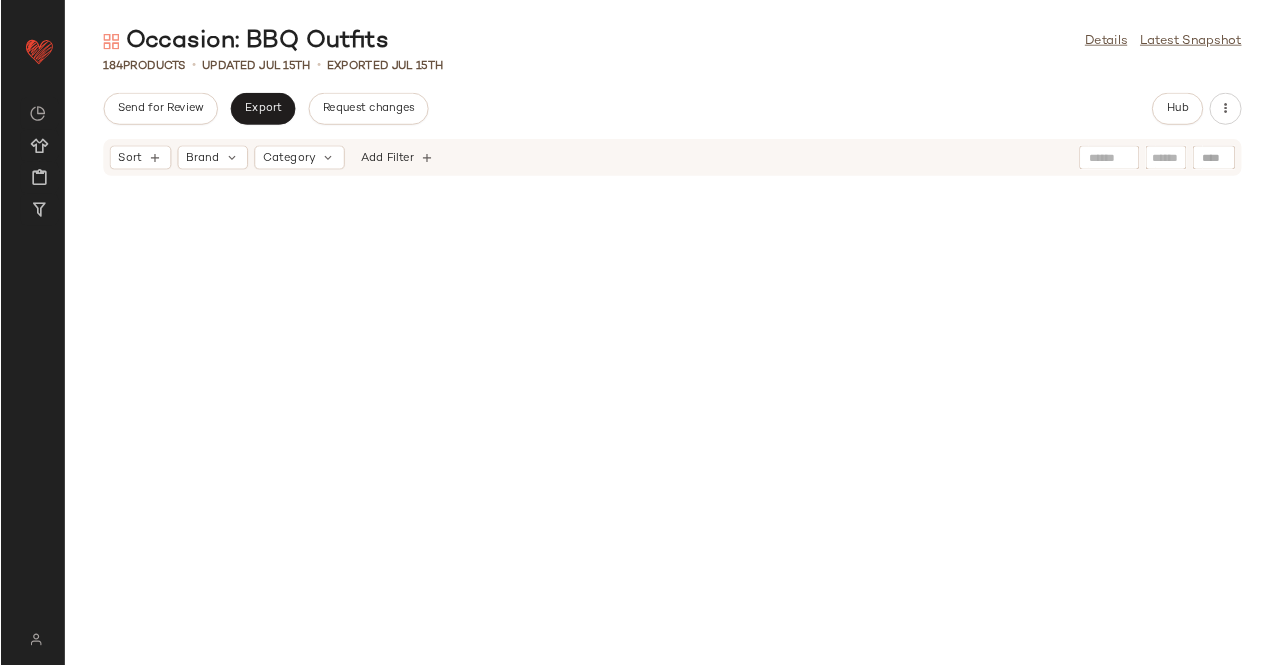 scroll, scrollTop: 0, scrollLeft: 0, axis: both 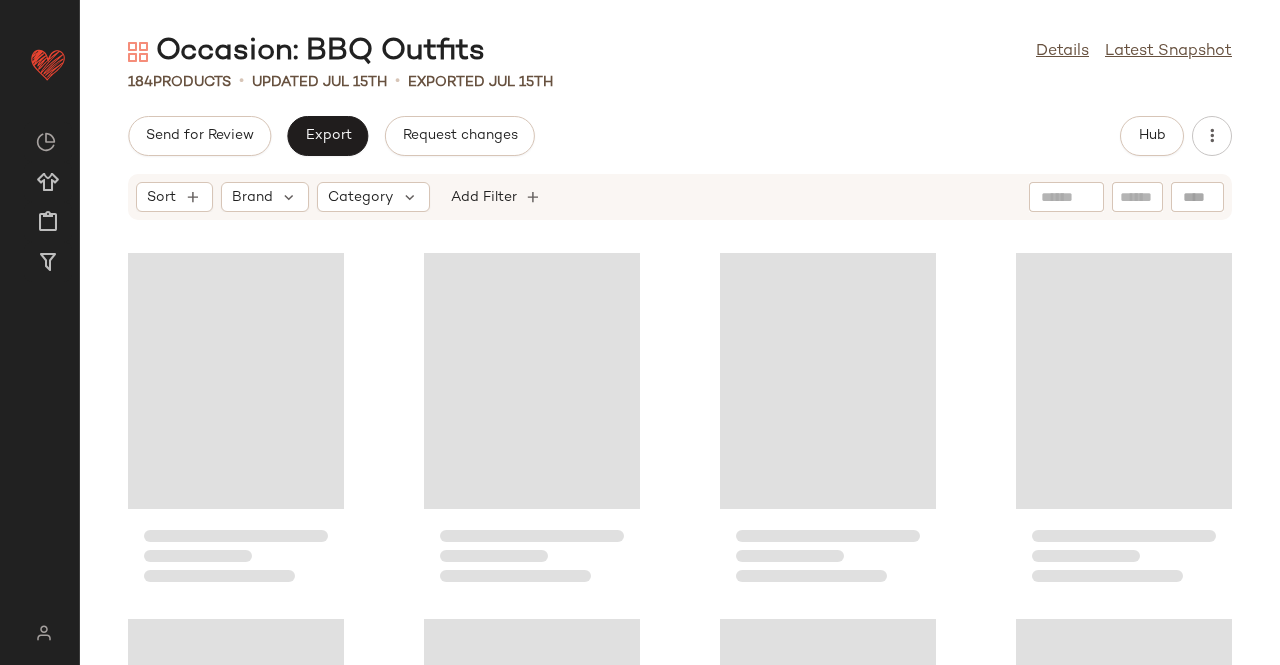 drag, startPoint x: 1307, startPoint y: 14, endPoint x: 784, endPoint y: 87, distance: 528.07007 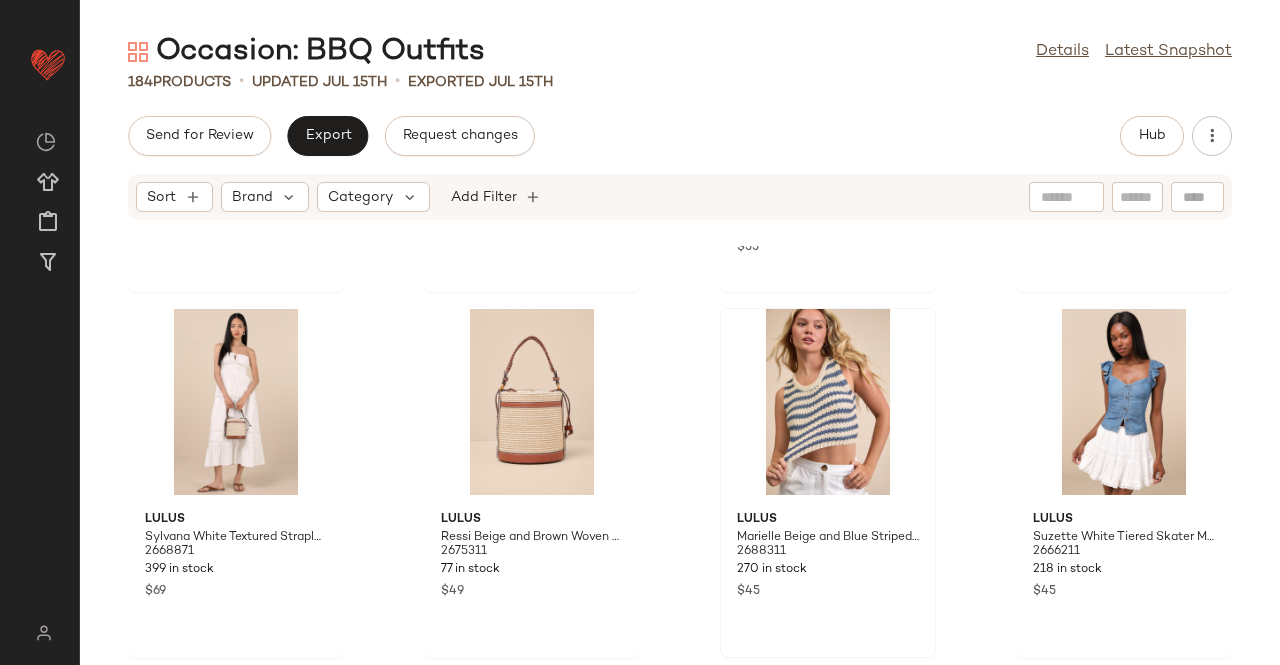 scroll, scrollTop: 0, scrollLeft: 0, axis: both 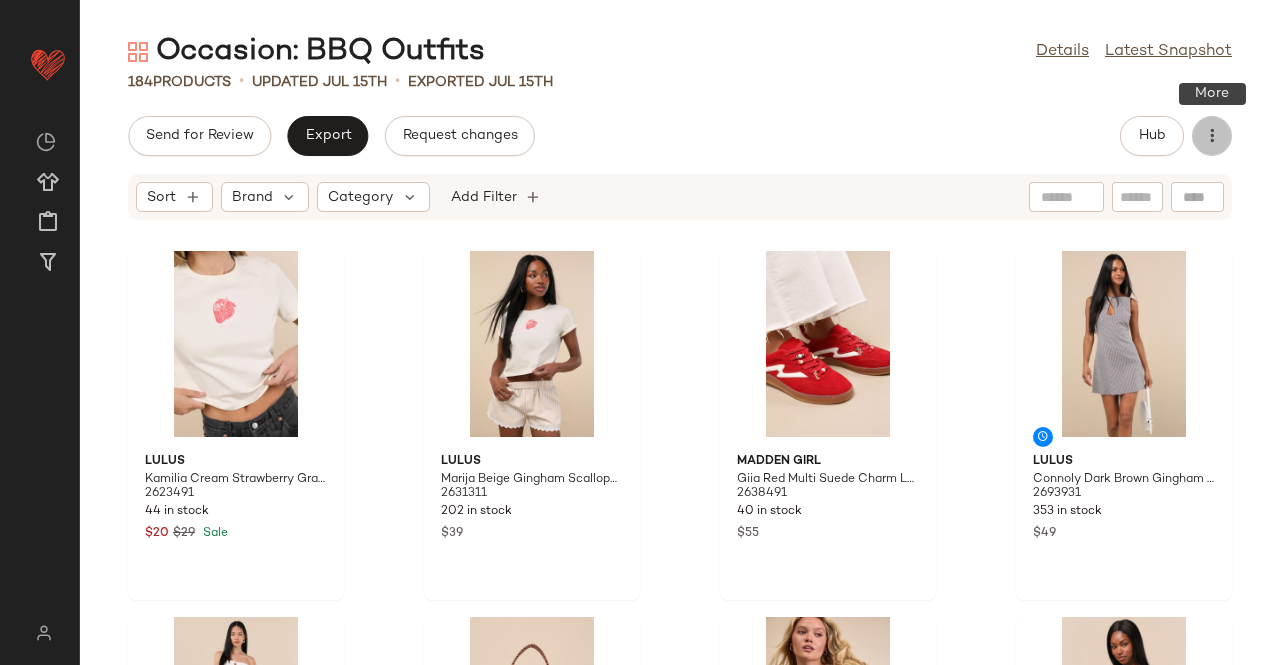 click 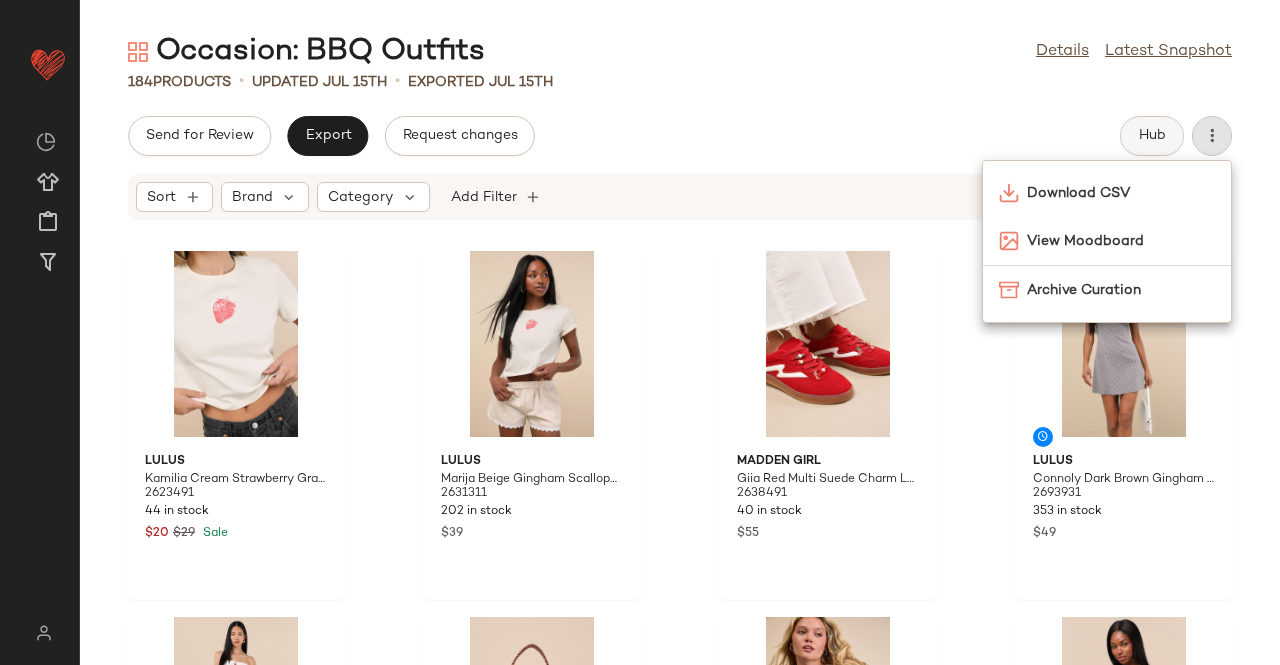 click on "Hub" 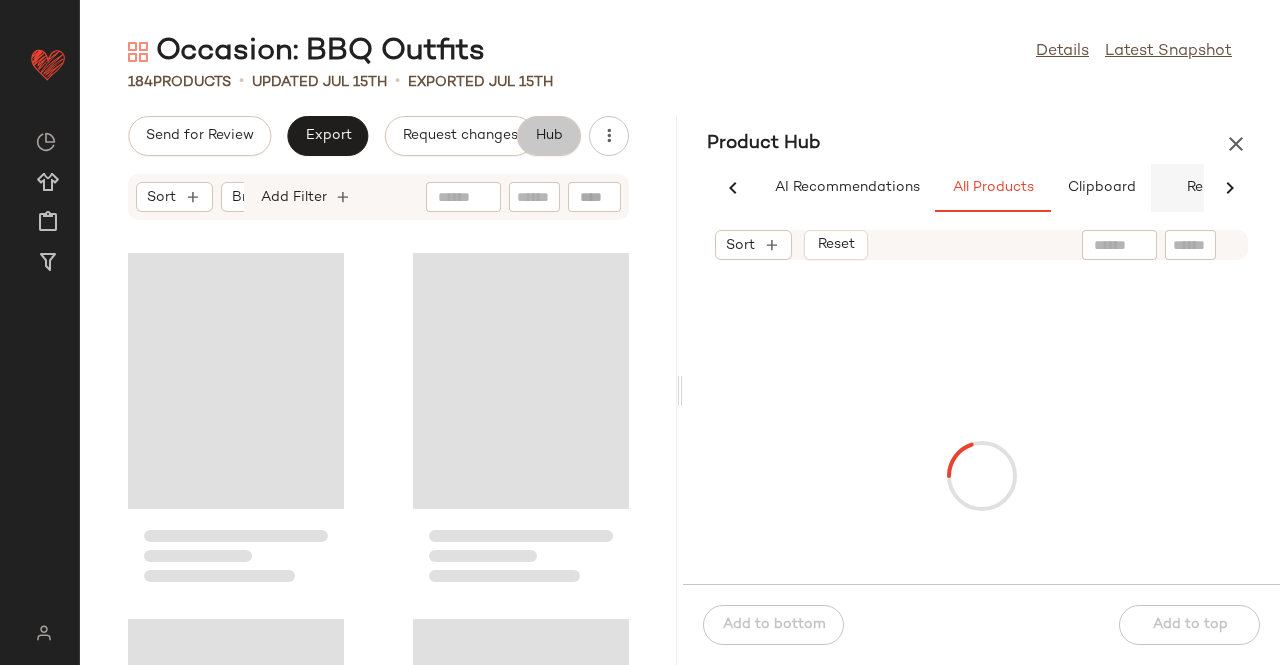 scroll, scrollTop: 0, scrollLeft: 62, axis: horizontal 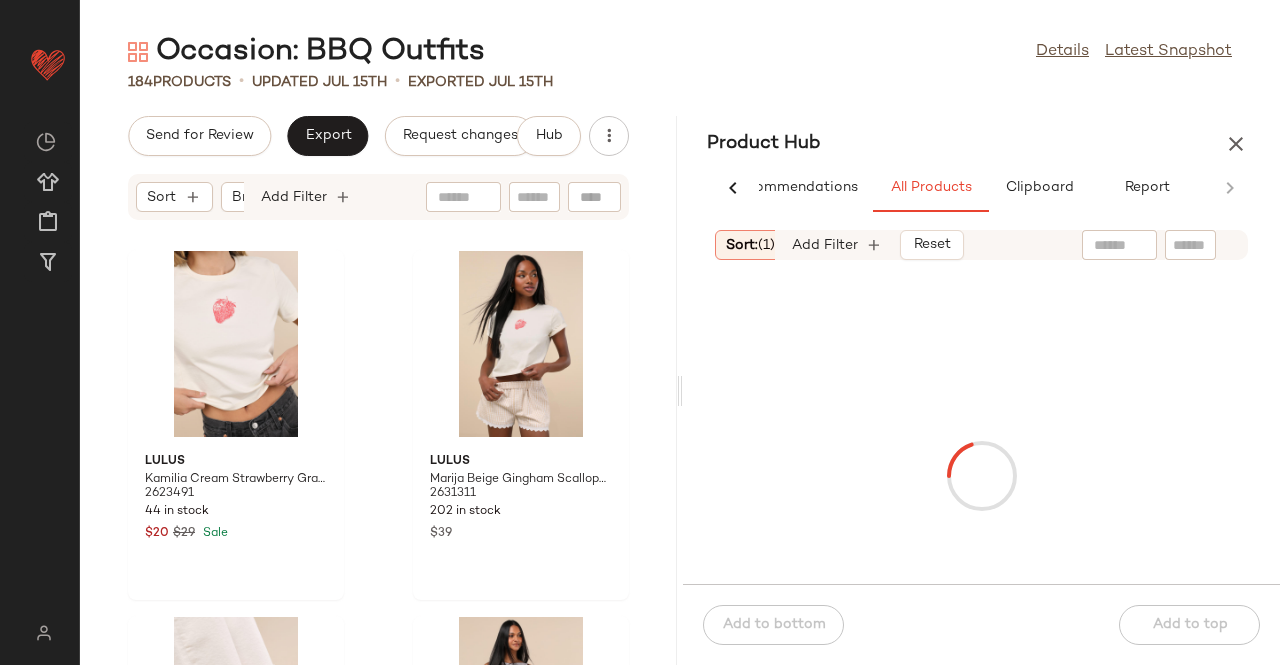click 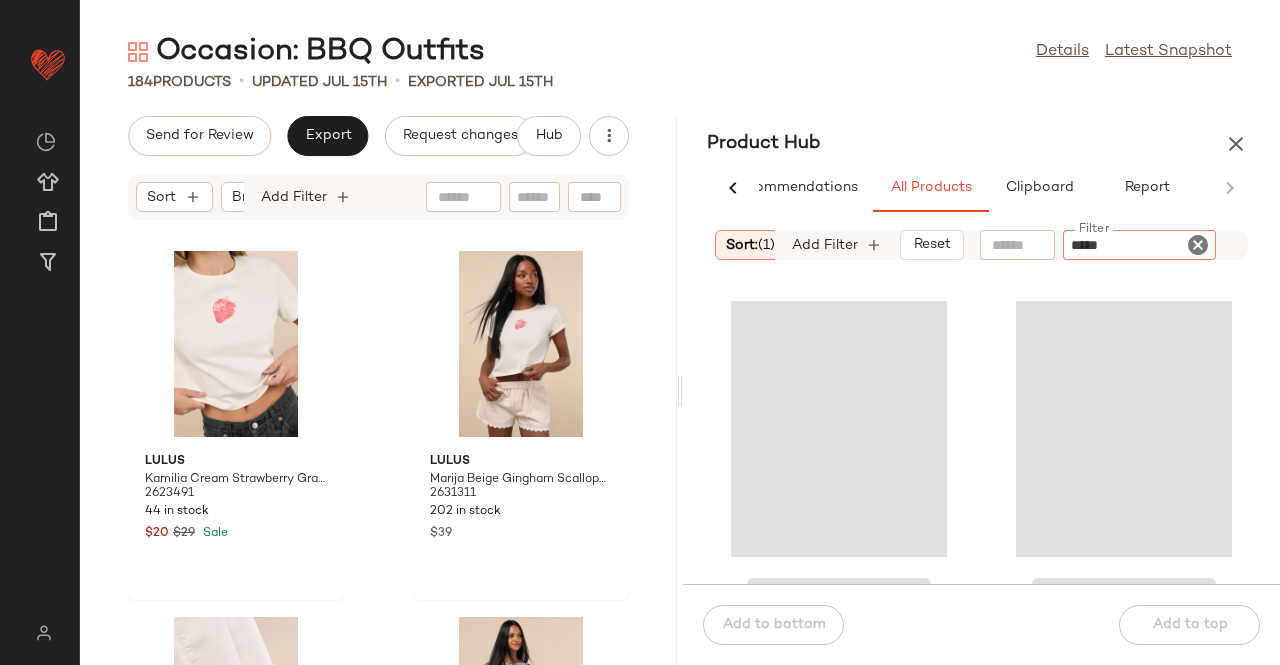 type on "*****" 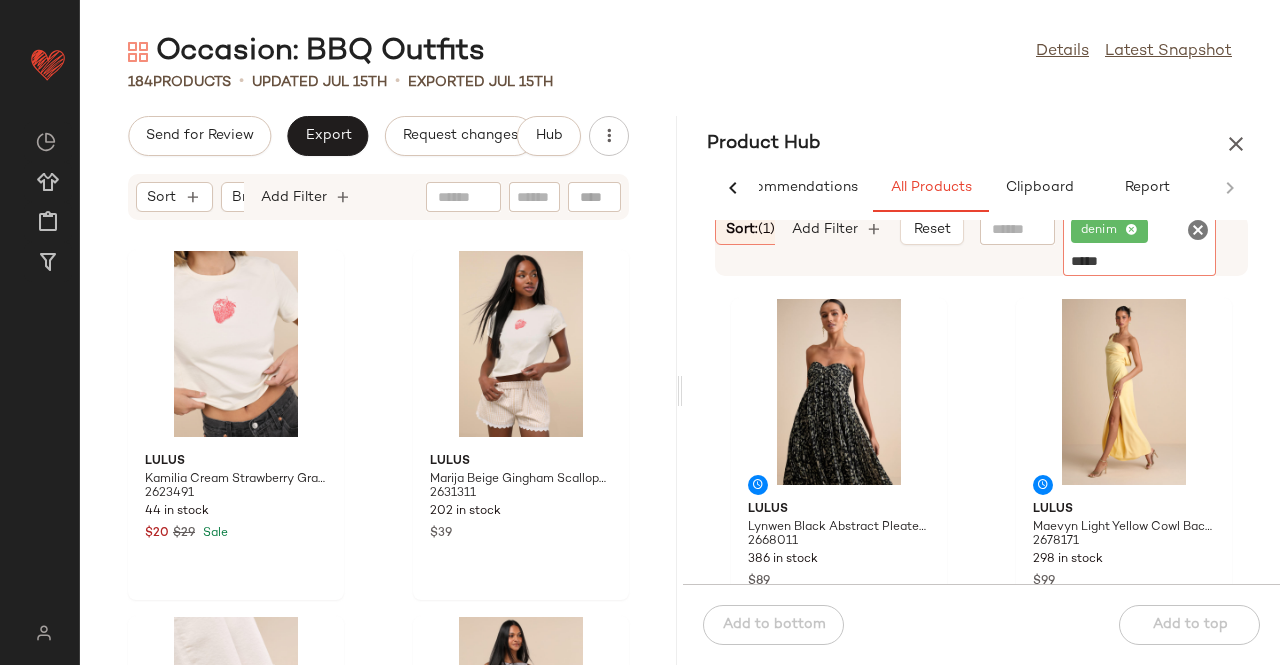 type on "******" 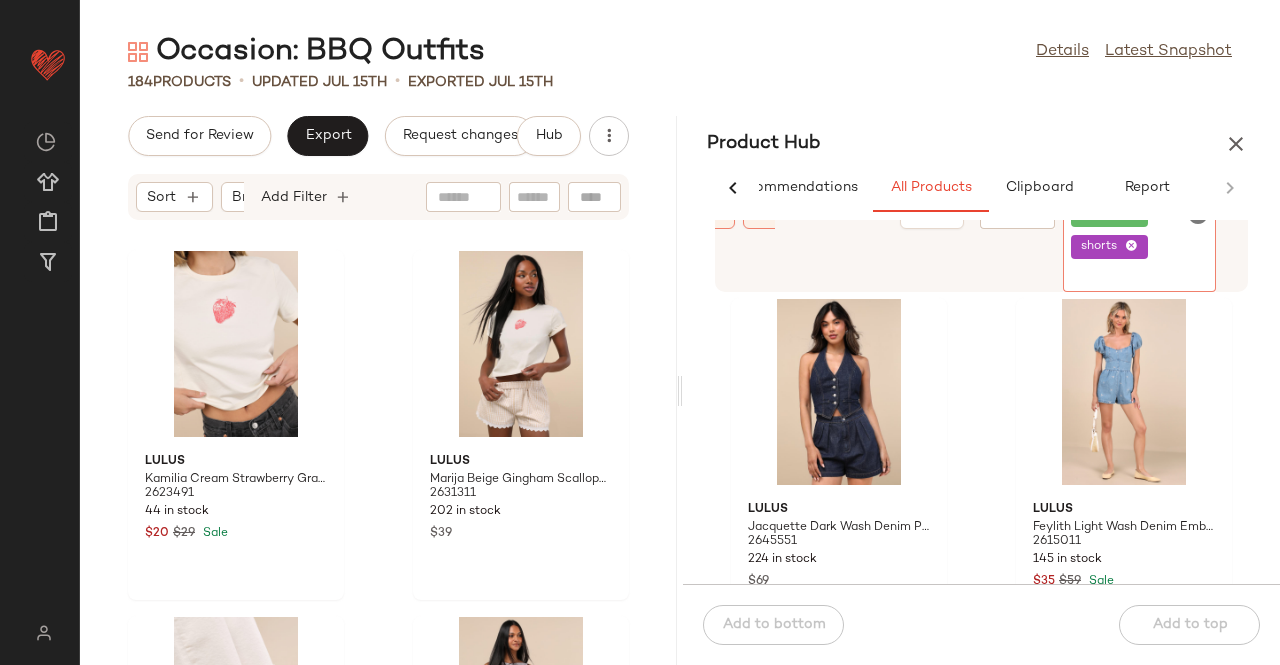 scroll, scrollTop: 0, scrollLeft: 334, axis: horizontal 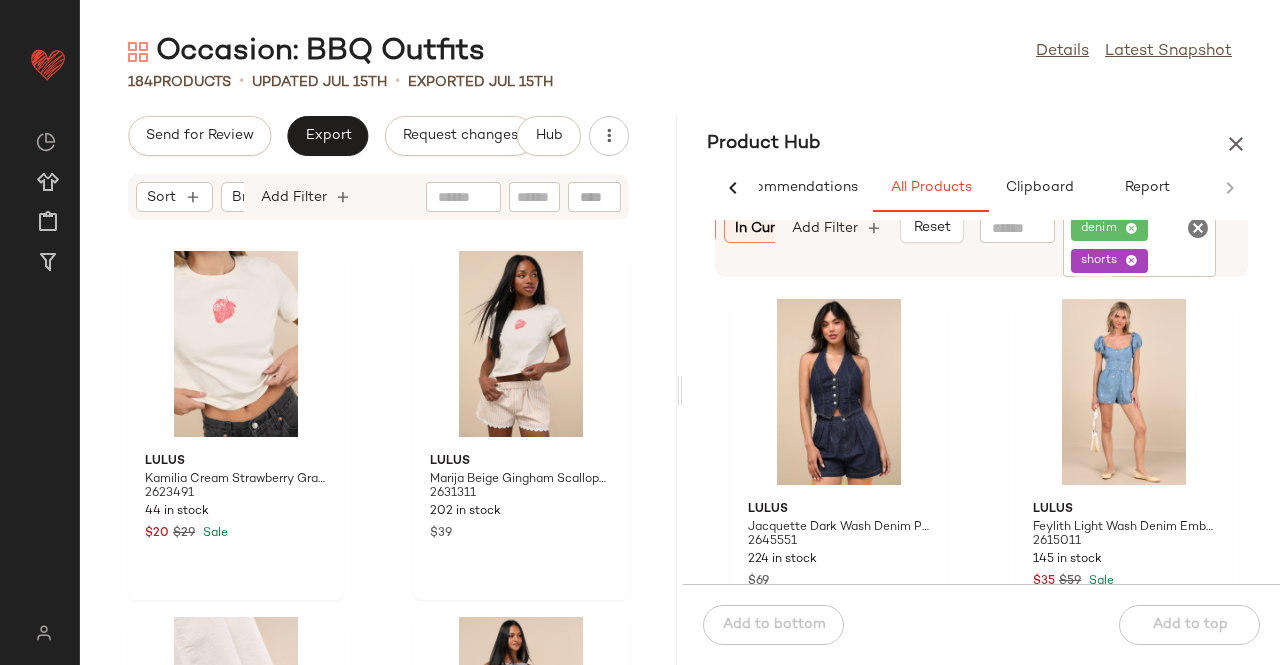 click on "Category:   (2)" 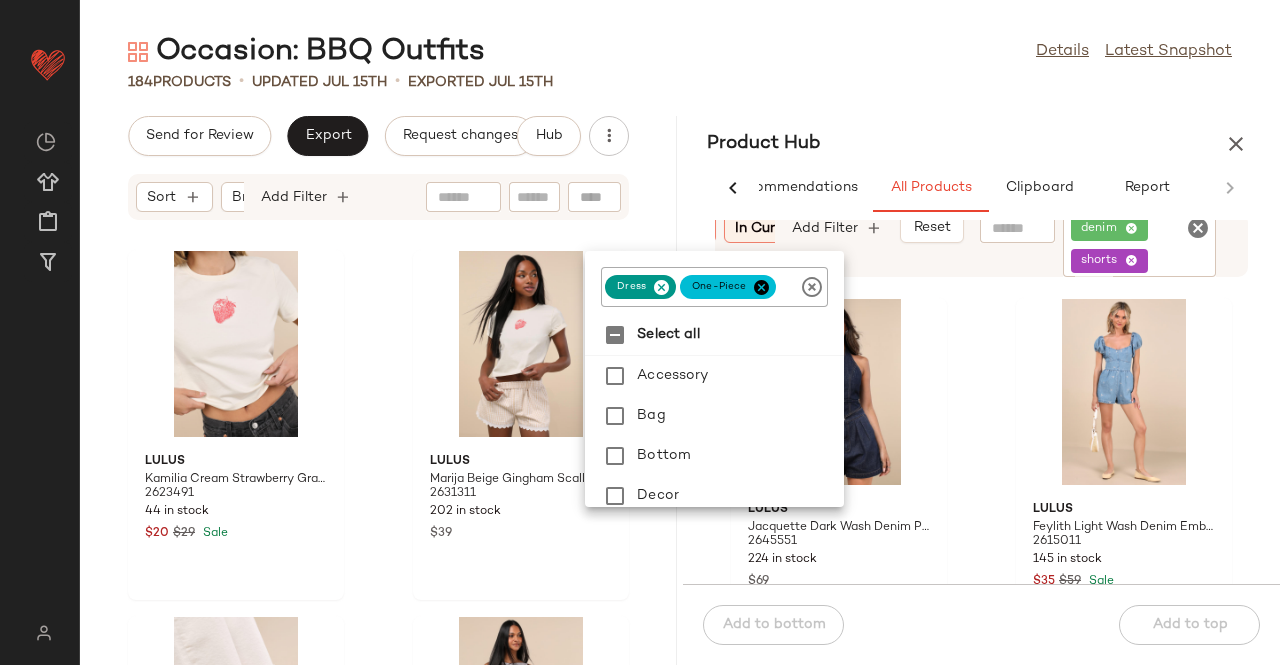 click at bounding box center (661, 287) 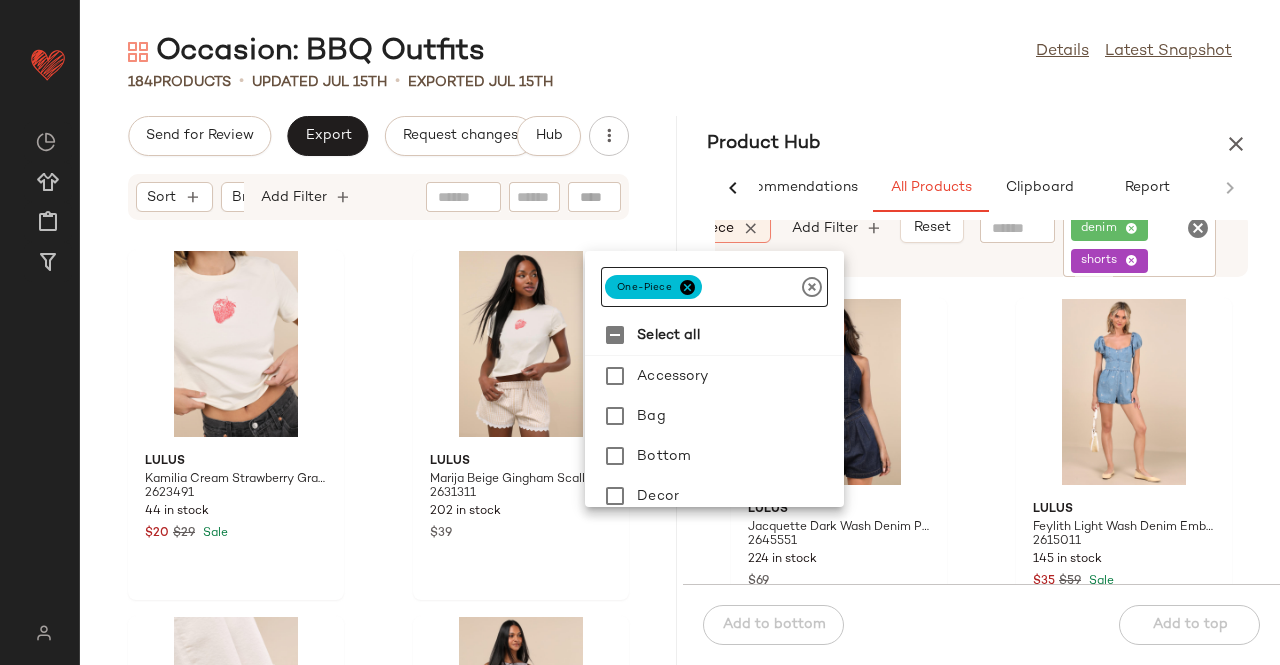 click at bounding box center [687, 287] 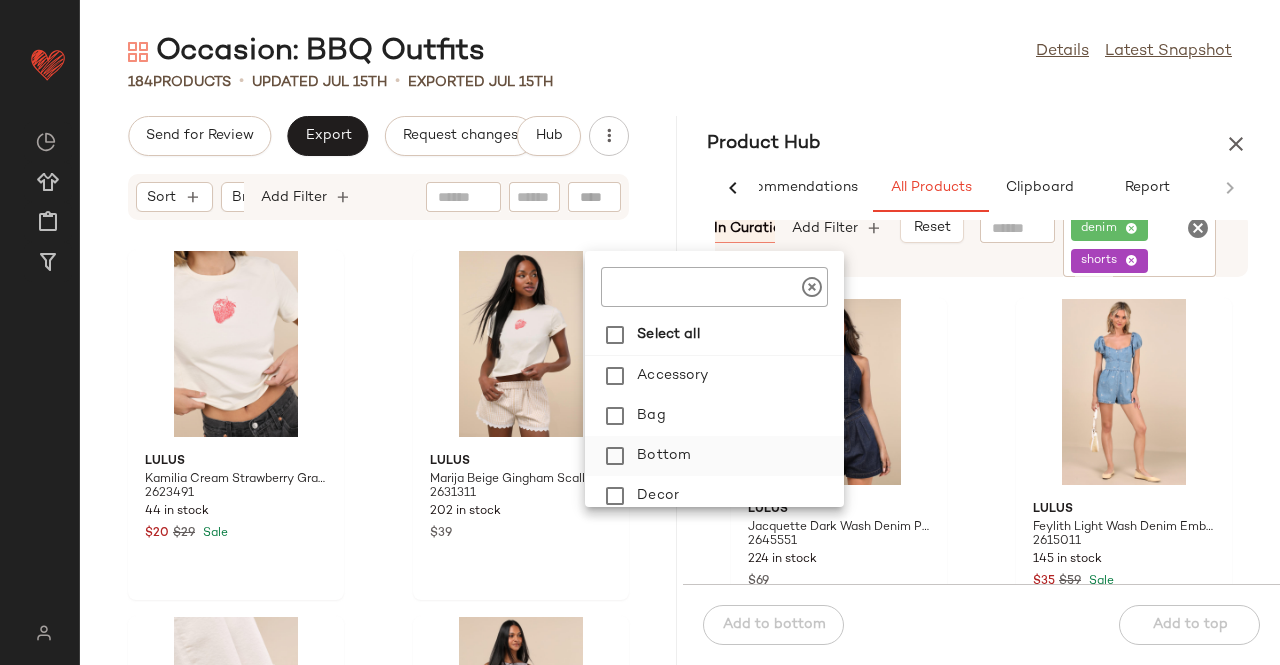click on "Bottom" at bounding box center [736, 456] 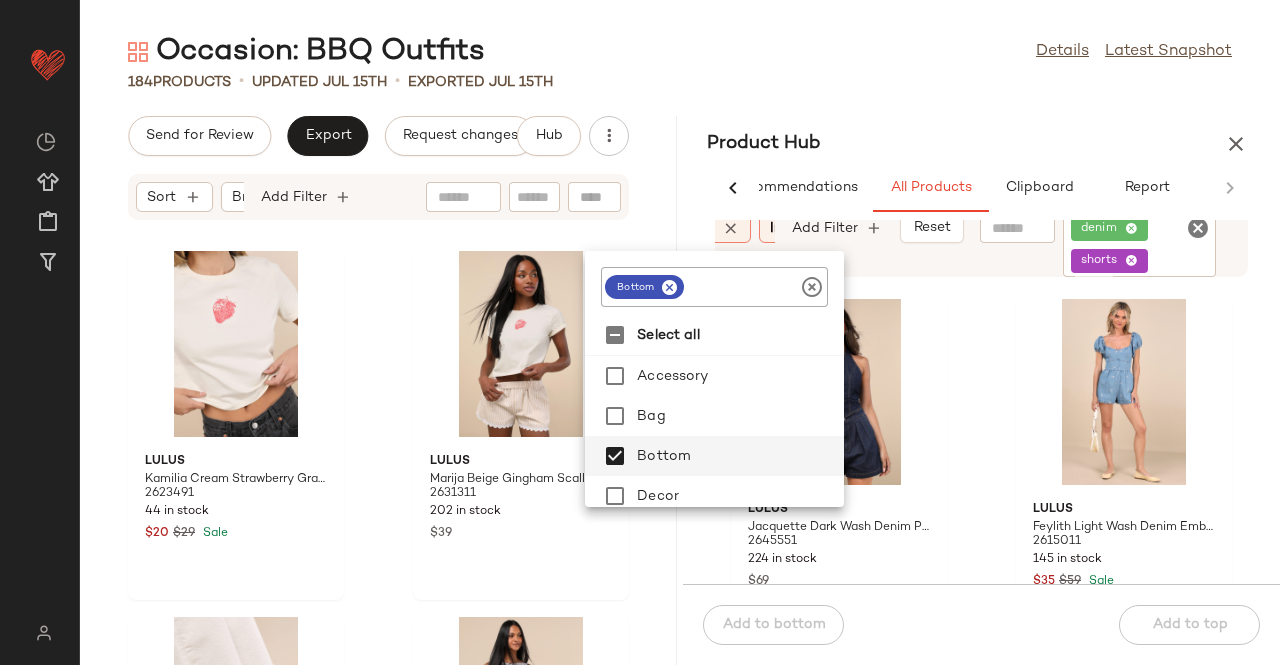 click on "Occasion: BBQ Outfits  Details   Latest Snapshot" 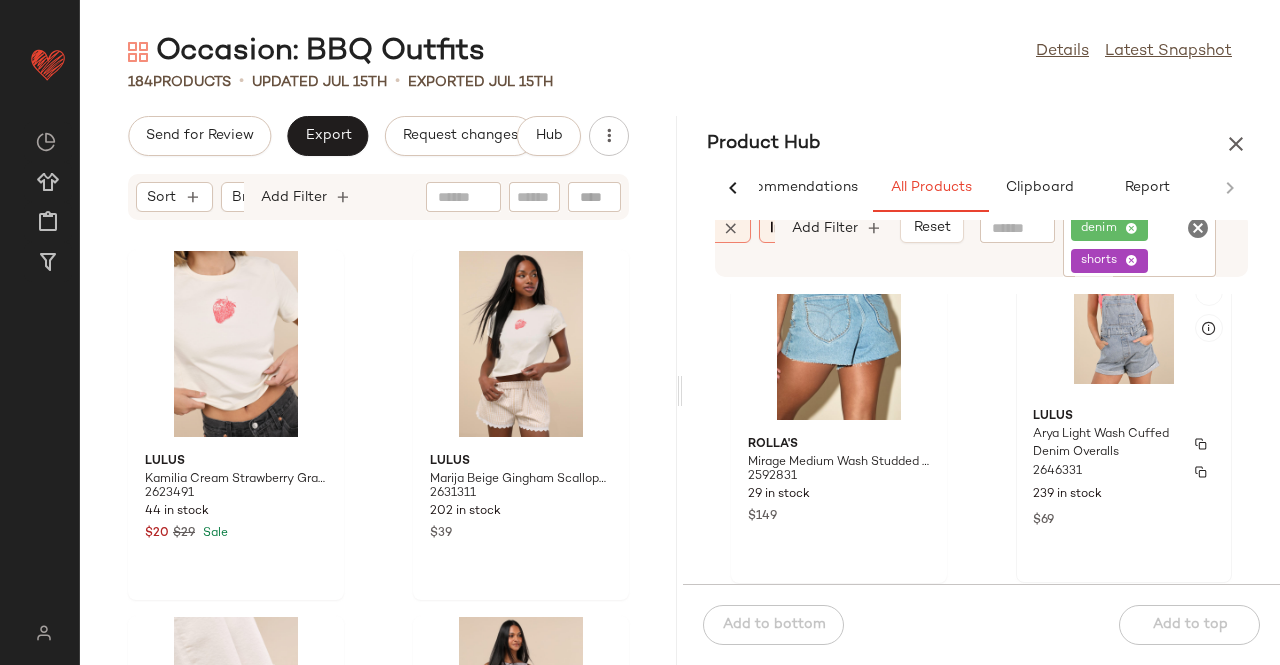 scroll, scrollTop: 416, scrollLeft: 0, axis: vertical 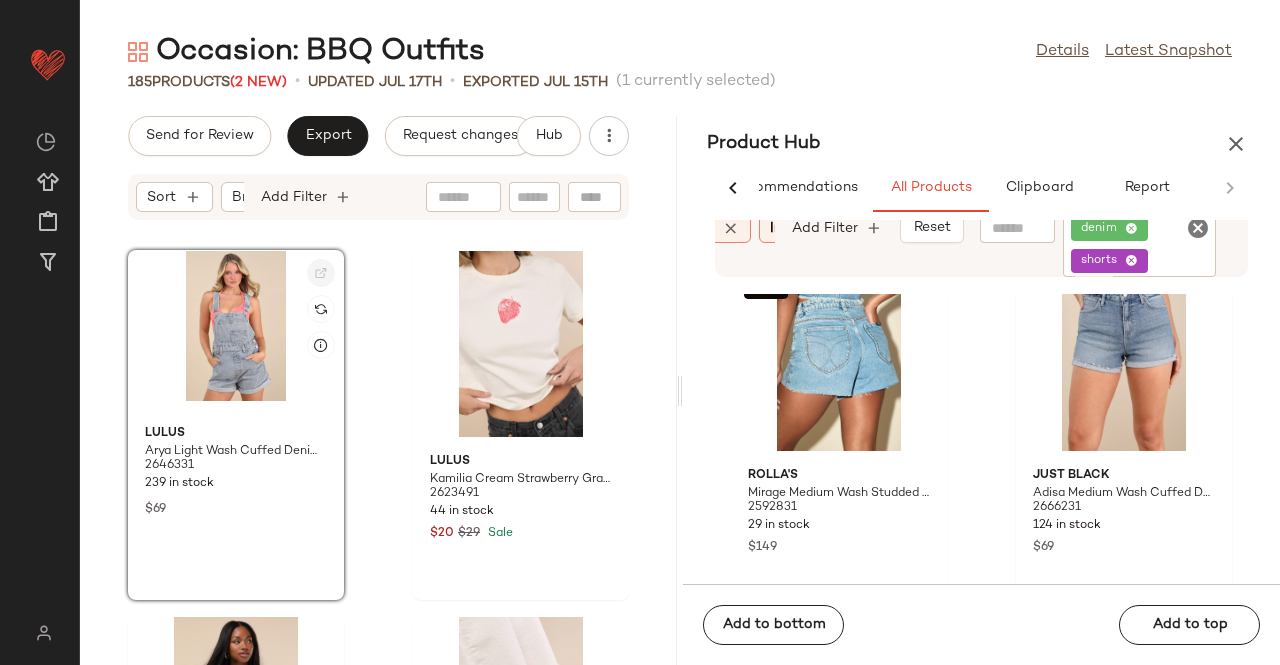 click at bounding box center [321, 273] 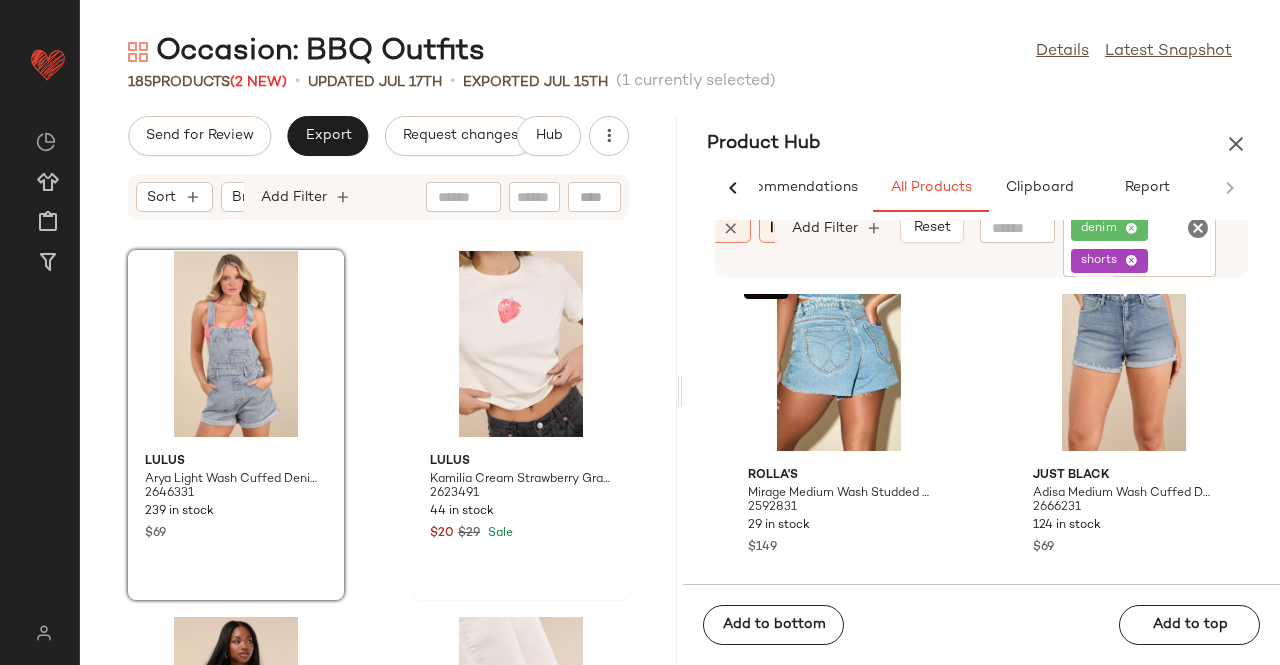click on "denim shorts" 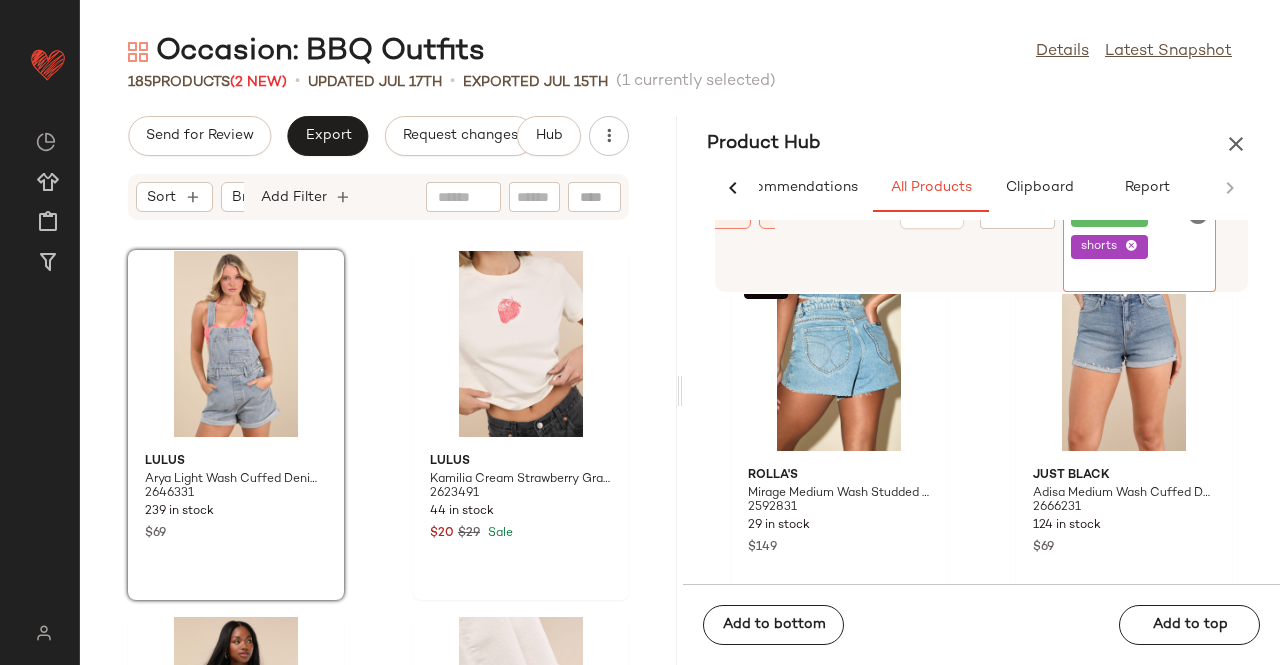 click 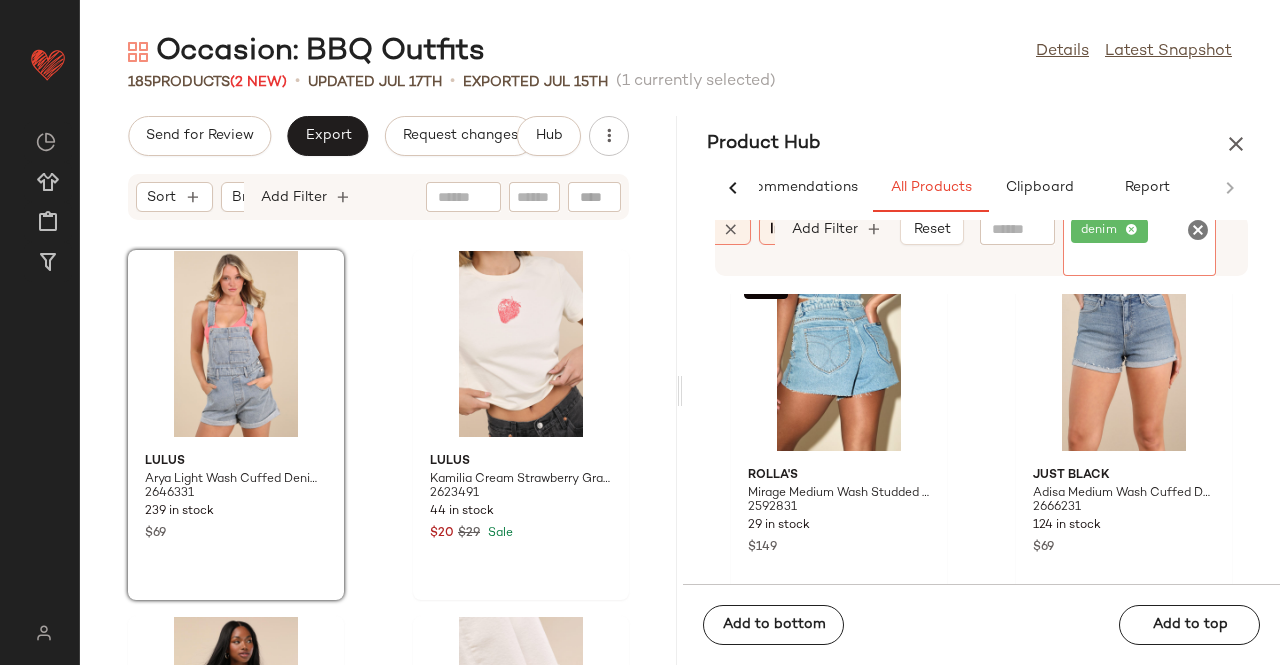 click 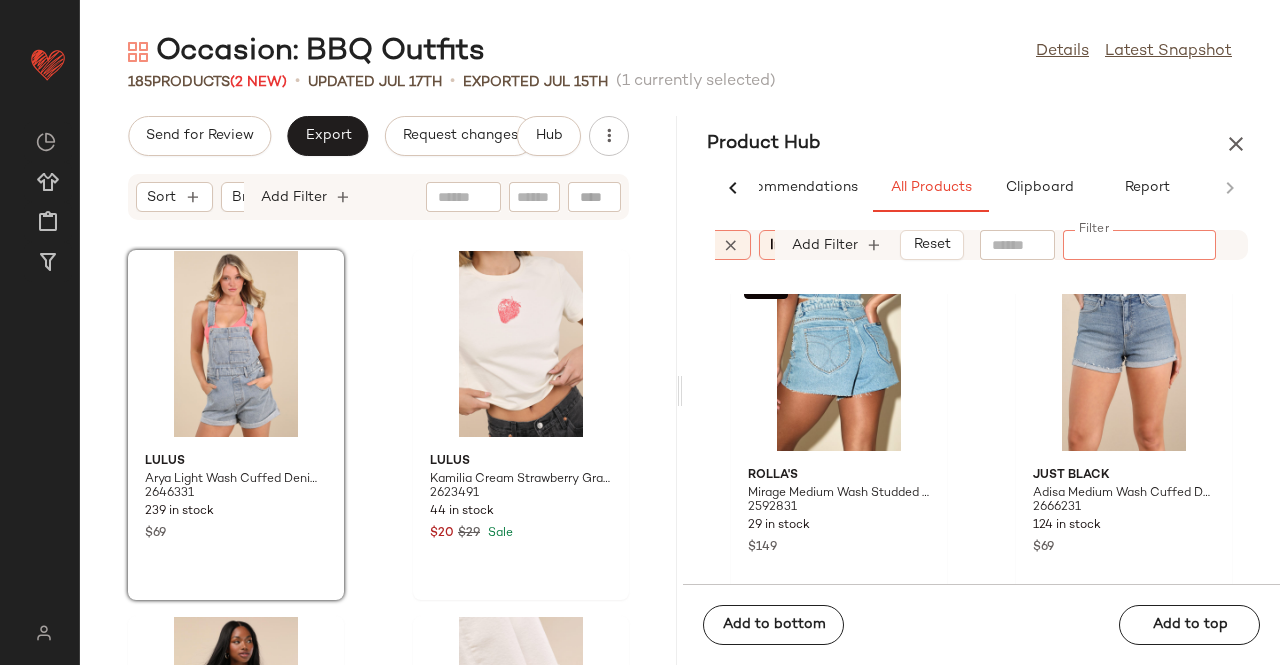 paste on "*******" 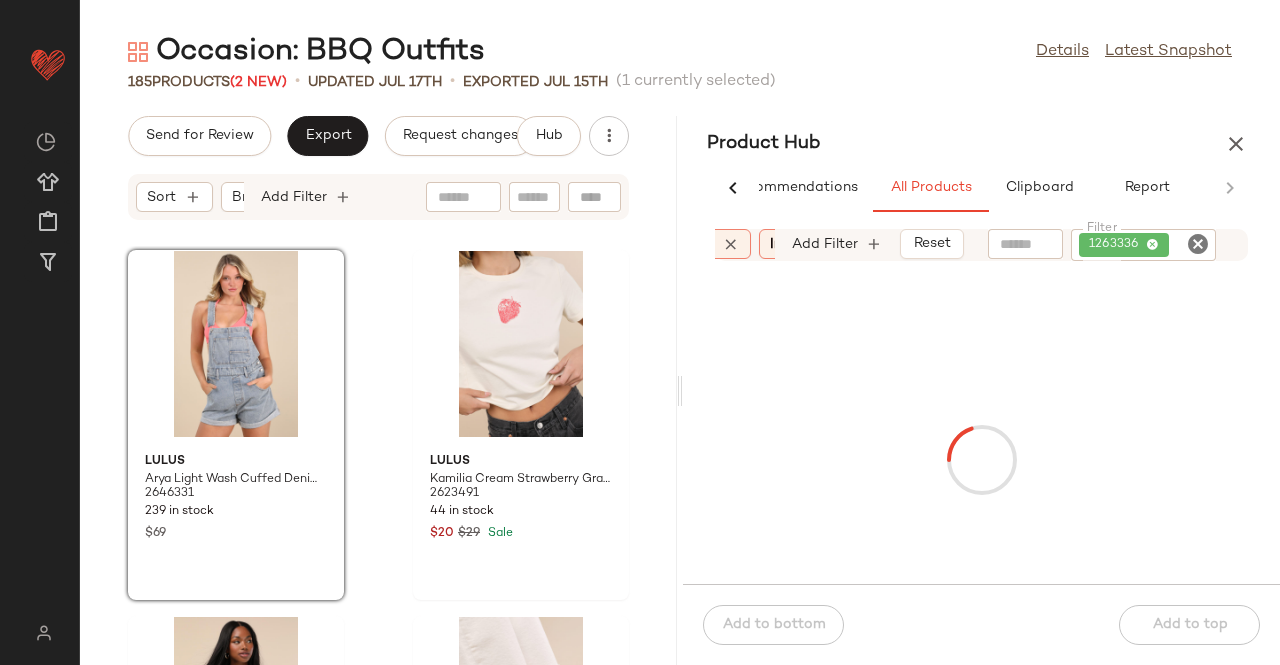click on "Category:   bottom" 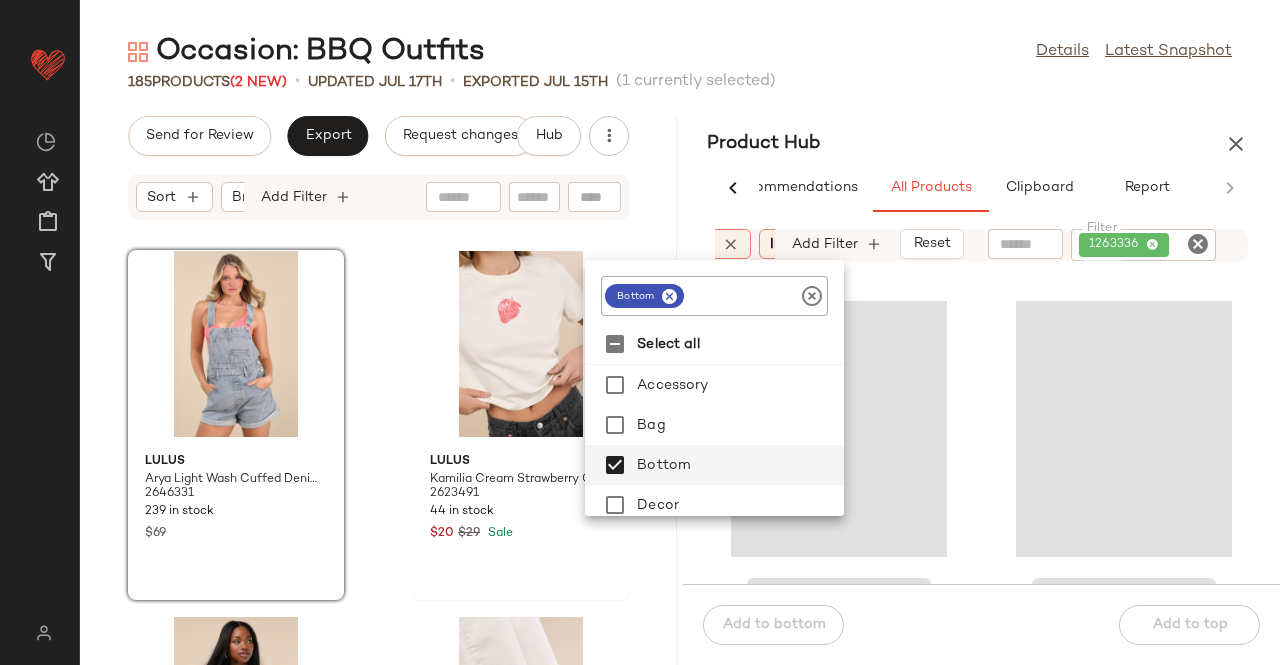 click at bounding box center (669, 296) 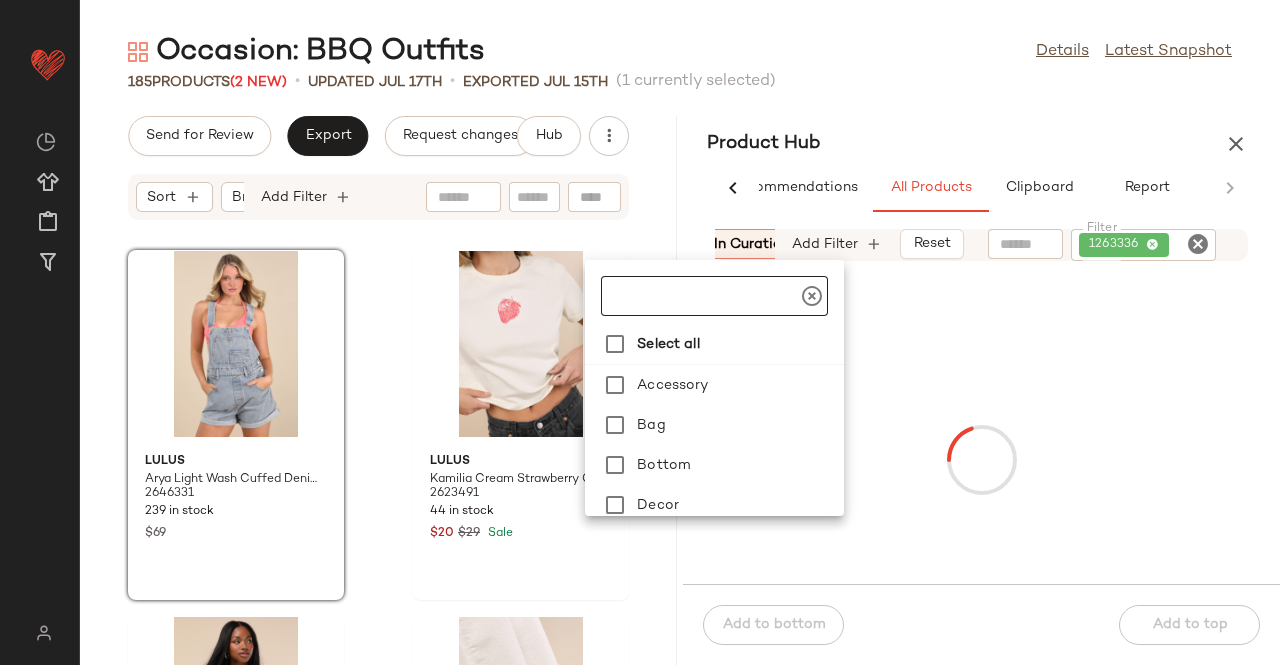 click on "185   Products  (2 New)  •   updated Jul 17th  •  Exported Jul 15th   (1 currently selected)" 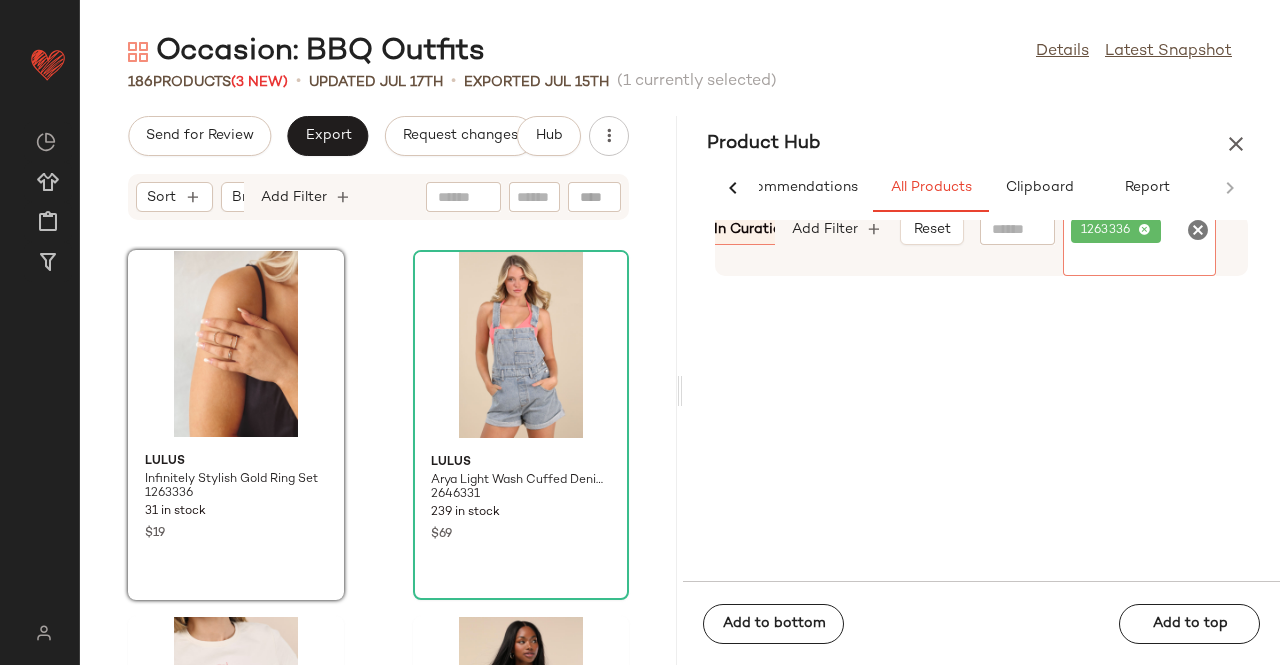 click on "1263336" 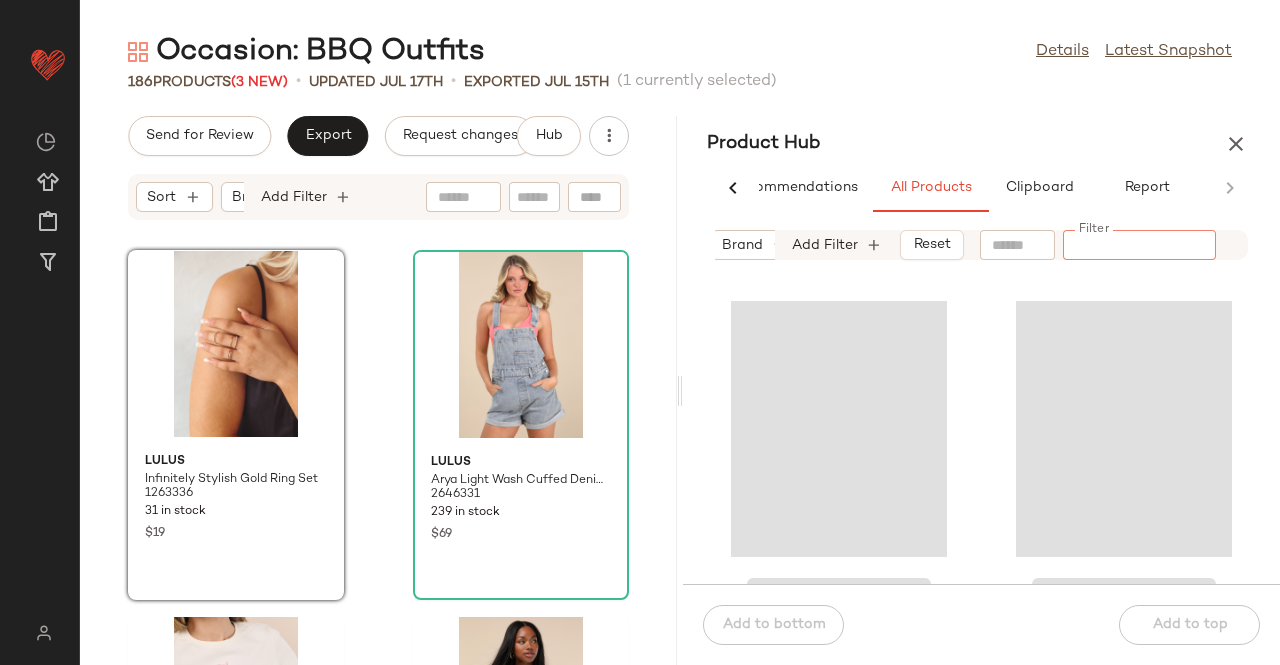 scroll, scrollTop: 0, scrollLeft: 247, axis: horizontal 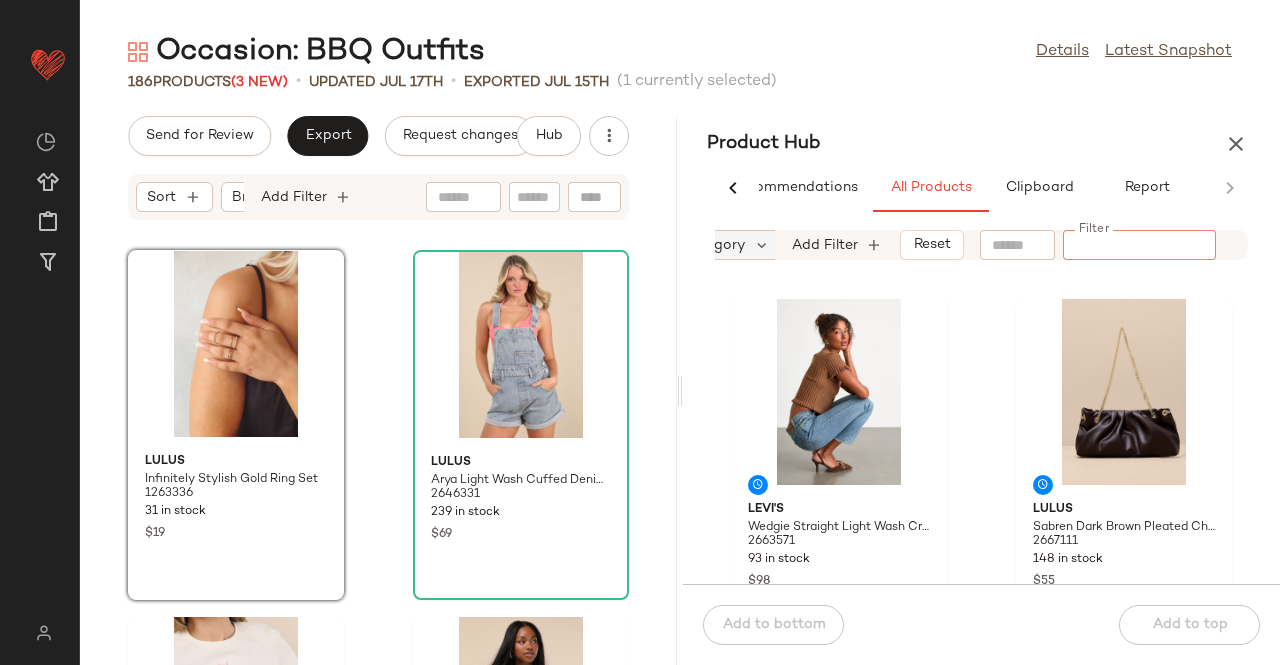 click on "Category" 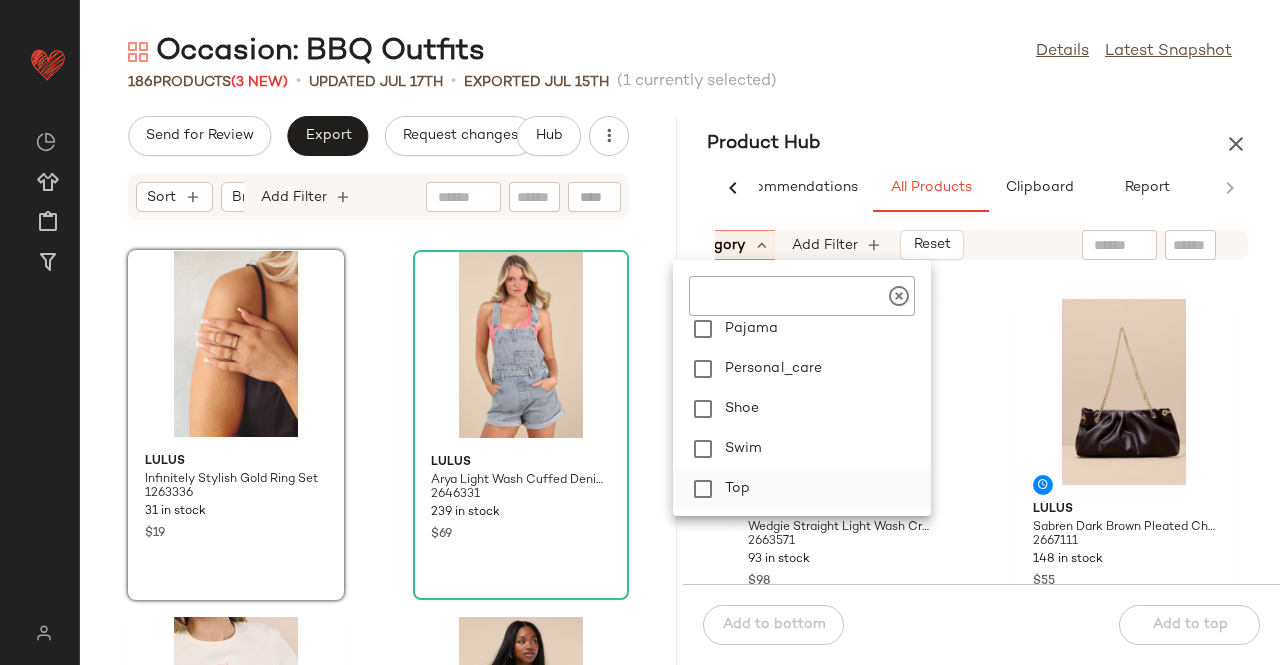 click on "Top" at bounding box center [824, 489] 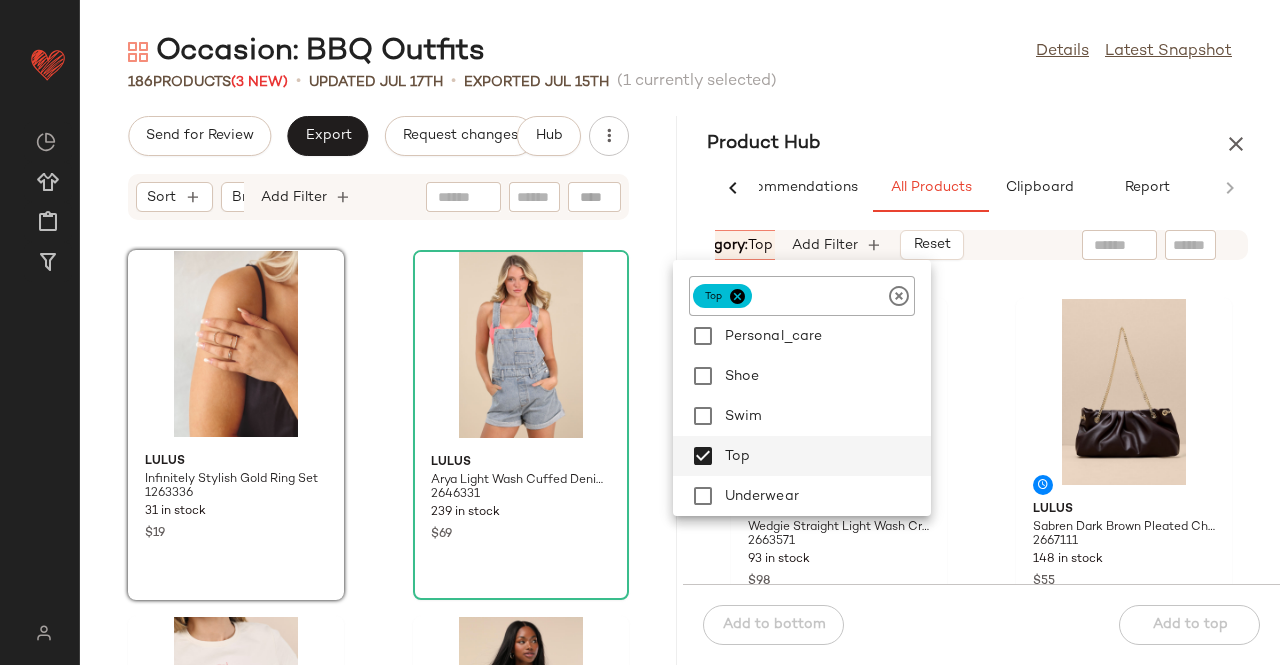 click 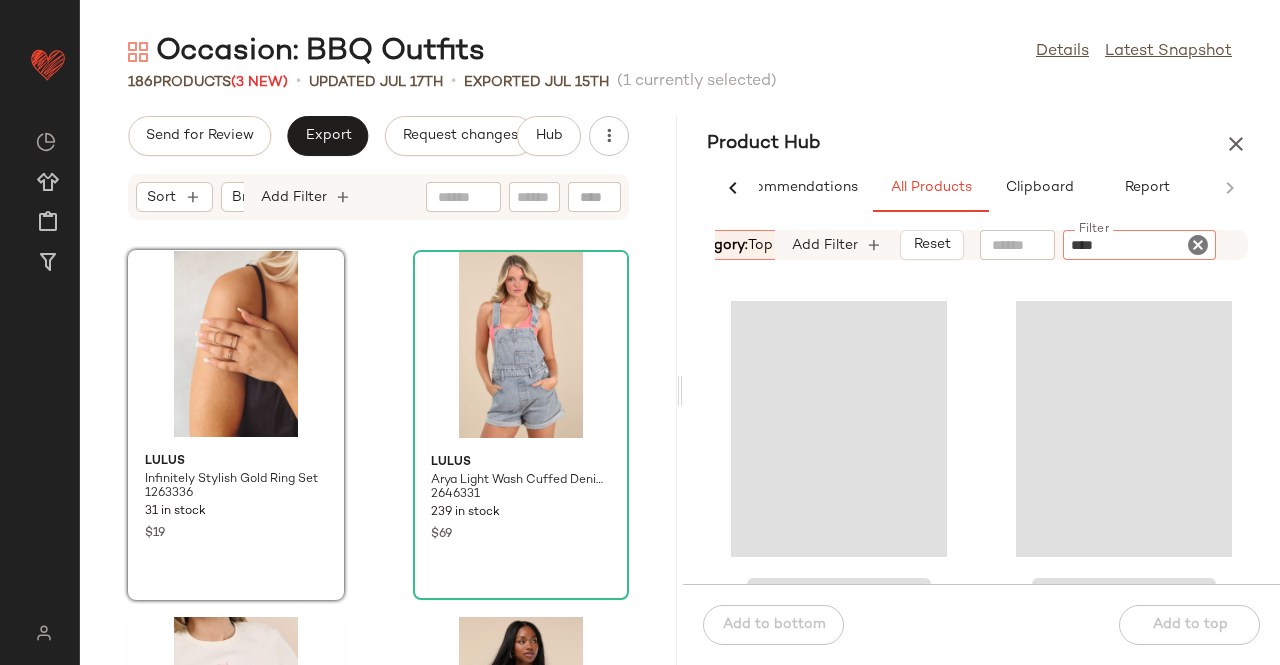 type on "*****" 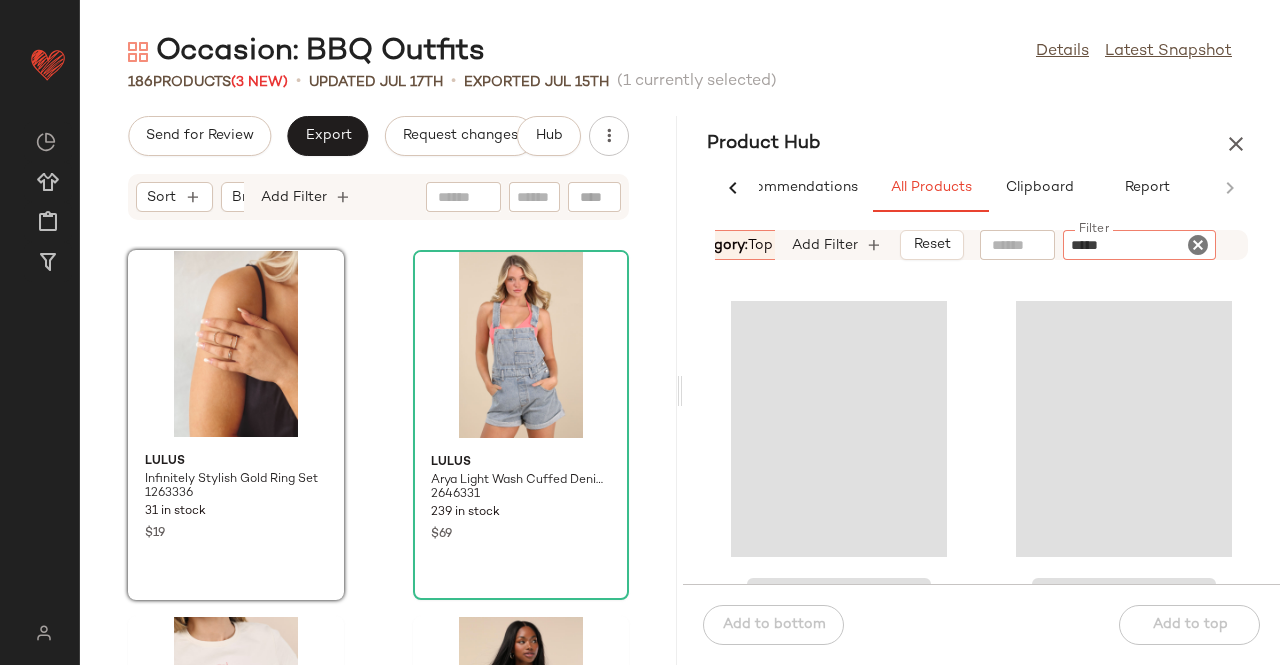 type 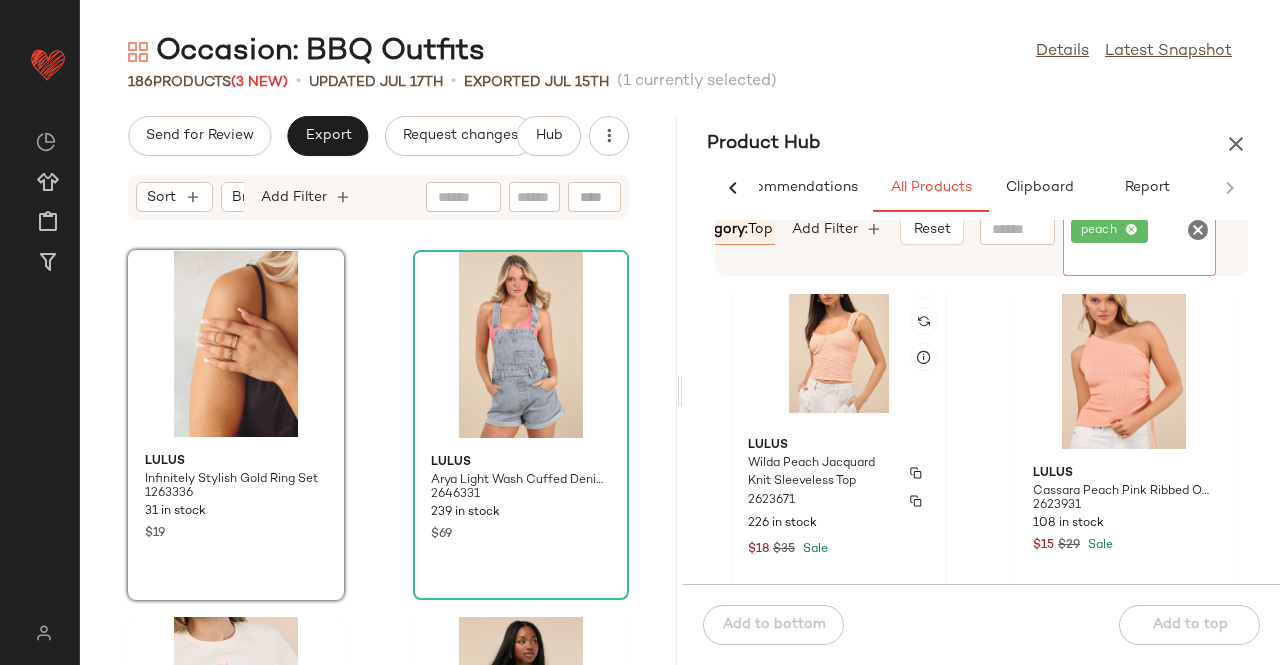 scroll, scrollTop: 816, scrollLeft: 0, axis: vertical 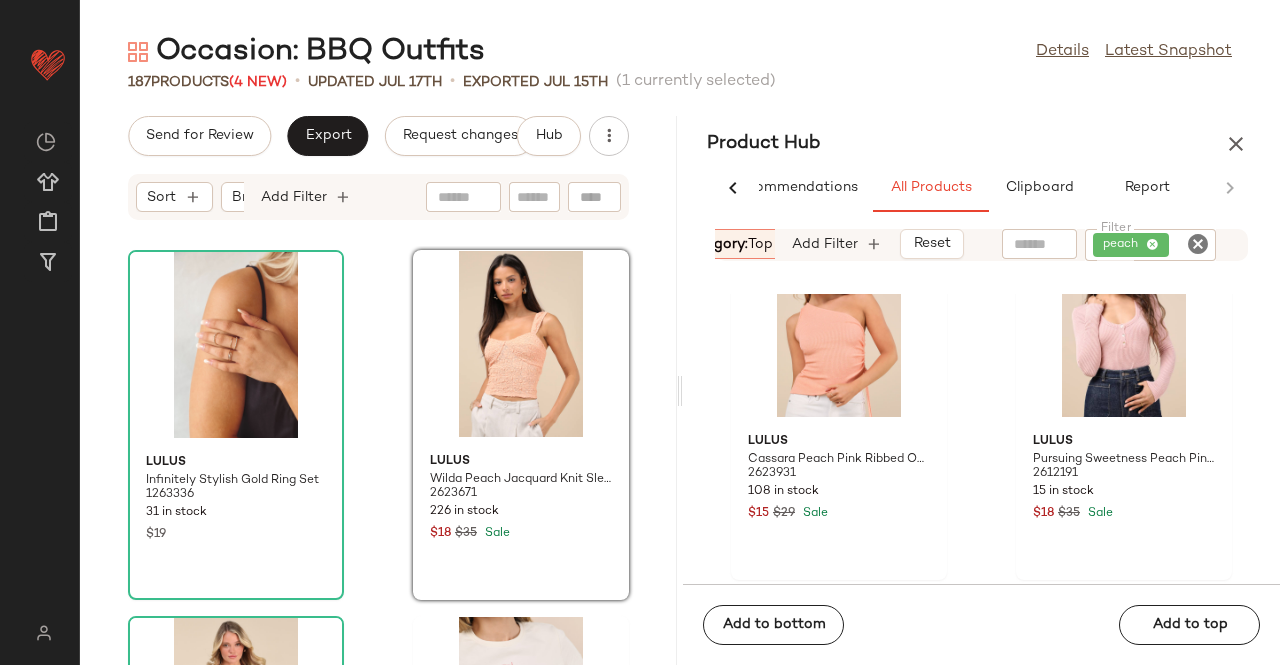 click on "peach" 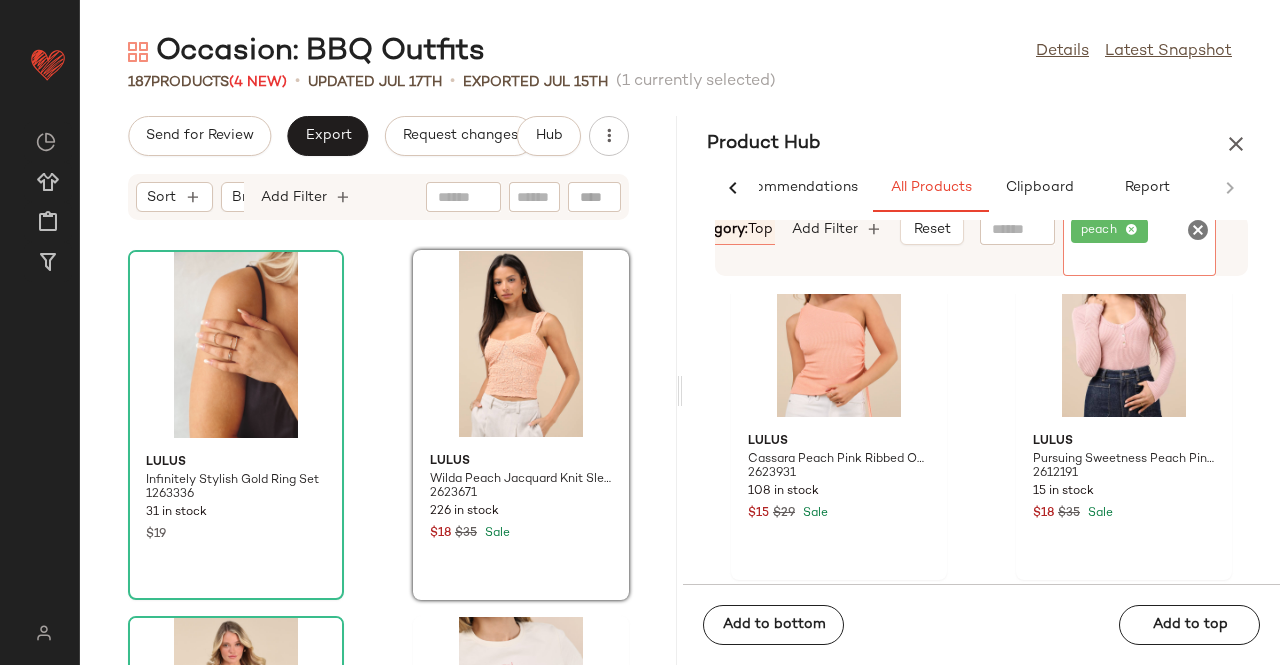 click 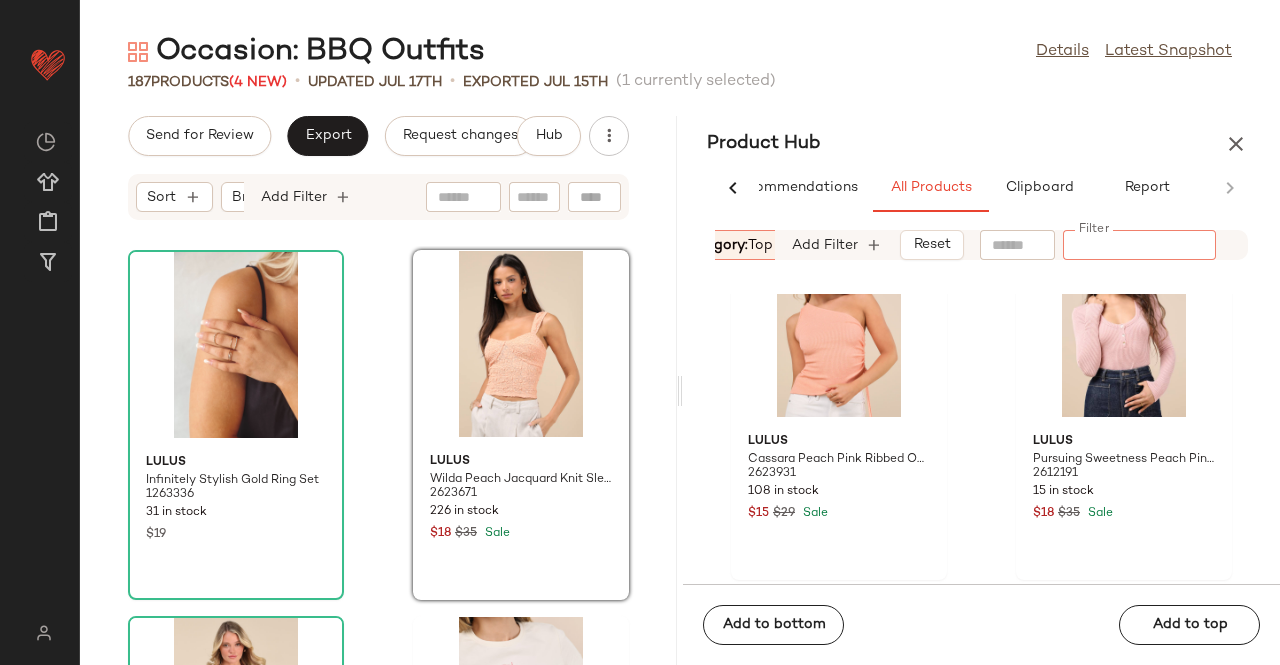 drag, startPoint x: 713, startPoint y: 233, endPoint x: 754, endPoint y: 239, distance: 41.4367 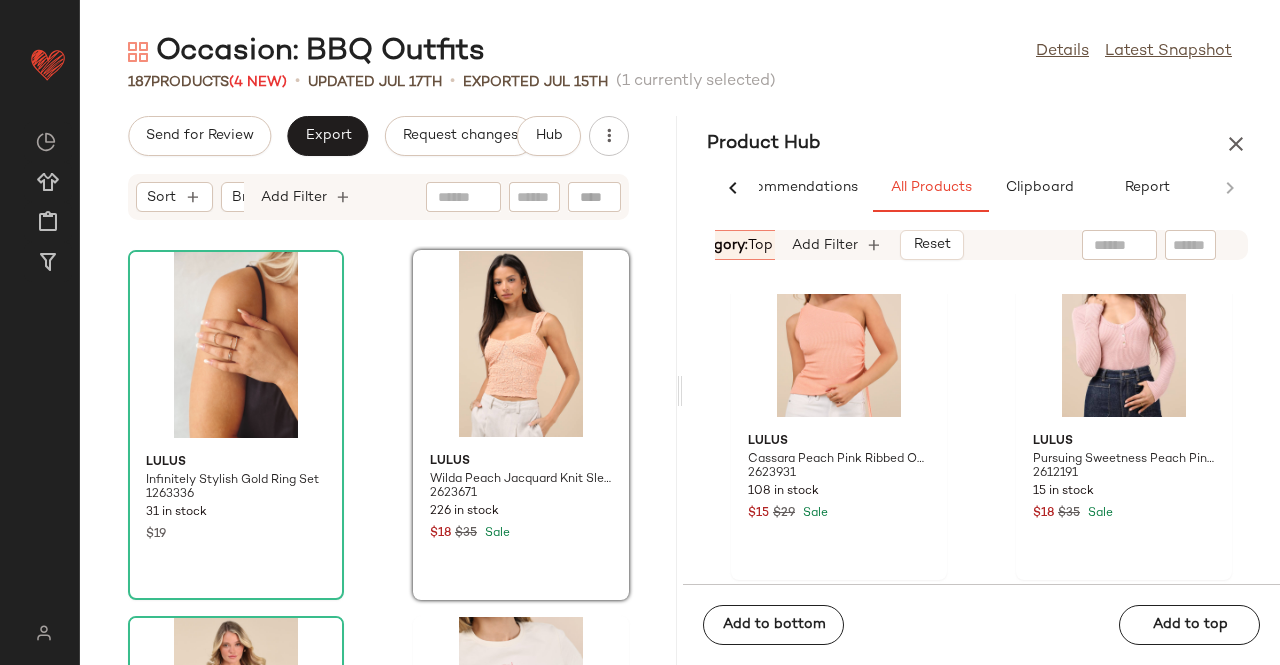 drag, startPoint x: 742, startPoint y: 233, endPoint x: 786, endPoint y: 289, distance: 71.21797 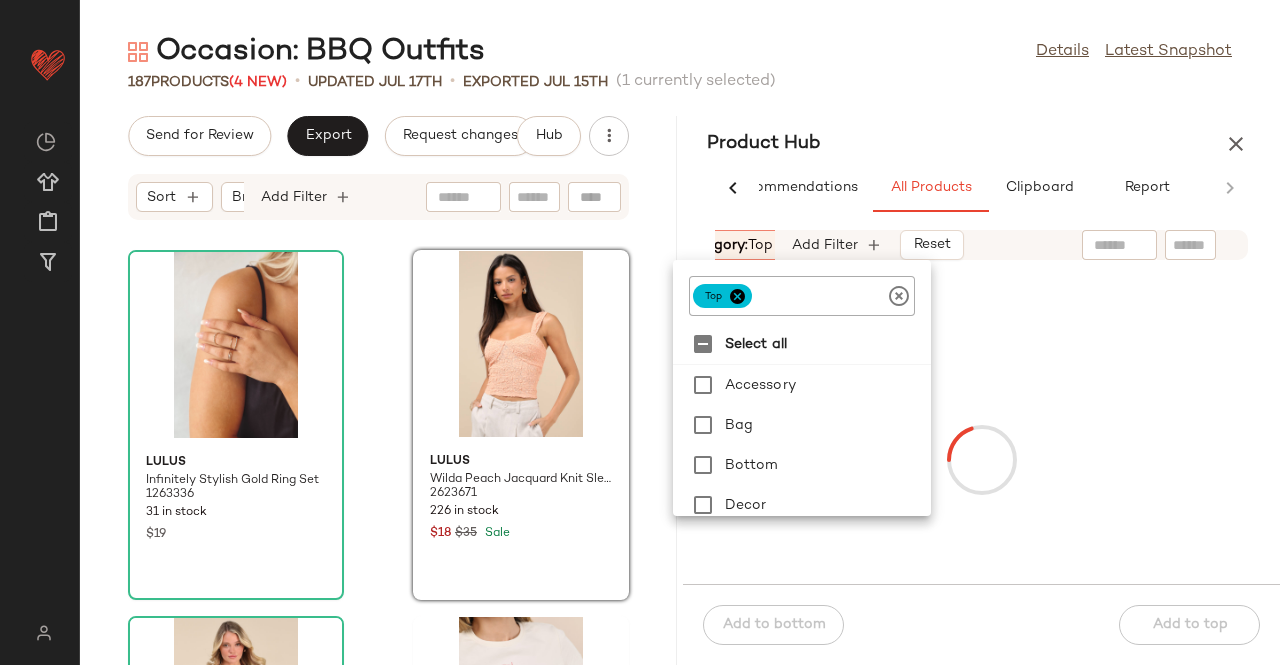 click at bounding box center [737, 296] 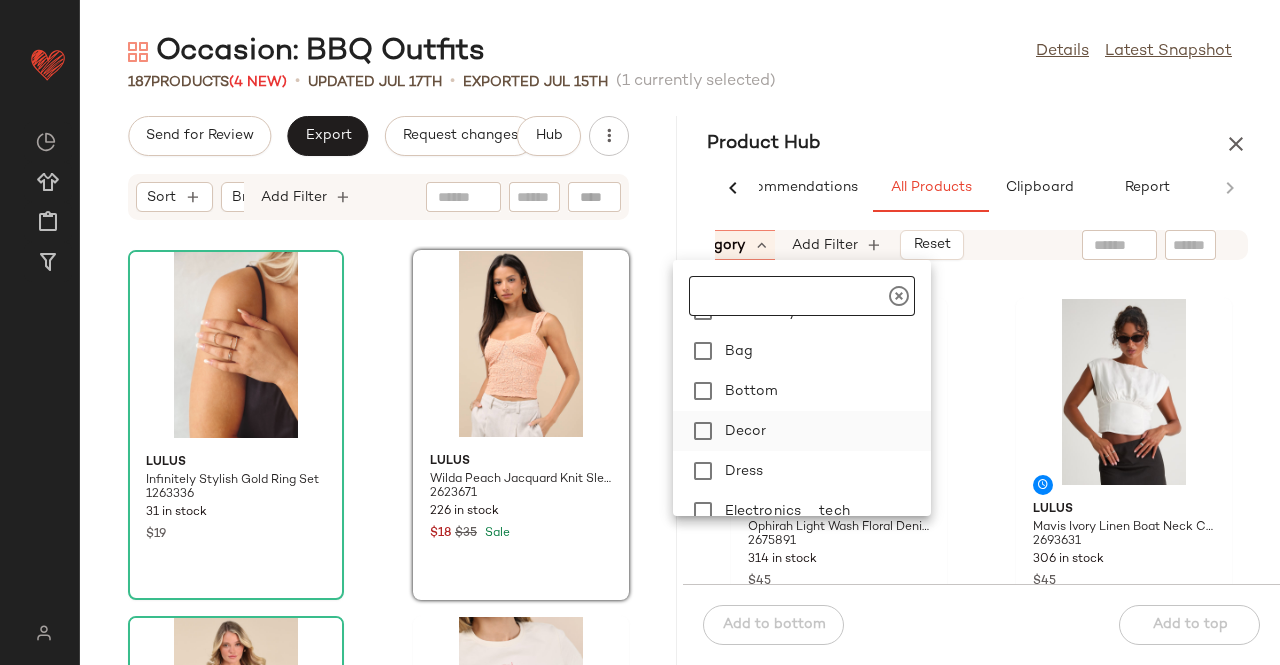 scroll, scrollTop: 100, scrollLeft: 0, axis: vertical 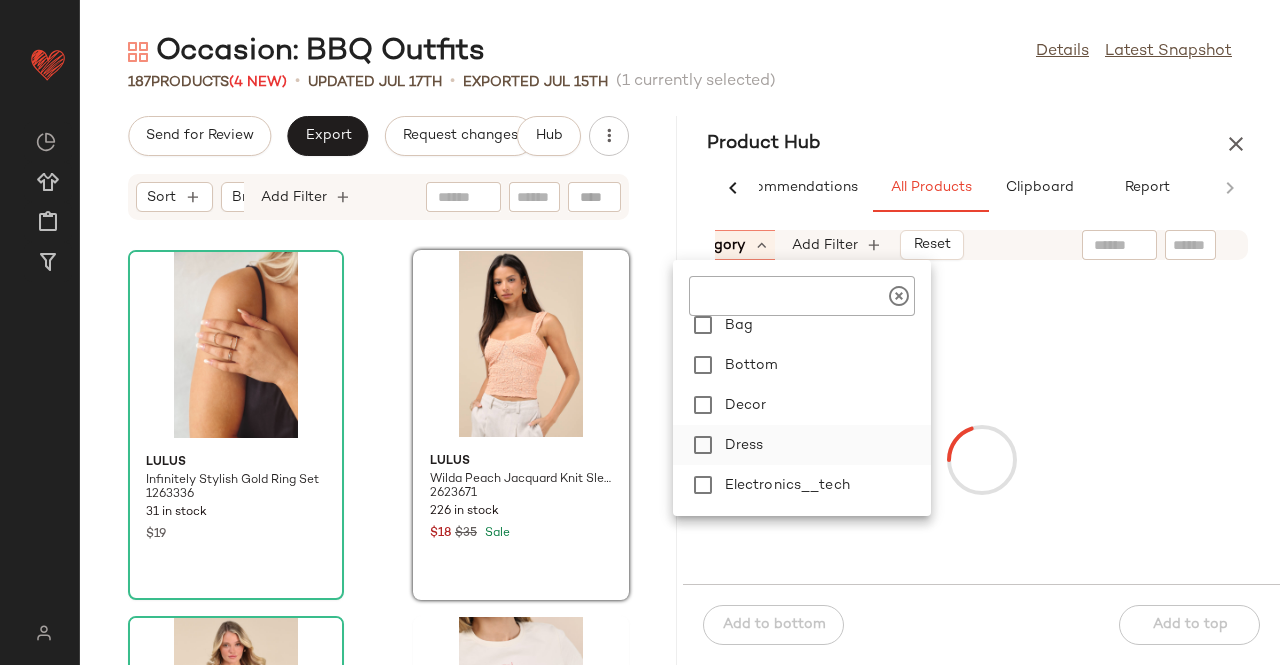 click on "Dress" 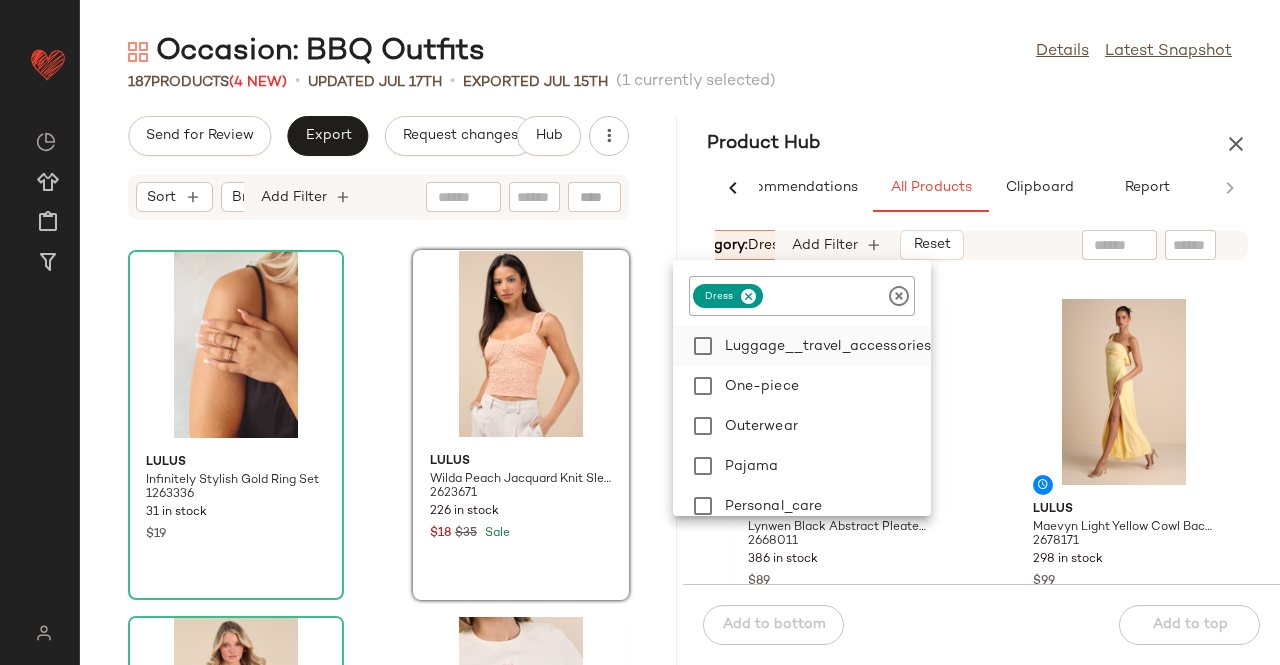 scroll, scrollTop: 280, scrollLeft: 0, axis: vertical 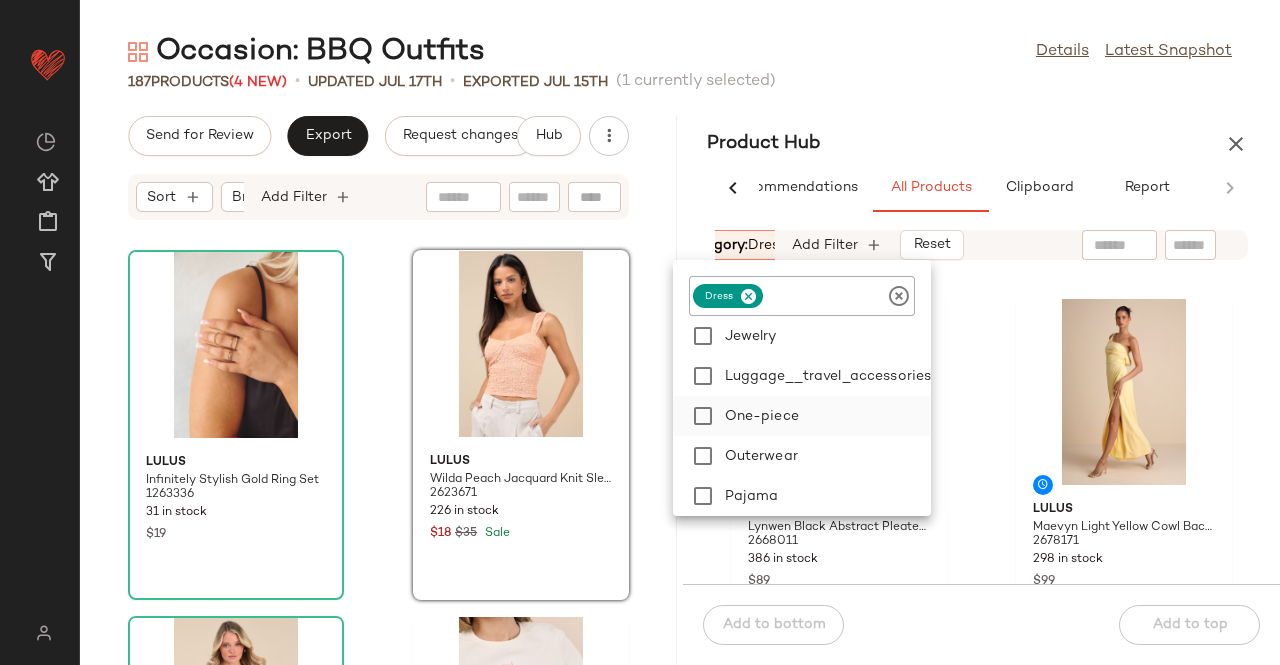 click on "One-piece" 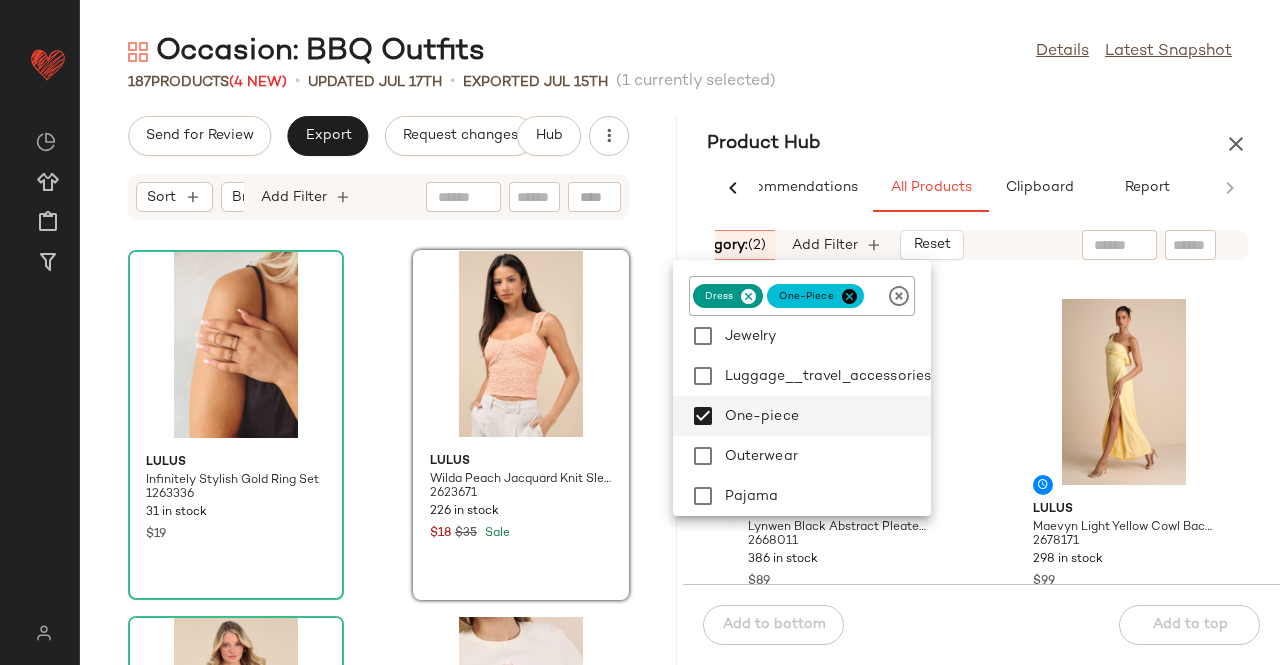 click on "Product Hub" at bounding box center [981, 144] 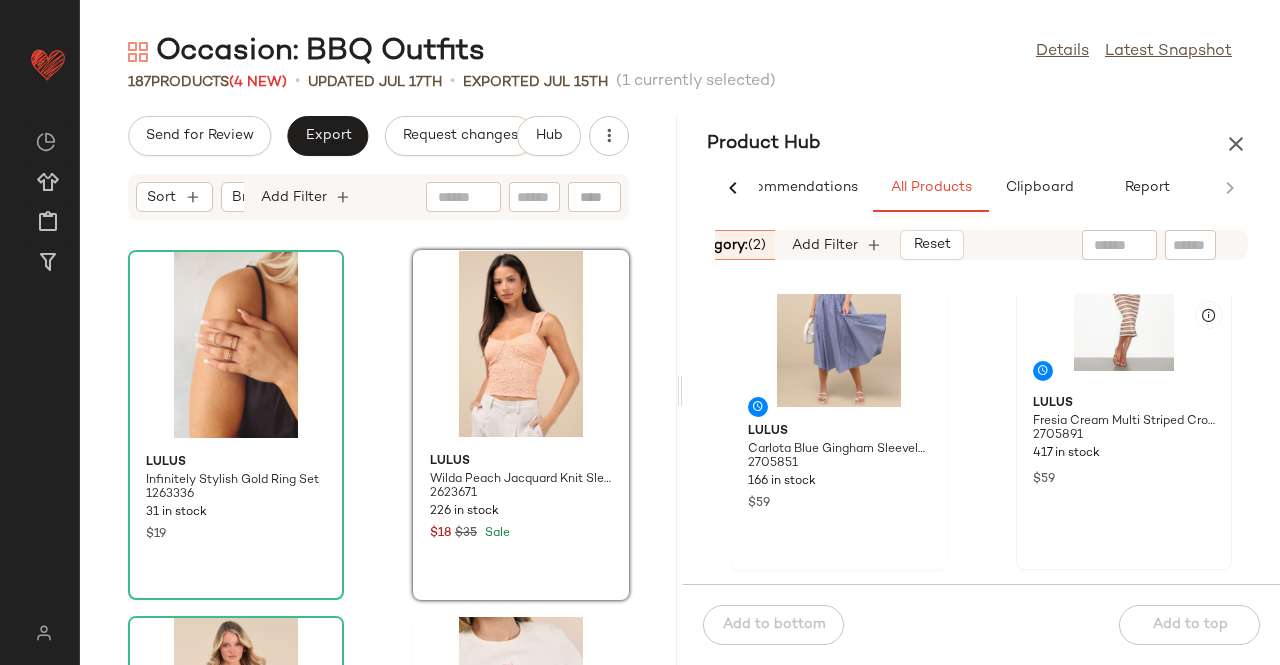 scroll, scrollTop: 2516, scrollLeft: 0, axis: vertical 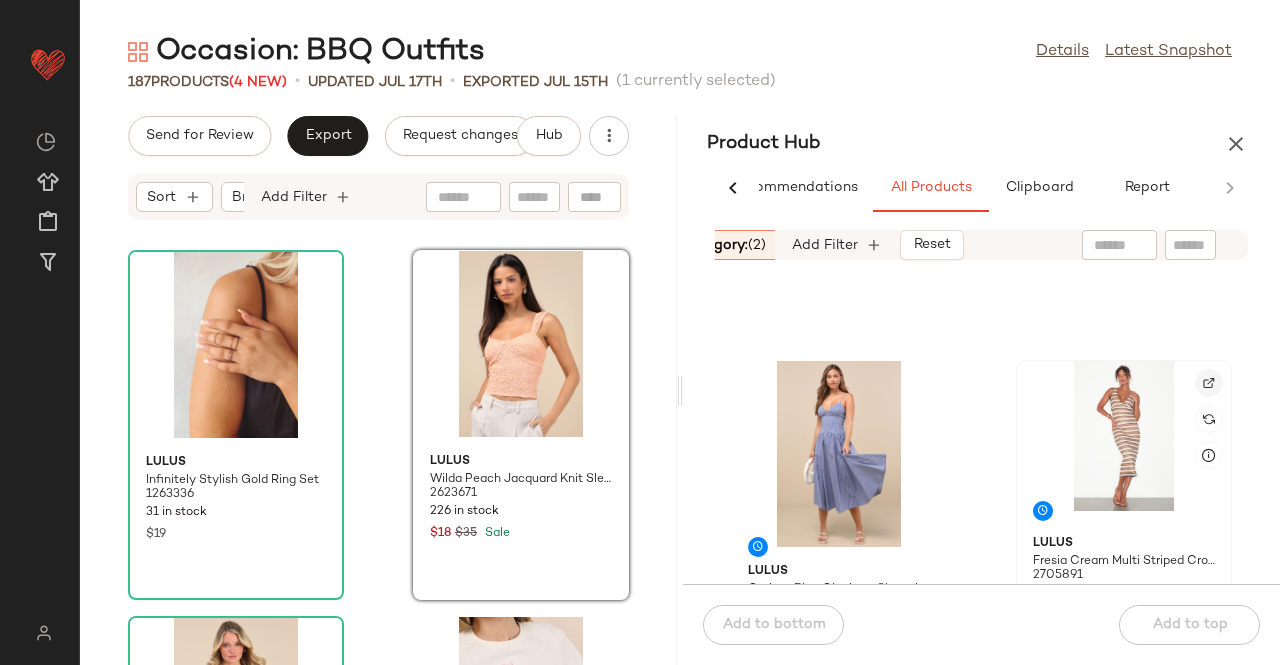 click at bounding box center (1209, 383) 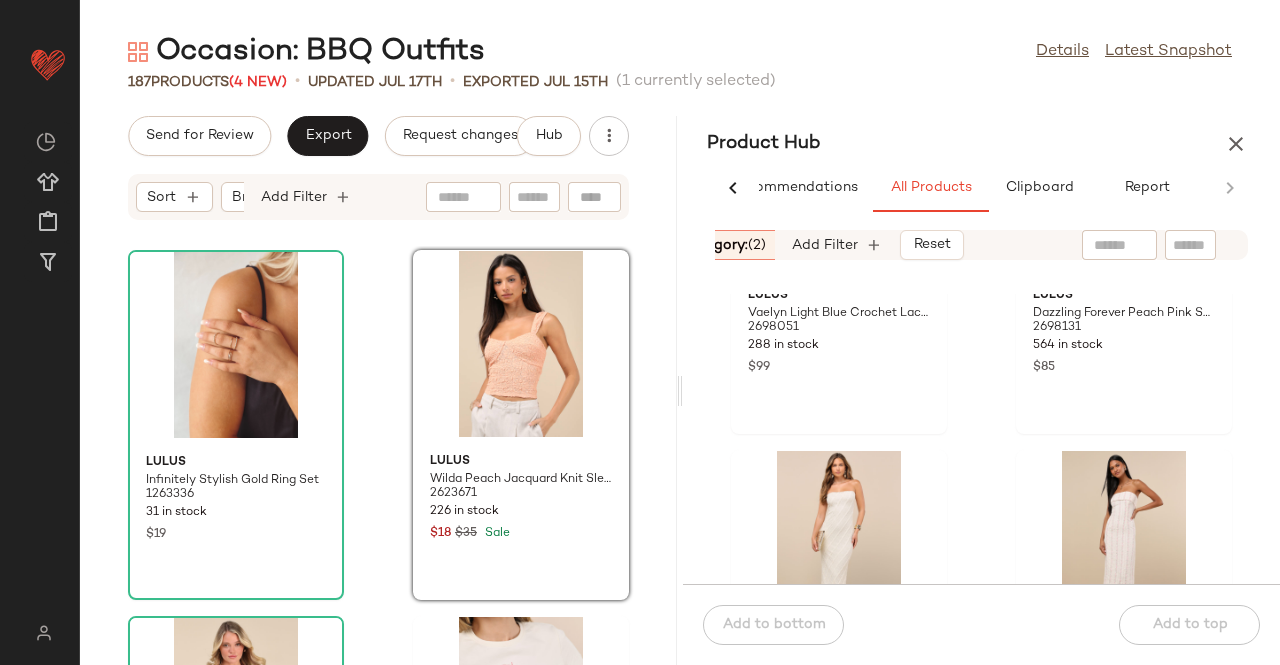 scroll, scrollTop: 8420, scrollLeft: 0, axis: vertical 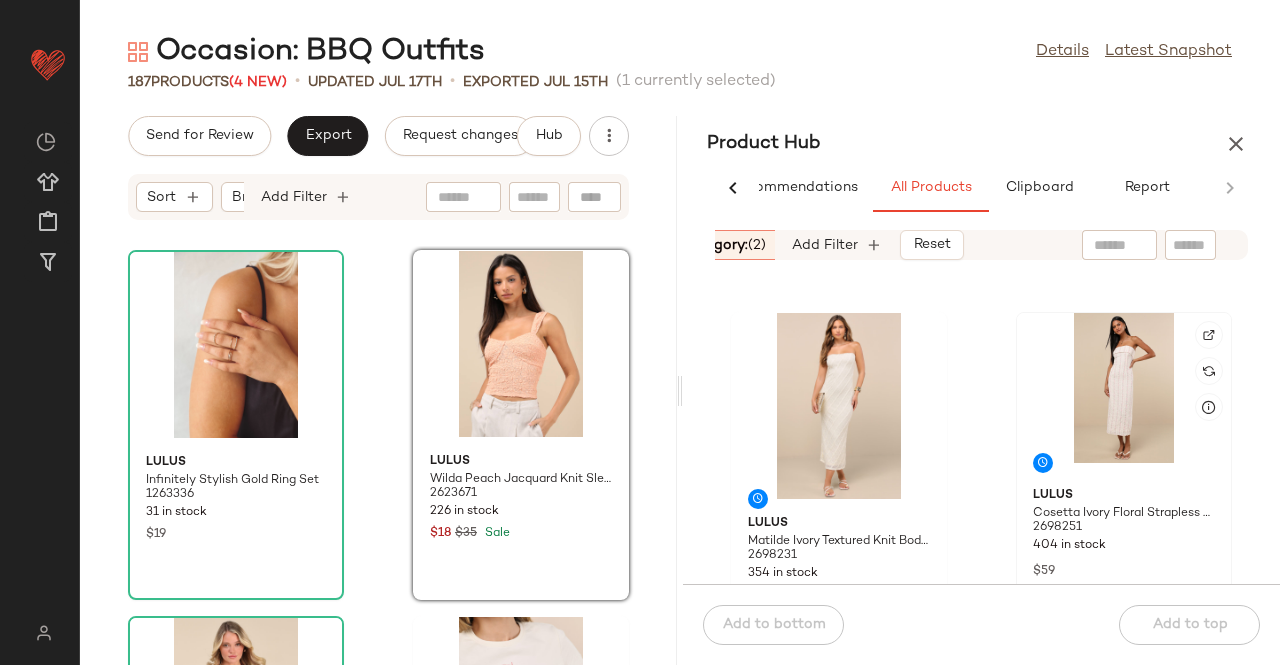 click at bounding box center (1209, 335) 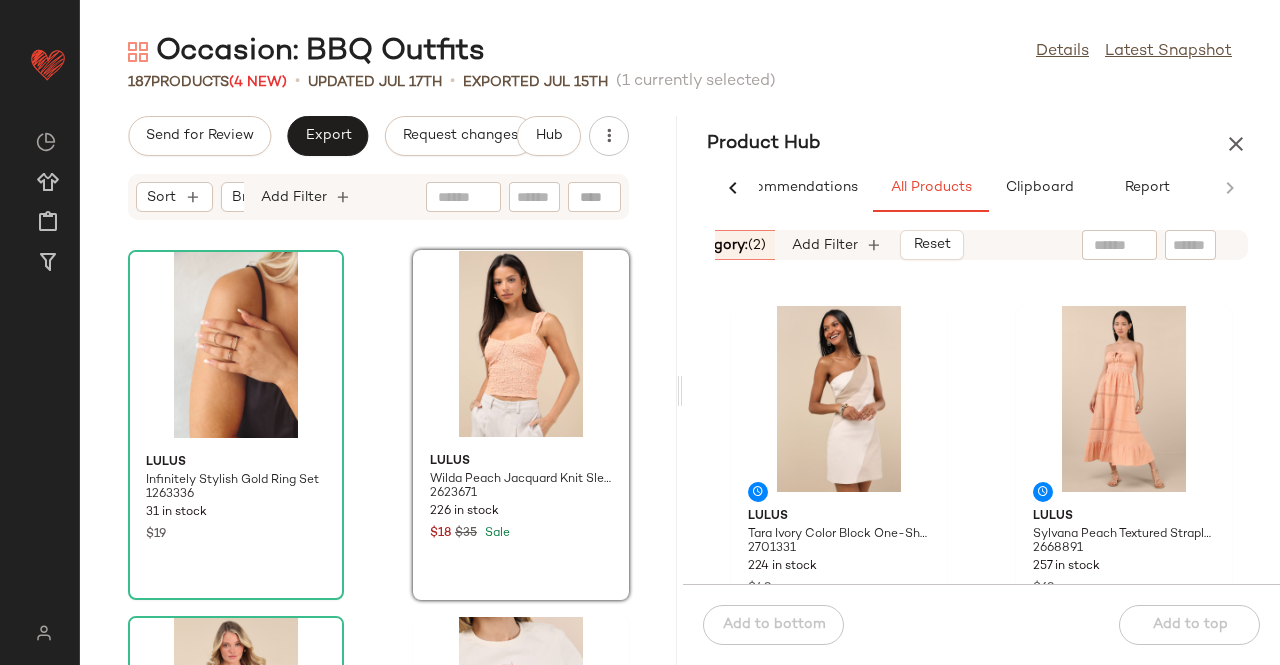 scroll, scrollTop: 11974, scrollLeft: 0, axis: vertical 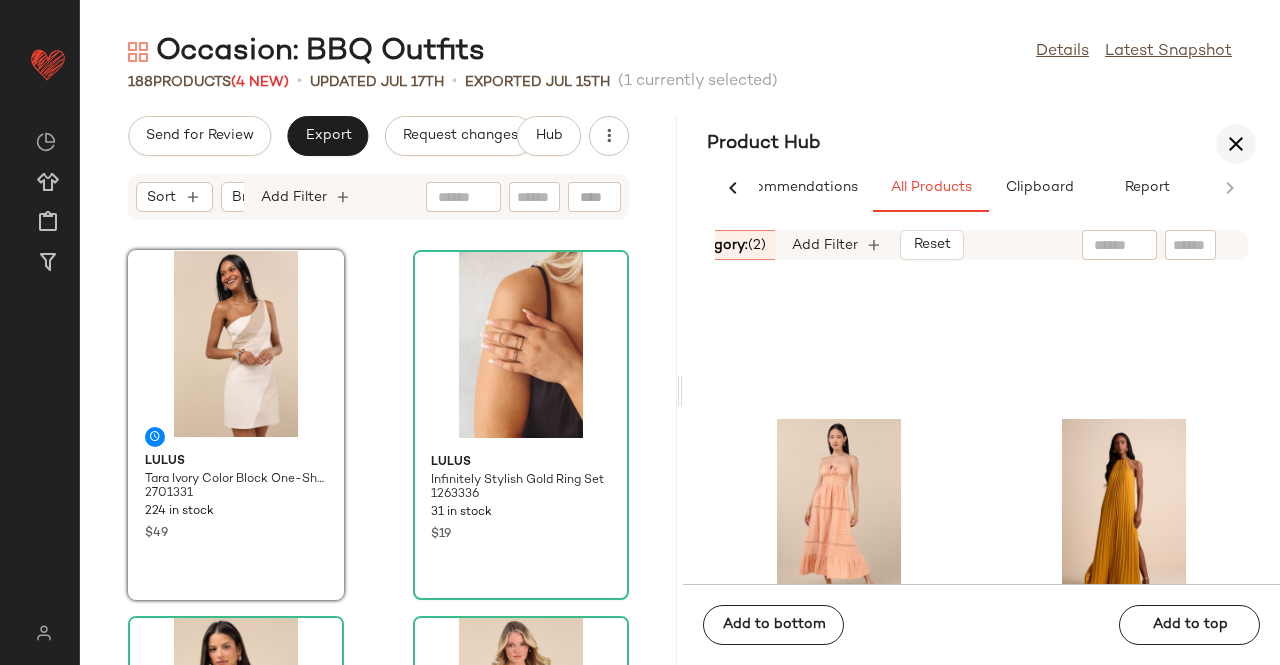 click on "Product Hub" at bounding box center (981, 144) 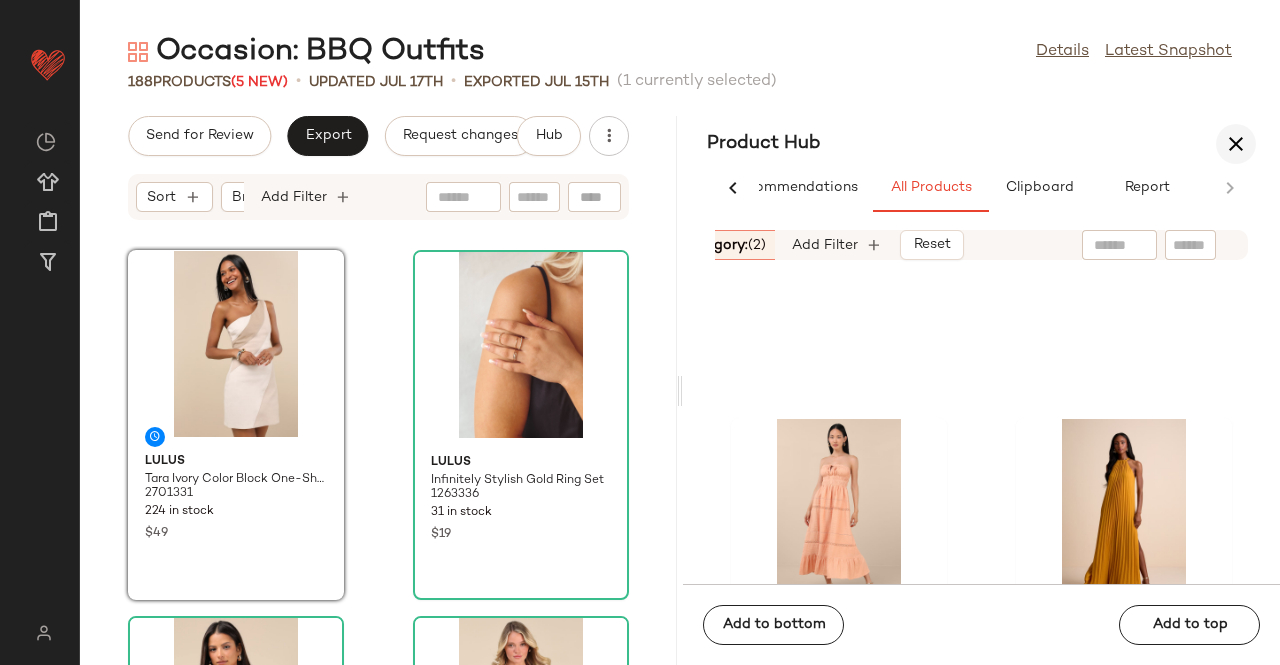 click at bounding box center (1236, 144) 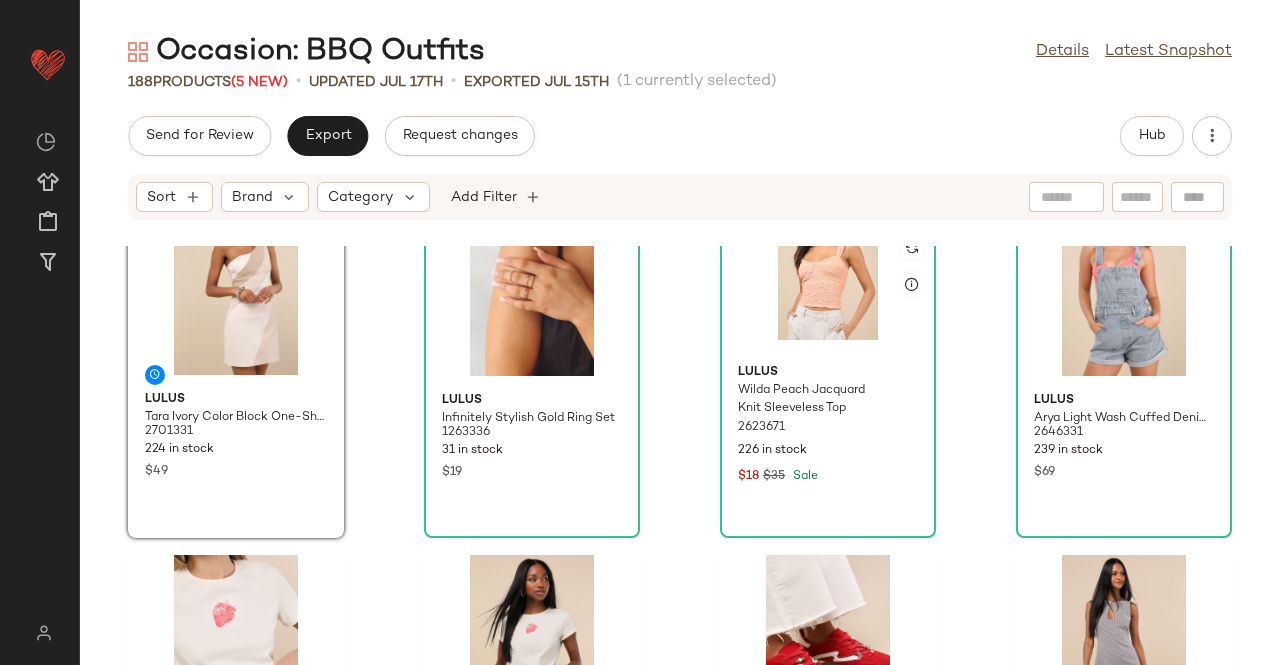 scroll, scrollTop: 0, scrollLeft: 0, axis: both 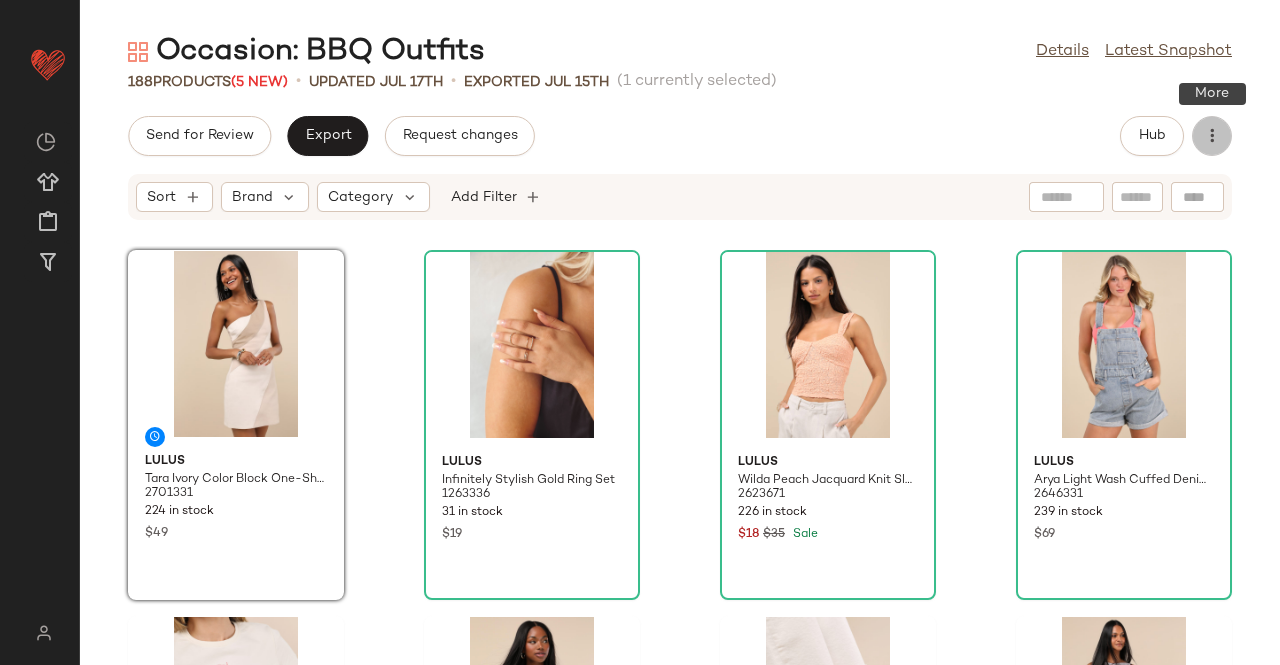 click 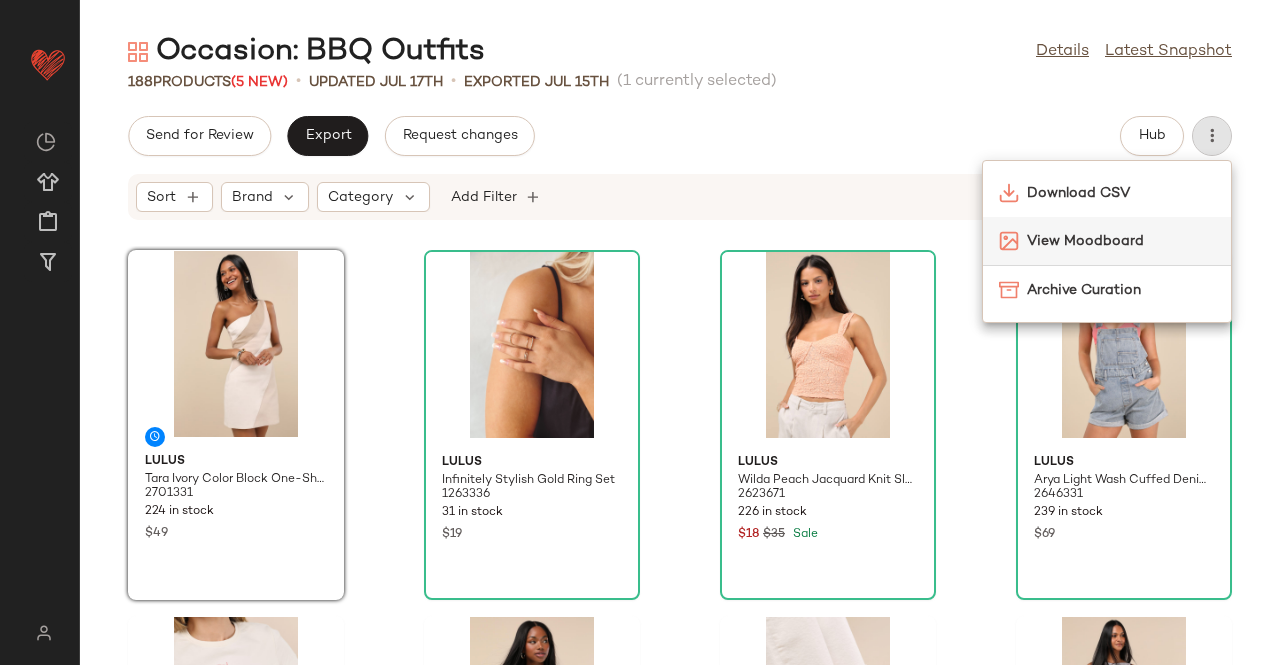 click on "View Moodboard" at bounding box center [1121, 241] 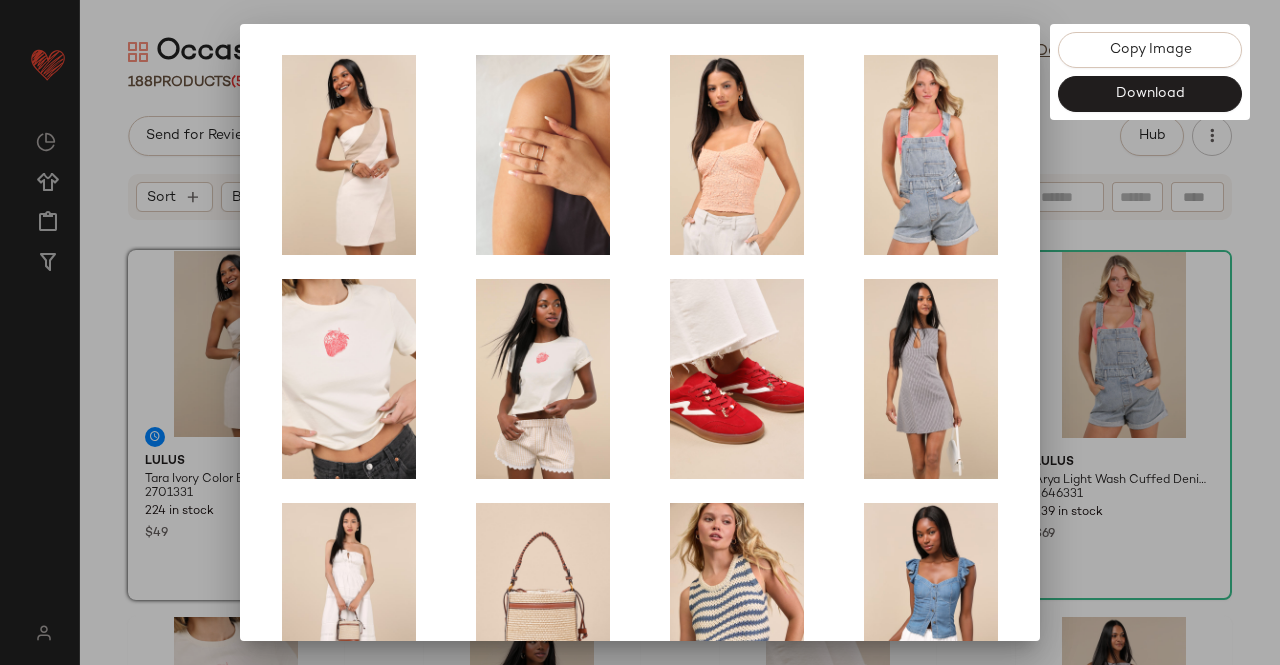 scroll, scrollTop: 414, scrollLeft: 0, axis: vertical 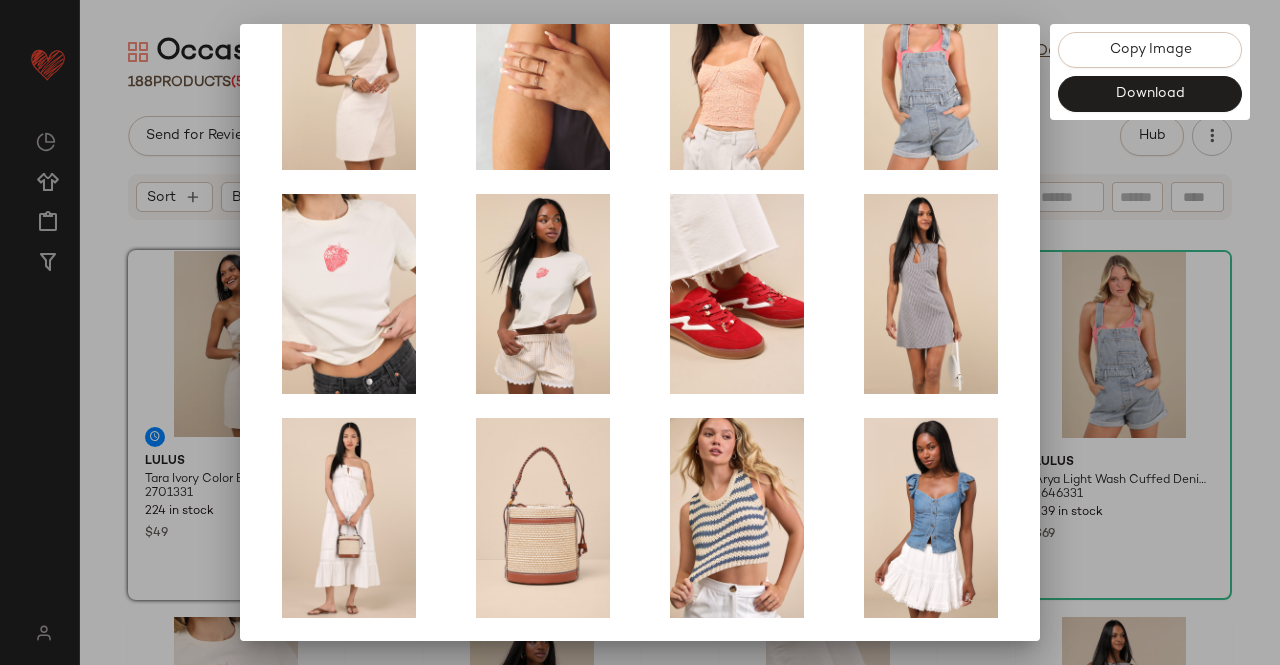 click at bounding box center (640, 332) 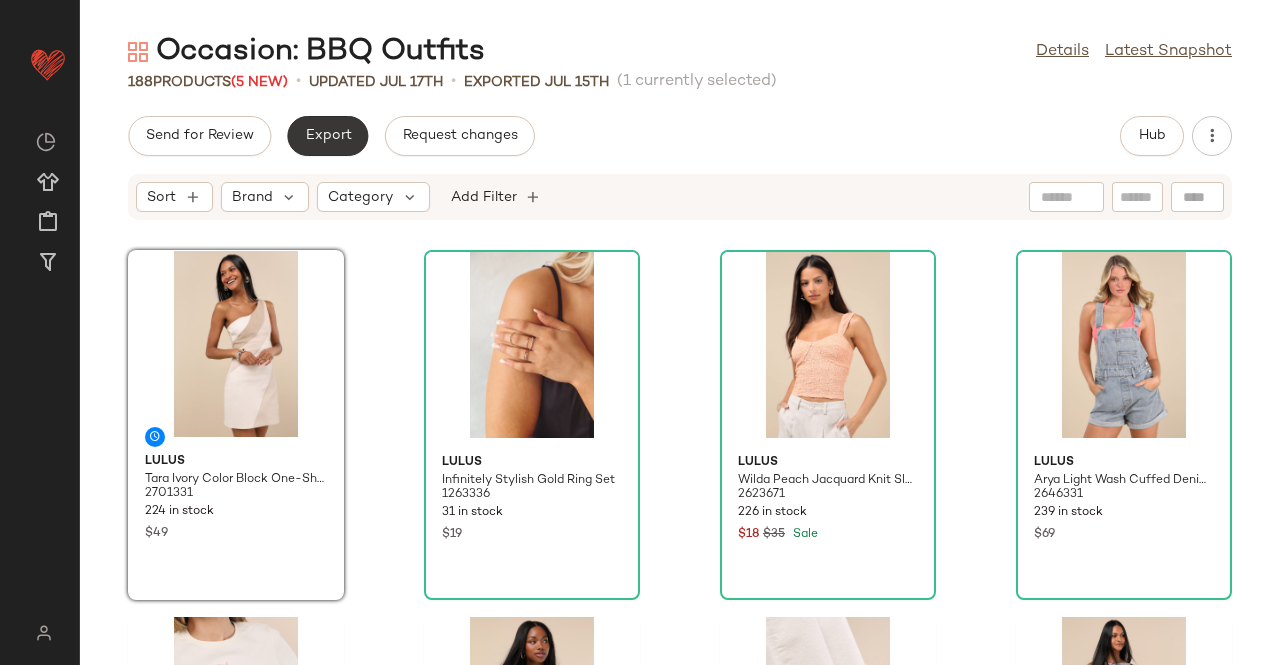 click on "Export" 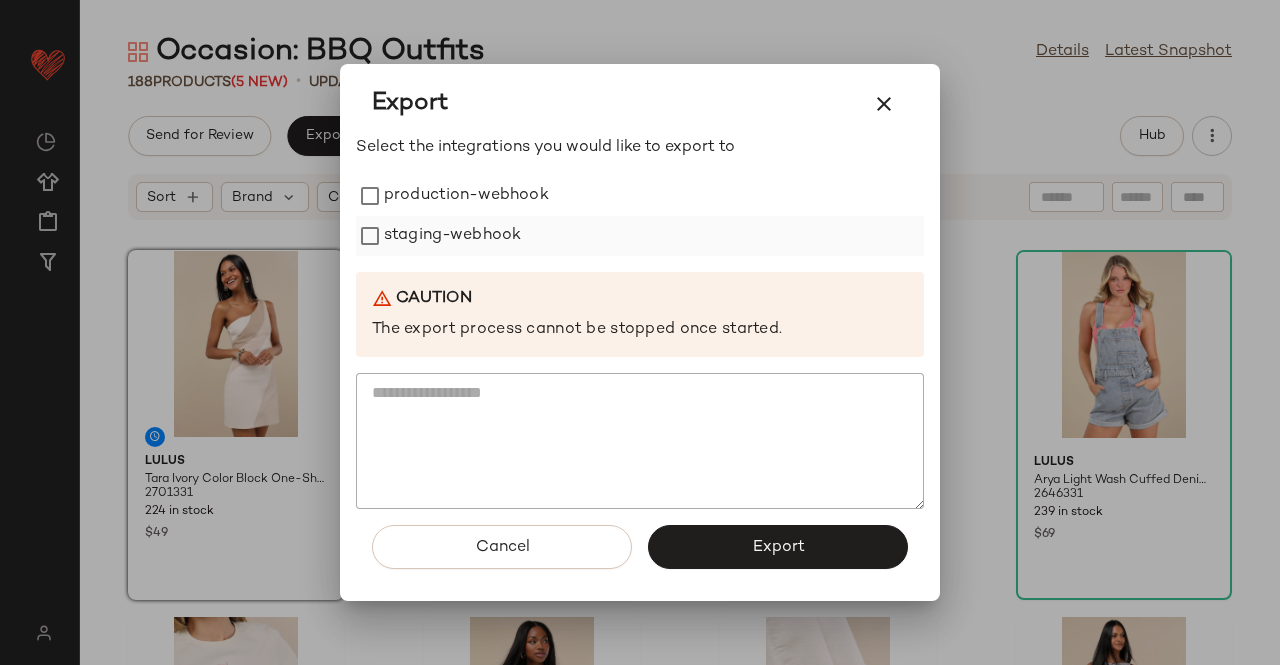drag, startPoint x: 462, startPoint y: 263, endPoint x: 477, endPoint y: 228, distance: 38.078865 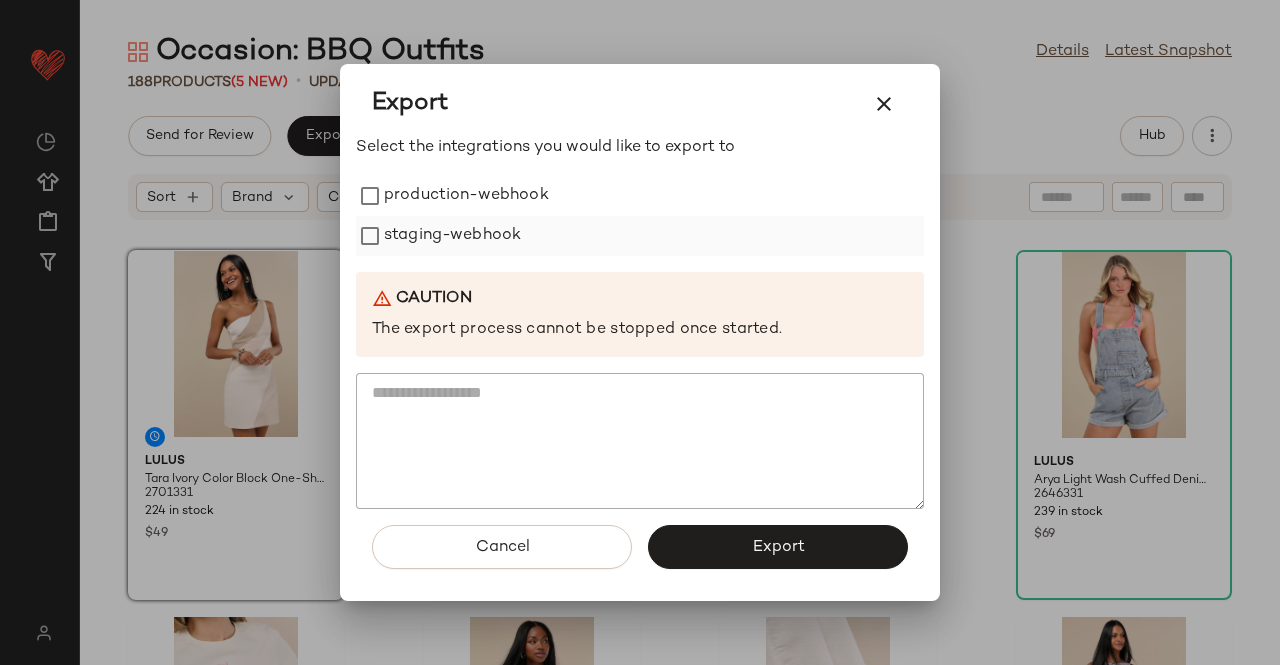 click on "Select the integrations you would like to export to production-webhook staging-webhook Caution The export process cannot be stopped once started." at bounding box center [640, 323] 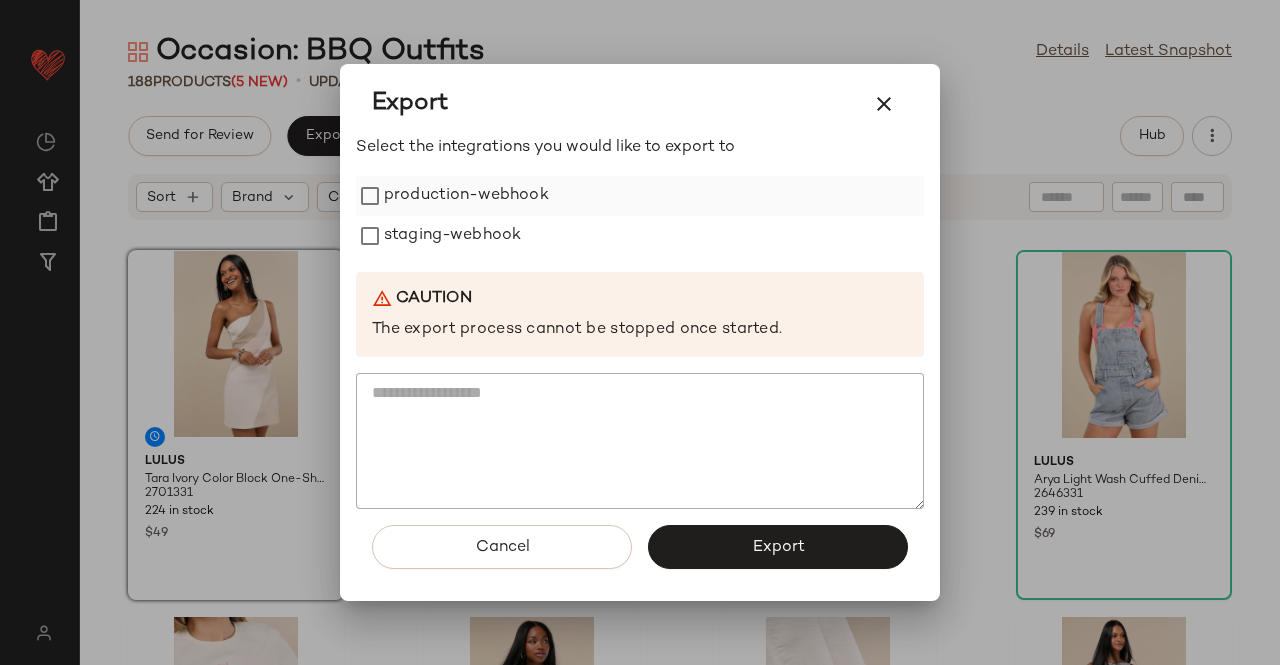drag, startPoint x: 477, startPoint y: 228, endPoint x: 490, endPoint y: 198, distance: 32.695564 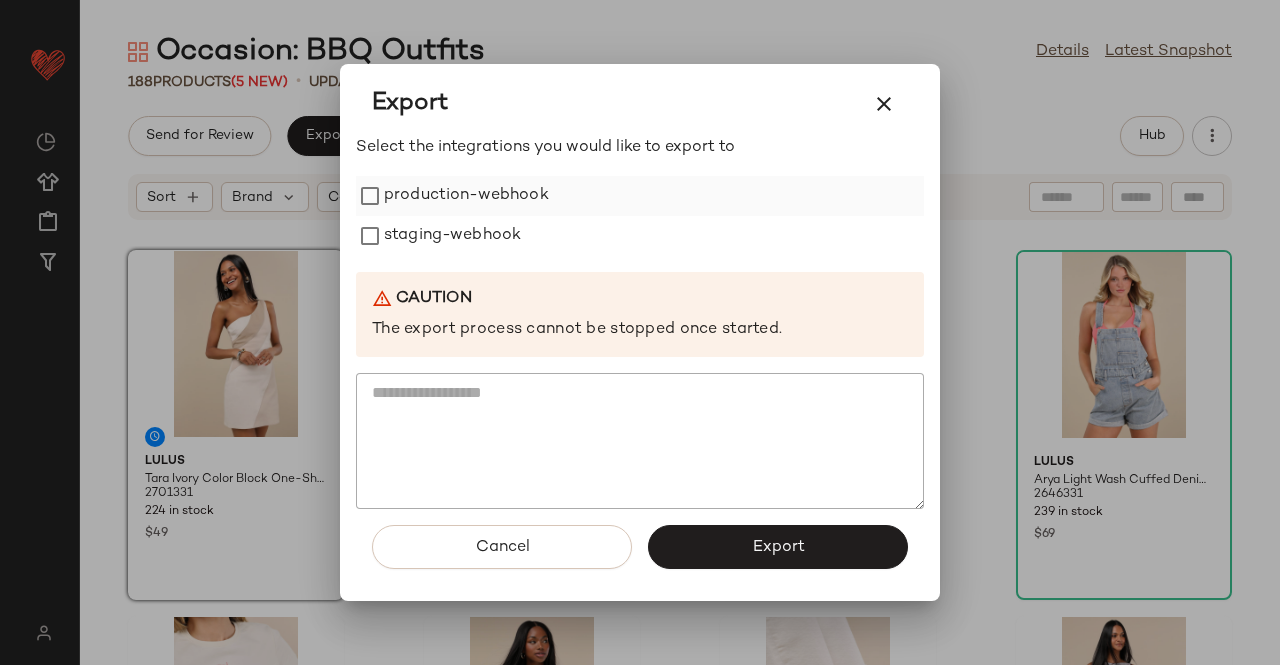 click on "staging-webhook" at bounding box center [452, 236] 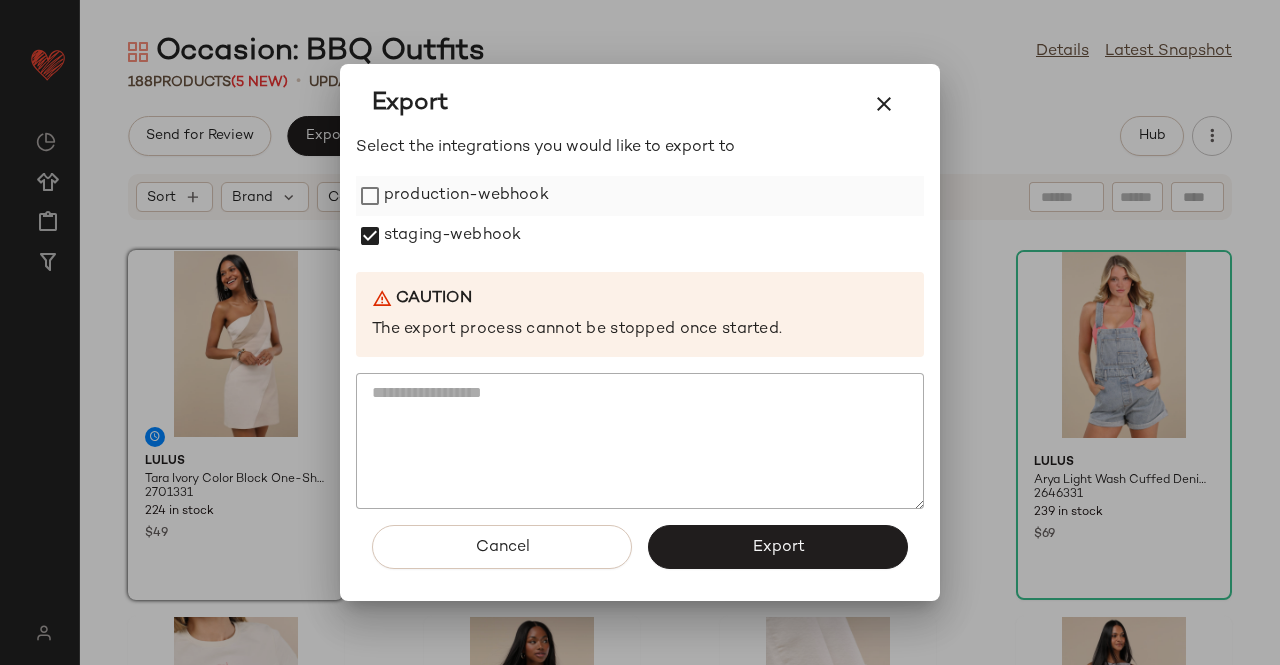 click on "production-webhook" at bounding box center (466, 196) 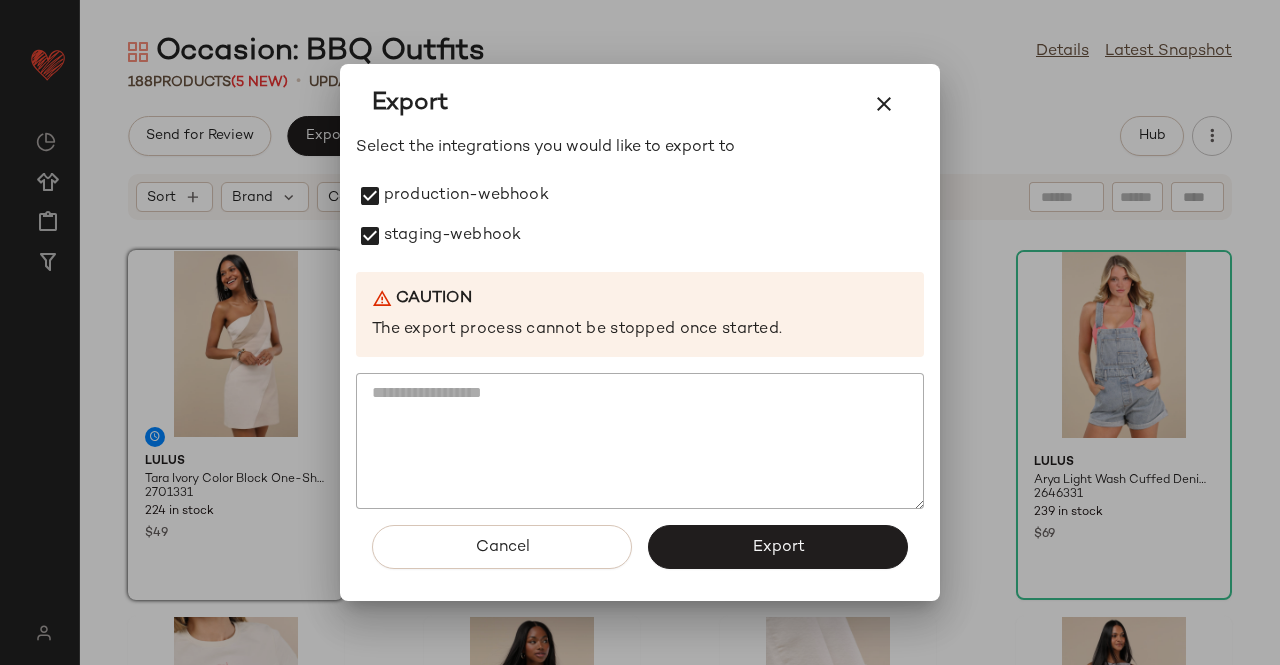 click on "Export" at bounding box center [778, 547] 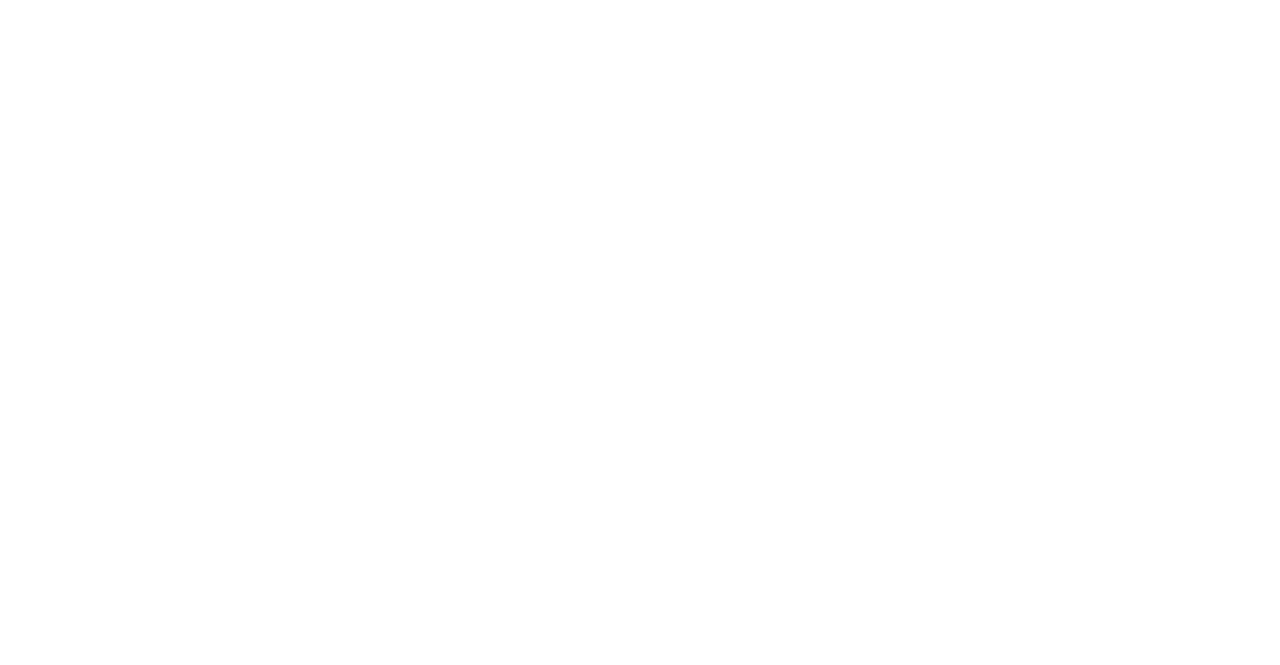 scroll, scrollTop: 0, scrollLeft: 0, axis: both 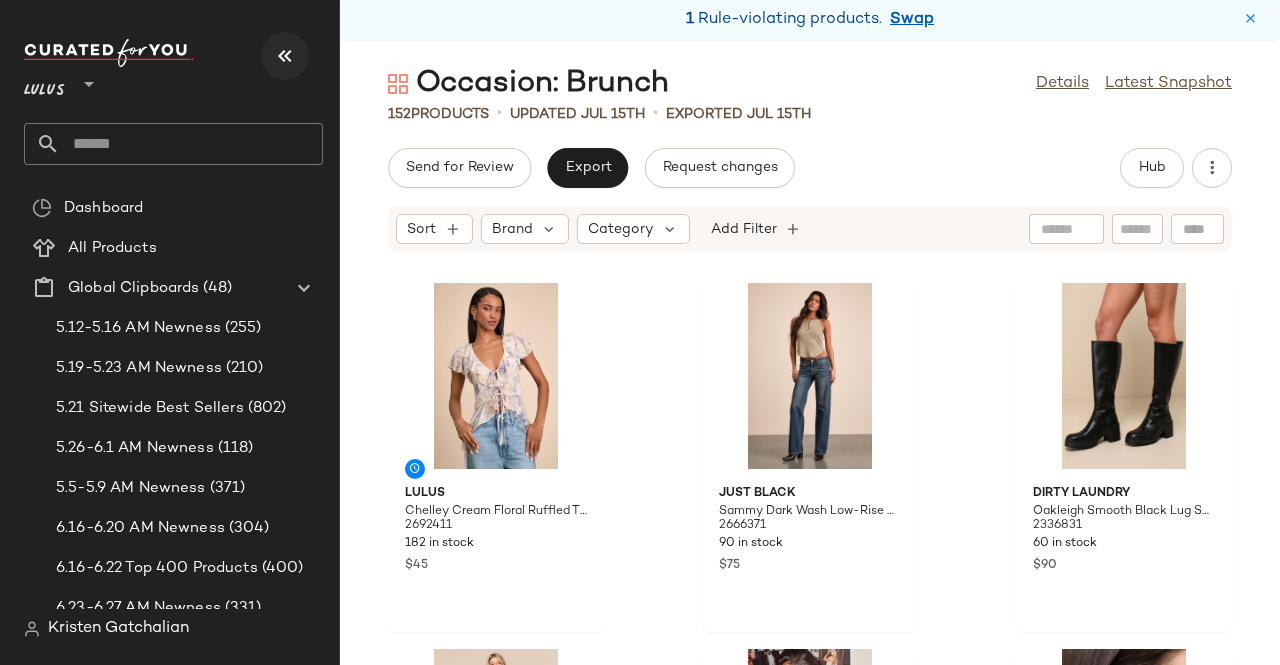 click at bounding box center (285, 56) 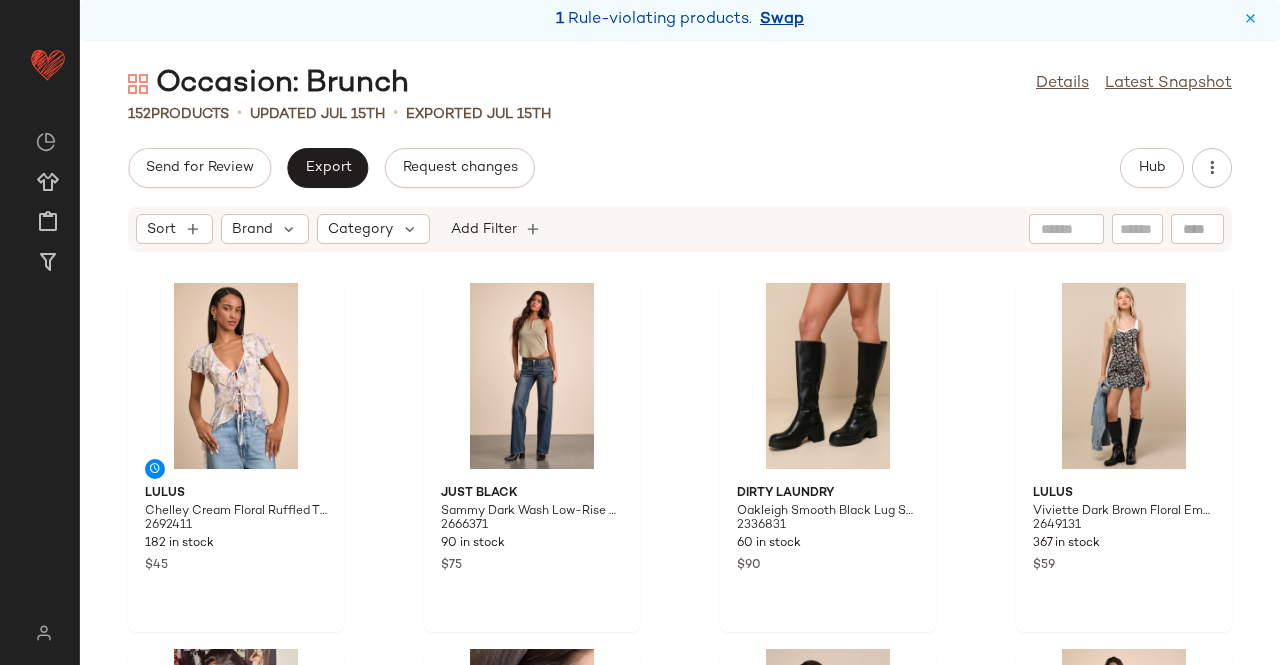 click on "Swap" at bounding box center (782, 20) 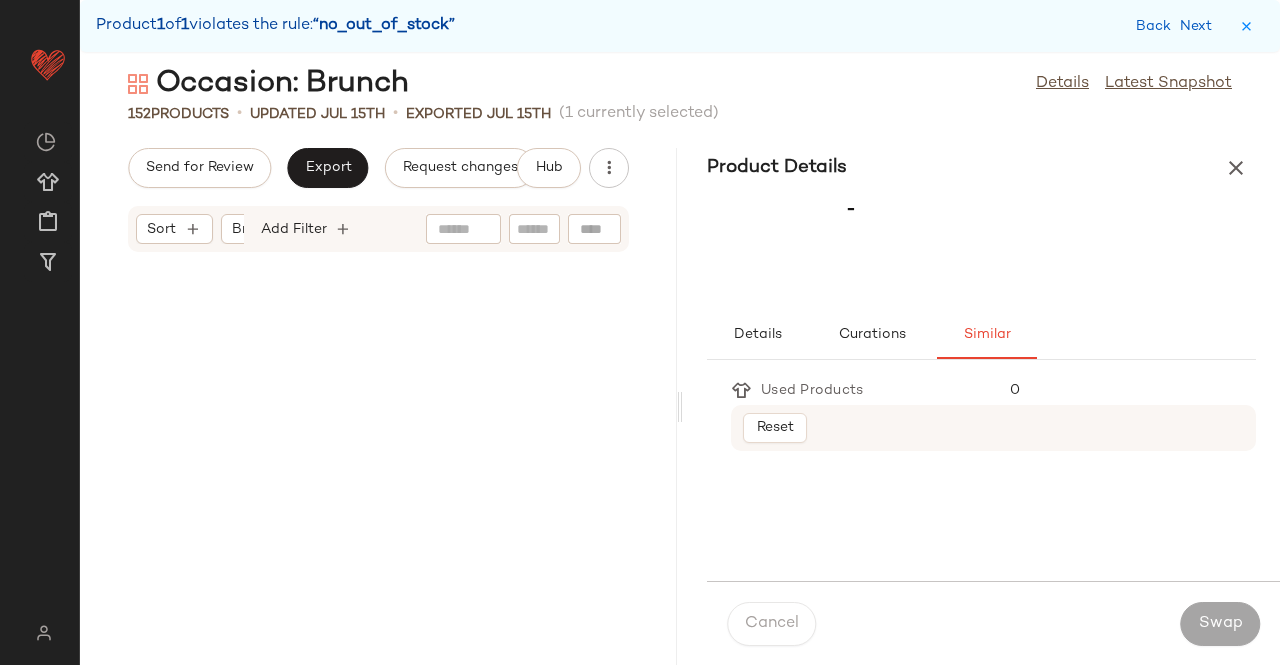 scroll, scrollTop: 27084, scrollLeft: 0, axis: vertical 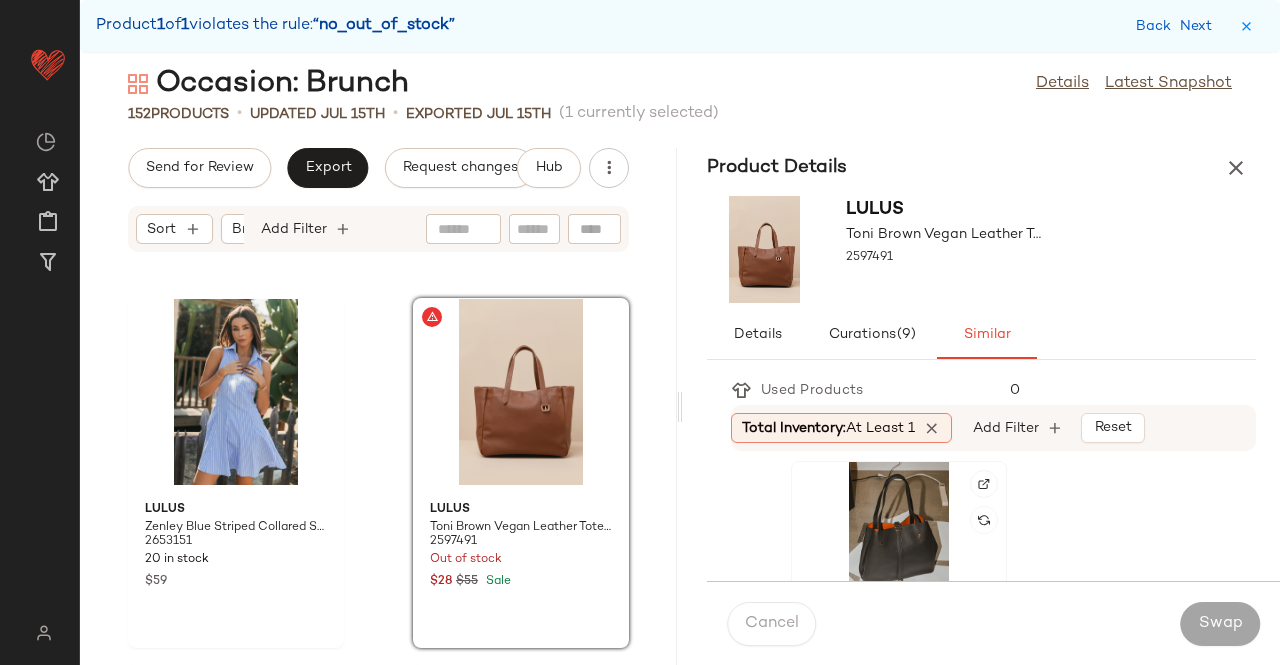 click 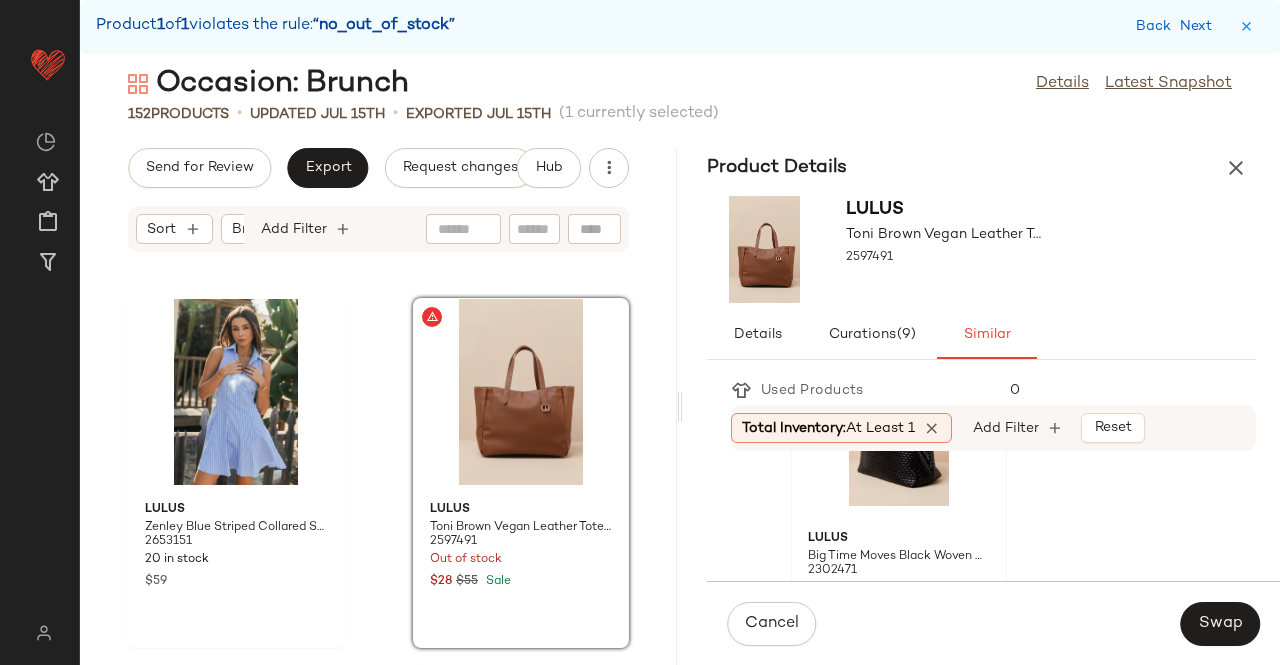 click on "Lulus Big Time Moves Black Woven Oversized Tote Bag 2302471 58 in stock $88" 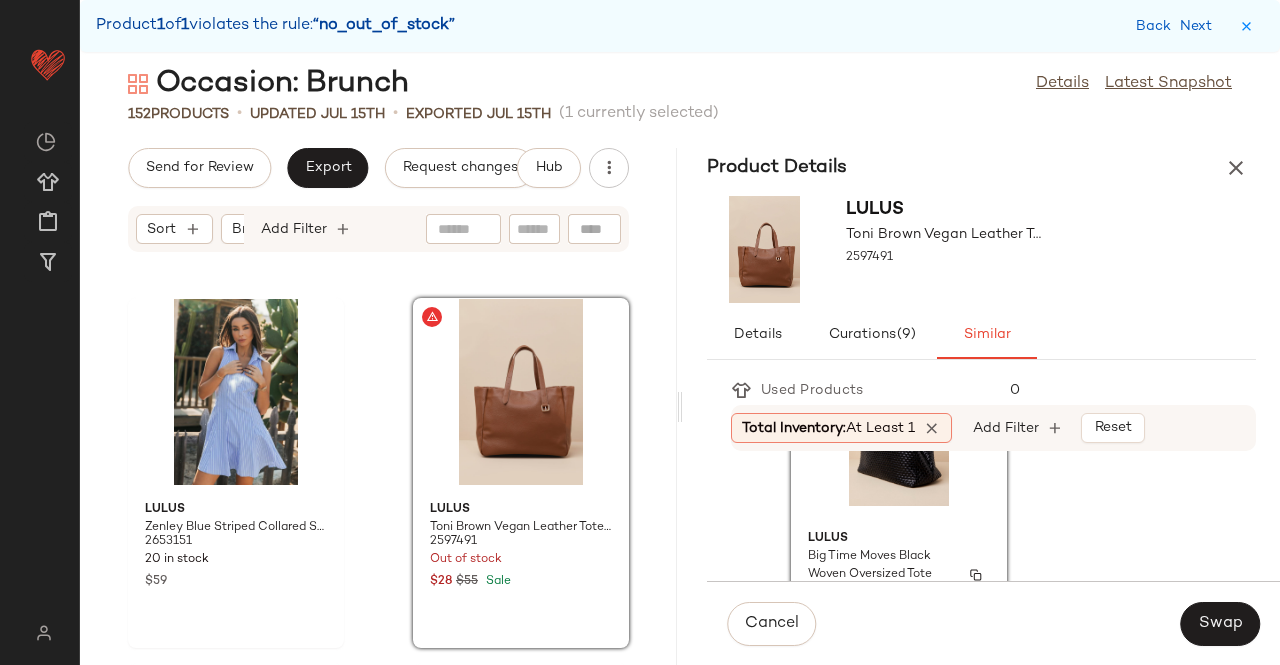 scroll, scrollTop: 944, scrollLeft: 0, axis: vertical 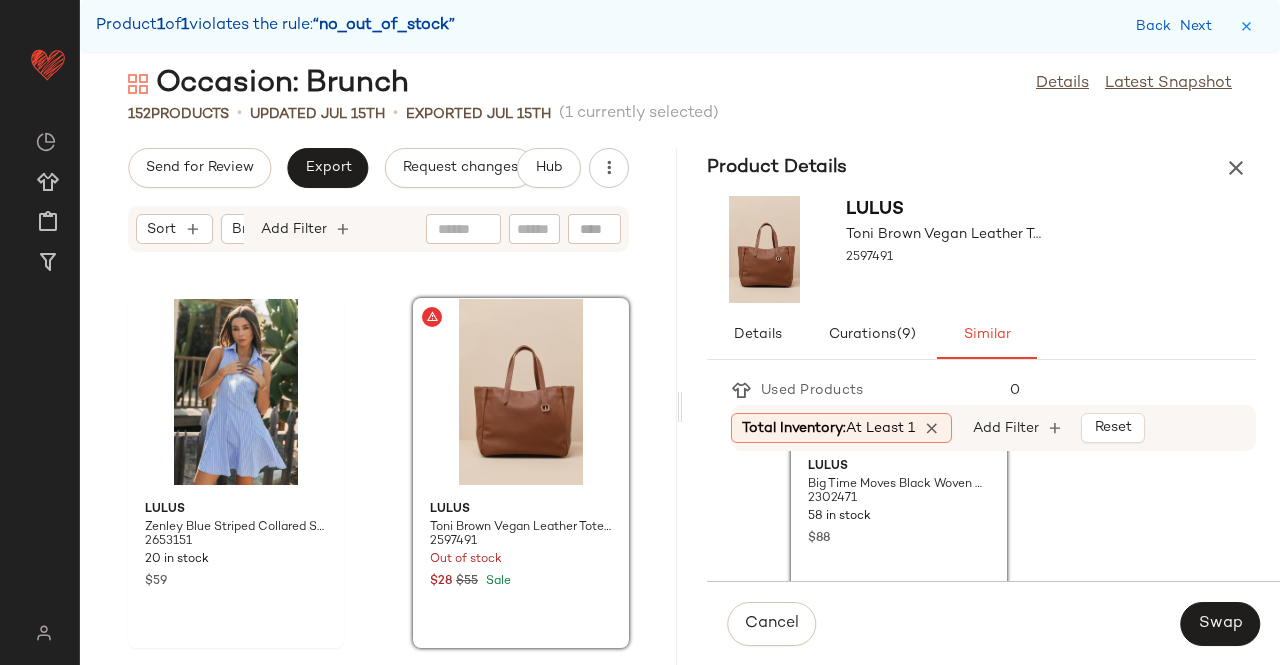 drag, startPoint x: 1279, startPoint y: 629, endPoint x: 1266, endPoint y: 624, distance: 13.928389 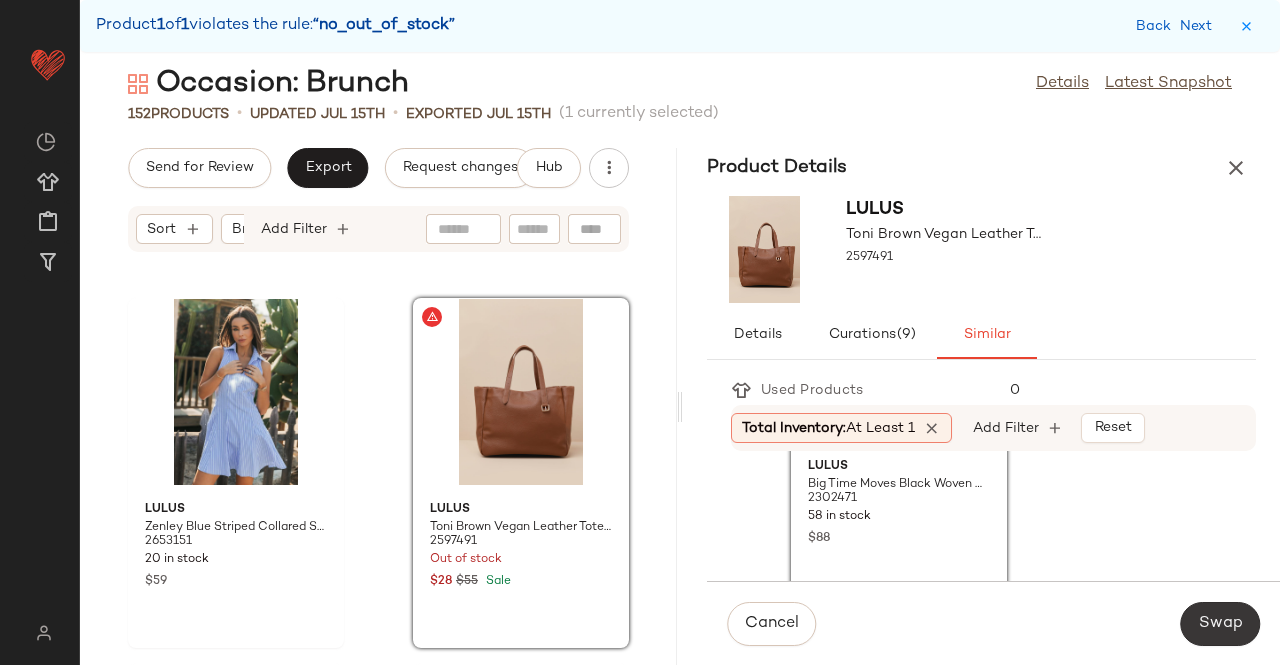 click on "Swap" 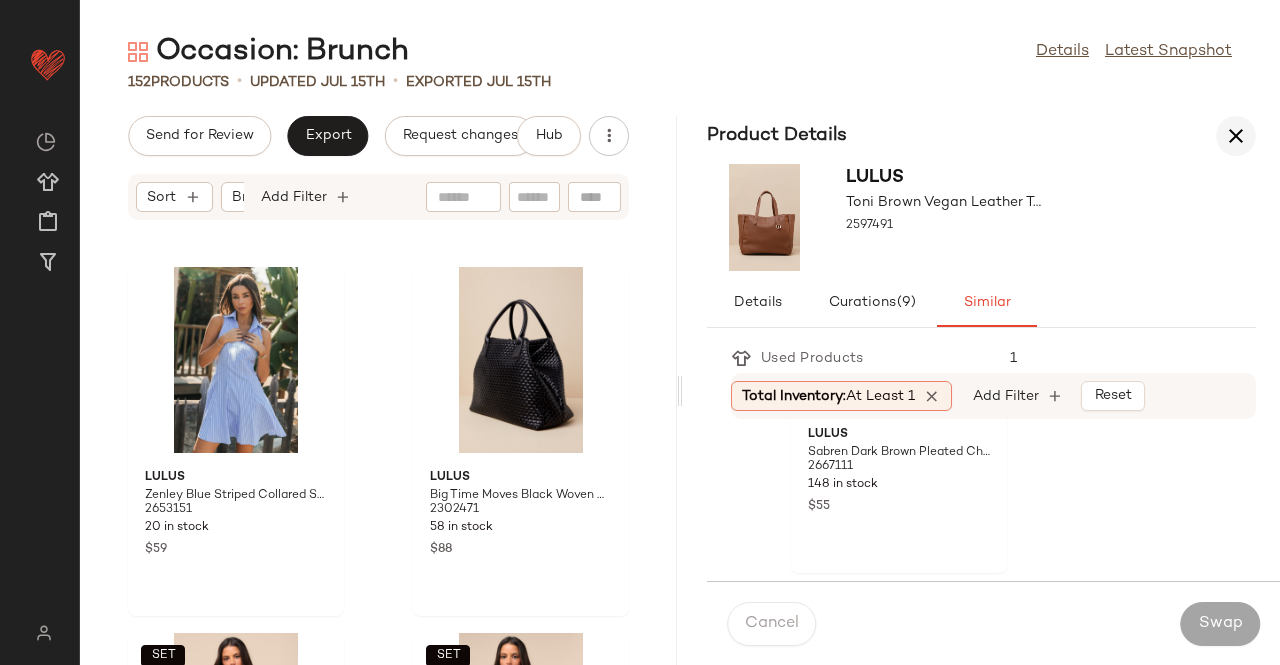 click at bounding box center [1236, 136] 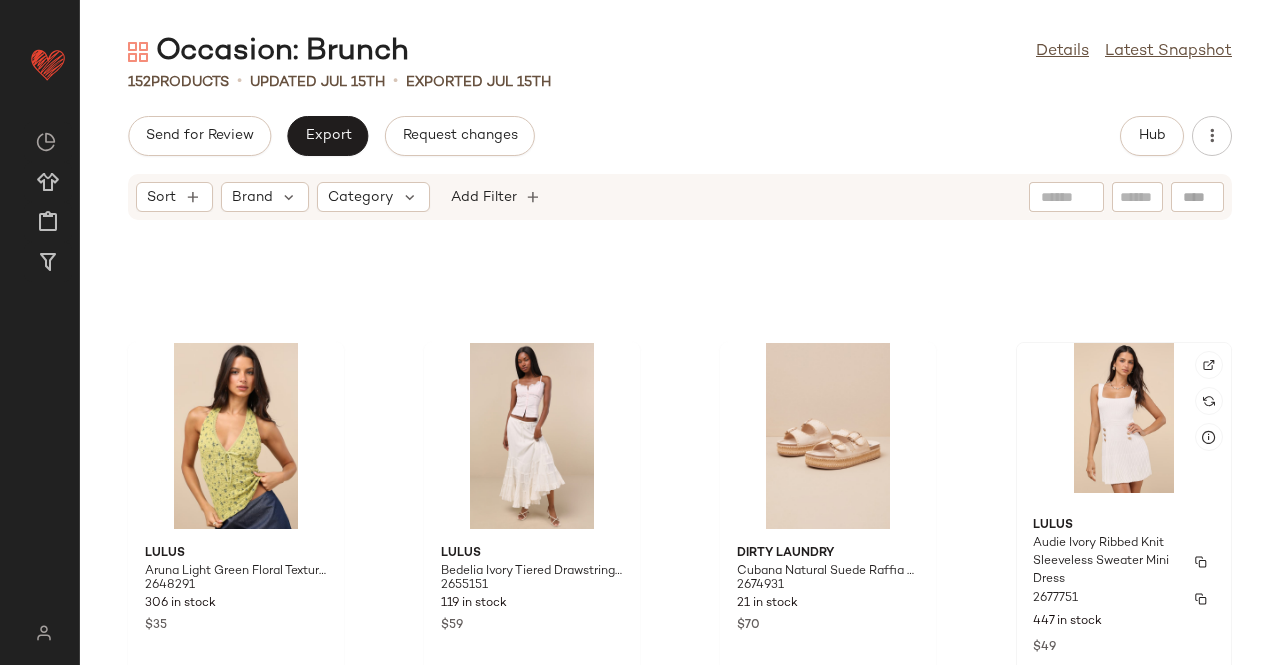 scroll, scrollTop: 12992, scrollLeft: 0, axis: vertical 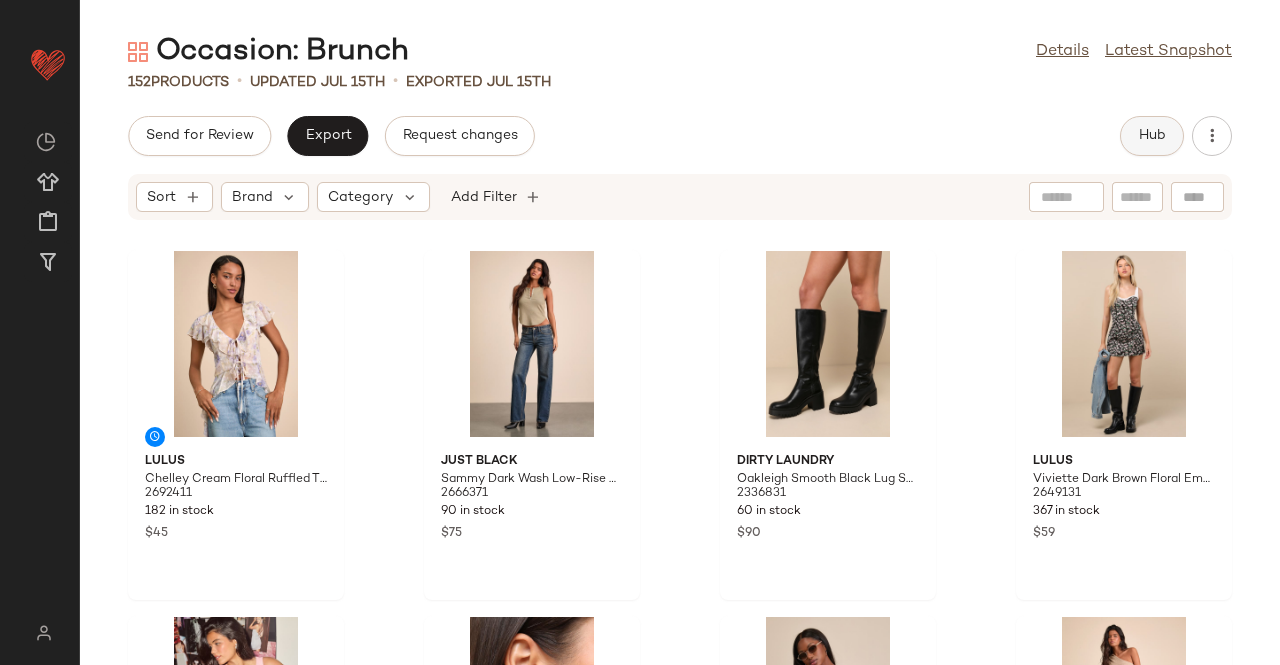 click on "Hub" 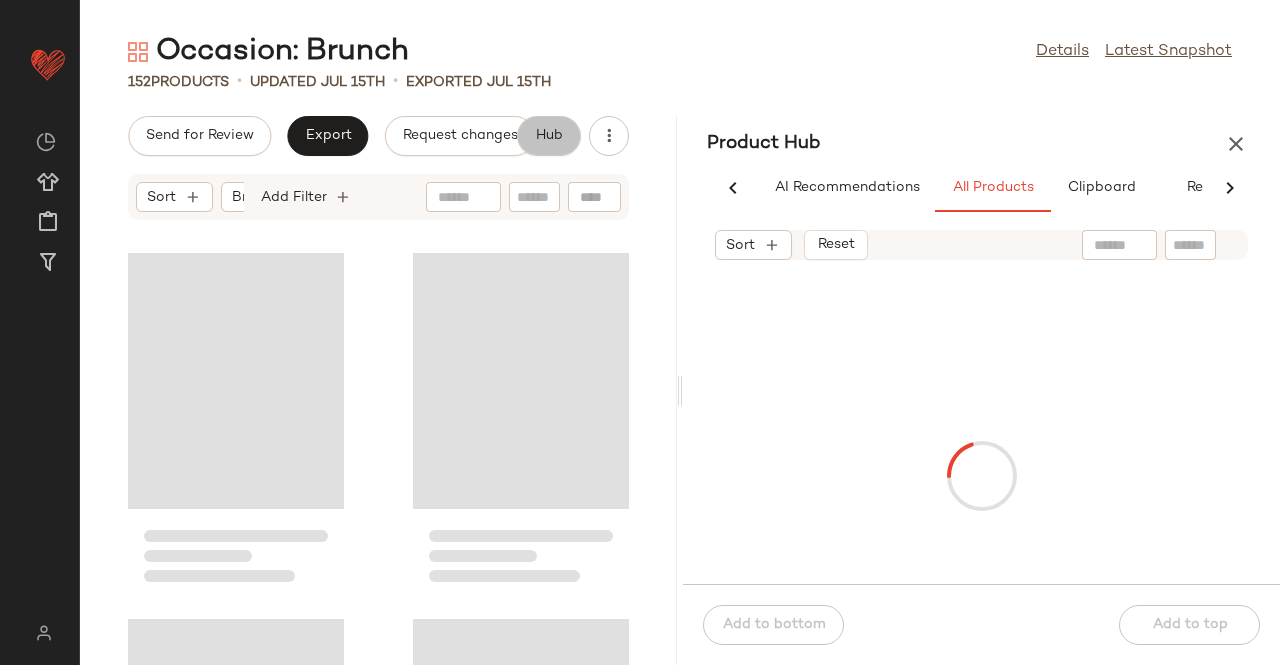 scroll, scrollTop: 0, scrollLeft: 62, axis: horizontal 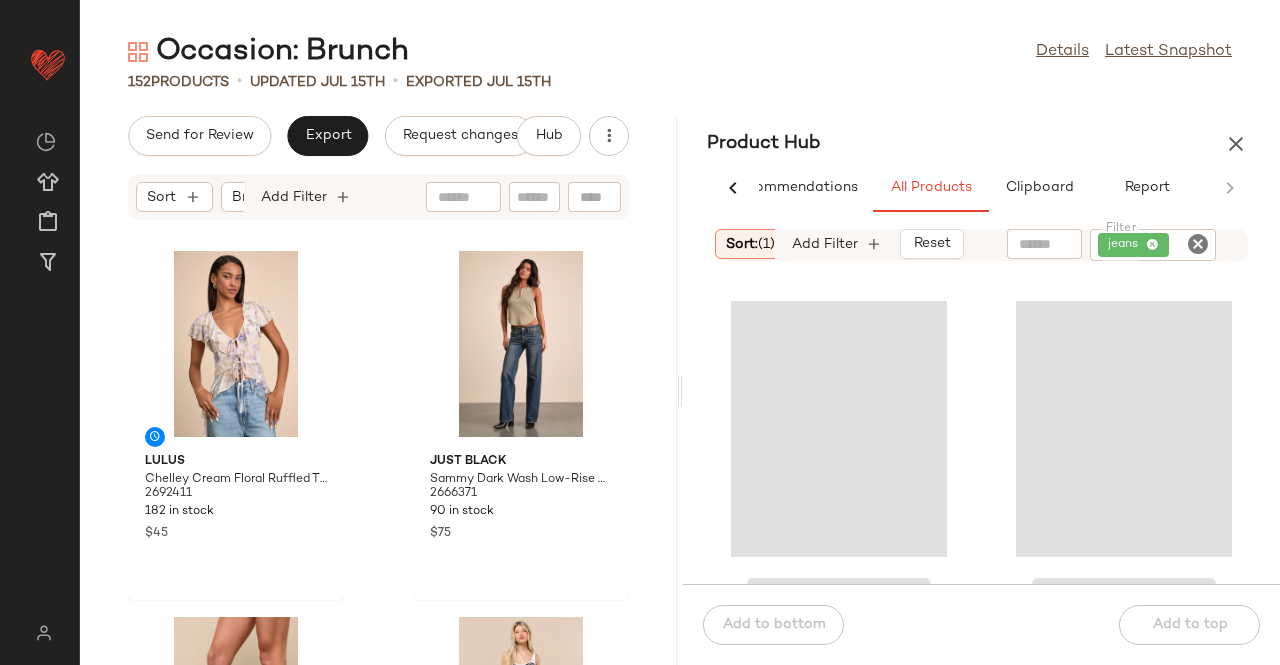 click on "jeans" 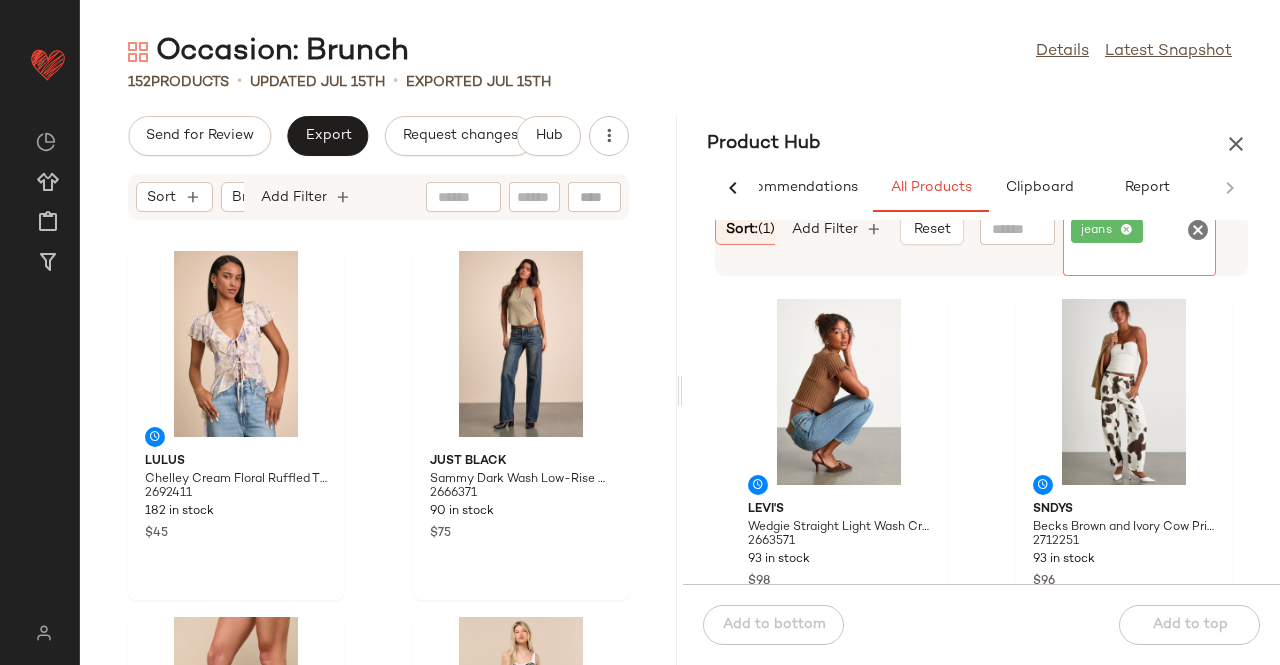 click 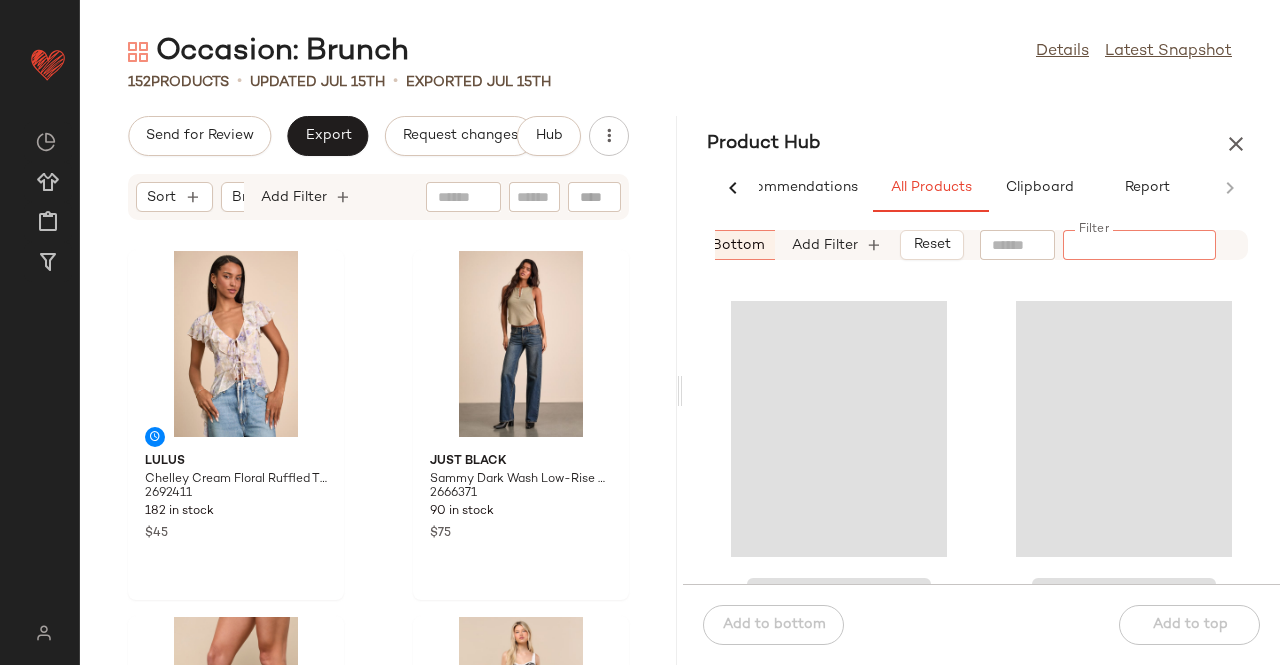 scroll, scrollTop: 0, scrollLeft: 318, axis: horizontal 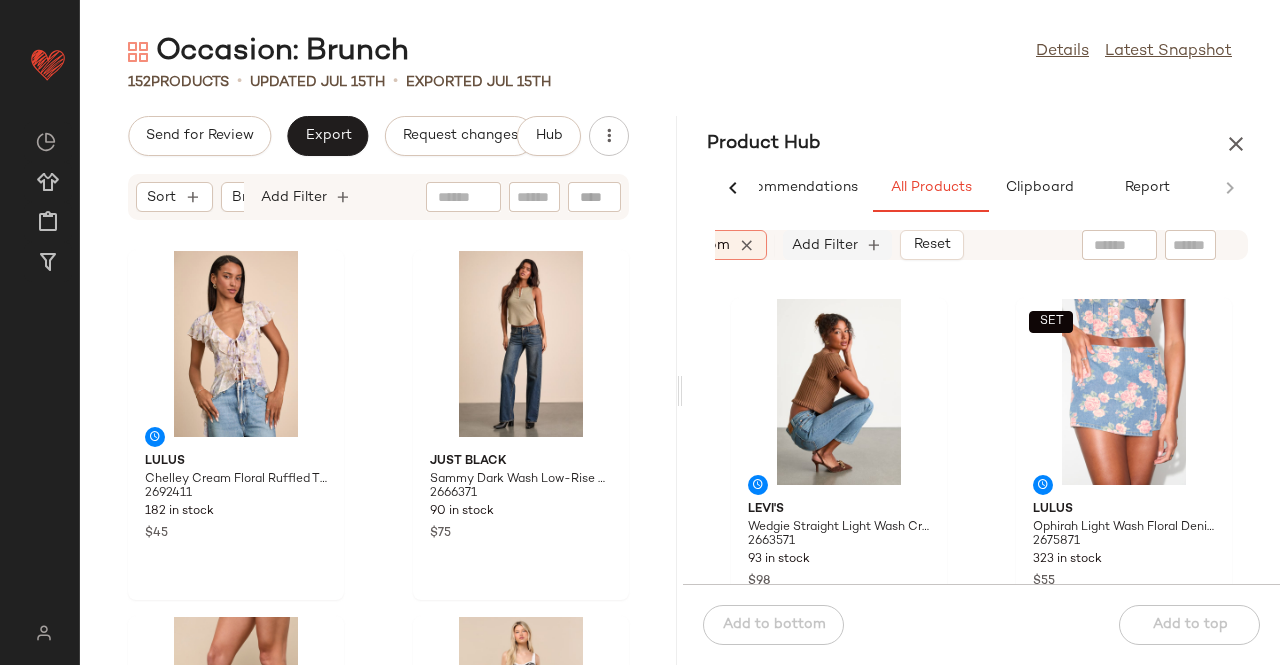 drag, startPoint x: 812, startPoint y: 233, endPoint x: 825, endPoint y: 247, distance: 19.104973 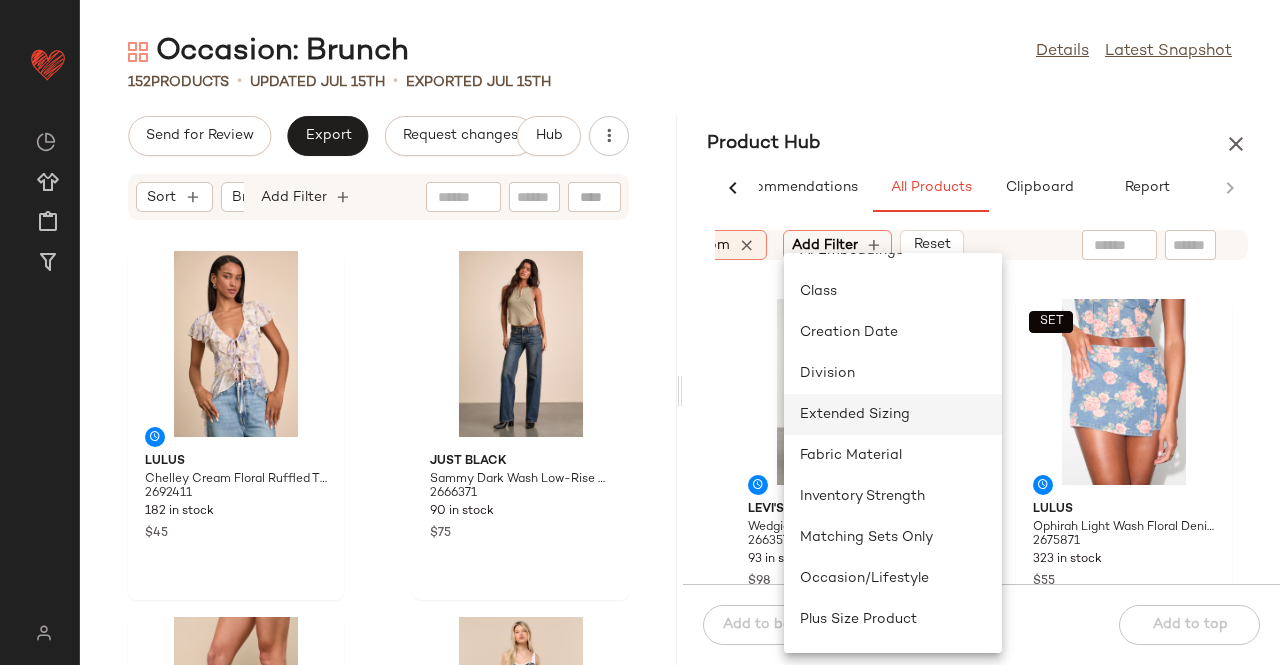 scroll, scrollTop: 200, scrollLeft: 0, axis: vertical 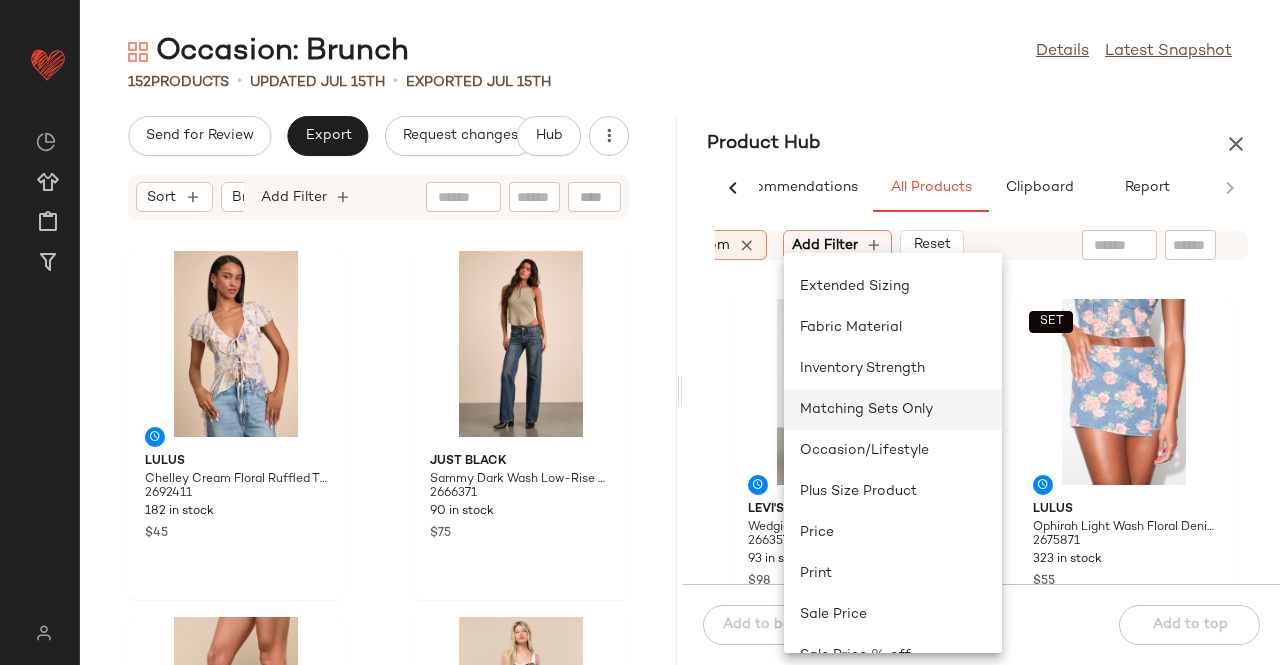 click on "Matching Sets Only" 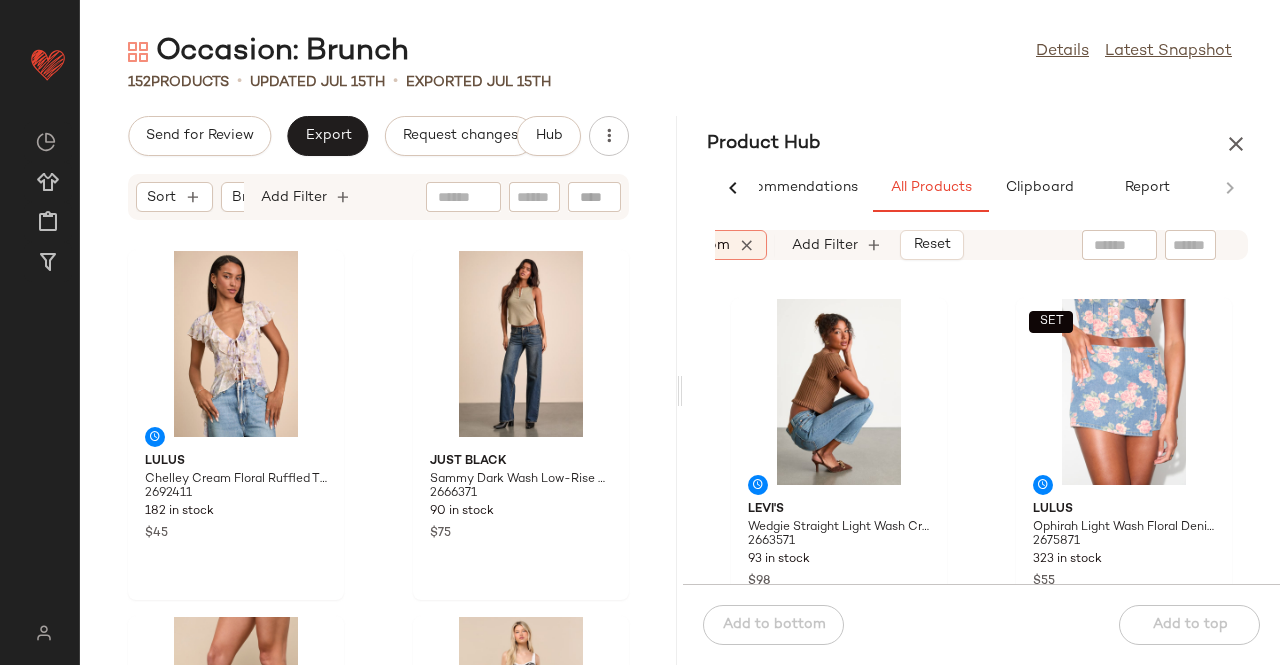 scroll, scrollTop: 0, scrollLeft: 701, axis: horizontal 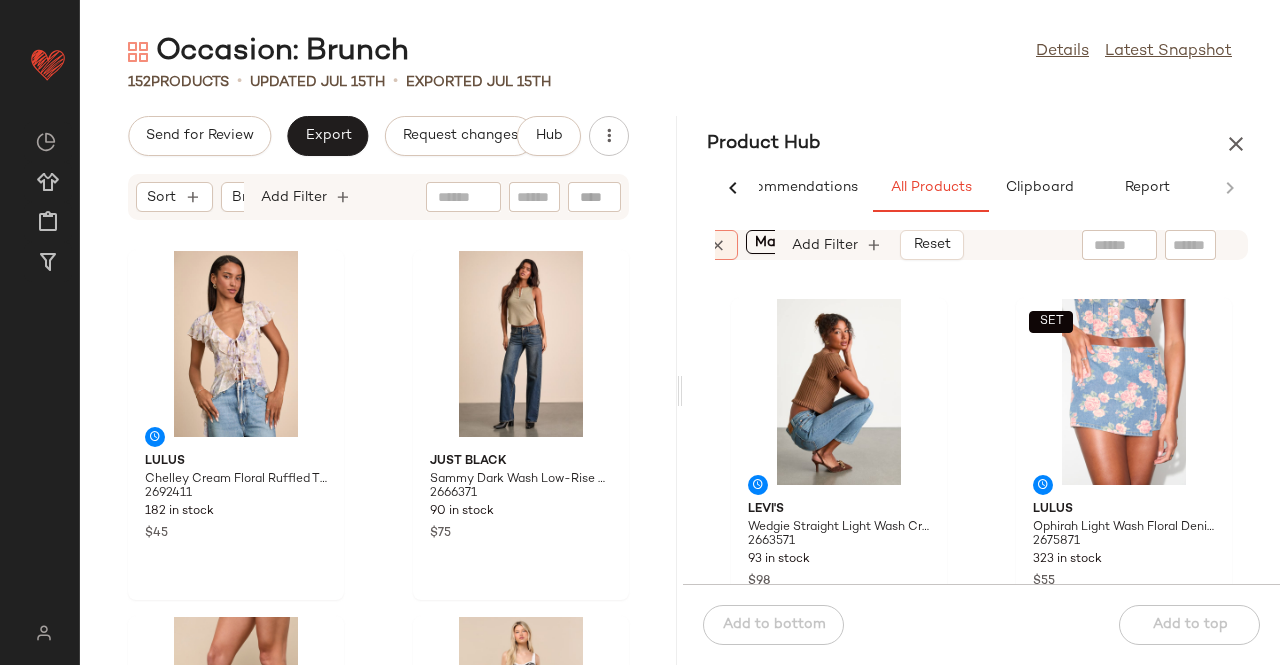 click on "Availability:   in_stock" 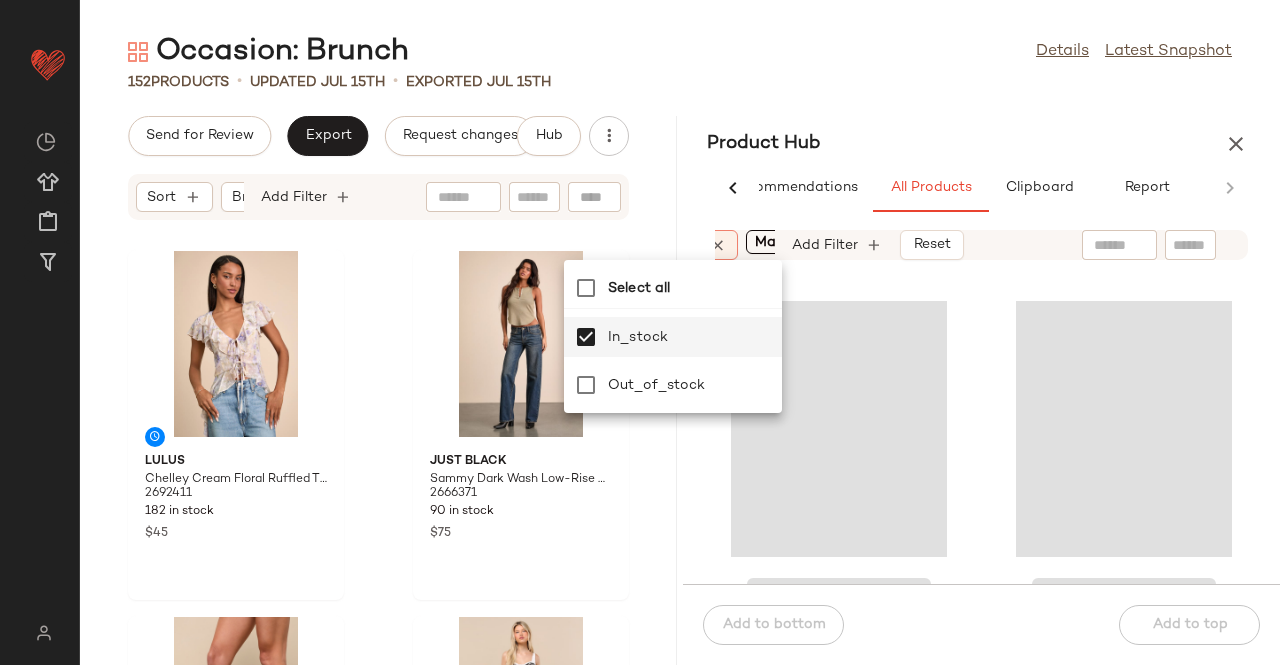 click on "Occasion: Brunch  Details   Latest Snapshot  152   Products   •   updated Jul 15th  •  Exported Jul 15th  Send for Review   Export   Request changes   Hub  Sort  Brand  Category  Add Filter  Lulus Chelley Cream Floral Ruffled Tie-Front Short Sleeve Top 2692411 182 in stock $45 Just Black Sammy Dark Wash Low-Rise Straight Leg Jeans 2666371 90 in stock $75 Dirty Laundry Oakleigh Smooth Black Lug Sole Knee-High Boots 2336831 60 in stock $90 Lulus Viviette Dark Brown Floral Embroidered Mini Dress 2649131 367 in stock $59 Lulus Becca Light Pink Twisted One-Shoulder Mini Dress 2682991 239 in stock $49 Lulus Edlyn White Flower Statement Earrings 2691811 76 in stock $14 Lulus Stellara Heathered Light Brown Ribbed One-Shoulder Top 2680631 310 in stock $29 Just Black Sammy Light Wash Low-Rise Straight Leg Jeans 2519771 109 in stock $75 Product Hub  AI Recommendations   All Products   Clipboard   Report  Sort:   (1) Brand  Category:   bottom In Curation?:   No Availability:   in_stock Matching Sets Only 25-Max" at bounding box center (680, 348) 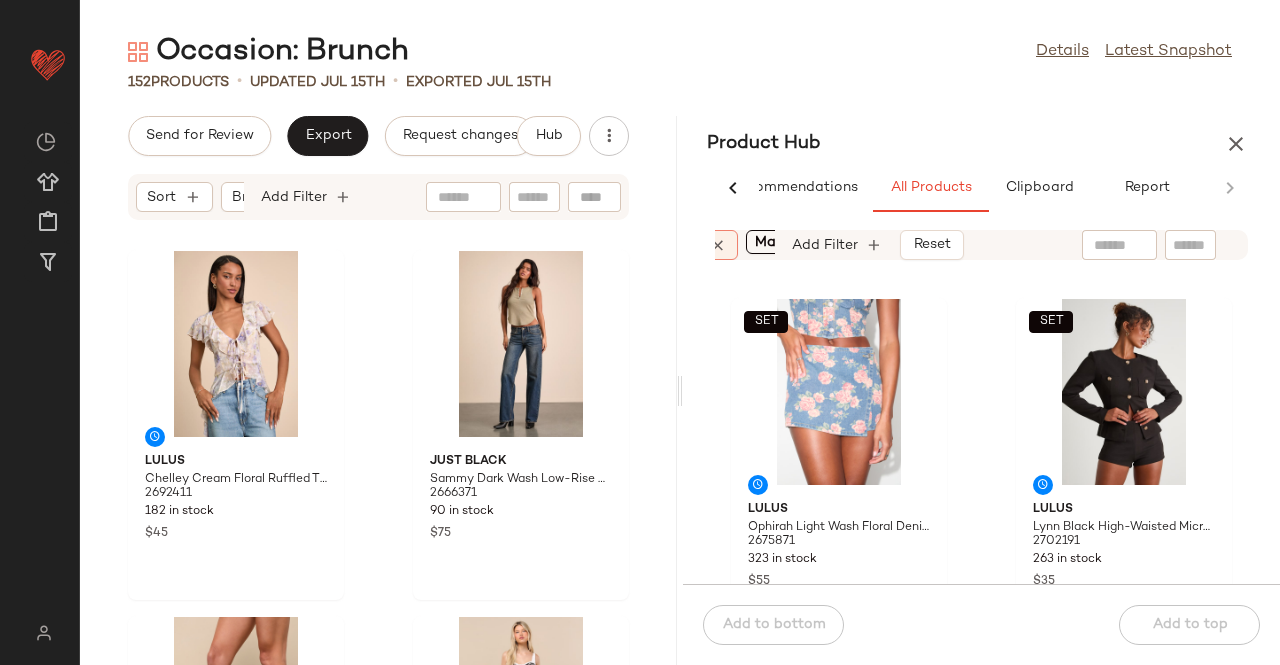 scroll, scrollTop: 0, scrollLeft: 684, axis: horizontal 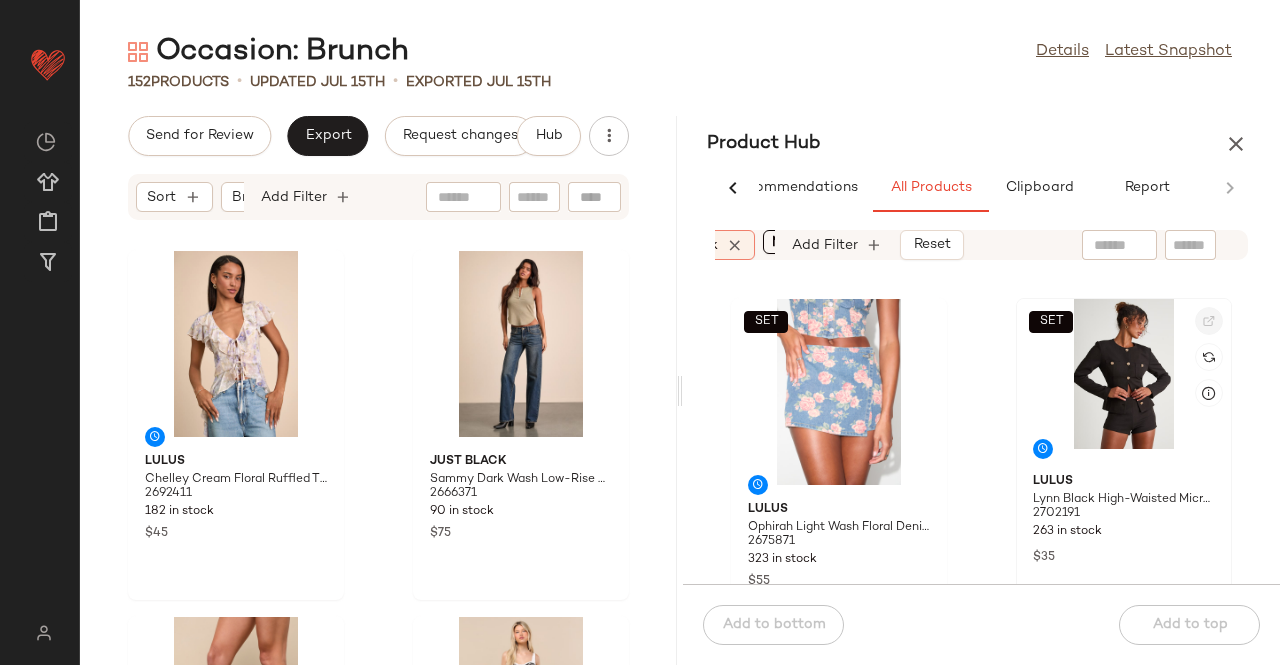 click at bounding box center (1209, 321) 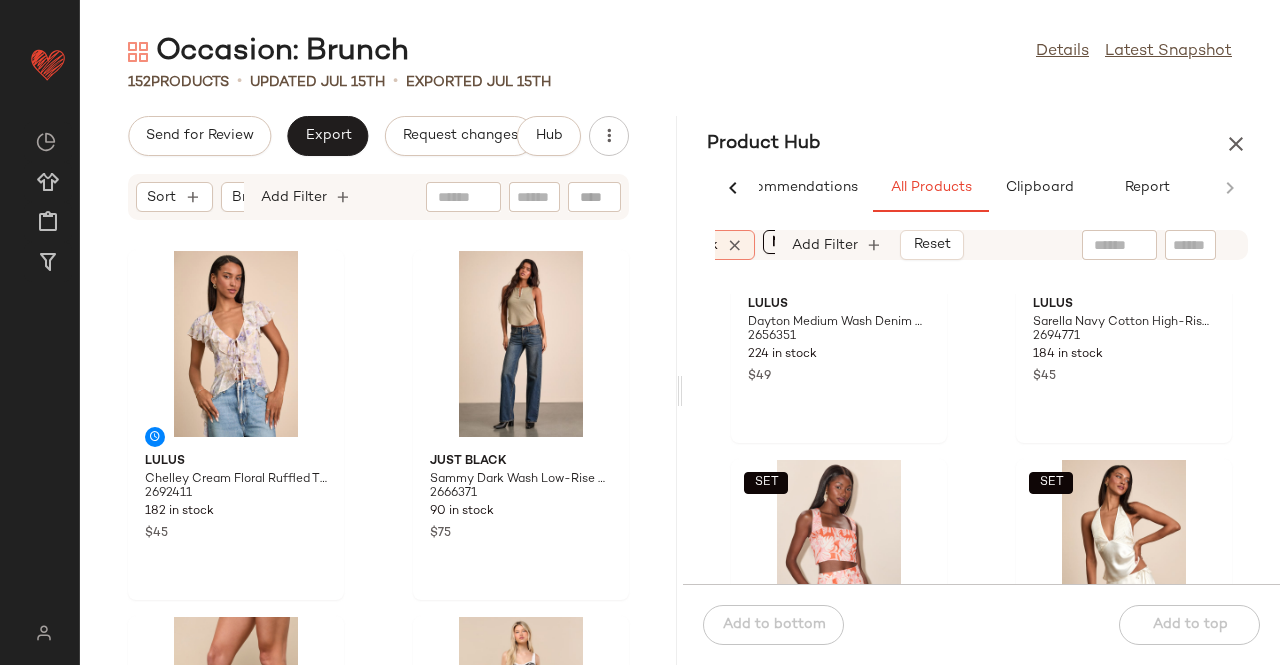 scroll, scrollTop: 716, scrollLeft: 0, axis: vertical 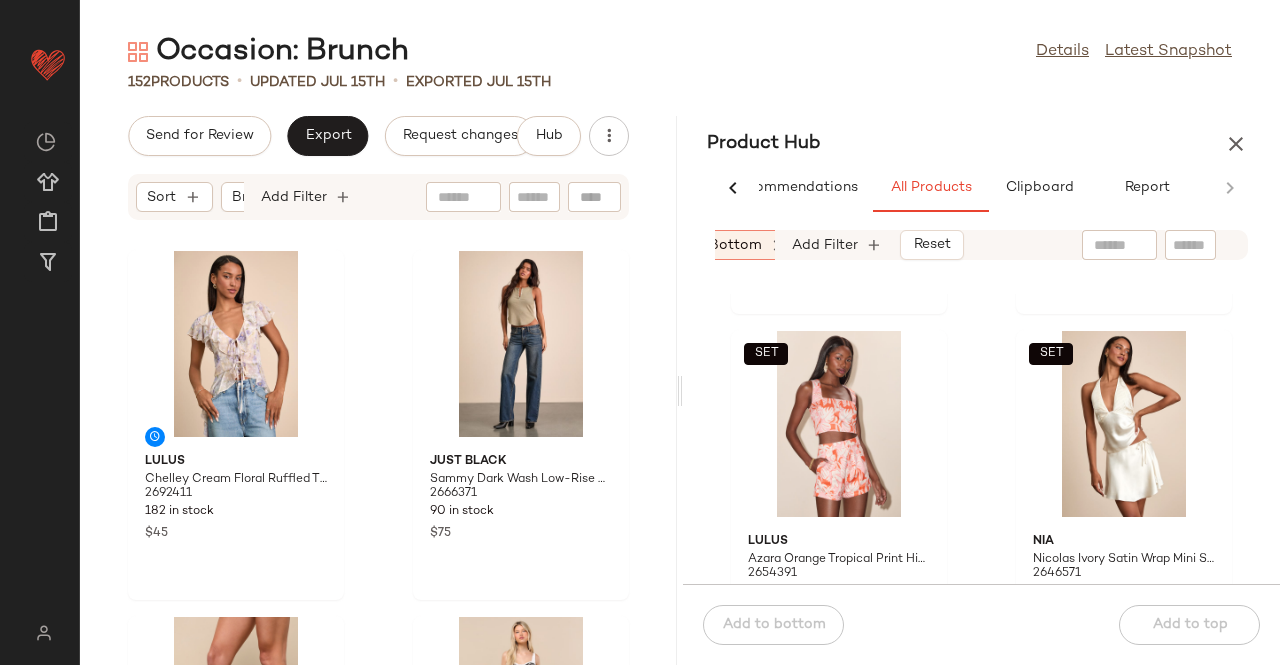 click on "bottom" at bounding box center [735, 245] 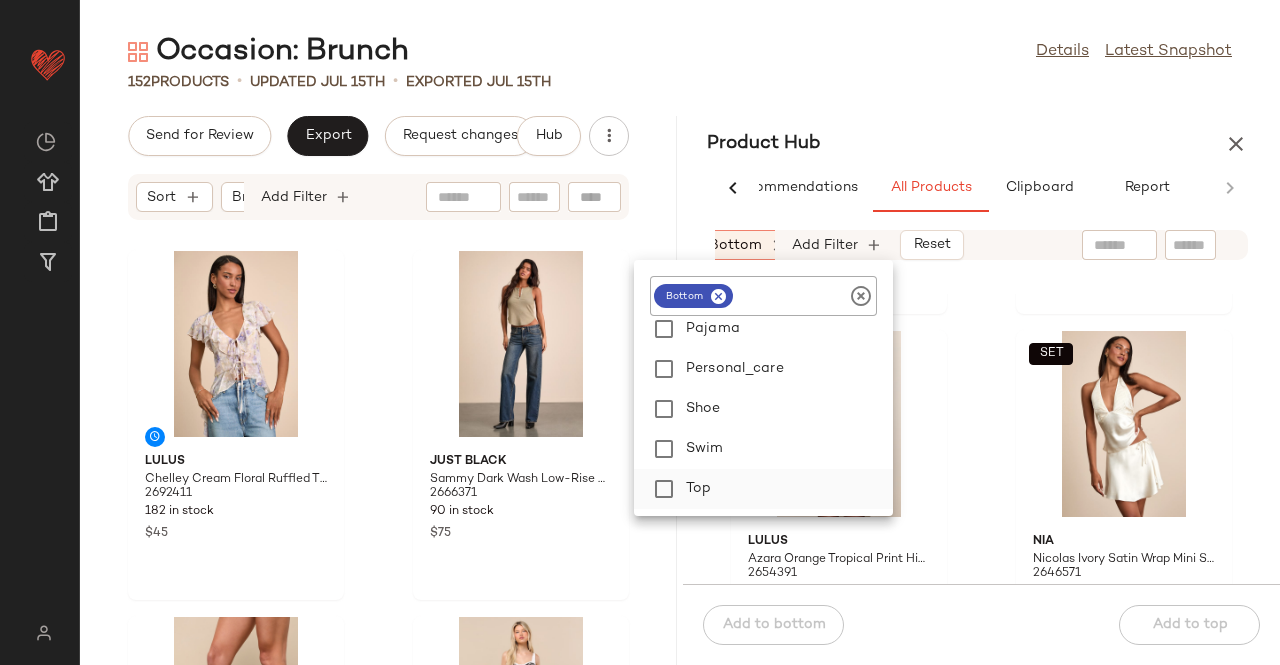 click on "Top" 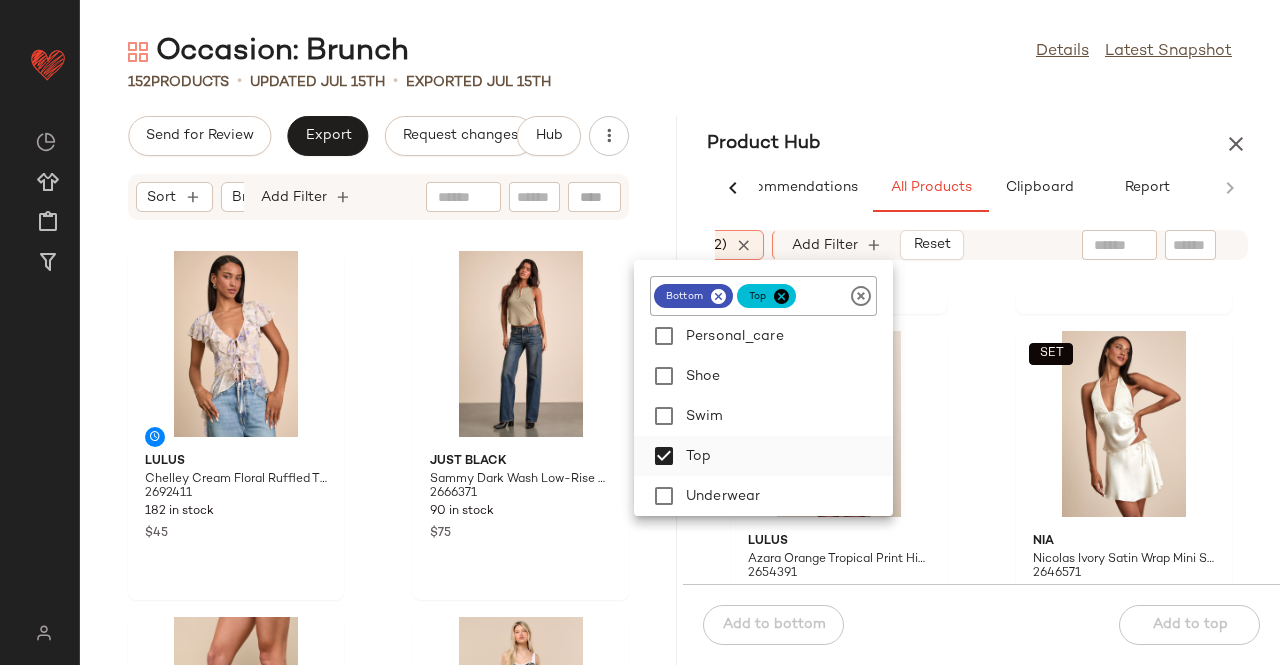 scroll, scrollTop: 480, scrollLeft: 0, axis: vertical 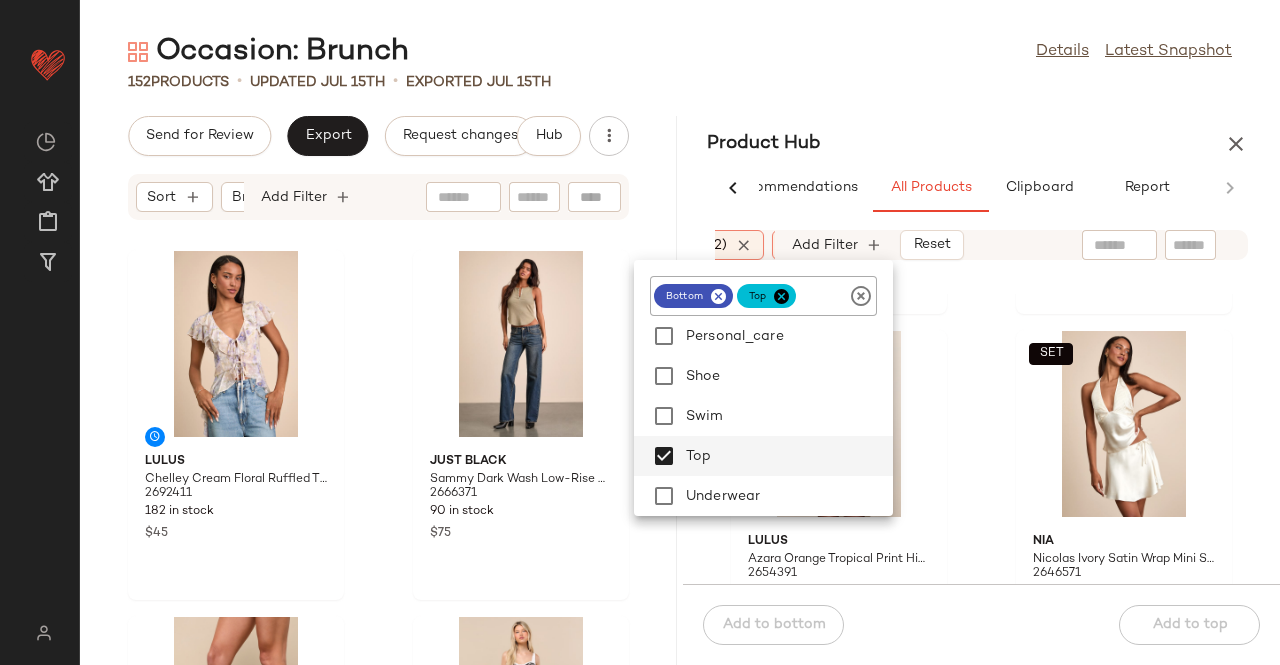 click on "Occasion: Brunch  Details   Latest Snapshot" 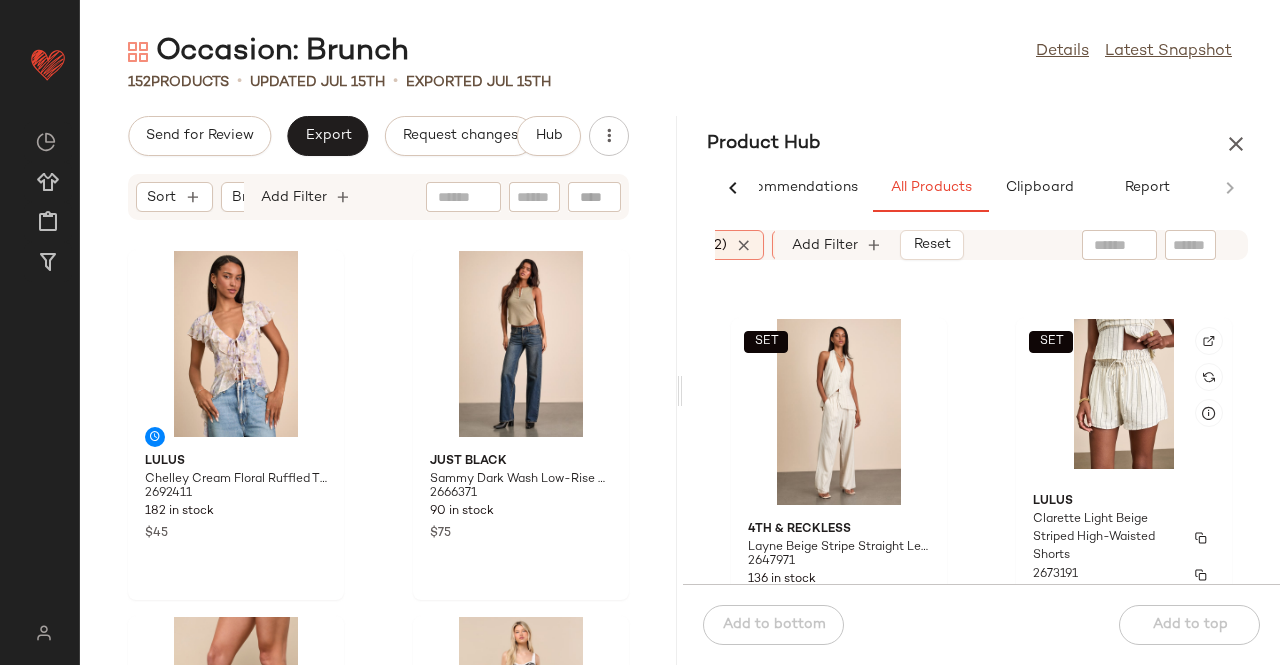 scroll, scrollTop: 2592, scrollLeft: 0, axis: vertical 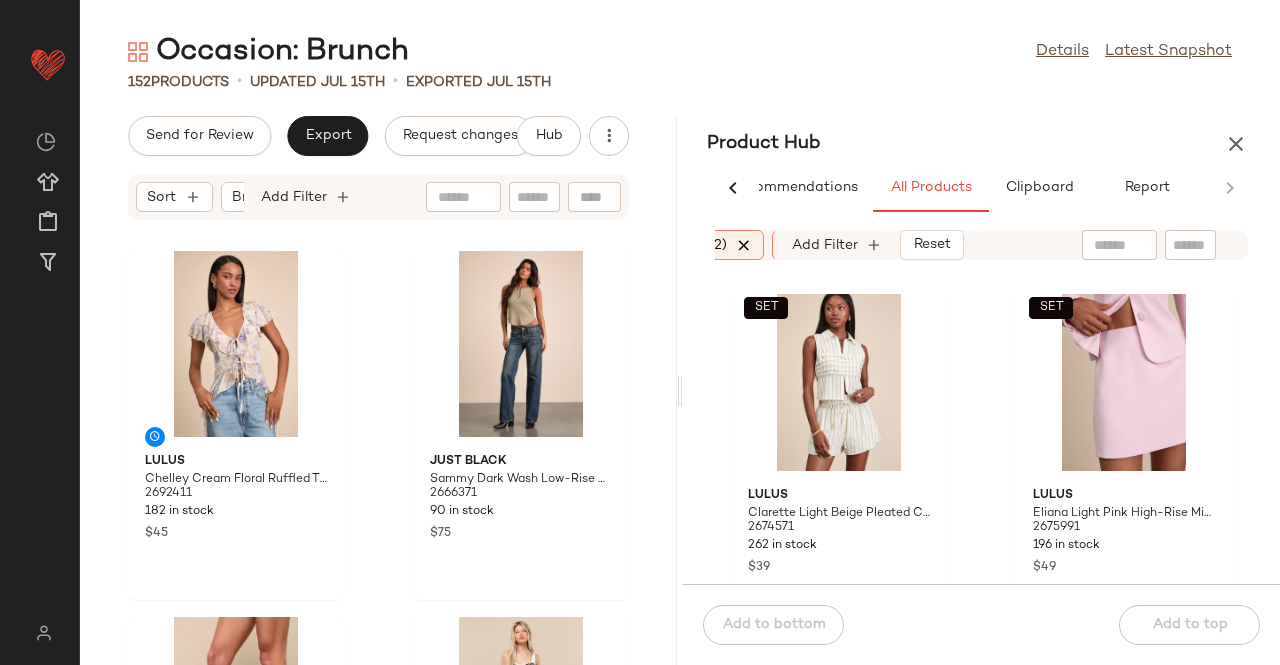 click at bounding box center [744, 245] 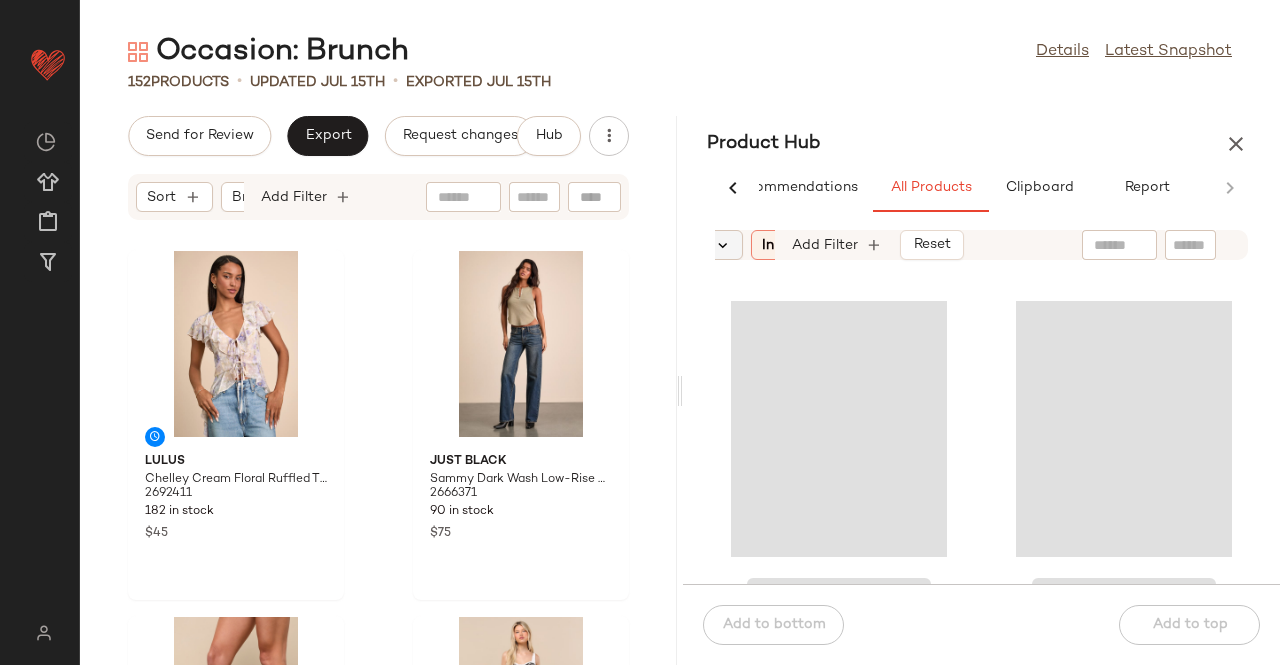 click at bounding box center [723, 245] 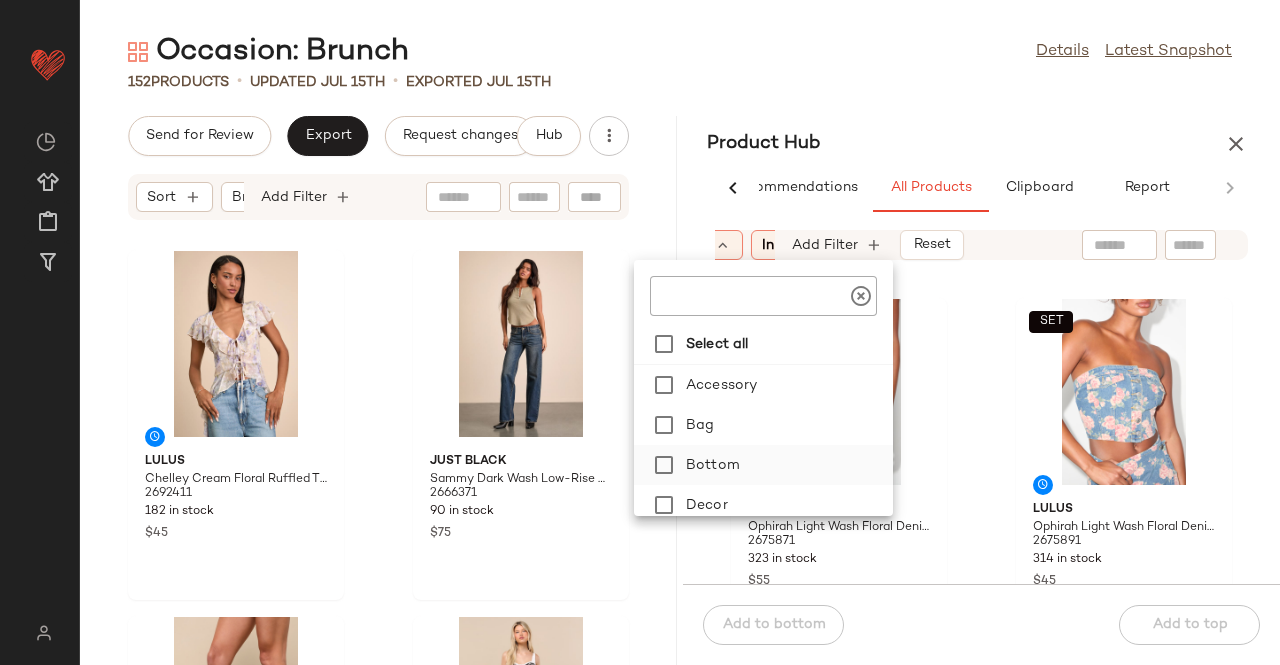 click on "Bottom" 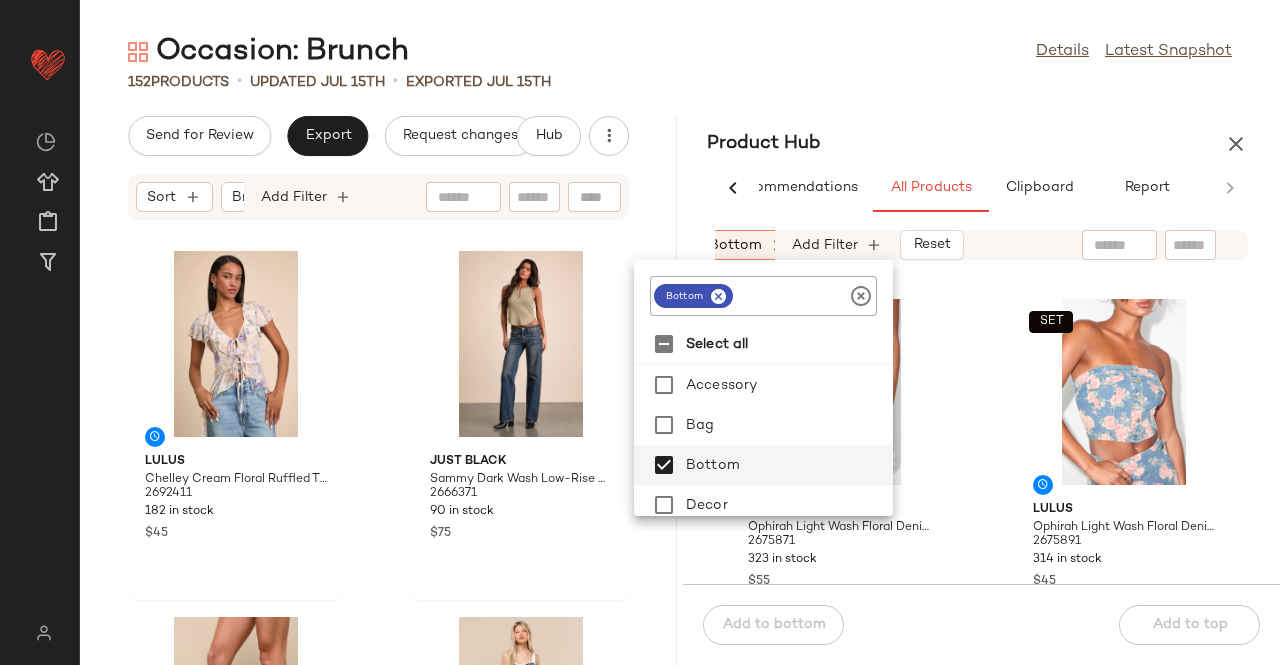 click 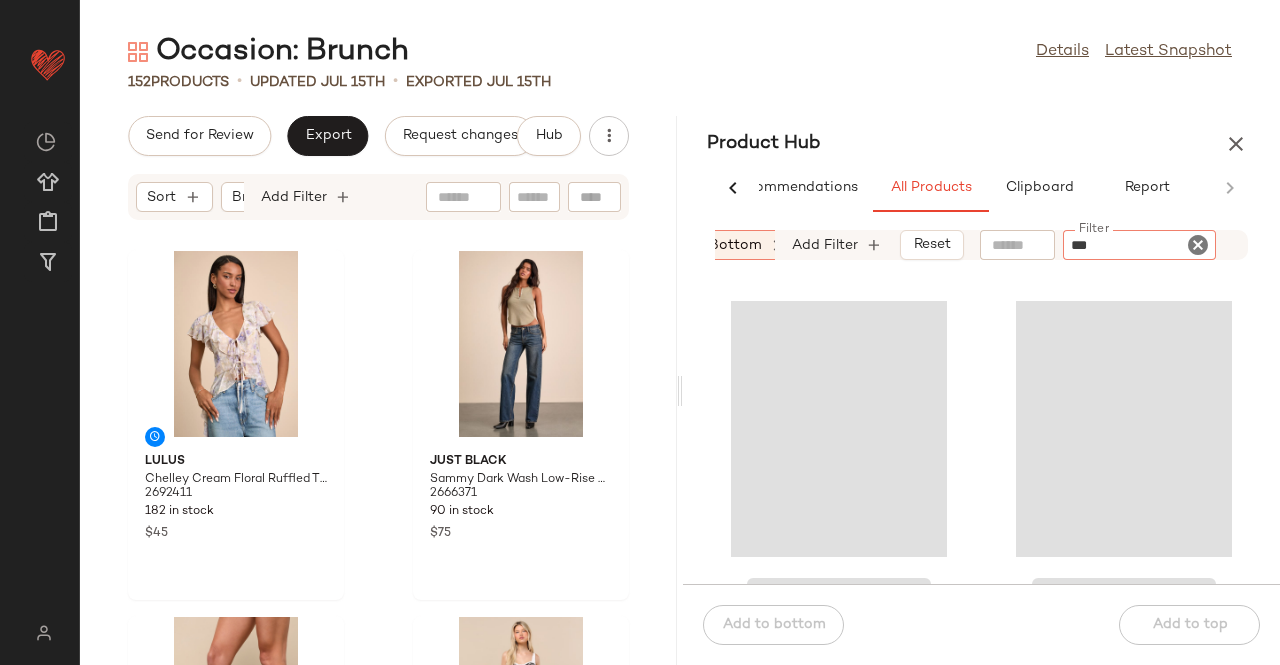 type on "****" 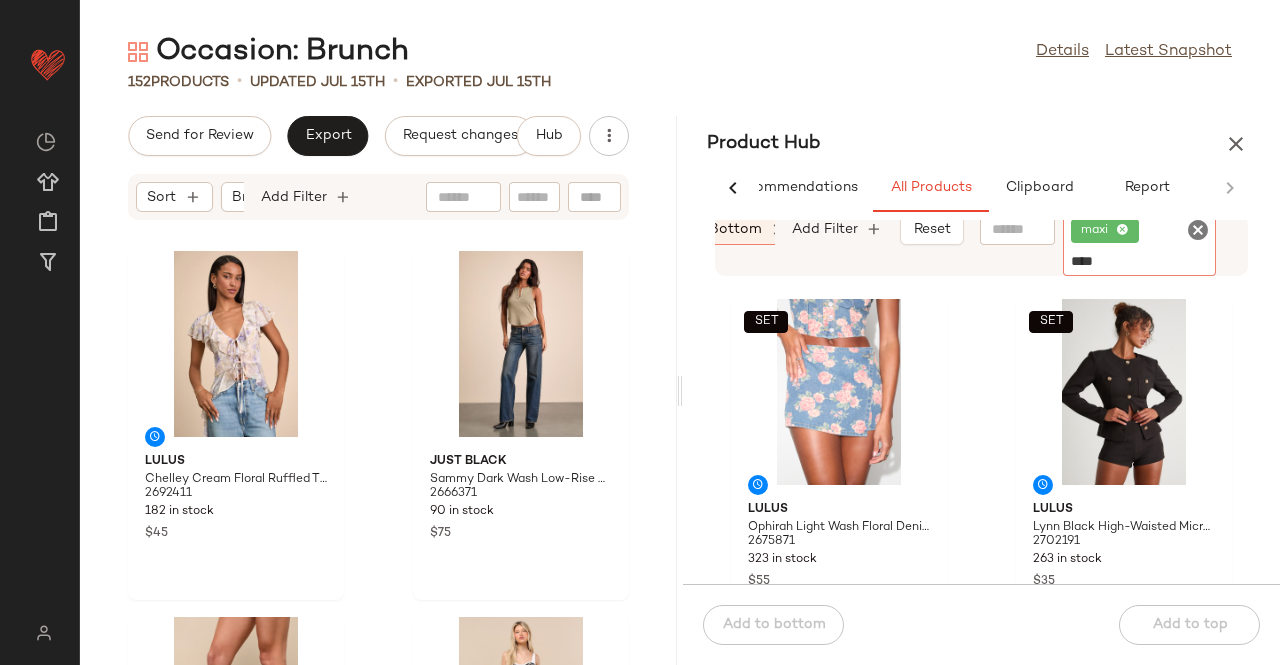 type on "*****" 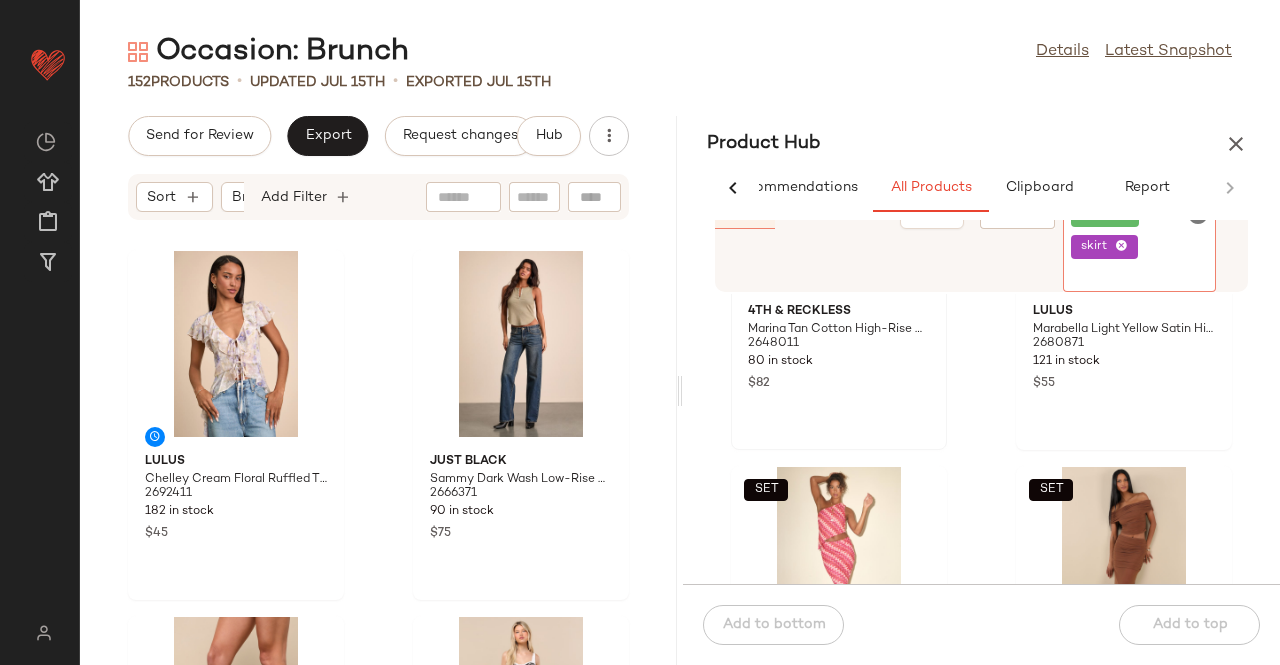 scroll, scrollTop: 0, scrollLeft: 0, axis: both 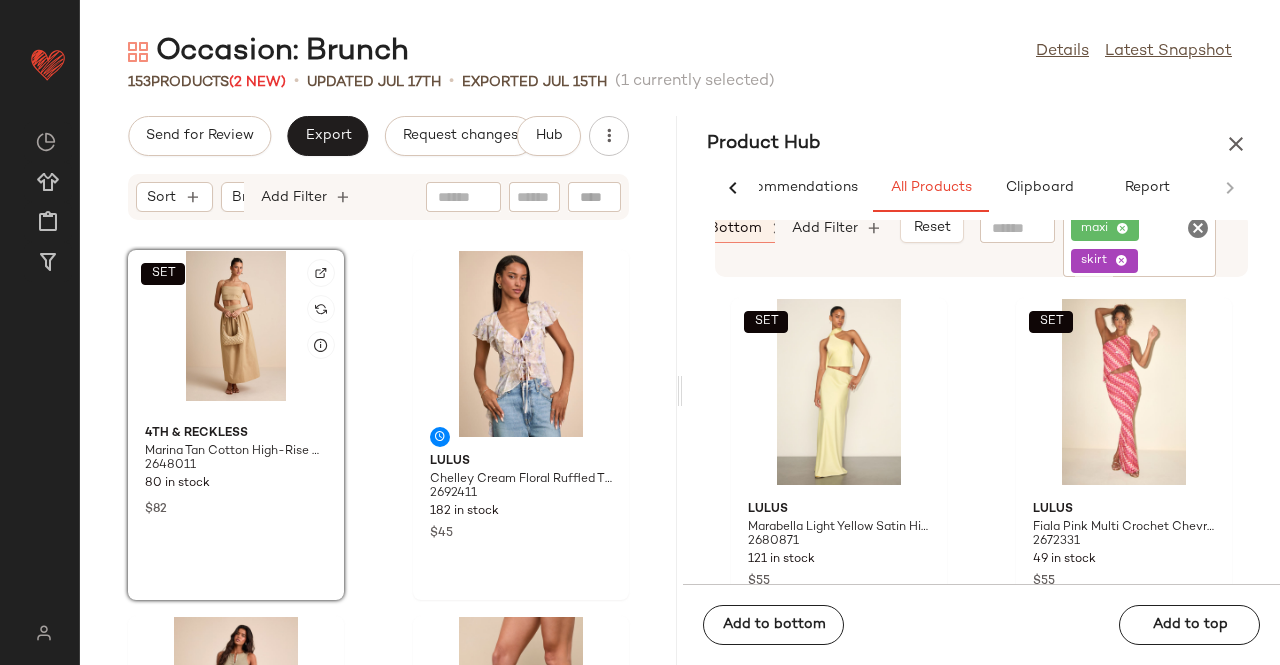 click 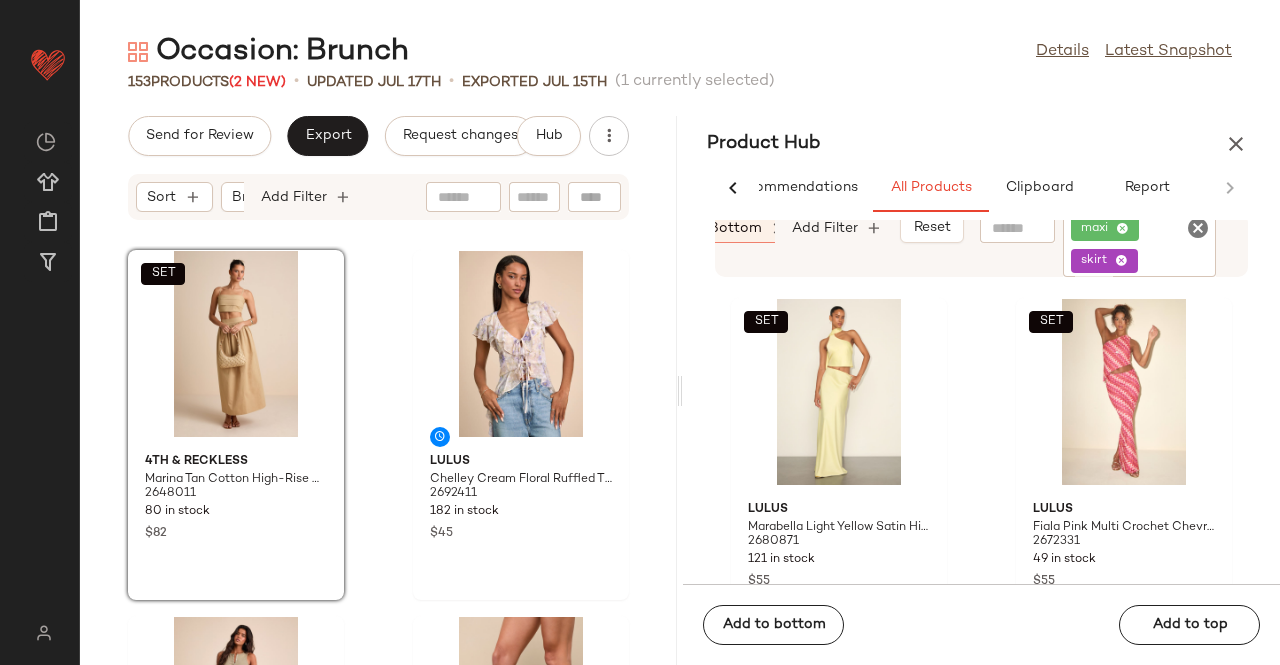 click on "skirt" 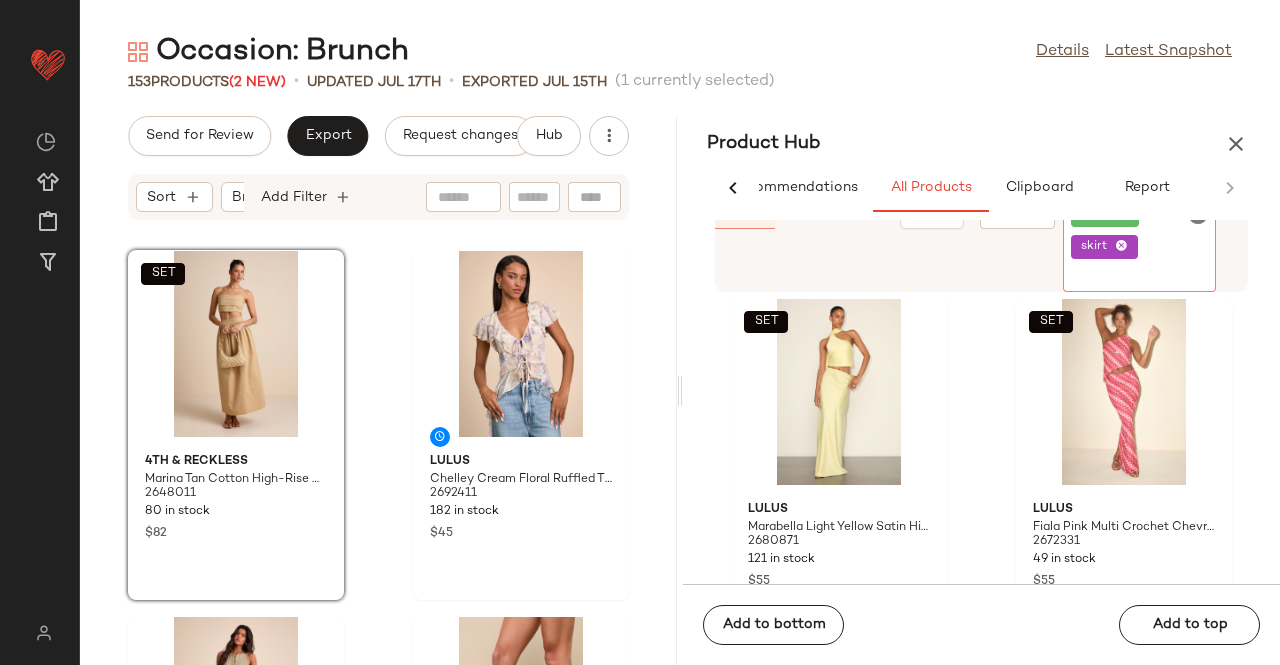 drag, startPoint x: 1113, startPoint y: 229, endPoint x: 1123, endPoint y: 245, distance: 18.867962 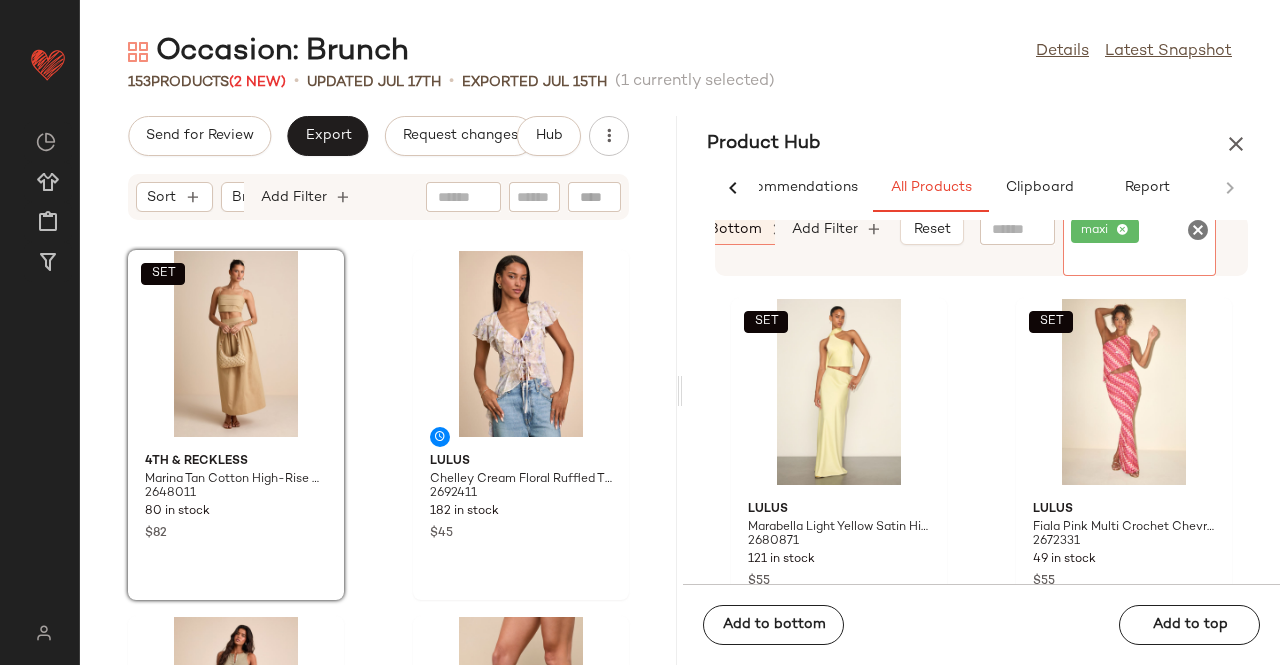 click on "maxi" 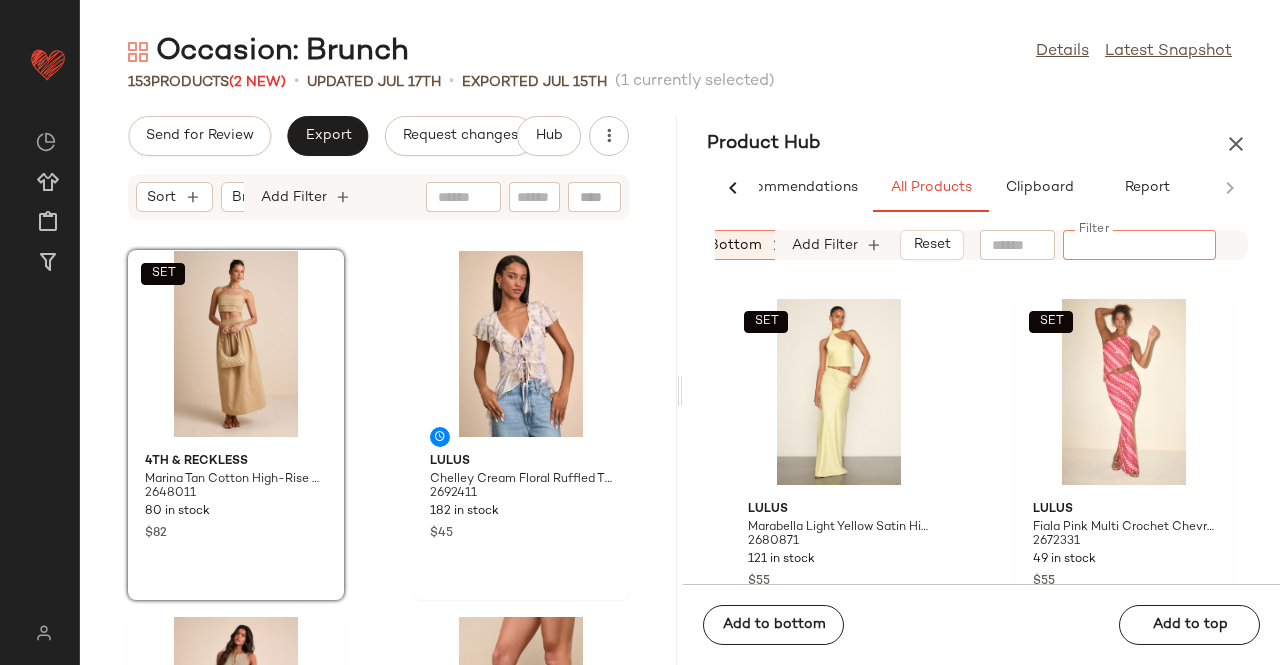 paste on "*******" 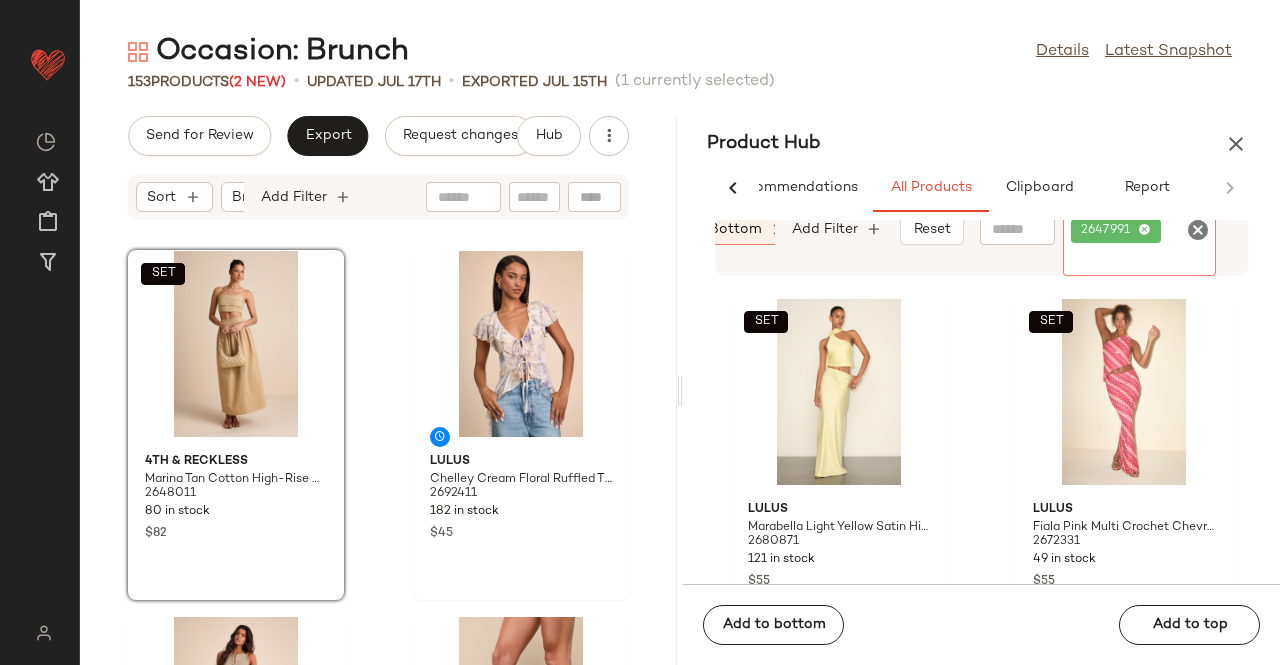 click on "bottom" at bounding box center [735, 229] 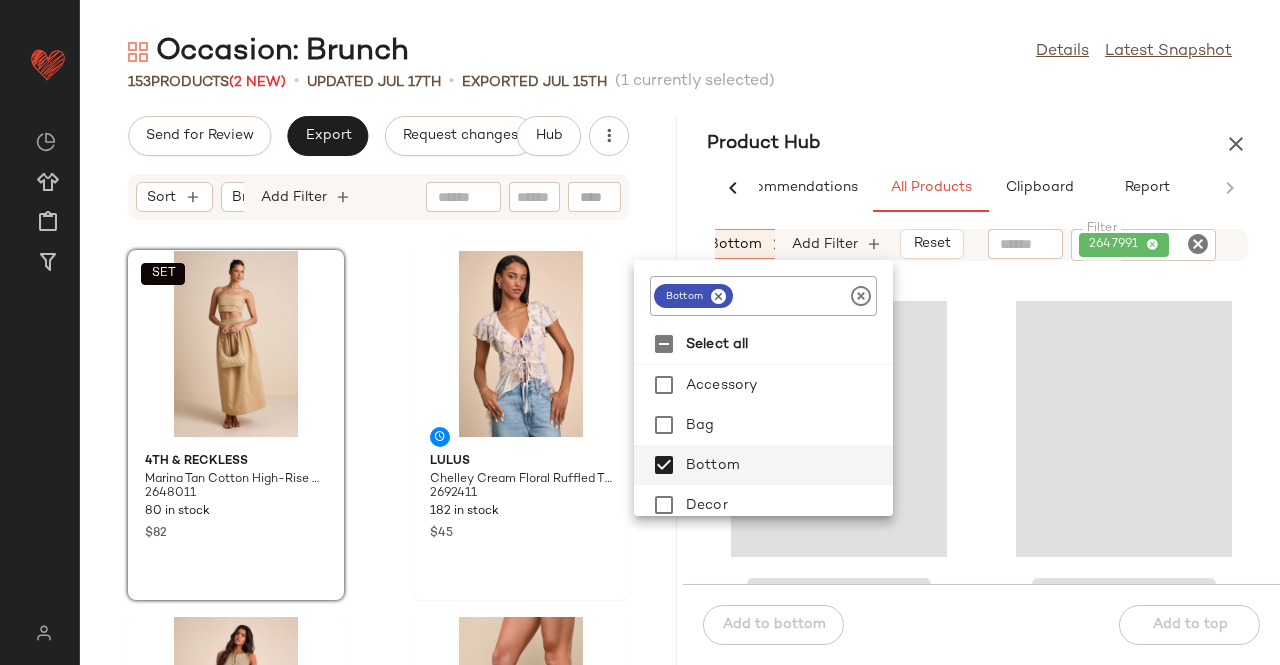 click at bounding box center (718, 296) 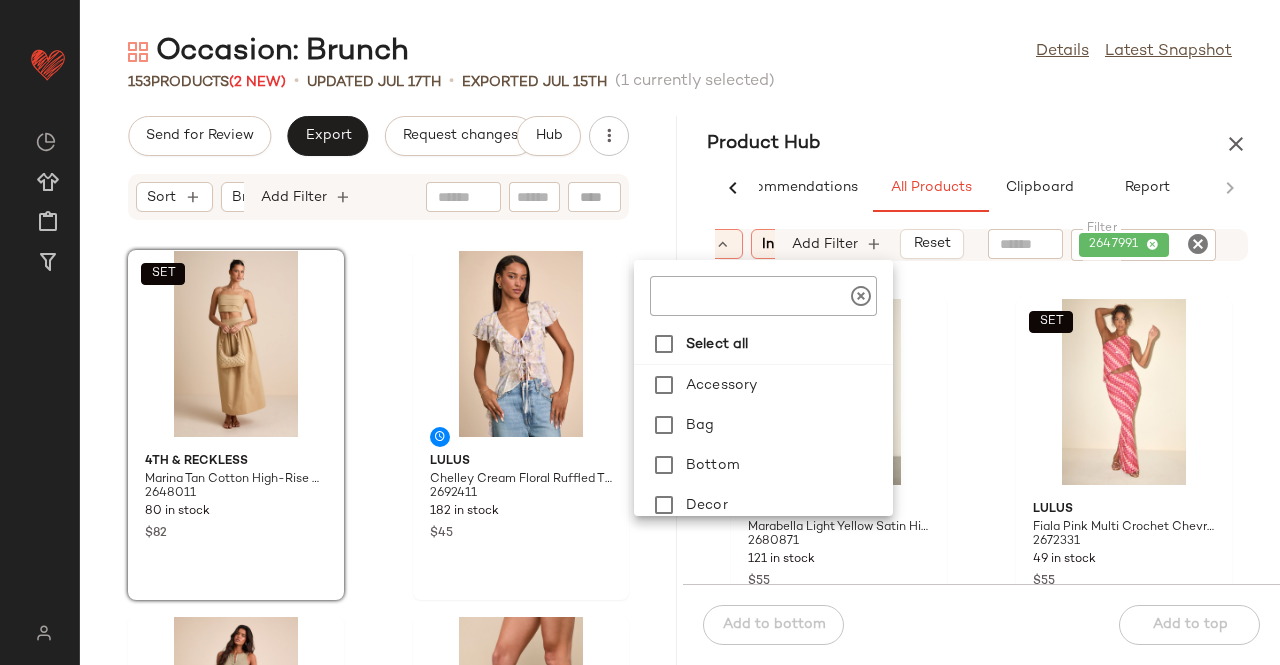 click on "153   Products  (2 New)  •   updated Jul 17th  •  Exported Jul 15th   (1 currently selected)" 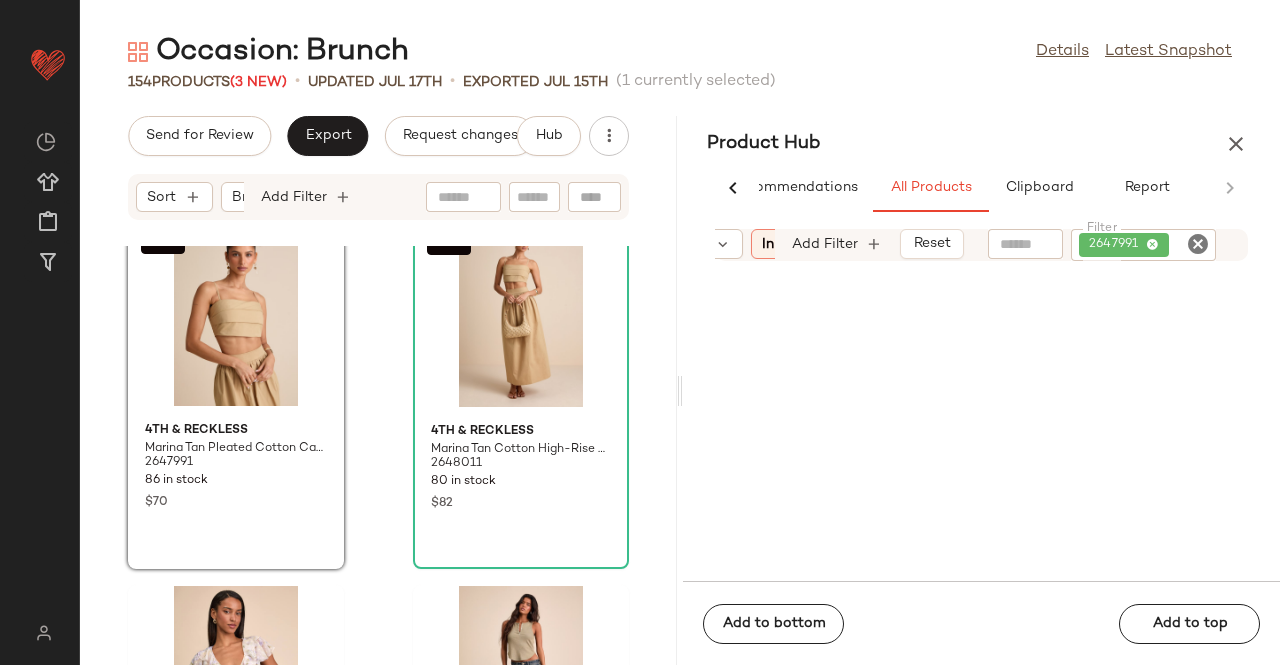 scroll, scrollTop: 0, scrollLeft: 0, axis: both 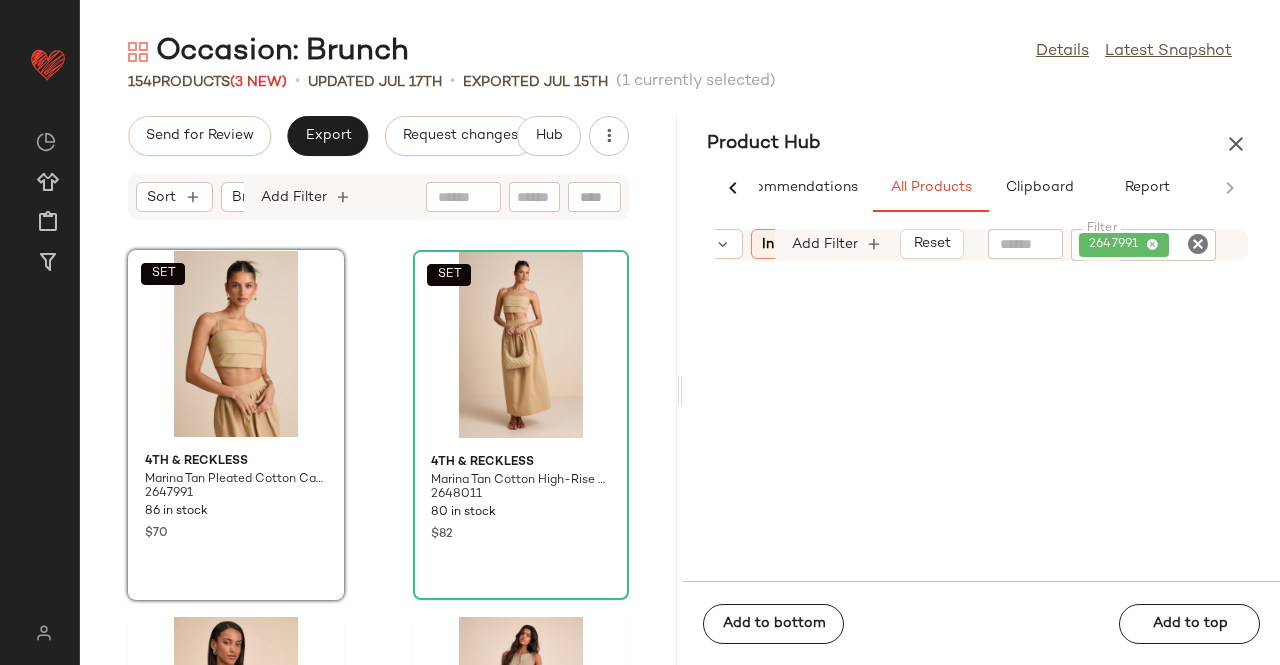 click on "2647991" 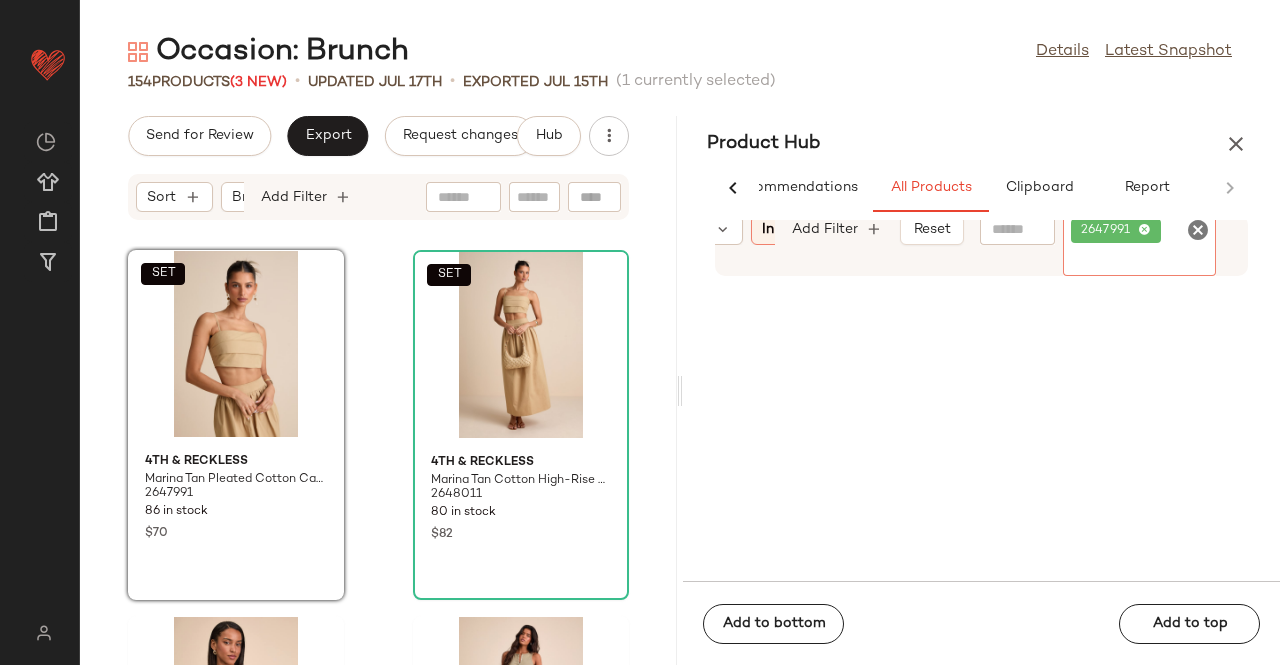 click 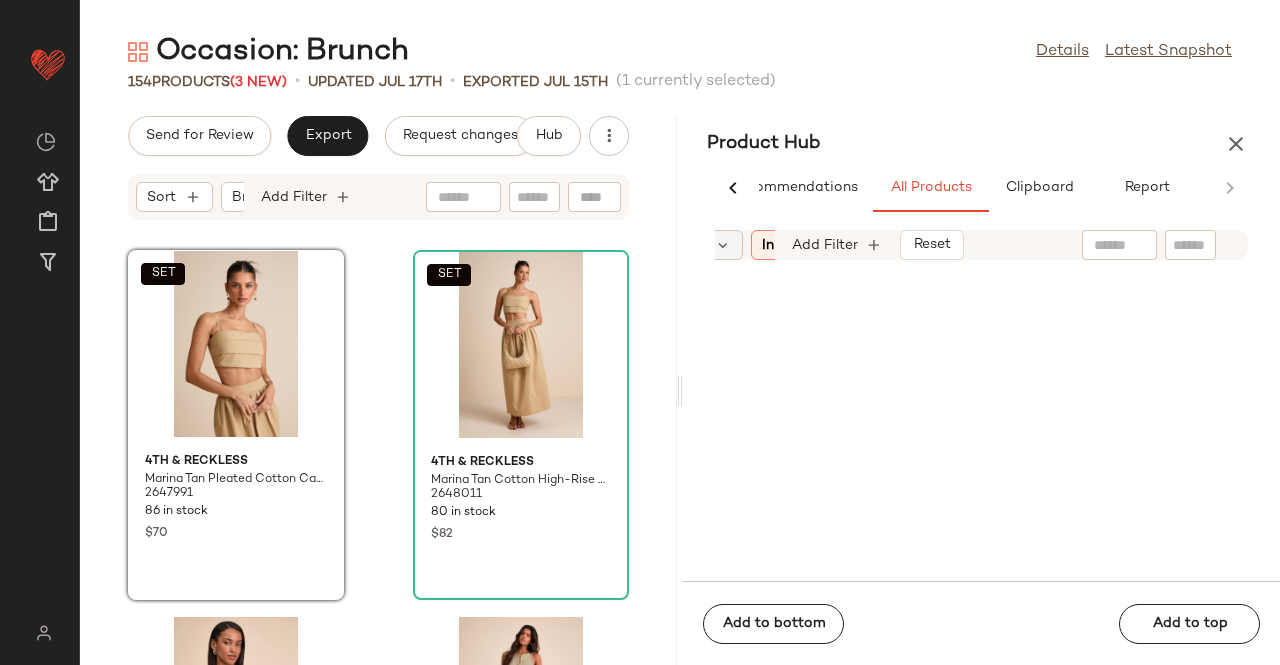 click at bounding box center (723, 245) 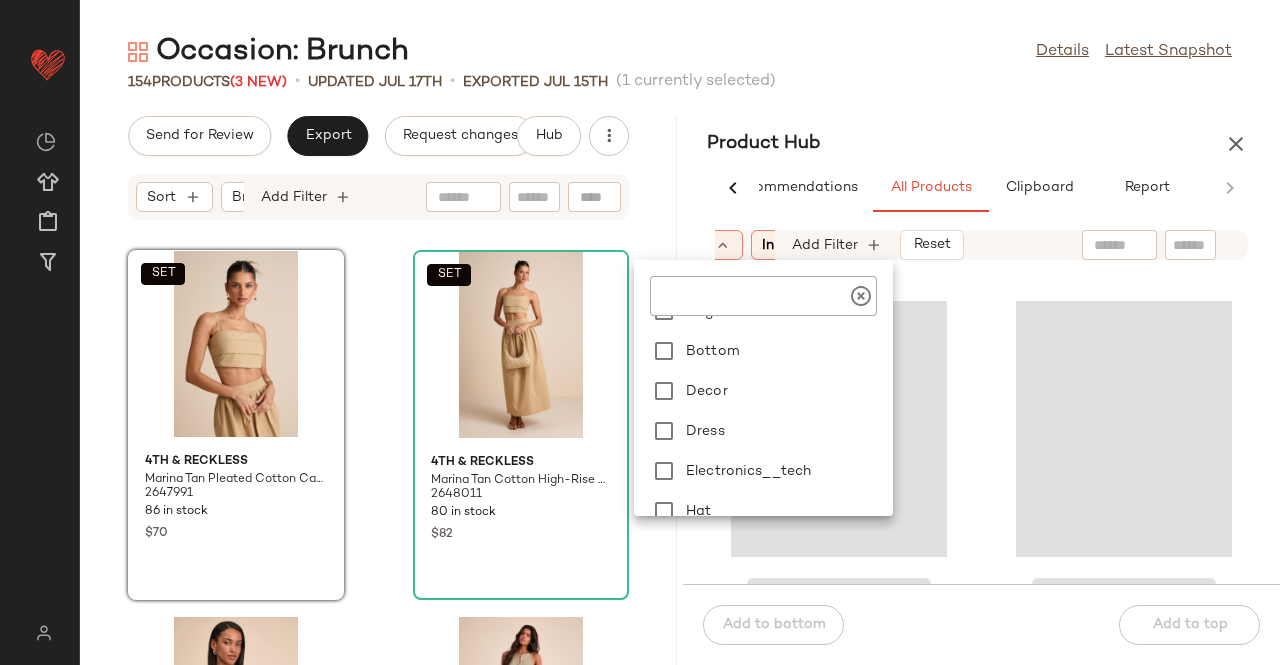scroll, scrollTop: 400, scrollLeft: 0, axis: vertical 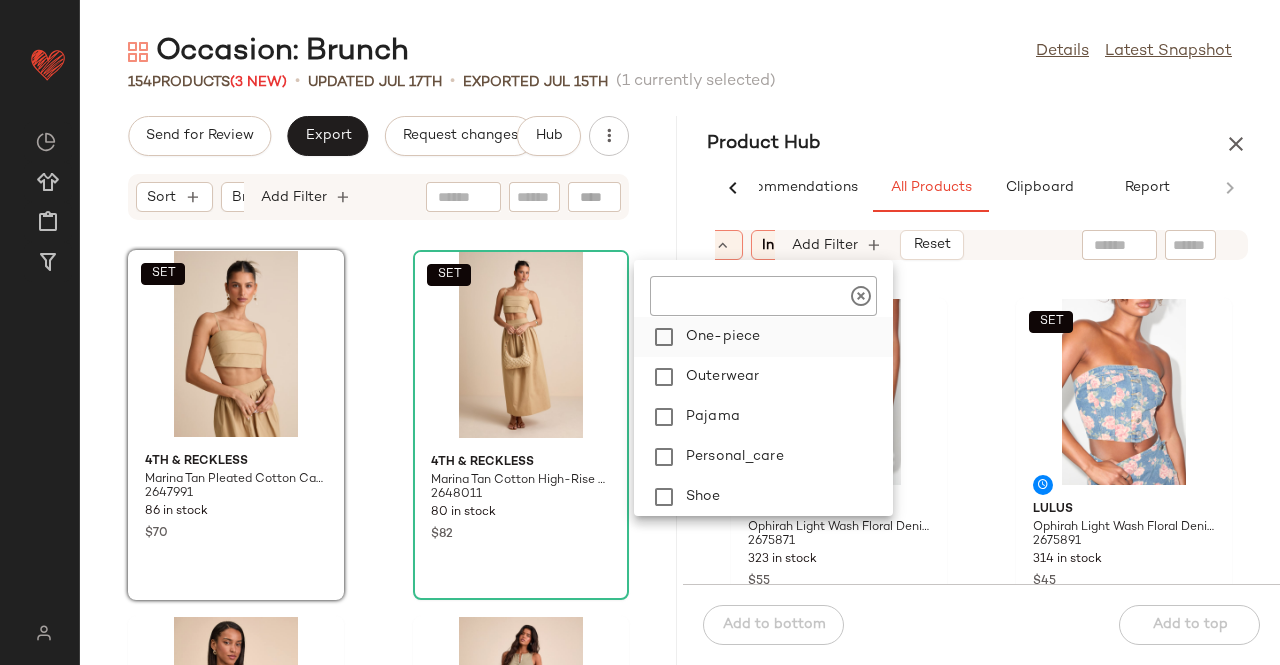 click on "One-piece" 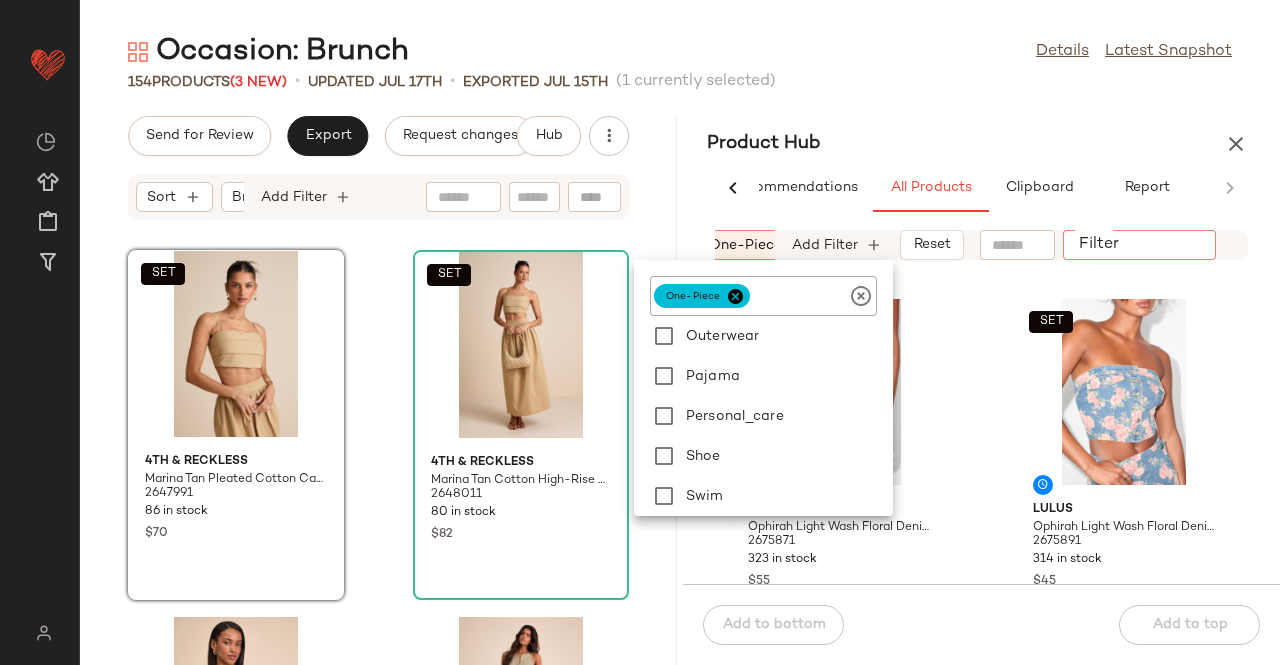 click 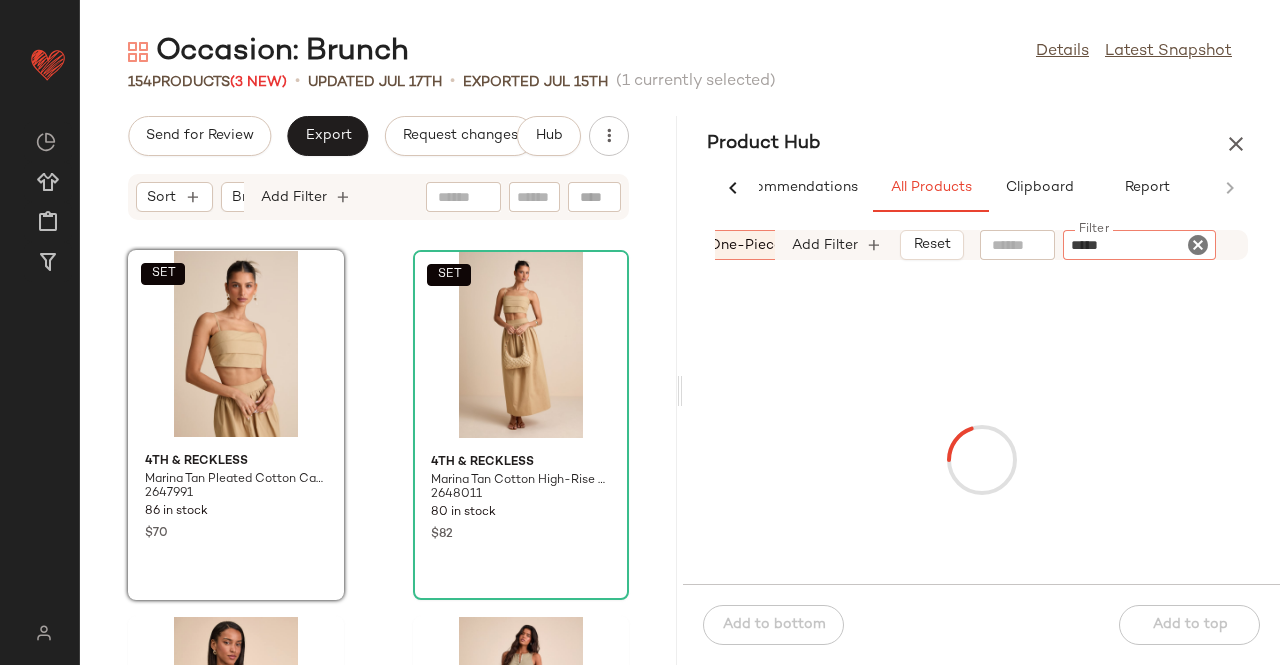 type on "******" 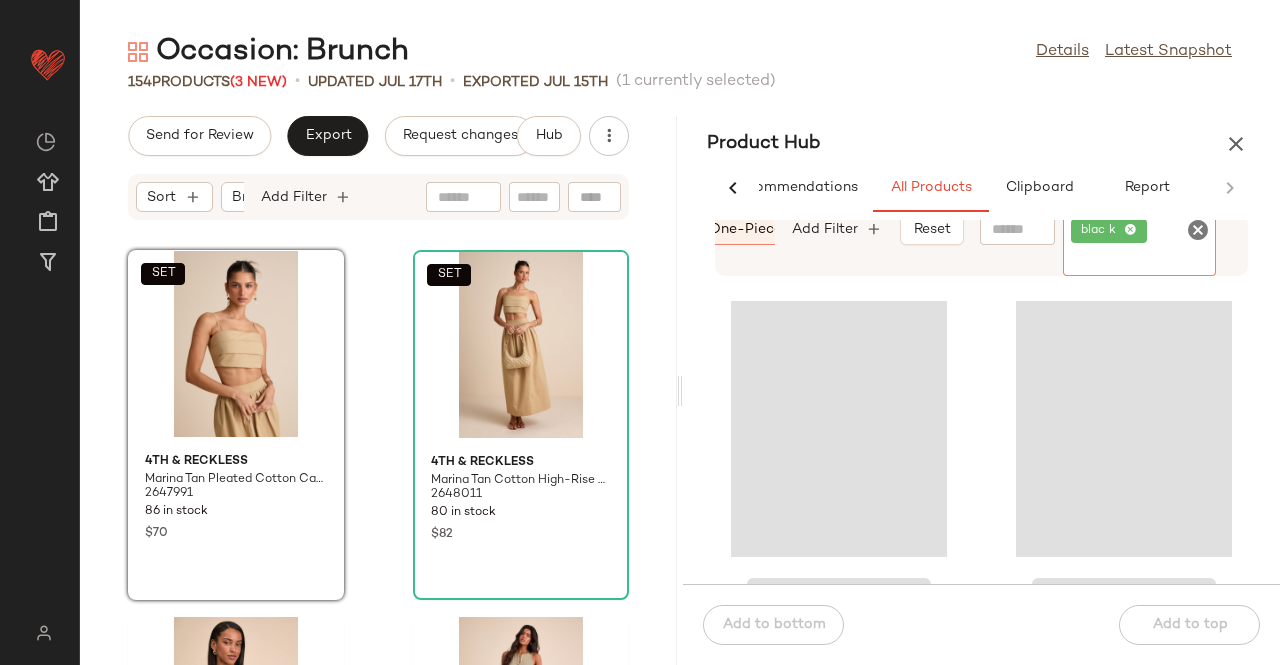 click on "blac k" 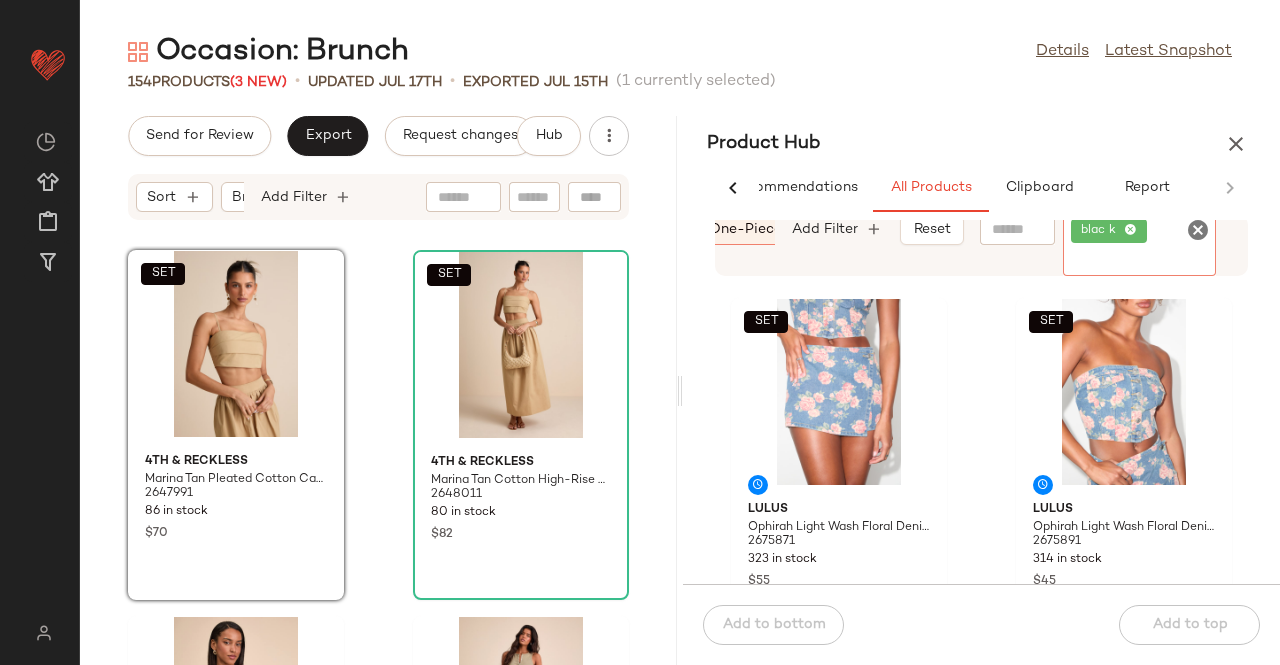 click 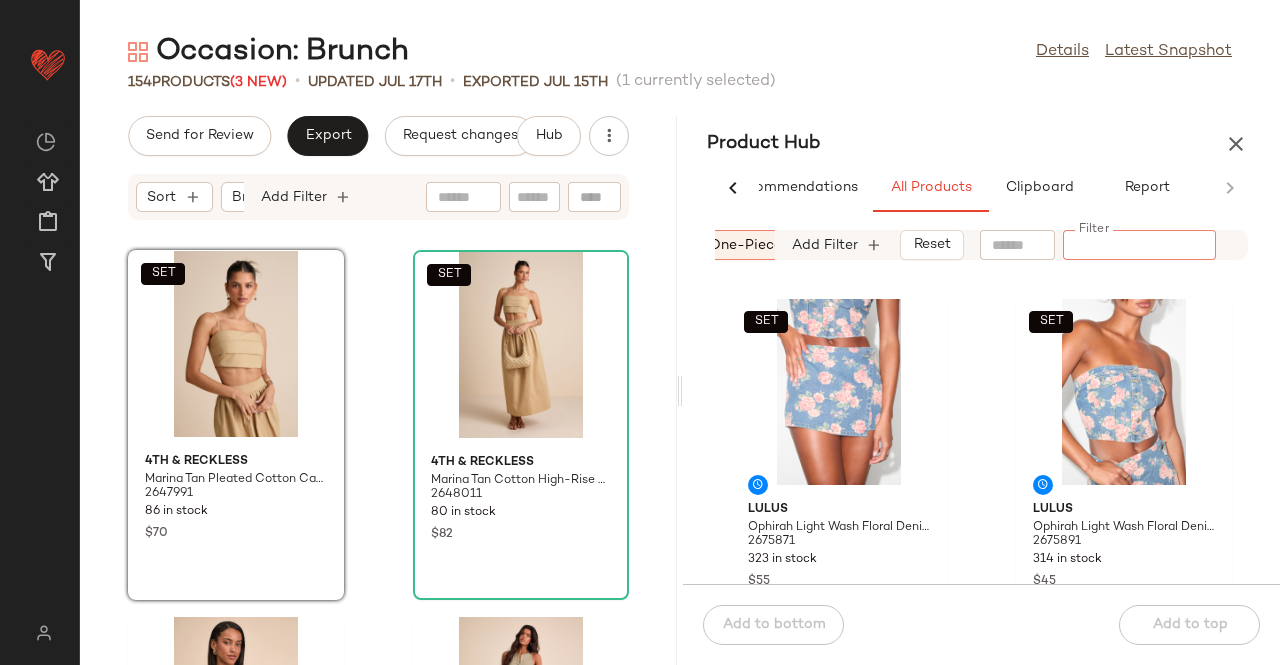 click on "Filter" 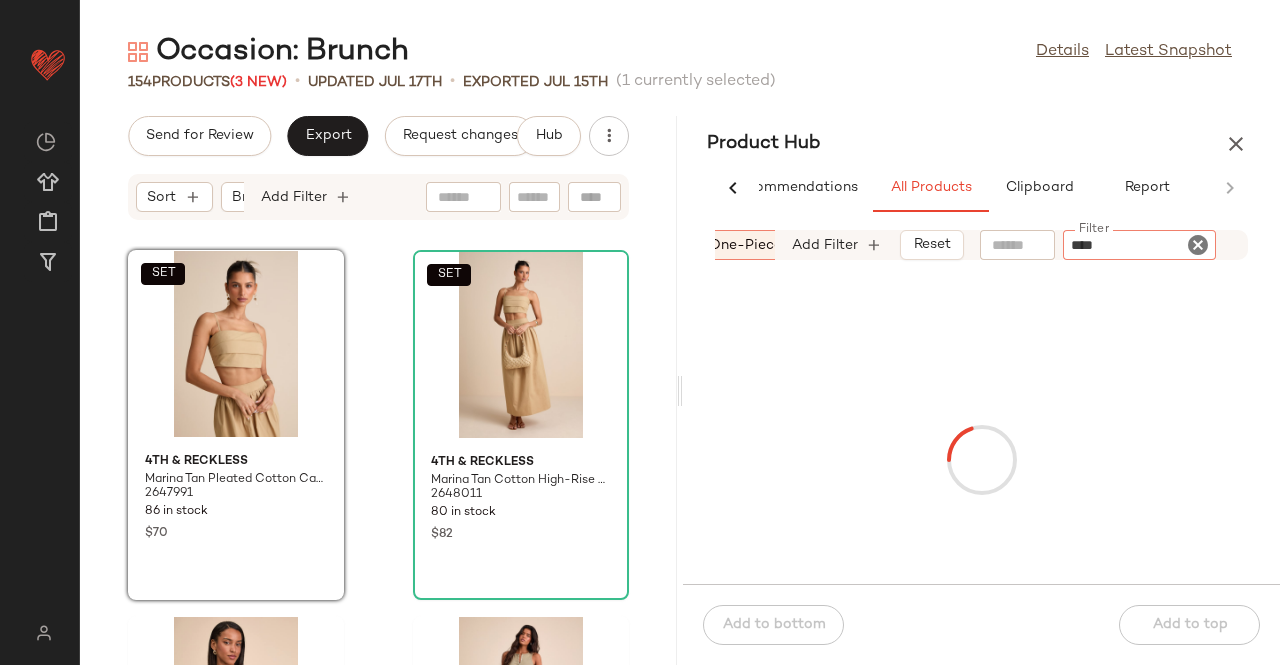 type on "*****" 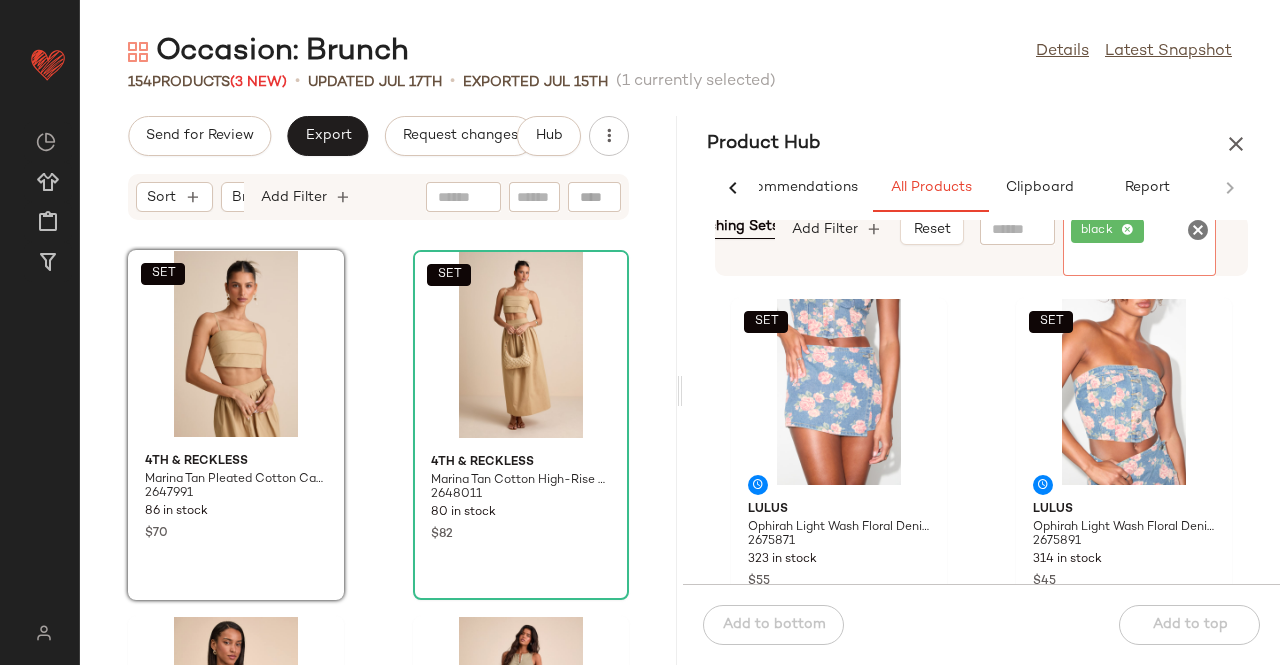 scroll, scrollTop: 0, scrollLeft: 828, axis: horizontal 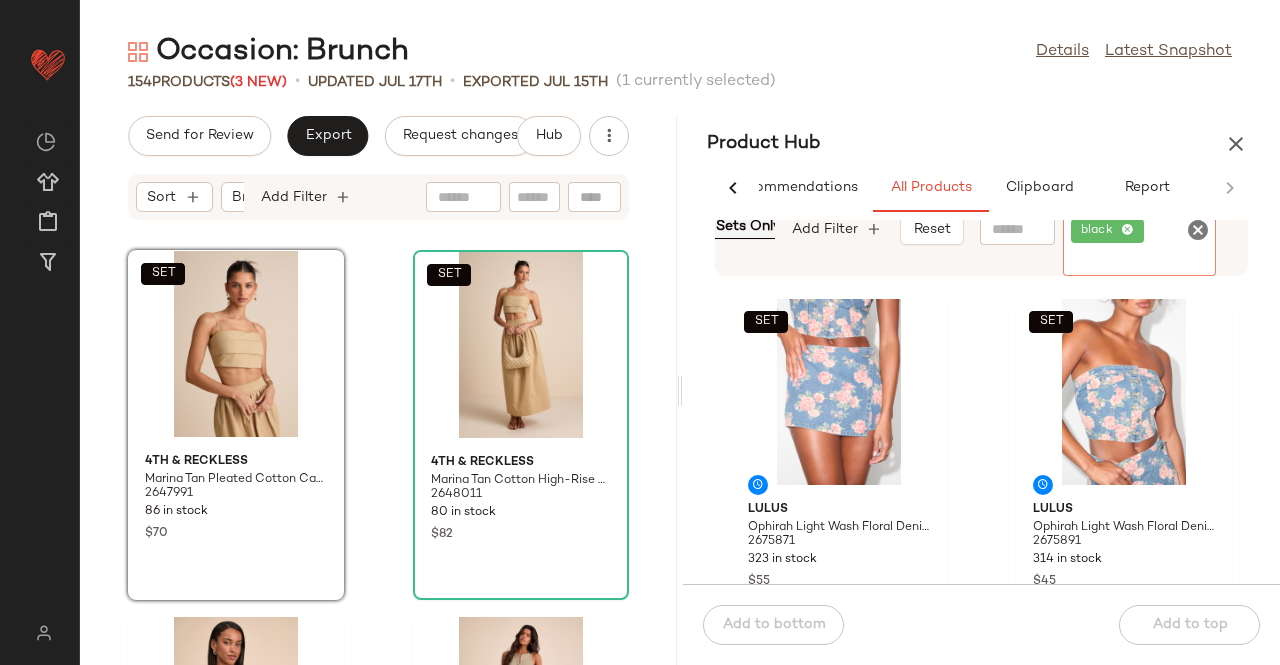 click on "Matching Sets Only" at bounding box center (714, 226) 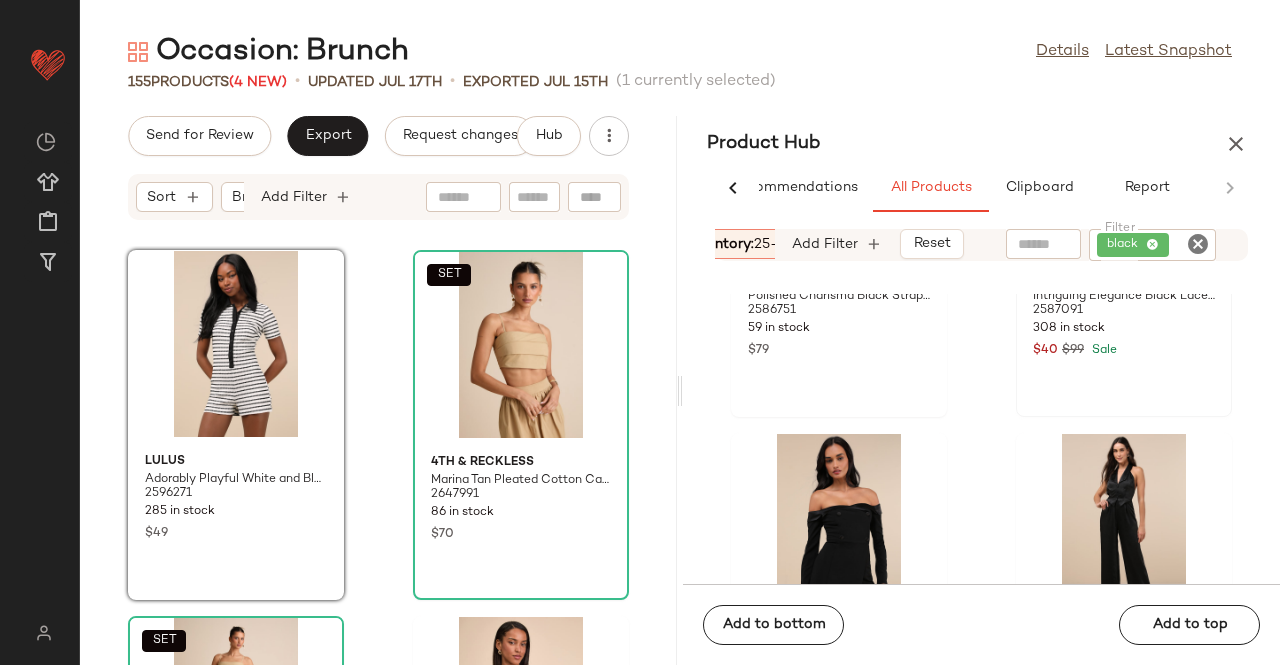scroll, scrollTop: 2116, scrollLeft: 0, axis: vertical 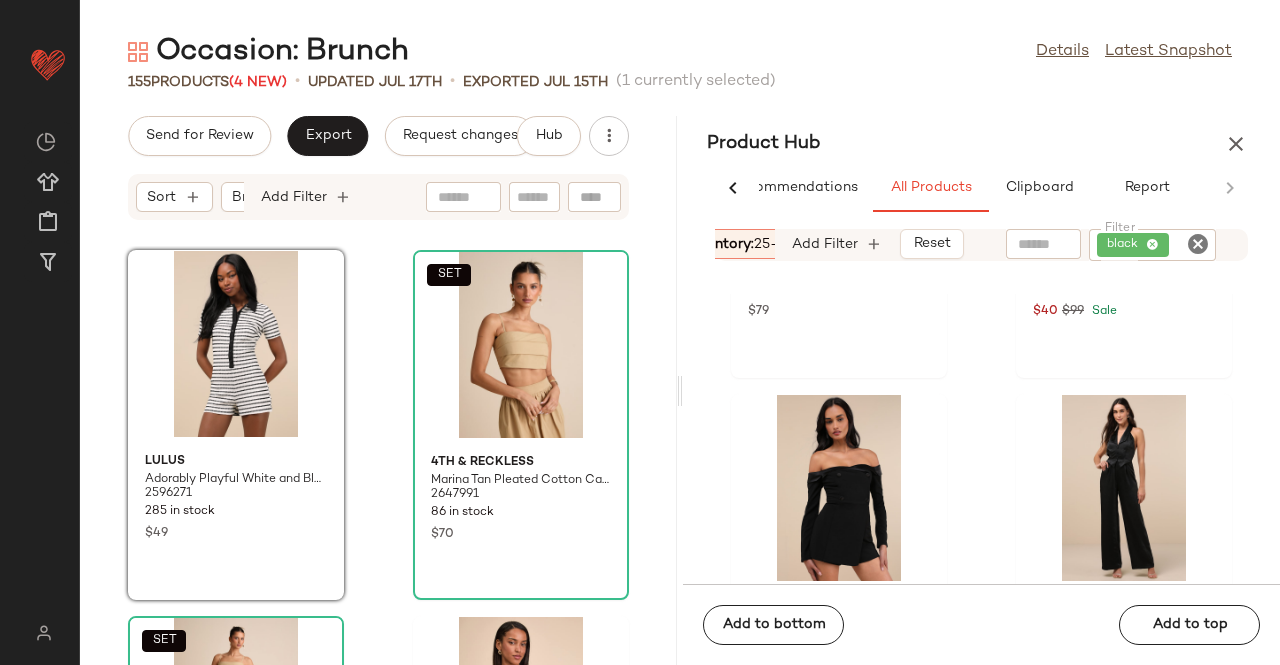click on "black" 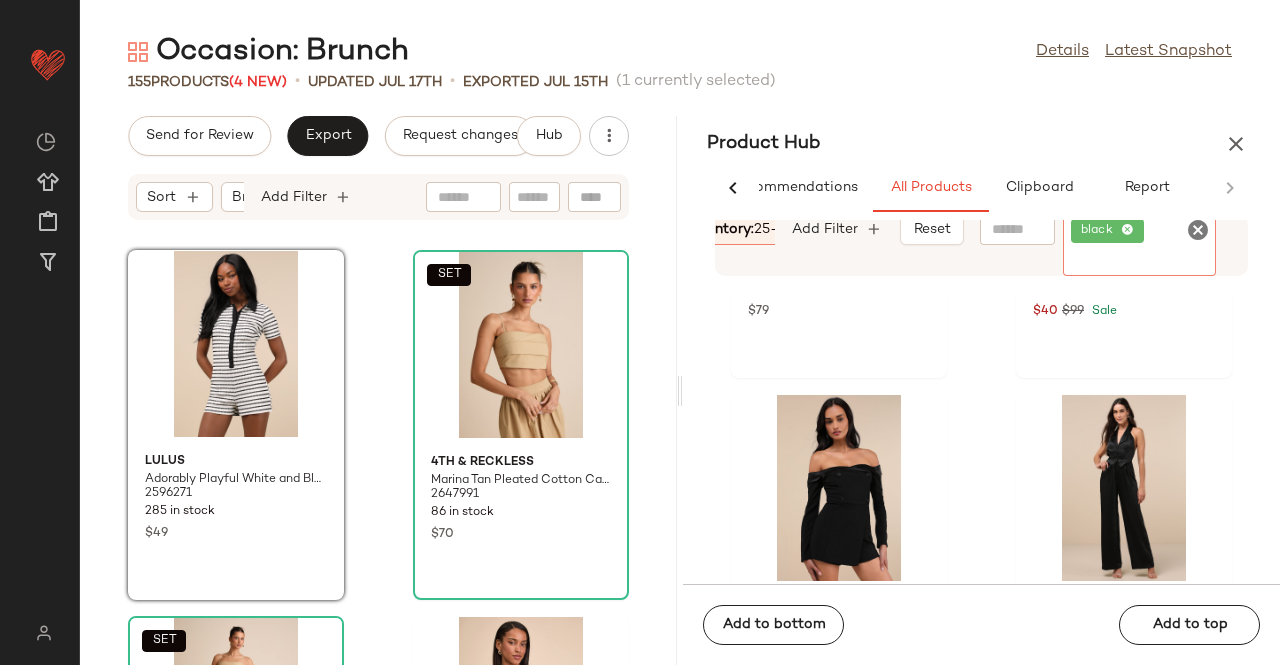 click on "black" 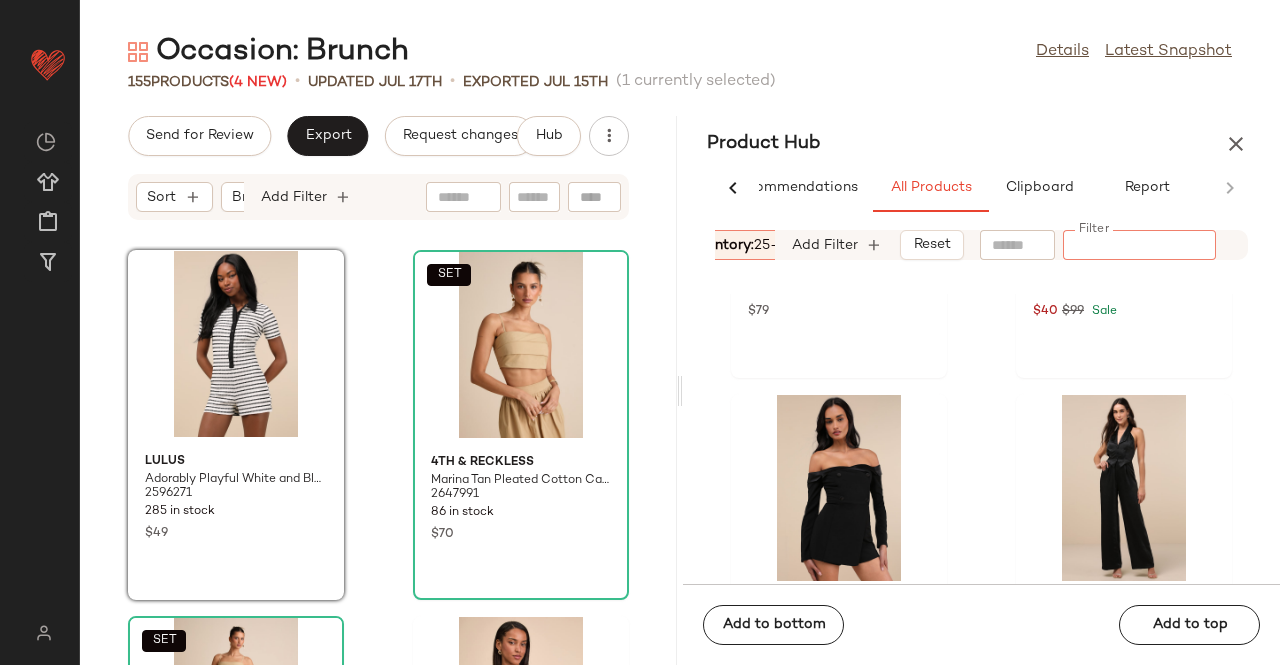 click on "Filter" 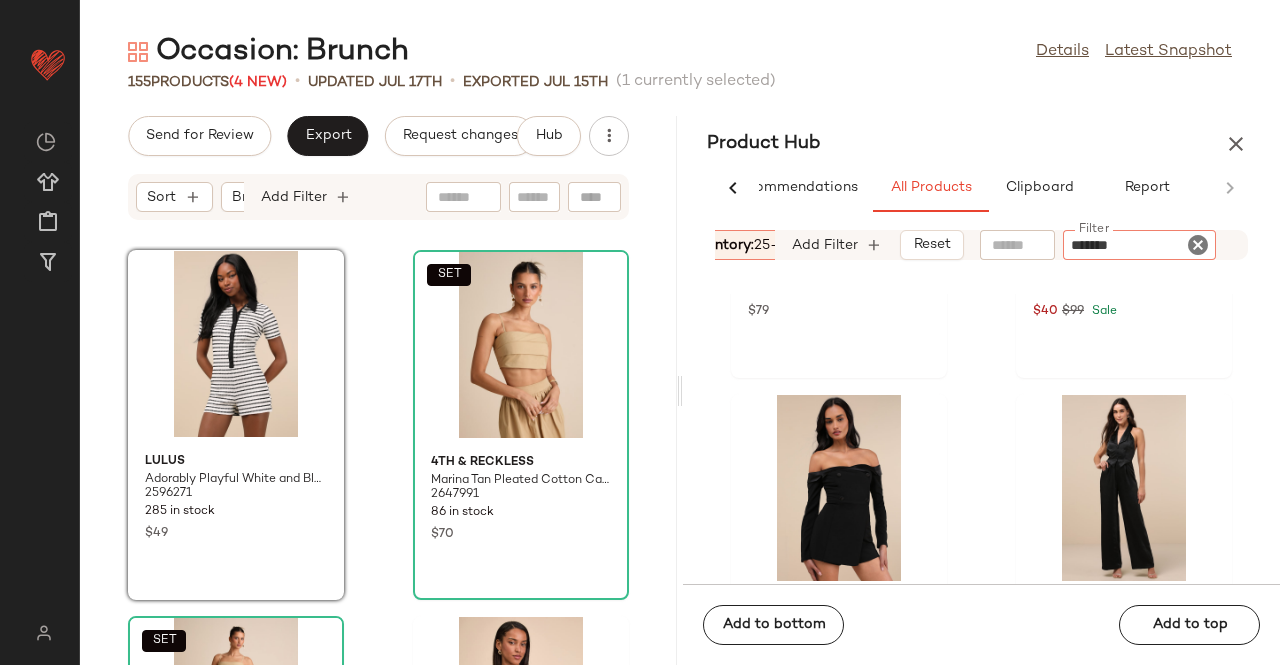 type 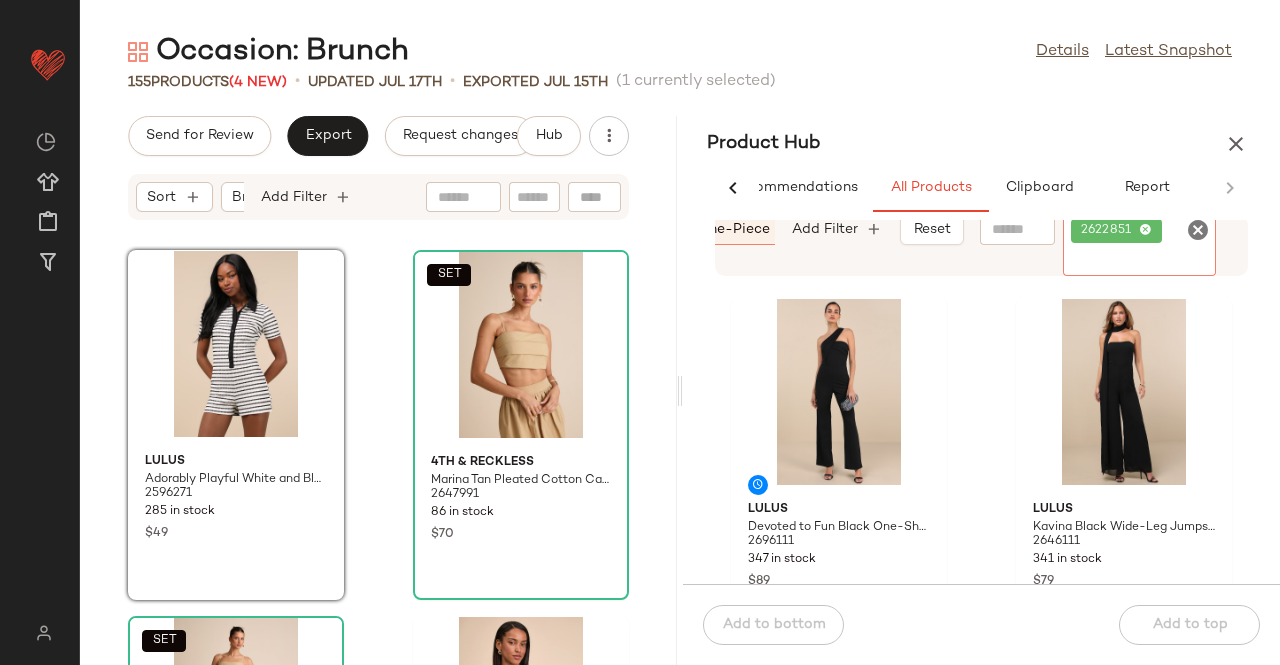 scroll, scrollTop: 0, scrollLeft: 270, axis: horizontal 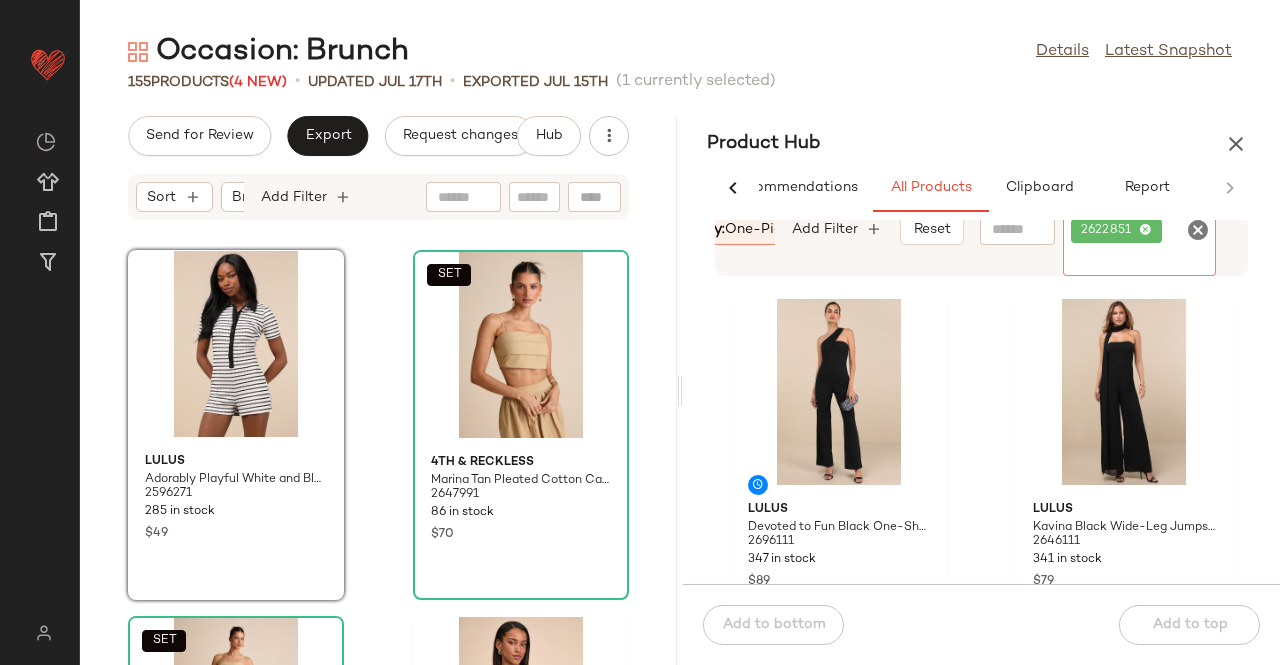 click on "Category:   one-piece" 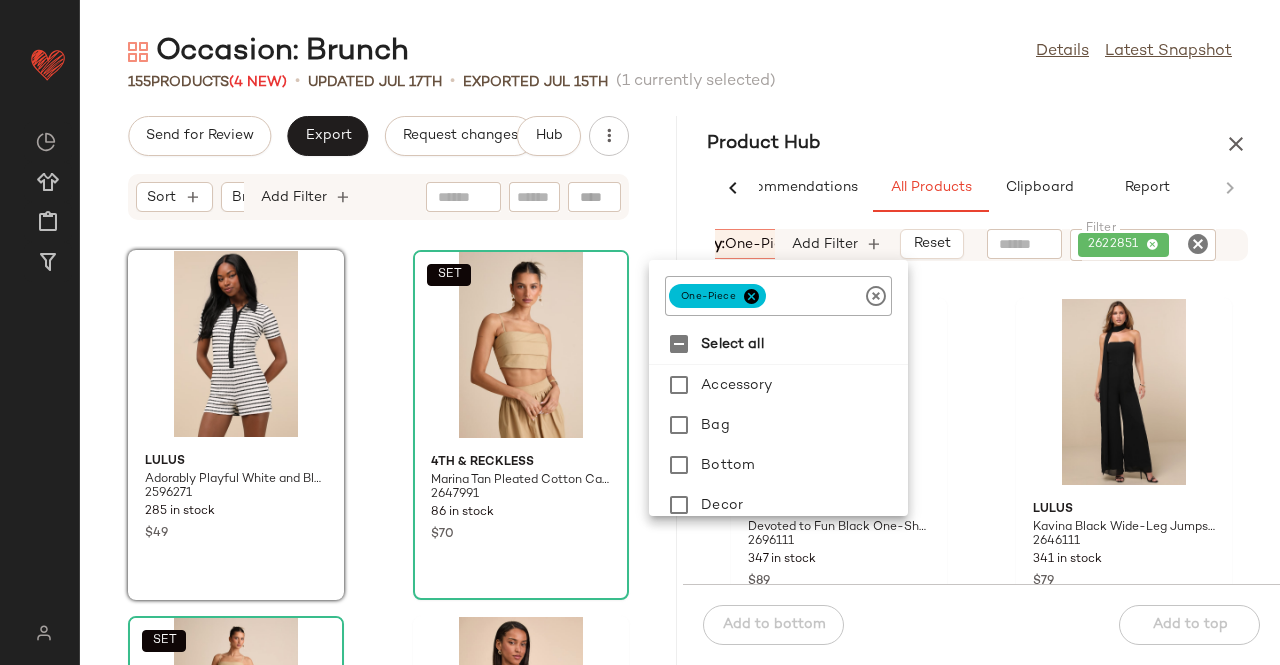 click at bounding box center (751, 296) 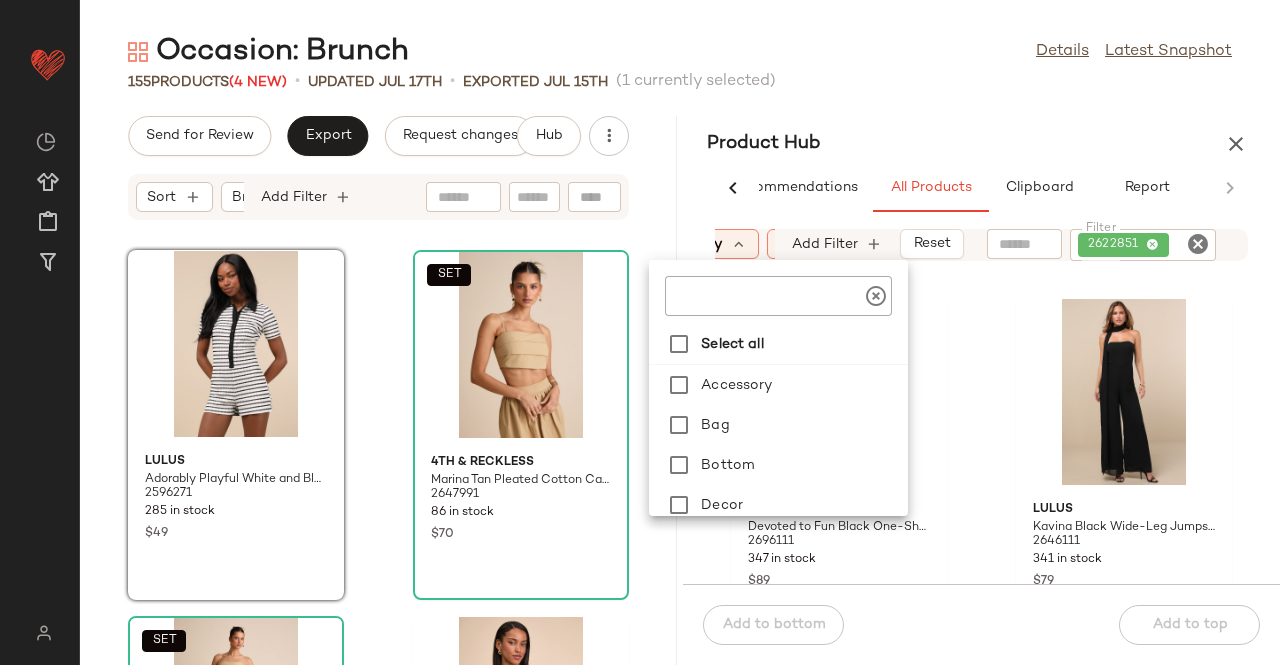 click on "Product Hub" at bounding box center (981, 144) 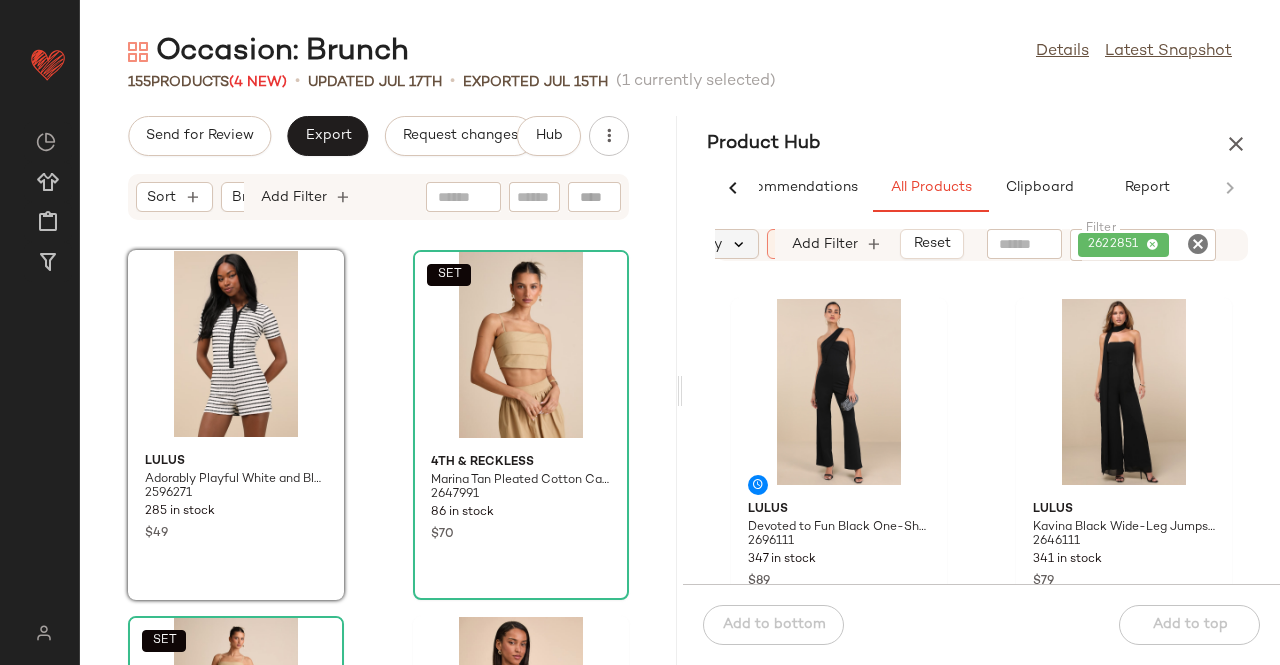 click at bounding box center (739, 244) 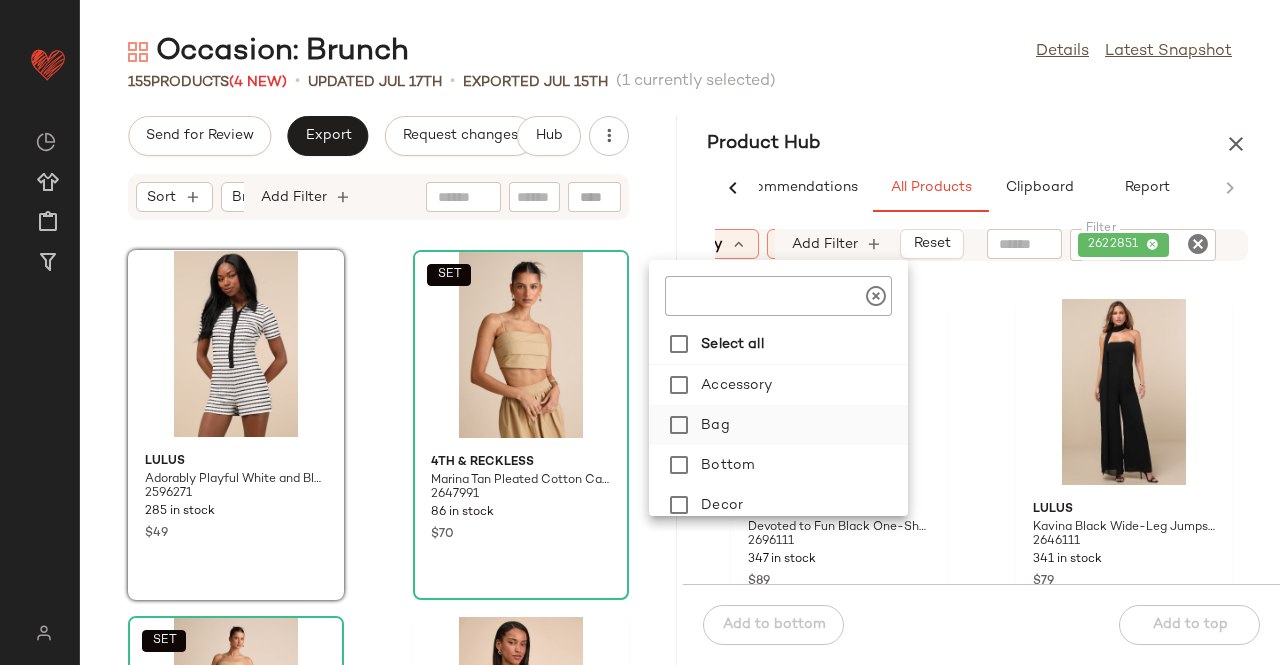 click on "Bag" at bounding box center (800, 425) 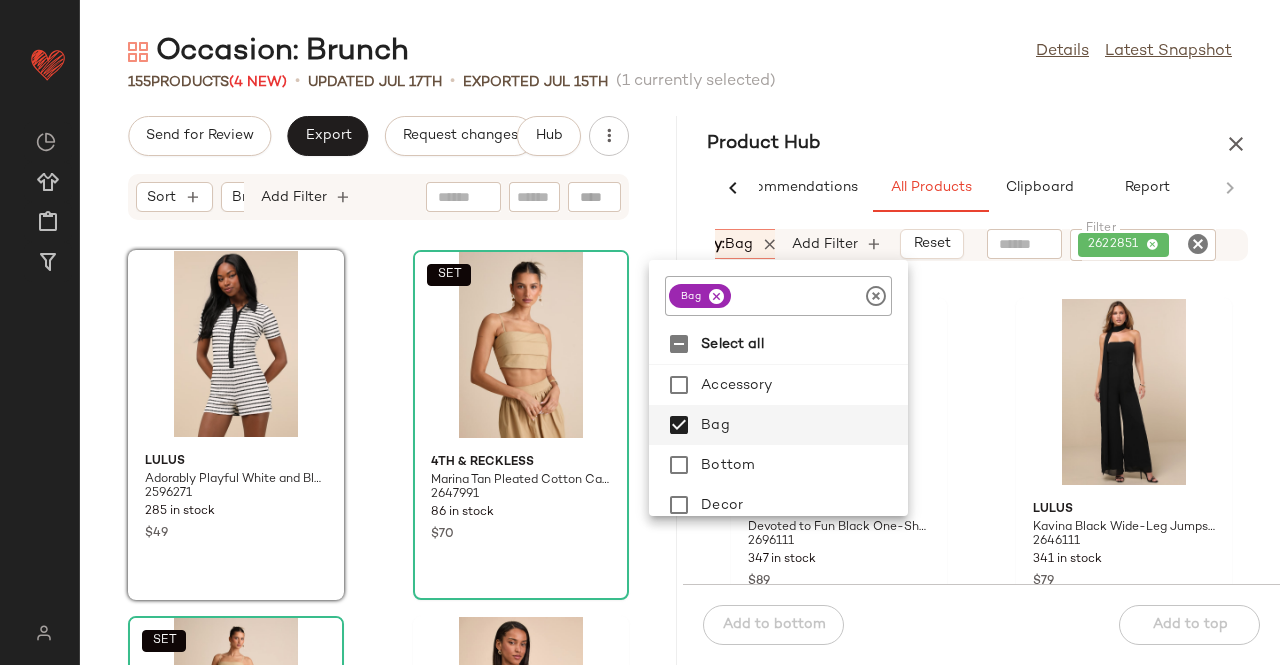 drag, startPoint x: 860, startPoint y: 60, endPoint x: 826, endPoint y: 131, distance: 78.72102 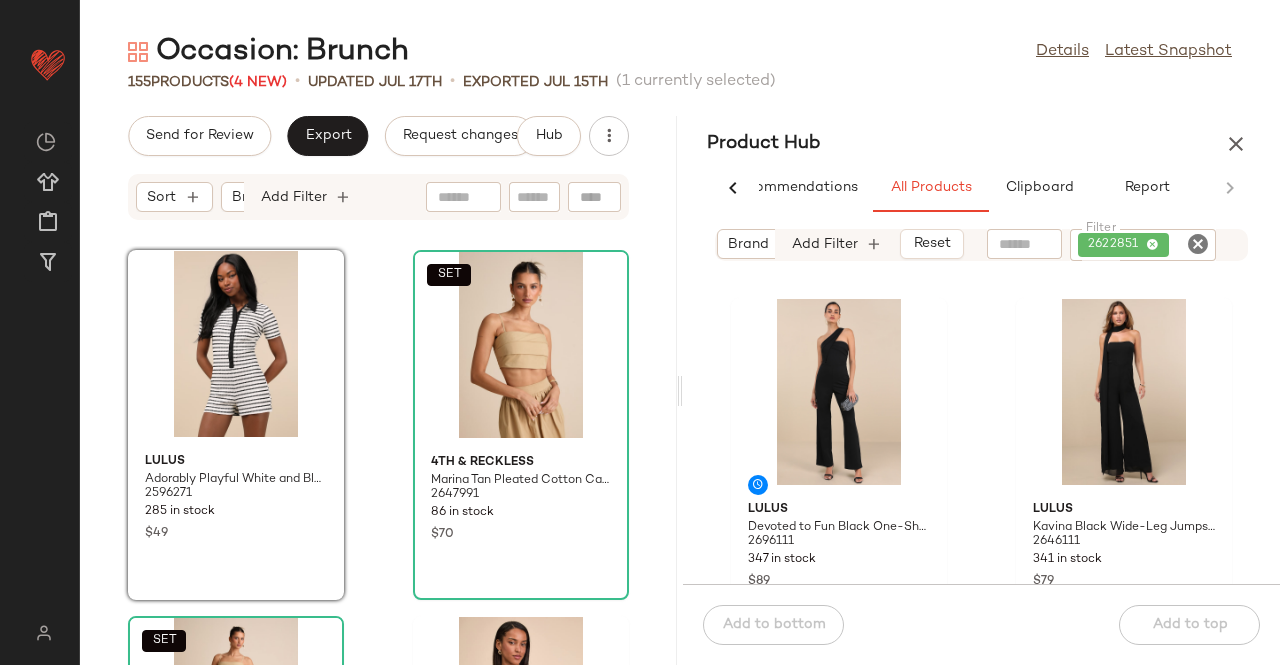 scroll, scrollTop: 0, scrollLeft: 219, axis: horizontal 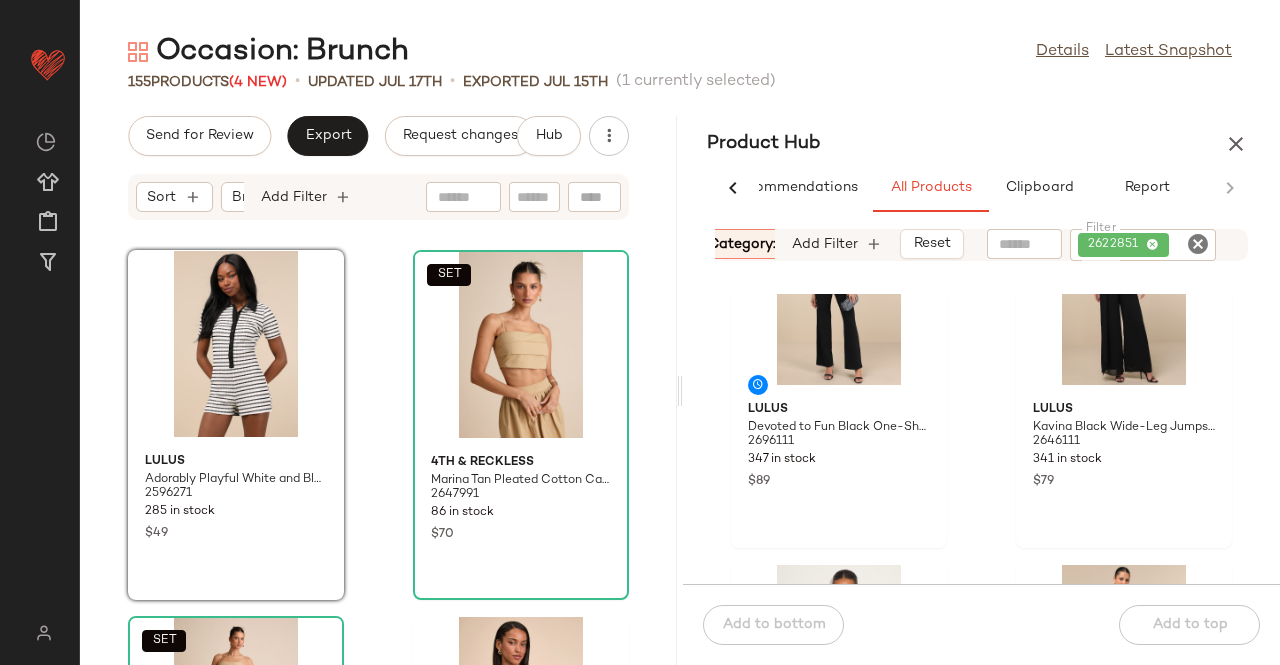 click on "Category:   bag" at bounding box center (756, 244) 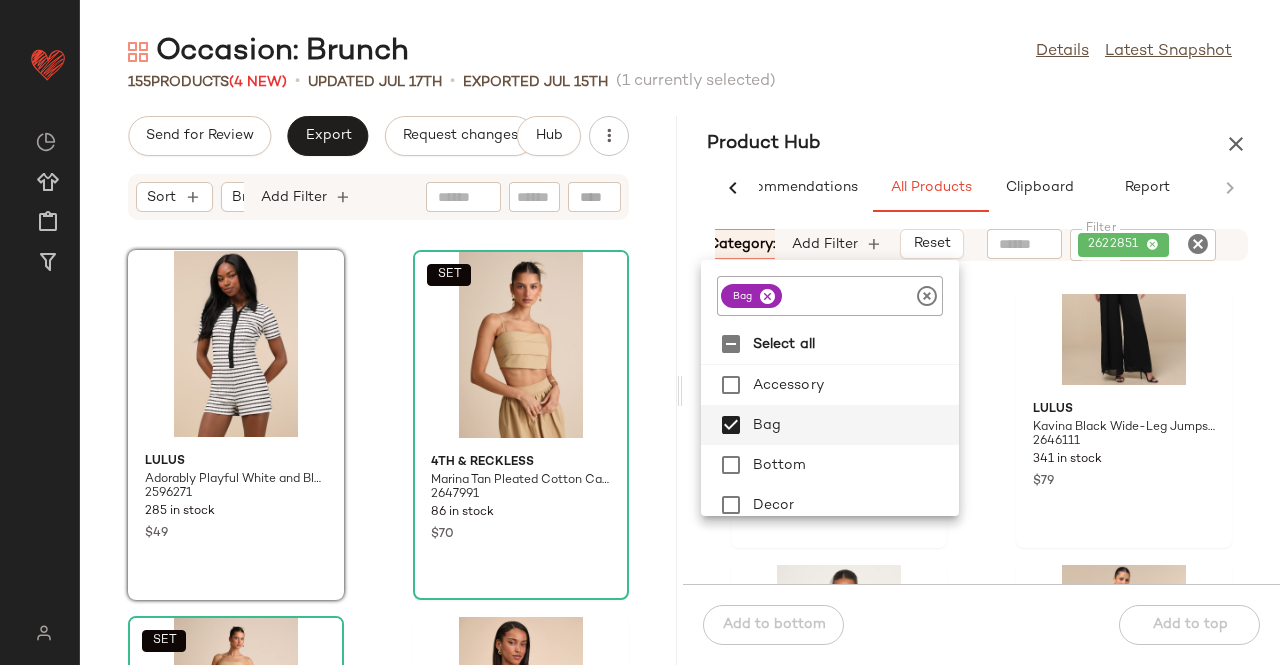 click at bounding box center (767, 296) 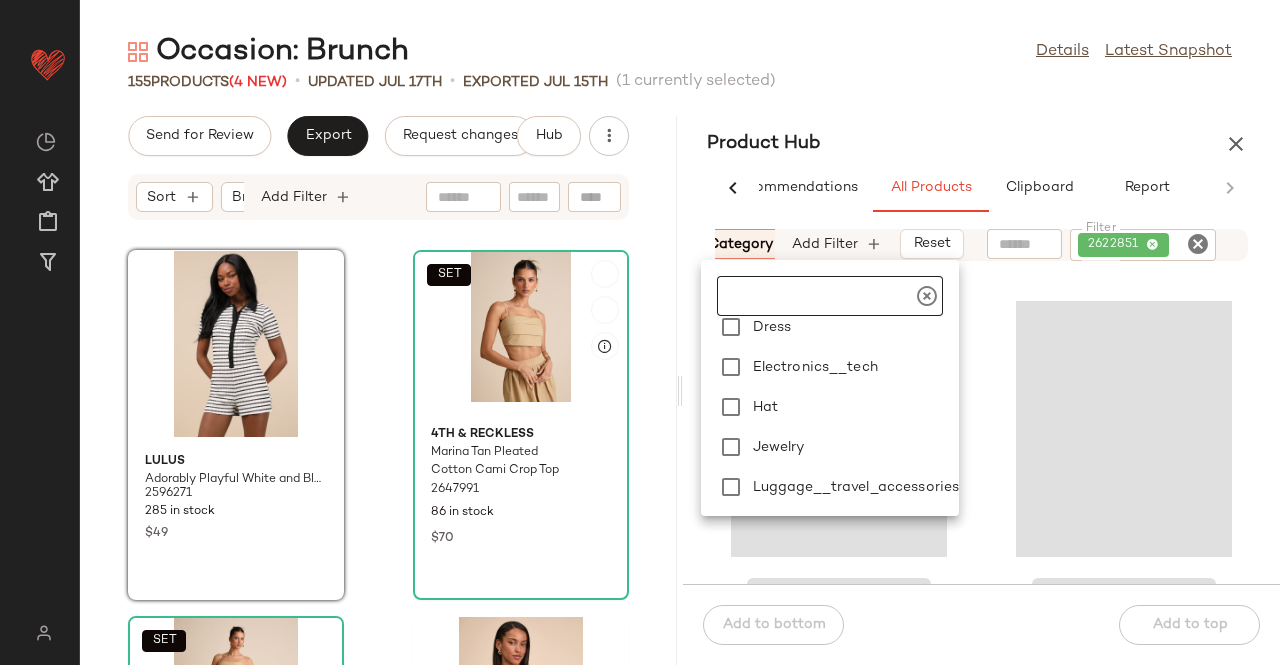 scroll, scrollTop: 300, scrollLeft: 0, axis: vertical 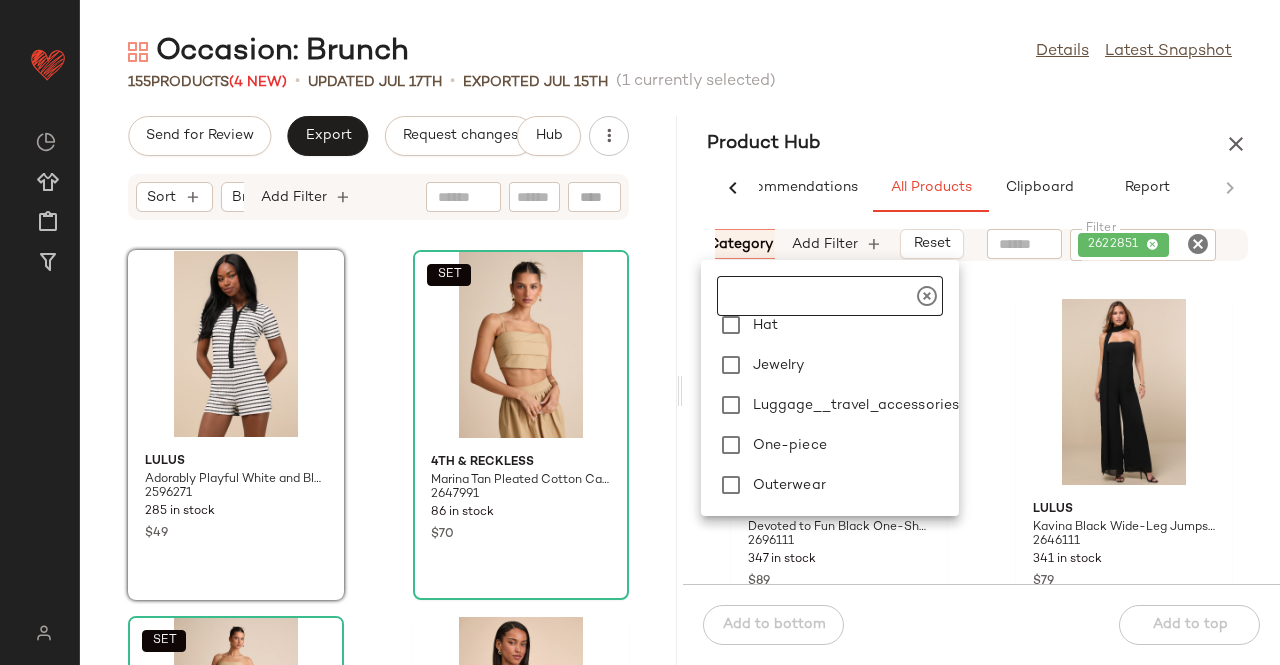 click on "2622851" 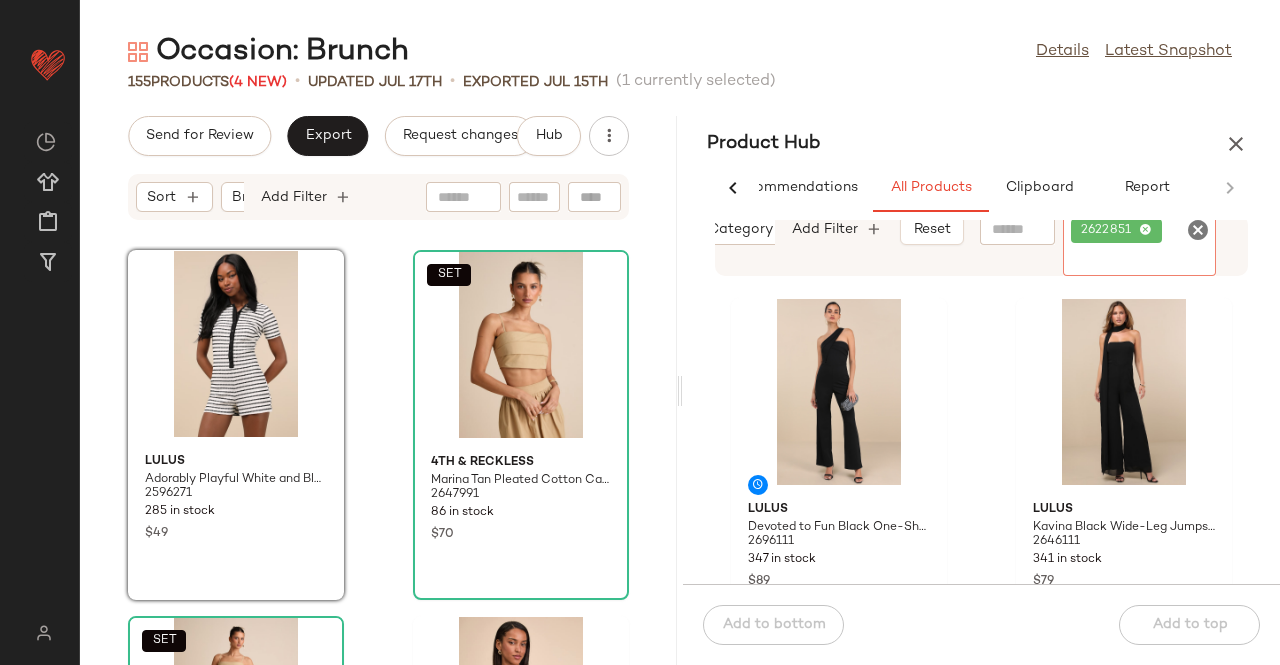 click 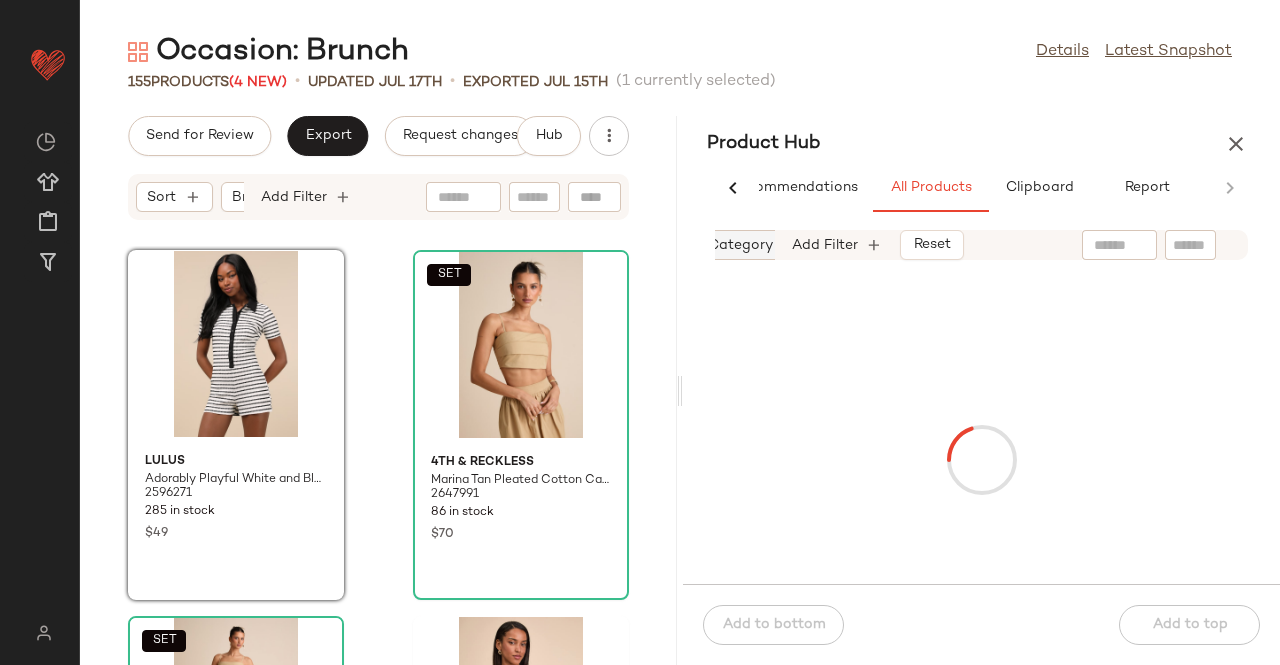 click on "Category" at bounding box center (740, 245) 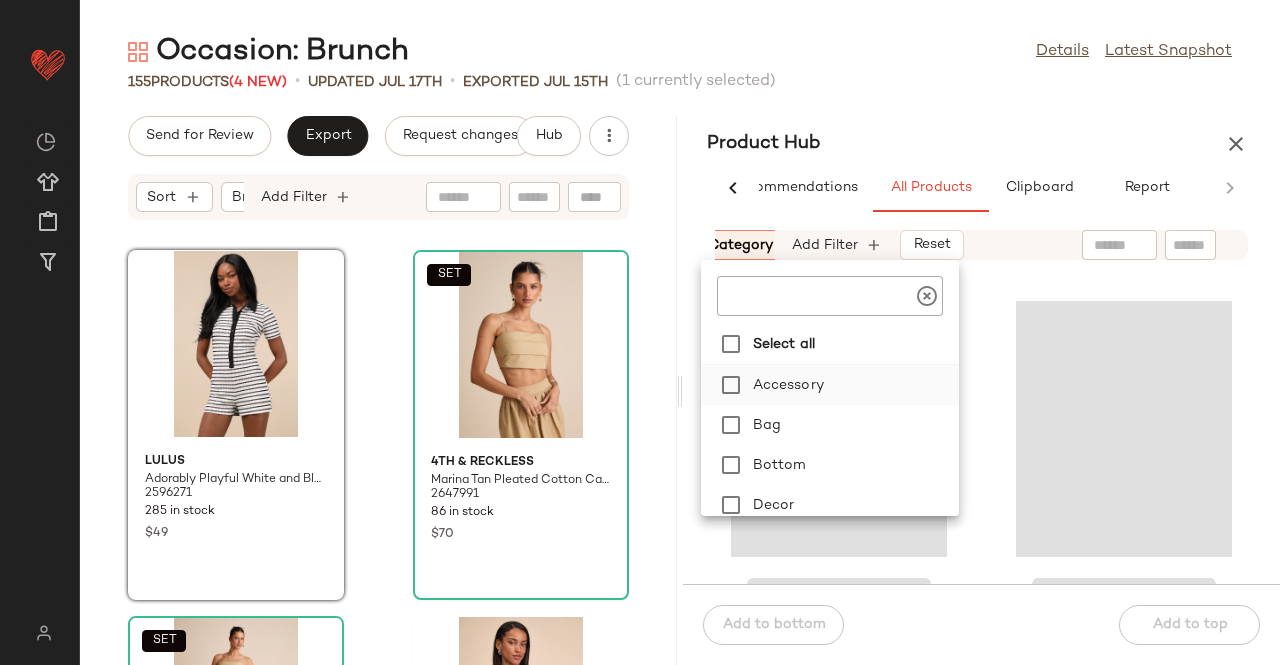 drag, startPoint x: 764, startPoint y: 429, endPoint x: 794, endPoint y: 373, distance: 63.529522 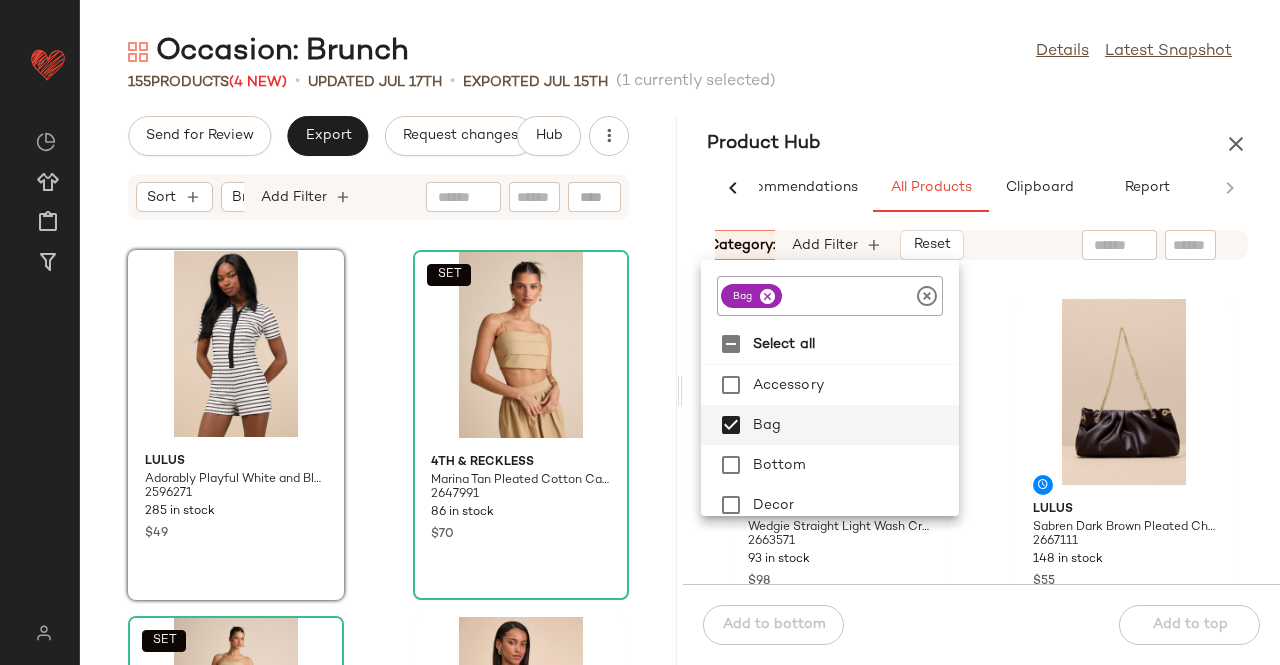 drag, startPoint x: 920, startPoint y: 83, endPoint x: 976, endPoint y: 143, distance: 82.073135 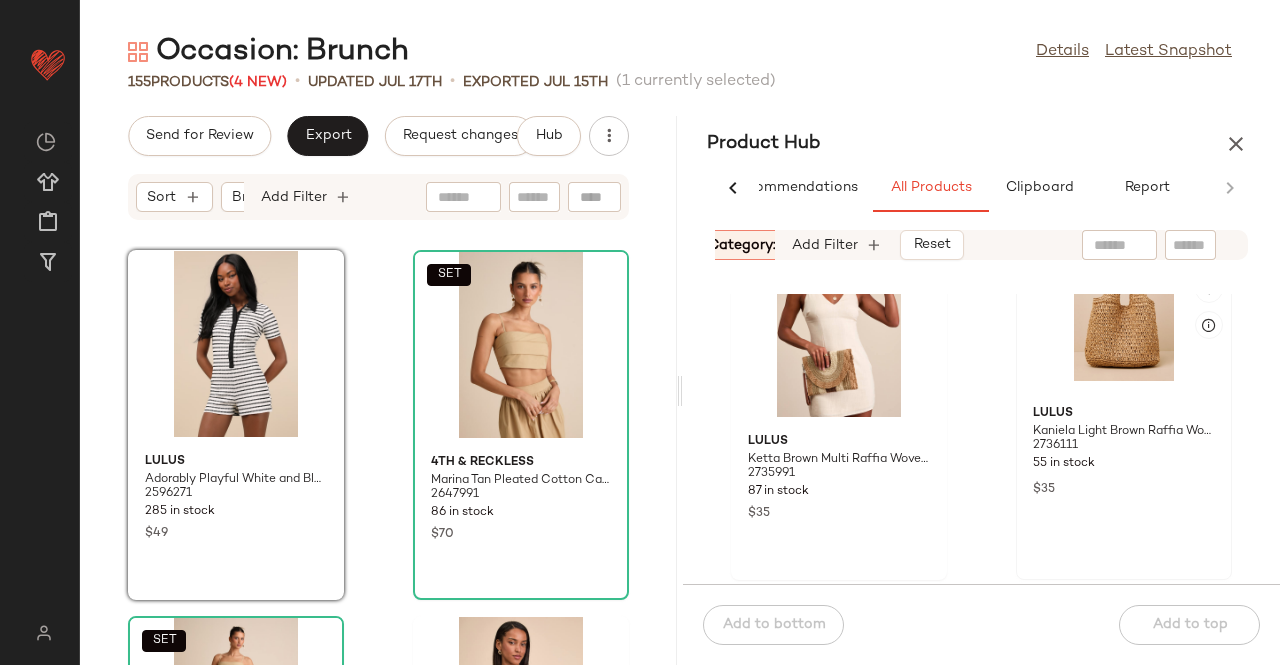 scroll, scrollTop: 814, scrollLeft: 0, axis: vertical 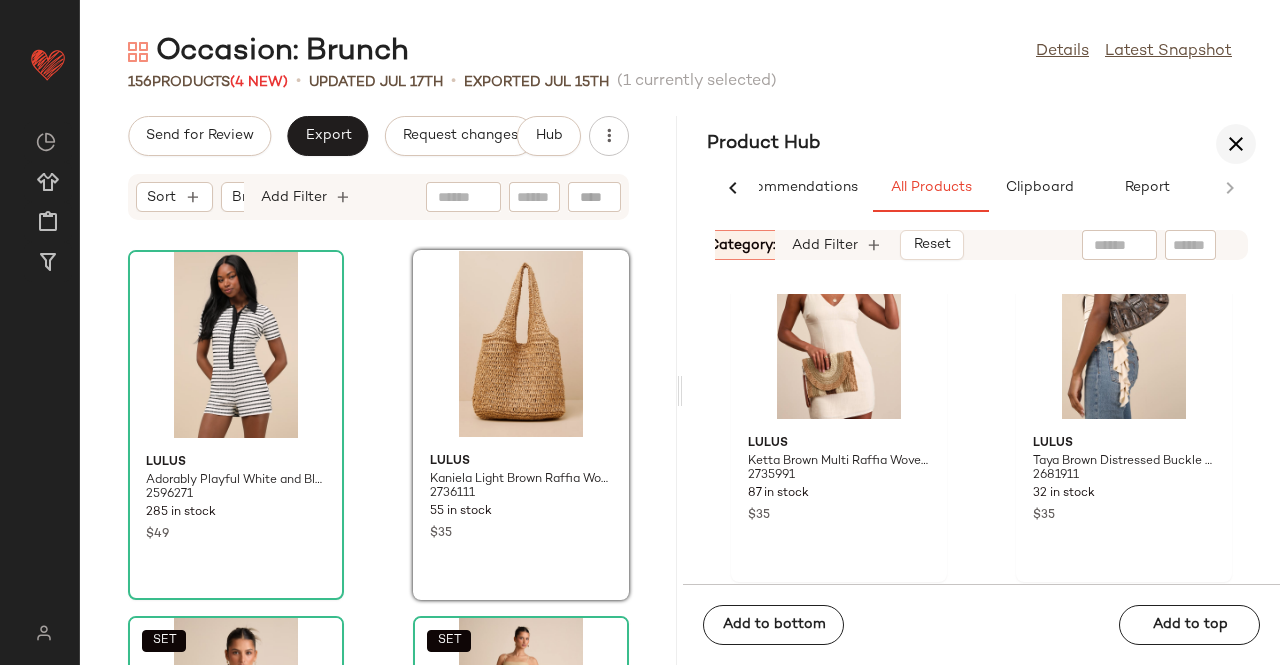 click at bounding box center (1236, 144) 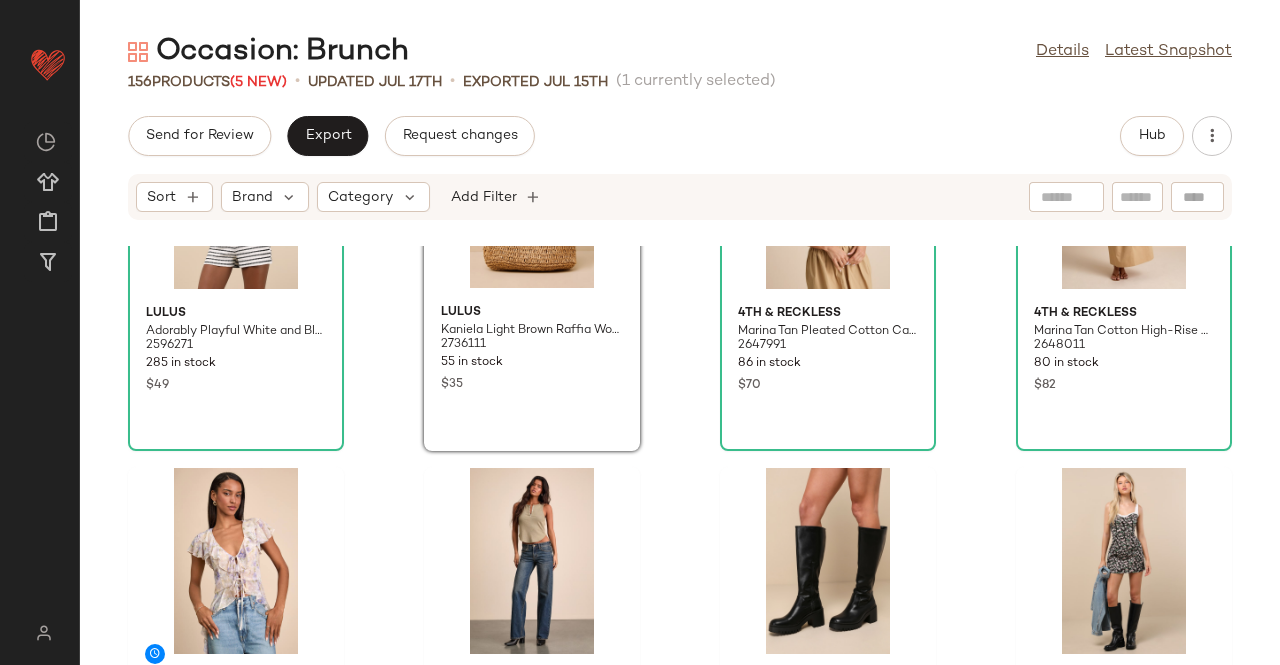 scroll, scrollTop: 300, scrollLeft: 0, axis: vertical 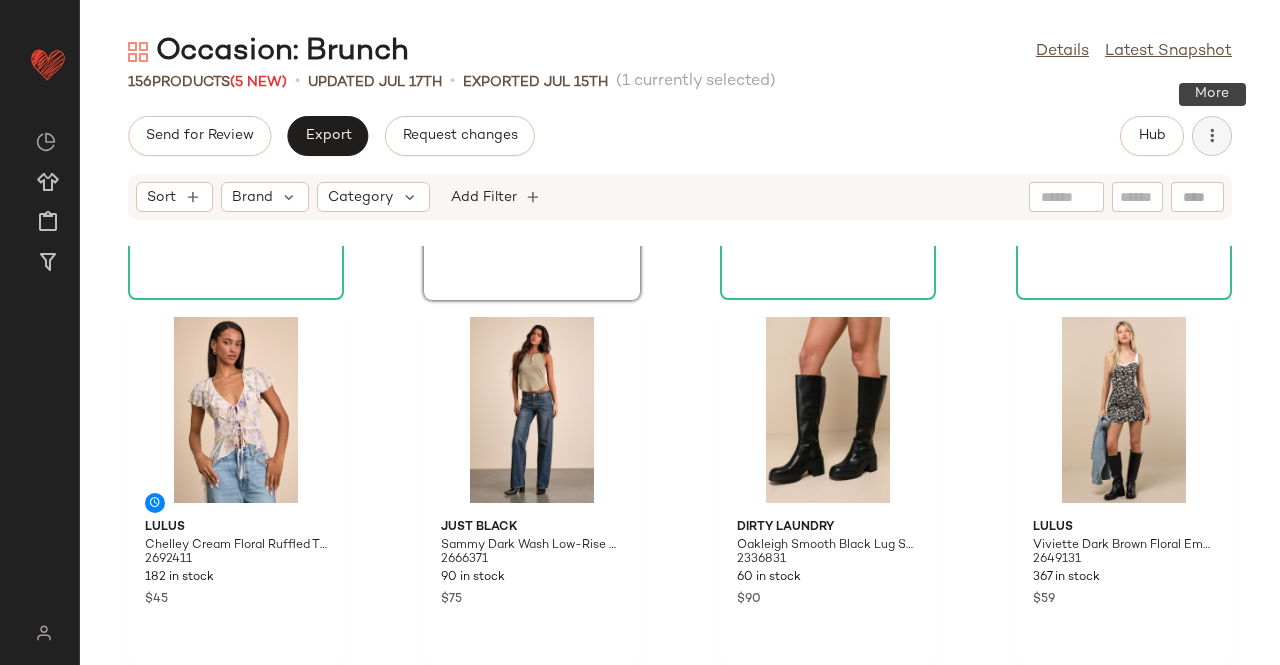 click 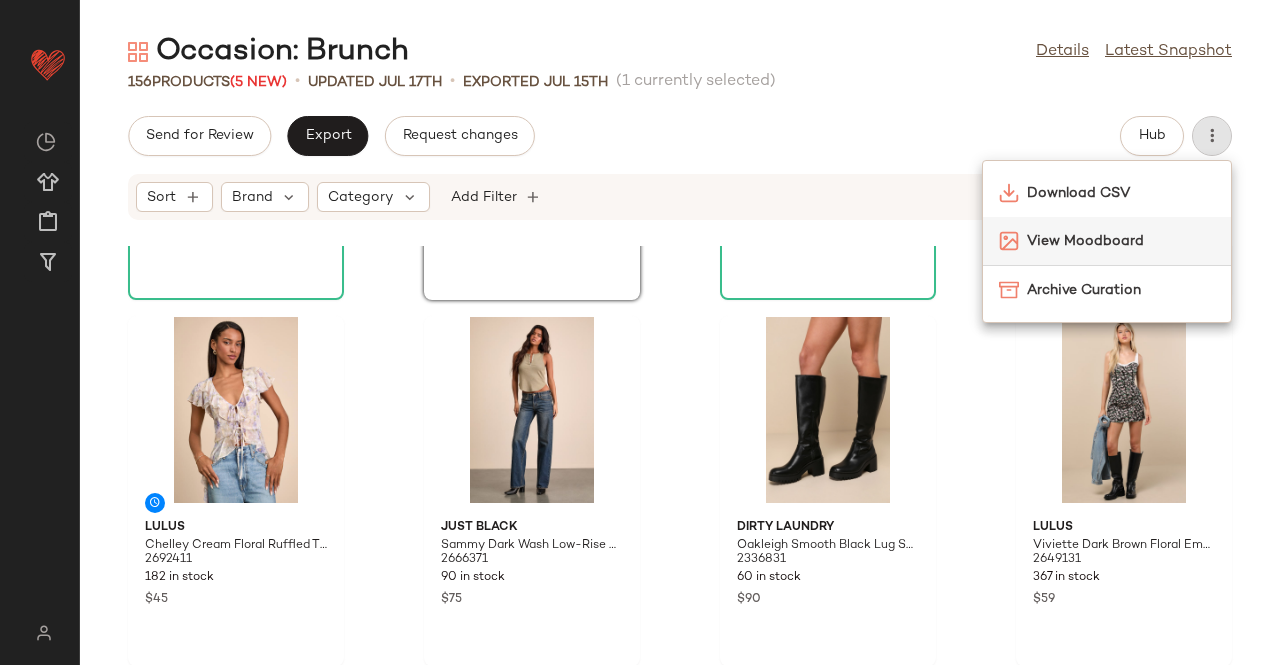 click on "View Moodboard" at bounding box center (1121, 241) 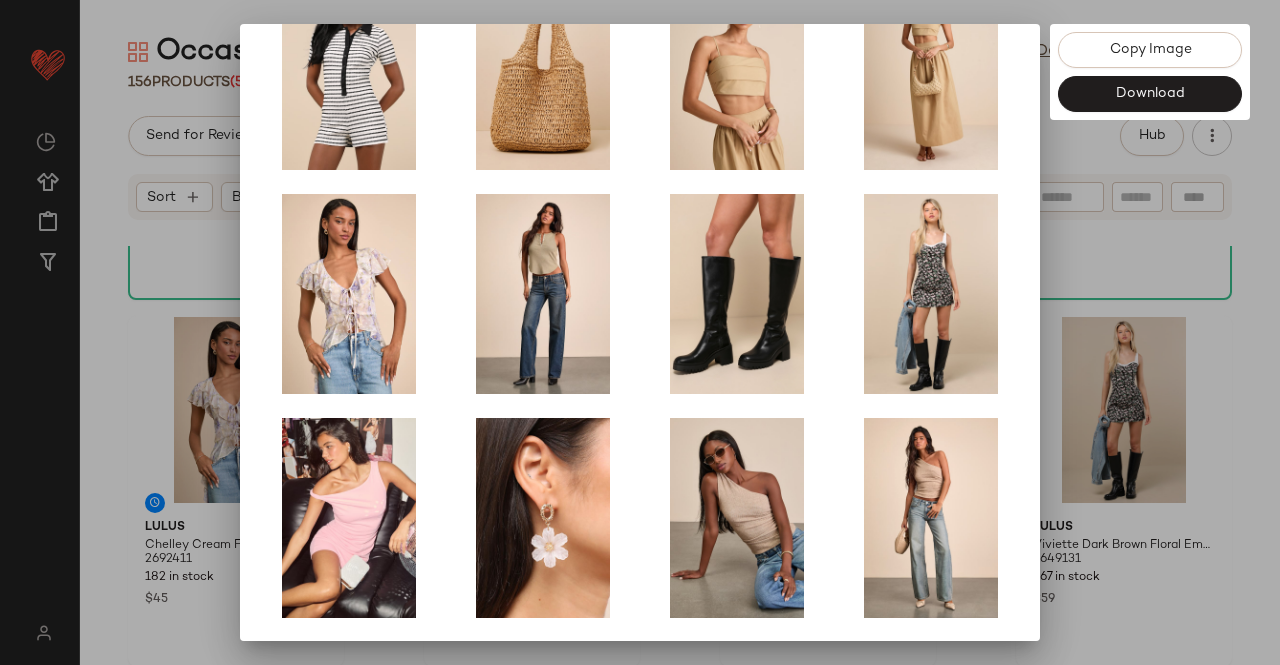 scroll, scrollTop: 414, scrollLeft: 0, axis: vertical 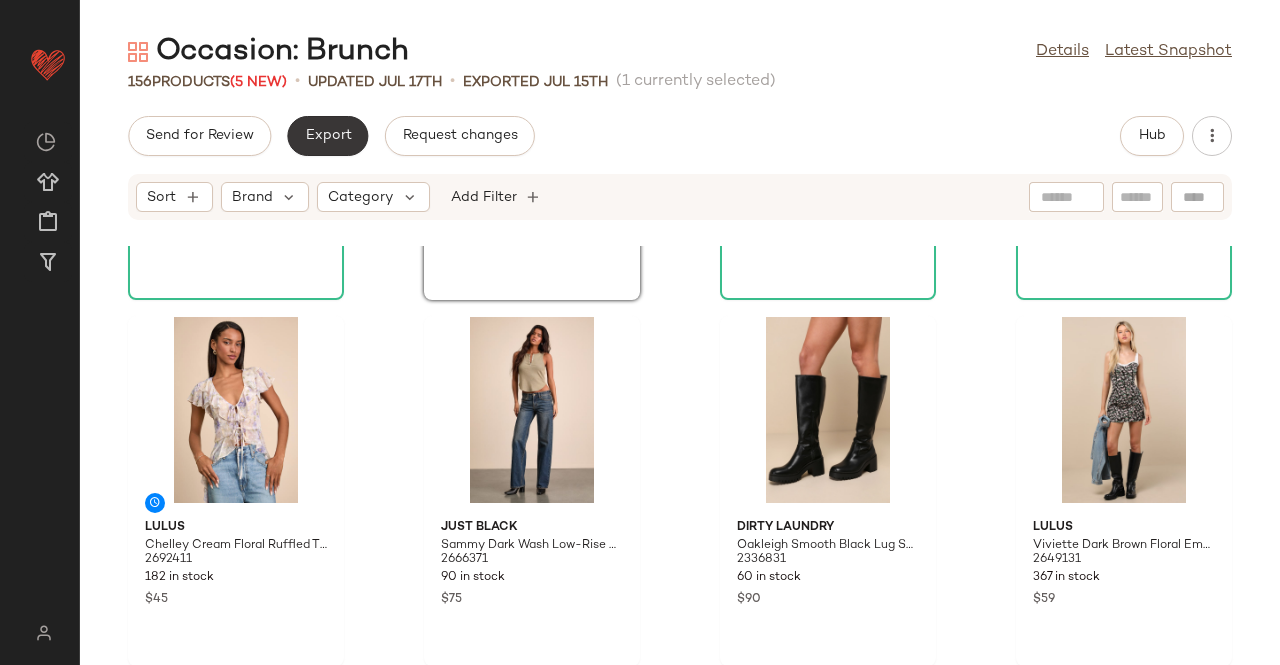click on "Export" at bounding box center (327, 136) 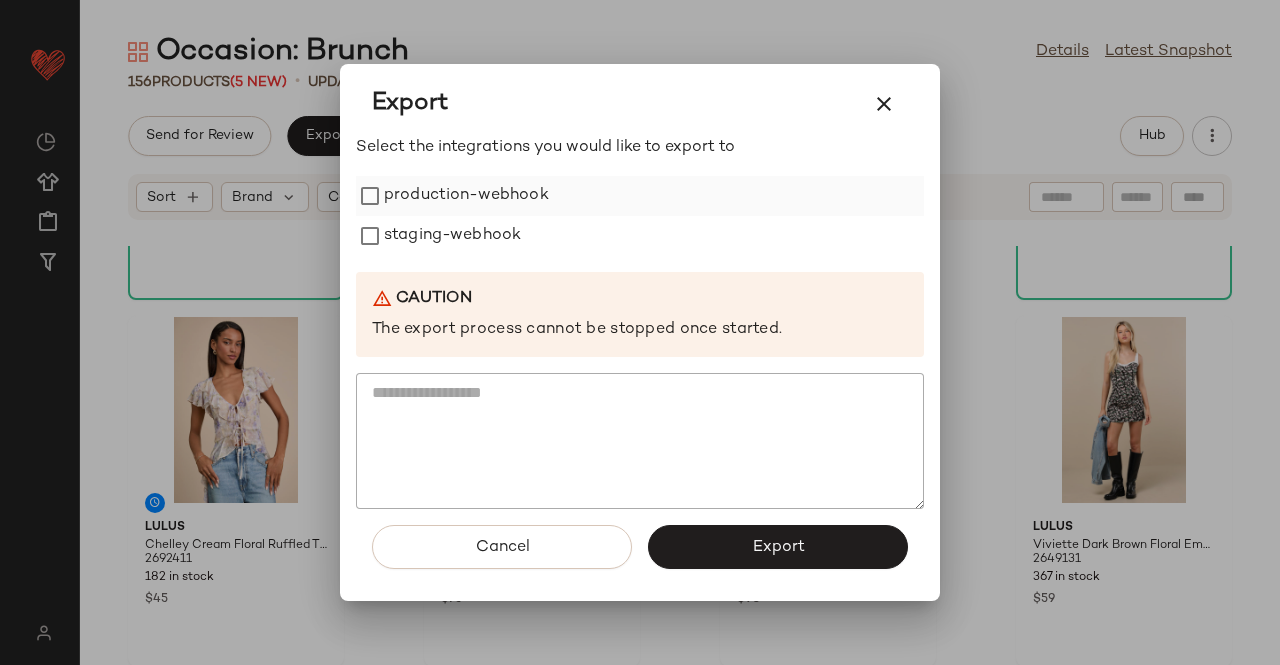 drag, startPoint x: 506, startPoint y: 229, endPoint x: 501, endPoint y: 190, distance: 39.319206 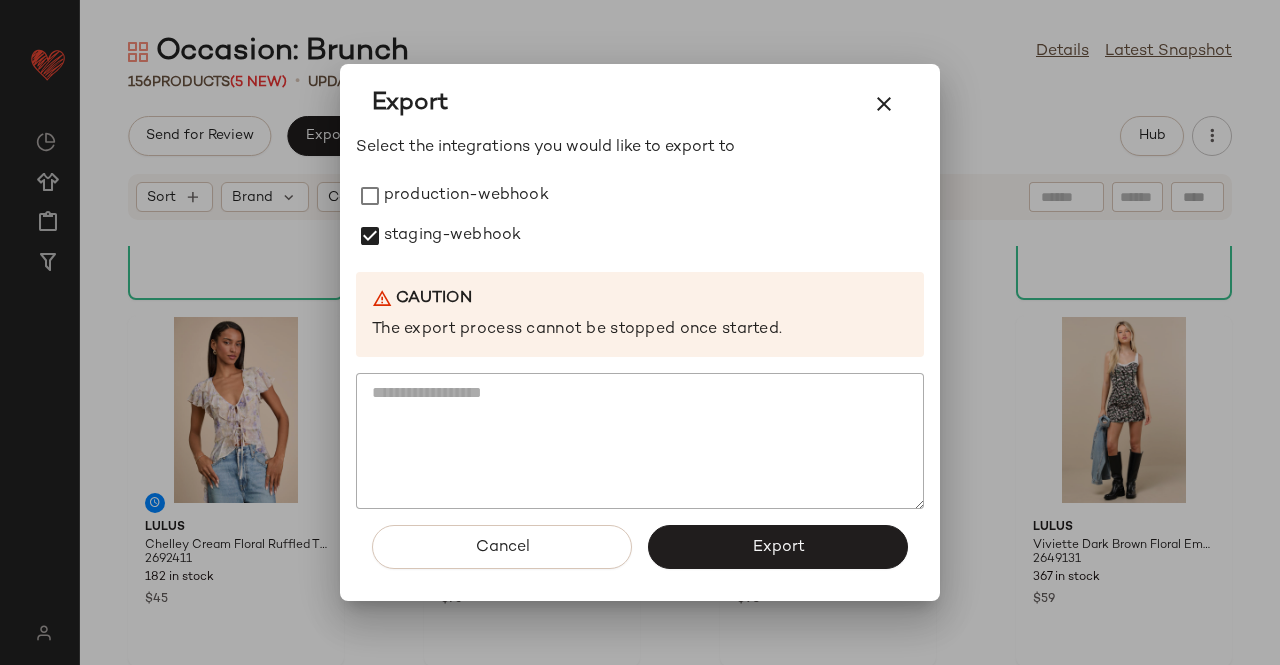 drag, startPoint x: 501, startPoint y: 190, endPoint x: 612, endPoint y: 402, distance: 239.30107 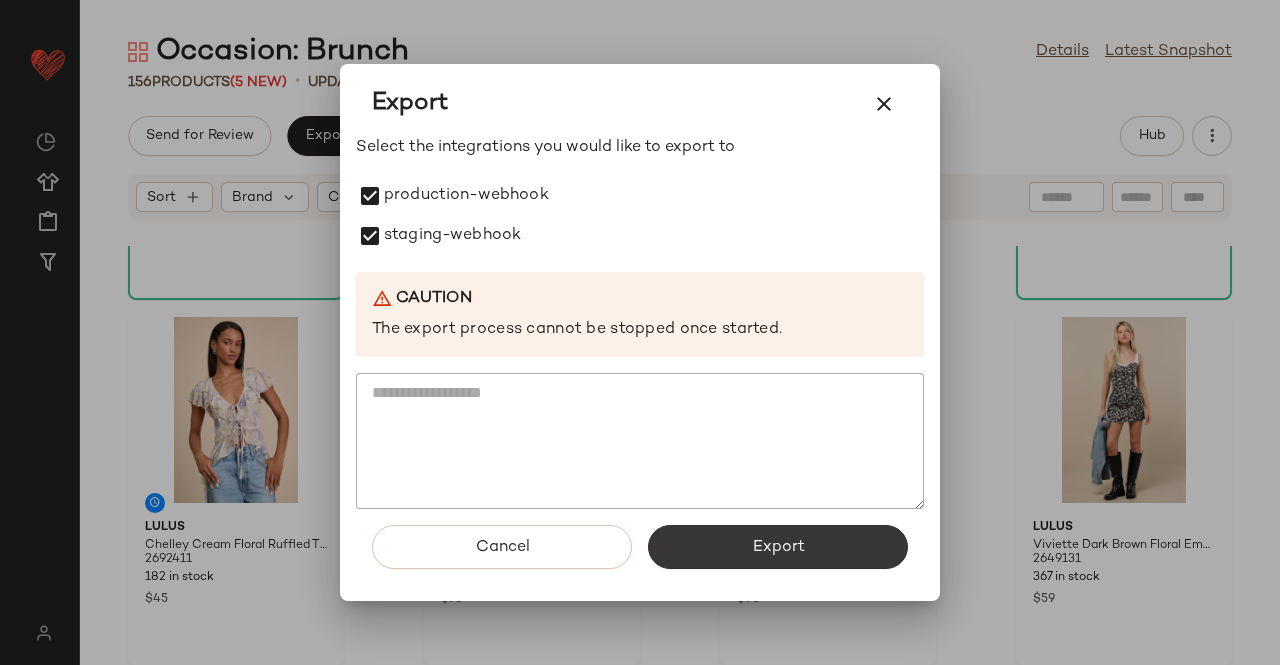click on "Export" at bounding box center [778, 547] 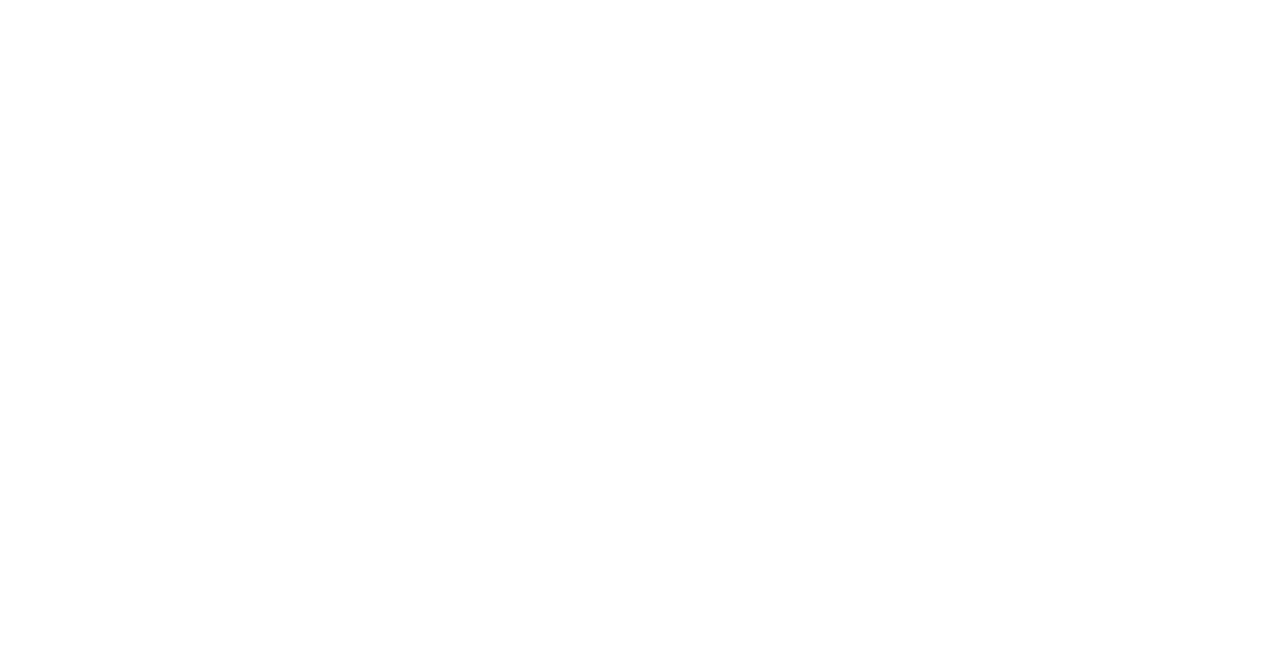scroll, scrollTop: 0, scrollLeft: 0, axis: both 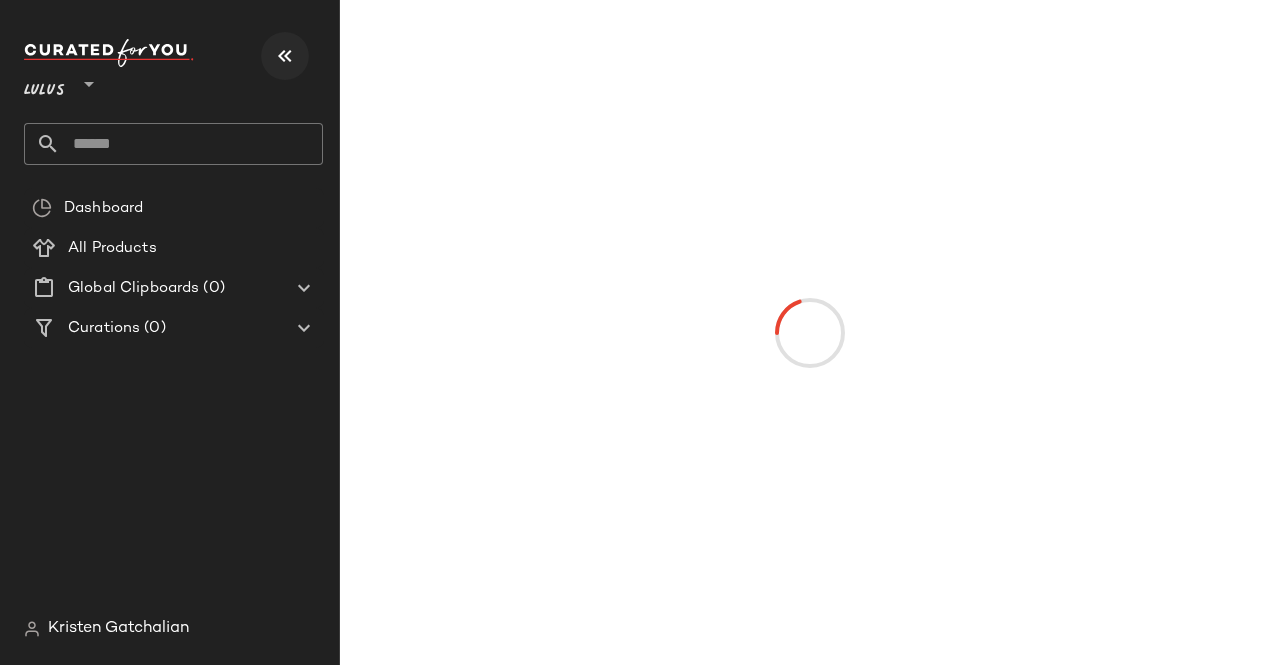 click at bounding box center (285, 56) 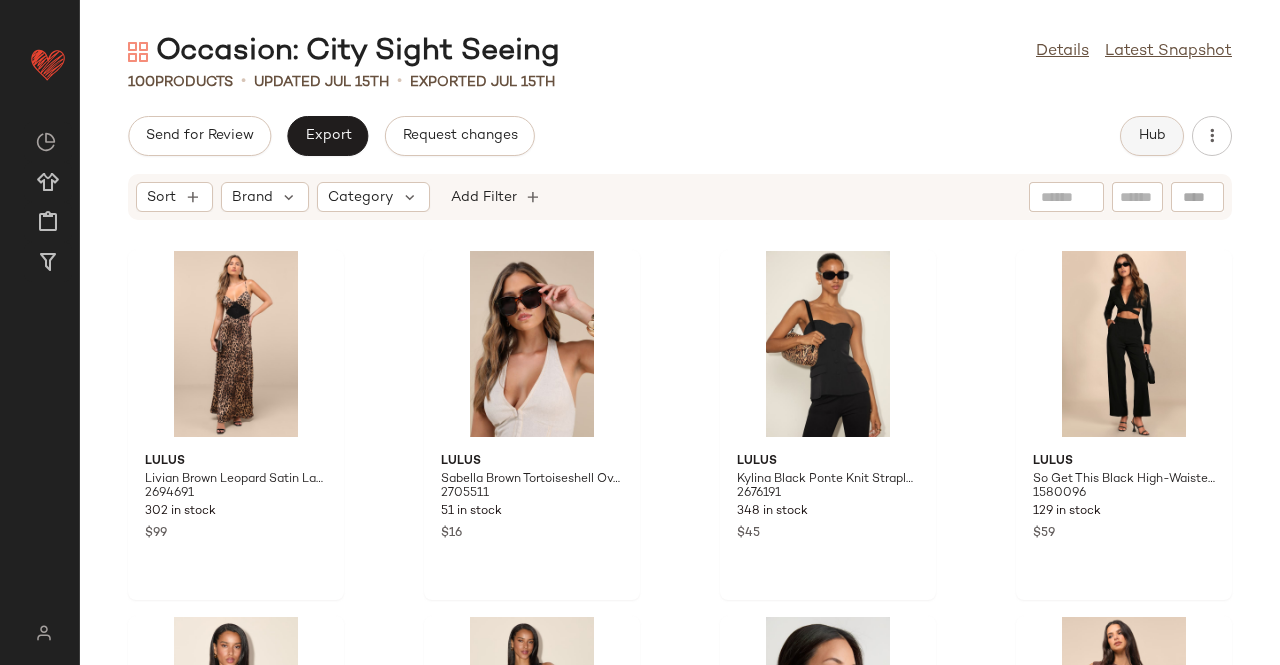drag, startPoint x: 1108, startPoint y: 137, endPoint x: 1132, endPoint y: 137, distance: 24 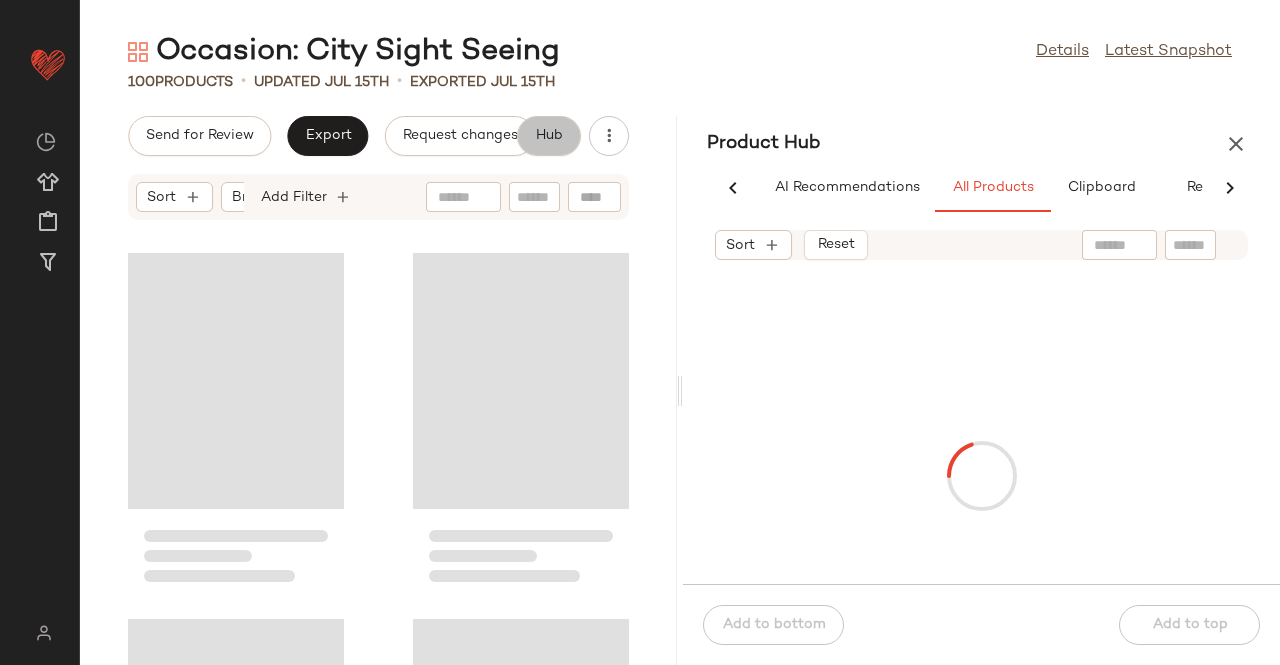 scroll, scrollTop: 0, scrollLeft: 62, axis: horizontal 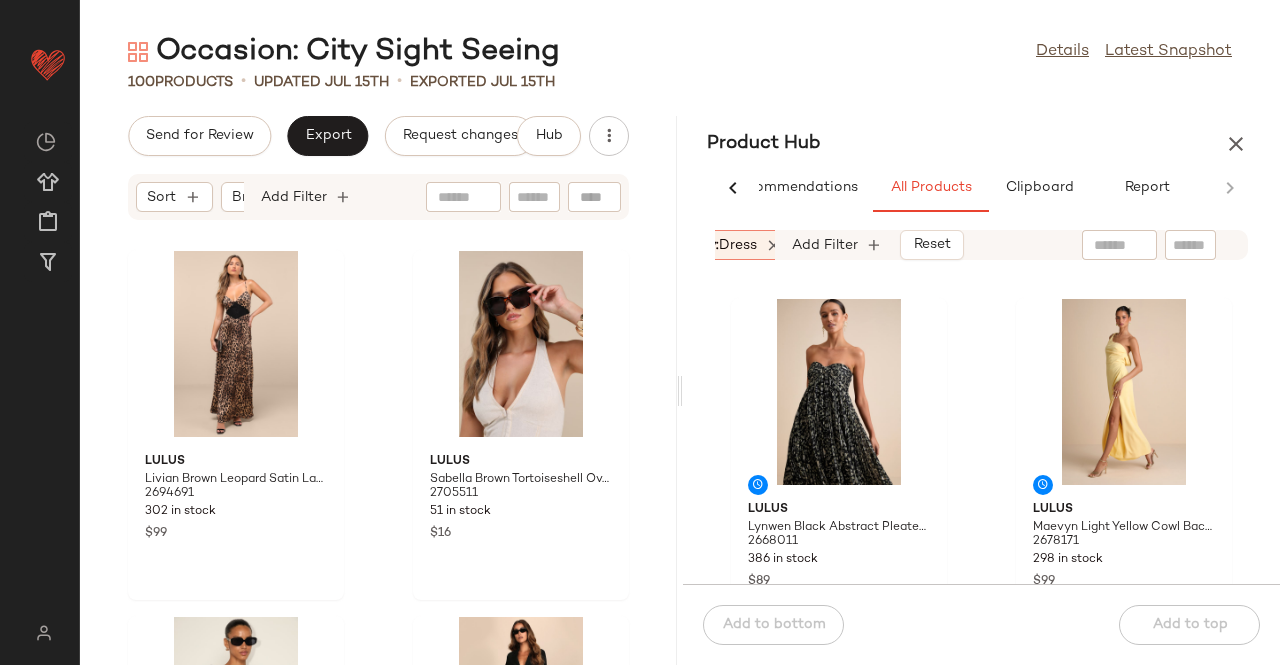 click on "dress" at bounding box center (738, 245) 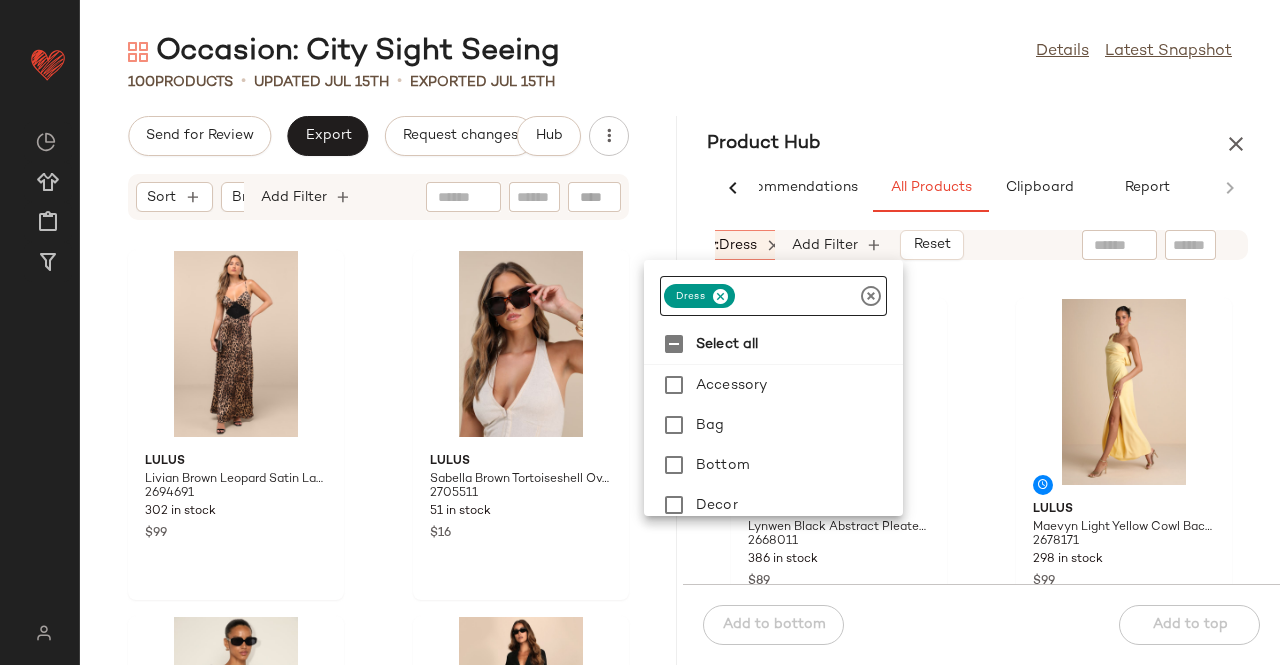 drag, startPoint x: 746, startPoint y: 286, endPoint x: 729, endPoint y: 287, distance: 17.029387 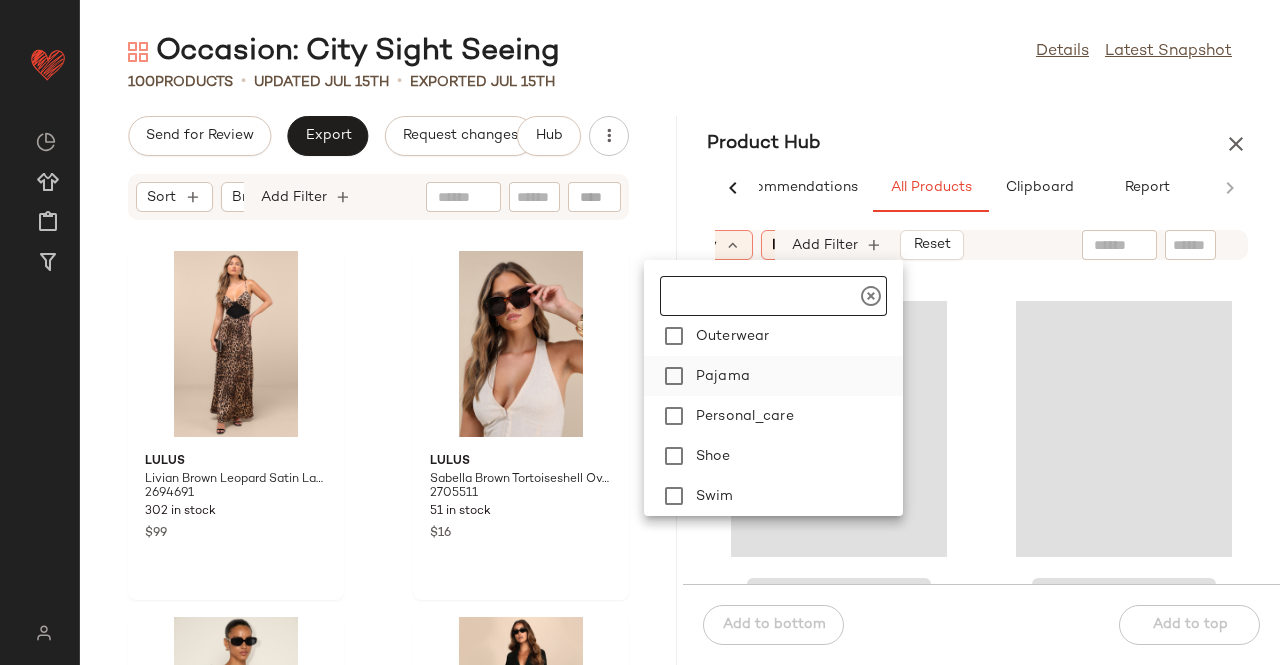 scroll, scrollTop: 300, scrollLeft: 0, axis: vertical 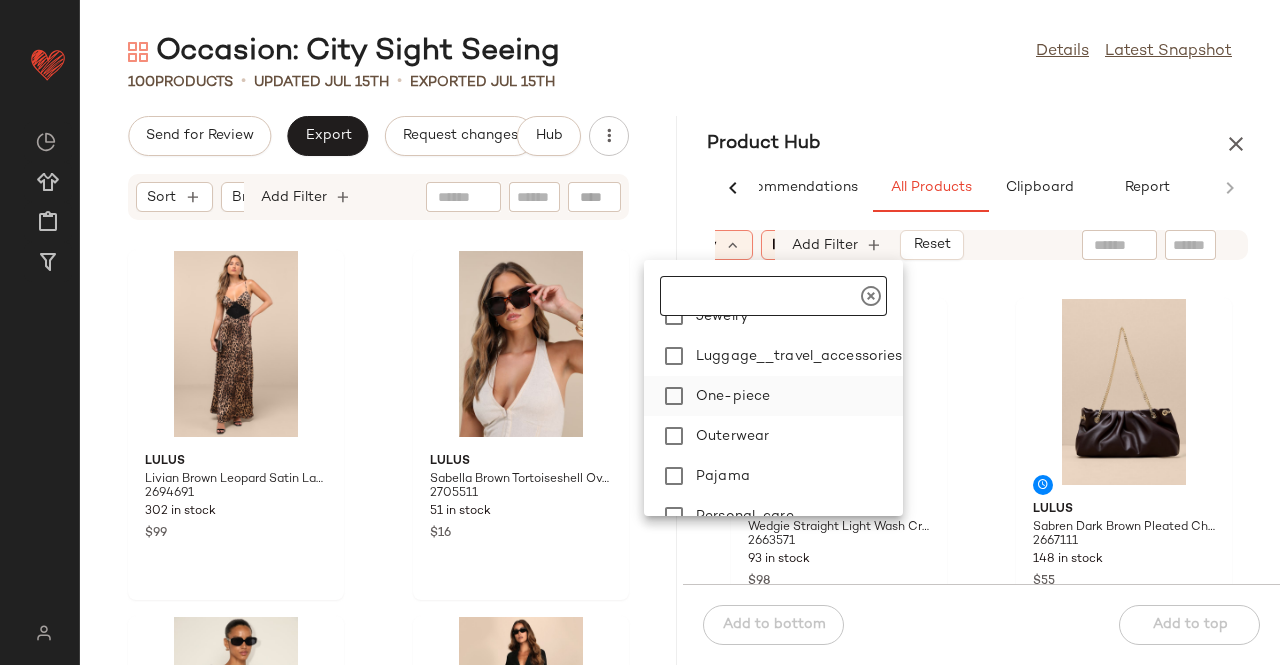 drag, startPoint x: 706, startPoint y: 394, endPoint x: 760, endPoint y: 389, distance: 54.230988 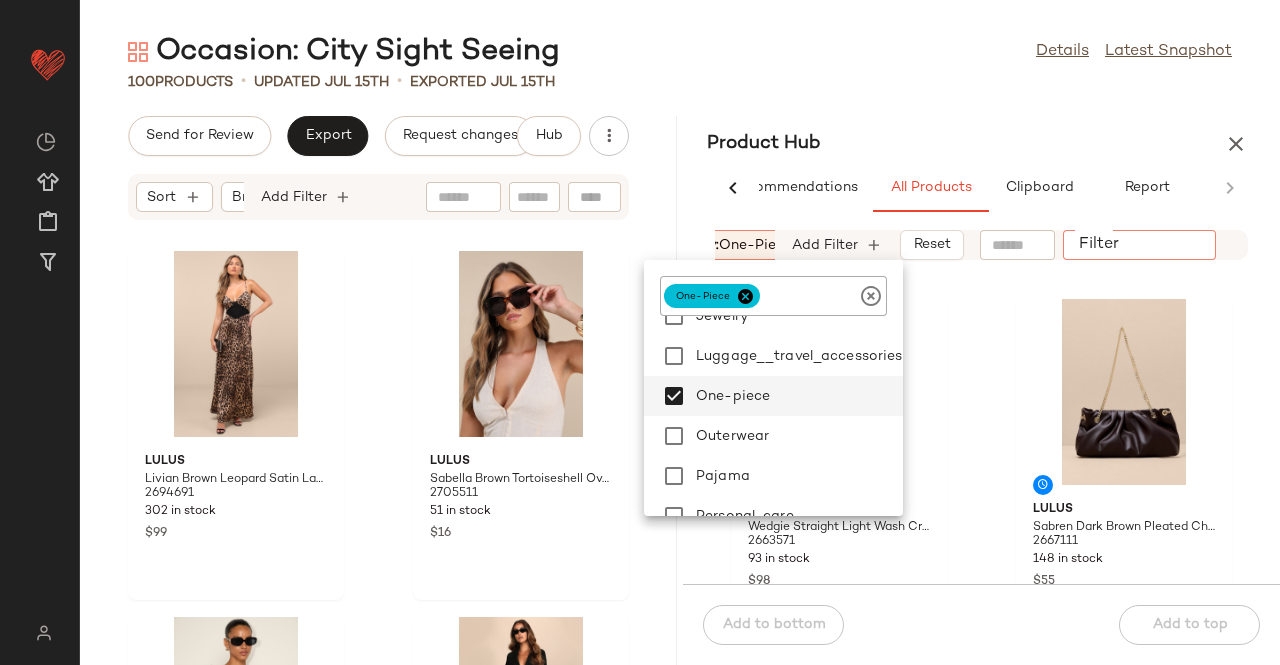 click on "Filter" 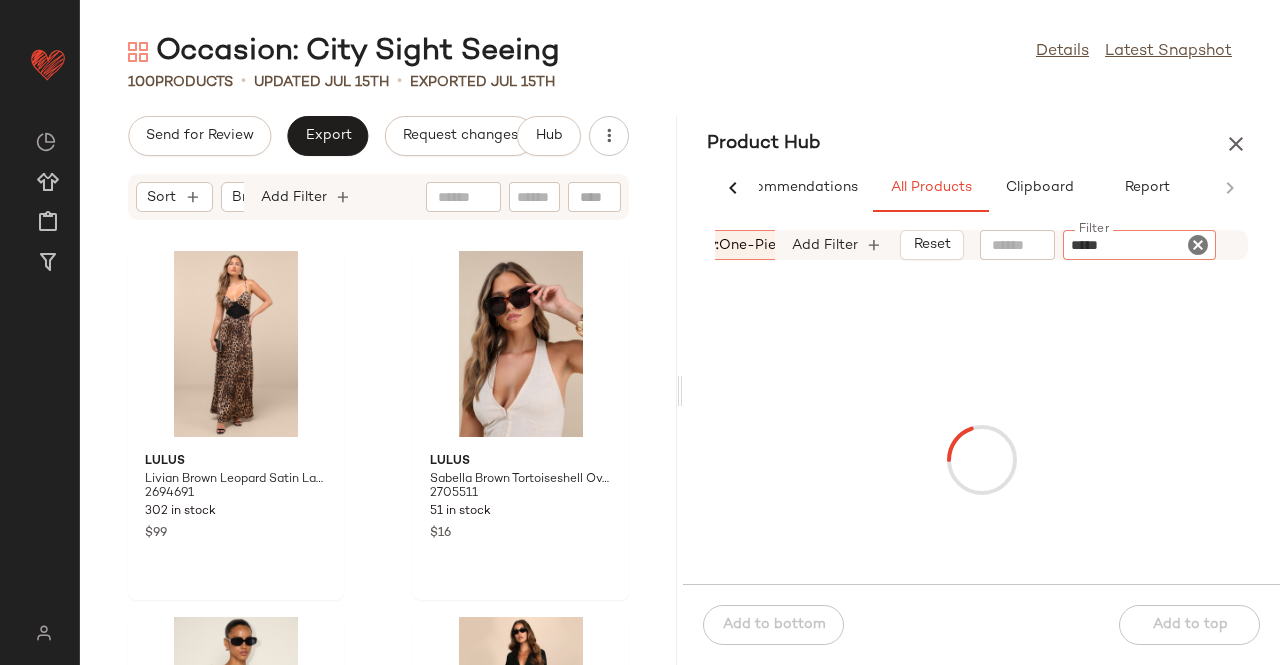 type on "******" 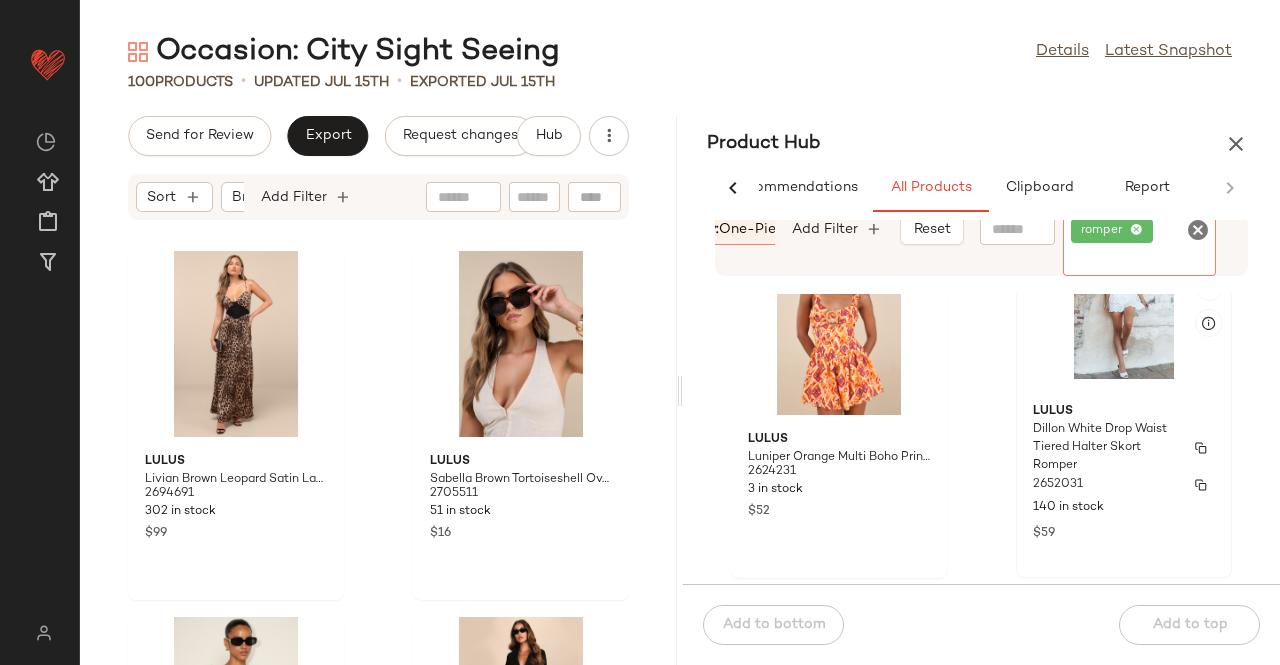 scroll, scrollTop: 1816, scrollLeft: 0, axis: vertical 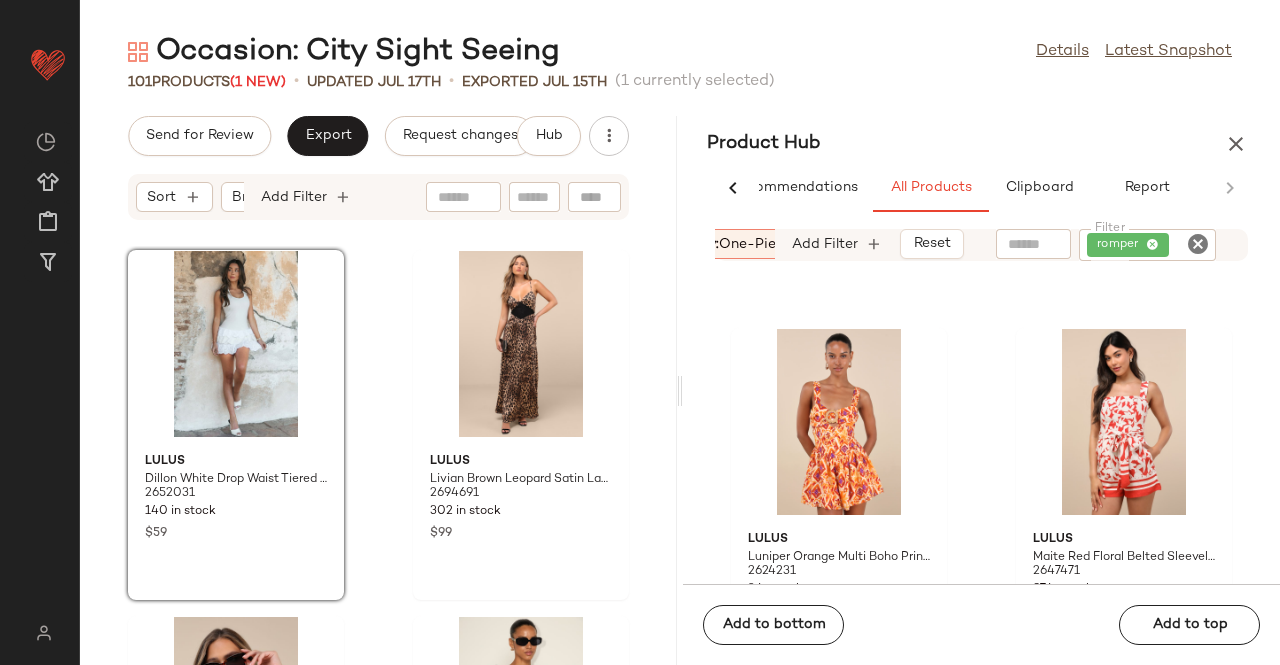 click on "romper" 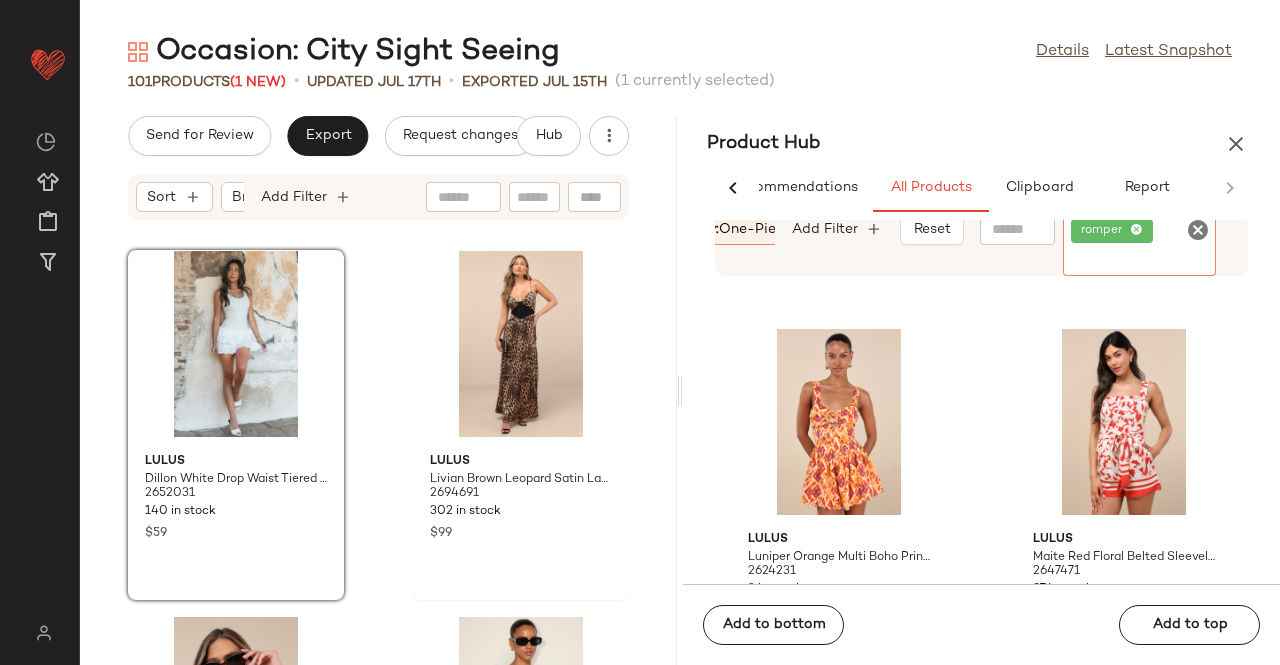 click 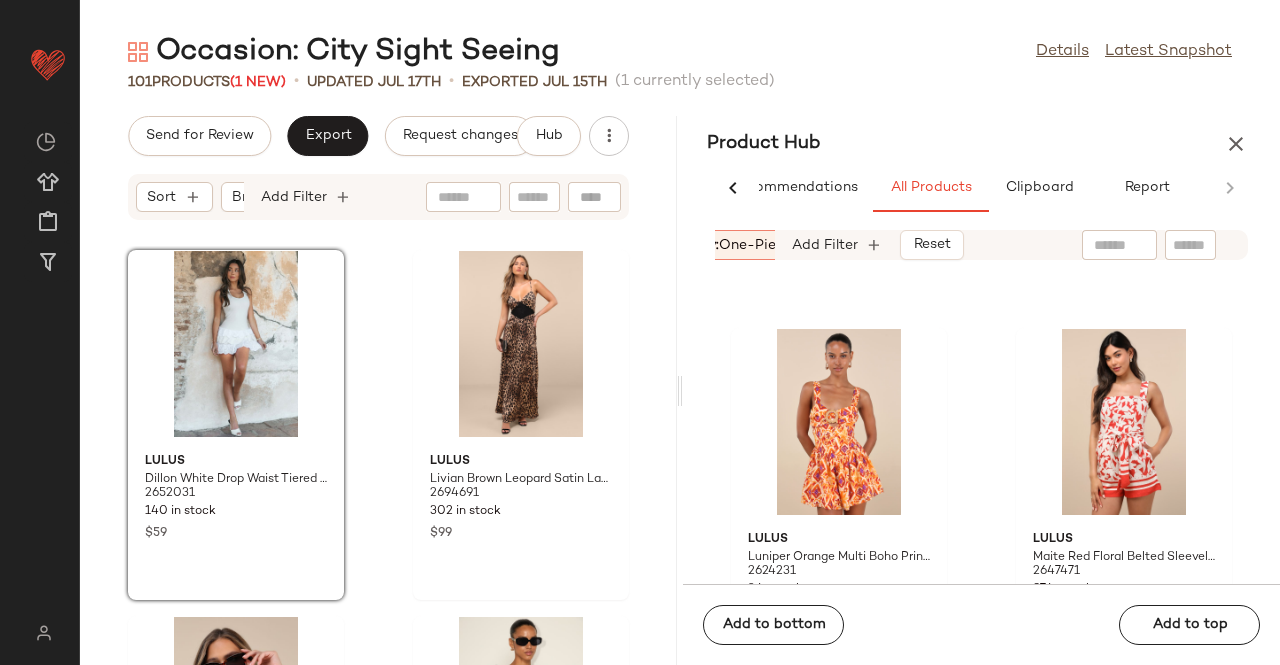 click on "Category:   one-piece" 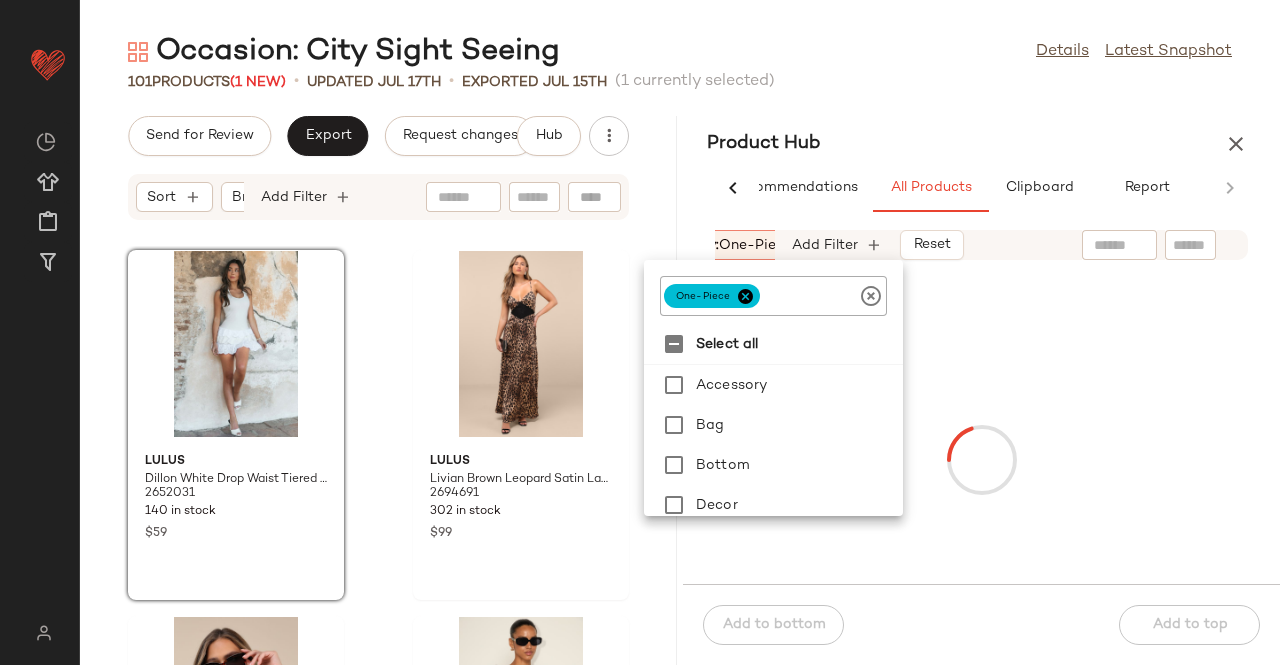 click at bounding box center (745, 296) 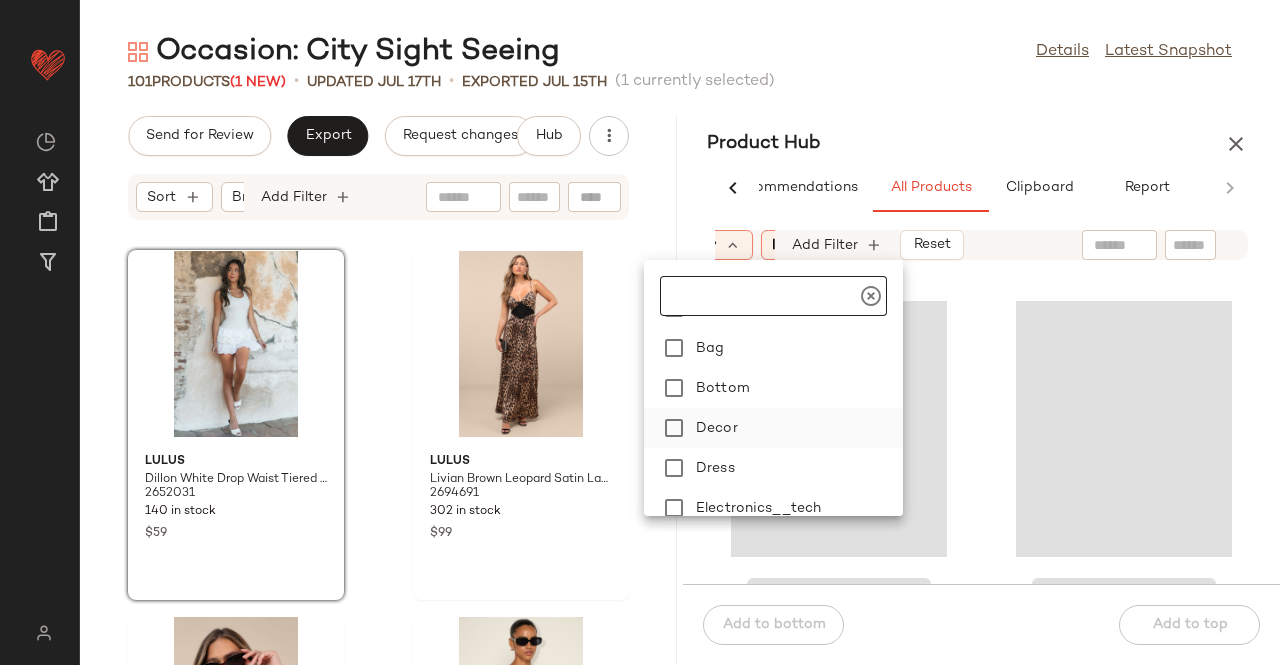 scroll, scrollTop: 100, scrollLeft: 0, axis: vertical 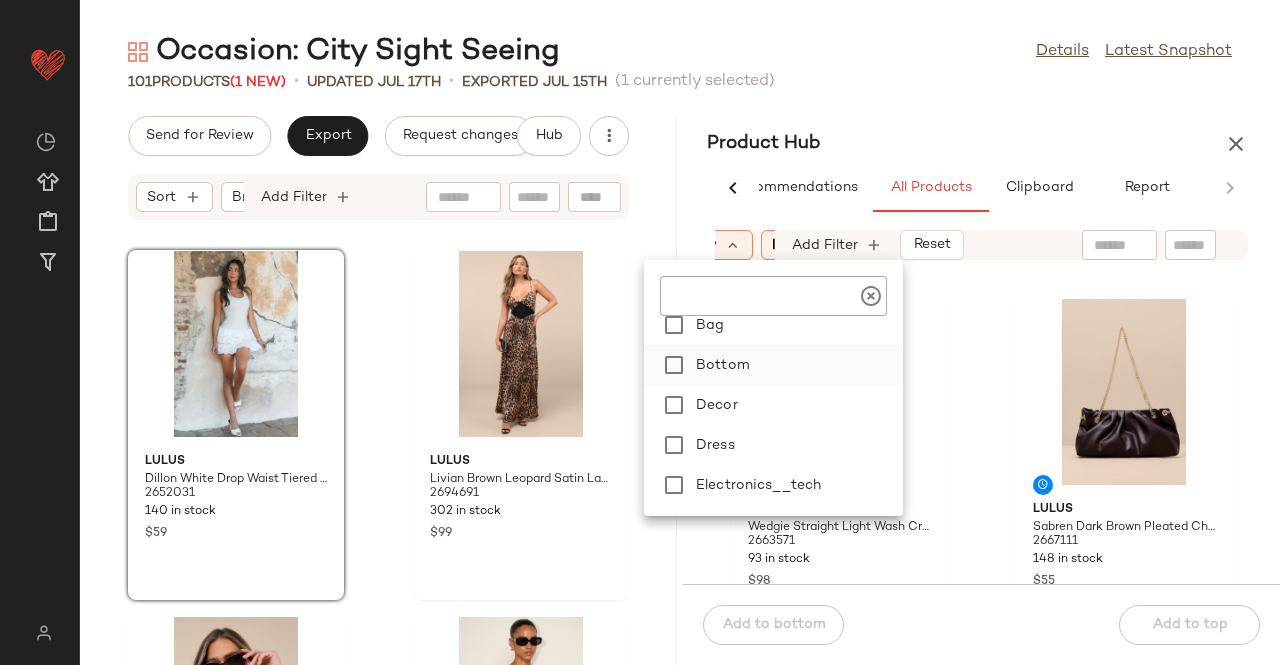 click on "Bottom" 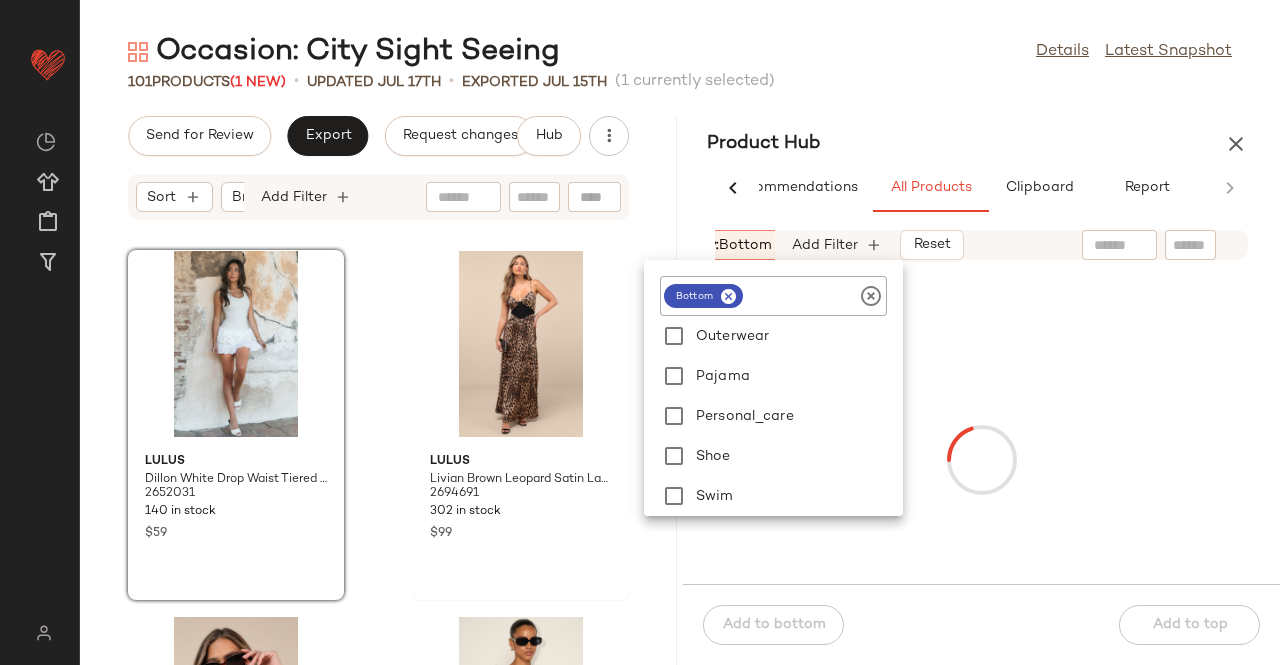 scroll, scrollTop: 480, scrollLeft: 0, axis: vertical 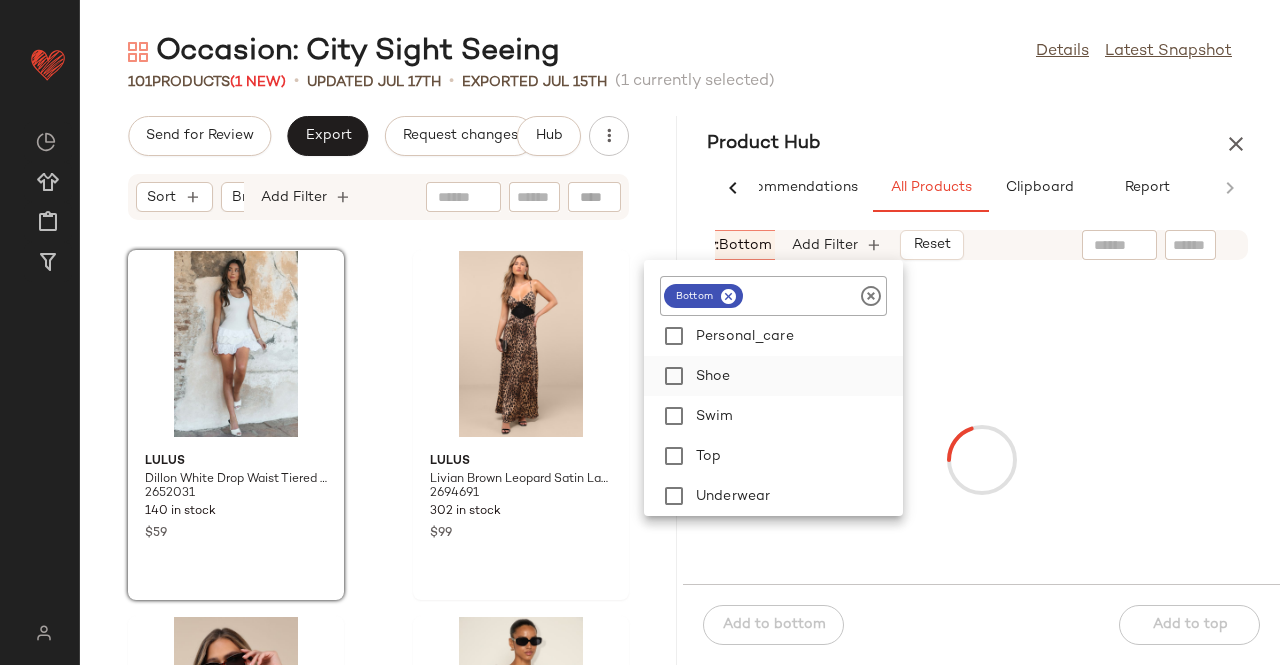 drag, startPoint x: 718, startPoint y: 457, endPoint x: 744, endPoint y: 357, distance: 103.32473 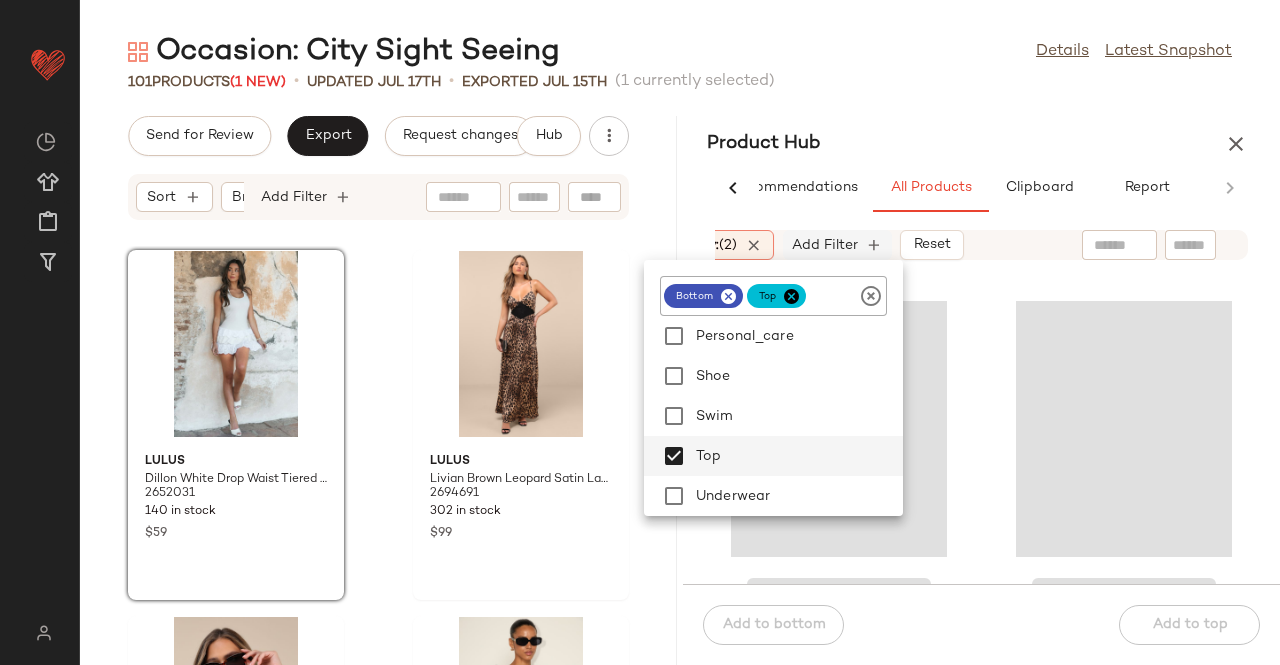 click on "Add Filter" 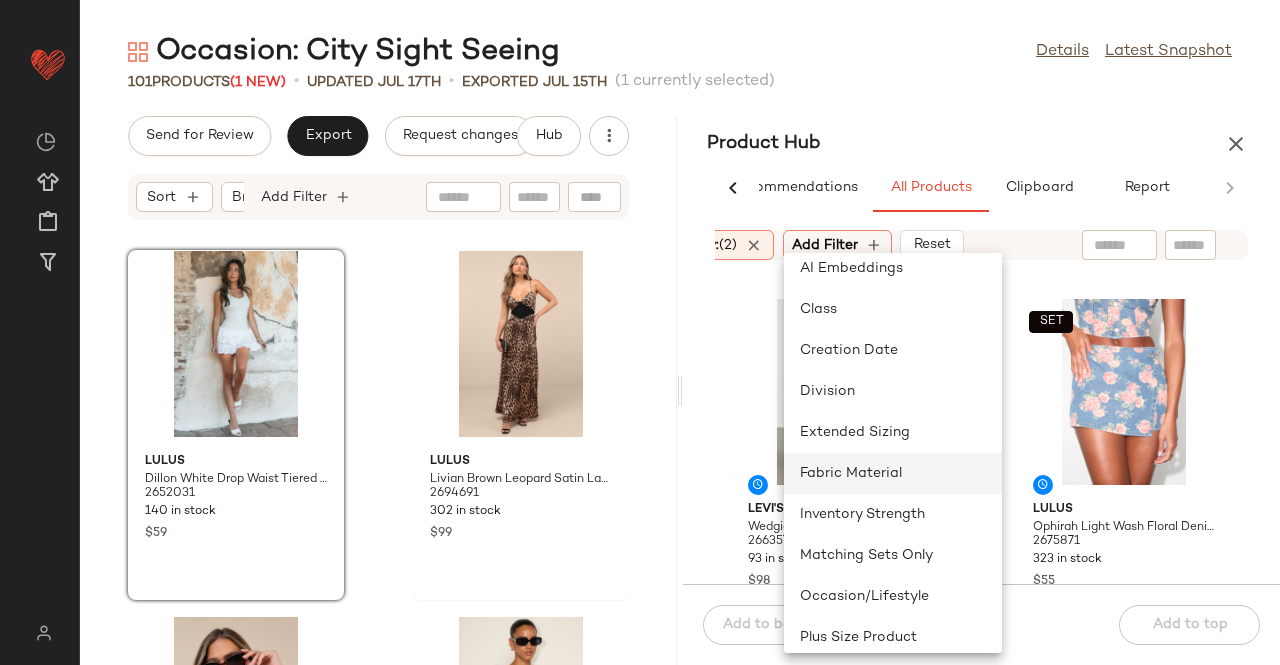 scroll, scrollTop: 200, scrollLeft: 0, axis: vertical 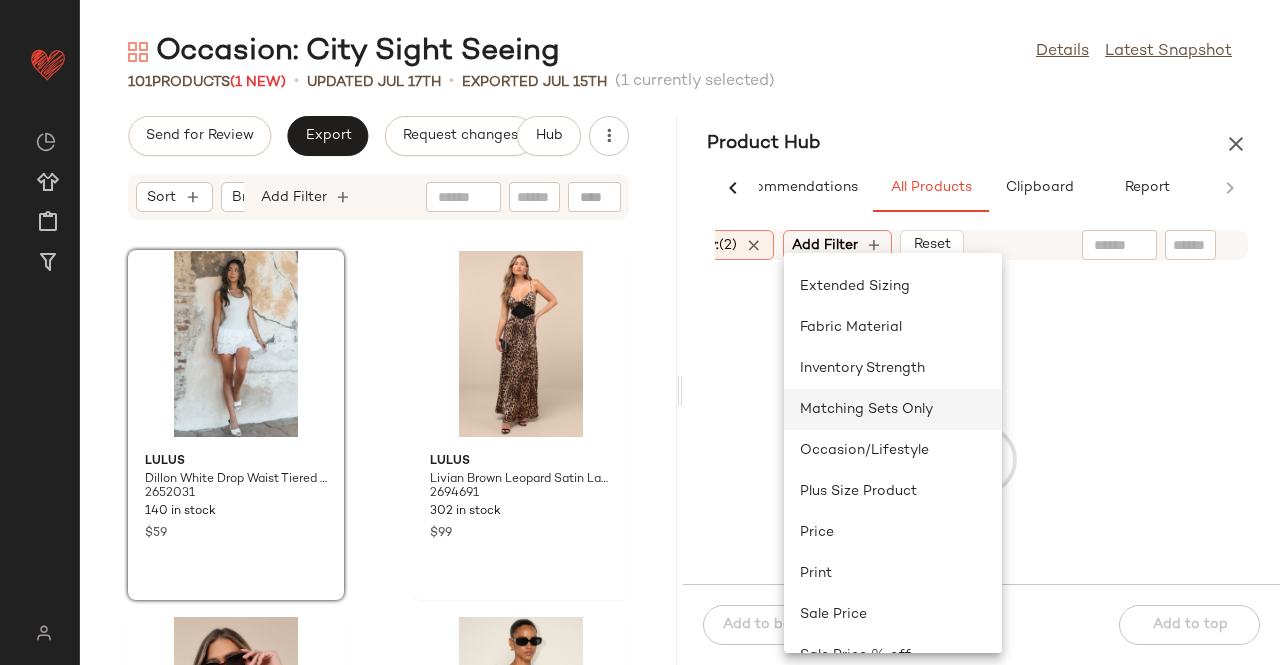 click on "Matching Sets Only" 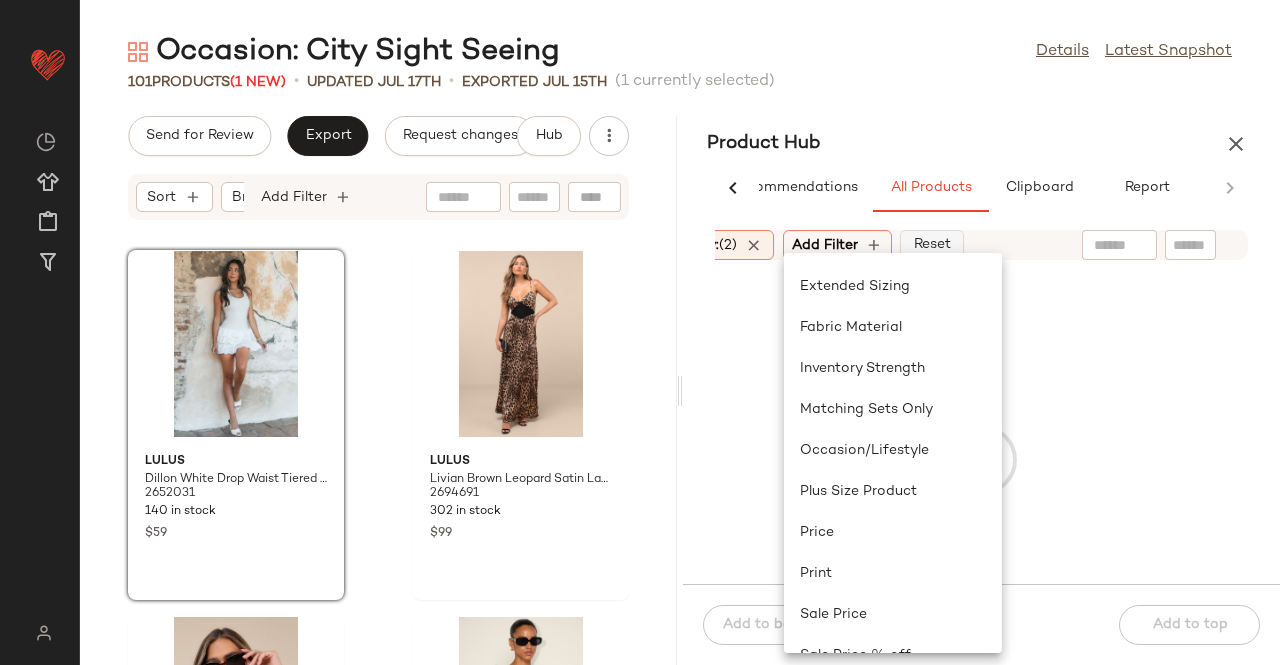 scroll, scrollTop: 0, scrollLeft: 668, axis: horizontal 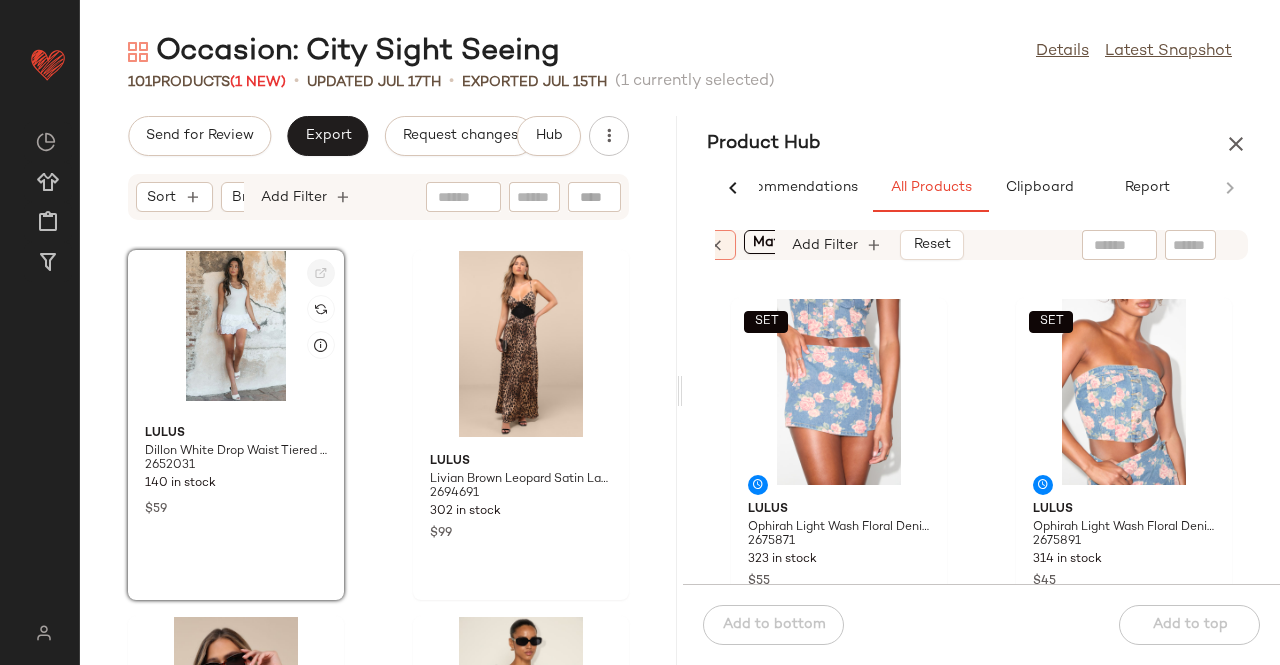 click 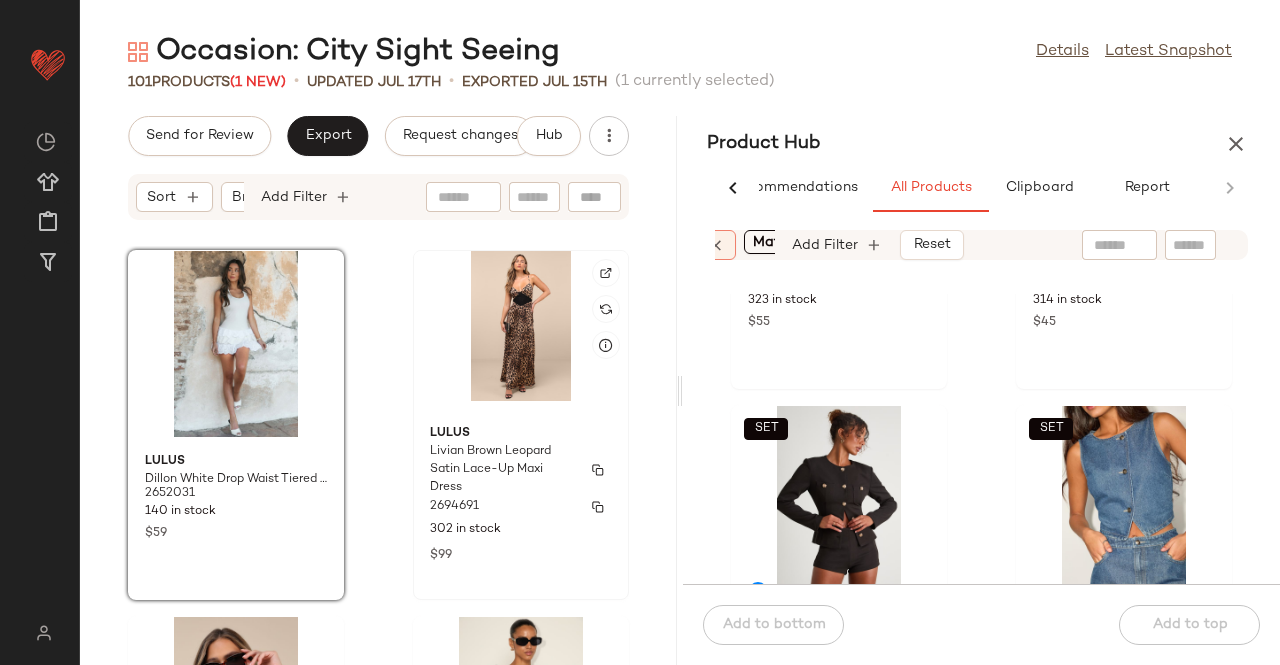 scroll, scrollTop: 400, scrollLeft: 0, axis: vertical 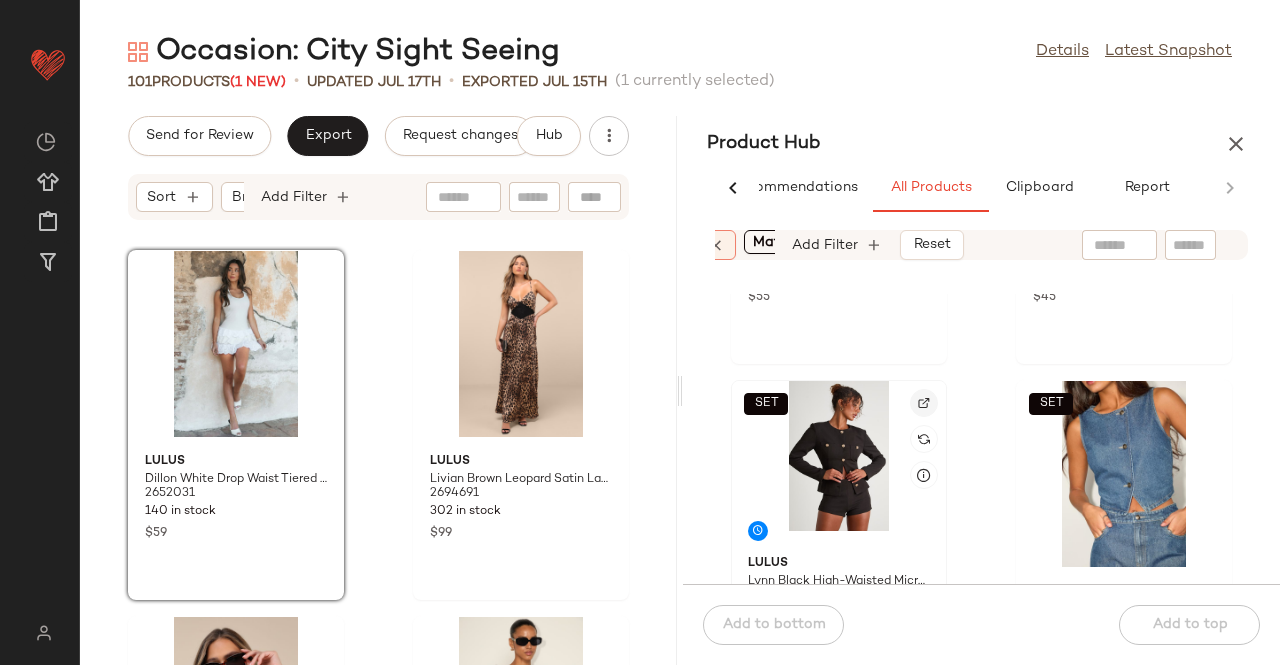 click at bounding box center [924, 403] 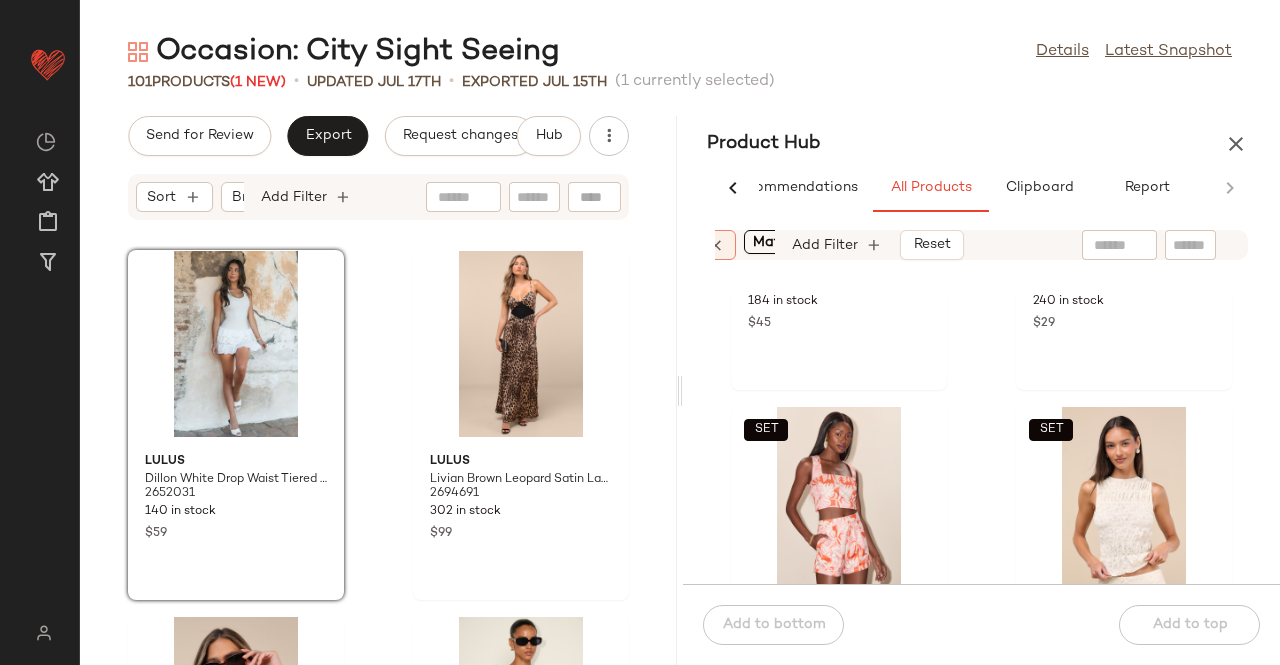 scroll, scrollTop: 1418, scrollLeft: 0, axis: vertical 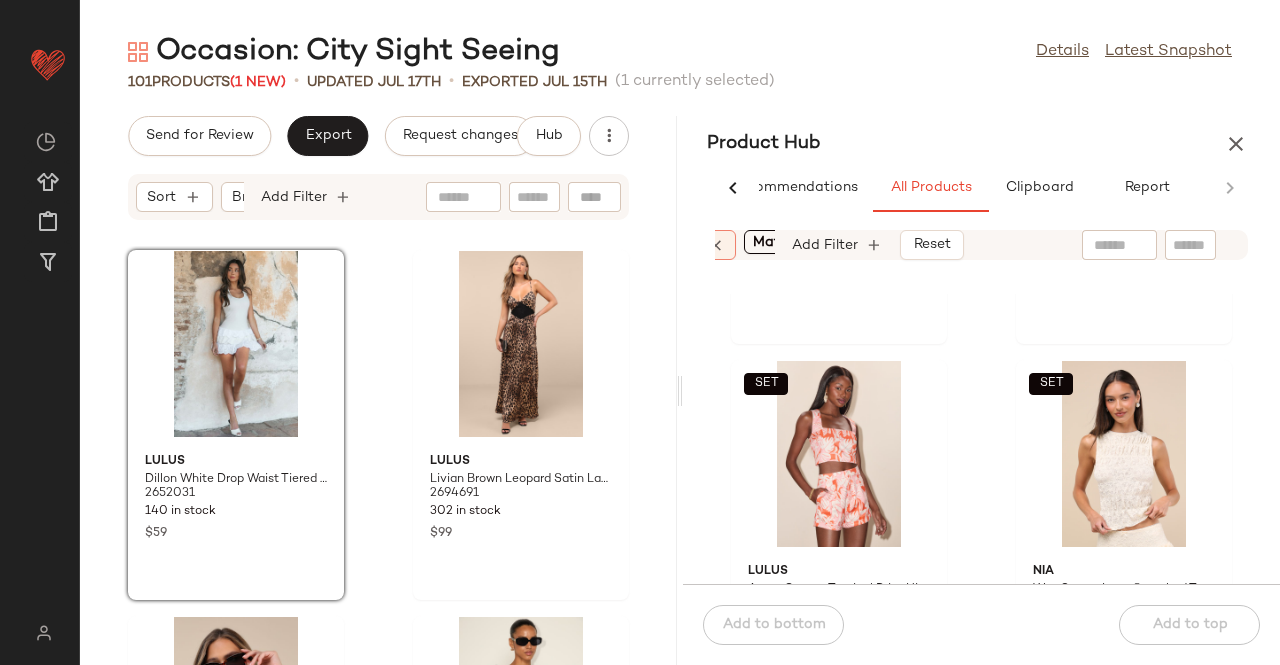 click on "Availability:   in_stock" 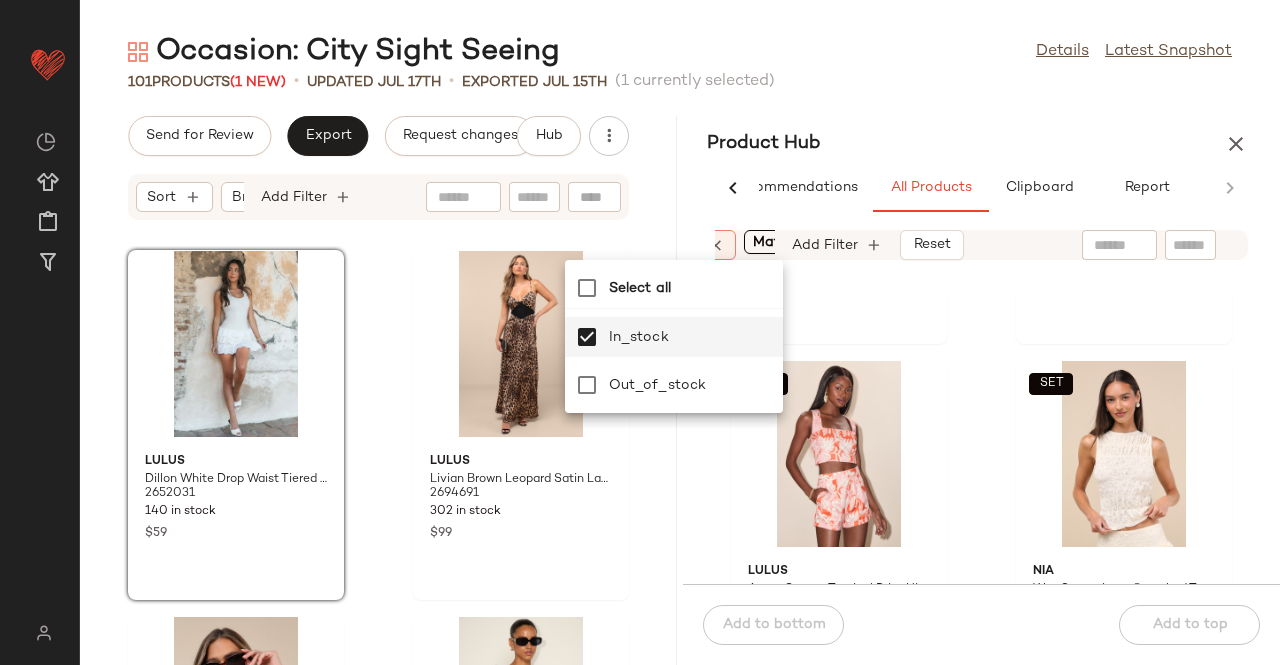 scroll, scrollTop: 1372, scrollLeft: 0, axis: vertical 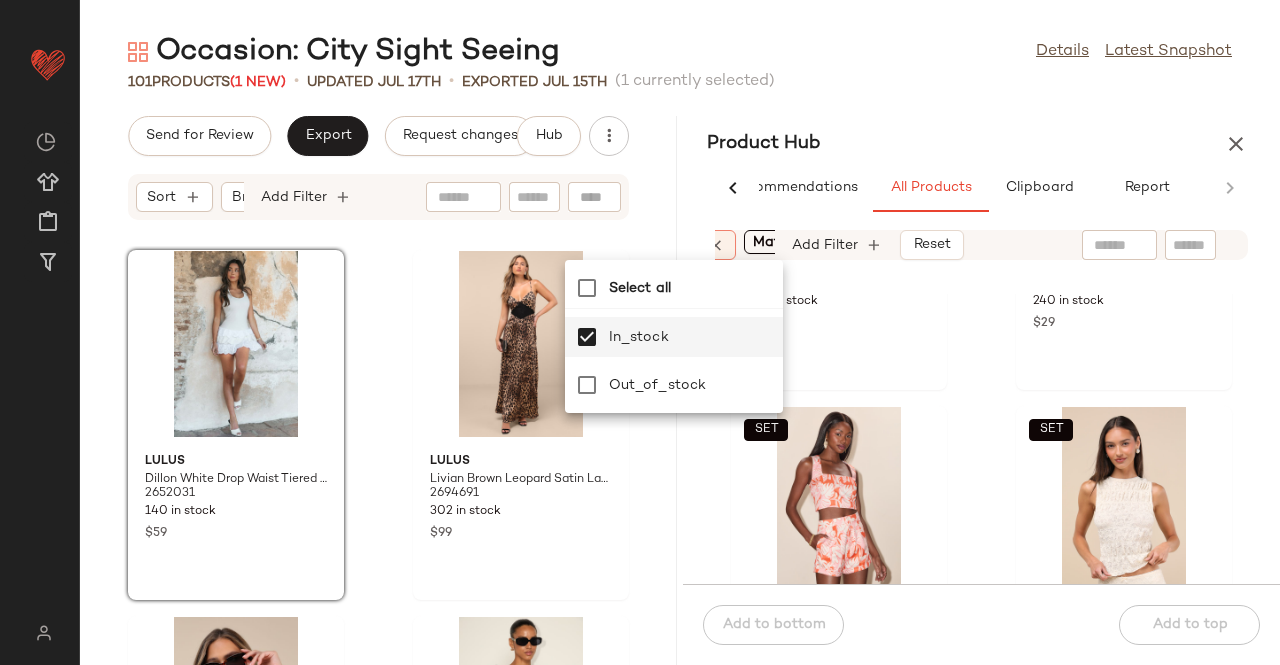 click on "Product Hub" at bounding box center (981, 144) 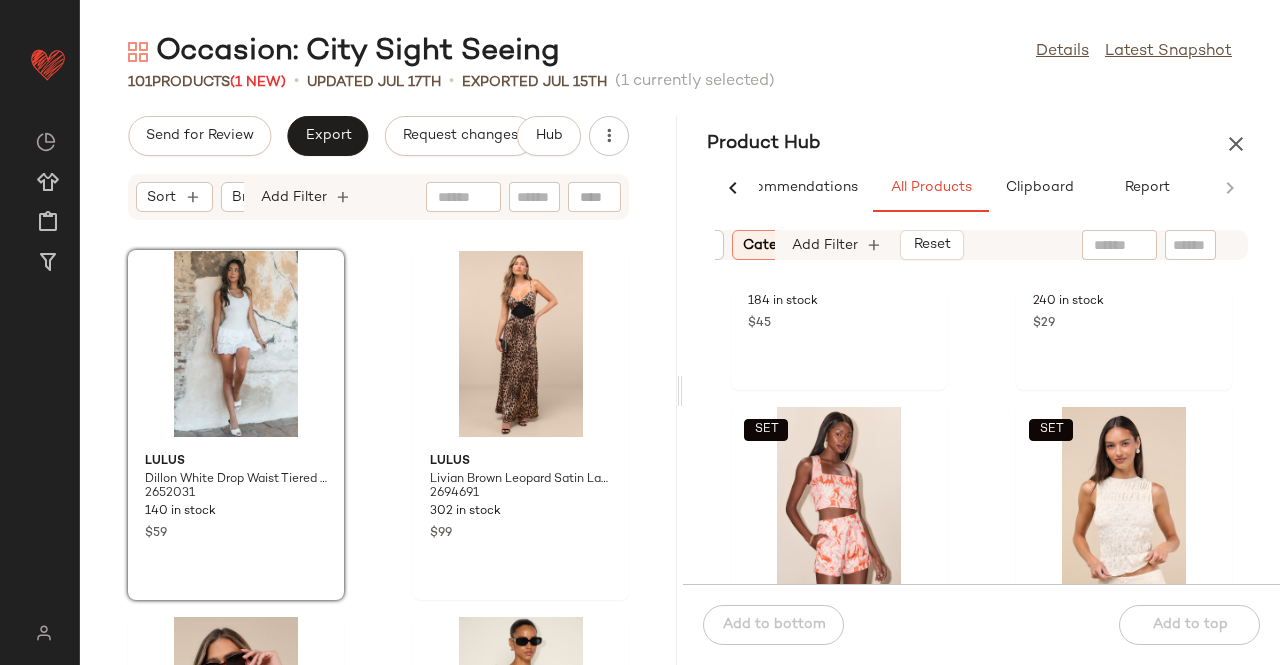 scroll, scrollTop: 0, scrollLeft: 171, axis: horizontal 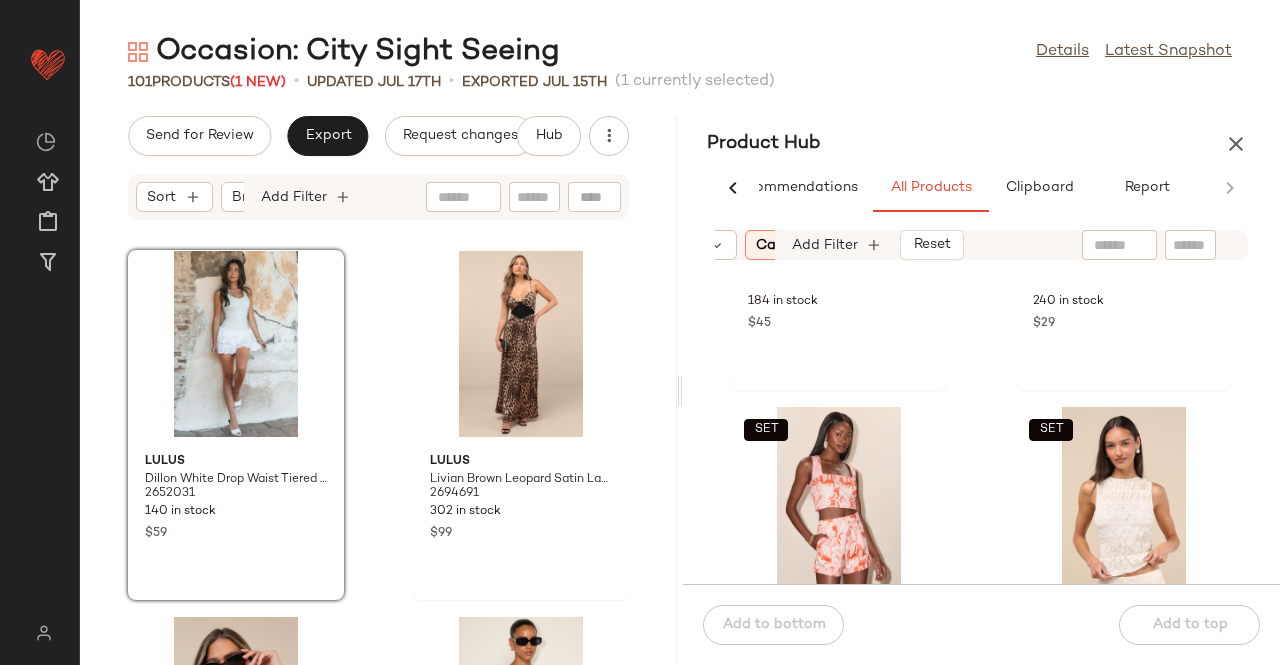 click on "Sort:   (1) Brand  Category:   (2) In Curation?:   No Availability:   in_stock Matching Sets Only Add Filter   Reset" at bounding box center (839, 245) 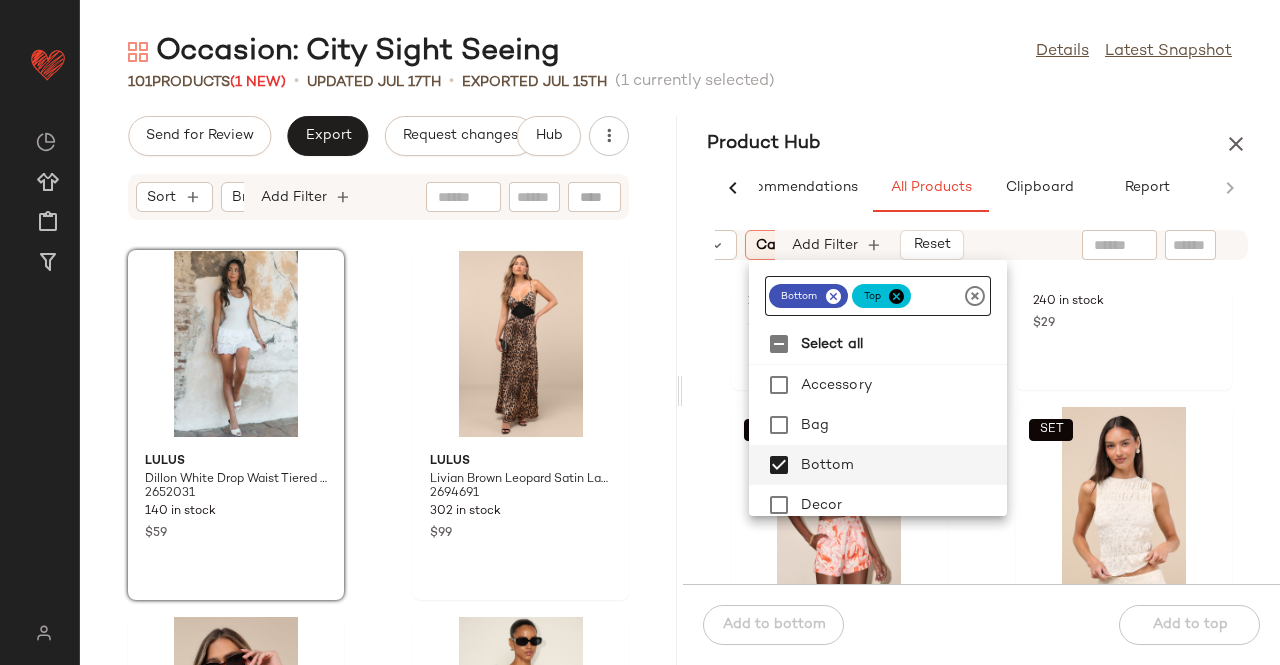 drag, startPoint x: 872, startPoint y: 298, endPoint x: 819, endPoint y: 299, distance: 53.009434 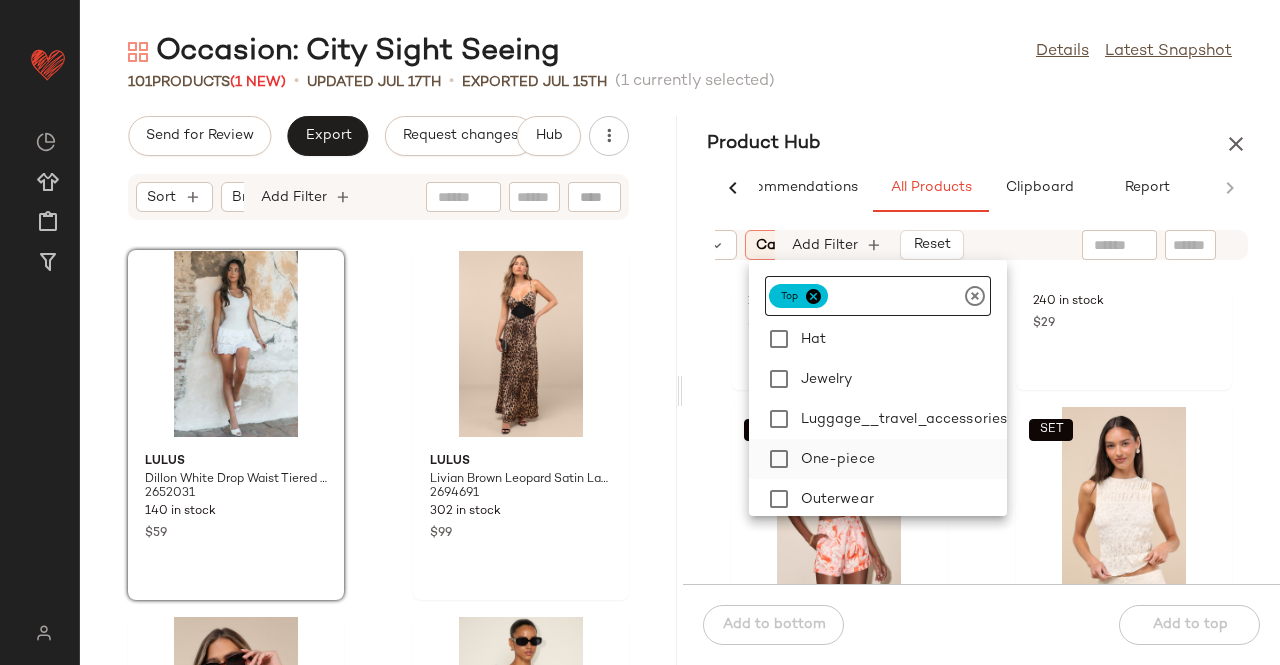 scroll, scrollTop: 300, scrollLeft: 0, axis: vertical 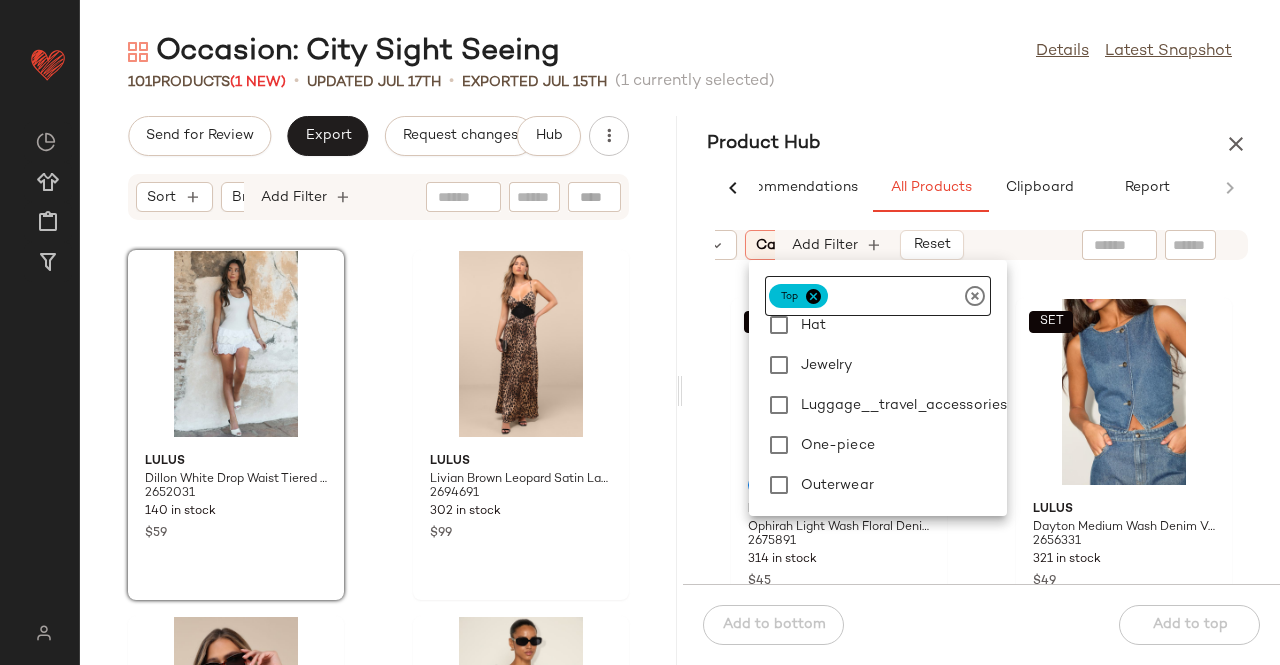 click on "Occasion: City Sight Seeing  Details   Latest Snapshot  101   Products  (1 New)  •   updated Jul 17th  •  Exported Jul 15th   (1 currently selected)   Send for Review   Export   Request changes   Hub  Sort  Brand  Category  Add Filter  Lulus Dillon White Drop Waist Tiered Halter Skort Romper 2652031 140 in stock $59 Lulus Livian Brown Leopard Satin Lace-Up Maxi Dress 2694691 302 in stock $99 Lulus Sabella Brown Tortoiseshell Oversized Square Sunglasses 2705511 51 in stock $16 Lulus Kylina Black Ponte Knit Strapless Top 2676191 348 in stock $45 Lulus So Get This Black High-Waisted Wide-Leg Trouser Pants 1580096 129 in stock $59 Lulus Araminta Black Ribbed Tie-Front Sweater Tank Top 2692131 307 in stock $39 Lulus Makaya Cream and Black Floral Crochet Mini Skirt 2682491 171 in stock $45 Lulus Velena 14KT Gold Knotted Earrings 2699531 116 in stock $19 Product Hub  AI Recommendations   All Products   Clipboard   Report  Sort:   (1) Brand  Category:   top In Curation?:   No Availability:   in_stock  SET" at bounding box center (680, 348) 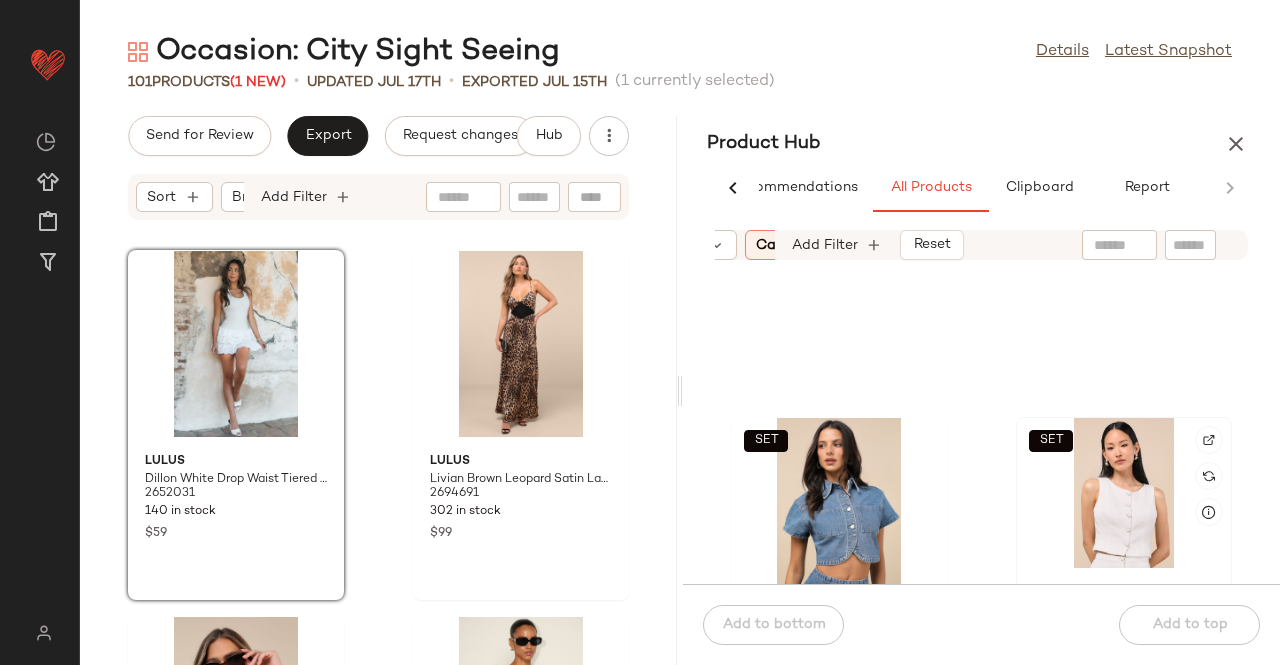 scroll, scrollTop: 7216, scrollLeft: 0, axis: vertical 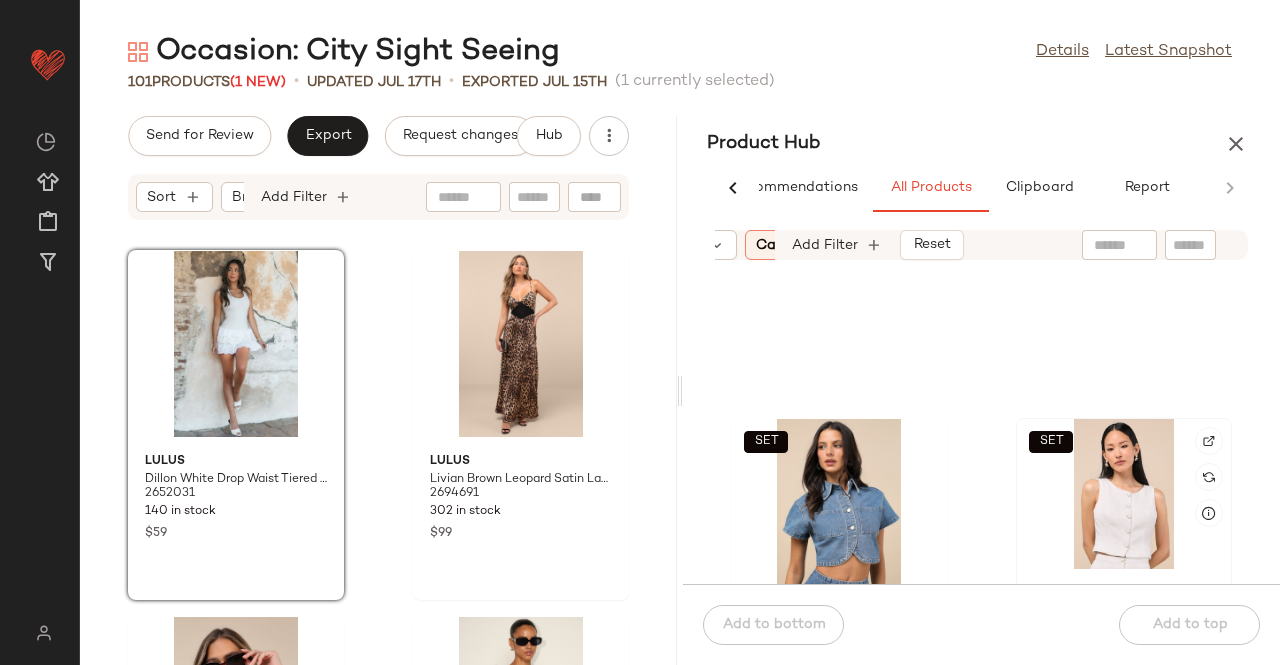 click on "SET" 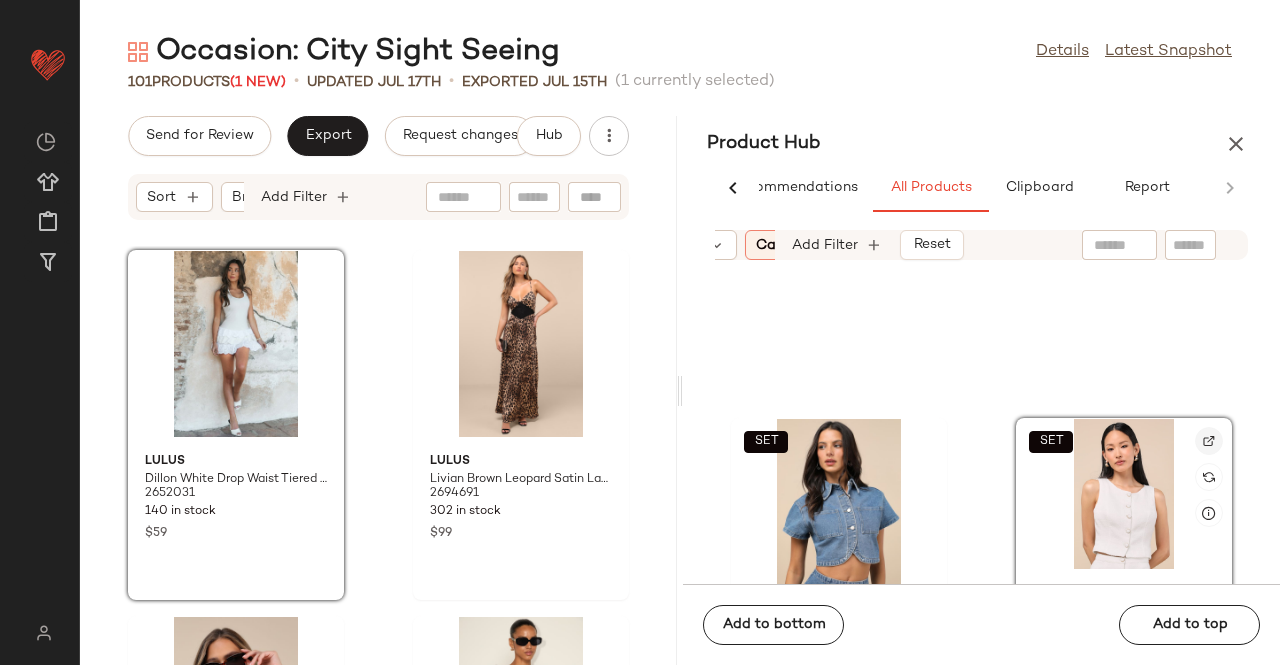 click at bounding box center [1209, 441] 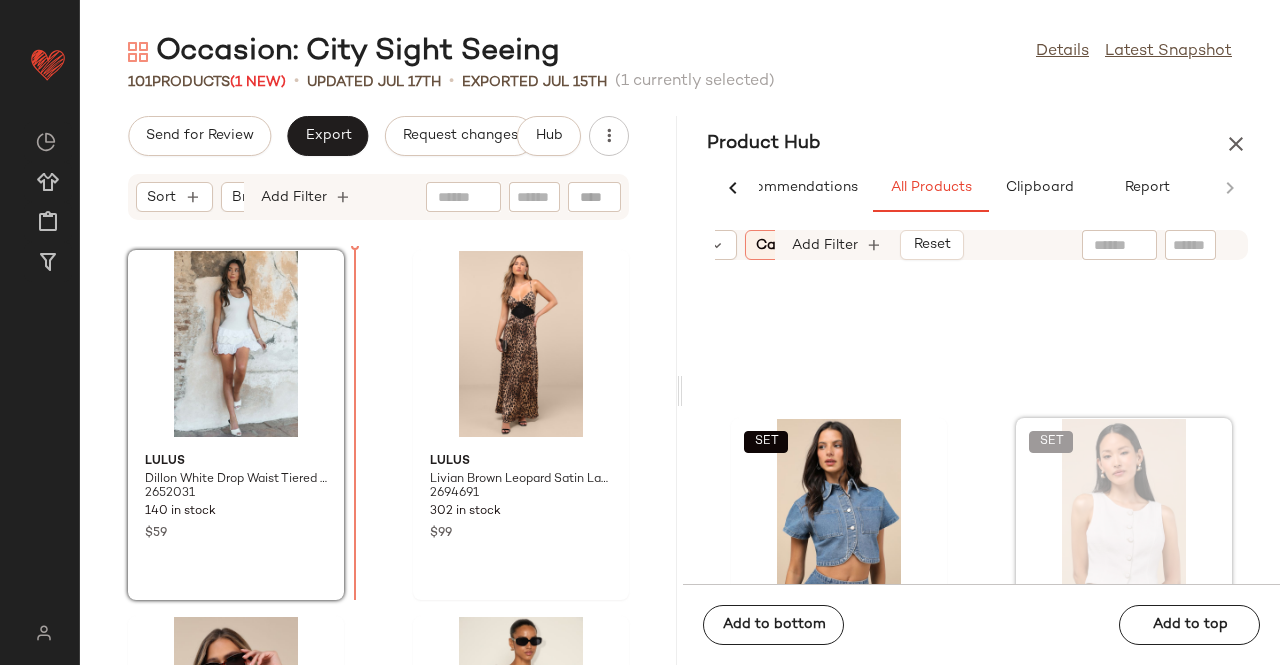 scroll, scrollTop: 7217, scrollLeft: 0, axis: vertical 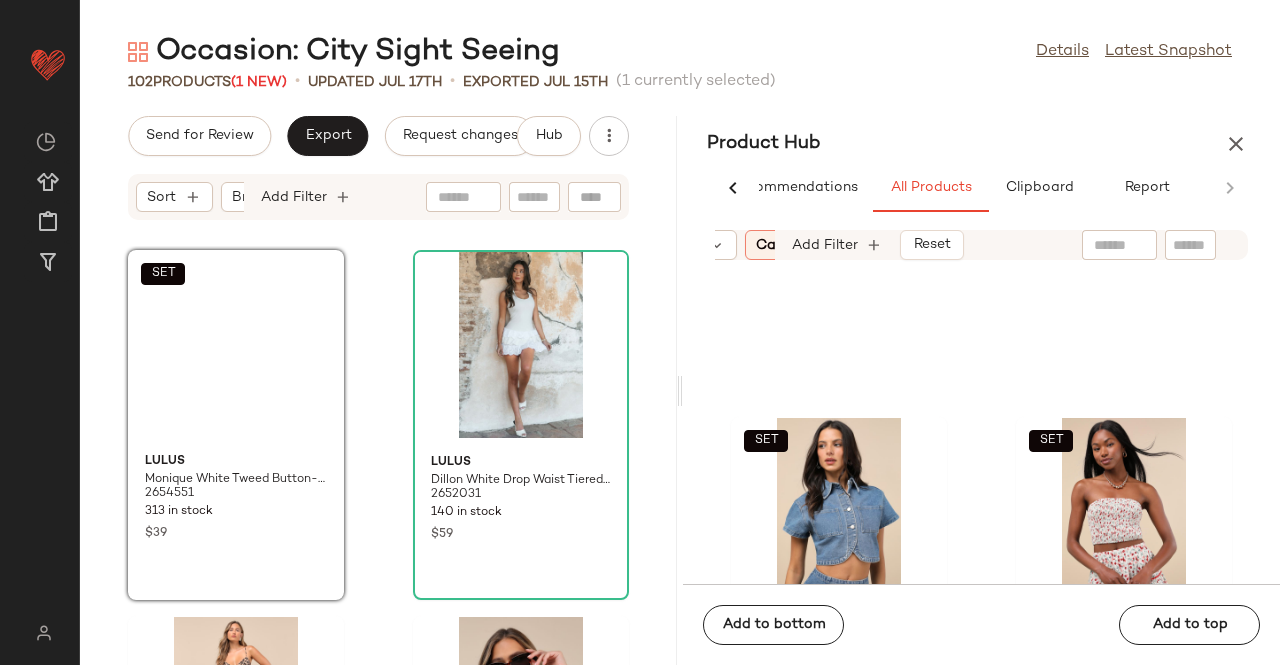 click 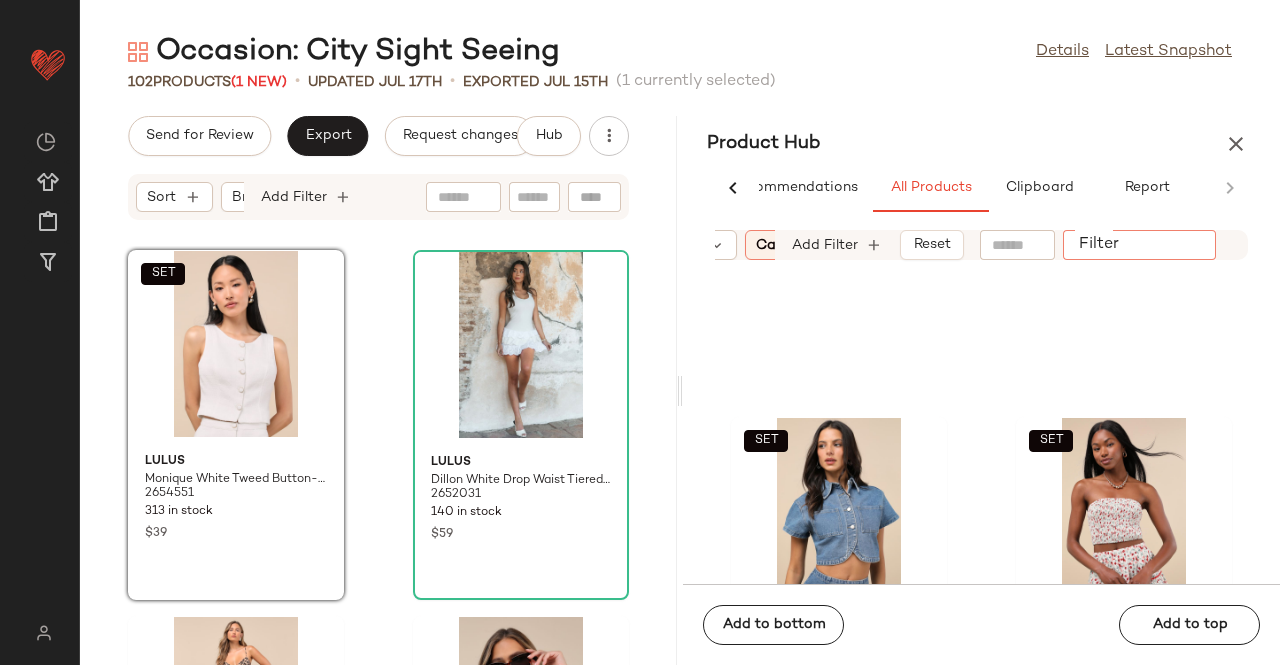 paste on "*******" 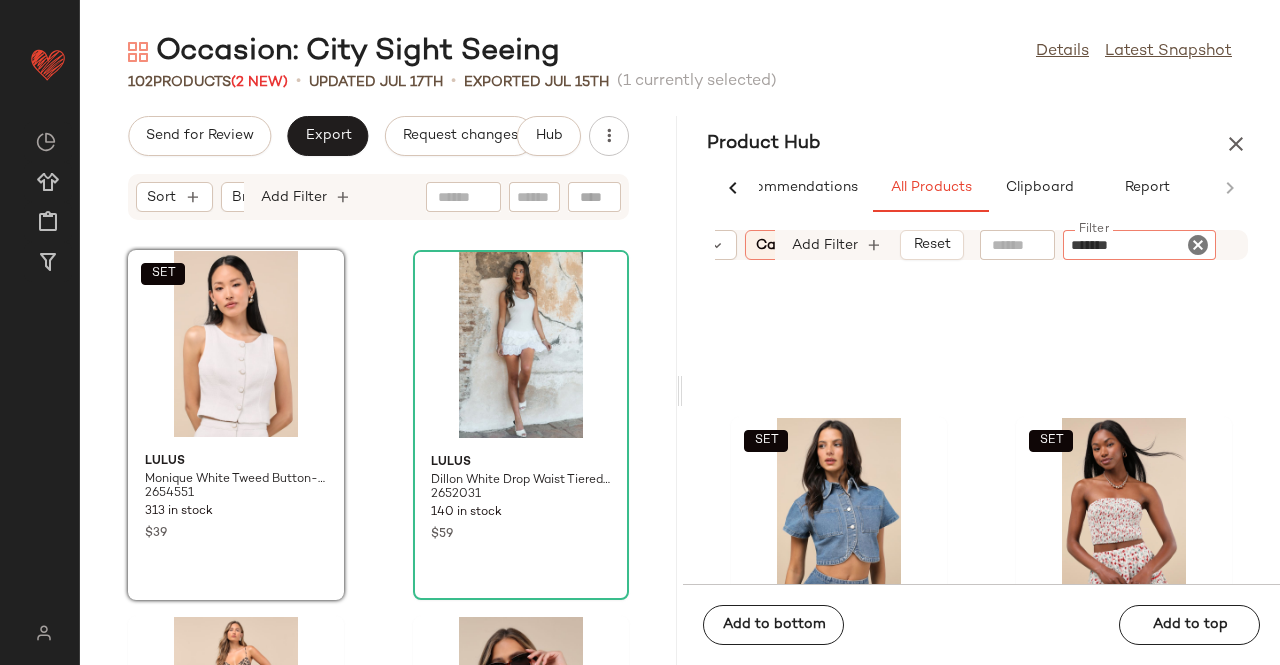 type 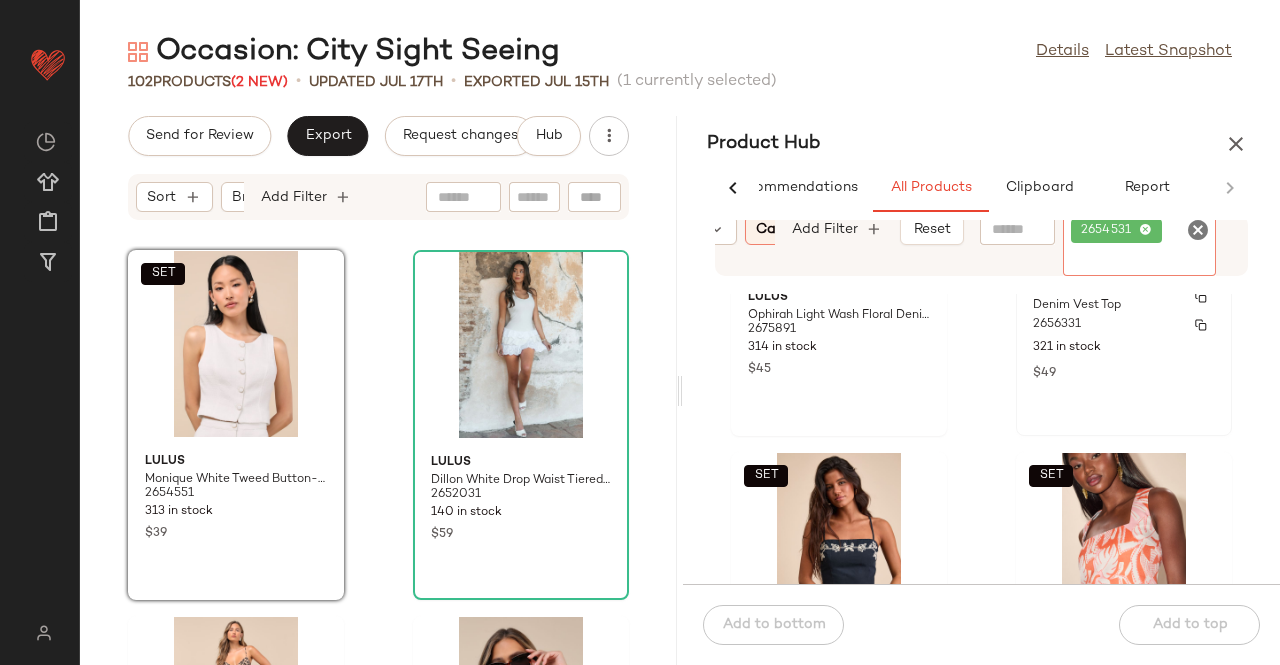 scroll, scrollTop: 300, scrollLeft: 0, axis: vertical 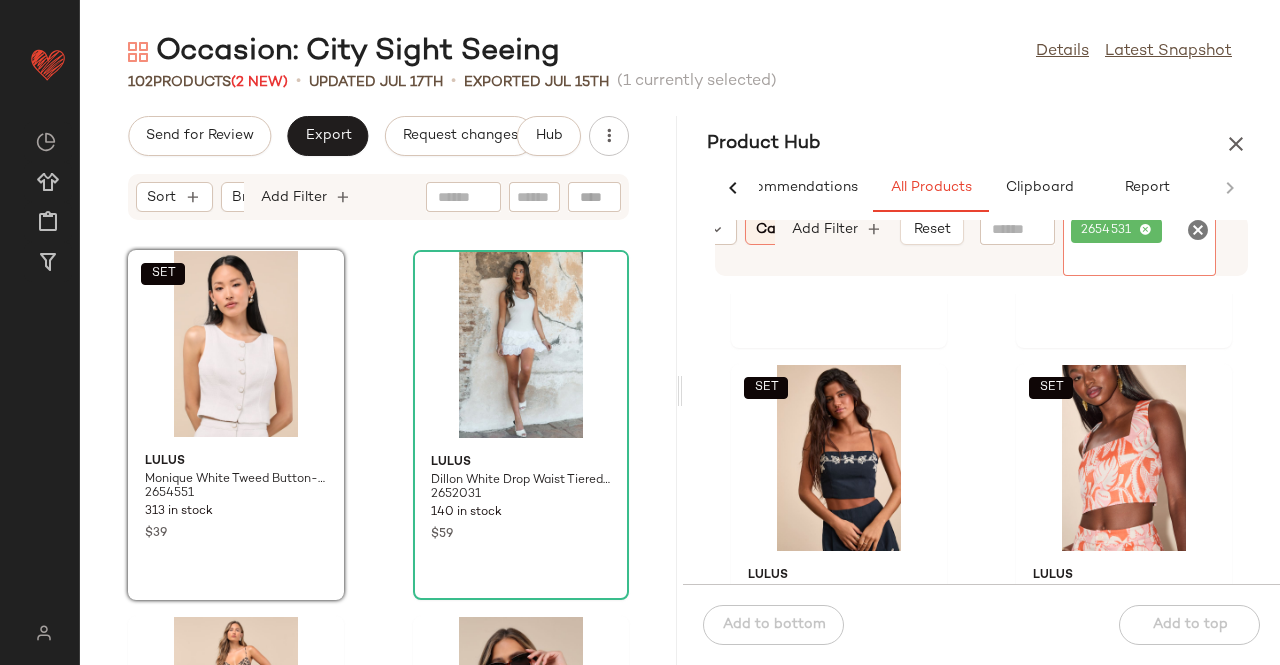 click on "Category:   top" at bounding box center [802, 229] 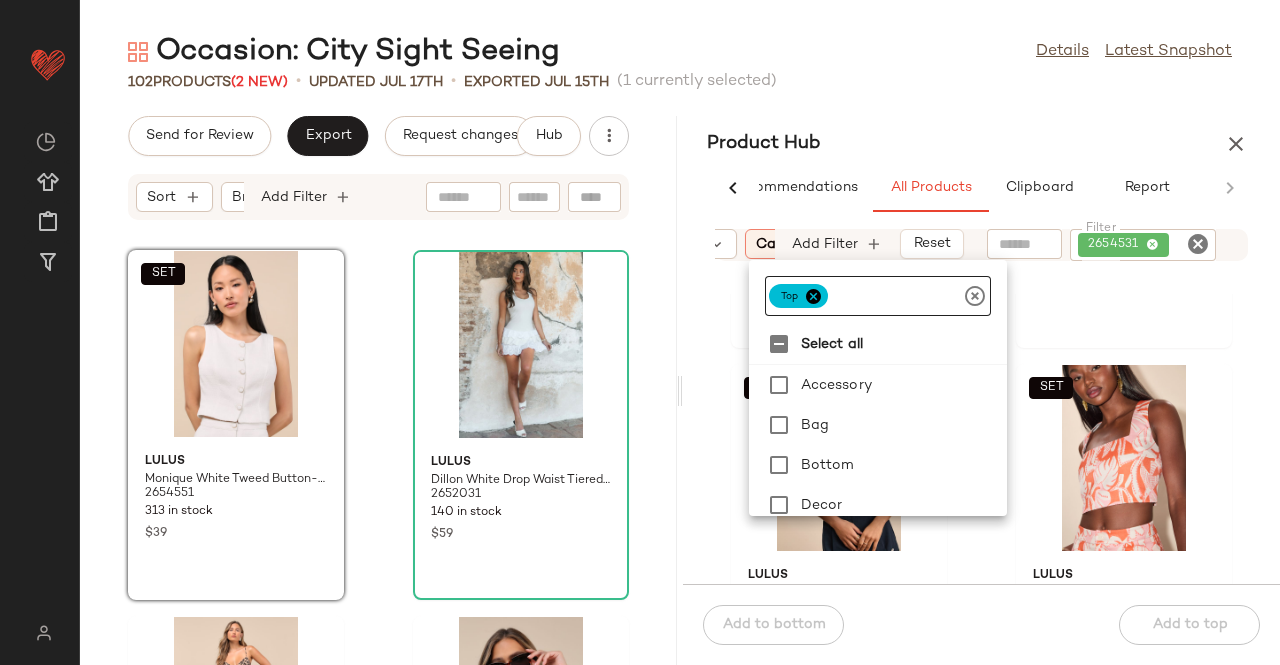 click at bounding box center [813, 296] 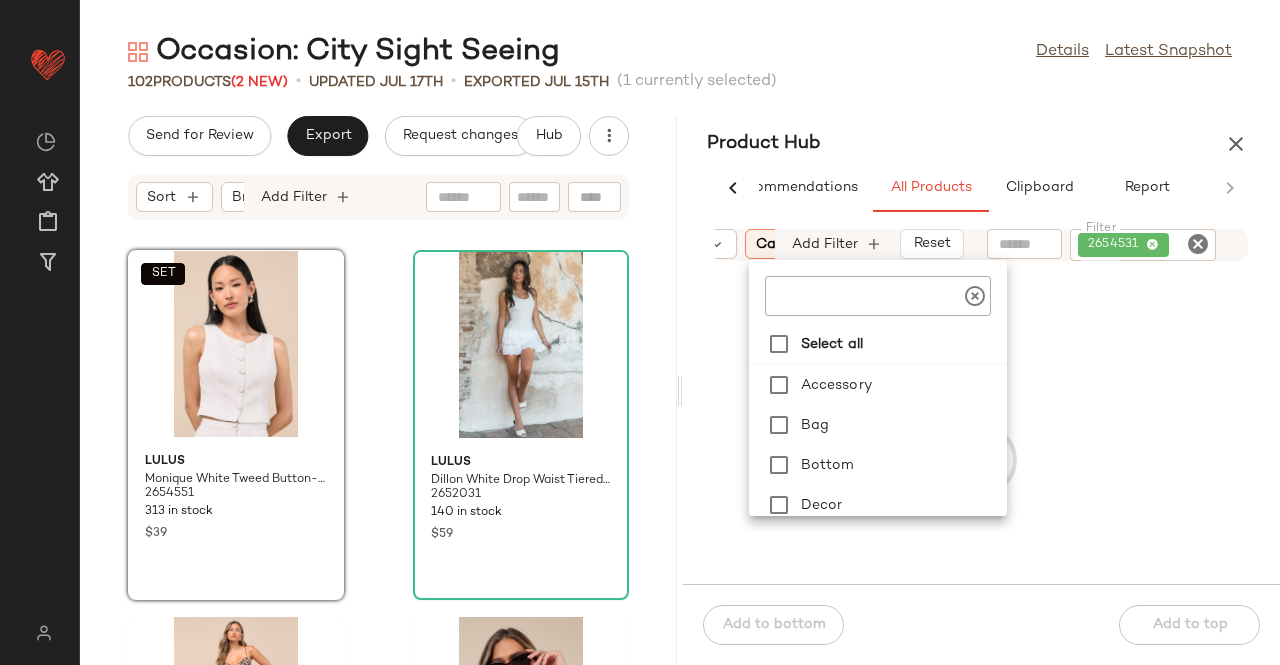 click on "Occasion: City Sight Seeing  Details   Latest Snapshot  102   Products  (2 New)  •   updated Jul 17th  •  Exported Jul 15th   (1 currently selected)   Send for Review   Export   Request changes   Hub  Sort  Brand  Category  Add Filter   SET  Lulus Monique White Tweed Button-Up Vest Top 2654551 313 in stock $39 Lulus Dillon White Drop Waist Tiered Halter Skort Romper 2652031 140 in stock $59 Lulus Livian Brown Leopard Satin Lace-Up Maxi Dress 2694691 302 in stock $99 Lulus Sabella Brown Tortoiseshell Oversized Square Sunglasses 2705511 51 in stock $16 Lulus Kylina Black Ponte Knit Strapless Top 2676191 348 in stock $45 Lulus So Get This Black High-Waisted Wide-Leg Trouser Pants 1580096 129 in stock $59 Lulus Araminta Black Ribbed Tie-Front Sweater Tank Top 2692131 307 in stock $39 Lulus Makaya Cream and Black Floral Crochet Mini Skirt 2682491 171 in stock $45 Product Hub  AI Recommendations   All Products   Clipboard   Report  Sort:   (1) Brand  Category  In Curation?:   No Availability:   in_stock" at bounding box center [680, 348] 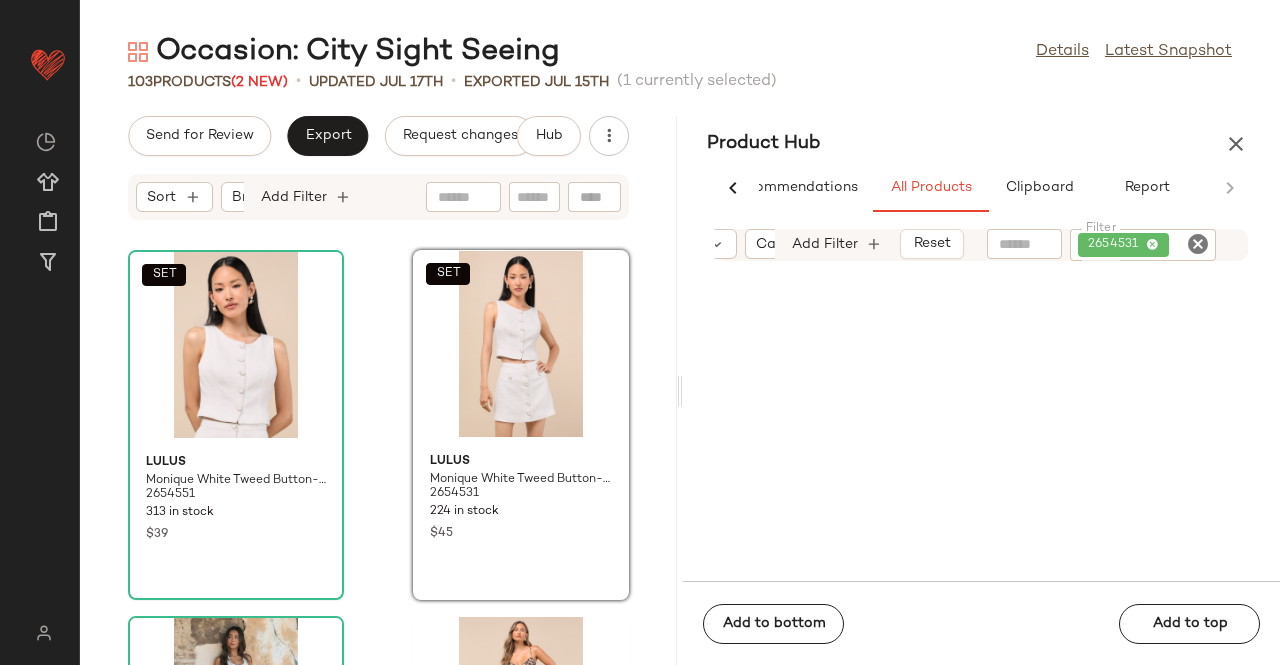 click on "2654531" 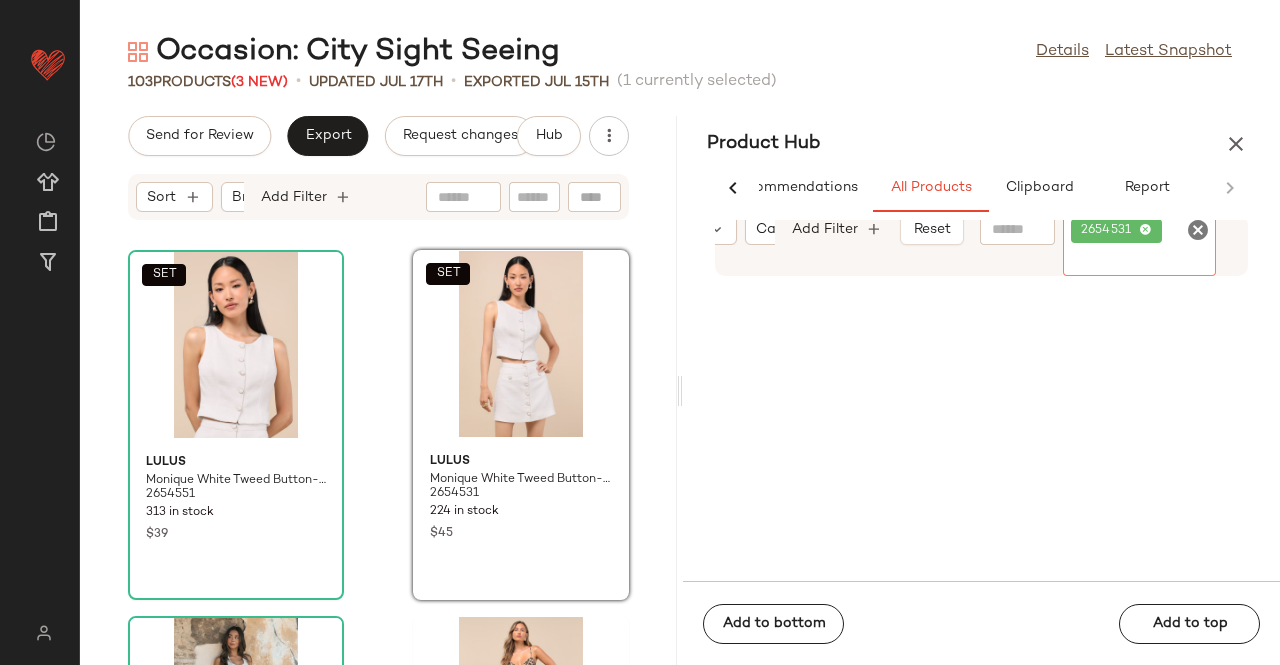 click 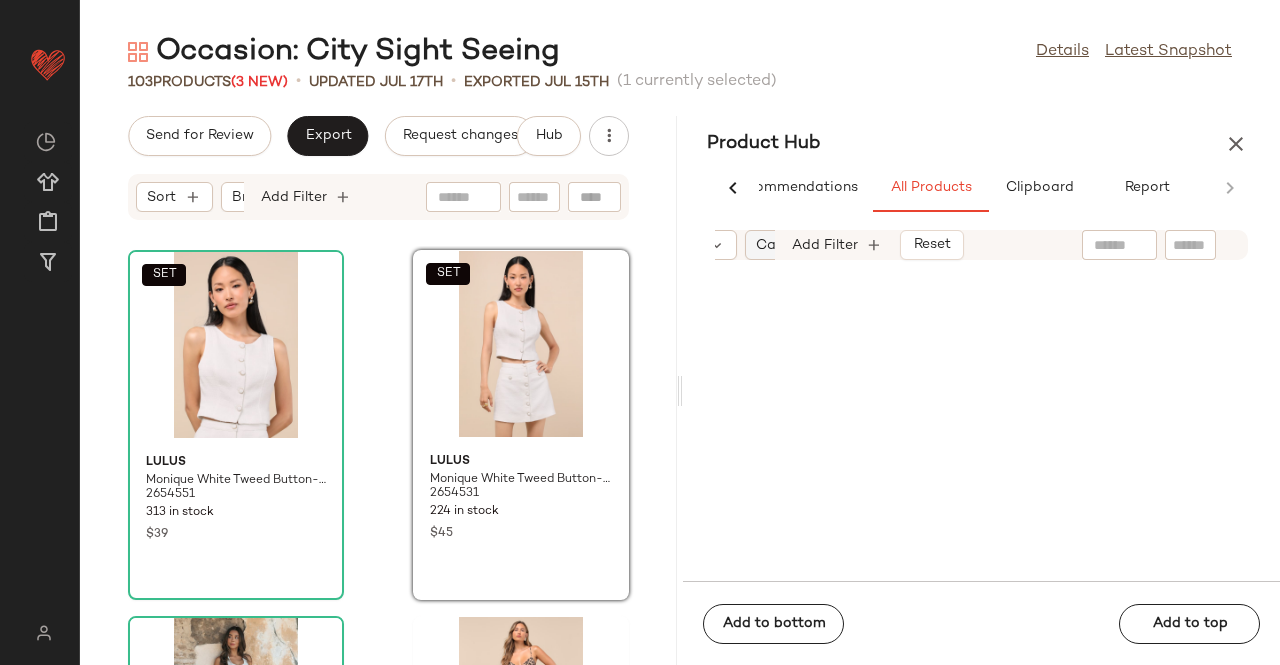 drag, startPoint x: 748, startPoint y: 225, endPoint x: 759, endPoint y: 227, distance: 11.18034 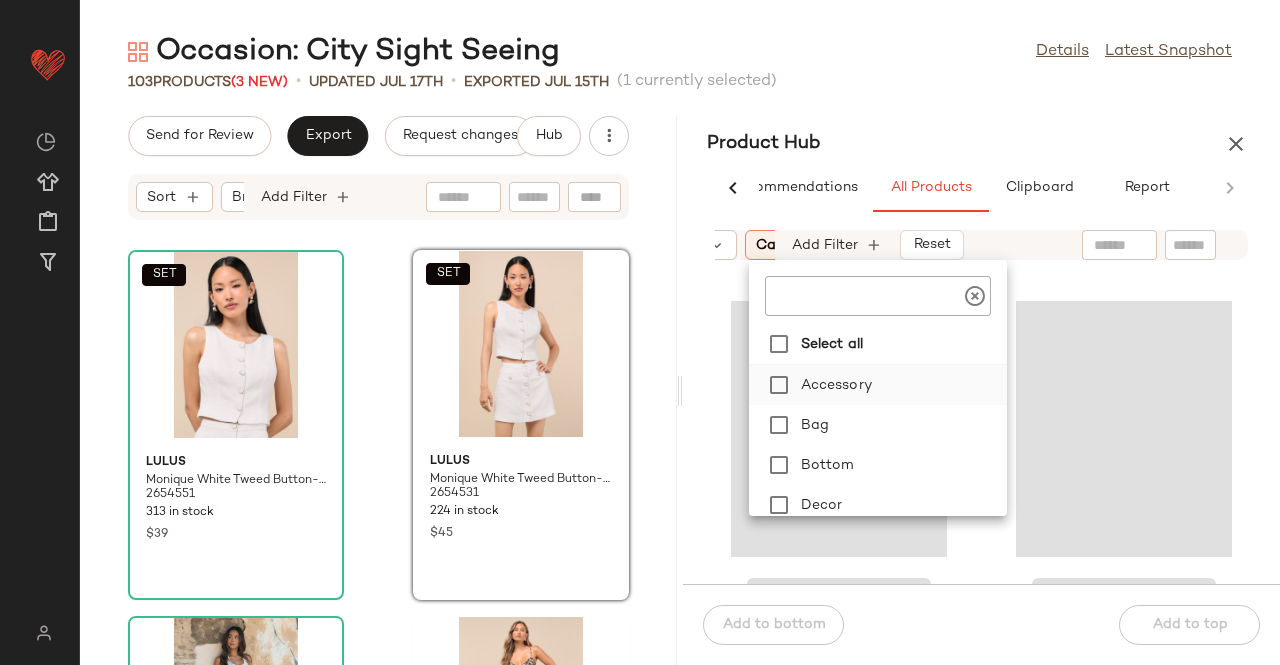 click on "Accessory" at bounding box center (900, 385) 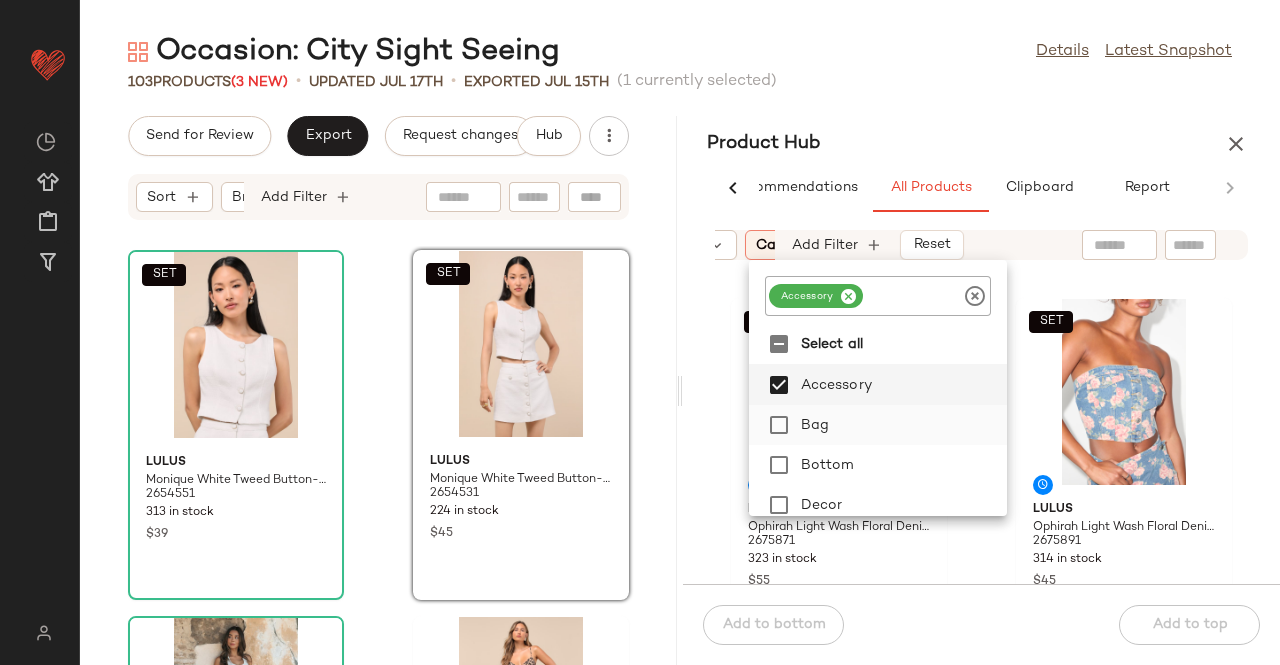 click on "Bag" at bounding box center [900, 425] 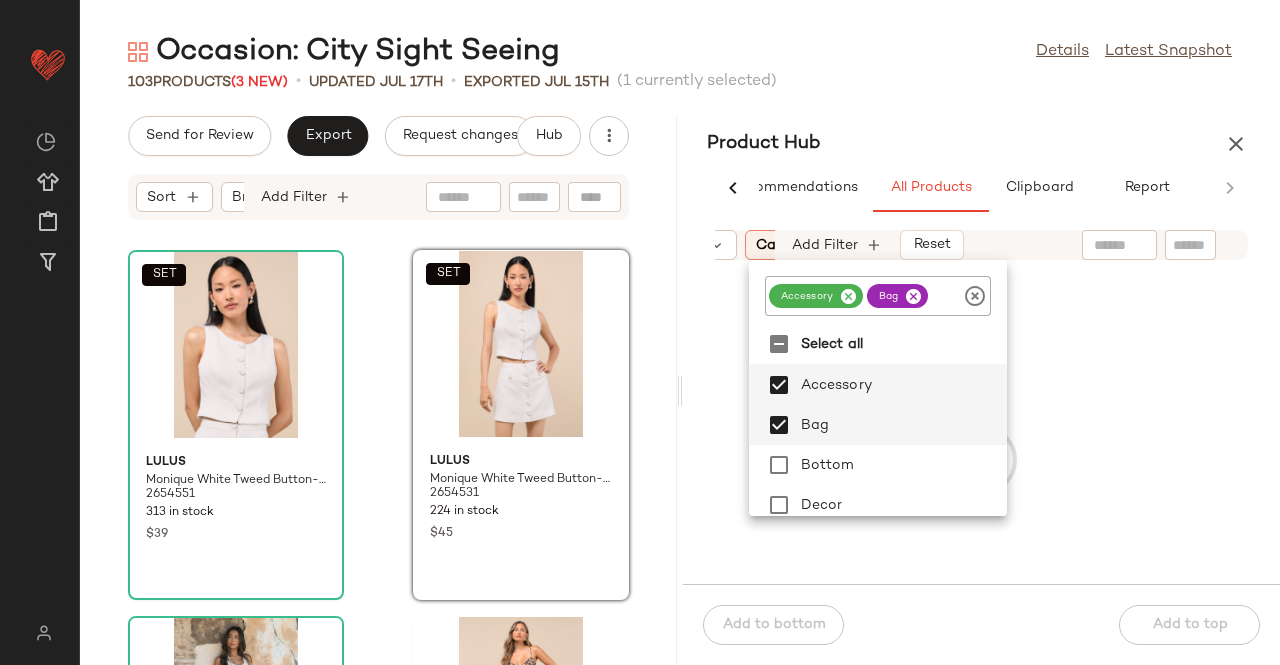 click at bounding box center [848, 296] 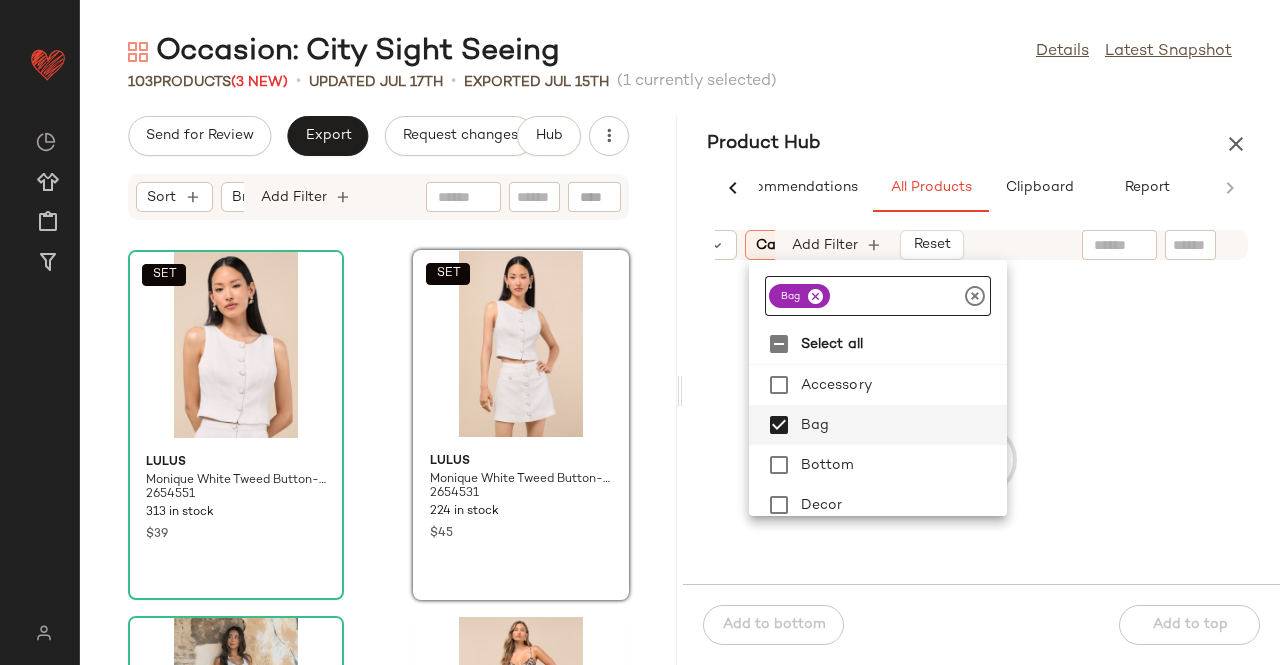 click on "Product Hub" at bounding box center [981, 144] 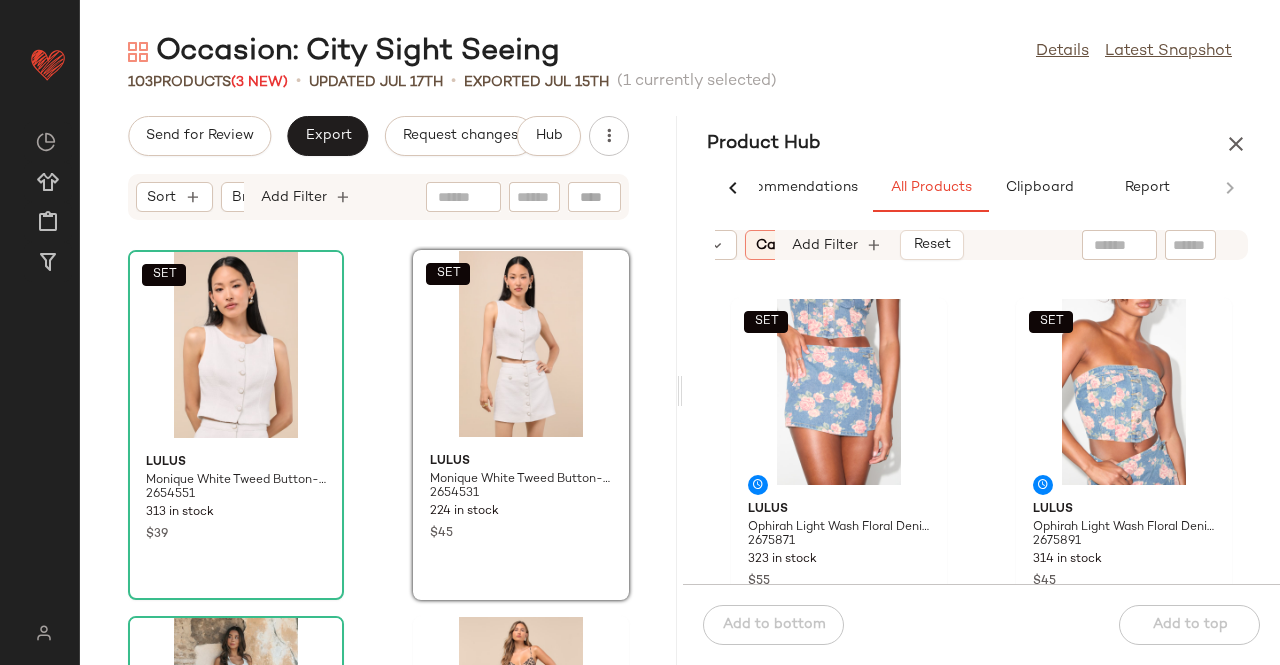 click on "Category:   bag" at bounding box center (804, 245) 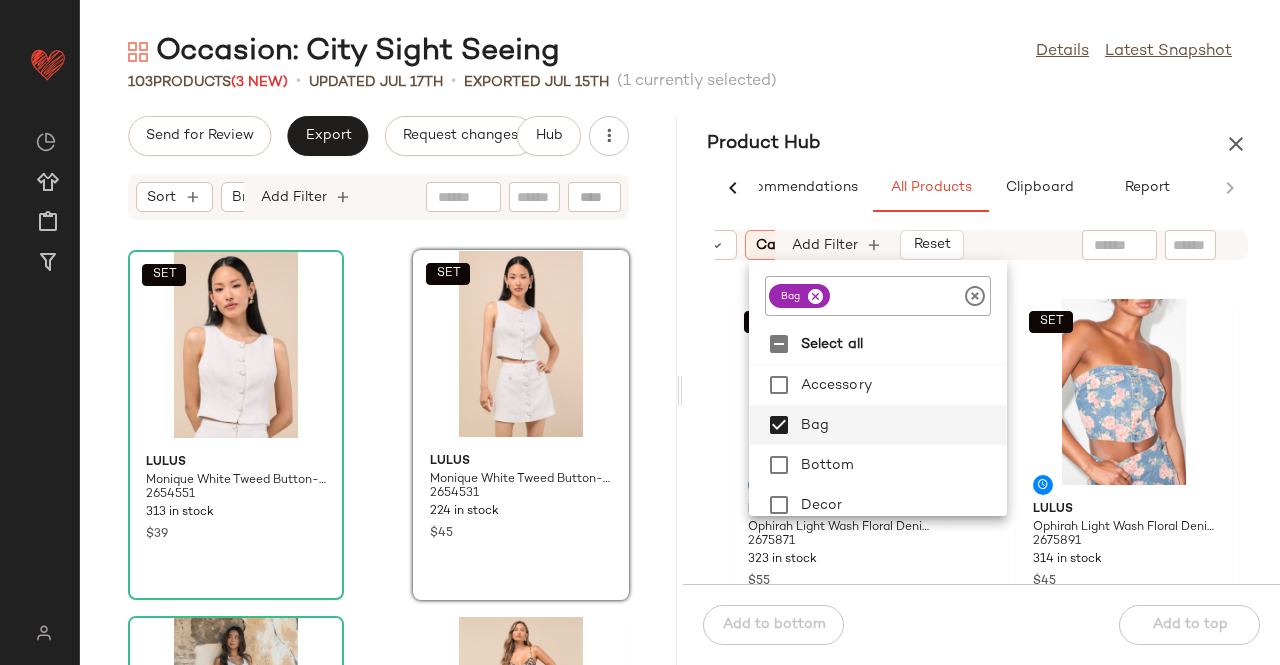 click on "Product Hub  AI Recommendations   All Products   Clipboard   Report  Sort:   (1) Brand  Category:   bag In Curation?:   No Availability:   in_stock Matching Sets Only Add Filter   Reset   SET  Lulus Ophirah Light Wash Floral Denim Skort 2675871 323 in stock $55  SET  Lulus Ophirah Light Wash Floral Denim Strapless Crop Top 2675891 314 in stock $45  SET  Lulus Lynn Black Rosette Button-Front Blazer 2702151 215 in stock $69  SET  Lulus Lynn Black High-Waisted Micro Shorts 2702191 263 in stock $35  SET  Lulus Dayton Medium Wash Denim Vest Top 2656331 321 in stock $49  SET  Lulus Dayton Medium Wash Denim Mini Skirt 2656351 224 in stock $49  Add to bottom   Add to top" 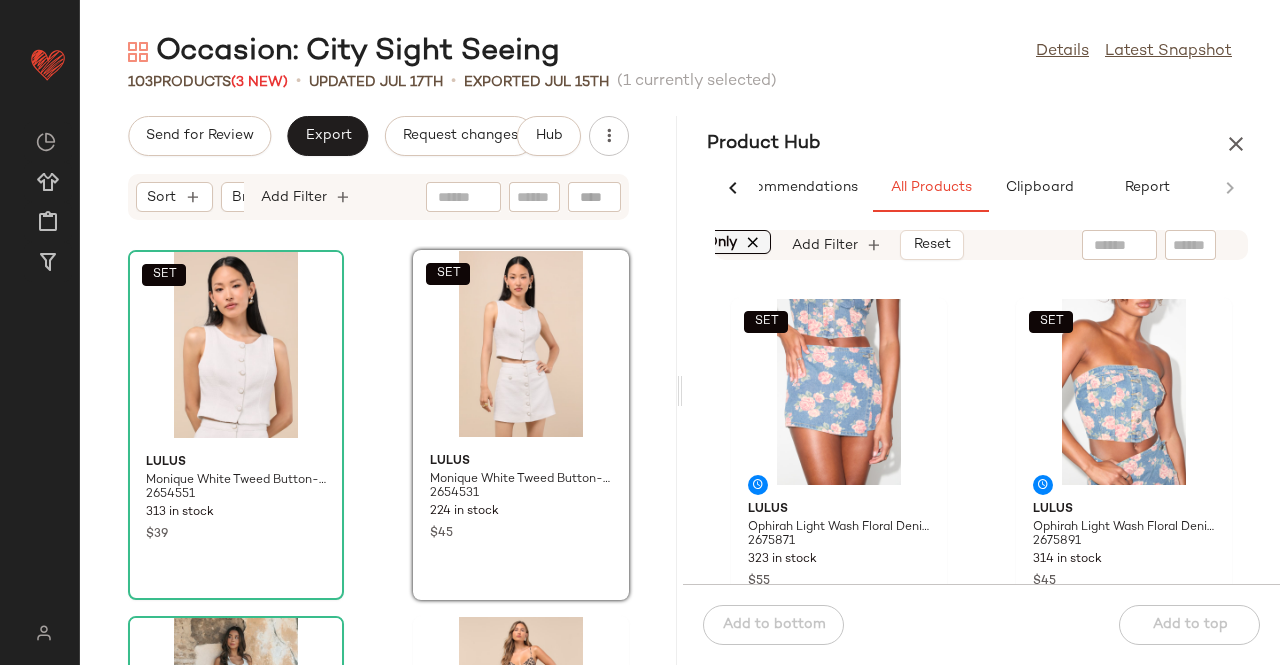 click at bounding box center [754, 242] 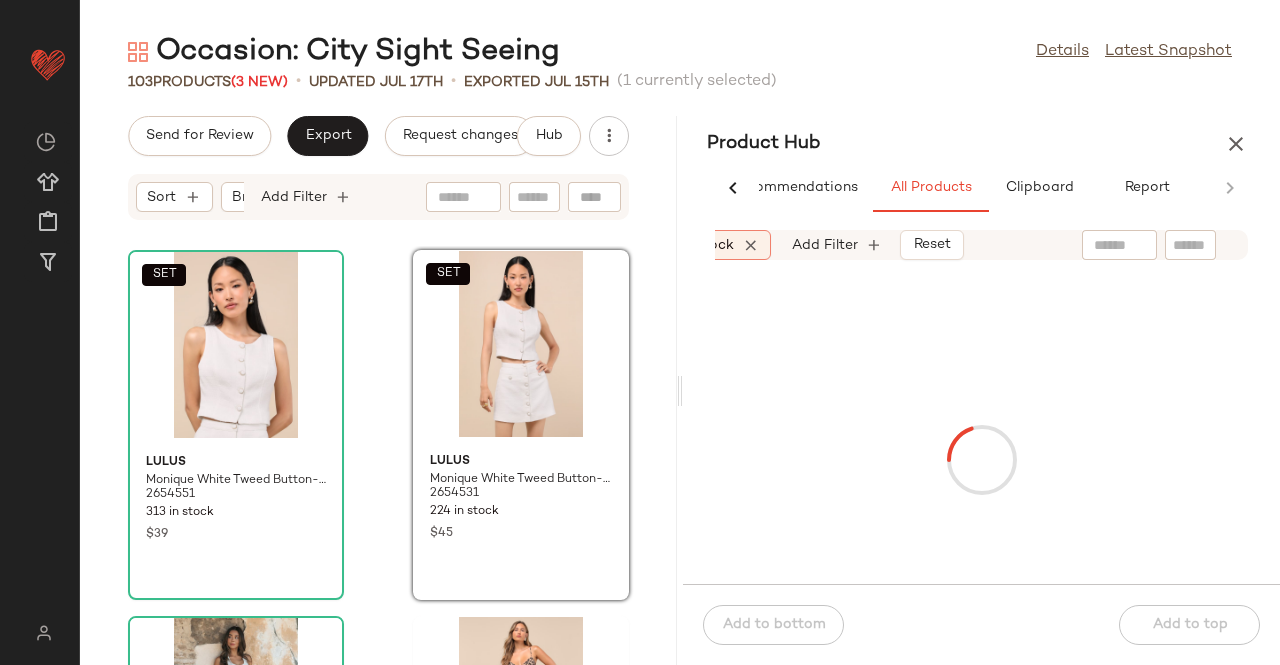 scroll, scrollTop: 0, scrollLeft: 659, axis: horizontal 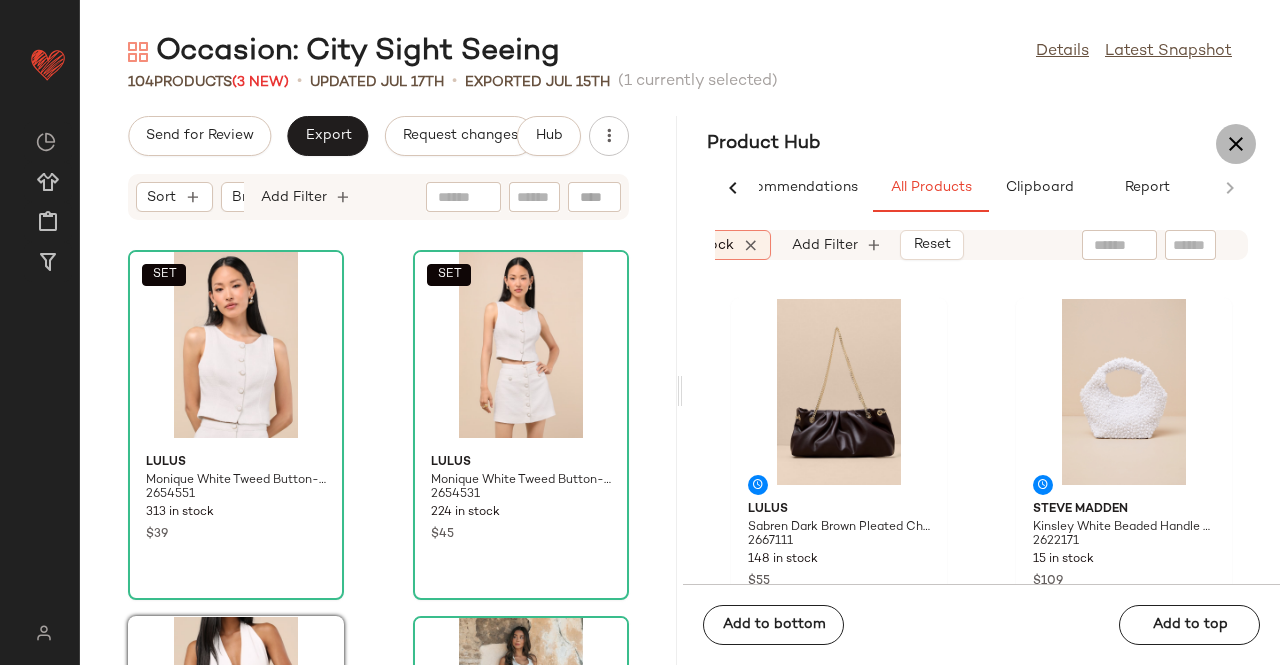 click at bounding box center (1236, 144) 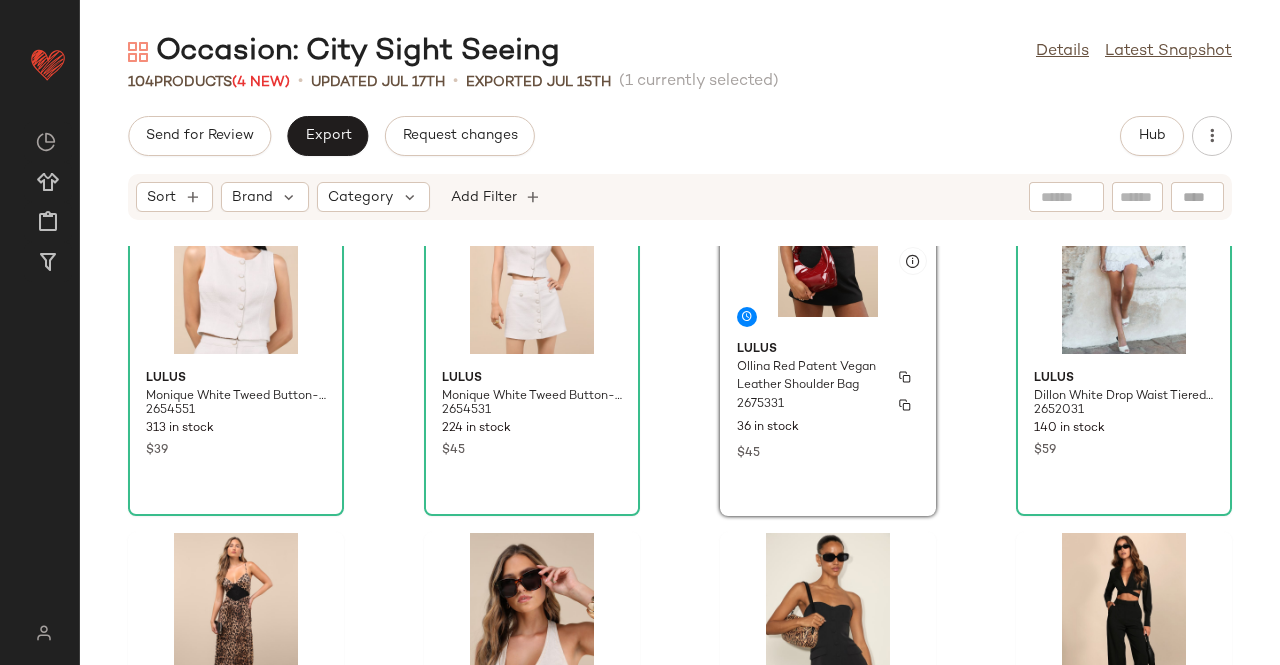 scroll, scrollTop: 0, scrollLeft: 0, axis: both 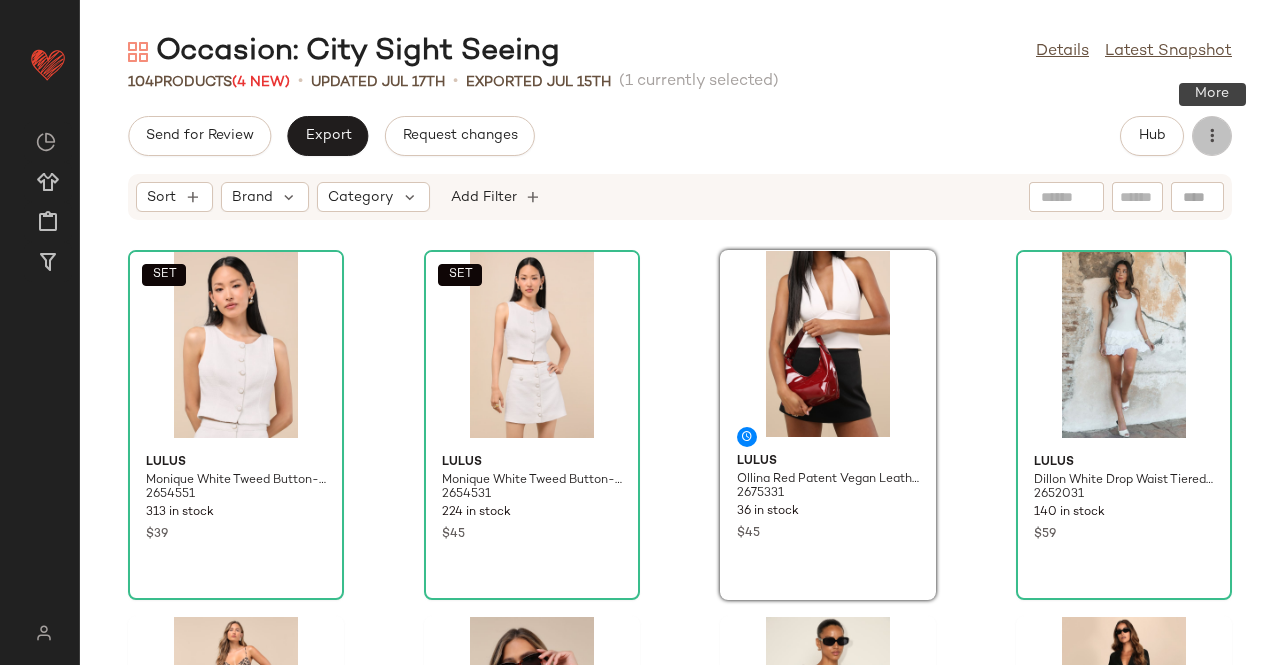 drag, startPoint x: 1220, startPoint y: 132, endPoint x: 1199, endPoint y: 143, distance: 23.70654 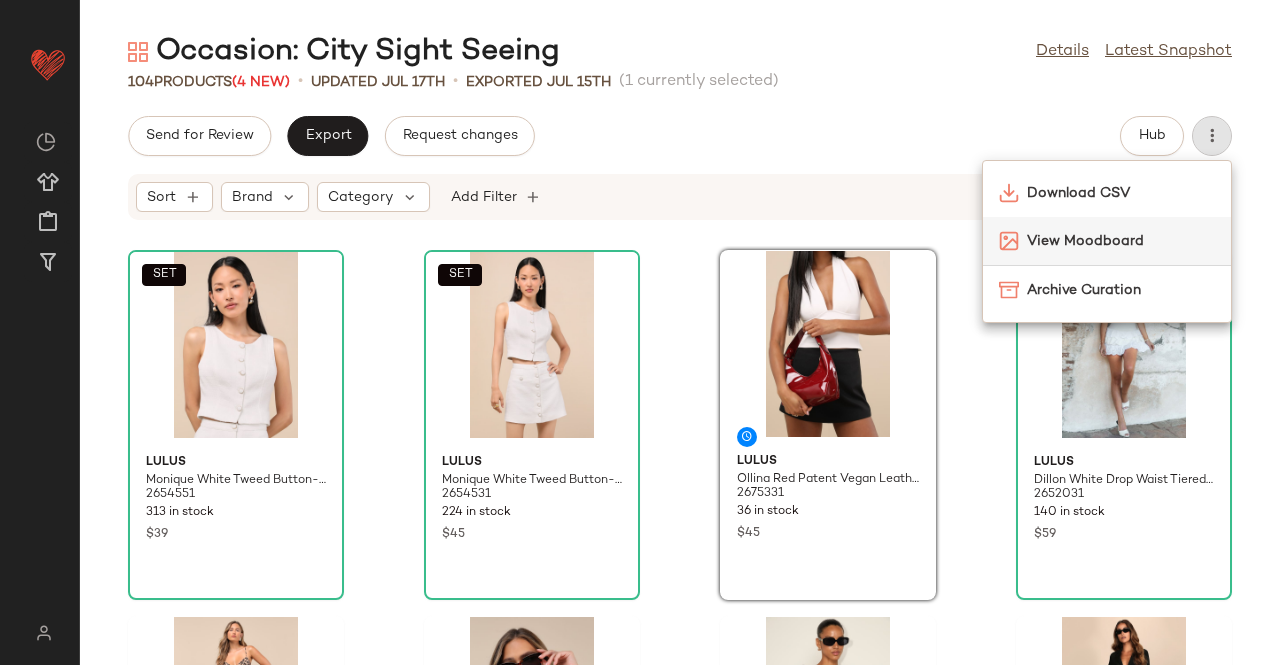 click on "View Moodboard" at bounding box center [1121, 241] 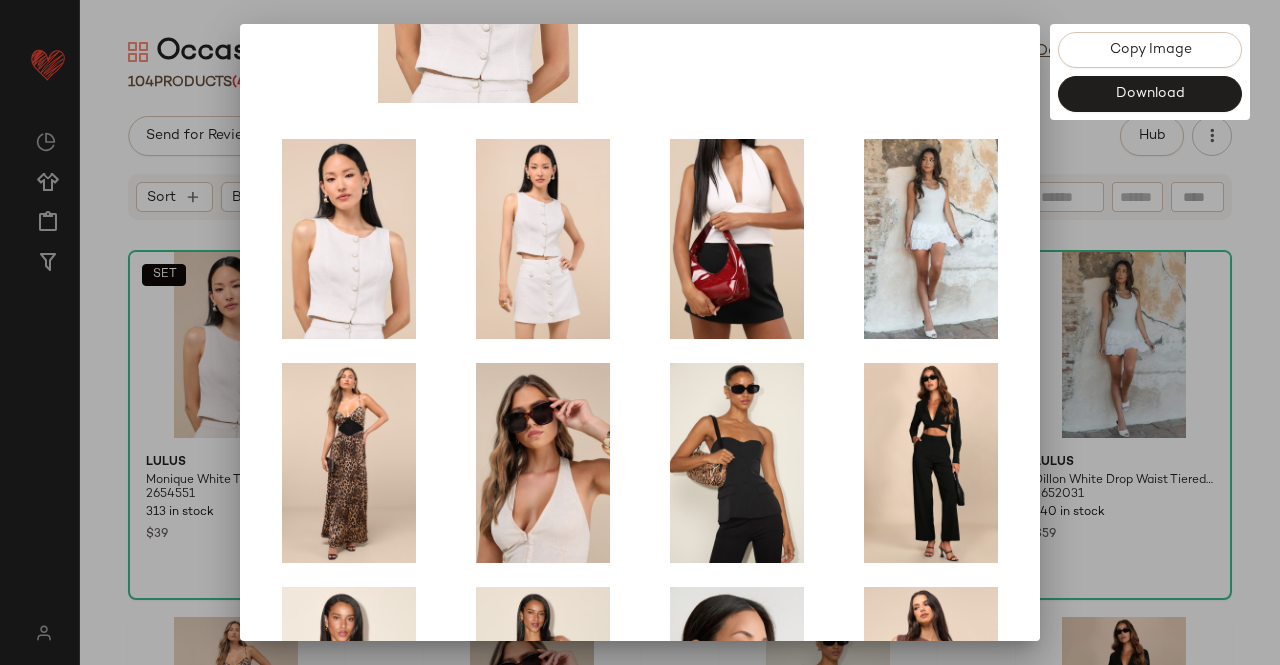 scroll, scrollTop: 400, scrollLeft: 0, axis: vertical 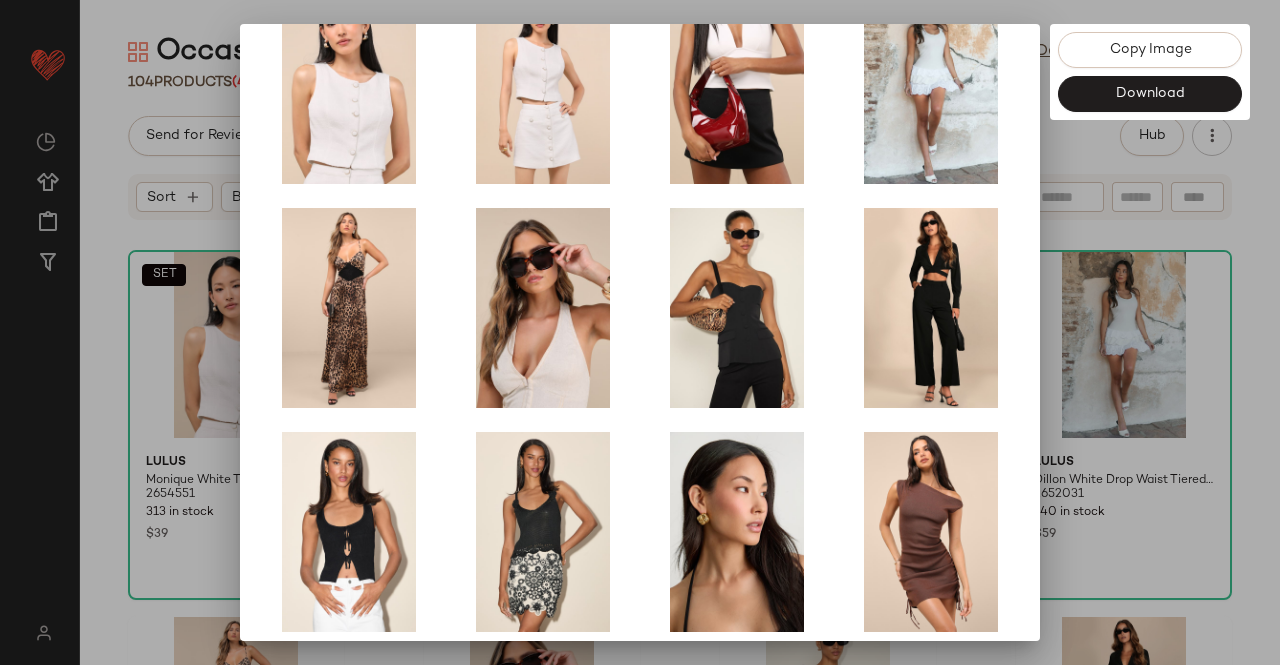 click at bounding box center (640, 332) 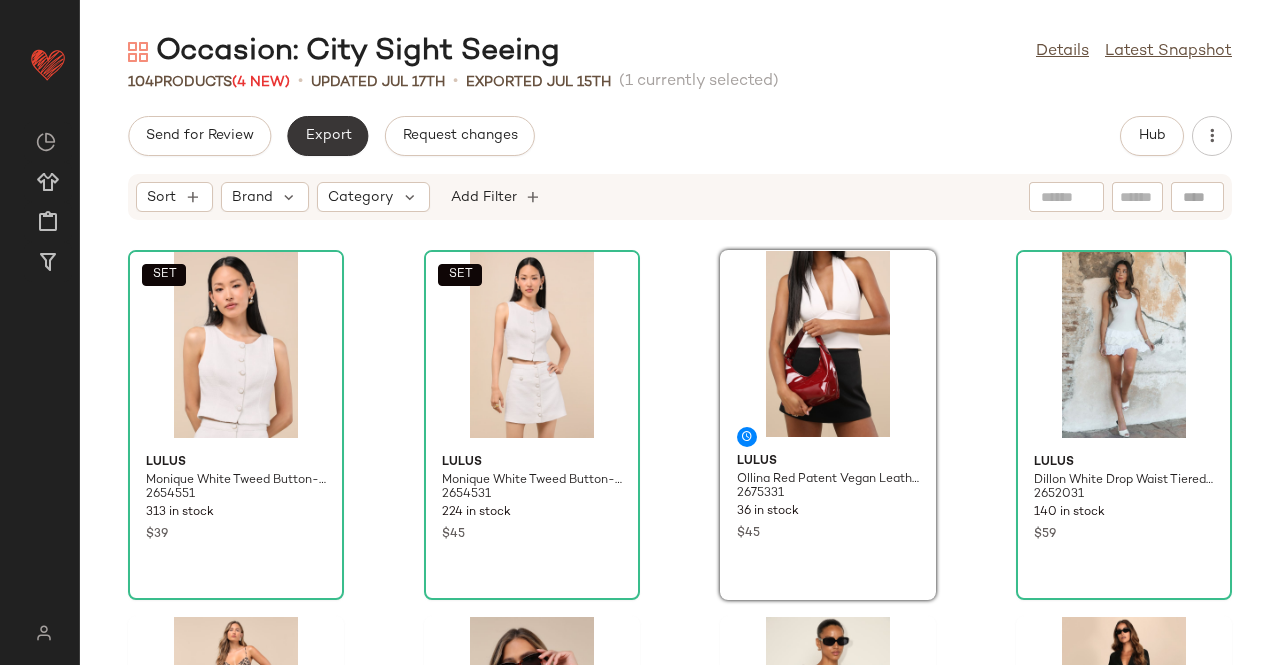 click on "Export" 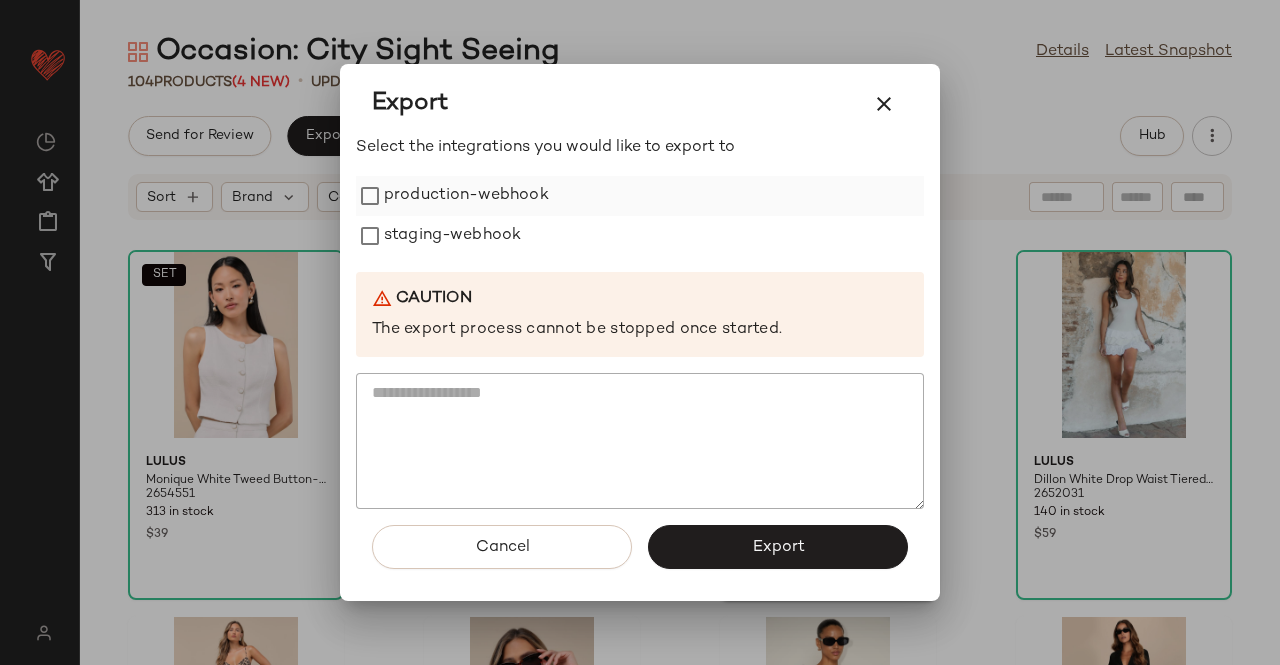 drag, startPoint x: 542, startPoint y: 221, endPoint x: 488, endPoint y: 205, distance: 56.32051 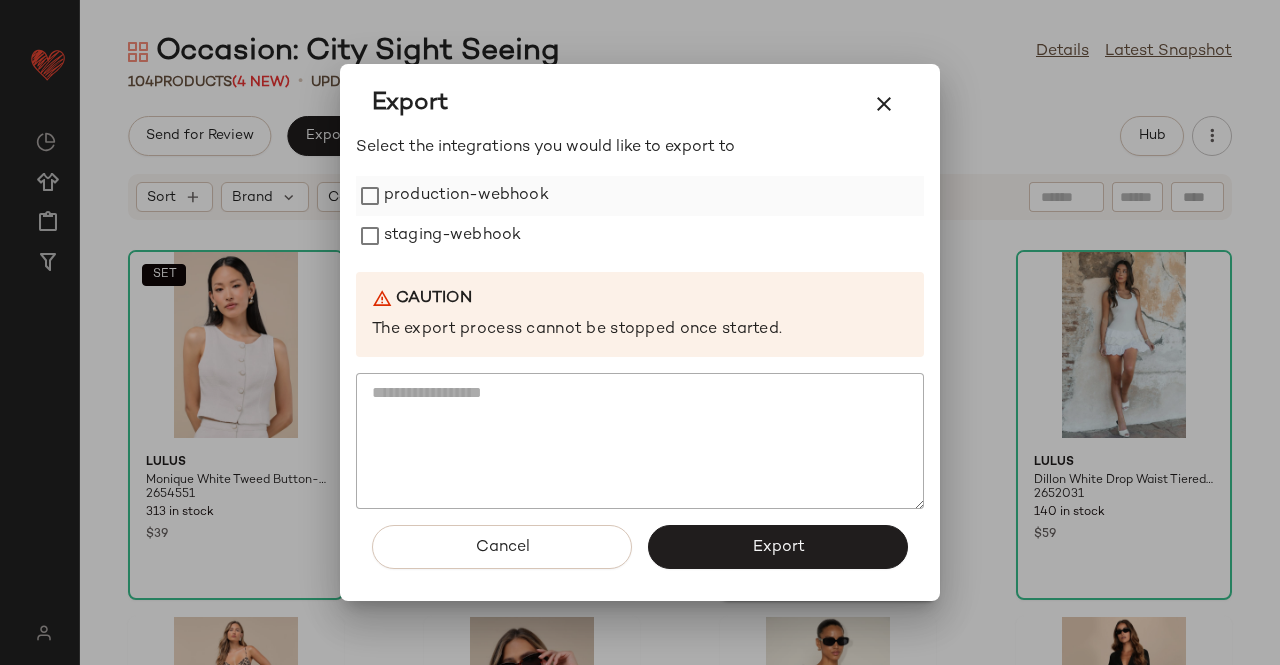 click on "staging-webhook" 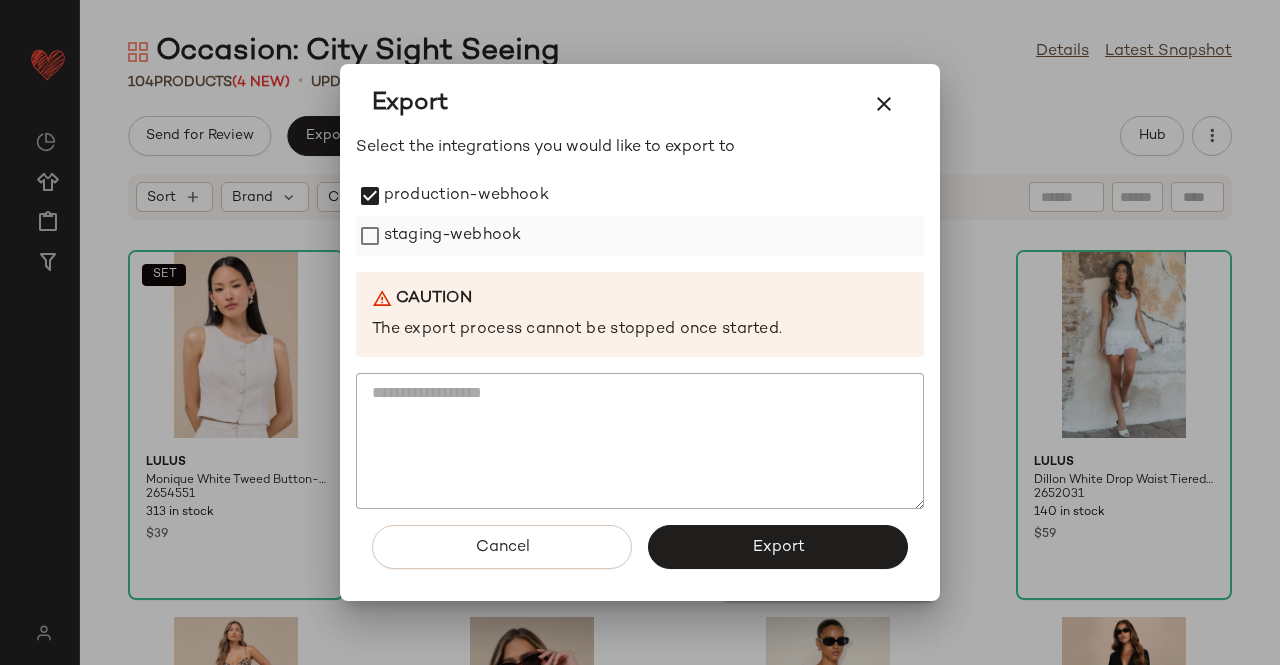 click on "staging-webhook" at bounding box center [452, 236] 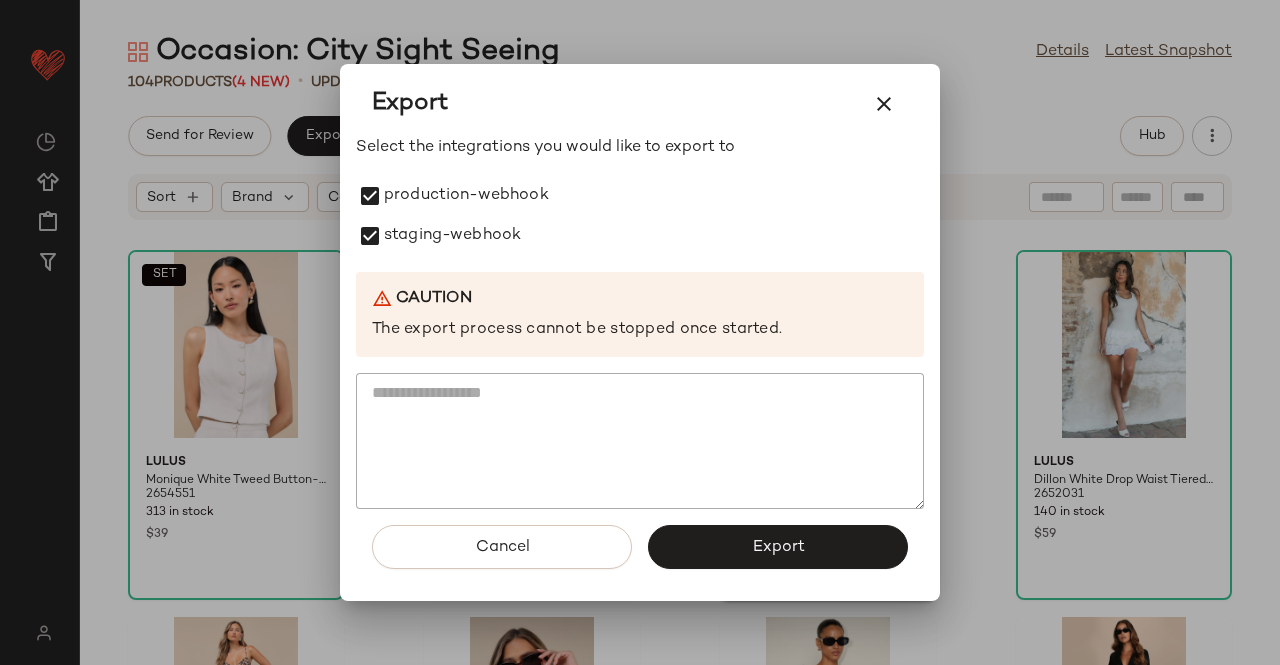 click on "Export" at bounding box center [778, 547] 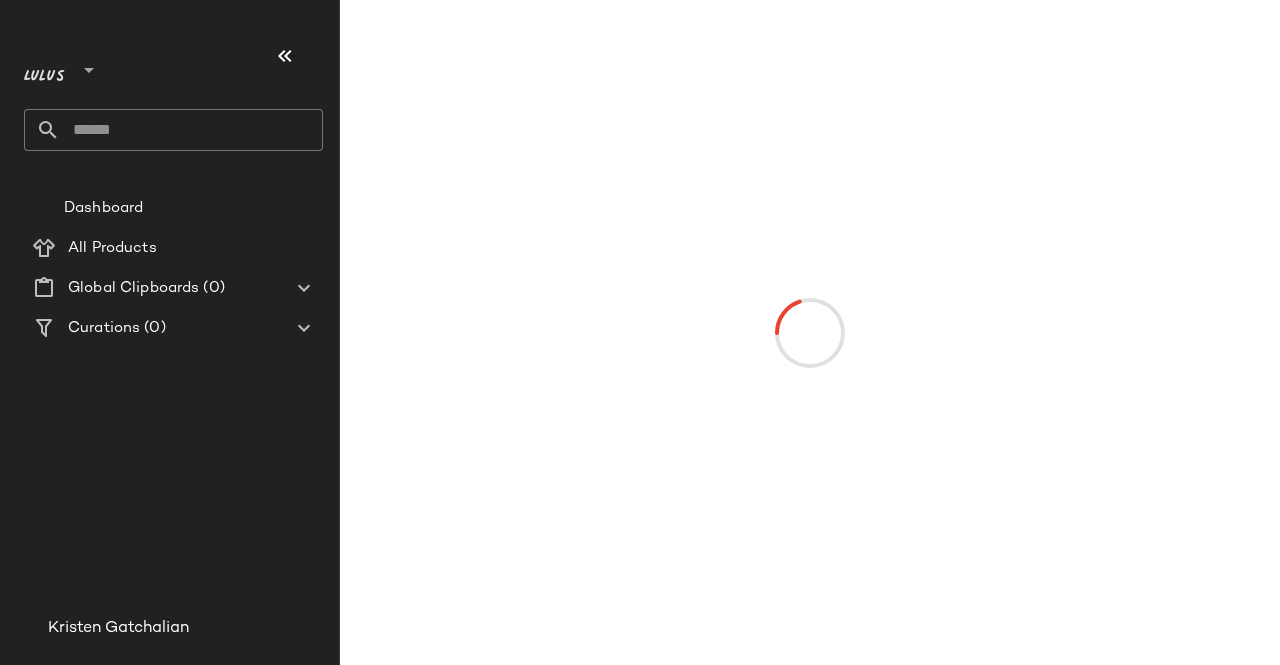 scroll, scrollTop: 0, scrollLeft: 0, axis: both 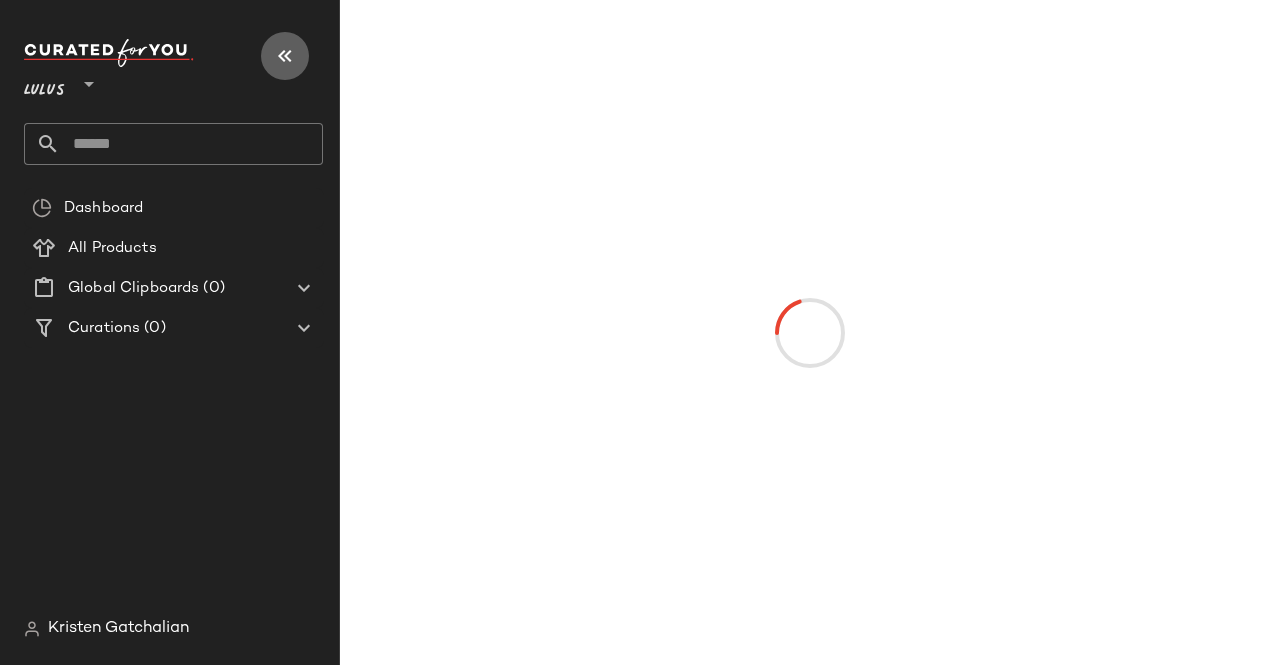 click at bounding box center [285, 56] 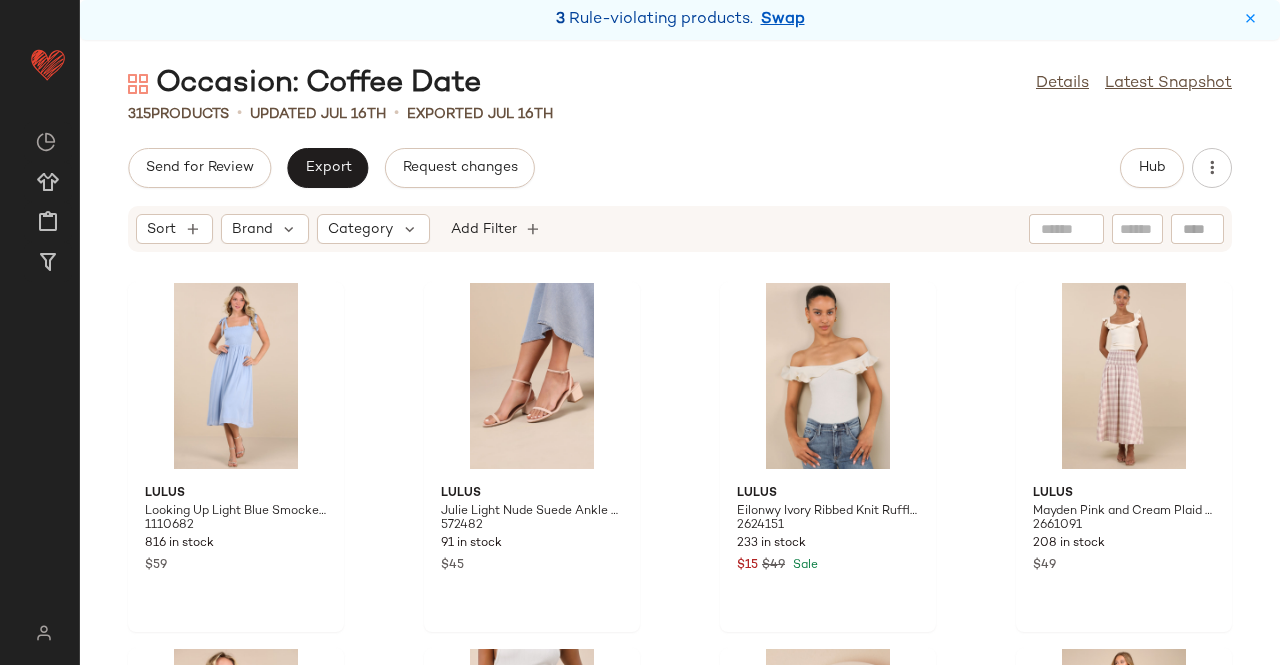click on "Swap" at bounding box center (783, 20) 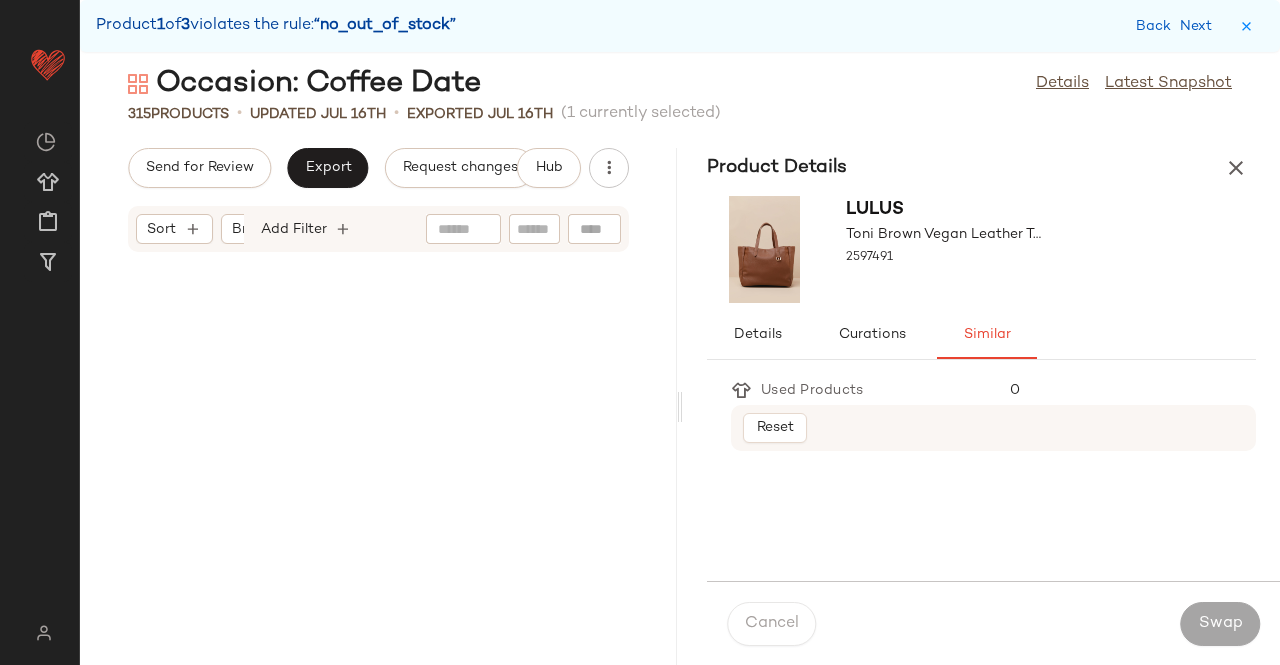 scroll, scrollTop: 21960, scrollLeft: 0, axis: vertical 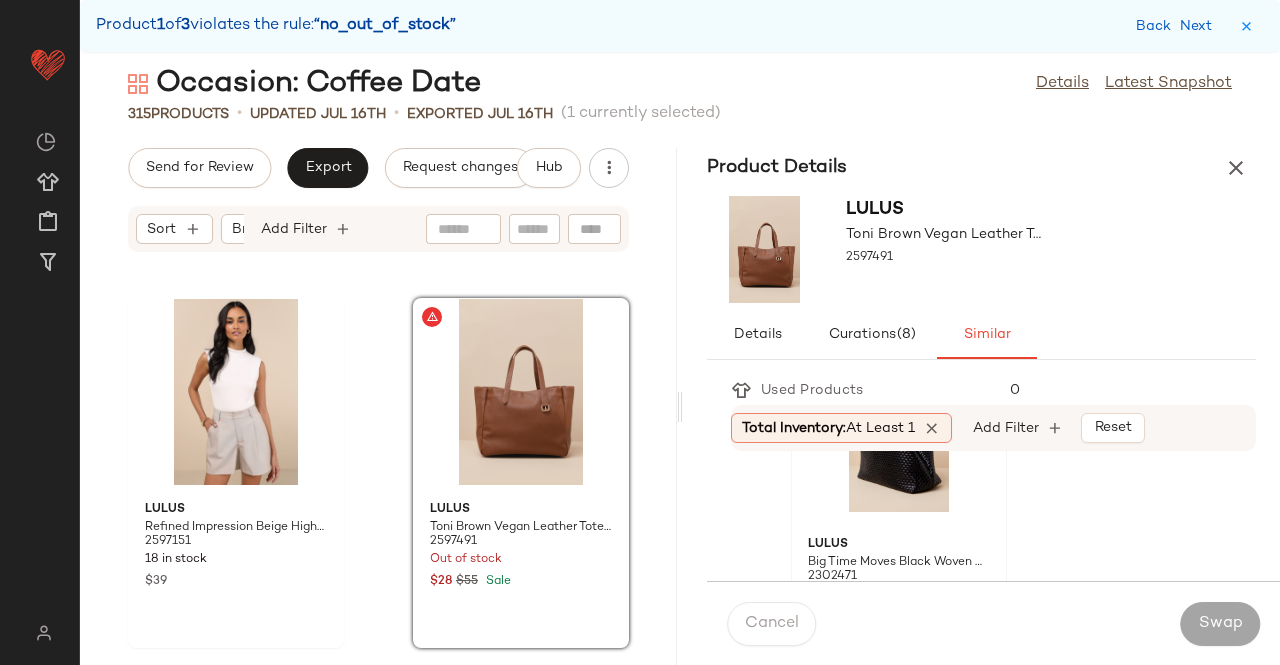 click 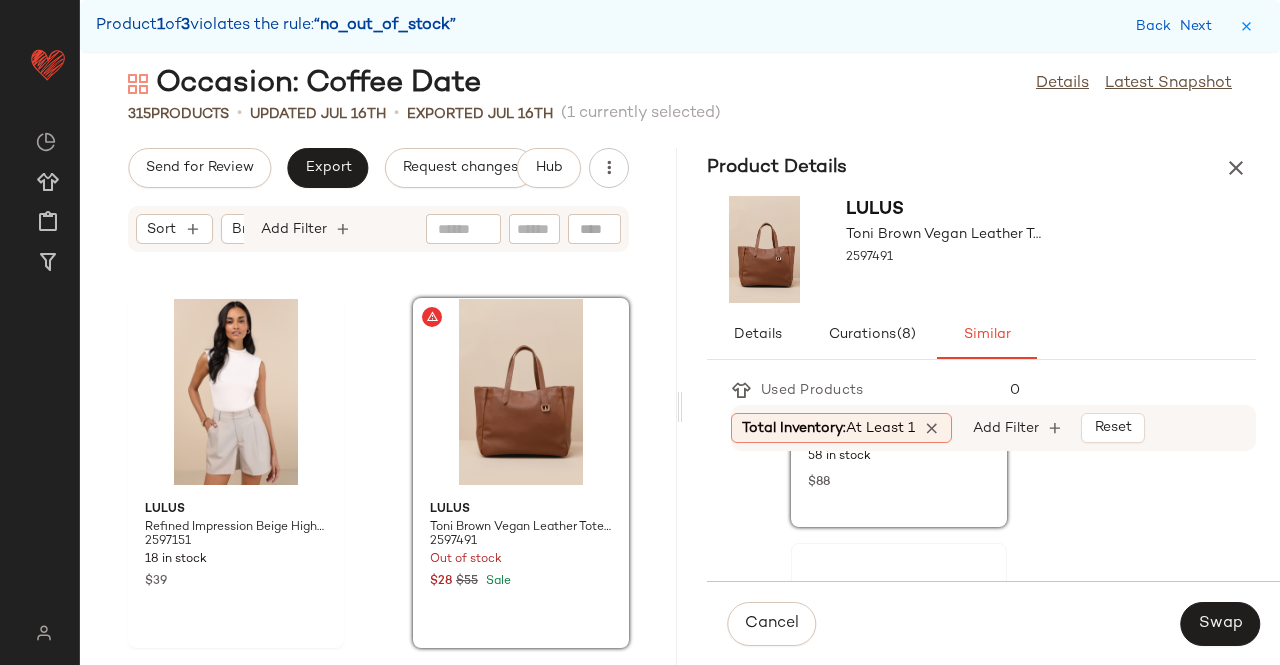 scroll, scrollTop: 772, scrollLeft: 0, axis: vertical 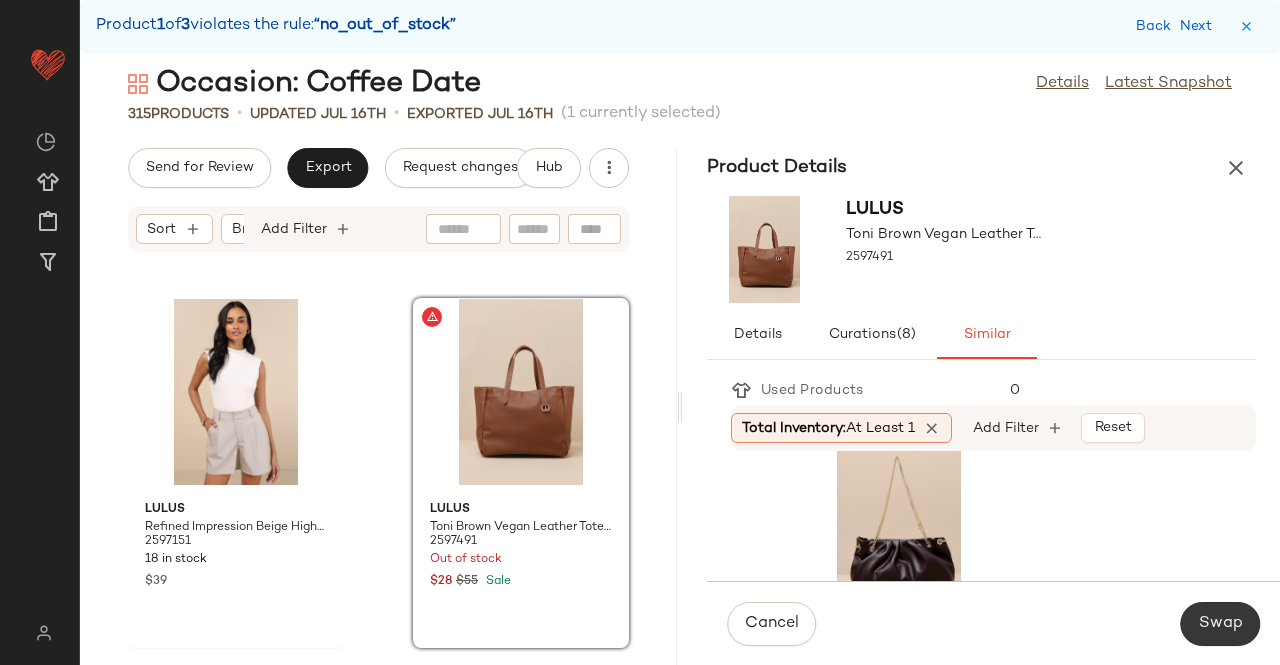 click on "Swap" at bounding box center [1220, 624] 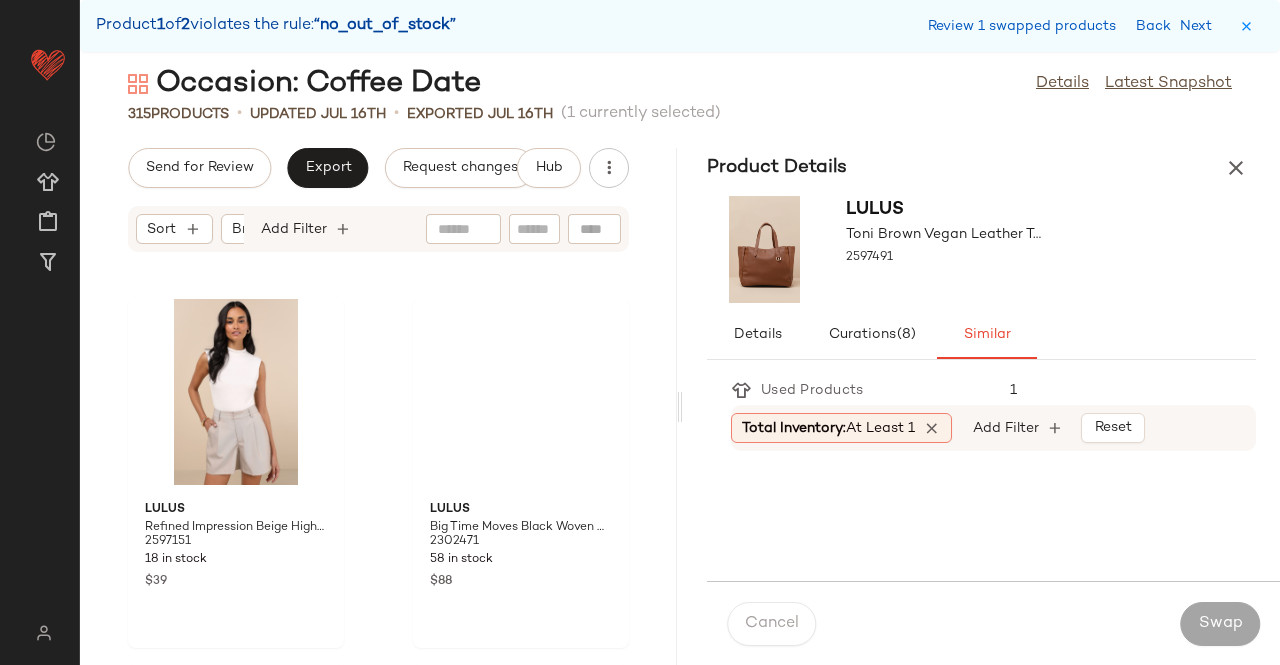 scroll, scrollTop: 50142, scrollLeft: 0, axis: vertical 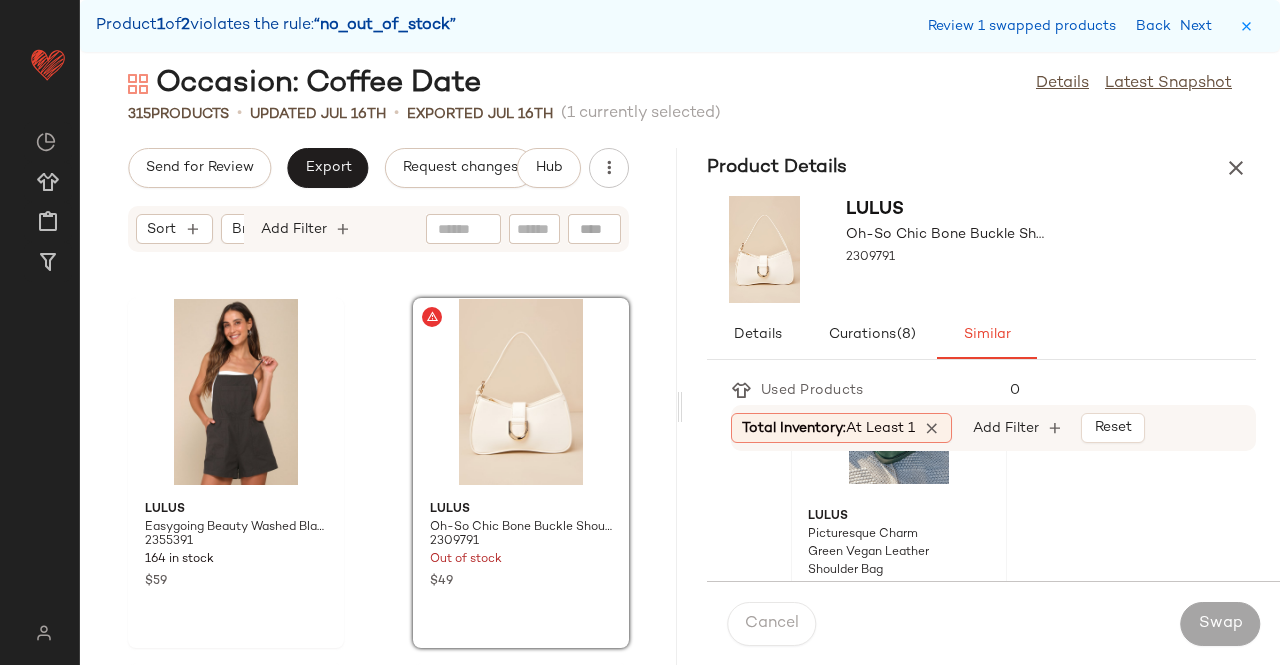click on "Lulus" at bounding box center [899, 517] 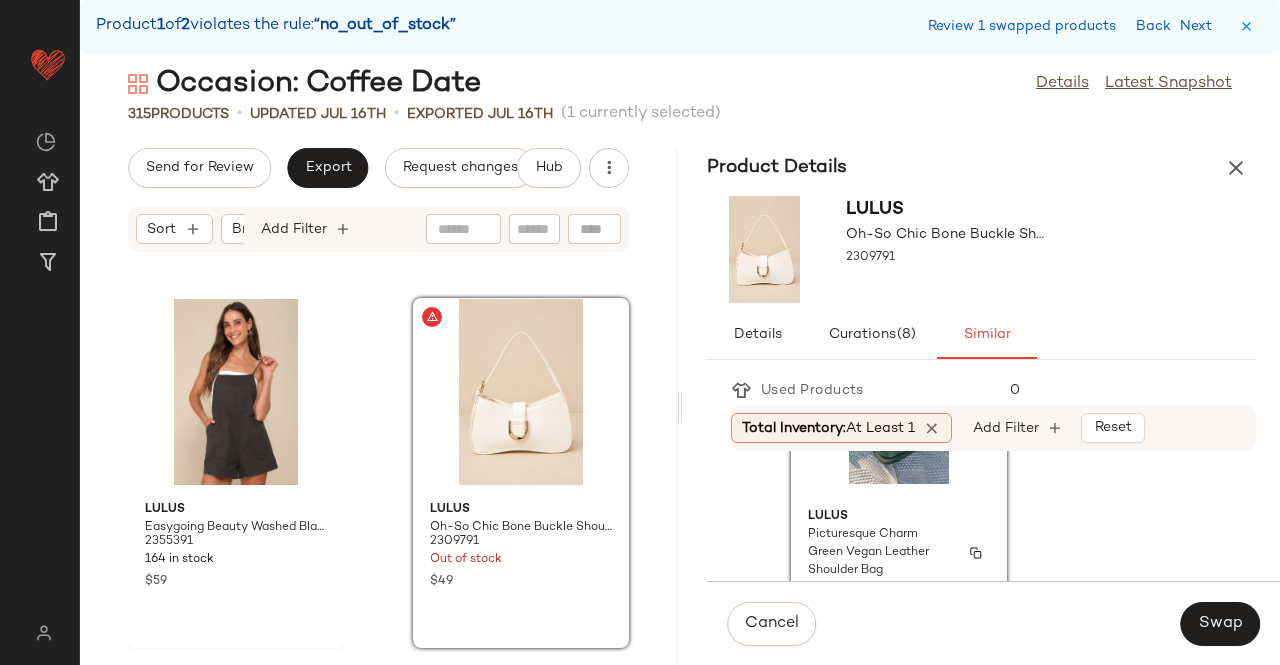 scroll, scrollTop: 600, scrollLeft: 0, axis: vertical 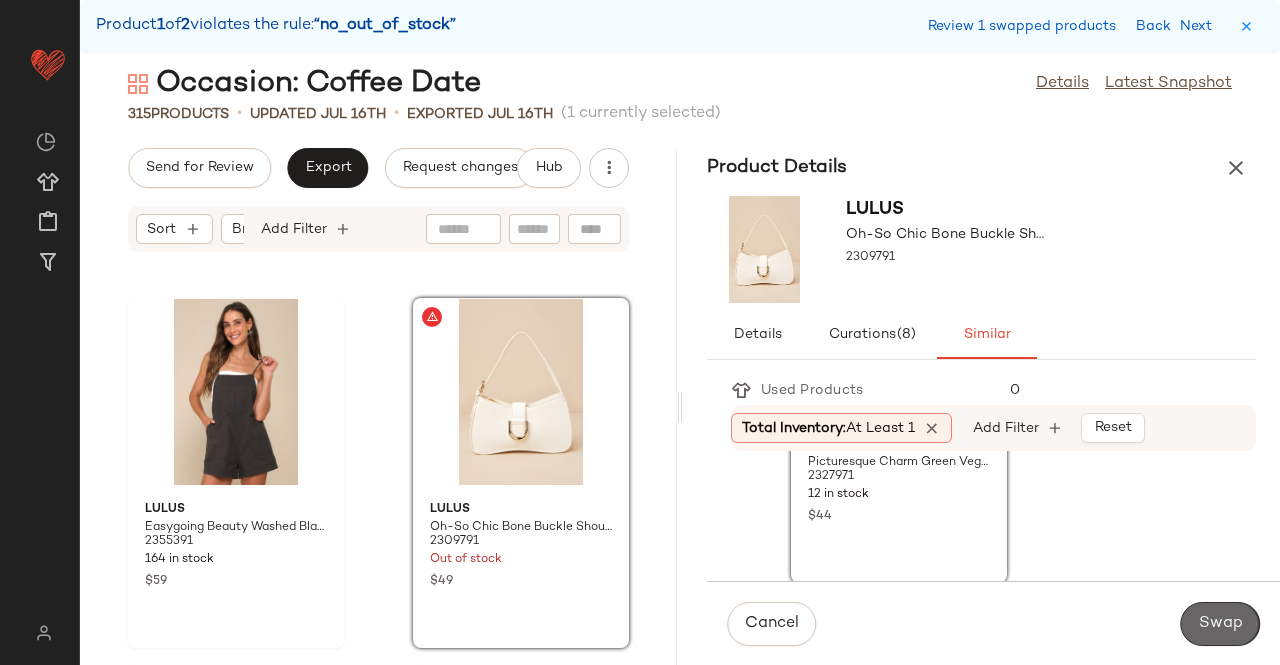 click on "Swap" 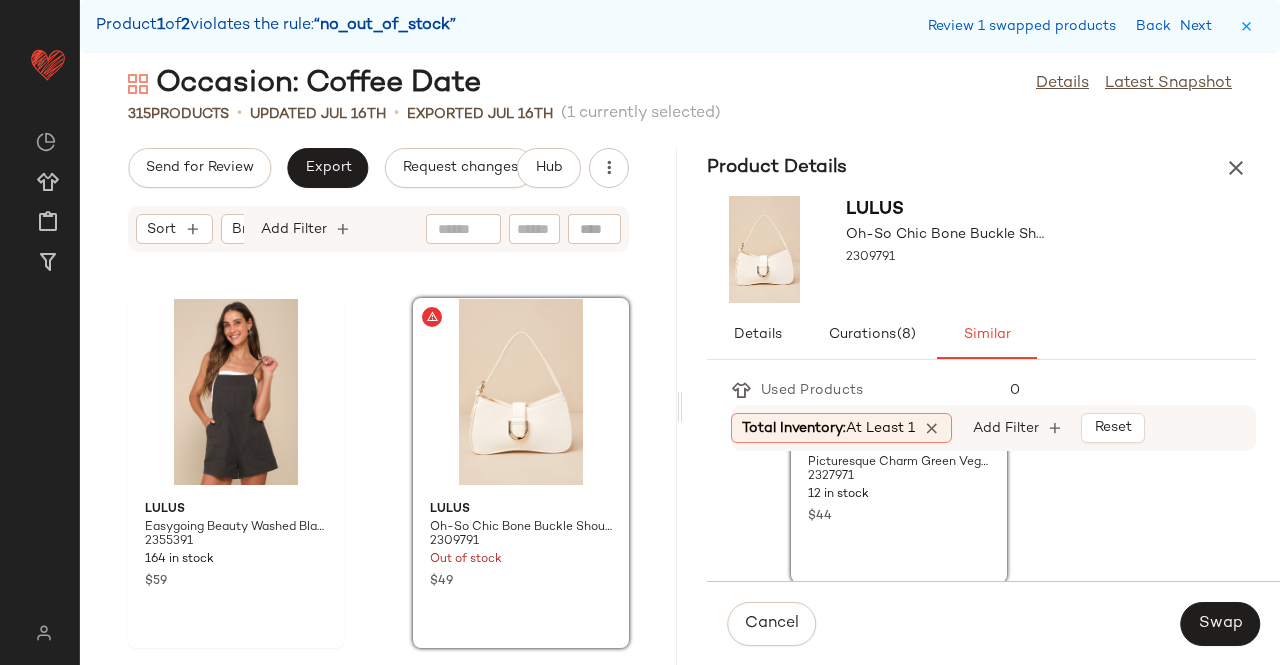 scroll, scrollTop: 51972, scrollLeft: 0, axis: vertical 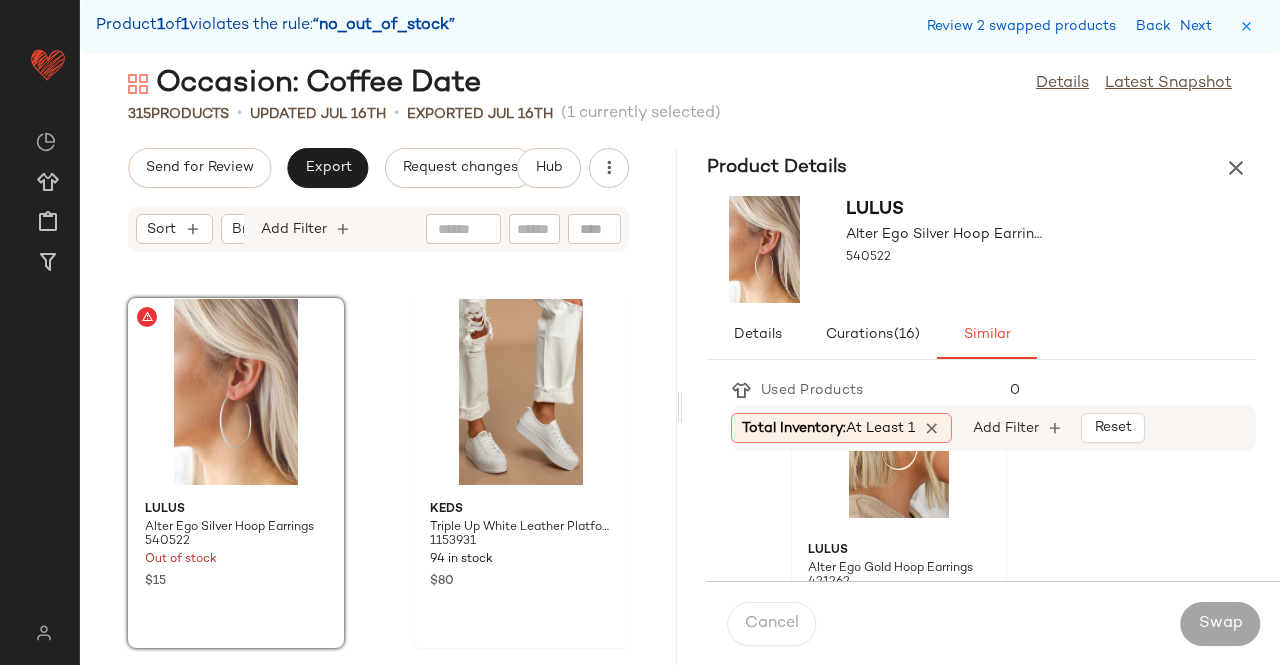 click 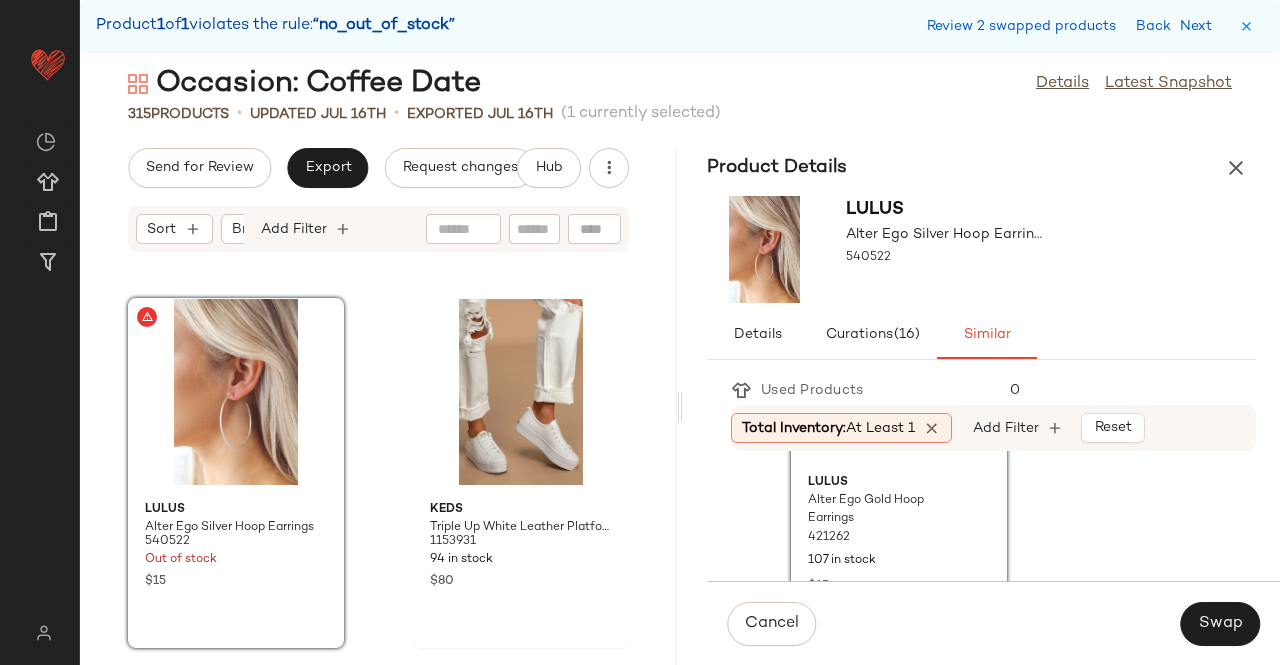 scroll, scrollTop: 200, scrollLeft: 0, axis: vertical 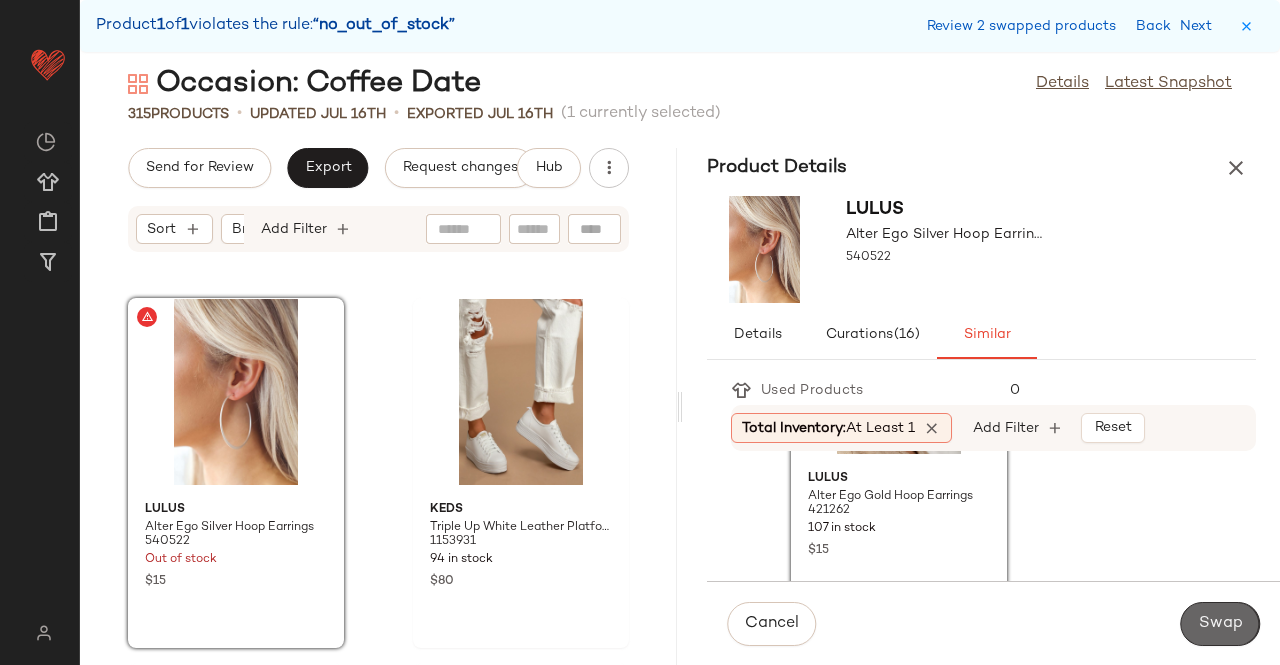 click on "Swap" 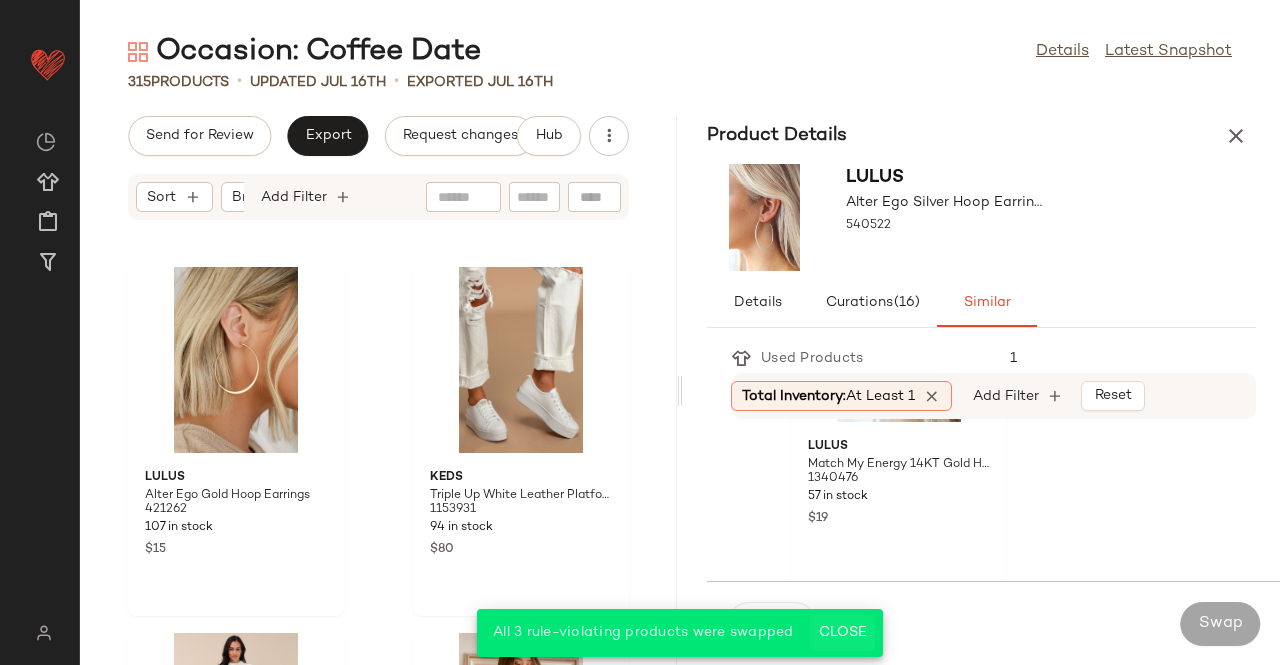 drag, startPoint x: 828, startPoint y: 625, endPoint x: 805, endPoint y: 627, distance: 23.086792 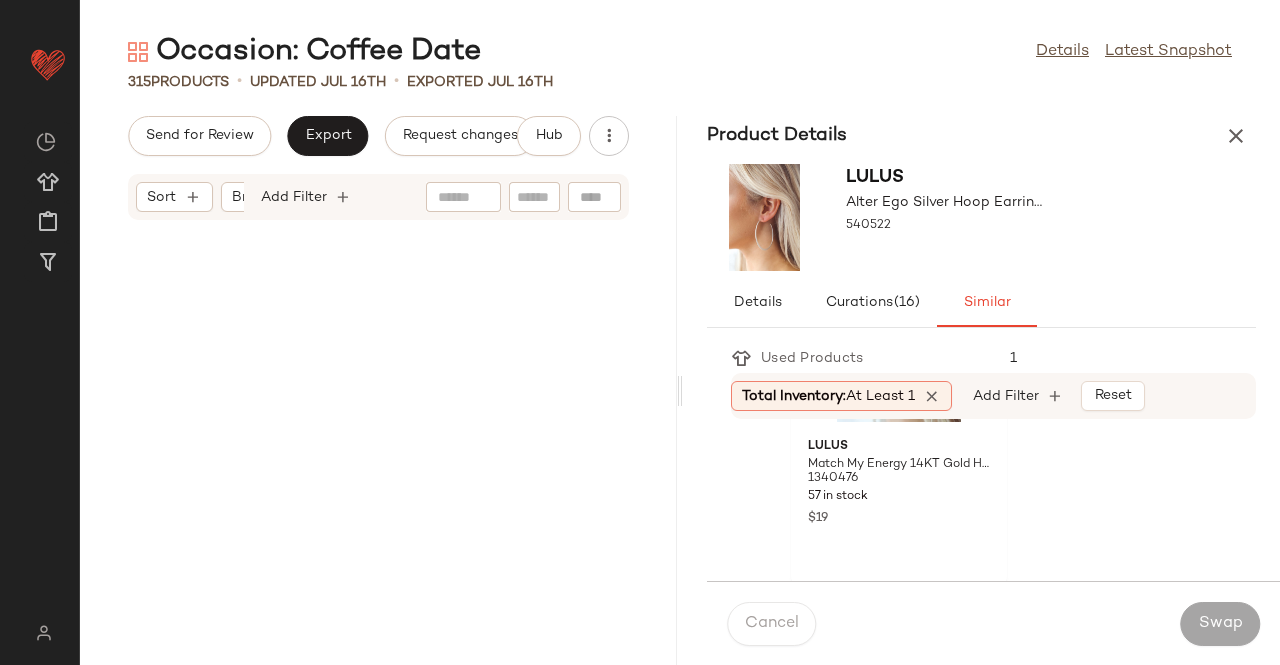 scroll, scrollTop: 0, scrollLeft: 0, axis: both 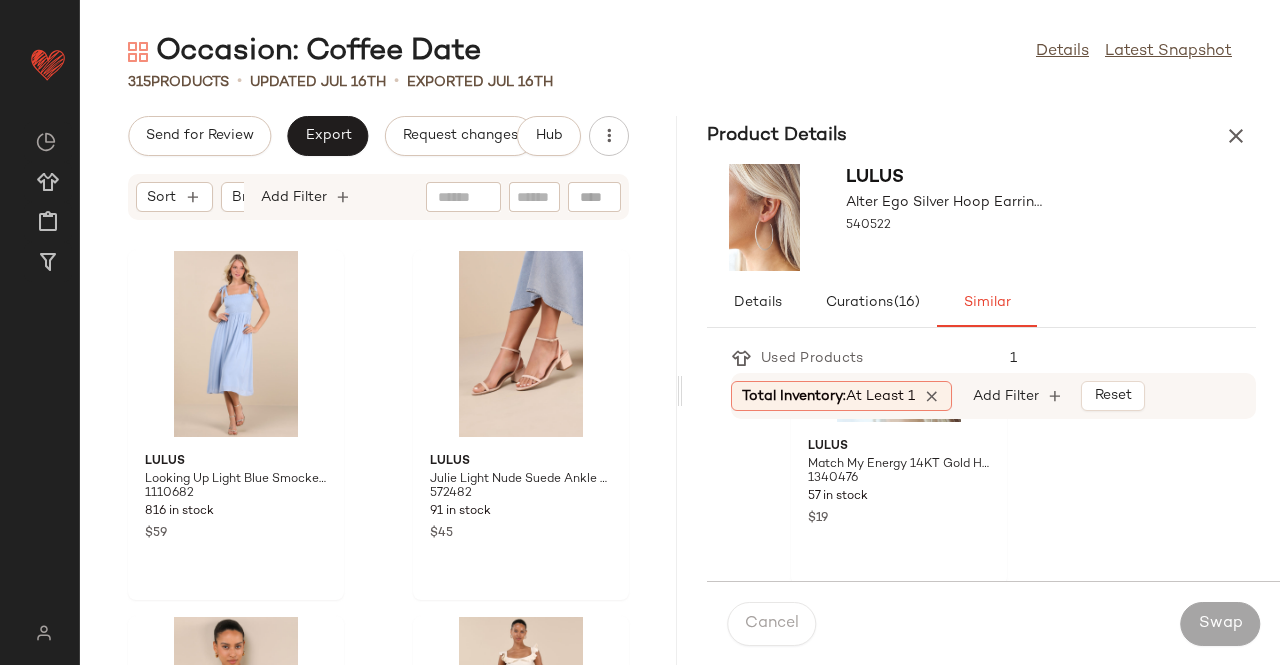 click at bounding box center [1236, 136] 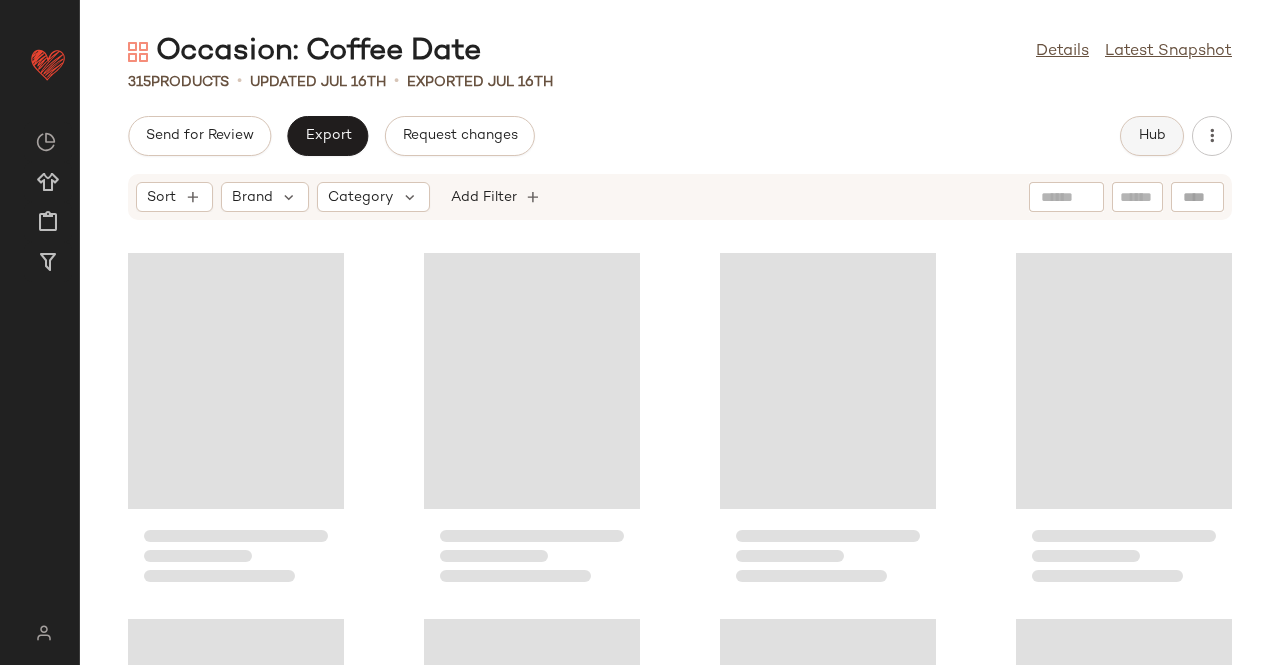 click on "Hub" at bounding box center [1152, 136] 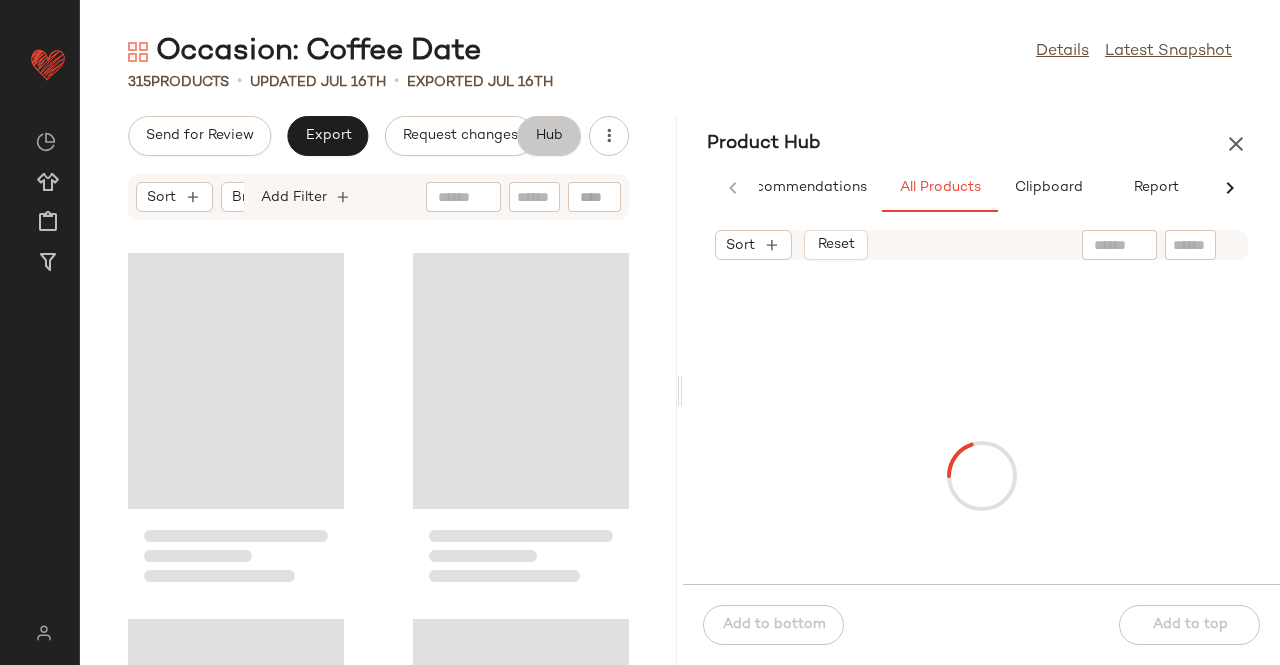 scroll, scrollTop: 0, scrollLeft: 54, axis: horizontal 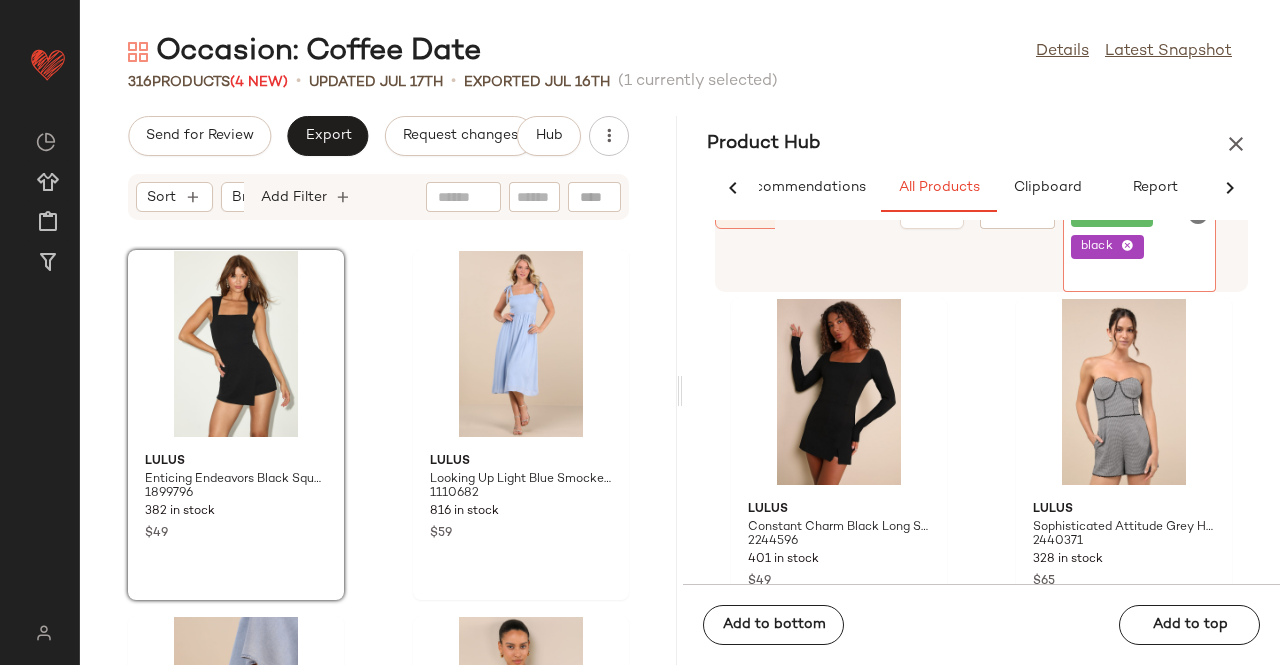 click on "romper black" 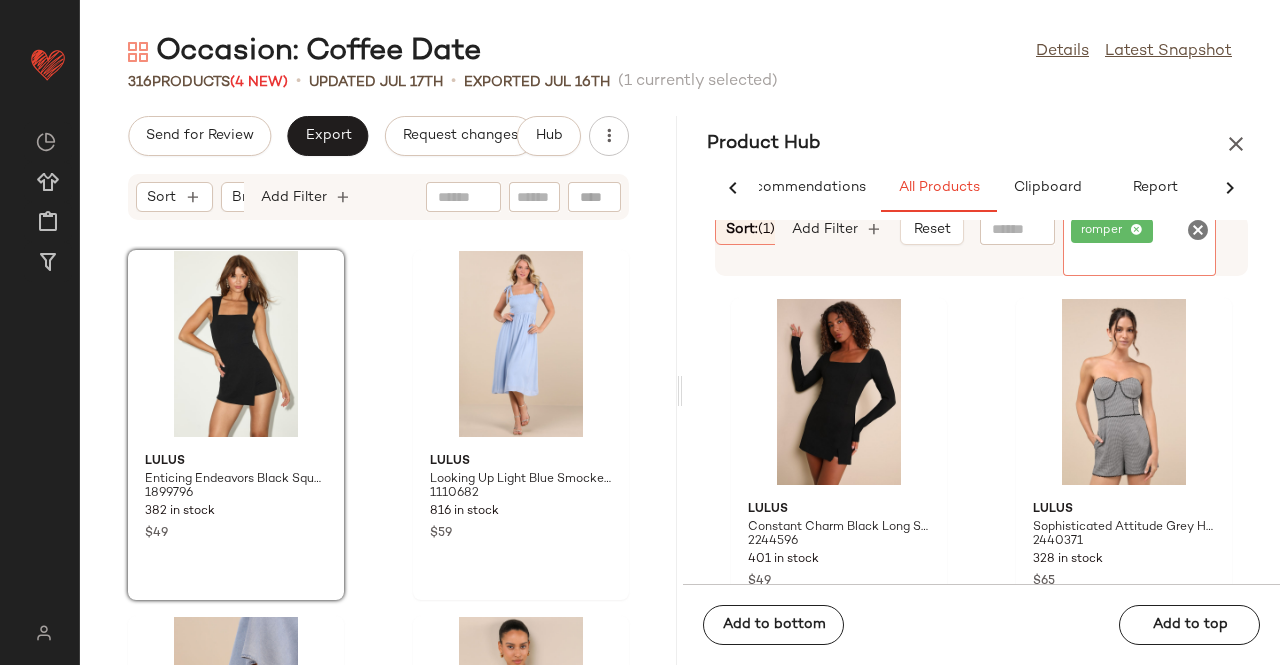 click on "romper" 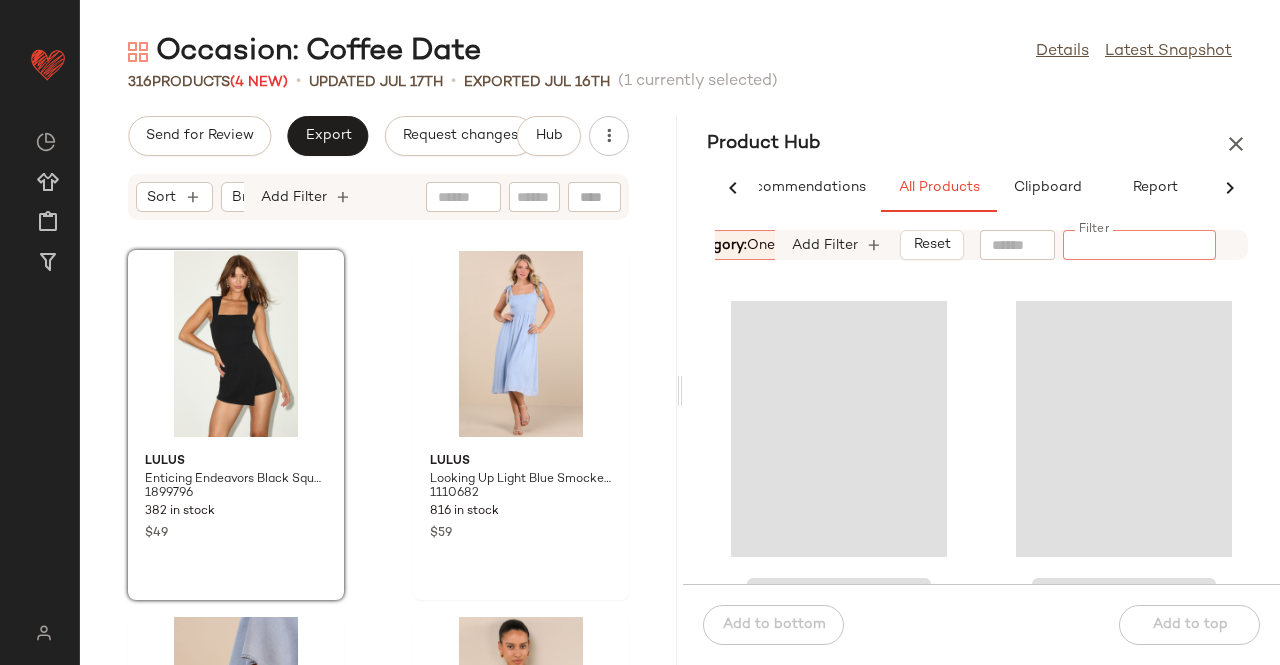 scroll, scrollTop: 0, scrollLeft: 270, axis: horizontal 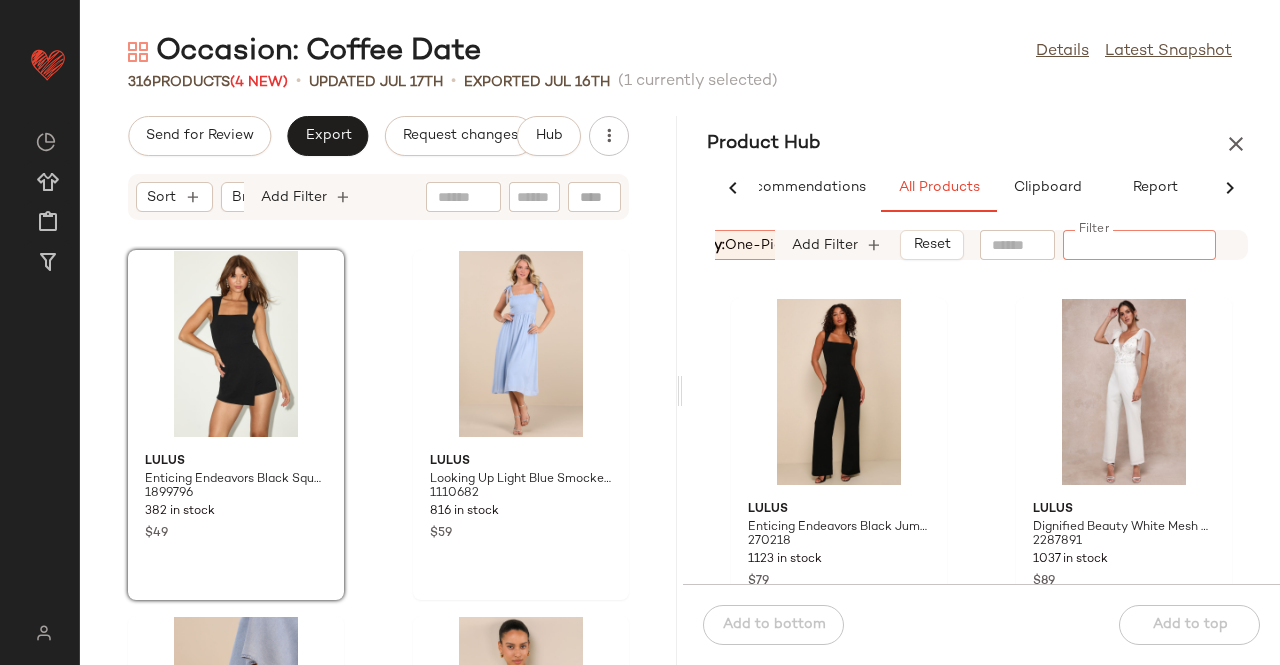 click on "Category:   one-piece" at bounding box center [727, 245] 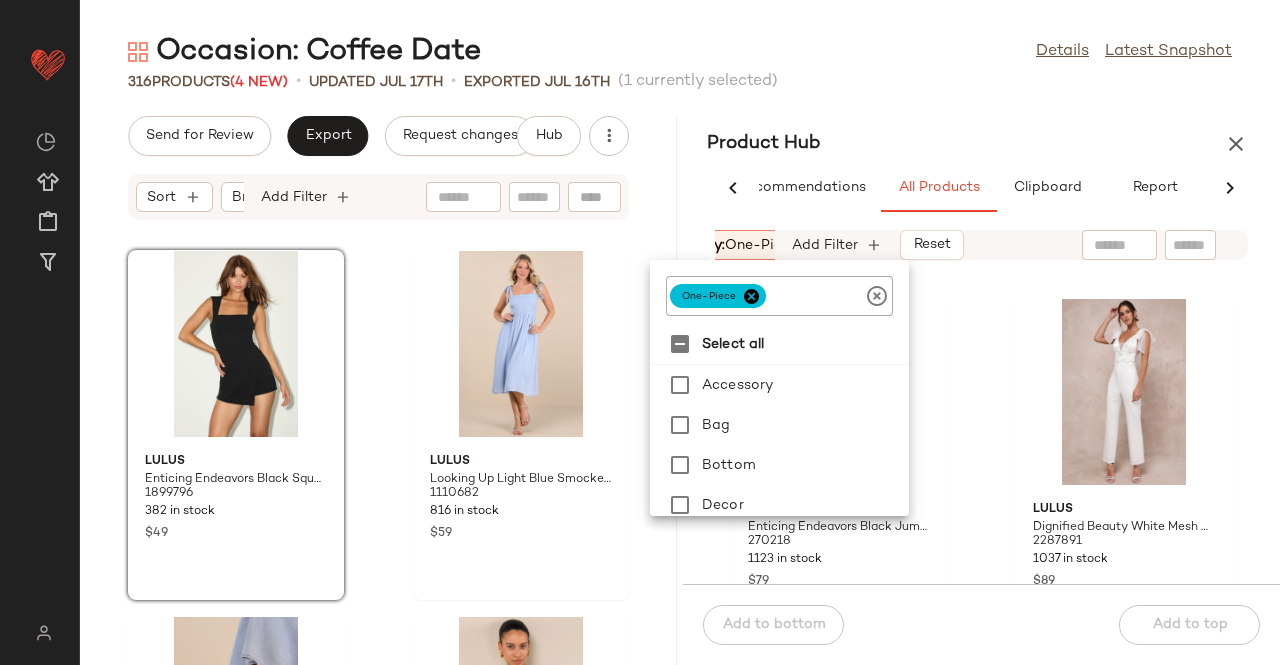 click at bounding box center [751, 296] 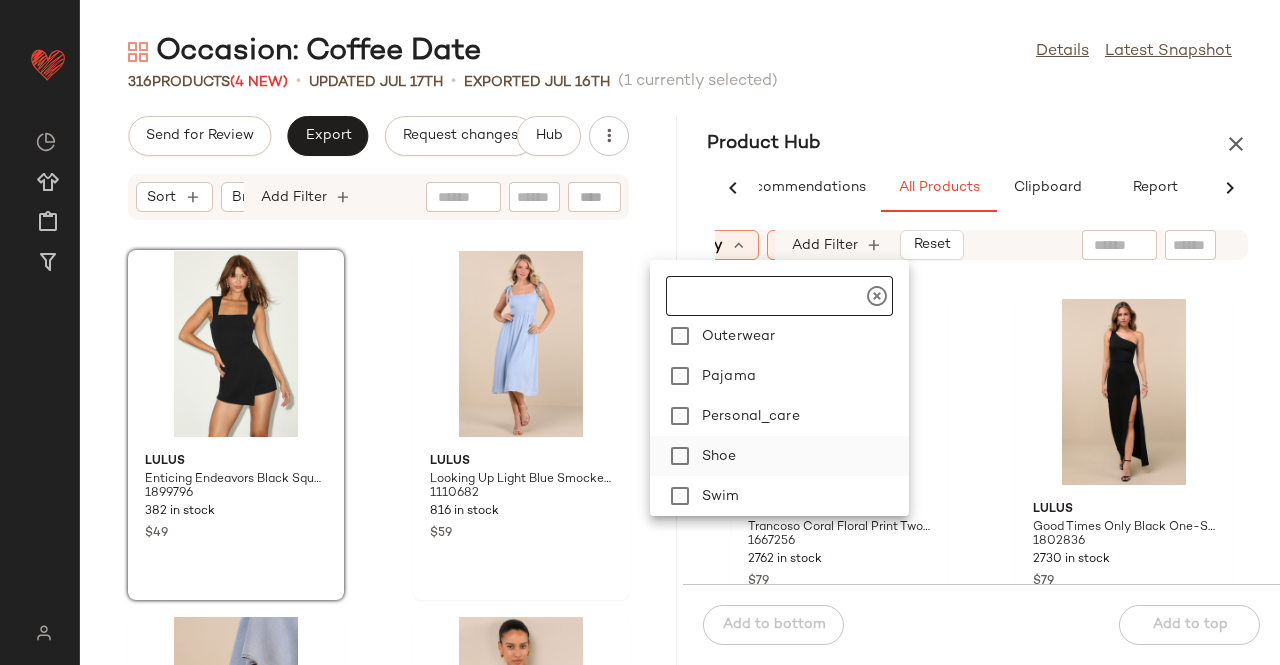 scroll, scrollTop: 480, scrollLeft: 0, axis: vertical 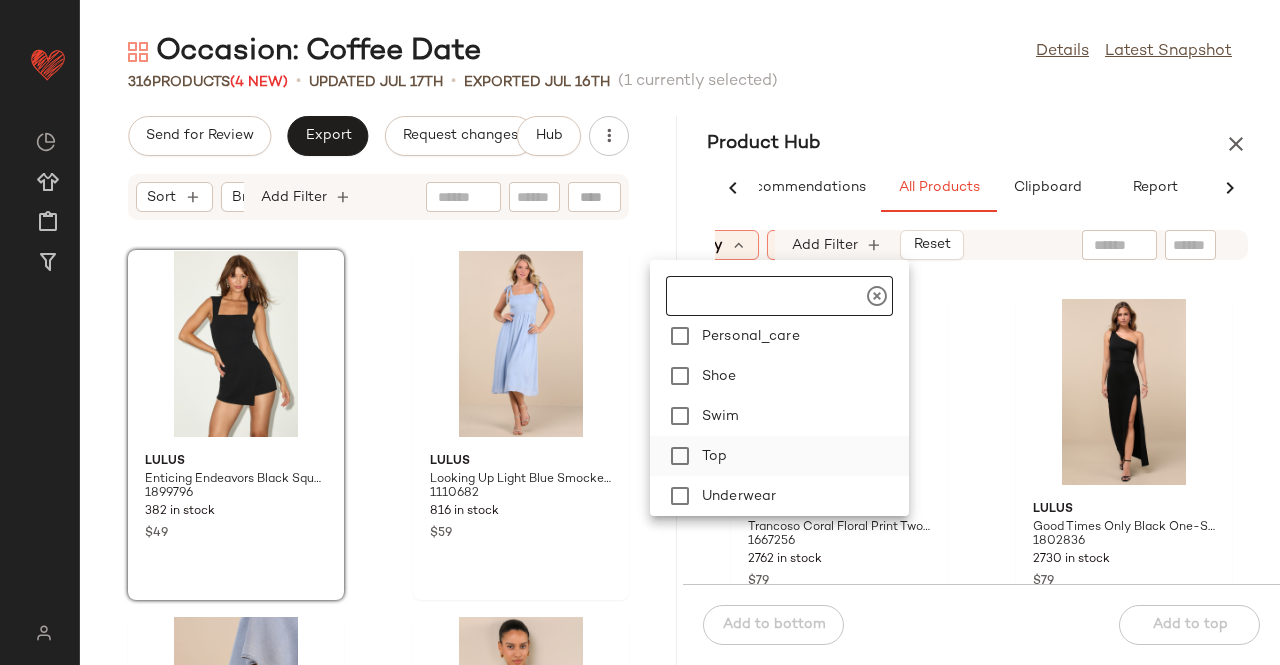 drag, startPoint x: 724, startPoint y: 457, endPoint x: 734, endPoint y: 447, distance: 14.142136 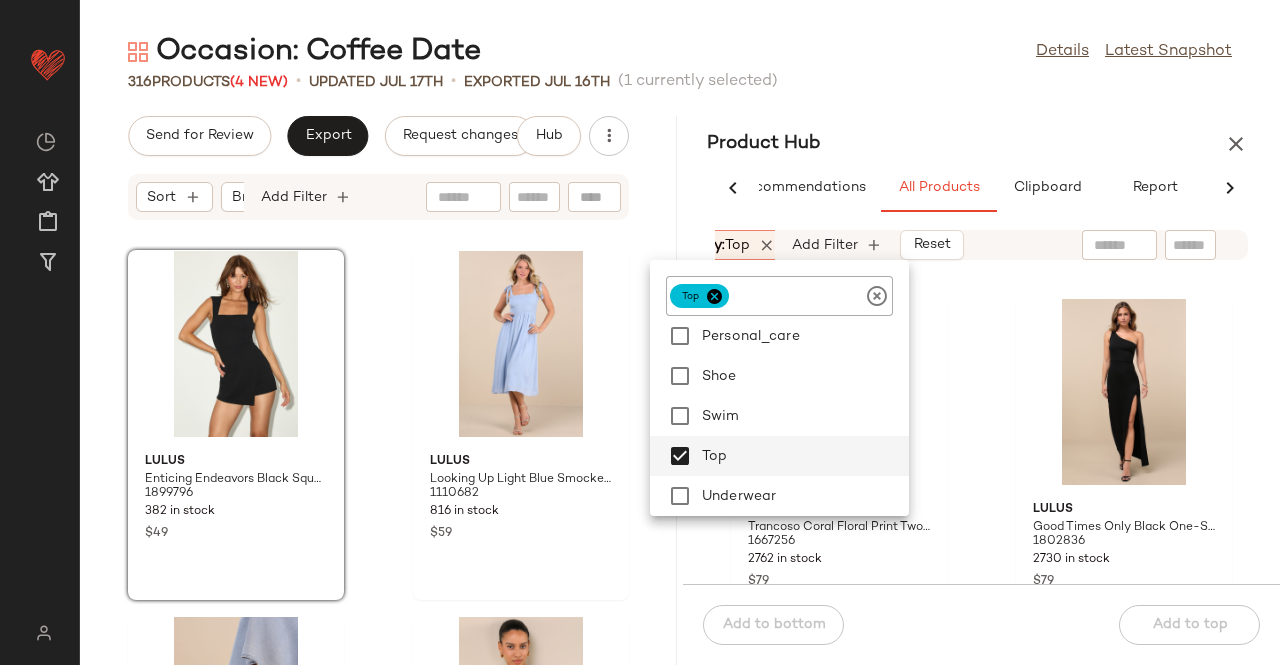 click on "316   Products  (4 New)  •   updated Jul 17th  •  Exported Jul 16th   (1 currently selected)" 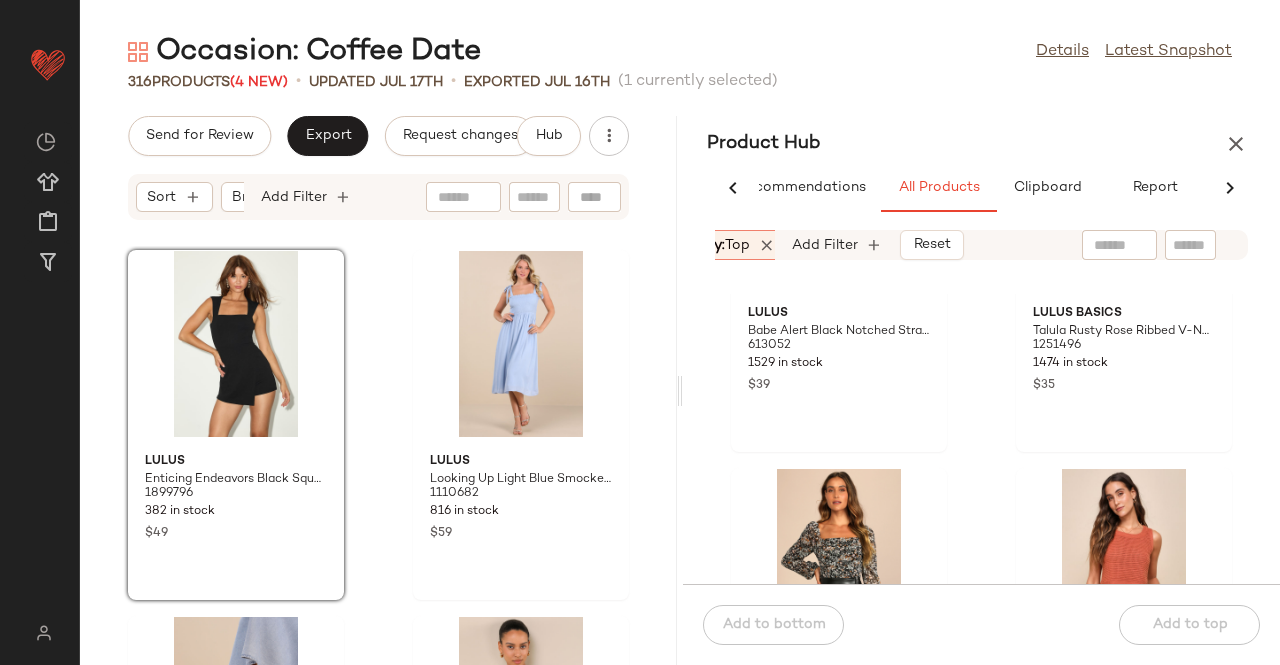 scroll, scrollTop: 200, scrollLeft: 0, axis: vertical 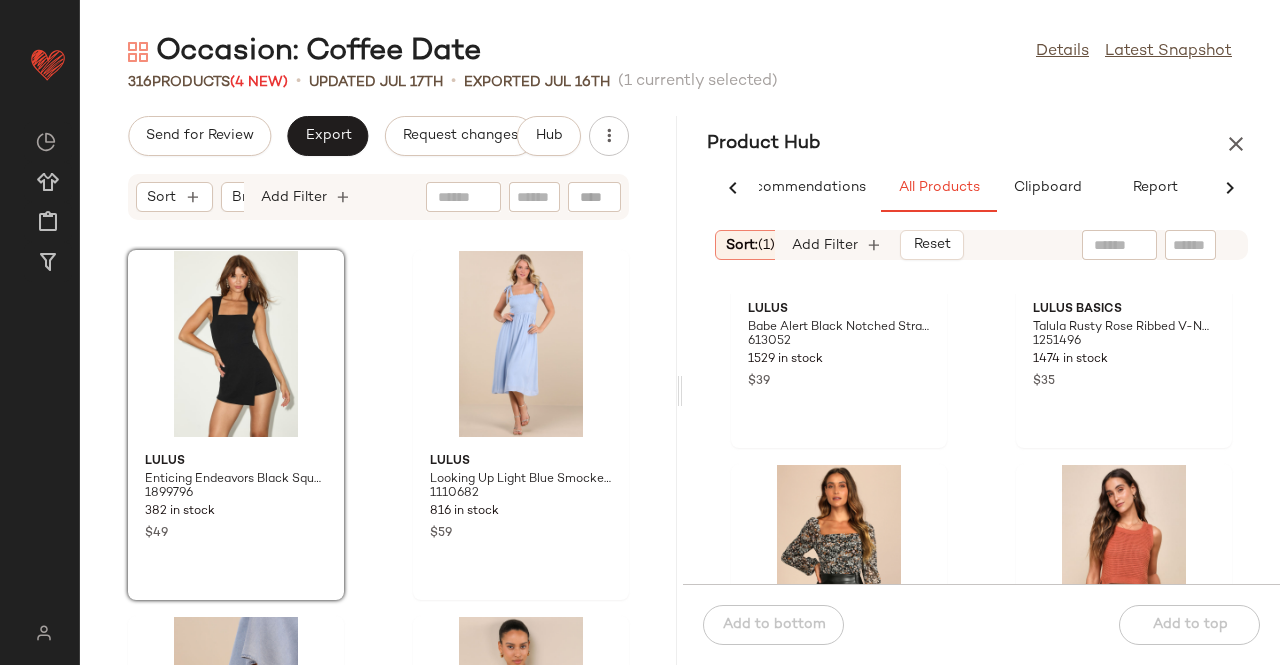 click on "Sort:   (1)" at bounding box center [750, 245] 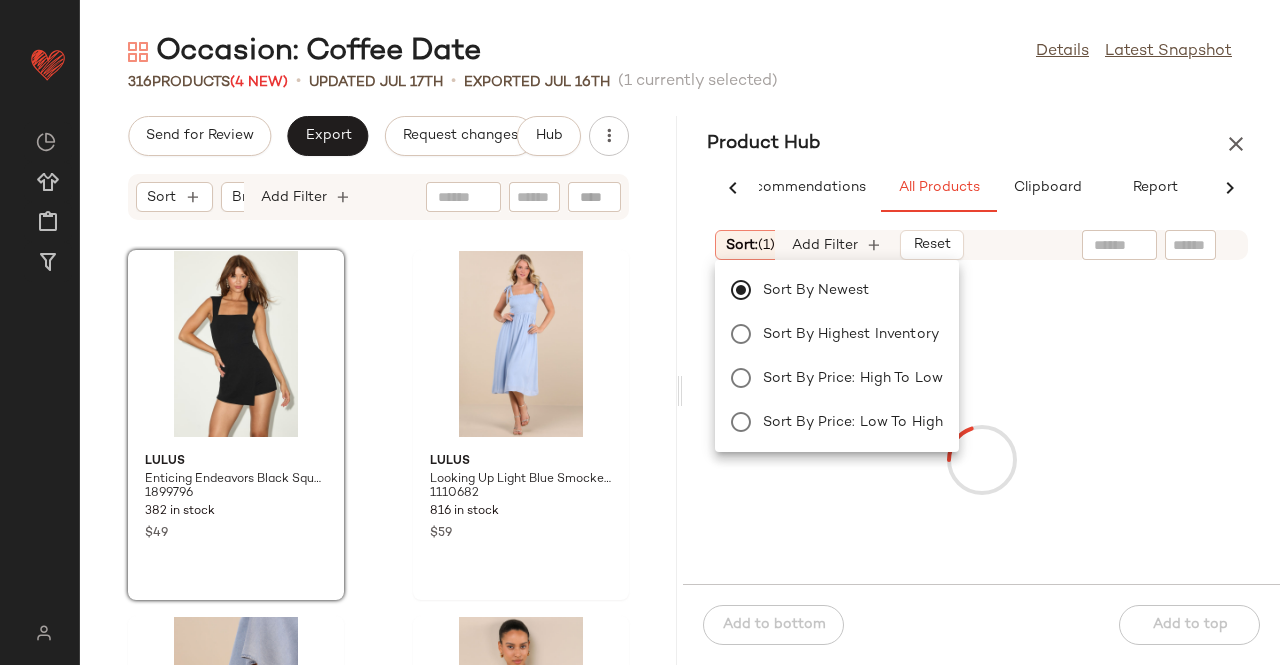 click on "Product Hub" at bounding box center [981, 144] 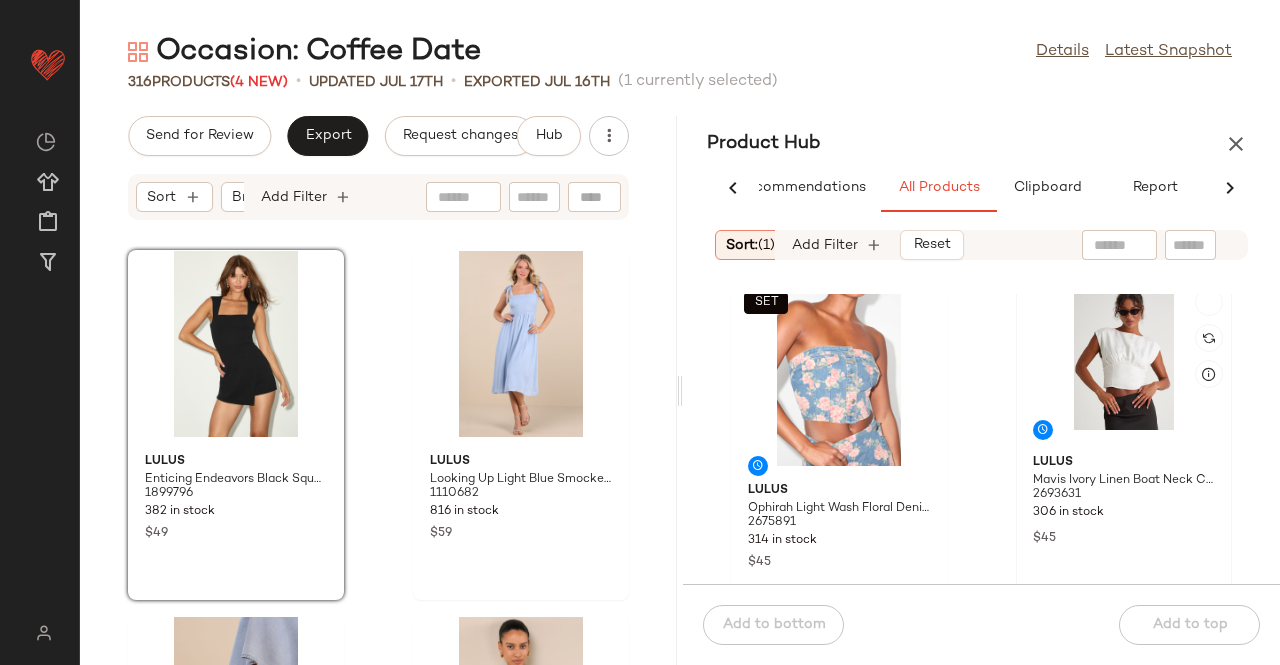 scroll, scrollTop: 0, scrollLeft: 0, axis: both 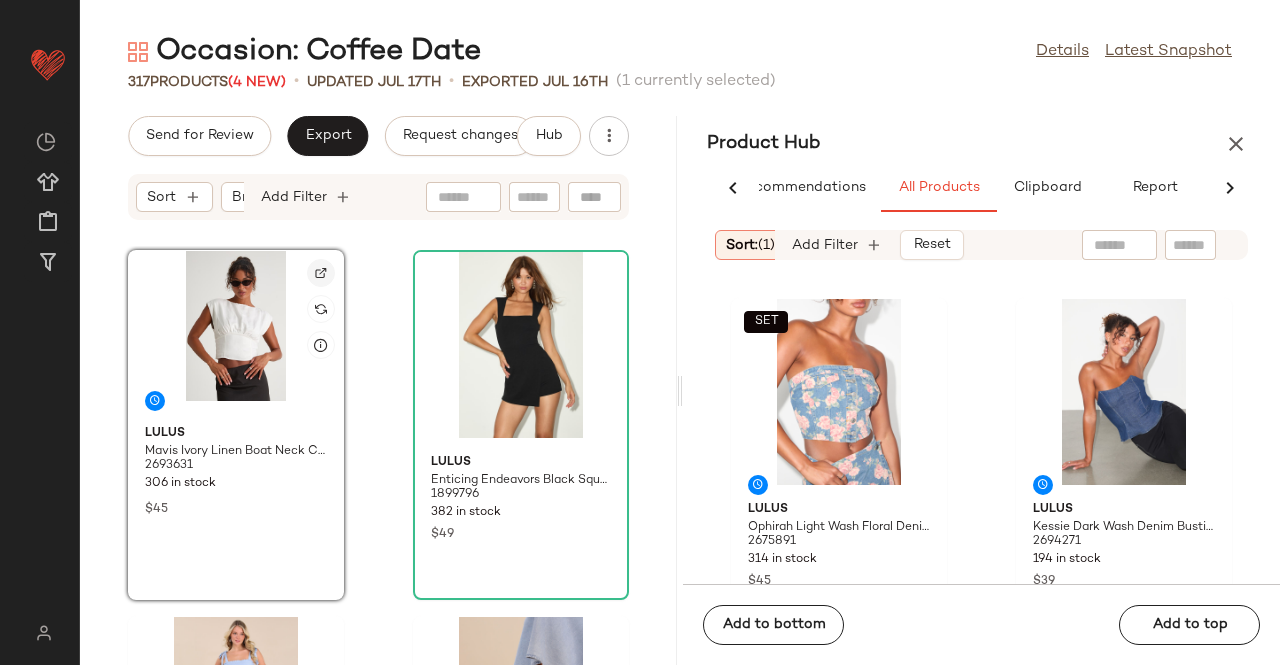 click 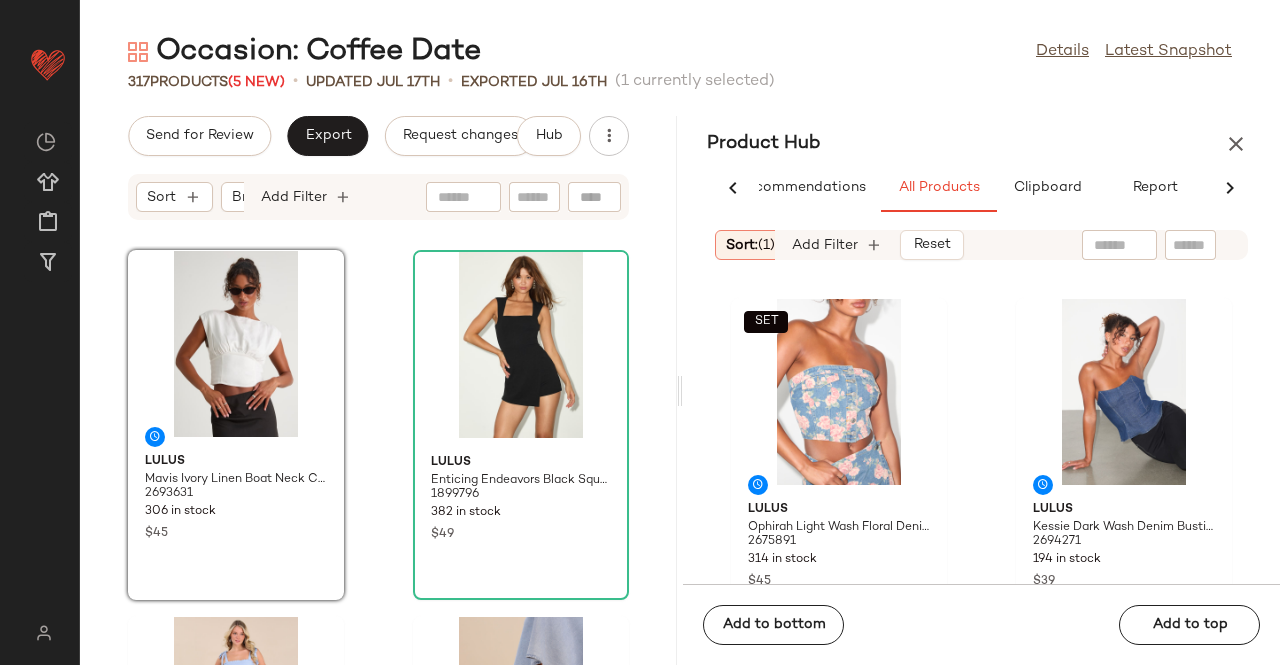 click 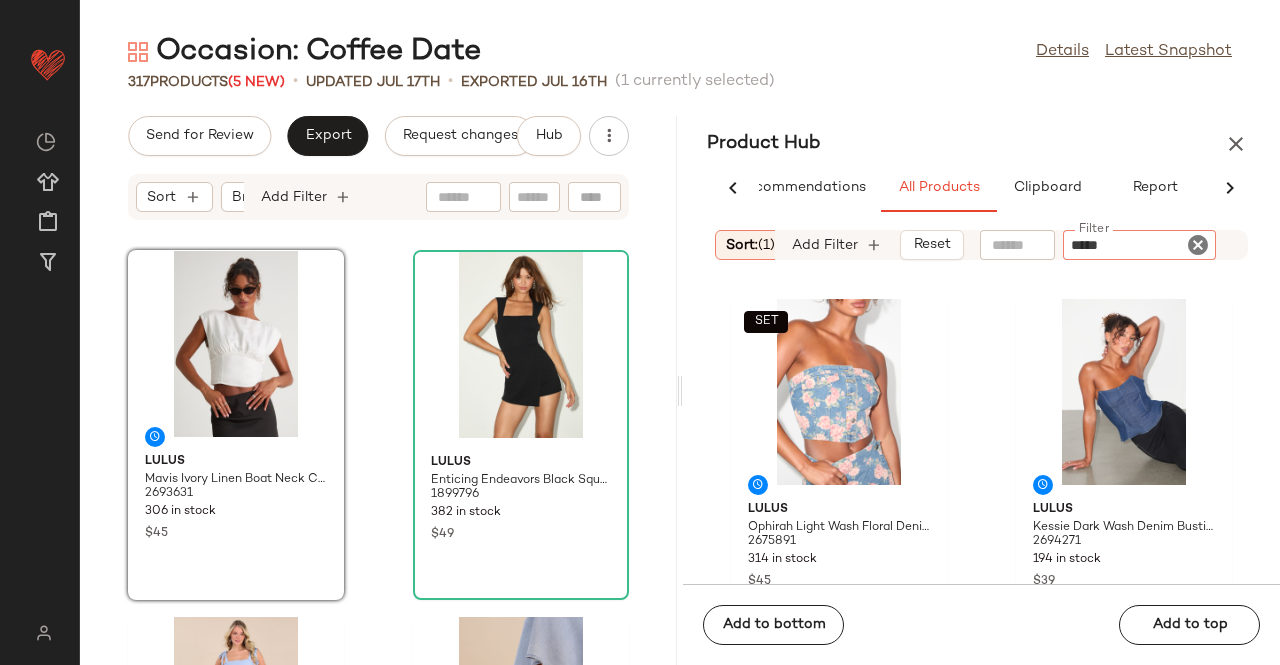 type on "******" 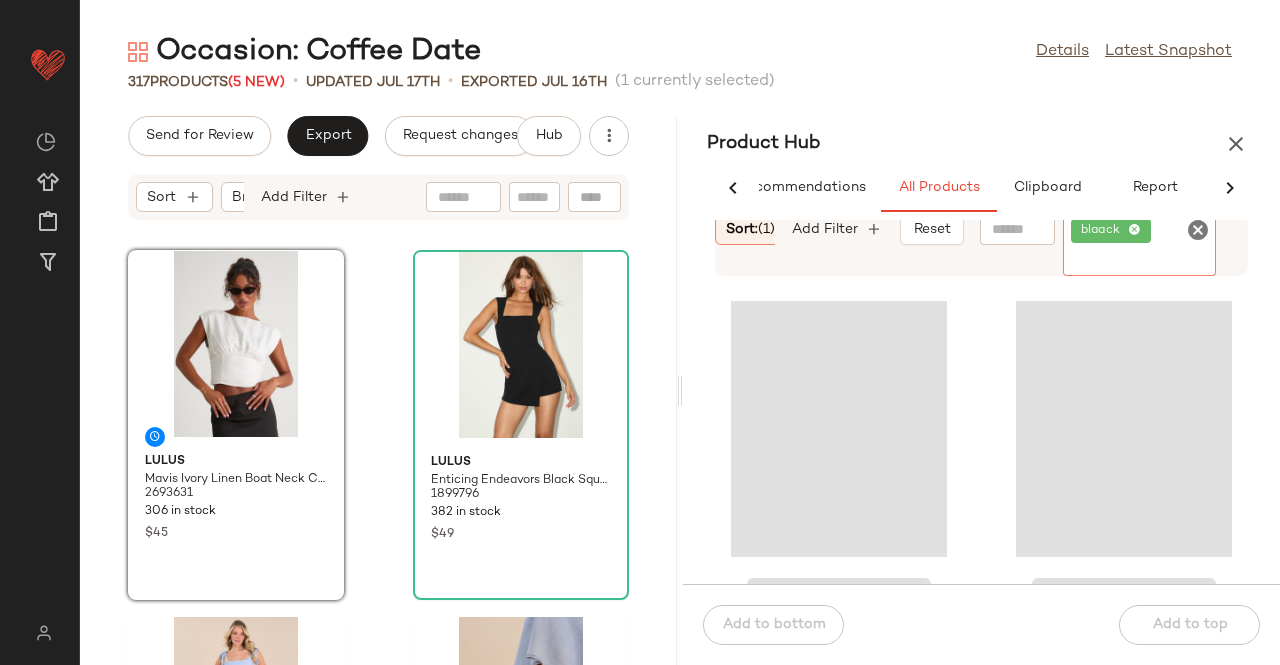 click 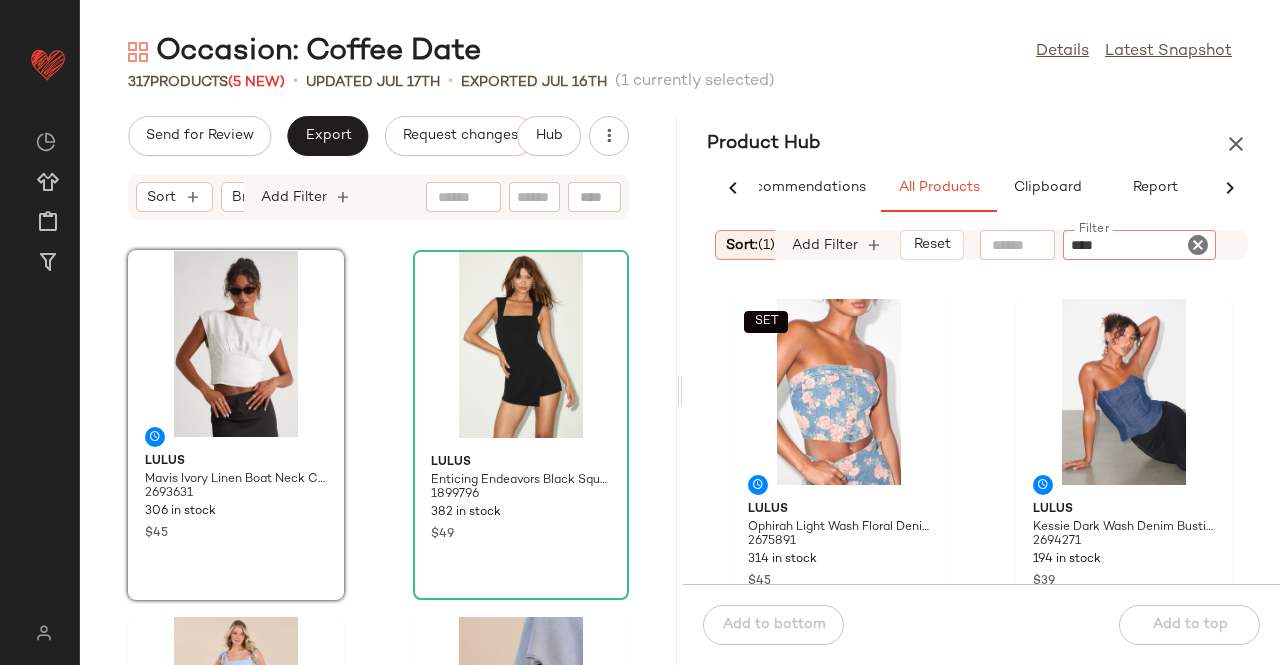 type on "*****" 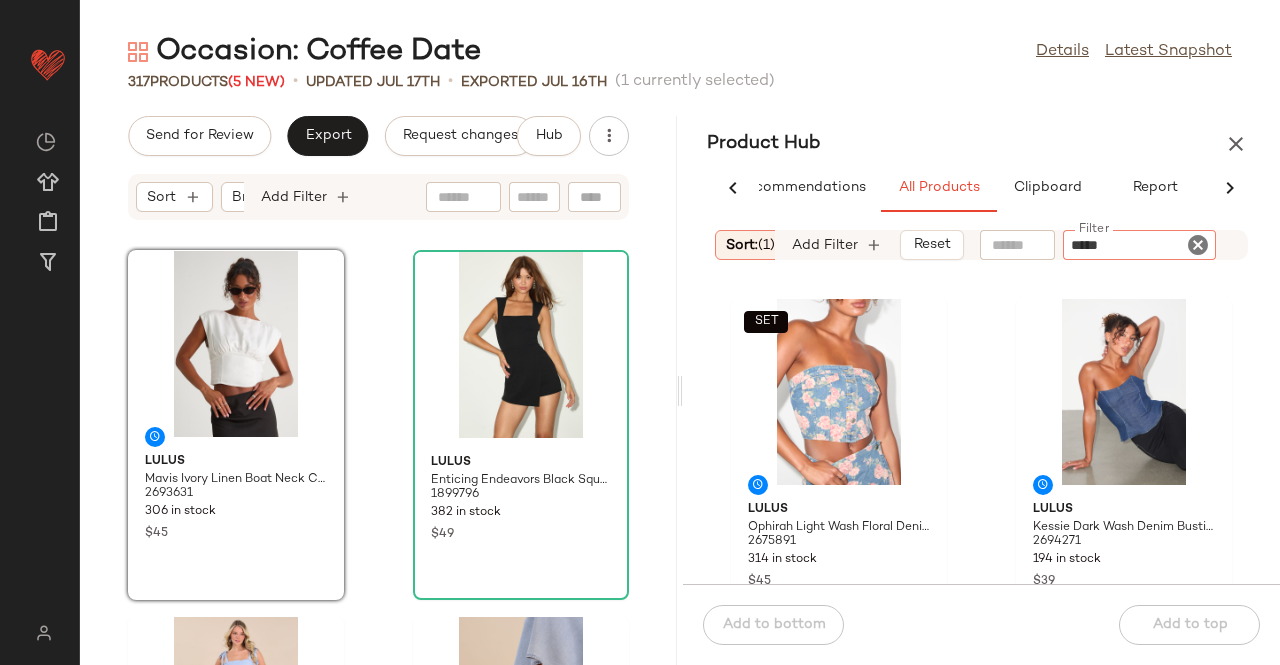 type 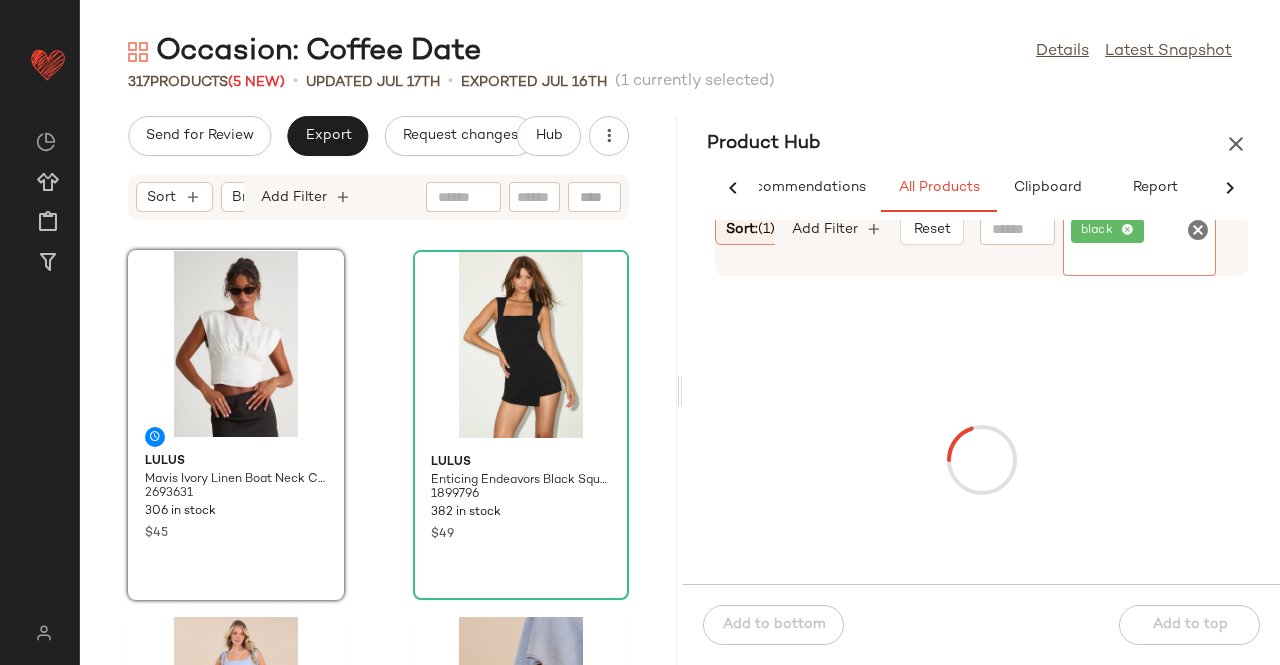 scroll, scrollTop: 0, scrollLeft: 299, axis: horizontal 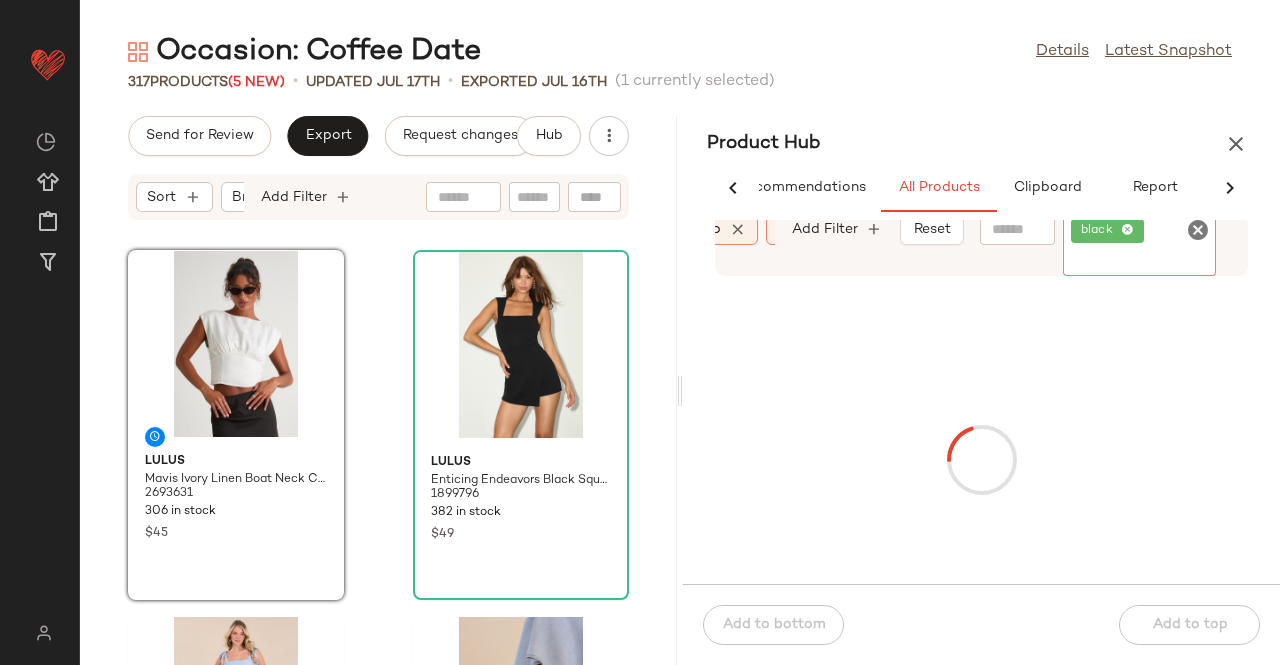 click on "top" at bounding box center (708, 229) 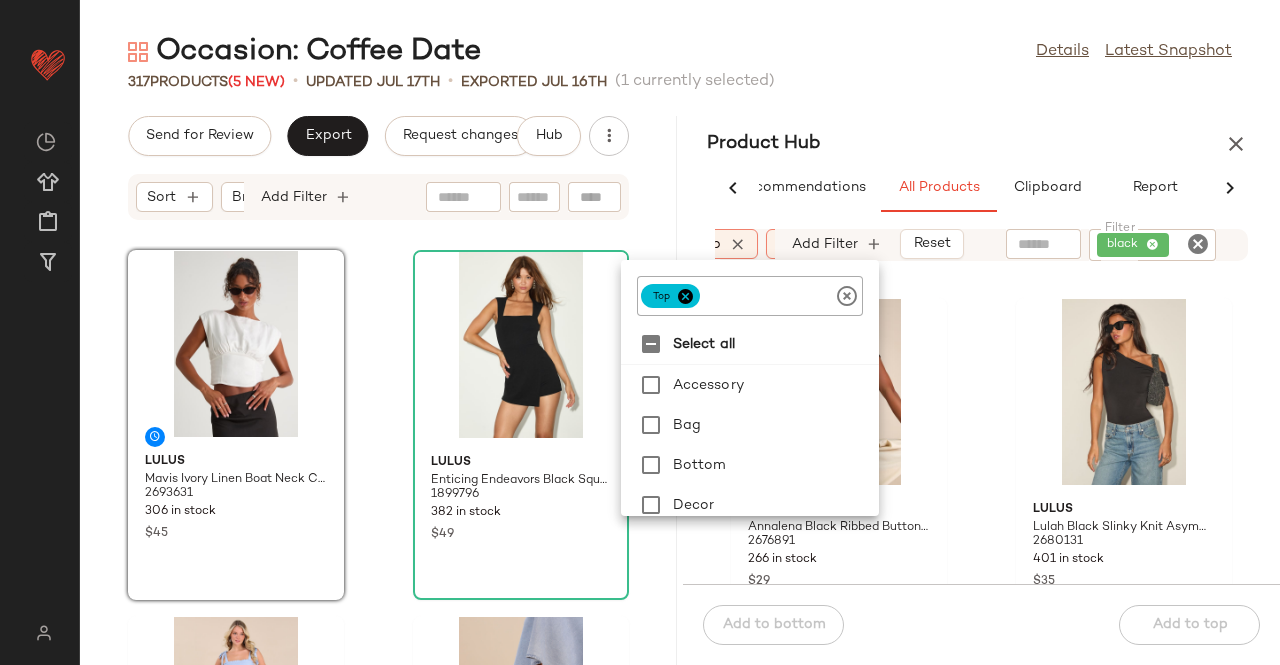 click at bounding box center (685, 296) 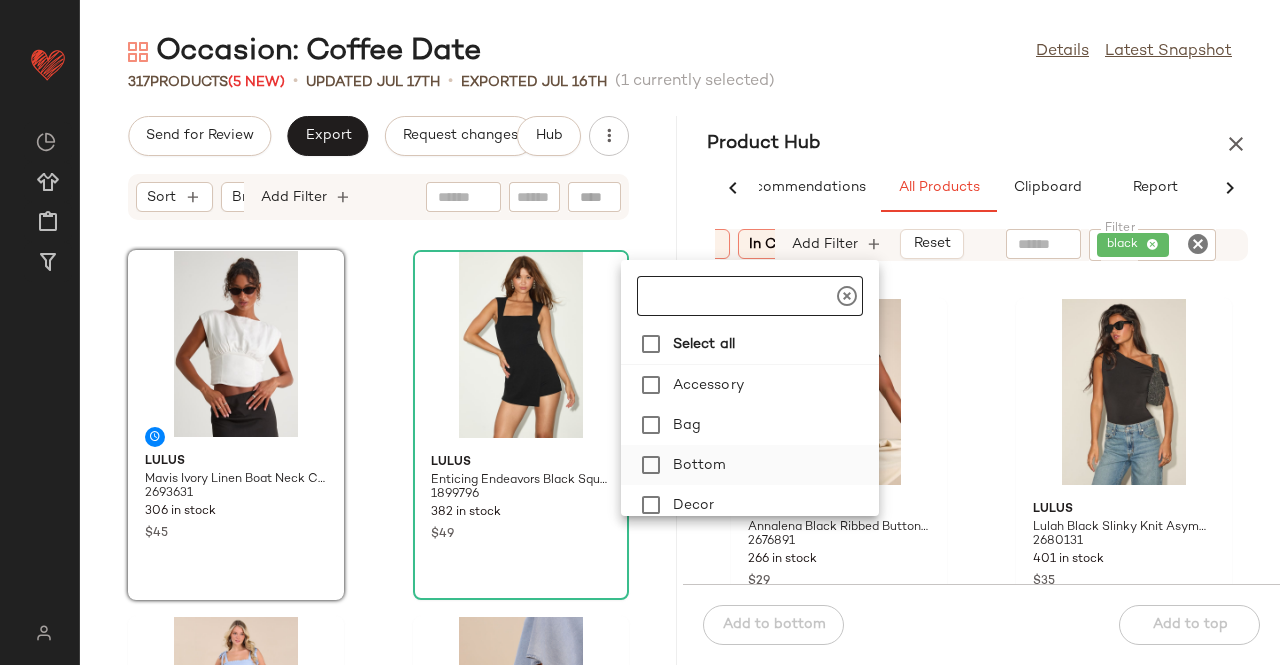 click on "Bottom" 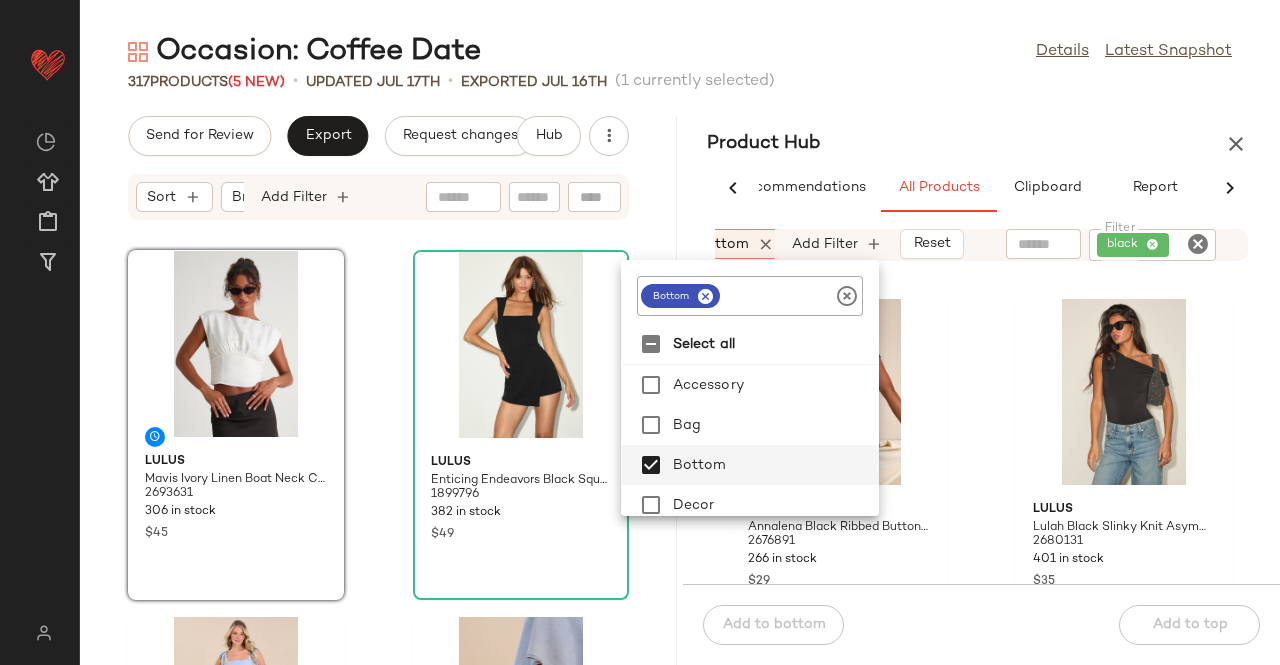 click on "Occasion: Coffee Date  Details   Latest Snapshot  317   Products  (5 New)  •   updated Jul 17th  •  Exported Jul 16th   (1 currently selected)   Send for Review   Export   Request changes   Hub  Sort  Brand  Category  Add Filter  Lulus Mavis Ivory Linen Boat Neck Cap Sleeve Top 2693631 306 in stock $45 Lulus Enticing Endeavors Black Square Neck Sleeveless Skort Romper 1899796 382 in stock $49 Lulus Looking Up Light Blue Smocked Tie-Strap Midi Dress 1110682 816 in stock $59 Lulus Julie Light Nude Suede Ankle Strap Heels 572482 91 in stock $45 Lulus Eilonwy Ivory Ribbed Knit Ruffled Top 2624151 233 in stock $15 $49 Sale Lulus Mayden Pink and Cream Plaid Smocked Maxi Skirt 2661091 208 in stock $49 Lulus Casual Concept White Knit Drawstring Cropped Sweater Top 2061116 669 in stock $49 Jbd Compelling Trend Dark Wash Denim Mini Skirt 2439051 41 in stock $35 $58 Sale Product Hub  AI Recommendations   All Products   Clipboard   Report  Sort:   (1) Brand  Category:   bottom In Curation?:   No in_stock Filter" at bounding box center (680, 348) 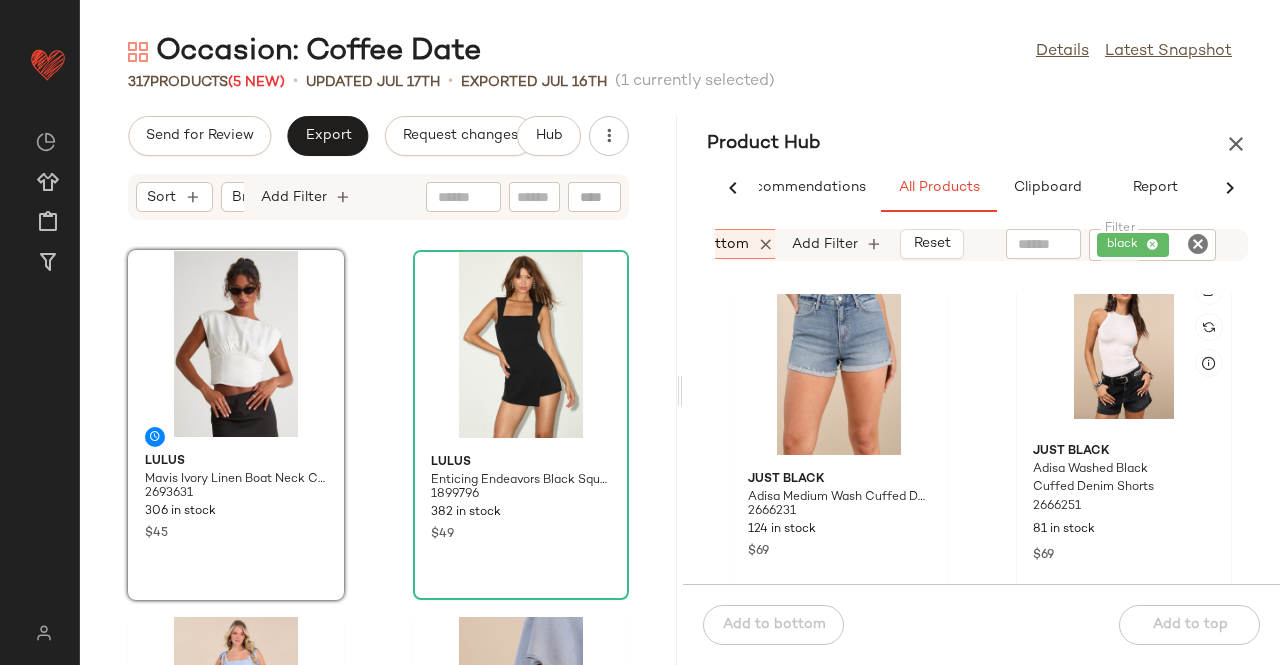 scroll, scrollTop: 3016, scrollLeft: 0, axis: vertical 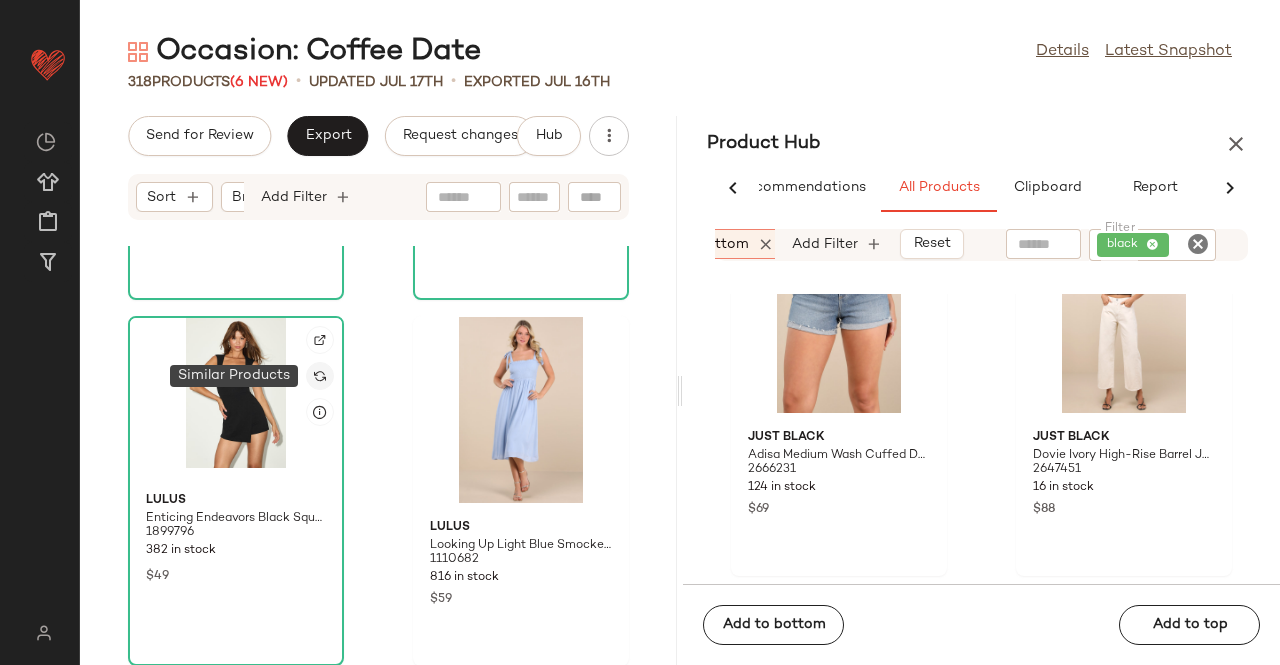 click 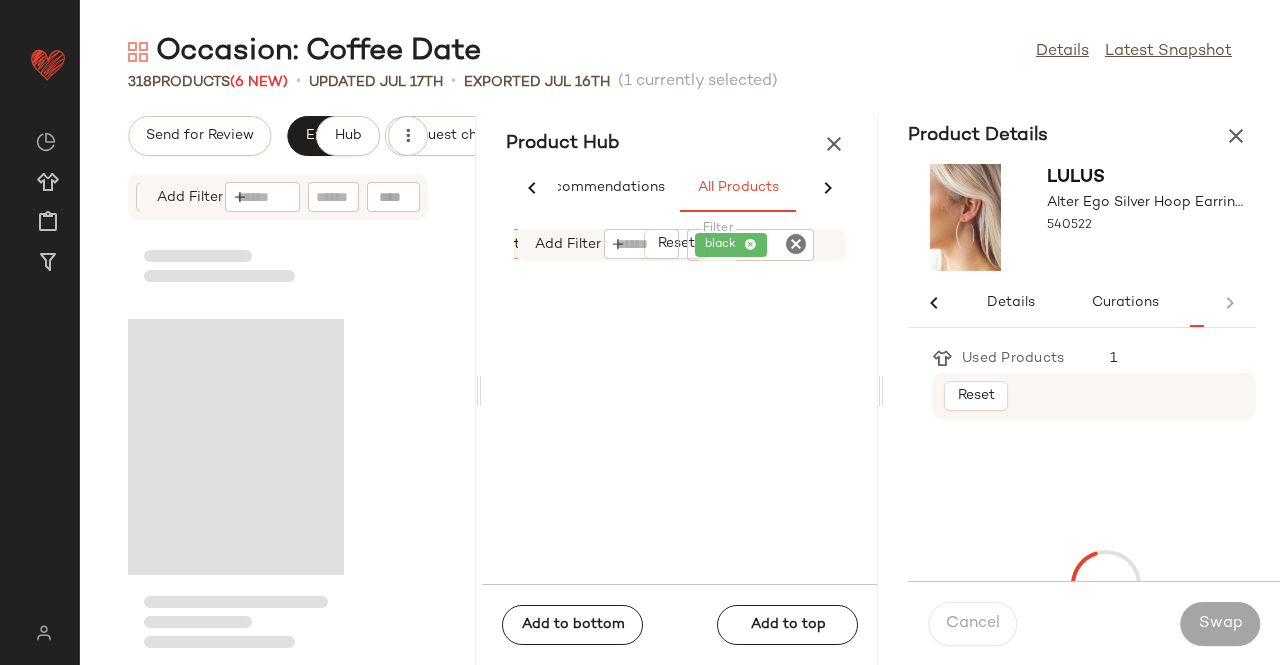 scroll, scrollTop: 0, scrollLeft: 86, axis: horizontal 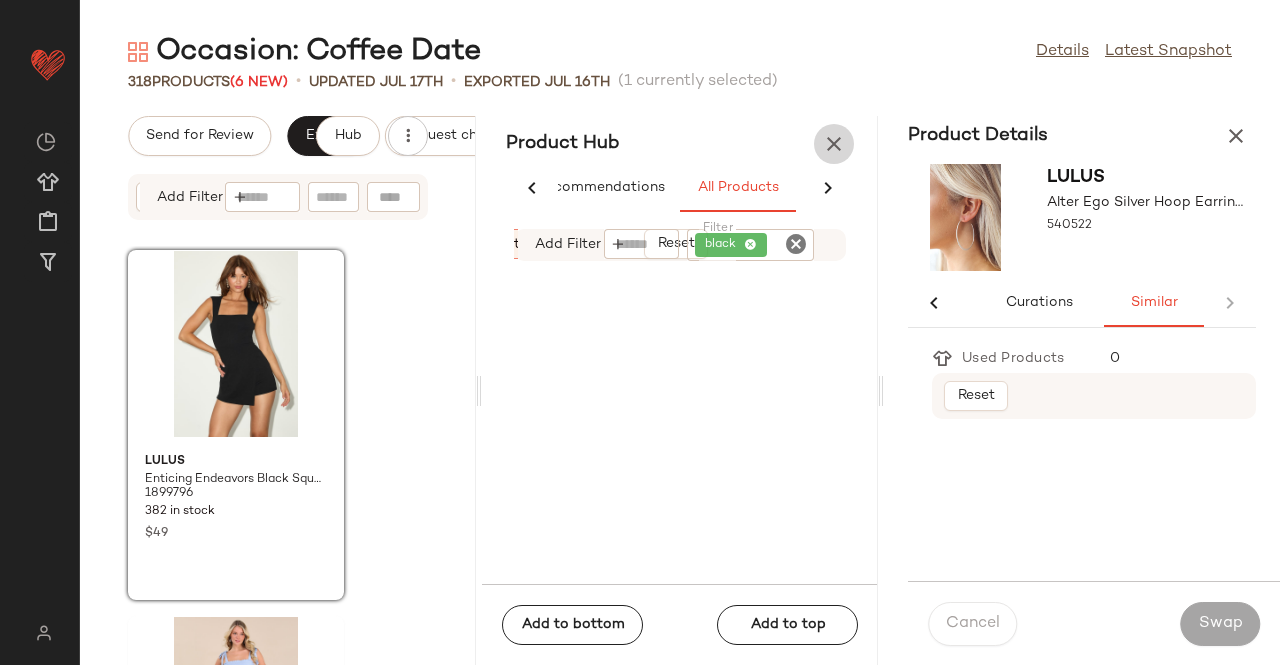 click at bounding box center (834, 144) 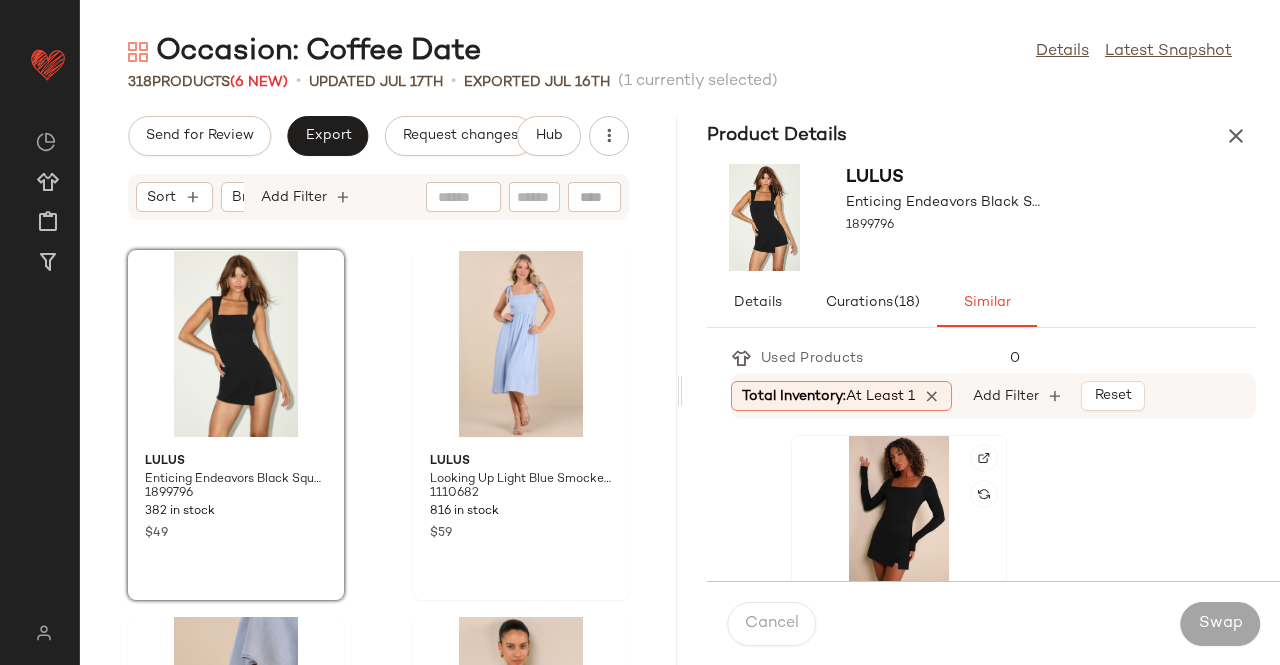 scroll, scrollTop: 366, scrollLeft: 0, axis: vertical 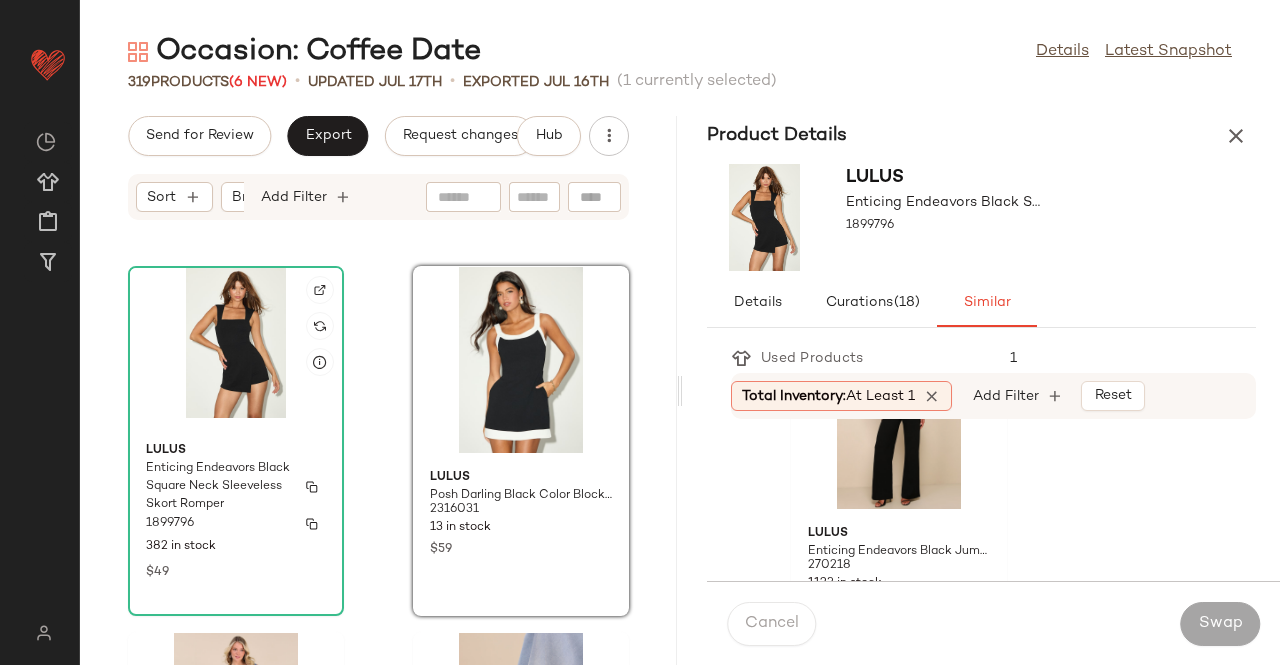 click on "Lulus Enticing Endeavors Black Square Neck Sleeveless Skort Romper 1899796 382 in stock $49" 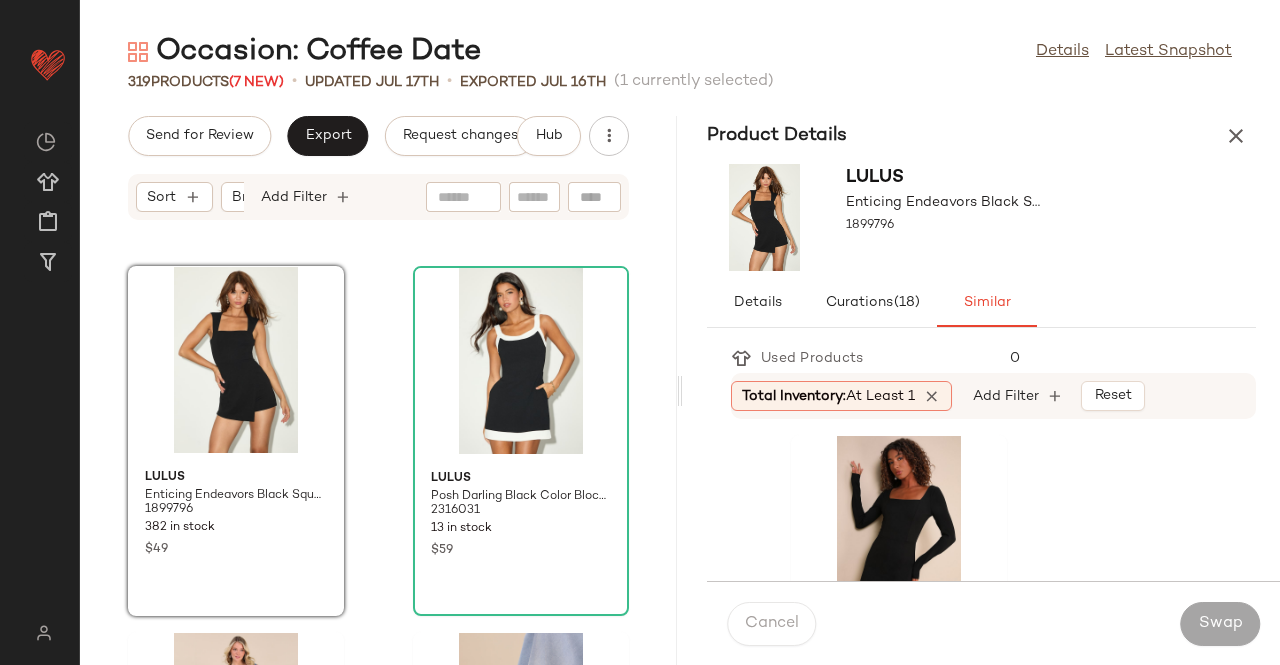 click at bounding box center (1236, 136) 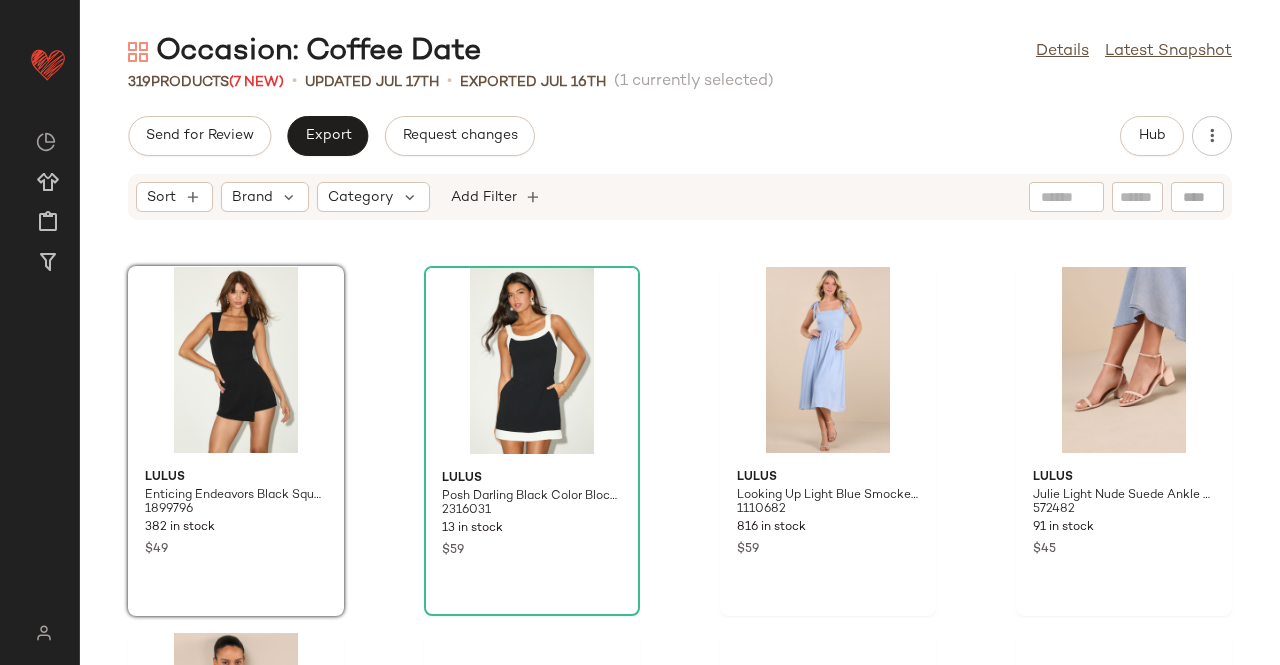 scroll, scrollTop: 0, scrollLeft: 0, axis: both 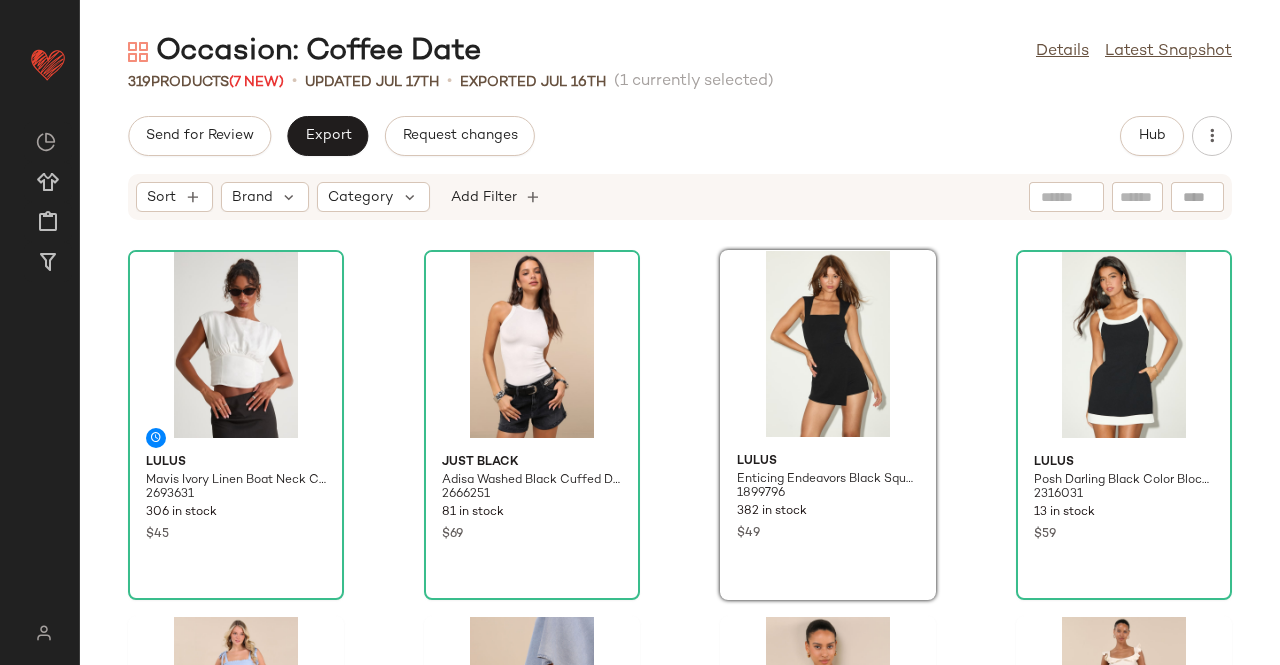 click on "Lulus Mavis Ivory Linen Boat Neck Cap Sleeve Top 2693631 306 in stock $45 Just Black Adisa Washed Black Cuffed Denim Shorts 2666251 81 in stock $69 Lulus Enticing Endeavors Black Square Neck Sleeveless Skort Romper 1899796 382 in stock $49 Lulus Posh Darling Black Color Block Sleeveless Mini Dress 2316031 13 in stock $59 Lulus Looking Up Light Blue Smocked Tie-Strap Midi Dress 1110682 816 in stock $59 Lulus Julie Light Nude Suede Ankle Strap Heels 572482 91 in stock $45 Lulus Eilonwy Ivory Ribbed Knit Ruffled Top 2624151 233 in stock $15 $49 Sale Lulus Mayden Pink and Cream Plaid Smocked Maxi Skirt 2661091 208 in stock $49 Lulus Casual Concept White Knit Drawstring Cropped Sweater Top 2061116 669 in stock $49 Jbd Compelling Trend Dark Wash Denim Mini Skirt 2439051 41 in stock $35 $58 Sale Lulus Staas Gold Snake Chain Layered Drop Earrings 2665411 19 in stock $16 Lulus Chic Existence Ivory and Blue Striped Backless Midi Dress 2383051 698 in stock $49 Lulus 2629171 163 in stock $75 Dolce Vita 2565791 $130  SET" 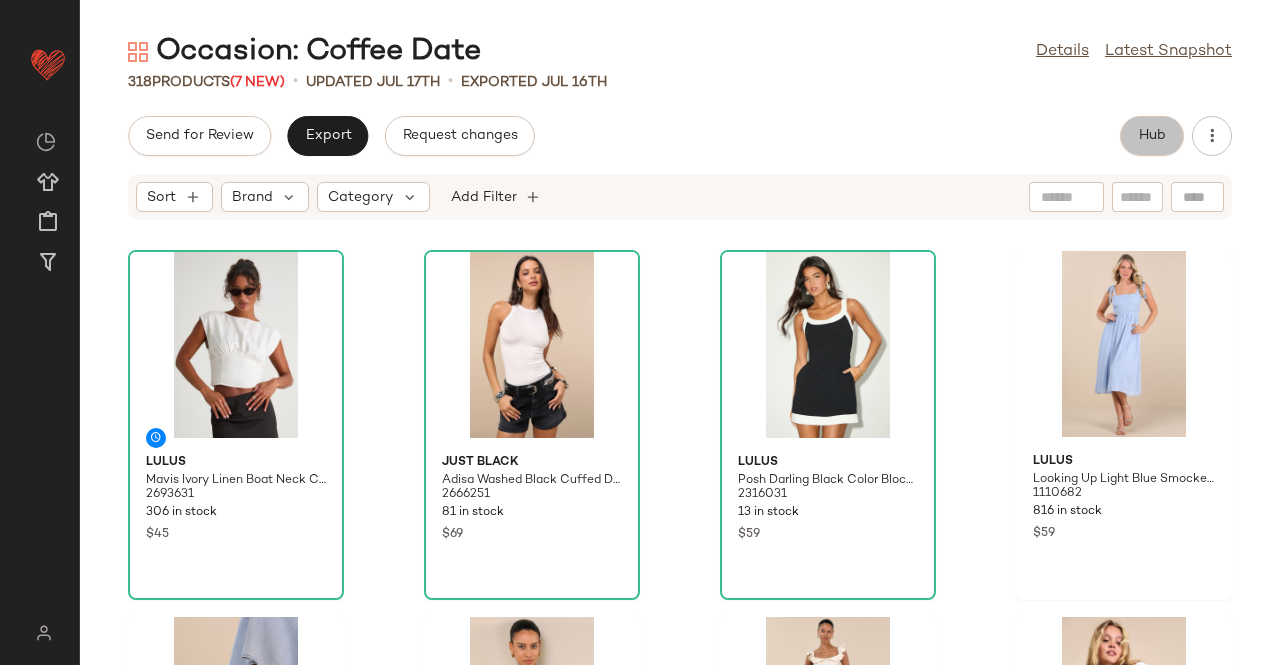 click on "Hub" 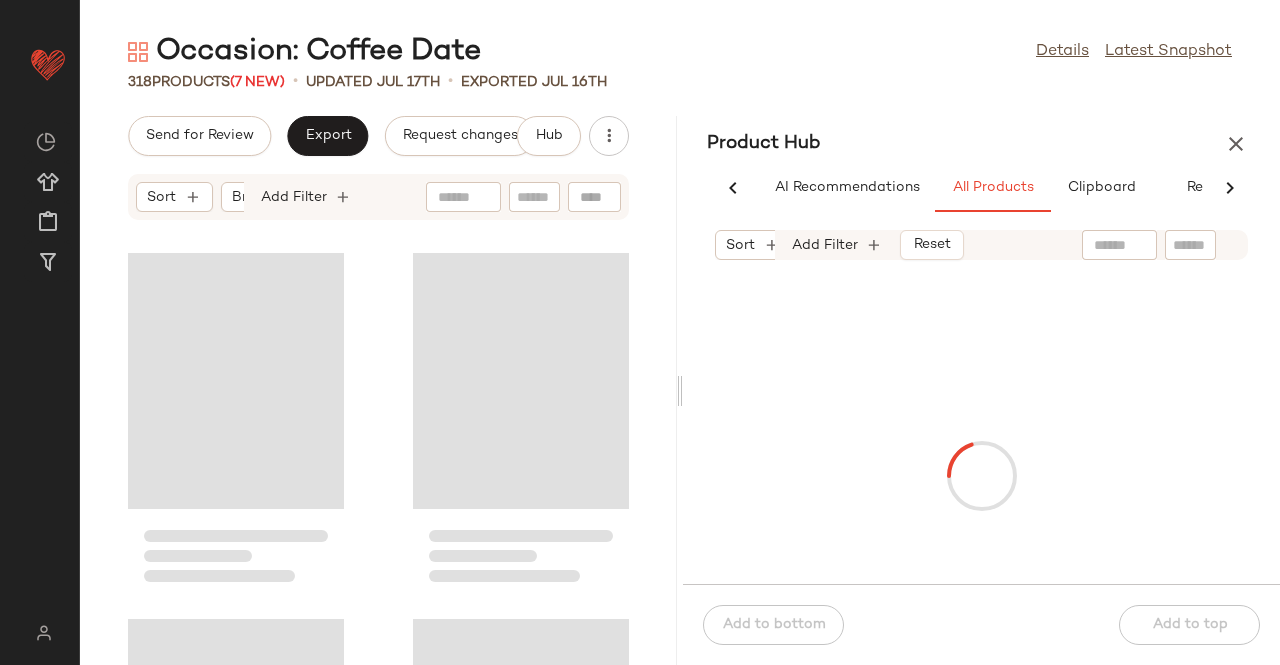 scroll, scrollTop: 0, scrollLeft: 62, axis: horizontal 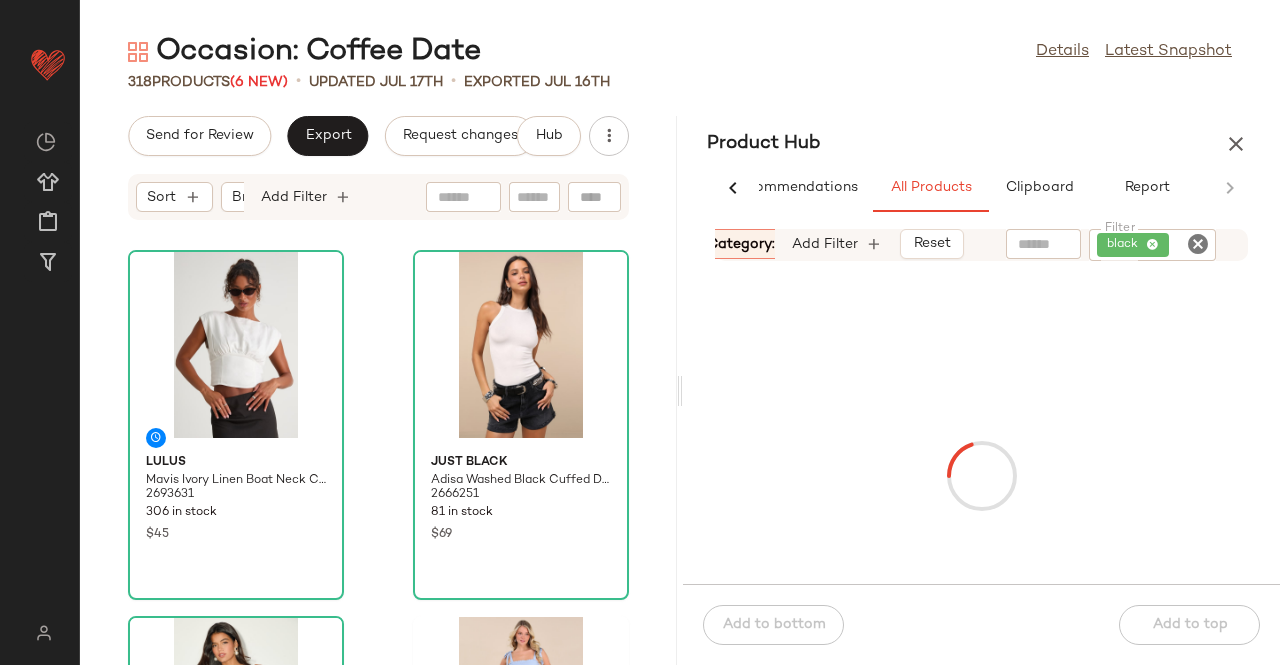 click on "Category:   bottom" at bounding box center [767, 244] 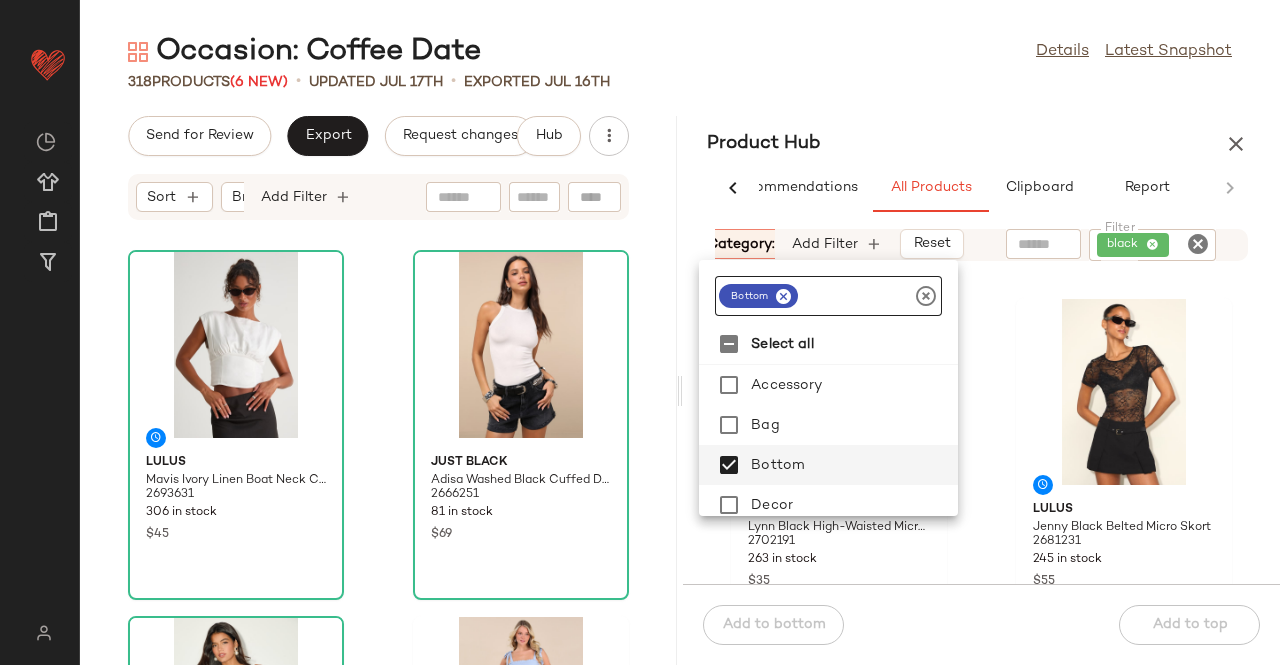 click on "bottom" 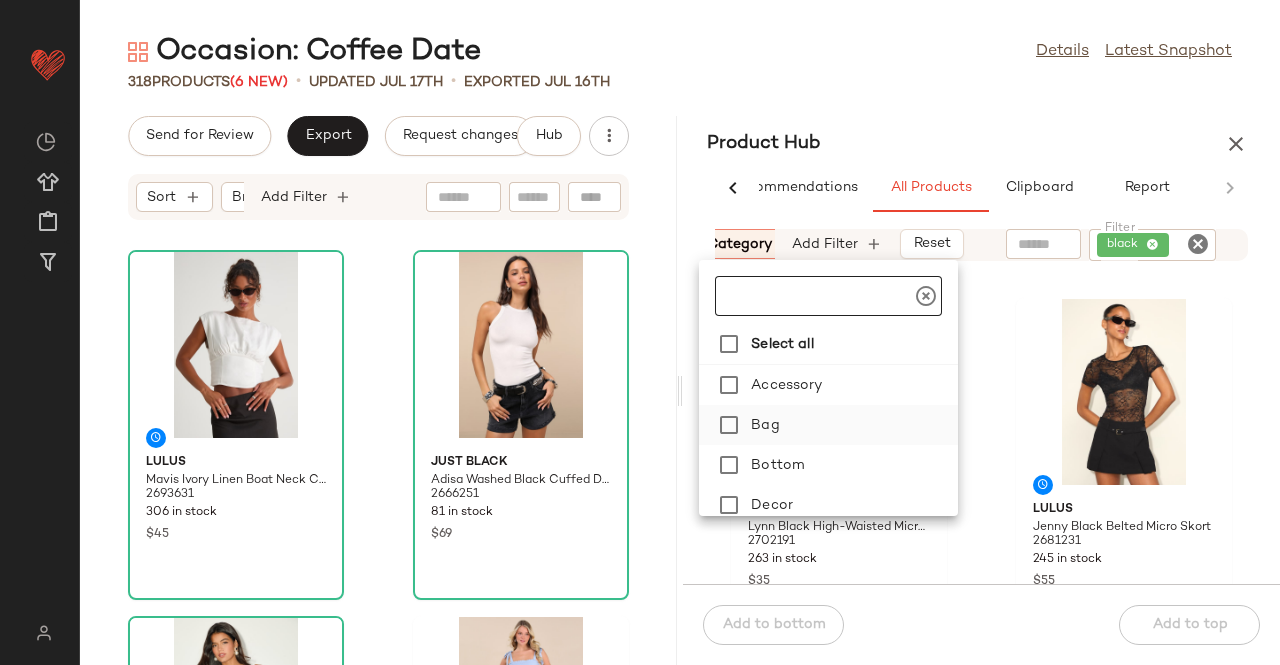 drag, startPoint x: 790, startPoint y: 415, endPoint x: 804, endPoint y: 417, distance: 14.142136 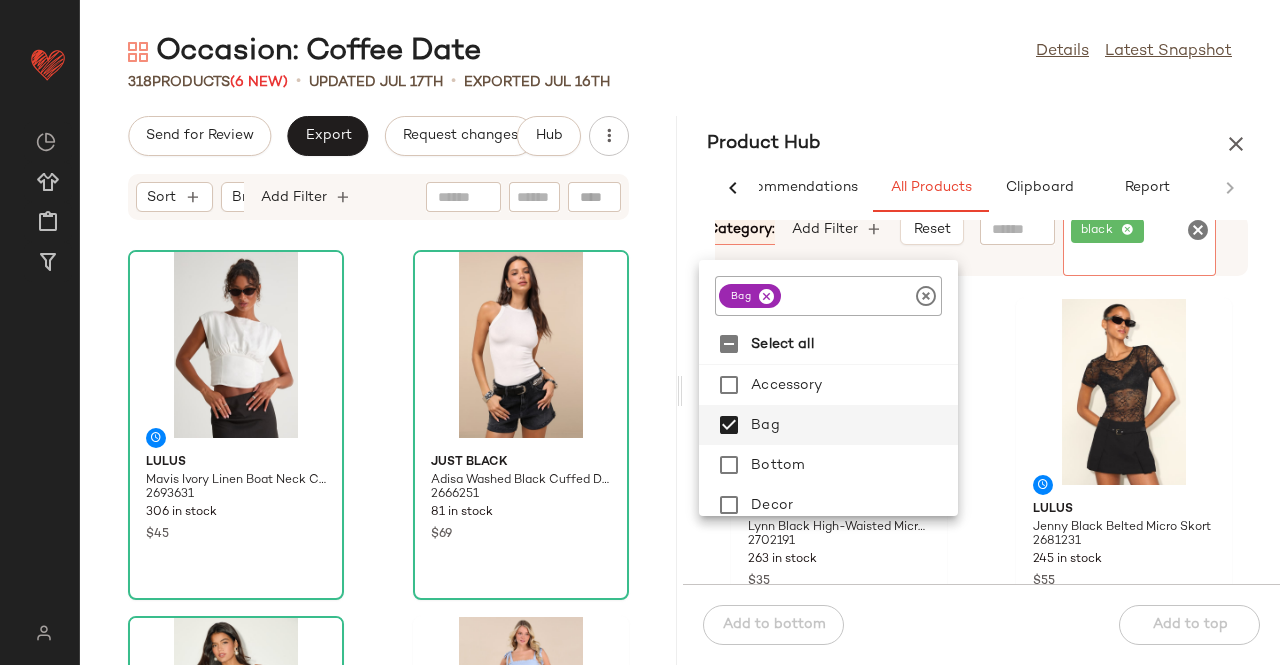 click on "black" 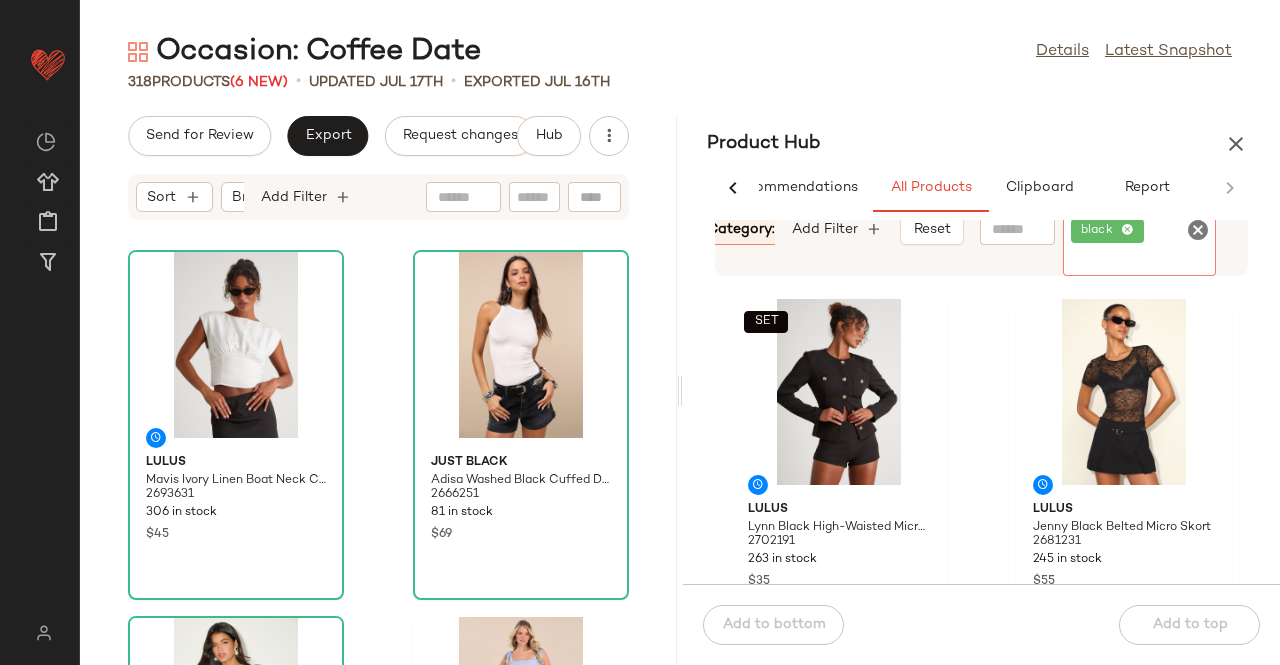 click on "black" 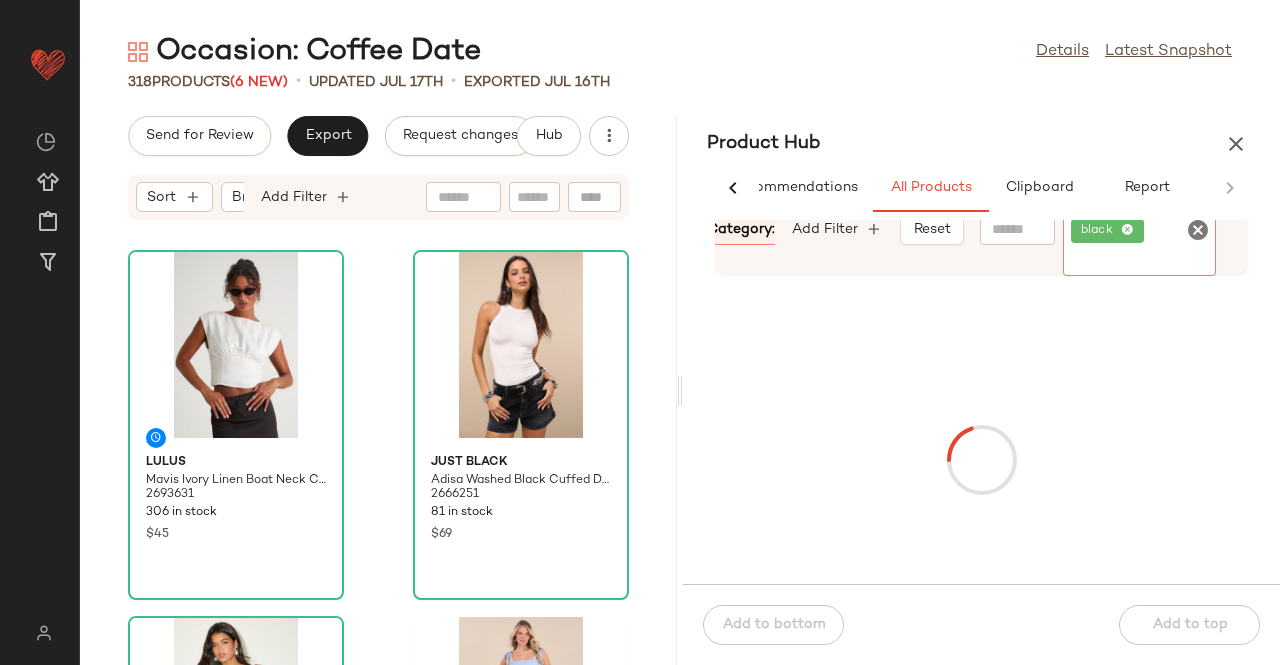 click 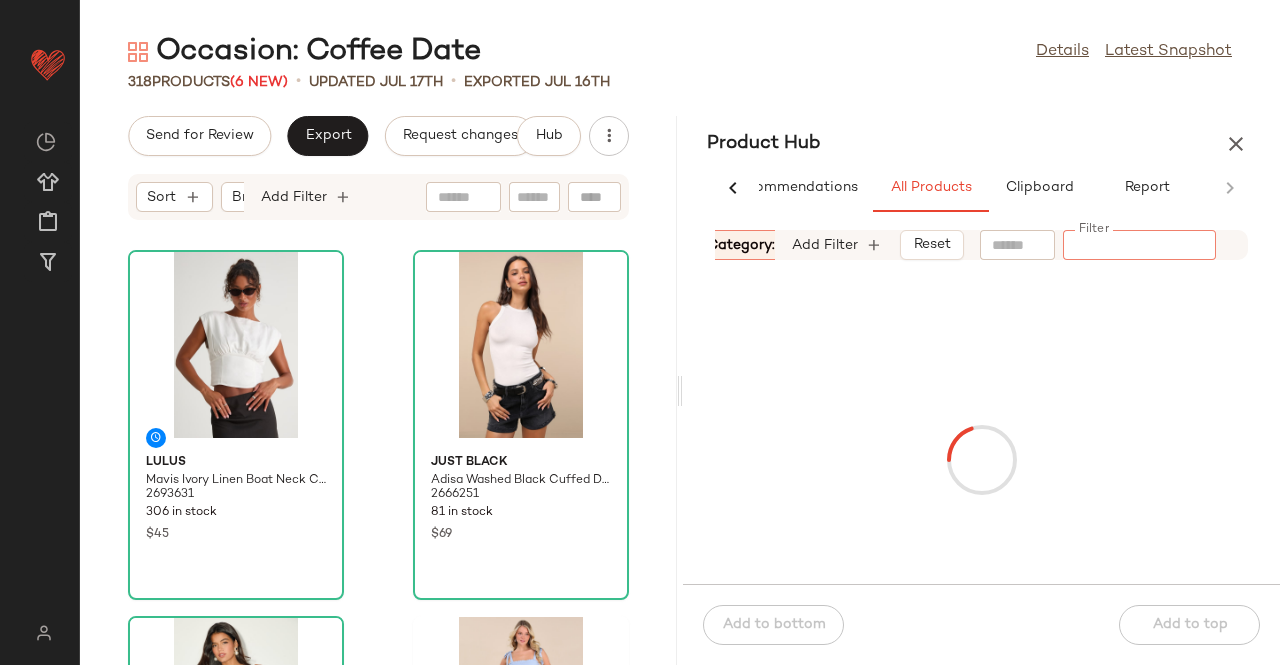 click on "Filter" 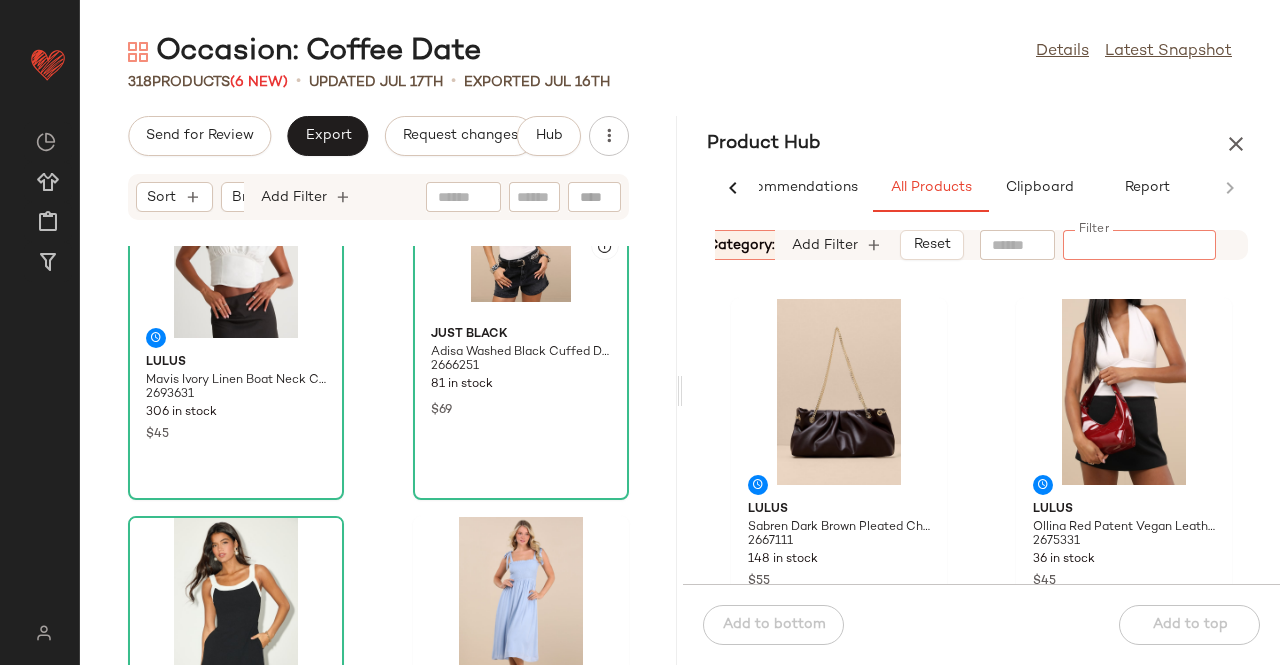 scroll, scrollTop: 200, scrollLeft: 0, axis: vertical 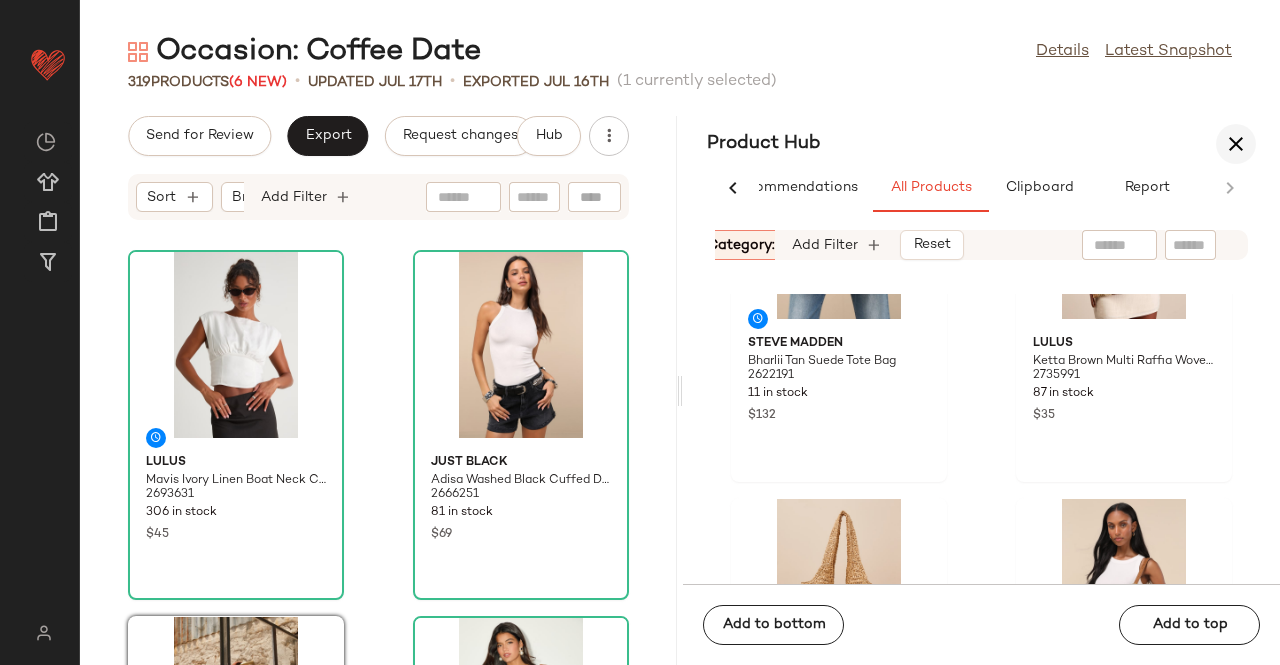 drag, startPoint x: 1229, startPoint y: 109, endPoint x: 1232, endPoint y: 125, distance: 16.27882 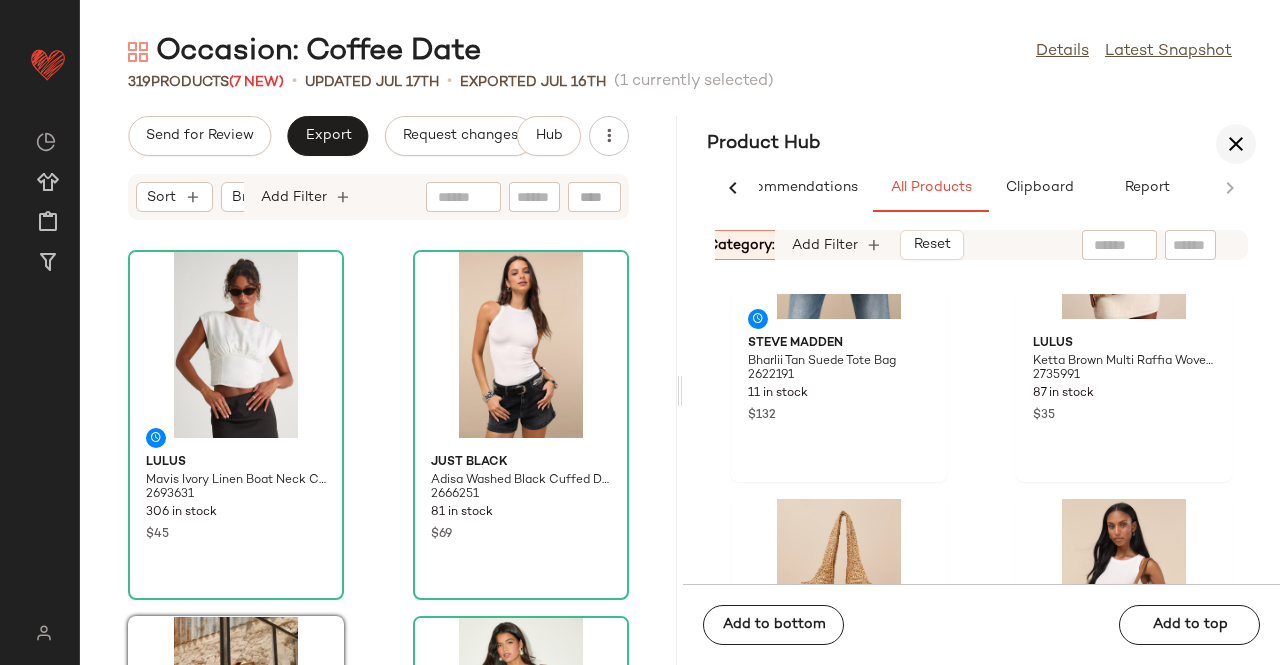 click at bounding box center (1236, 144) 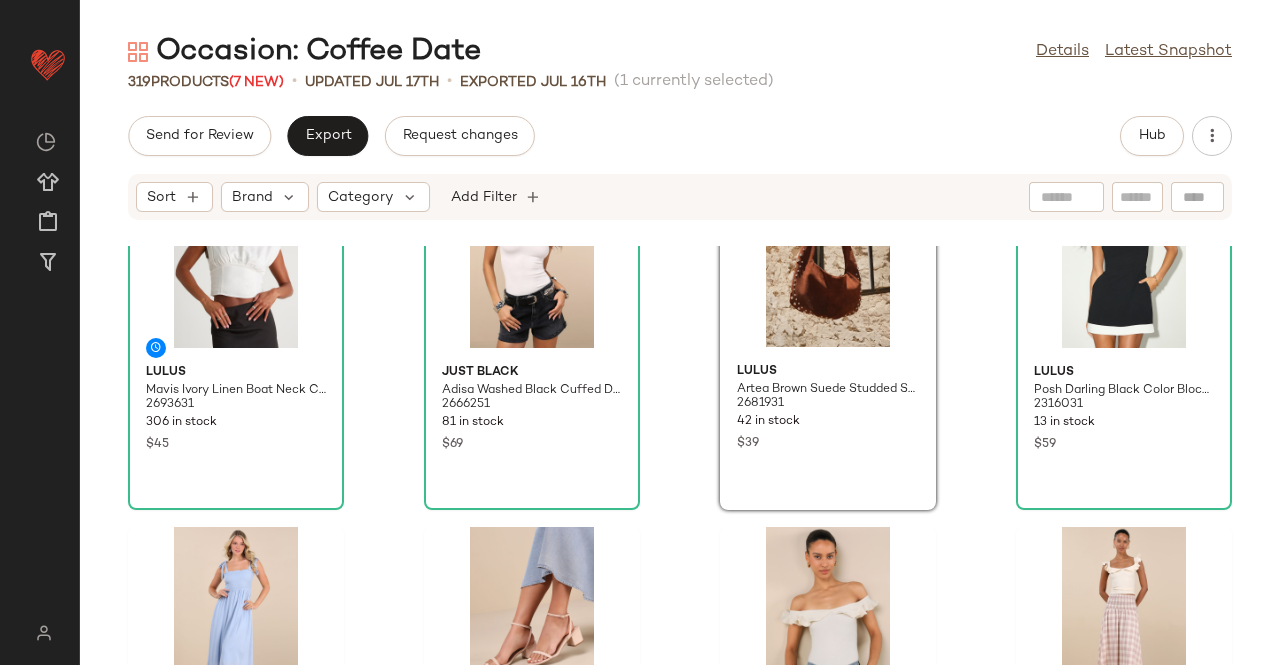 scroll, scrollTop: 0, scrollLeft: 0, axis: both 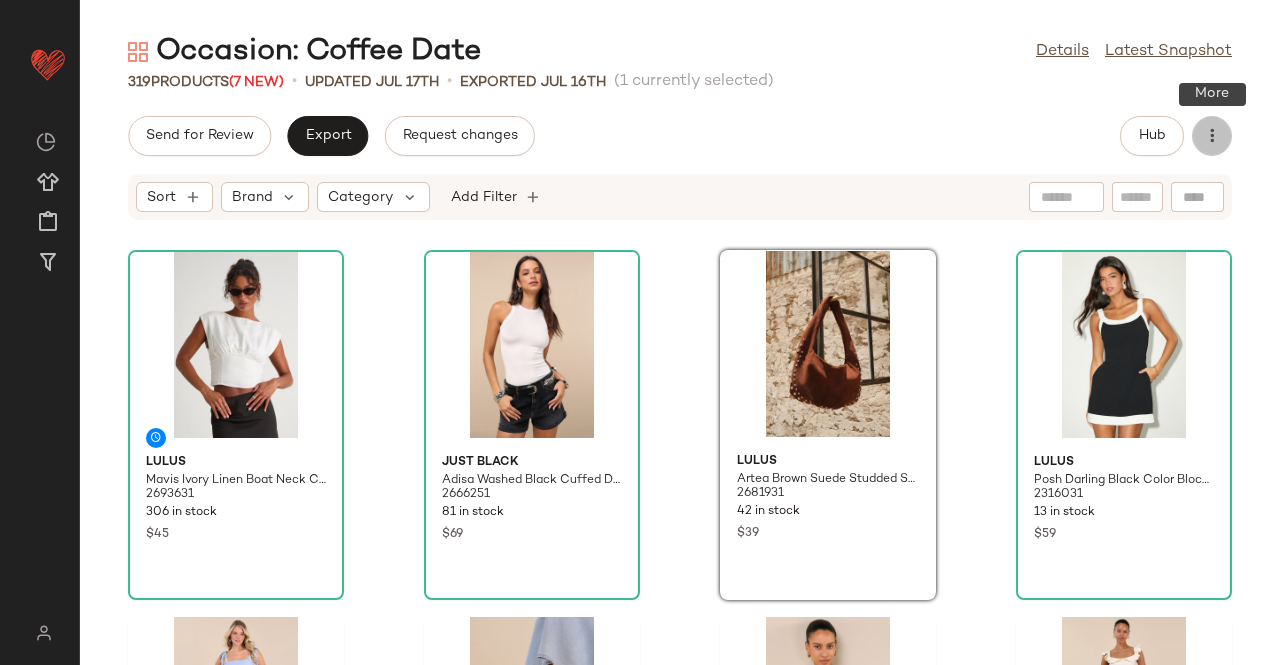 click 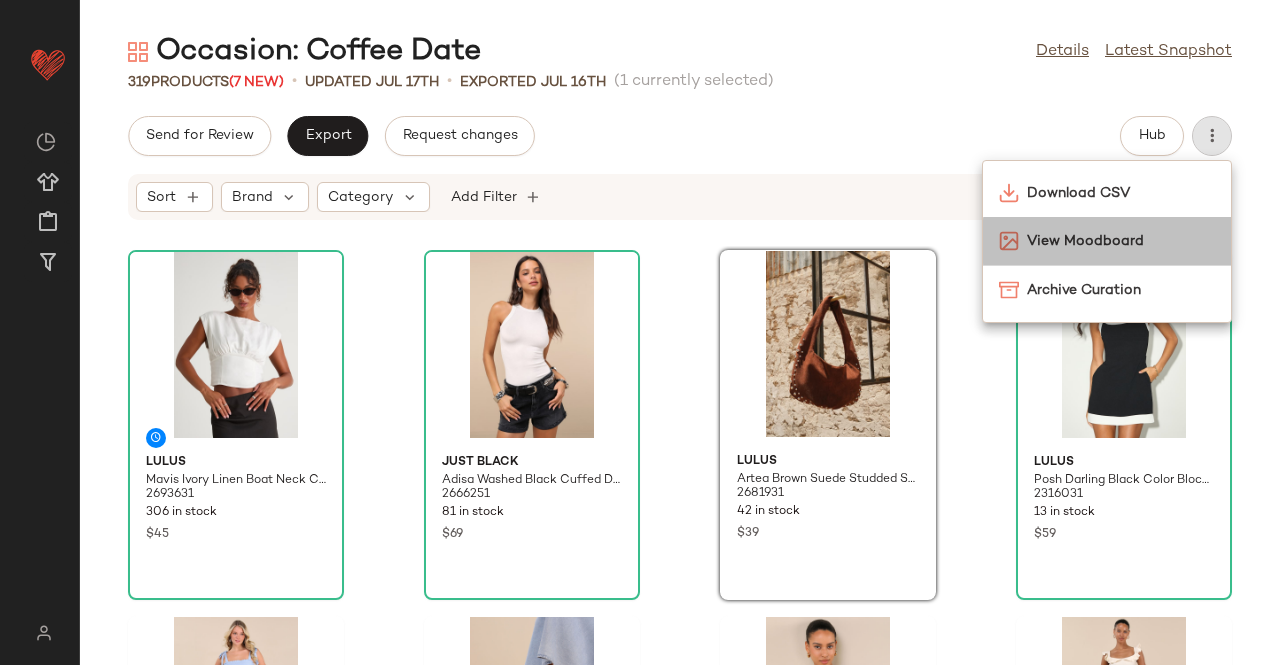click on "View Moodboard" at bounding box center (1121, 241) 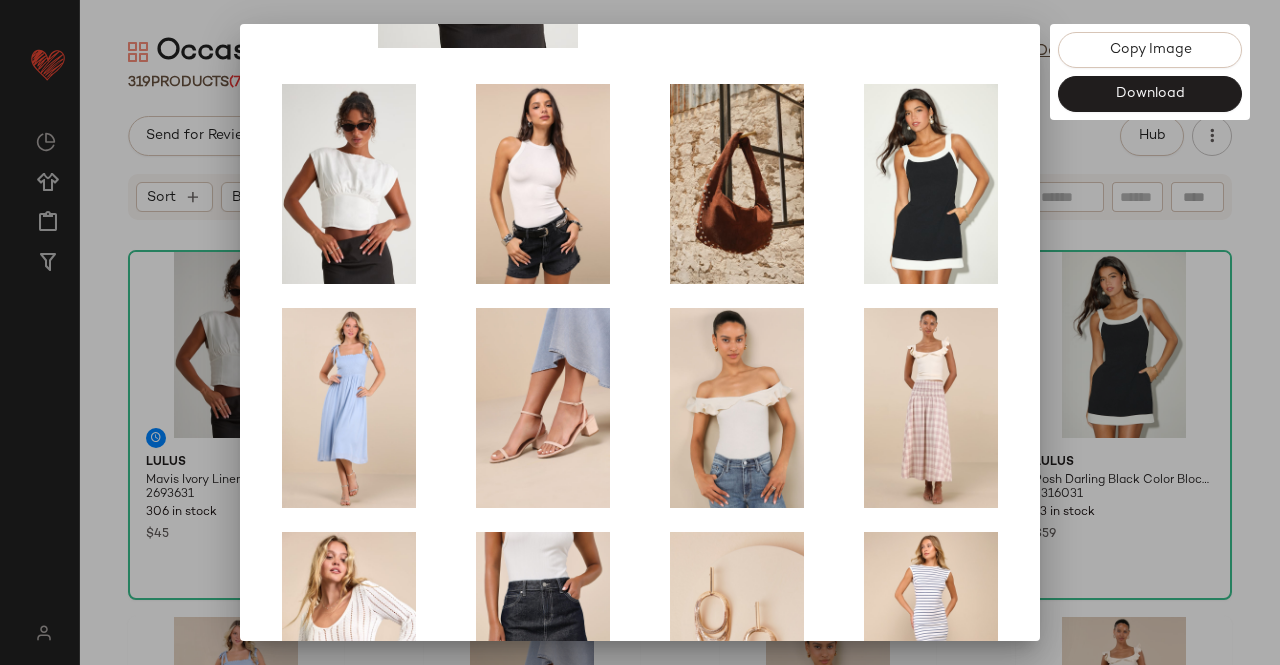 scroll, scrollTop: 414, scrollLeft: 0, axis: vertical 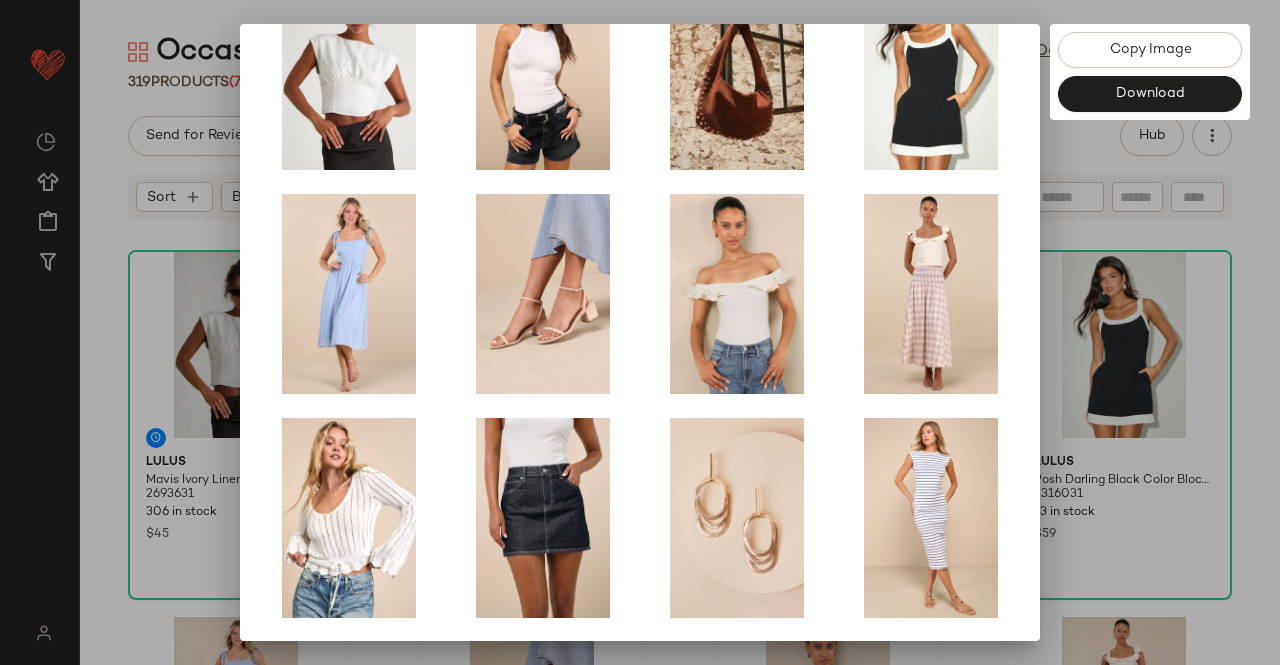 click at bounding box center (640, 332) 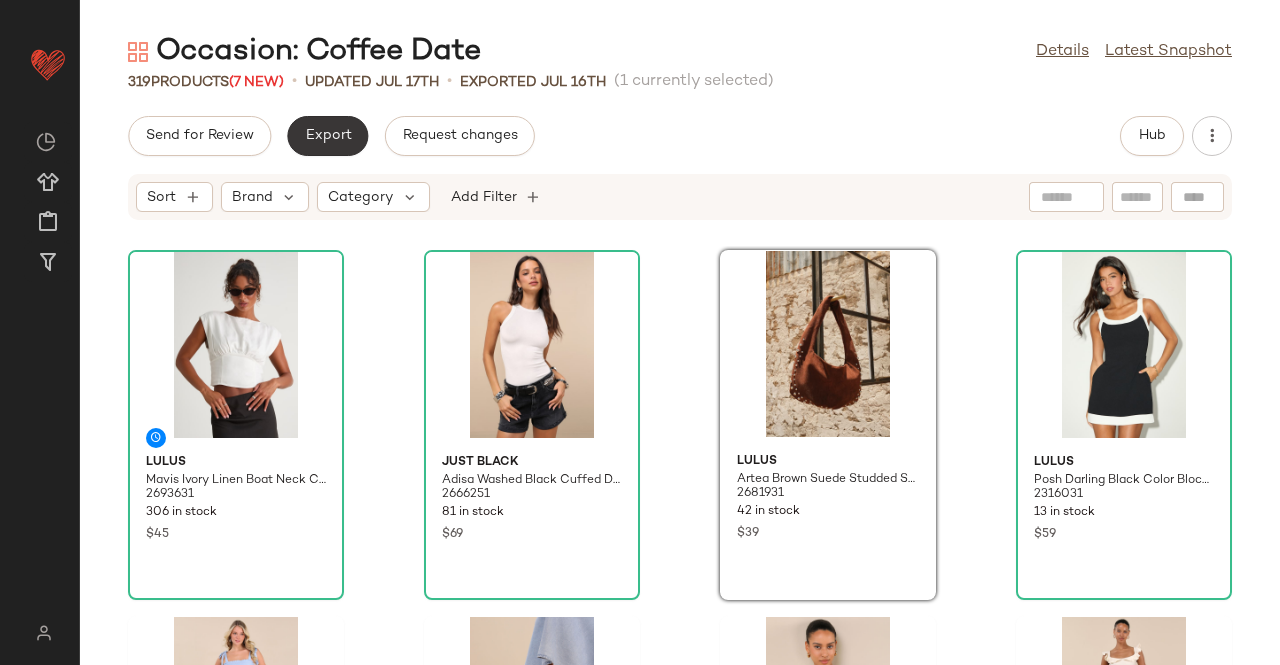 click on "Export" 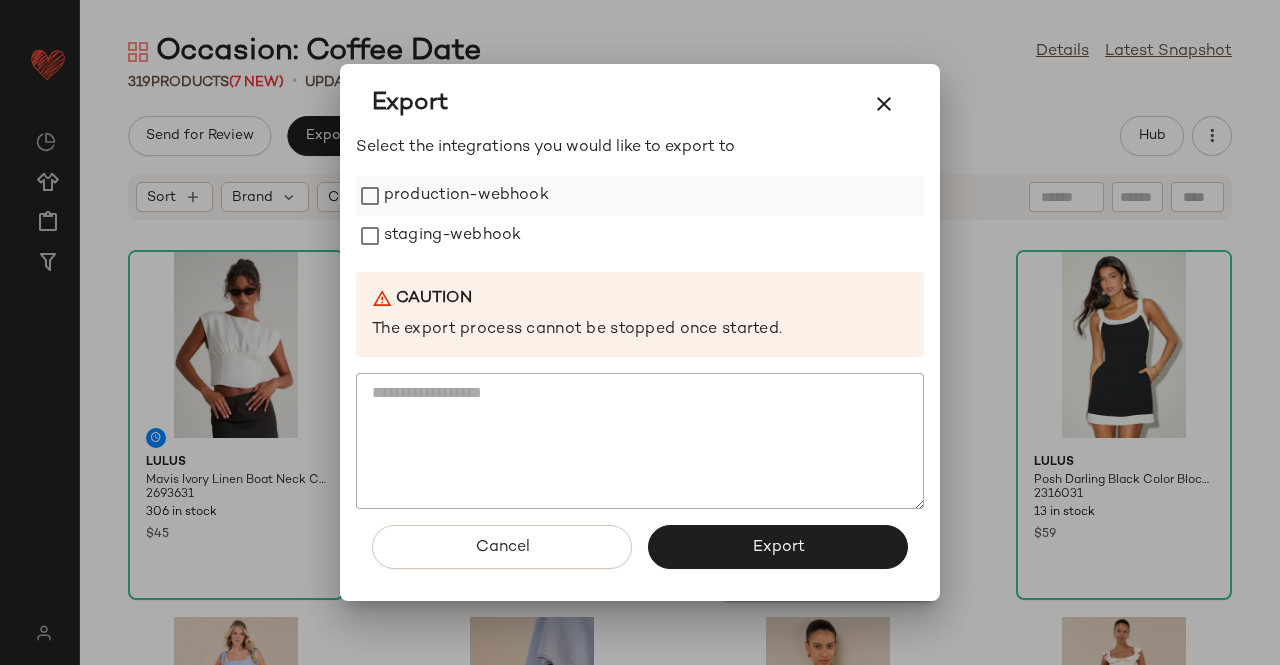 click on "production-webhook" 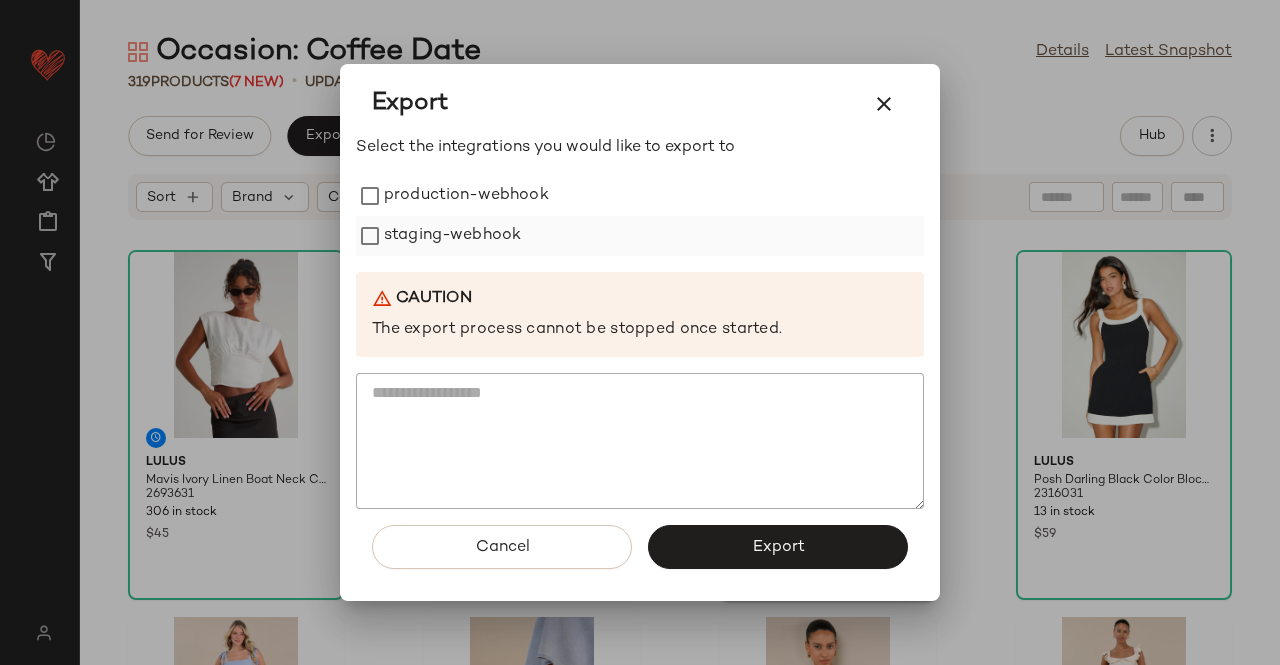 click on "staging-webhook" at bounding box center [452, 236] 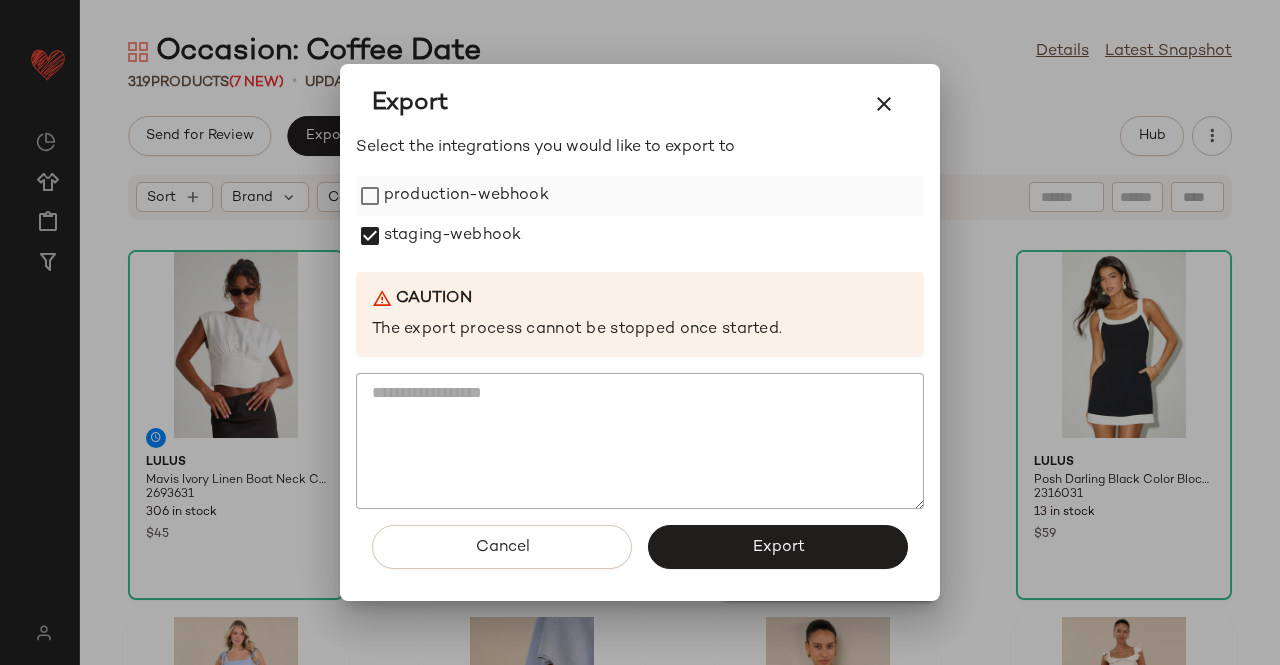 click on "production-webhook" at bounding box center [466, 196] 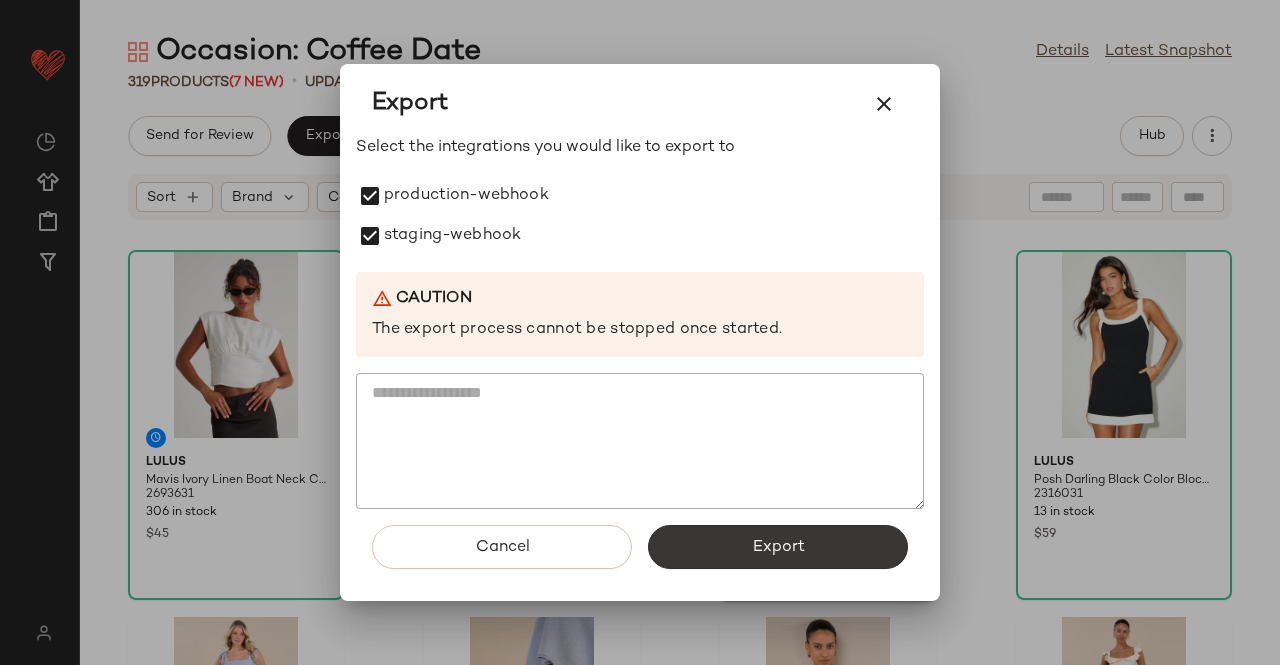 click on "Export" at bounding box center [778, 547] 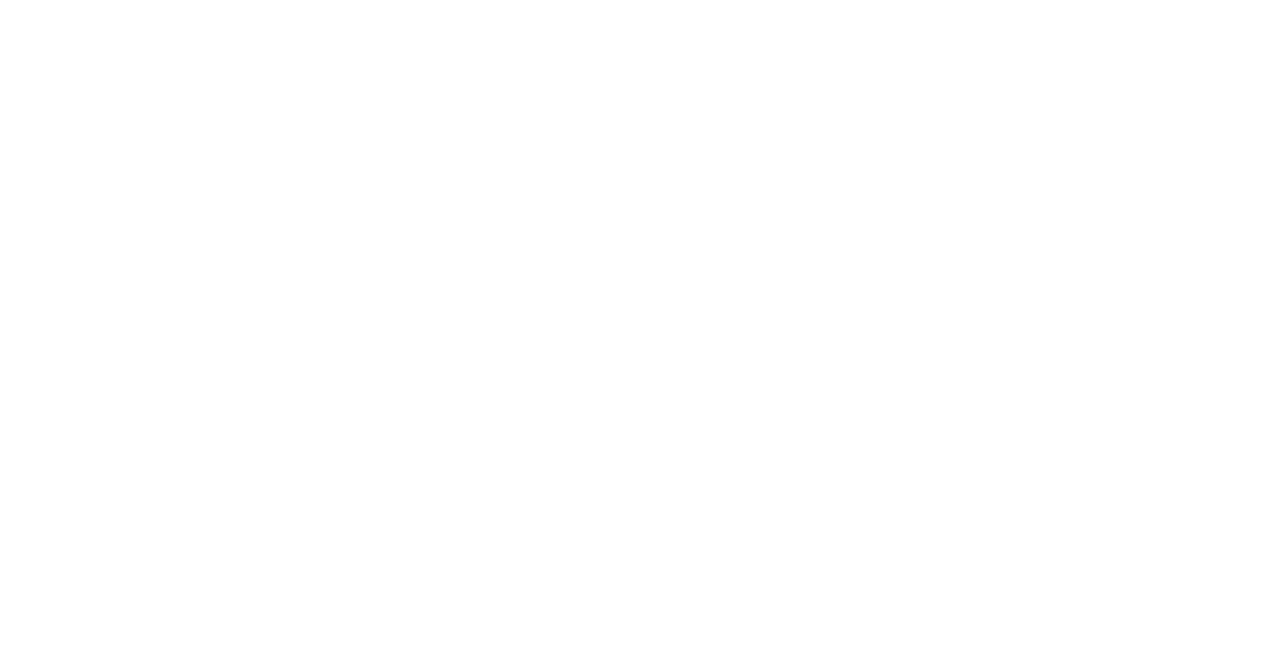 scroll, scrollTop: 0, scrollLeft: 0, axis: both 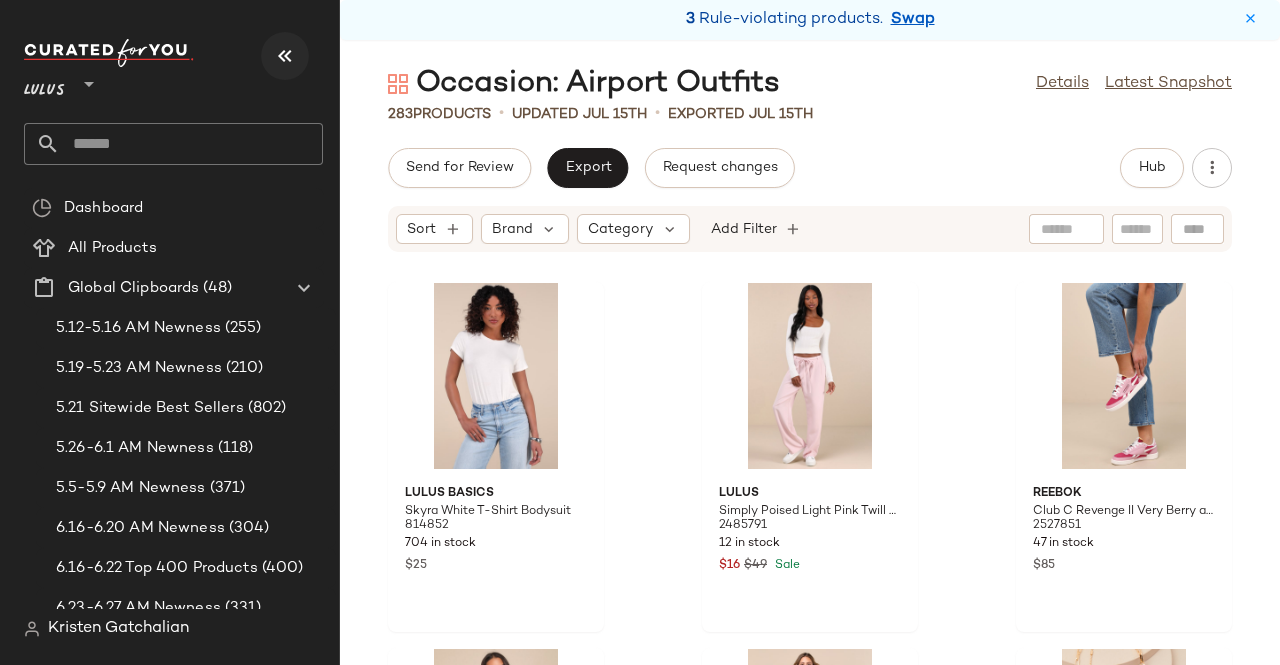 drag, startPoint x: 242, startPoint y: 55, endPoint x: 288, endPoint y: 50, distance: 46.270943 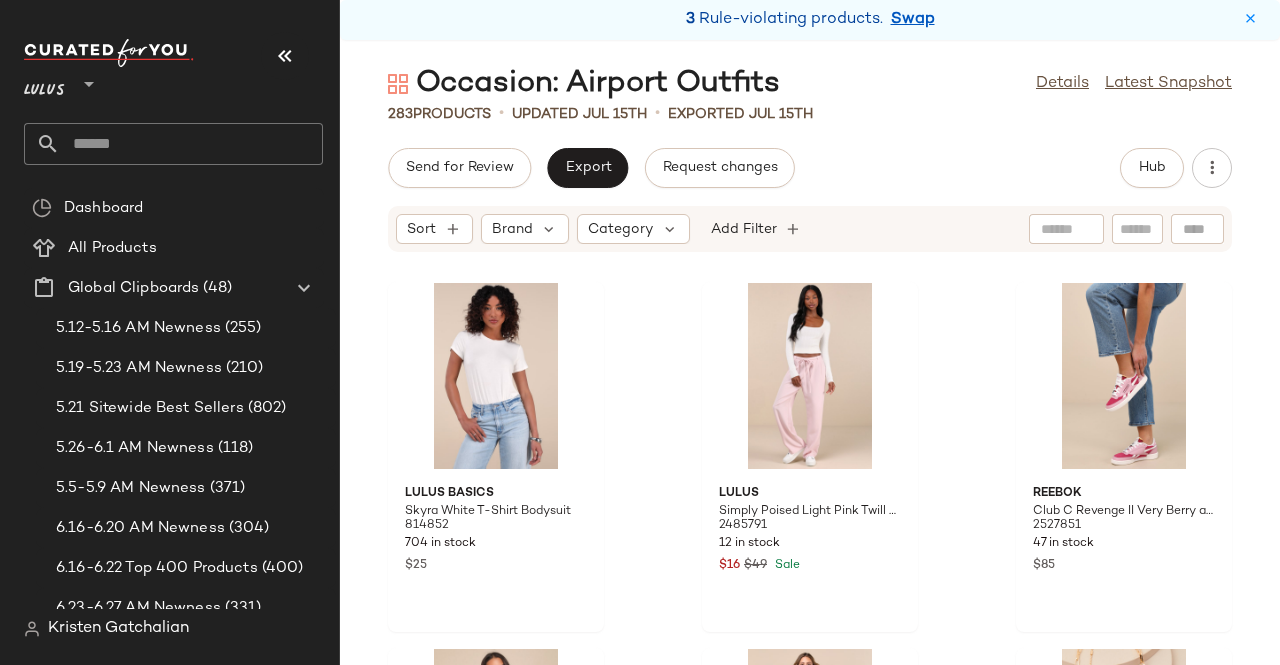 drag, startPoint x: 288, startPoint y: 50, endPoint x: 302, endPoint y: 50, distance: 14 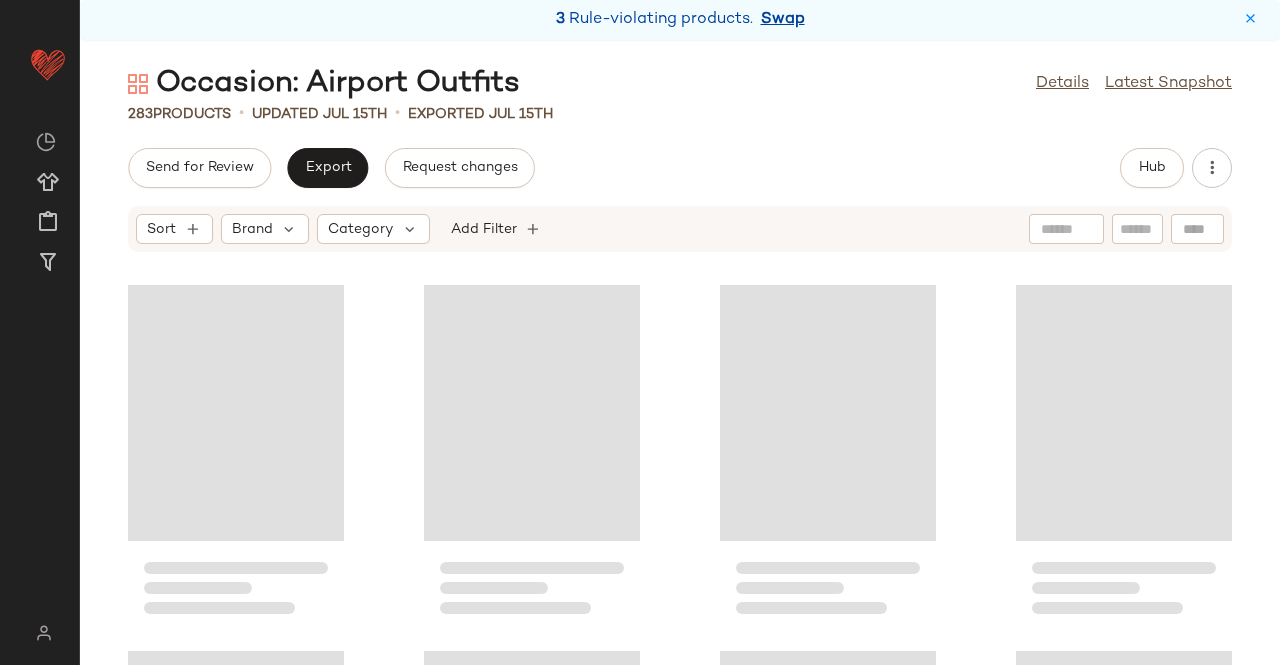 click on "Swap" at bounding box center [783, 20] 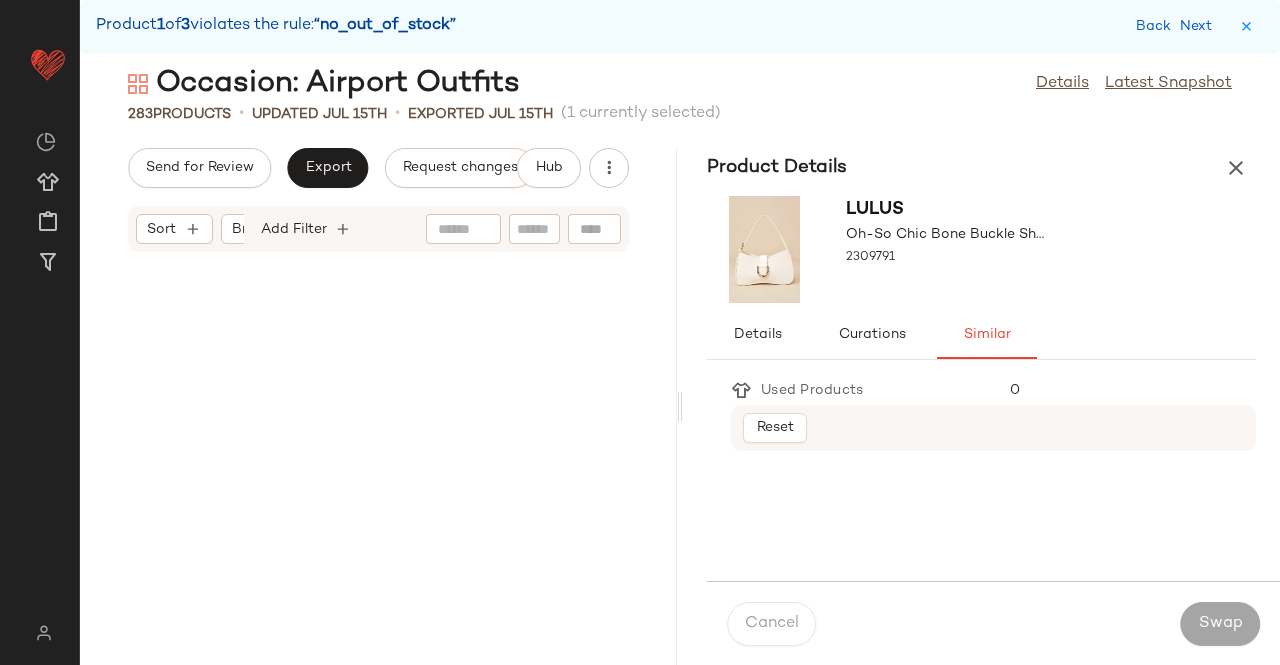 scroll, scrollTop: 15006, scrollLeft: 0, axis: vertical 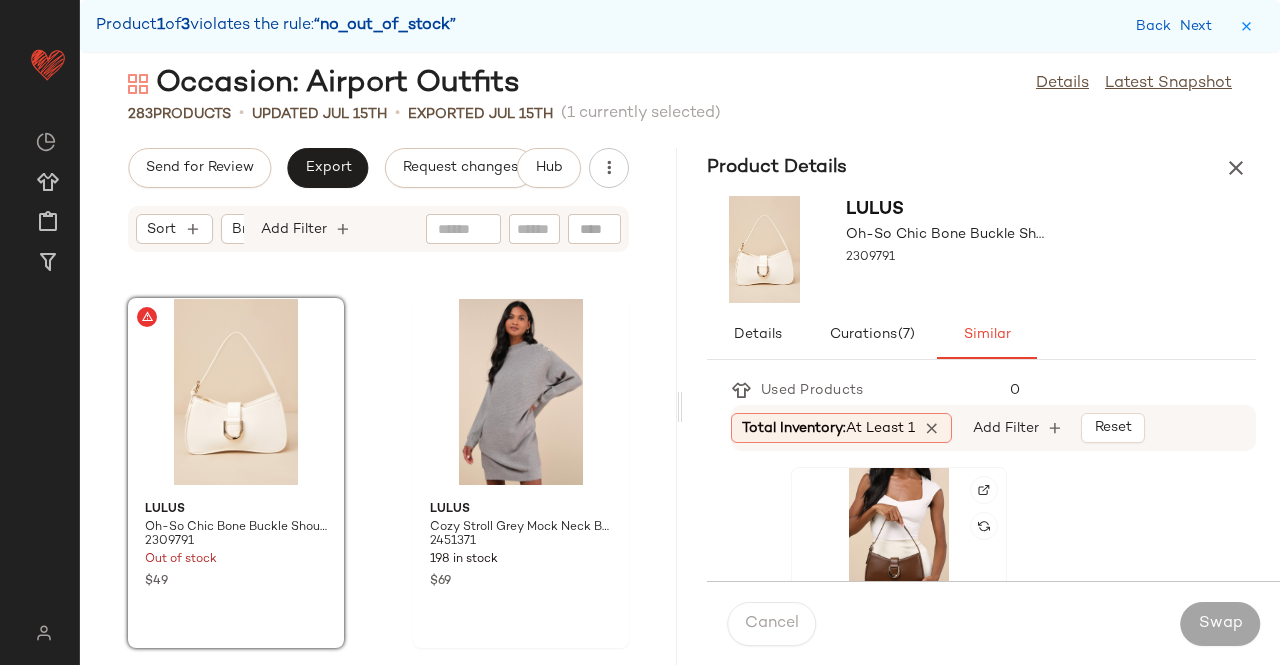click 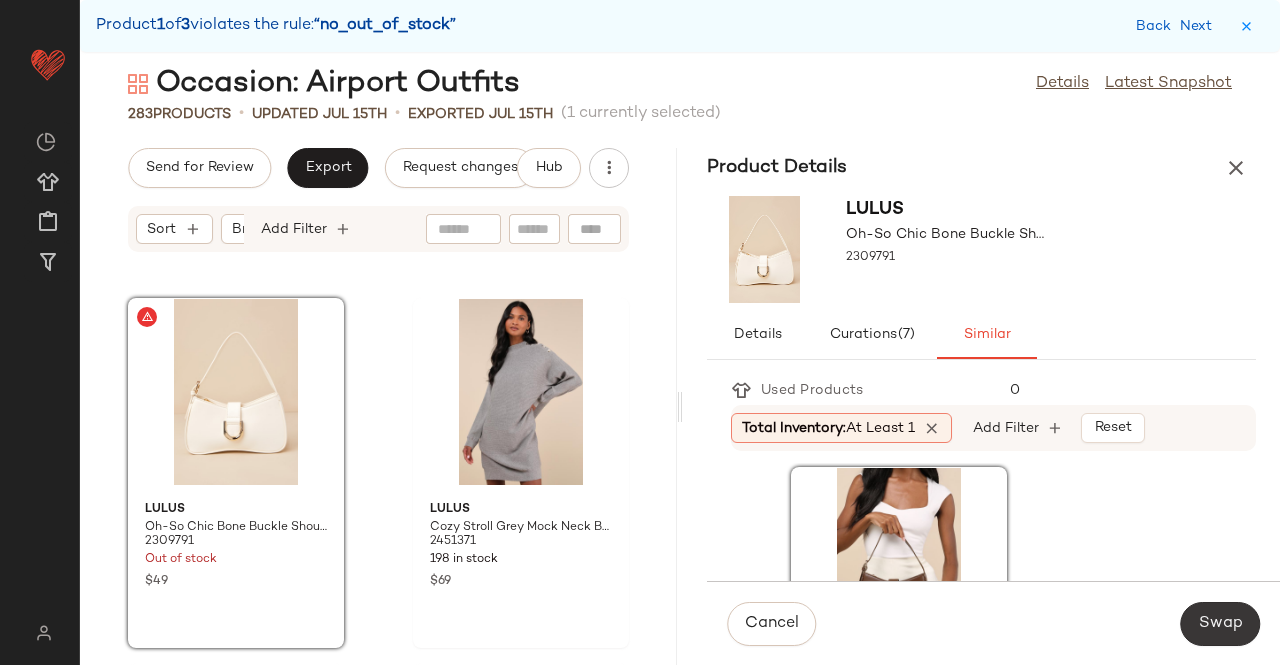 click on "Swap" at bounding box center [1220, 624] 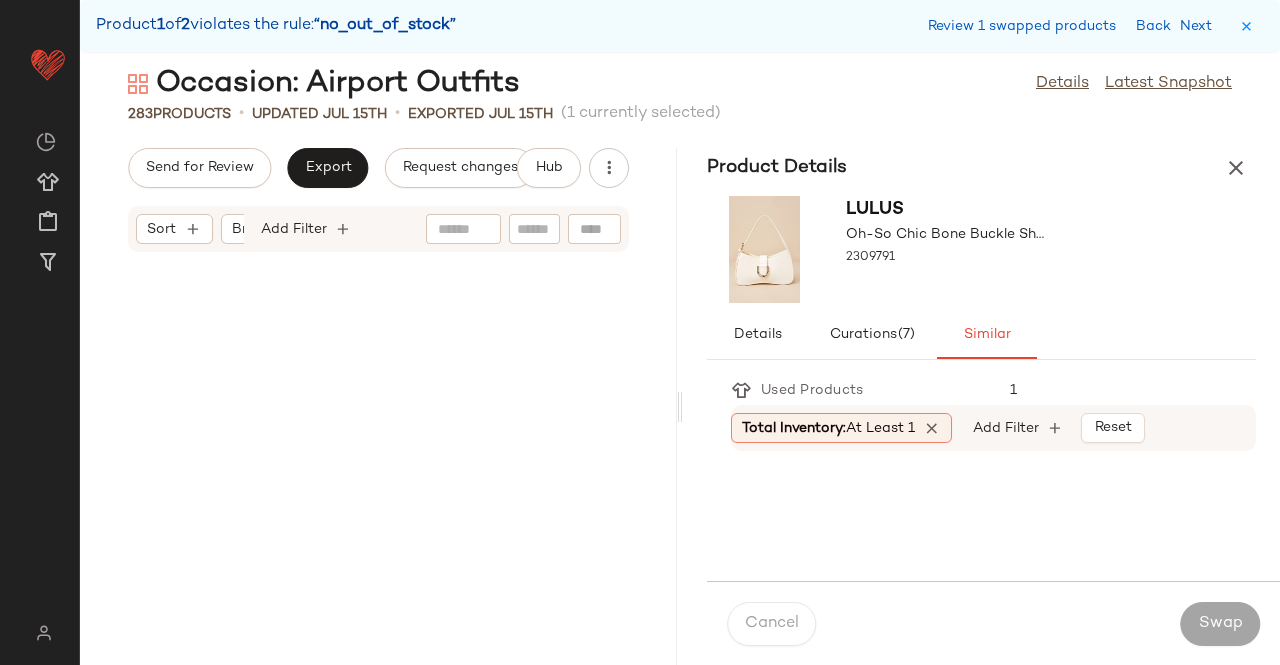 scroll, scrollTop: 32208, scrollLeft: 0, axis: vertical 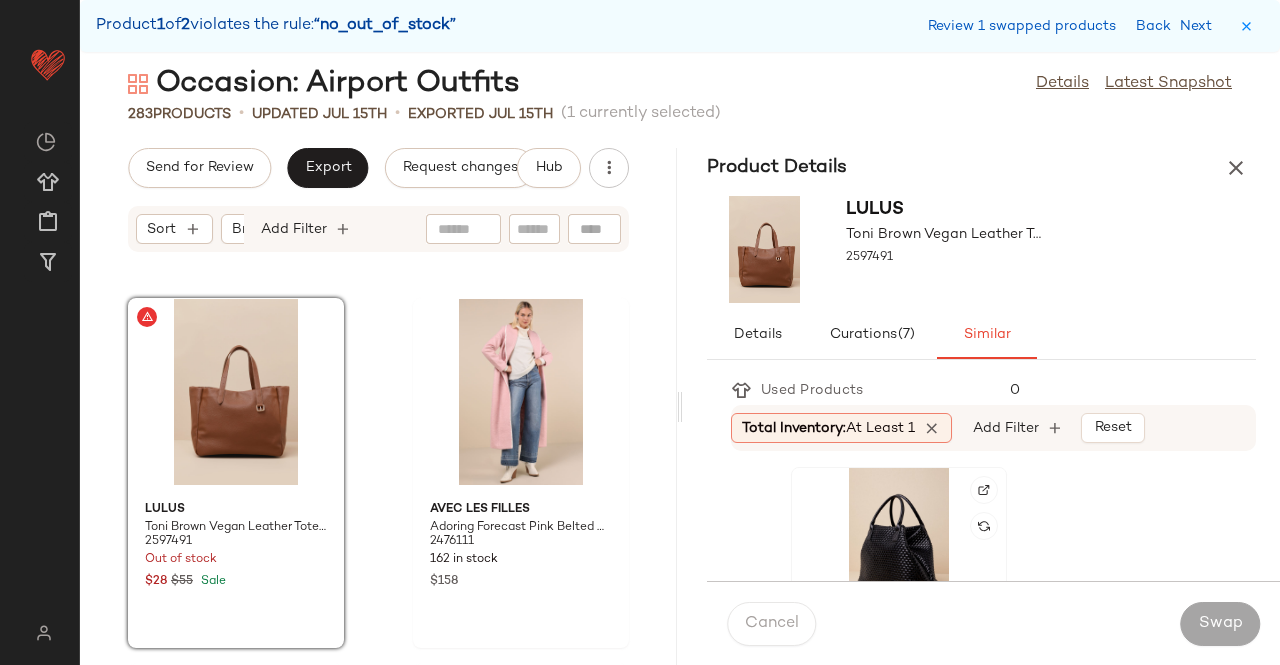 click 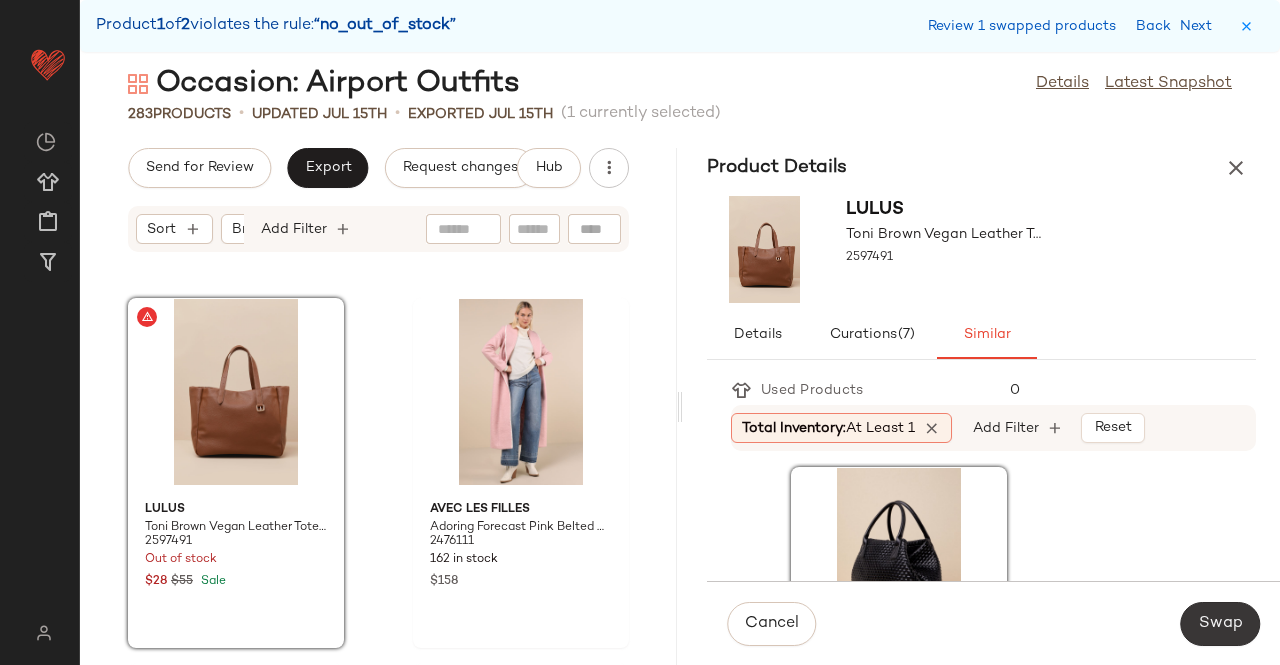 click on "Swap" 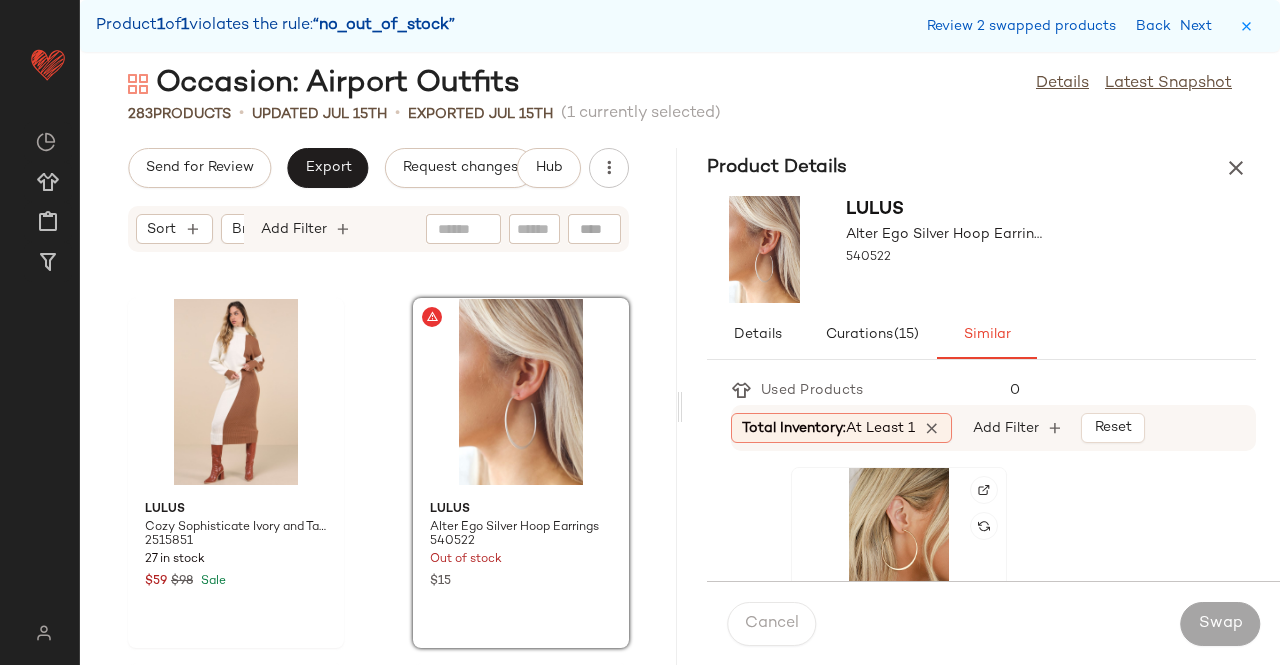 click 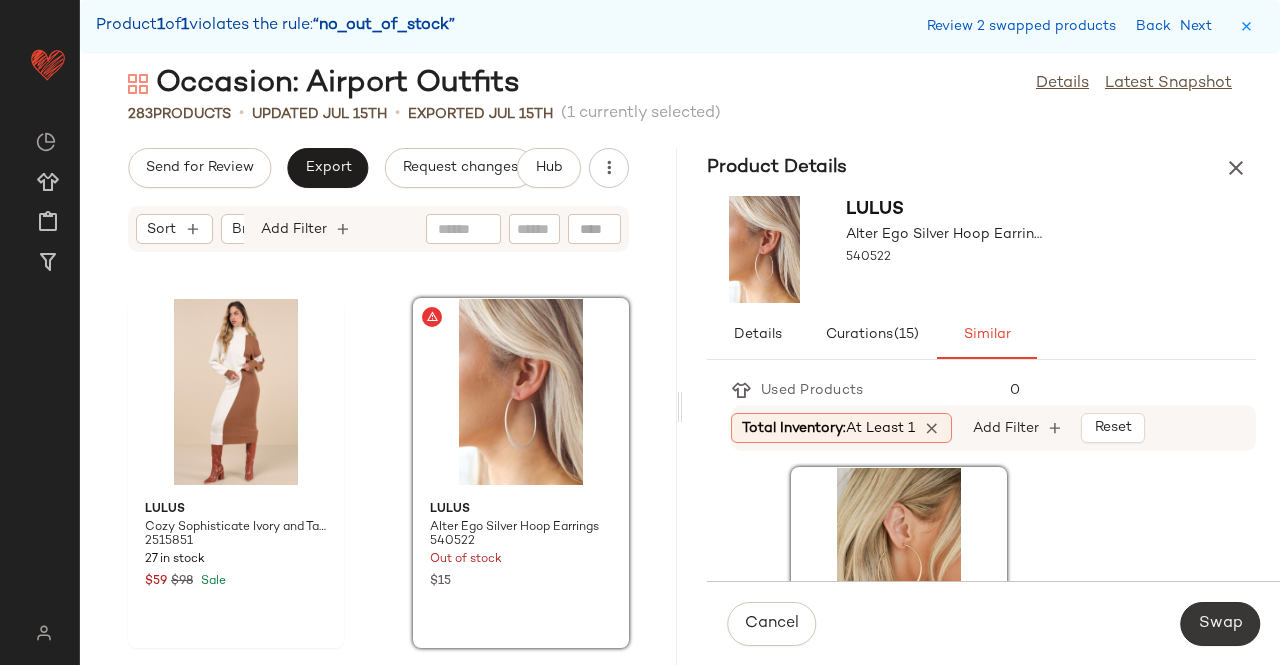 click on "Swap" 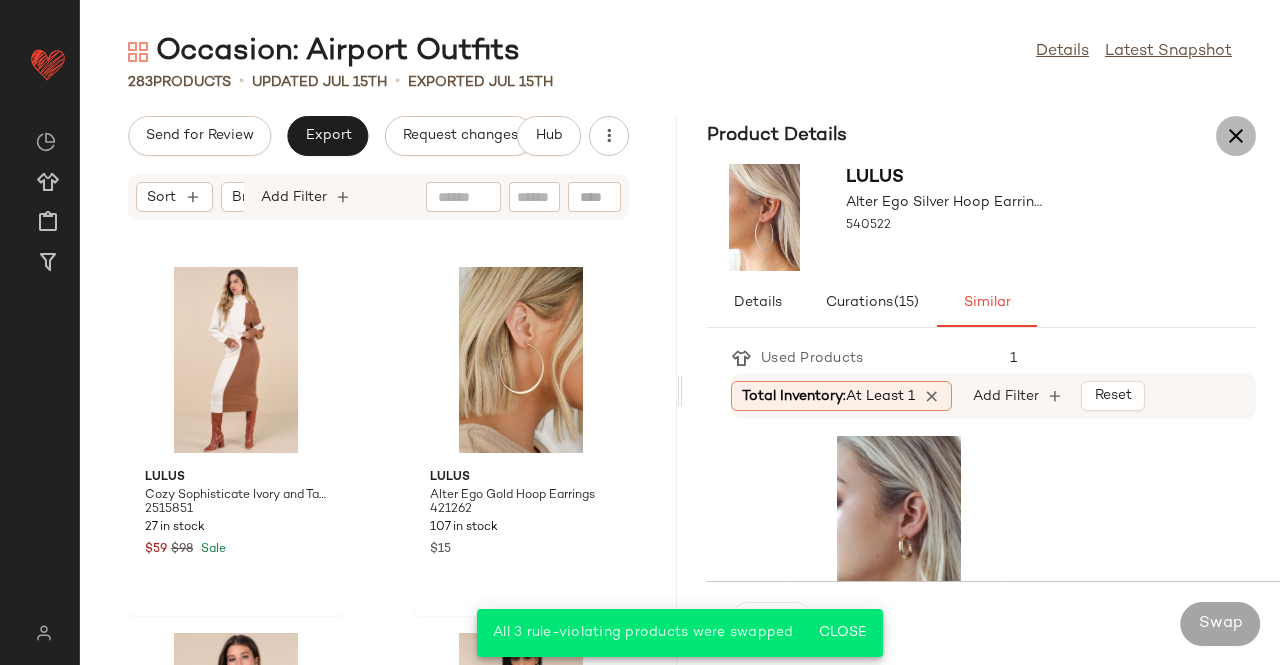 click at bounding box center (1236, 136) 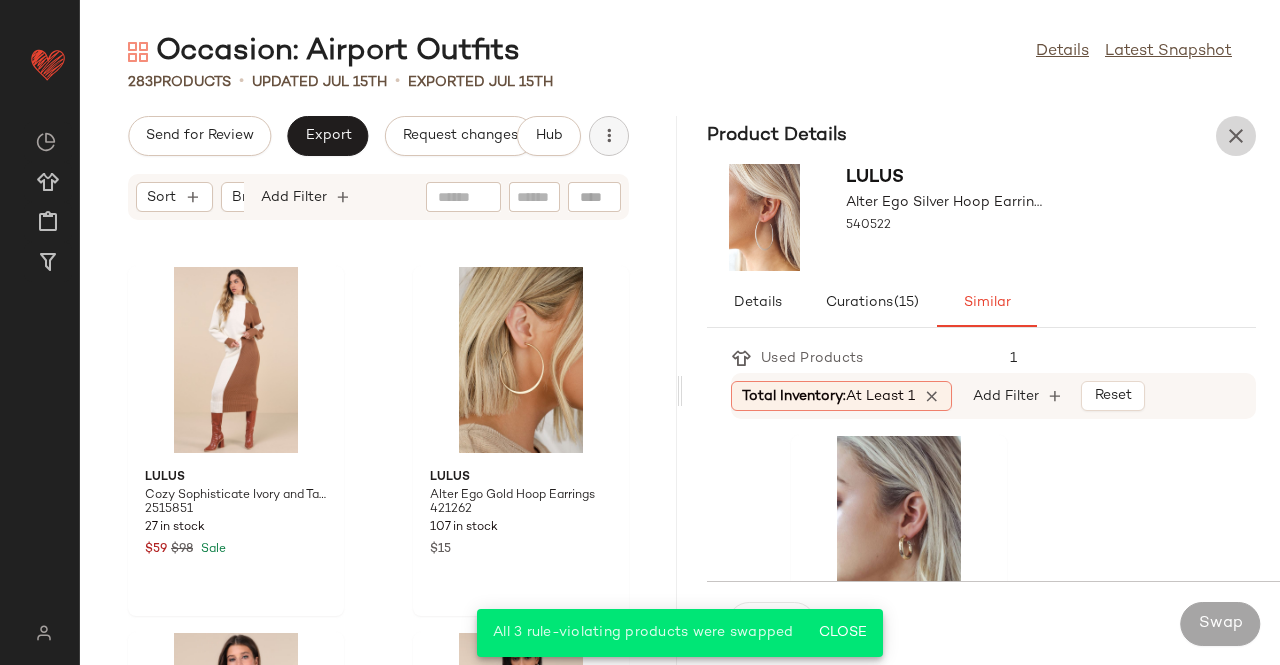 scroll, scrollTop: 25570, scrollLeft: 0, axis: vertical 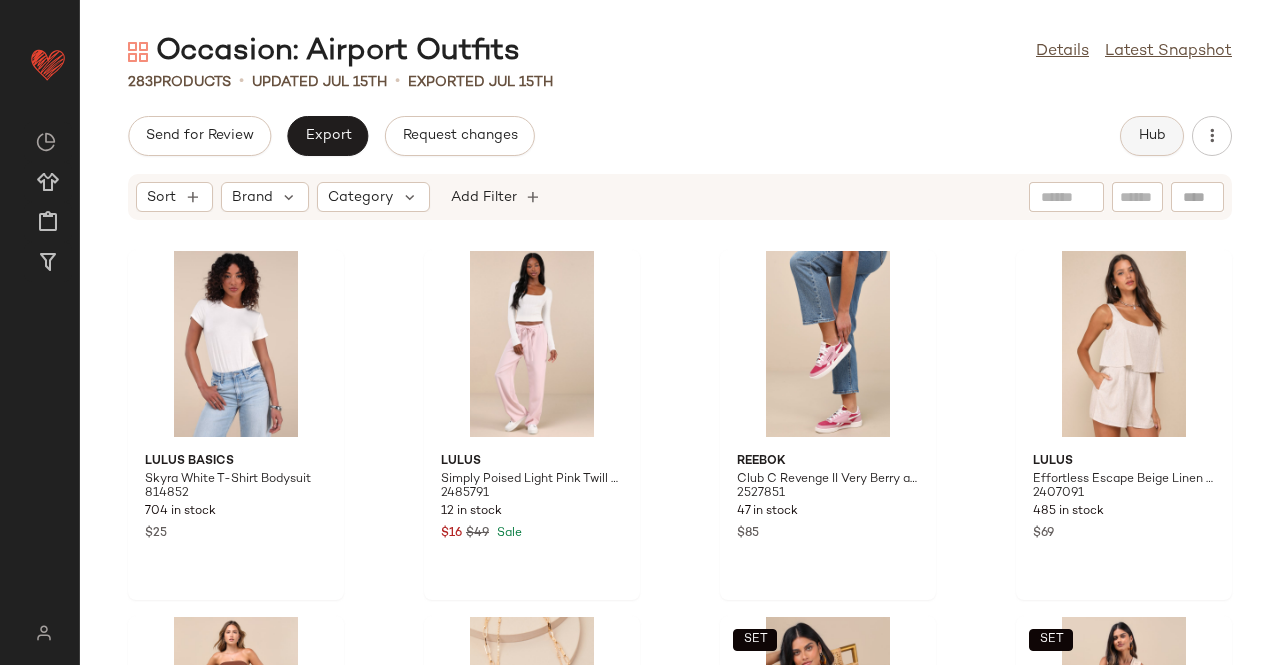 click on "Hub" at bounding box center (1152, 136) 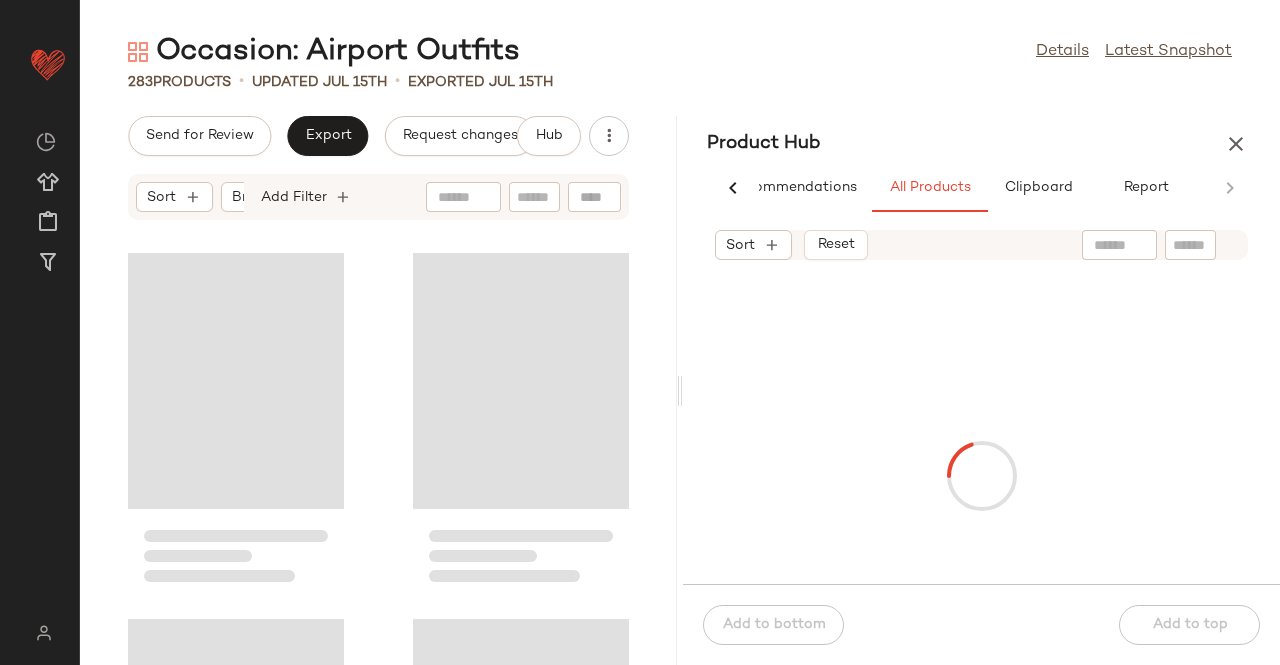 scroll, scrollTop: 0, scrollLeft: 62, axis: horizontal 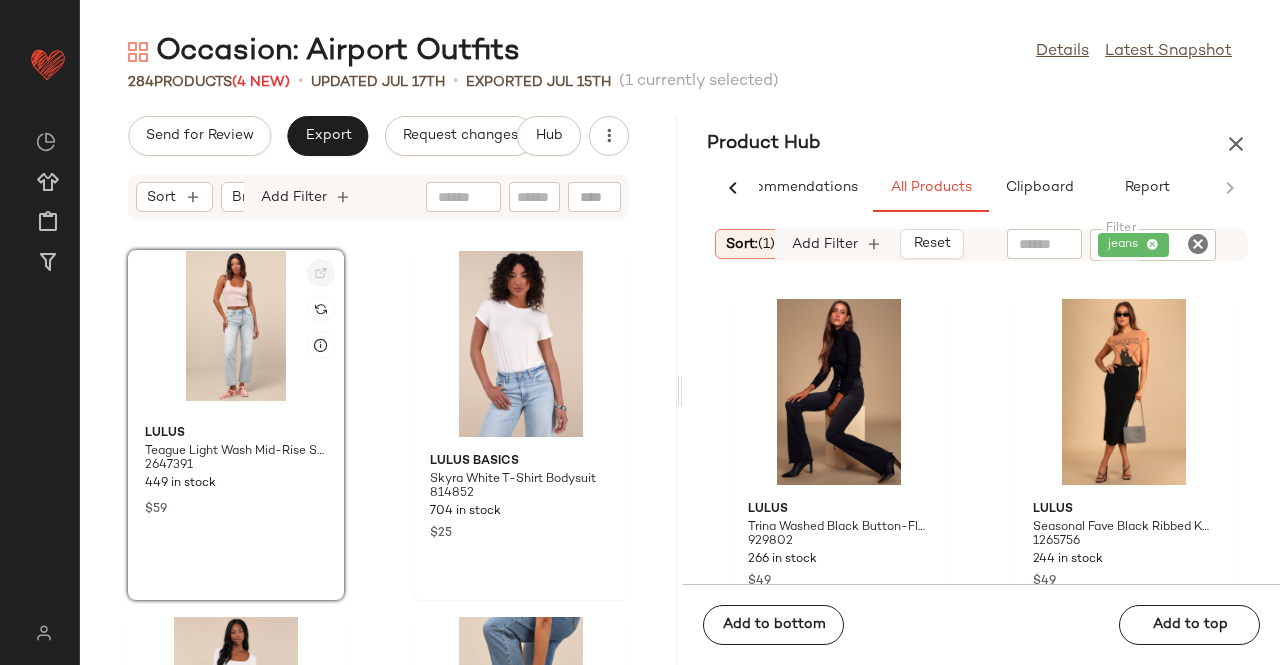 click 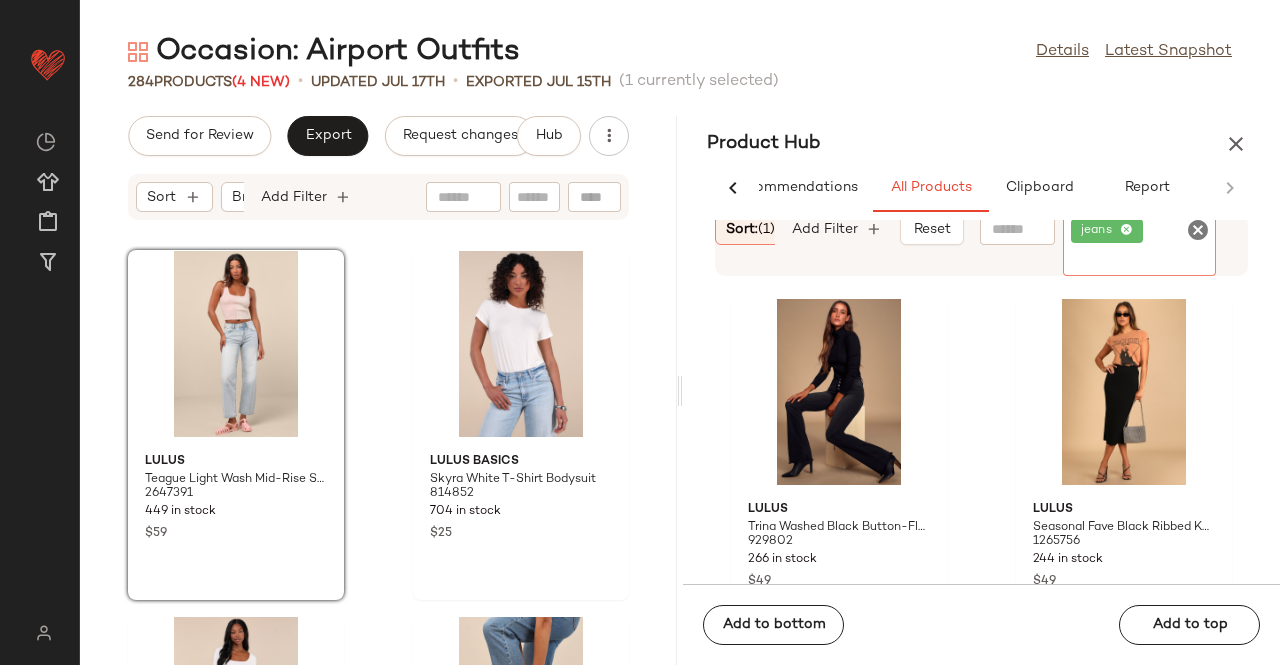 drag, startPoint x: 1148, startPoint y: 250, endPoint x: 1141, endPoint y: 233, distance: 18.384777 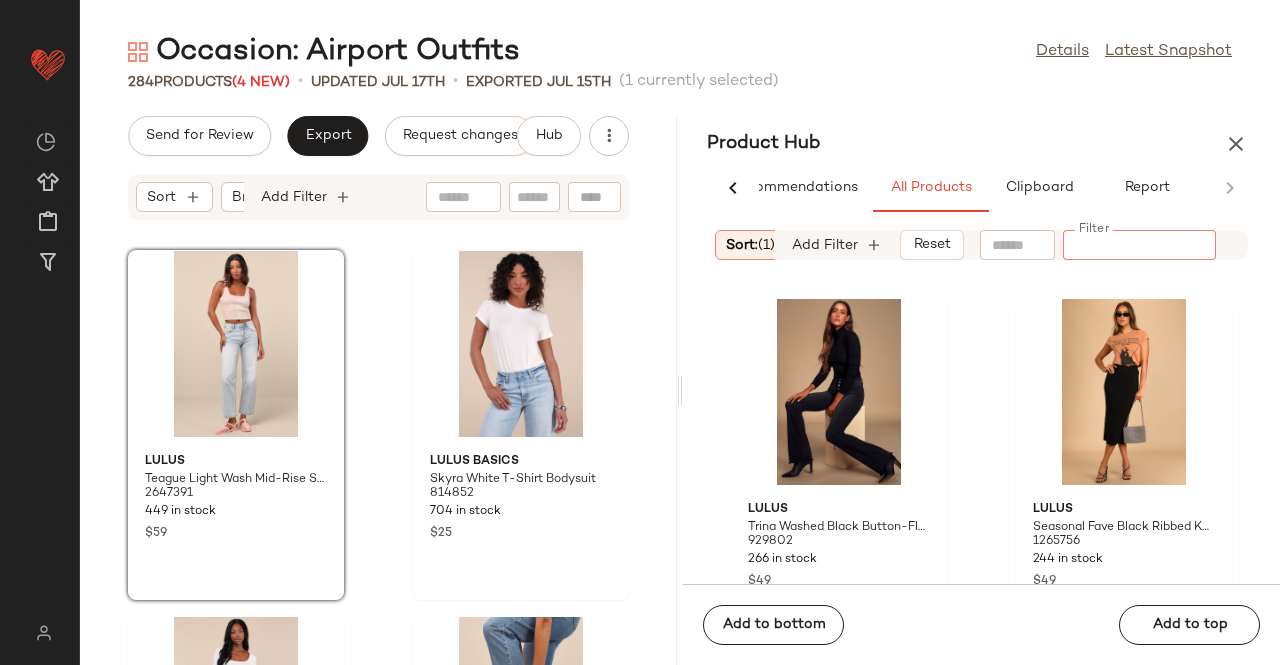 paste on "*******" 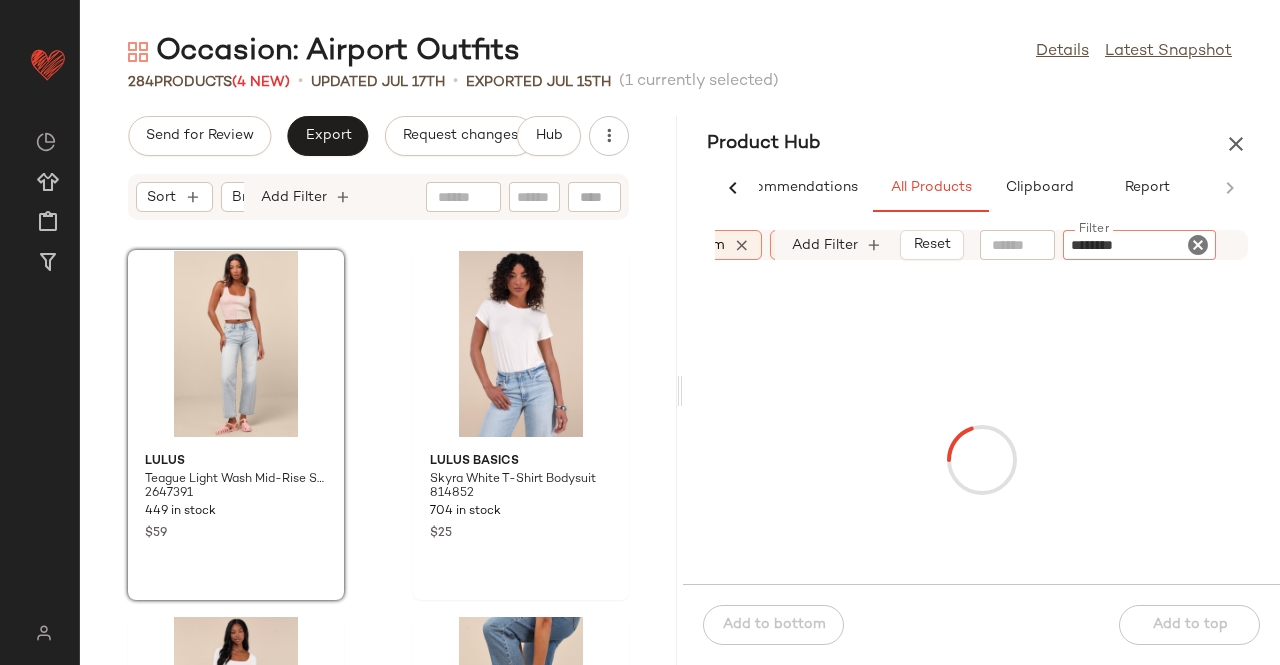 scroll, scrollTop: 0, scrollLeft: 337, axis: horizontal 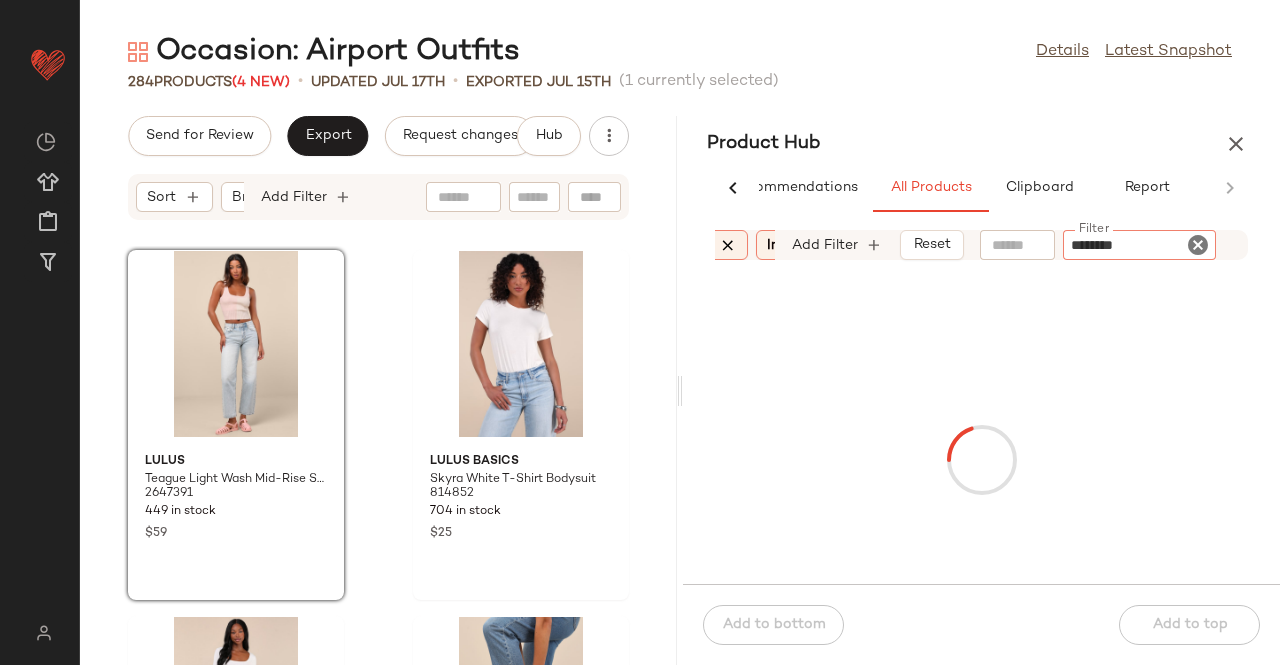 type on "*******" 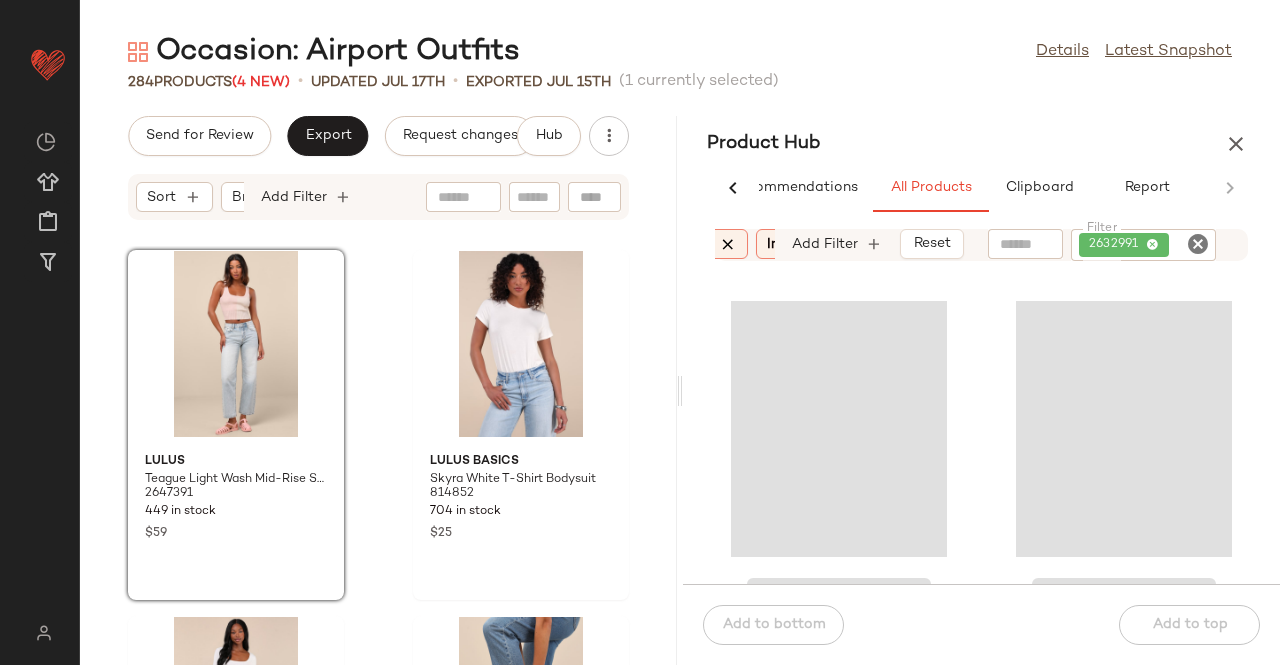 click at bounding box center (728, 244) 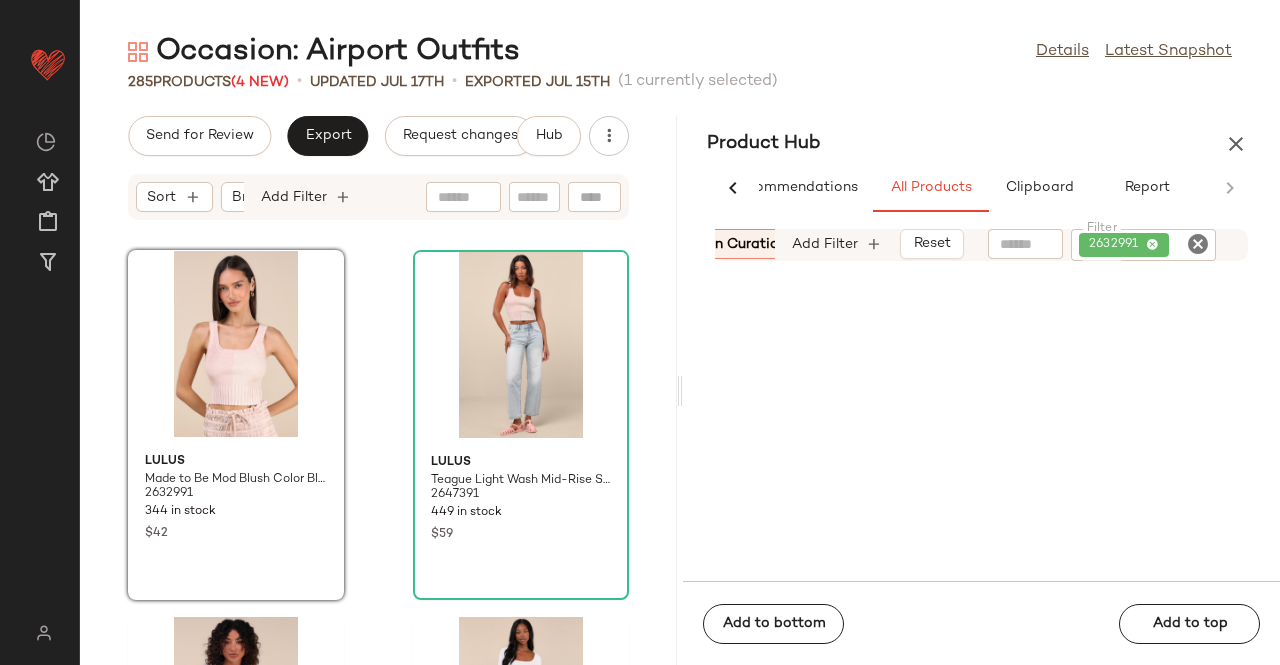 click on "In Curation?:   No" at bounding box center [764, 244] 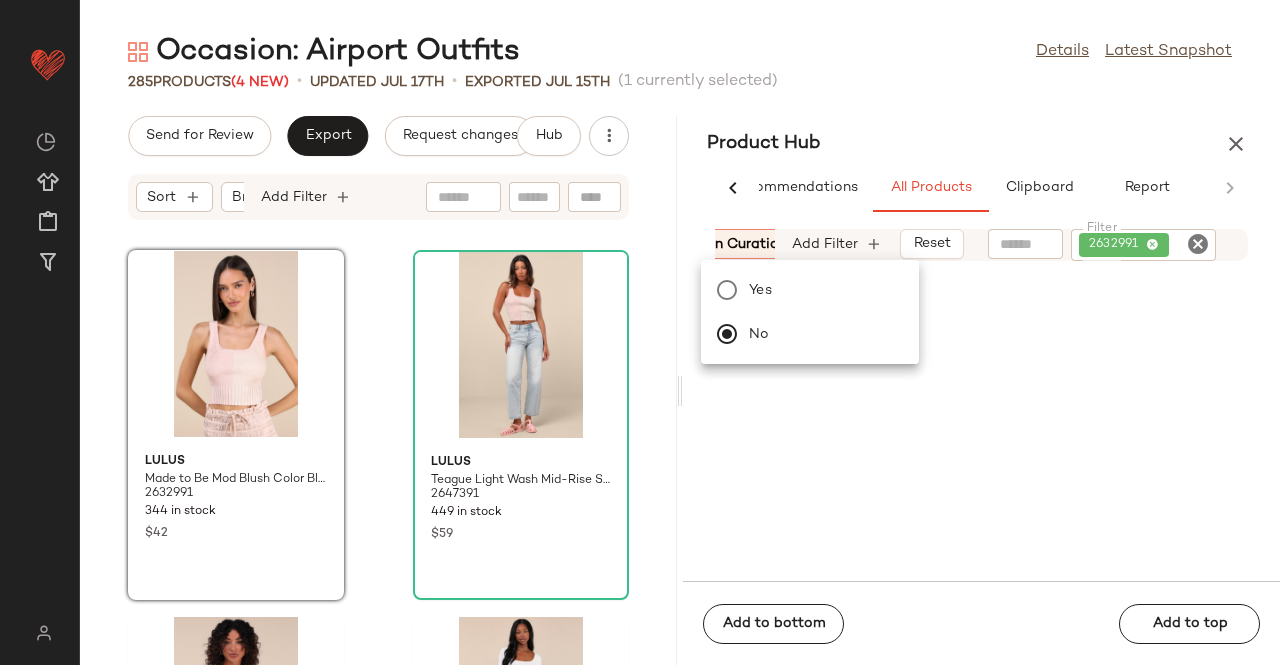 click on "Product Hub" at bounding box center (981, 144) 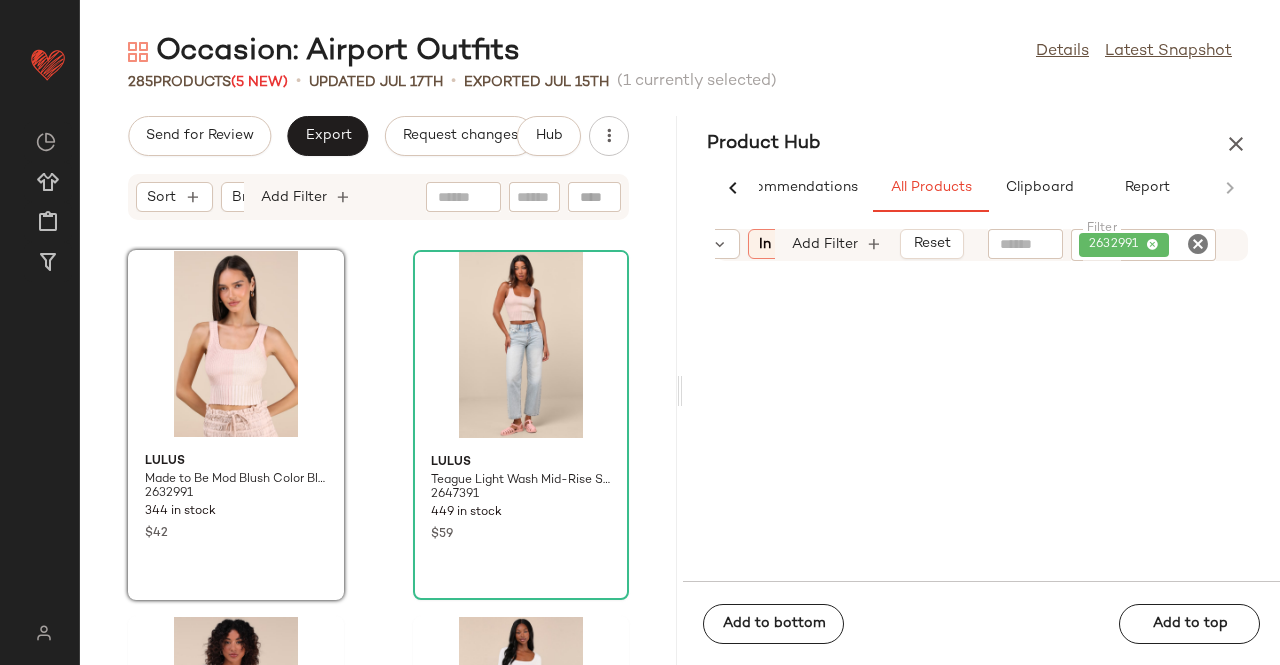 scroll, scrollTop: 0, scrollLeft: 251, axis: horizontal 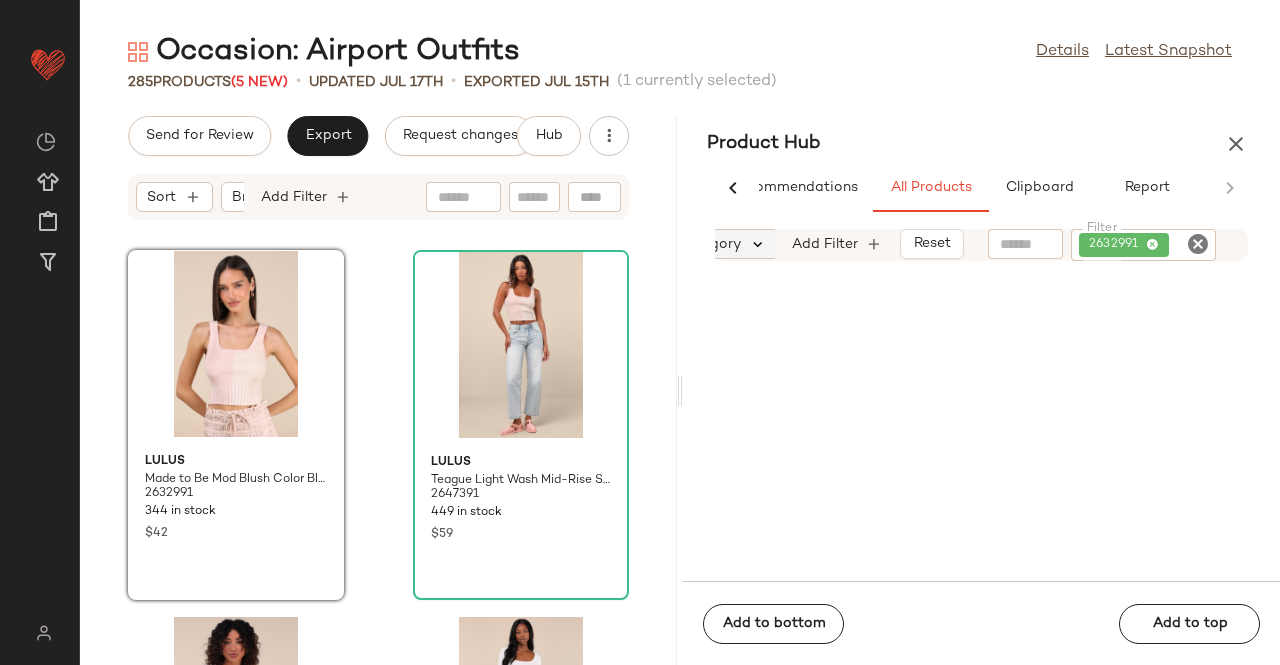 click at bounding box center [758, 244] 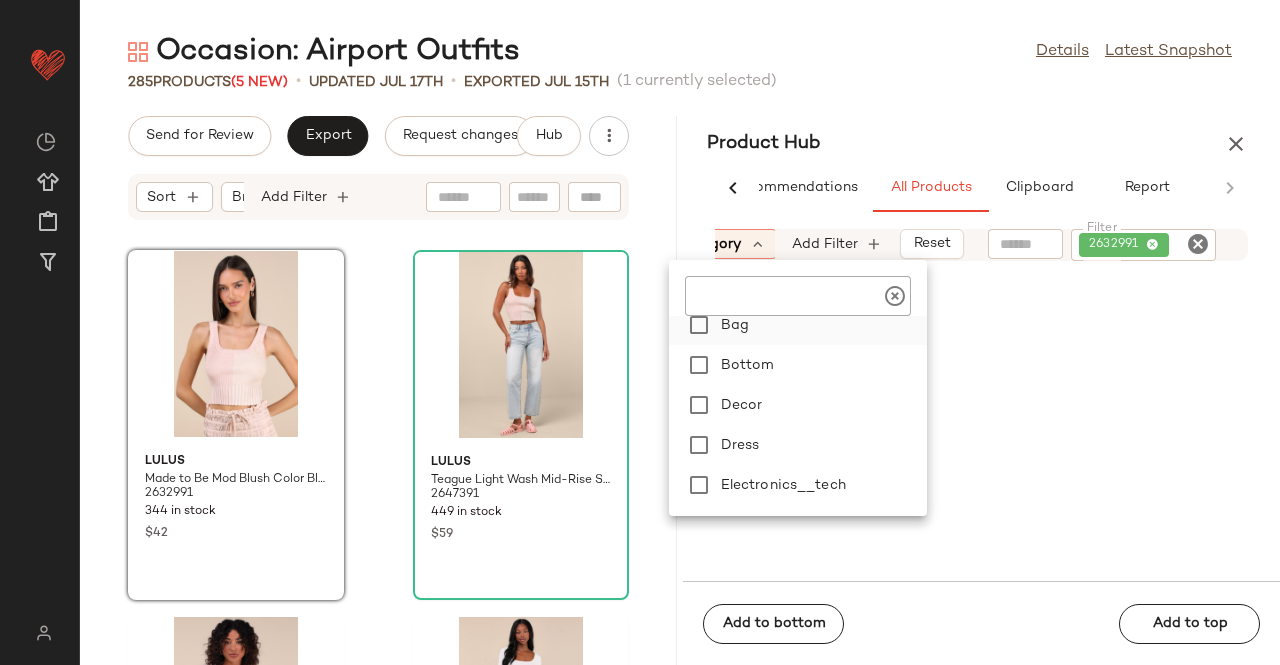 click on "Bag" at bounding box center [820, 325] 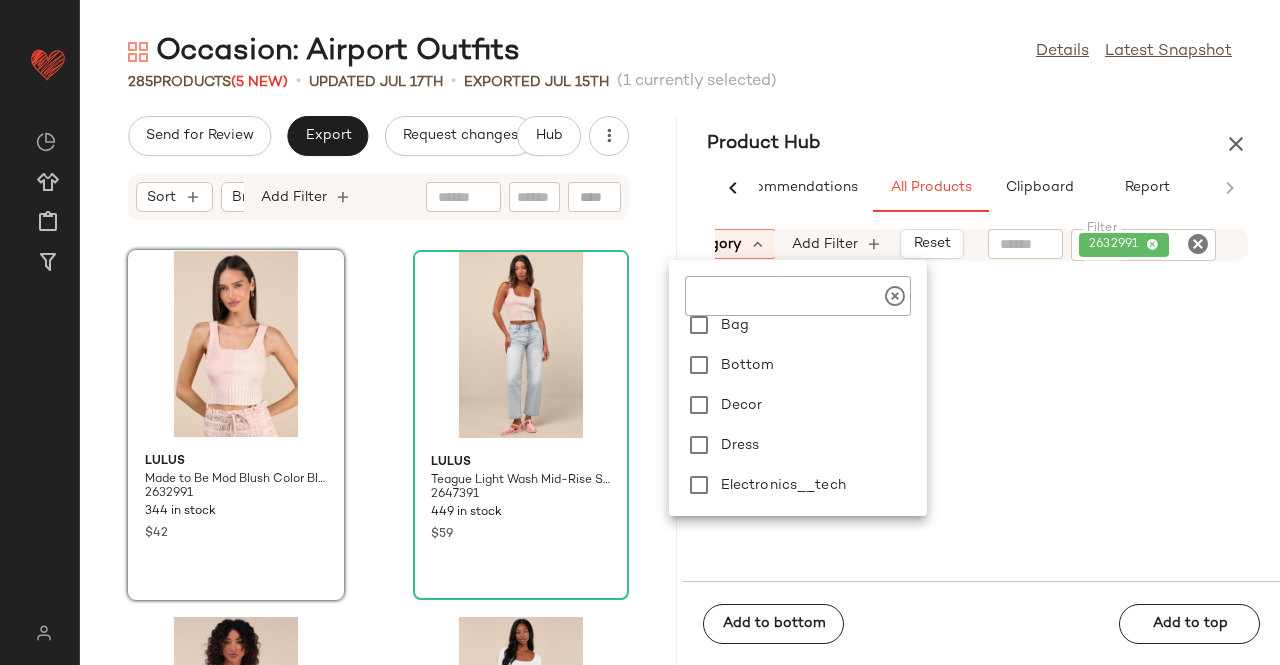 scroll, scrollTop: 94, scrollLeft: 0, axis: vertical 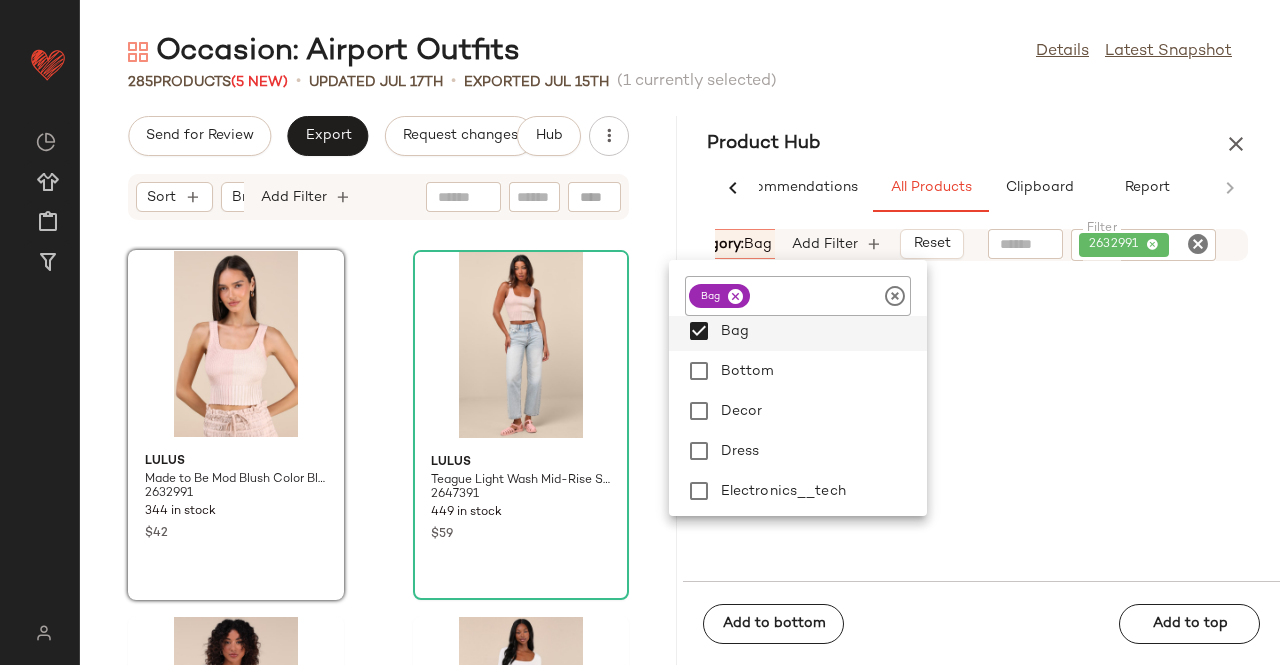 click on "2632991" 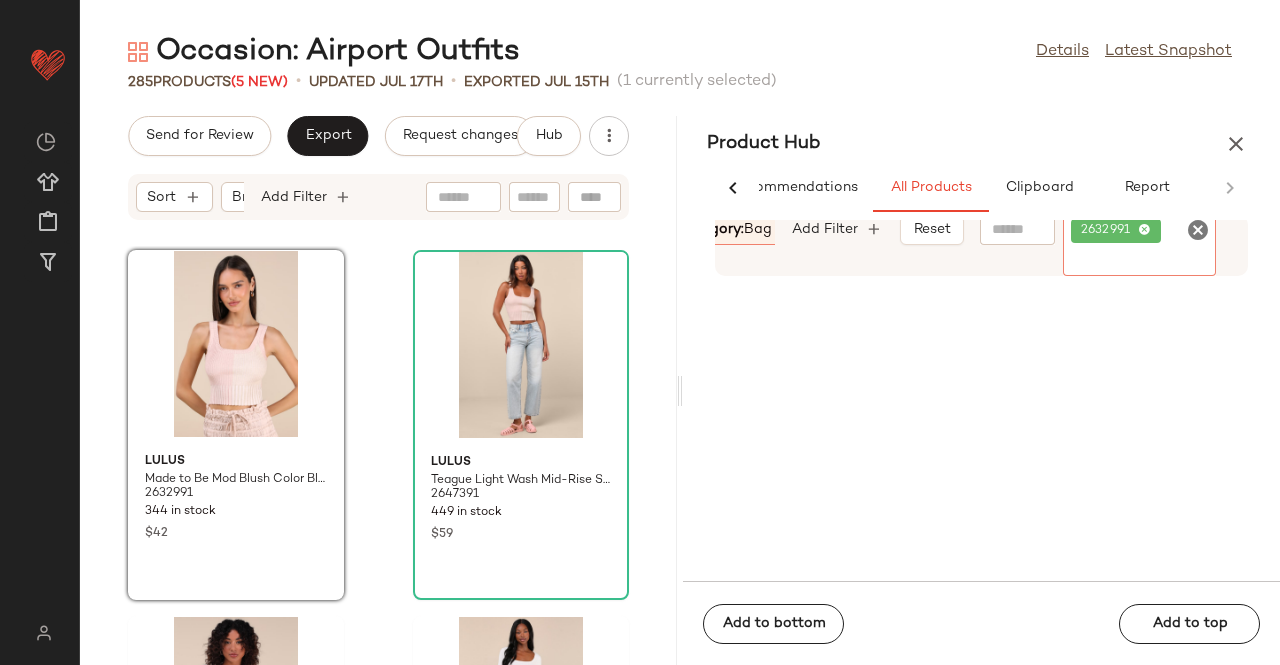 click 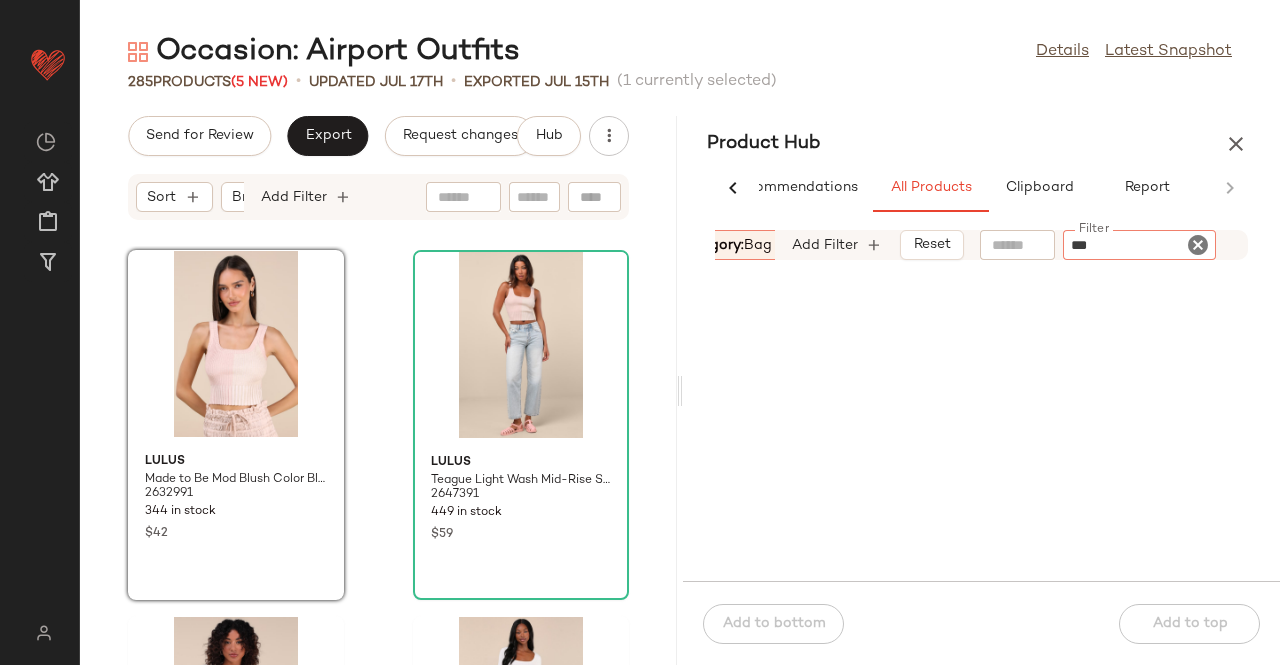 type on "****" 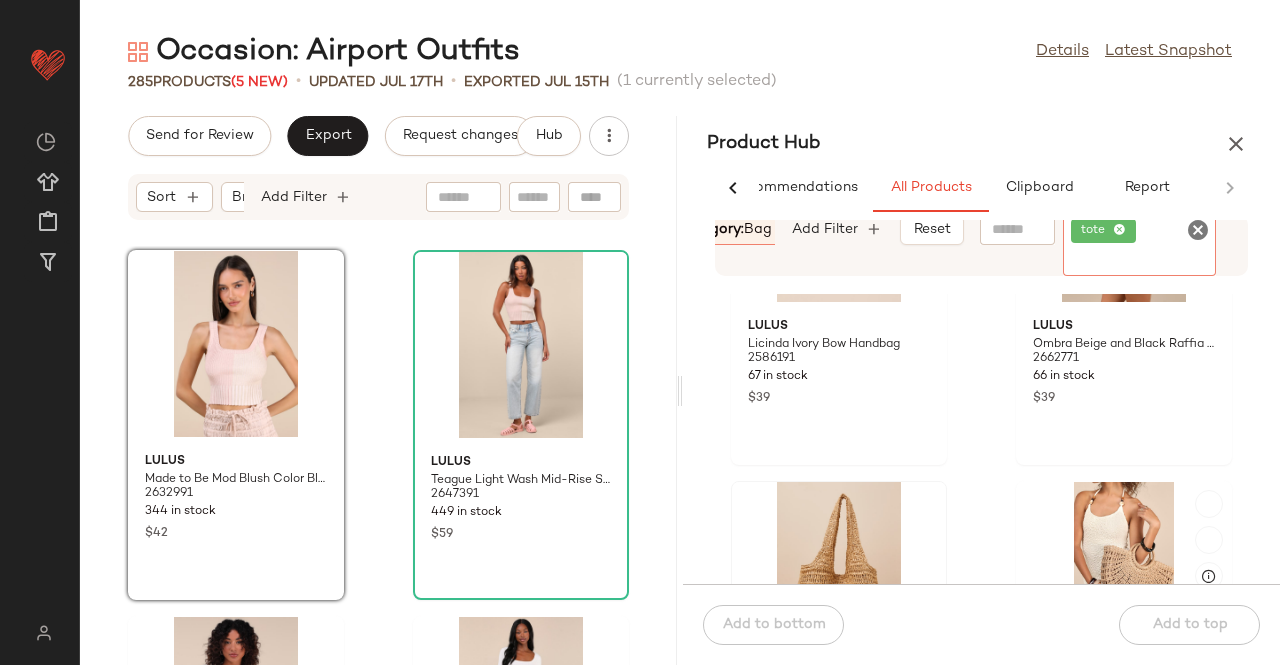 scroll, scrollTop: 716, scrollLeft: 0, axis: vertical 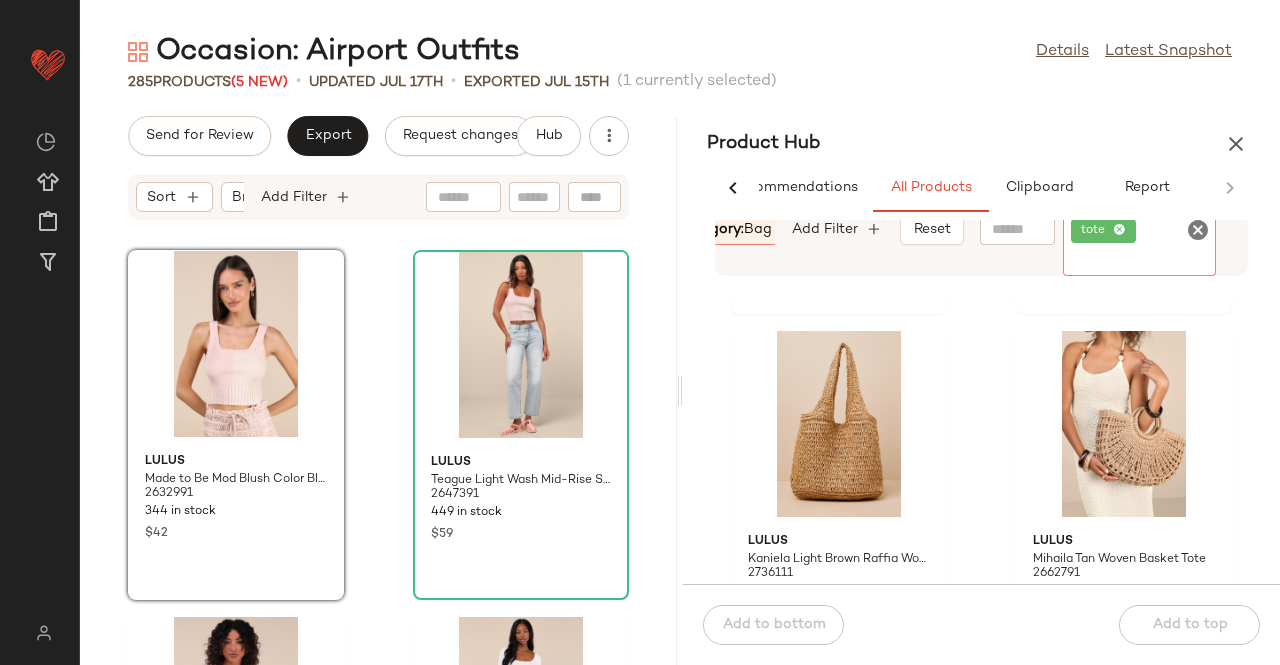 drag, startPoint x: 740, startPoint y: 260, endPoint x: 712, endPoint y: 271, distance: 30.083218 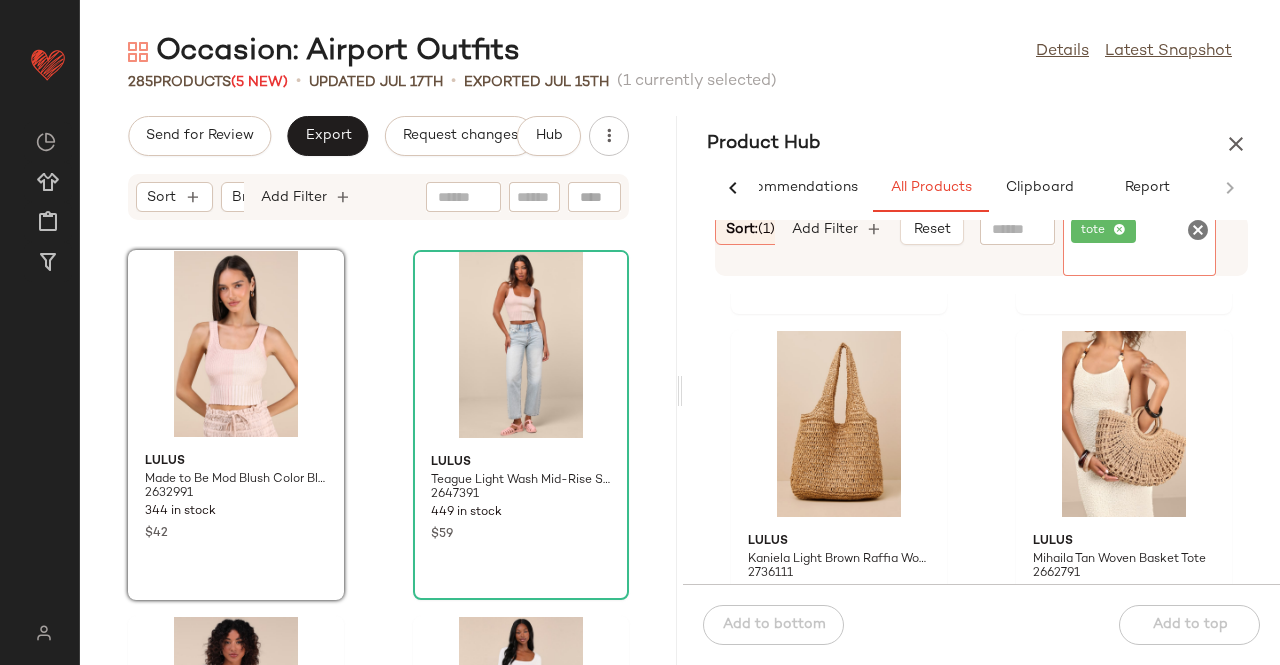 click on "Sort:   (1)" 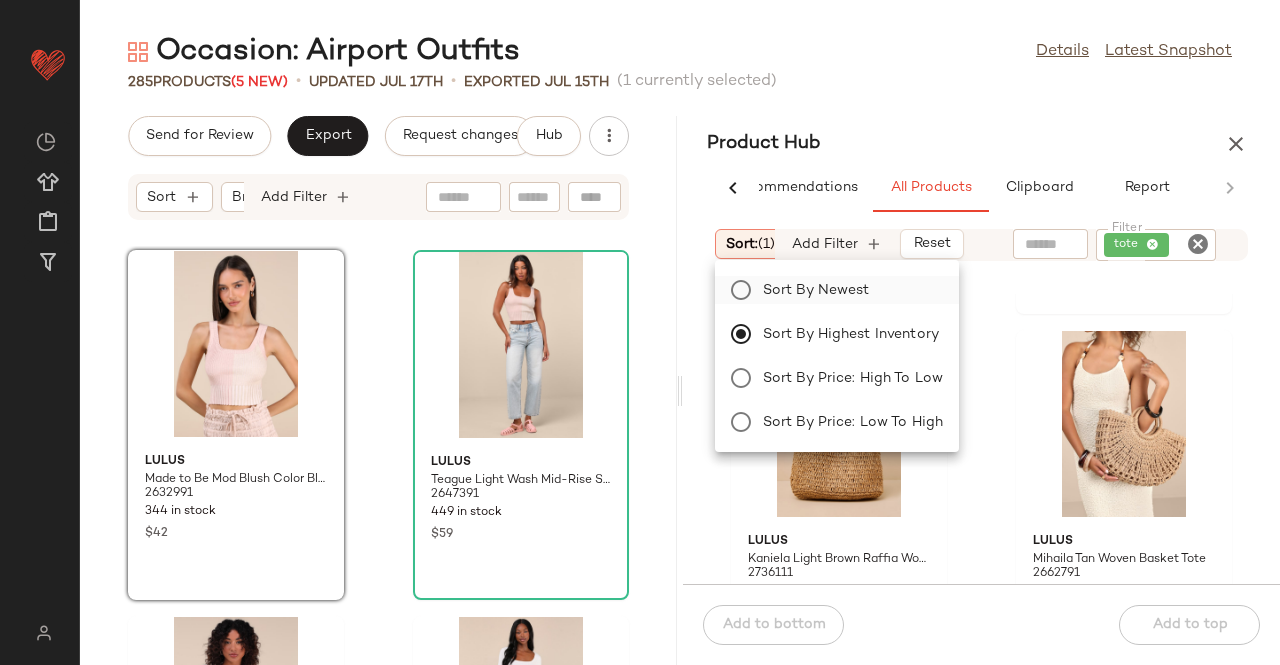 click on "Sort by Newest" 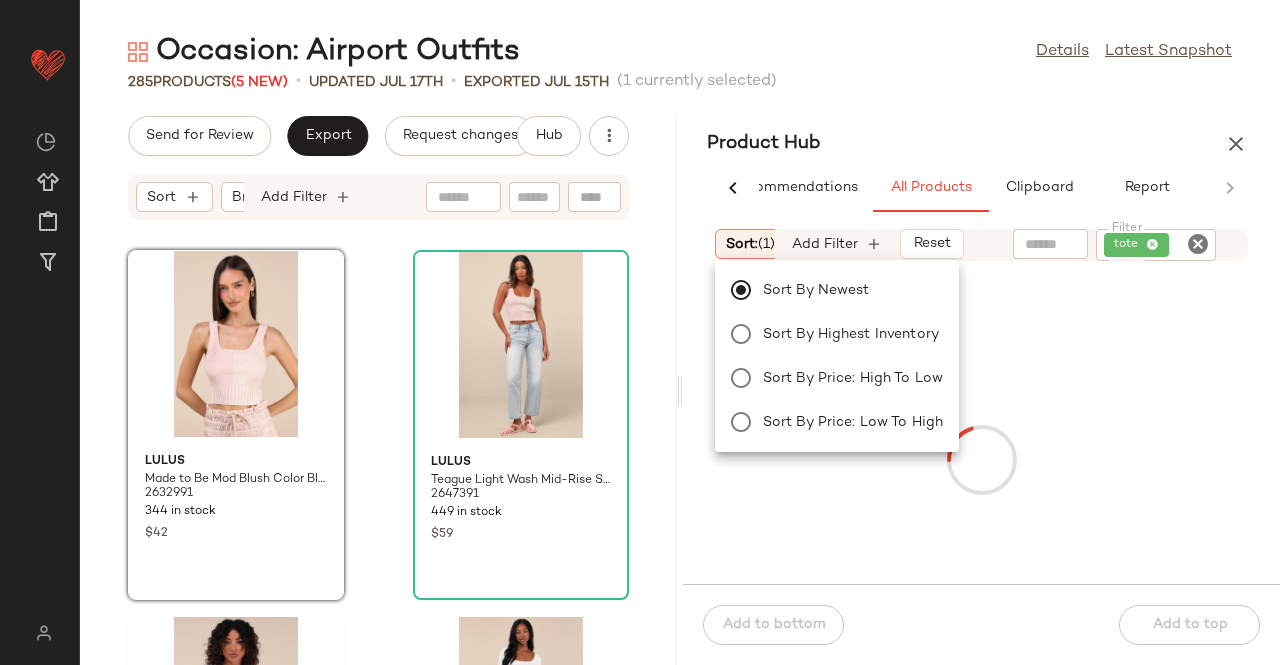 click on "285   Products  (5 New)  •   updated Jul 17th  •  Exported Jul 15th   (1 currently selected)" 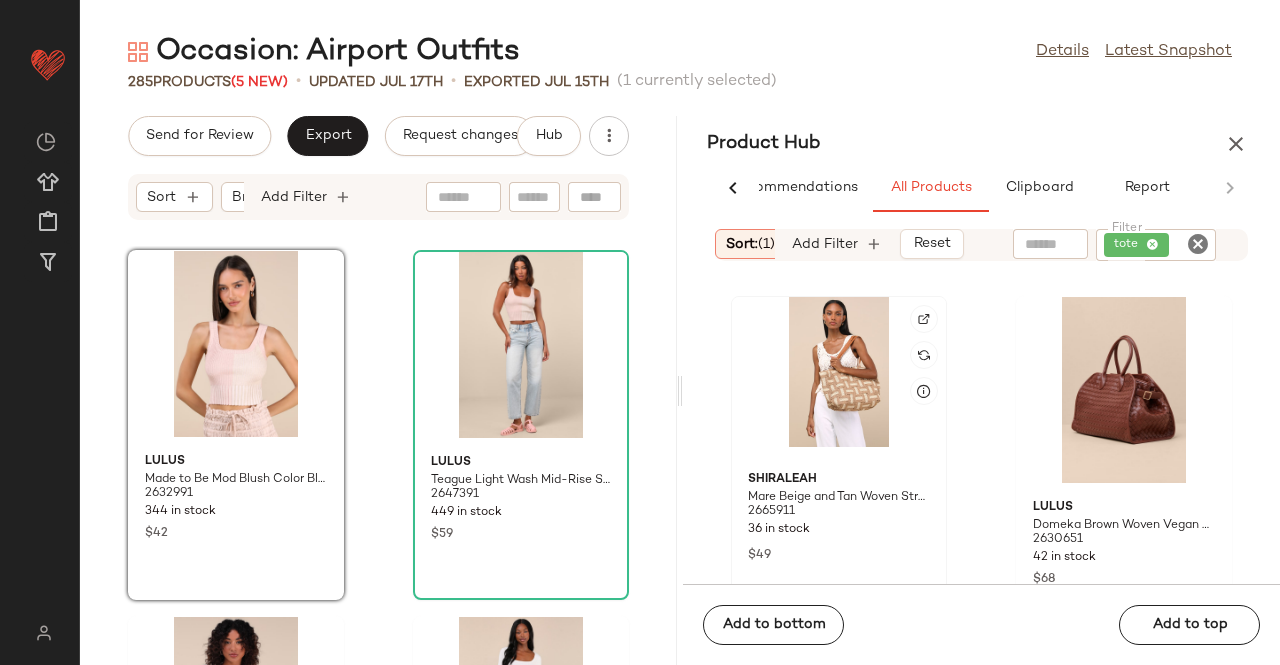 scroll, scrollTop: 1090, scrollLeft: 0, axis: vertical 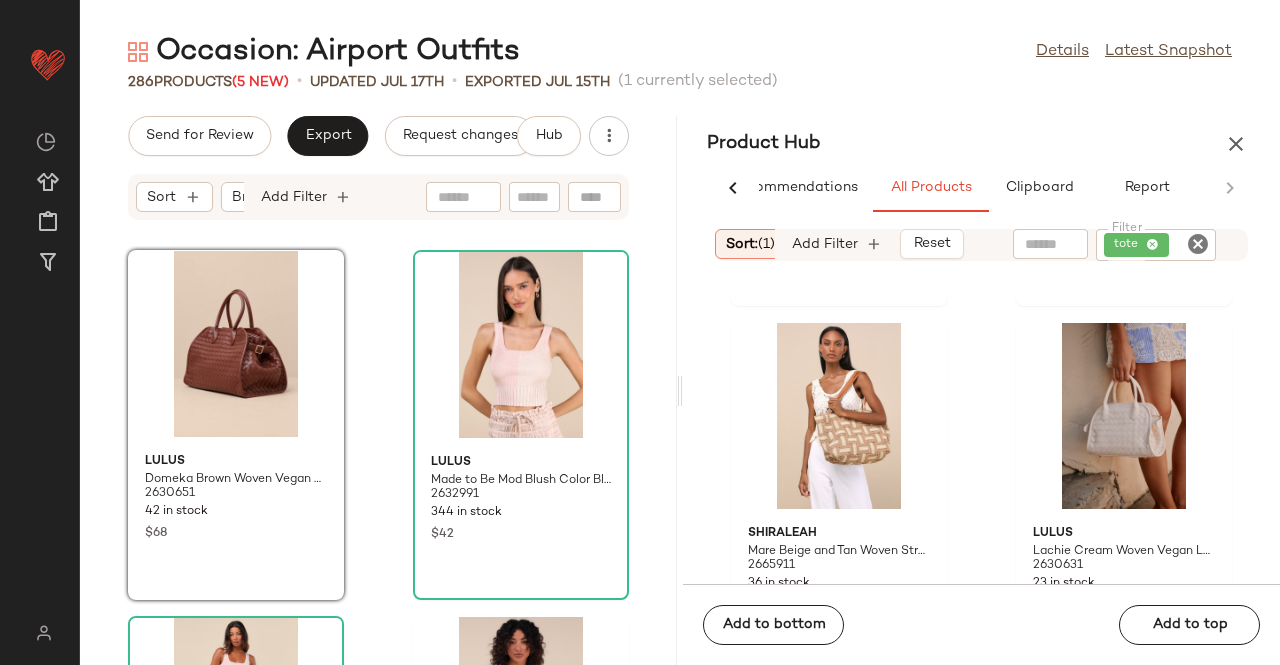 click on "tote" 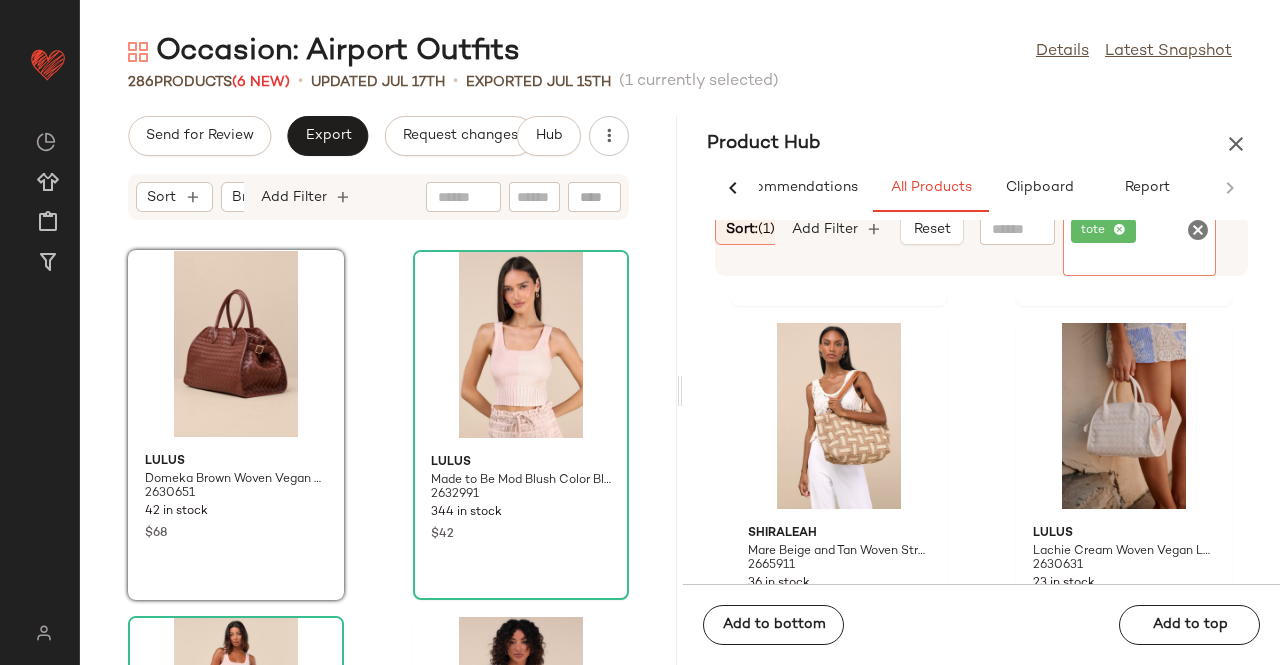 click on "tote" 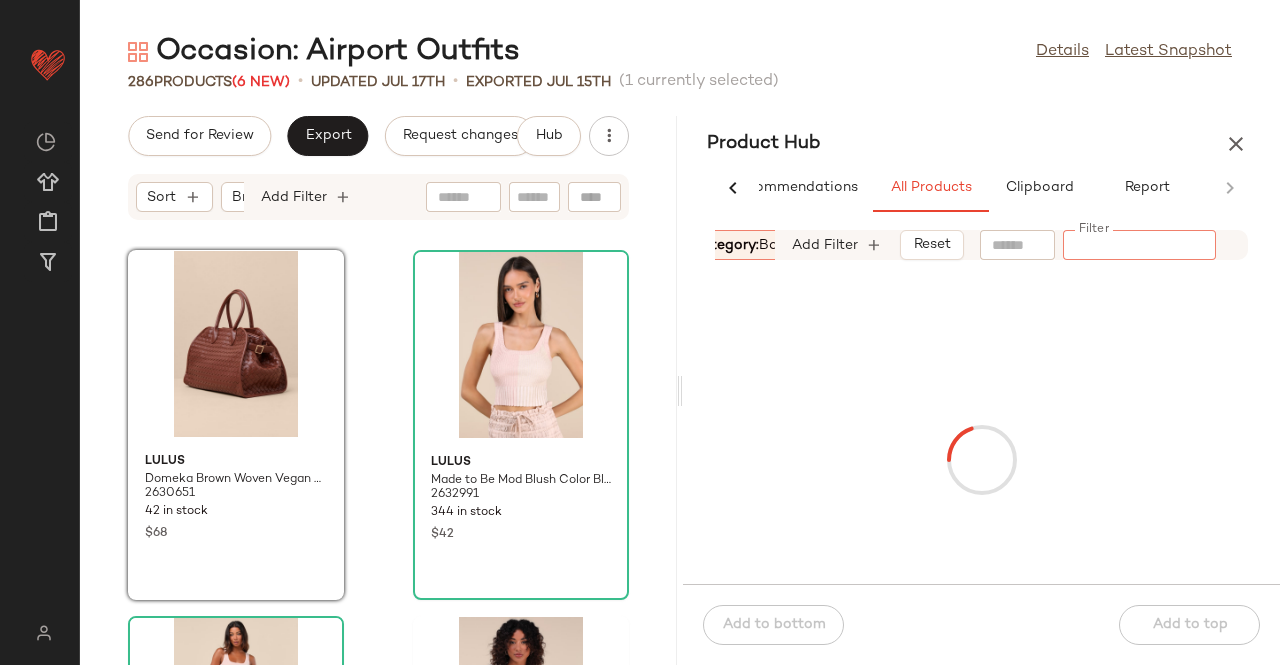 scroll, scrollTop: 0, scrollLeft: 210, axis: horizontal 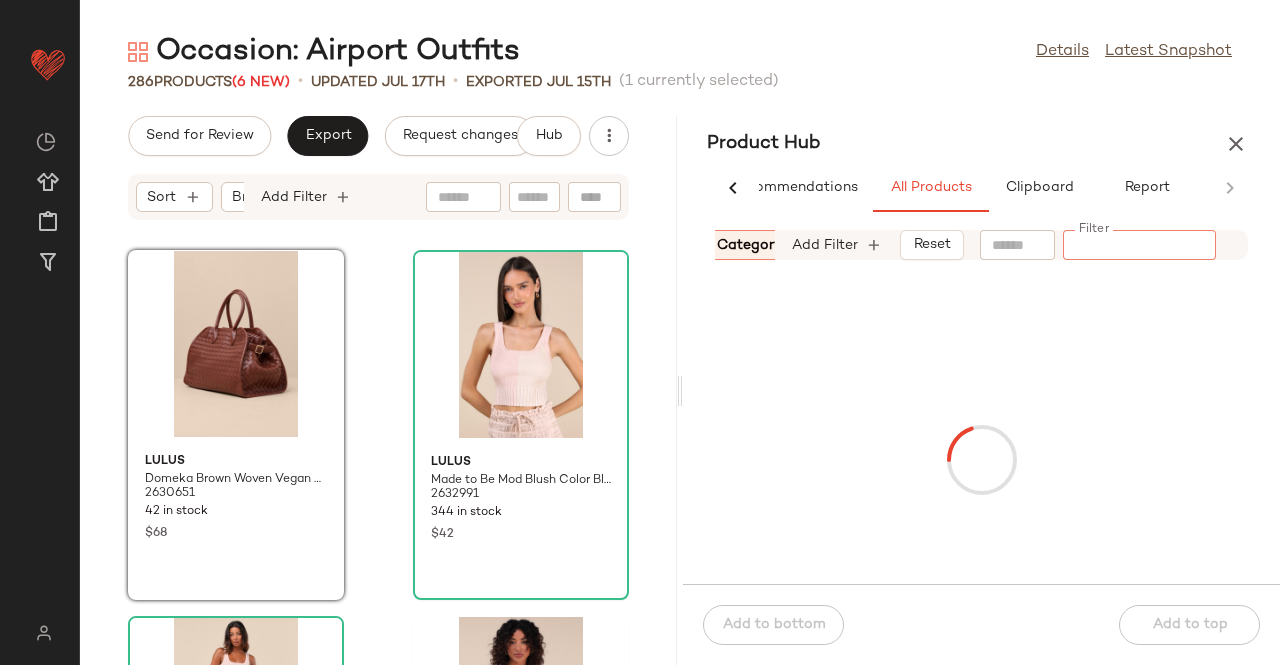 click on "Category:   bag" at bounding box center (765, 245) 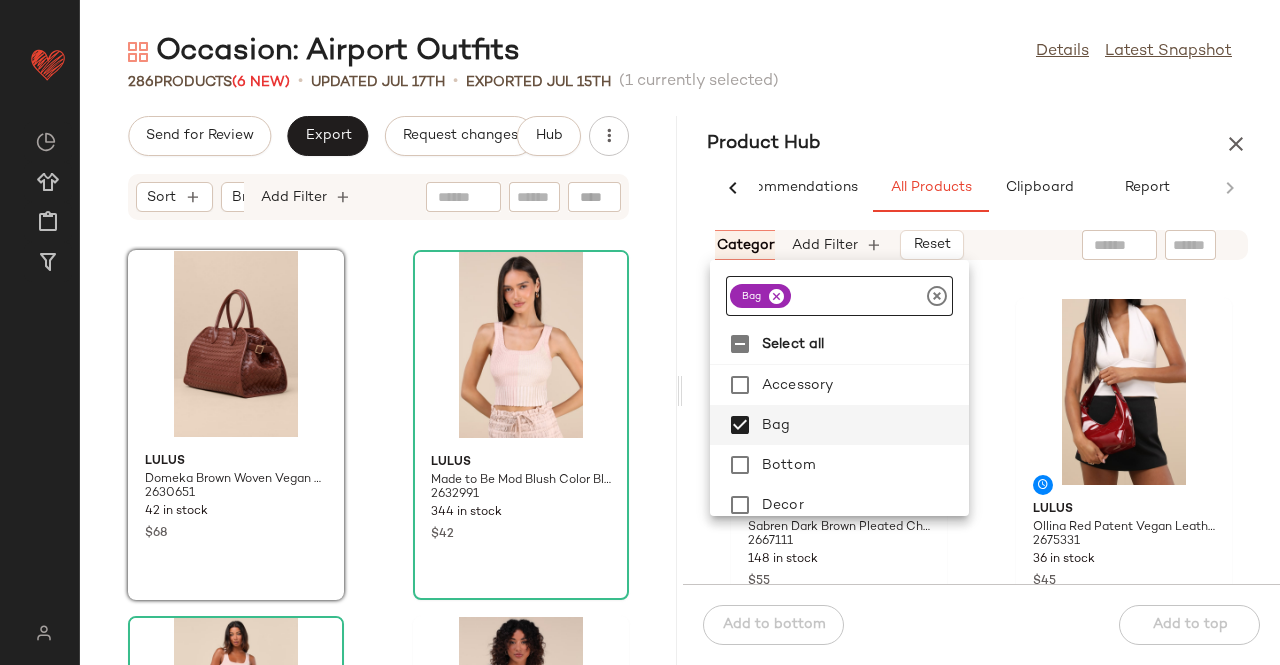 click at bounding box center (776, 296) 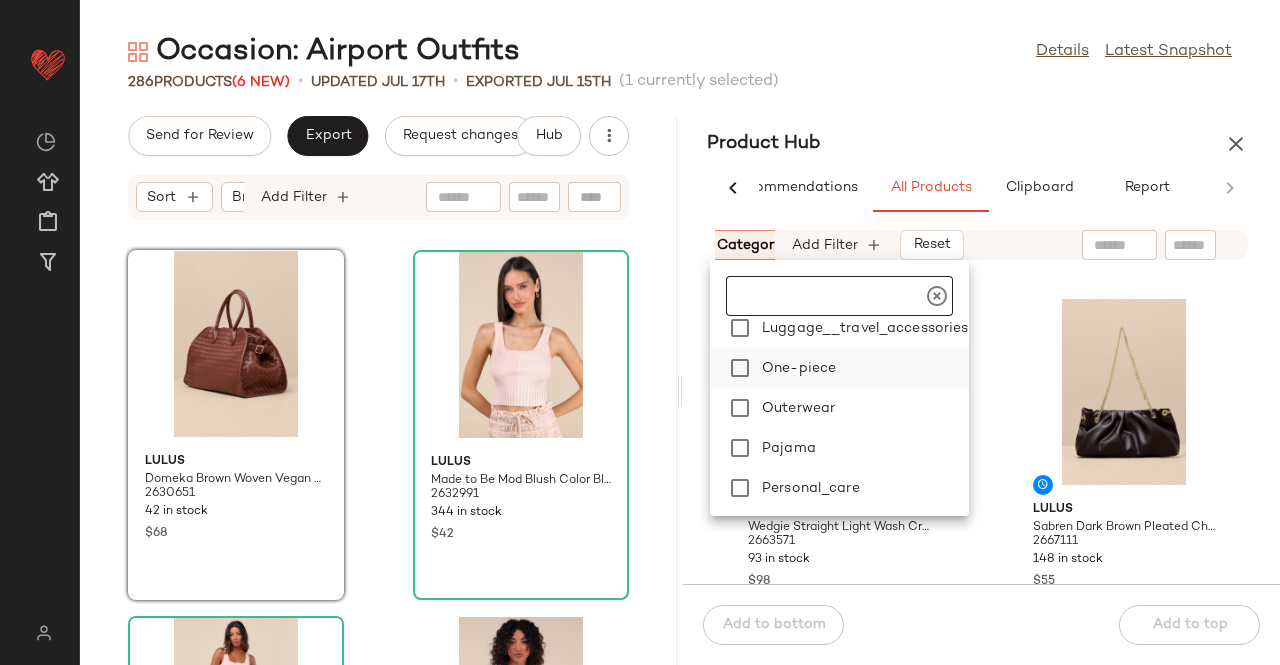 scroll, scrollTop: 300, scrollLeft: 0, axis: vertical 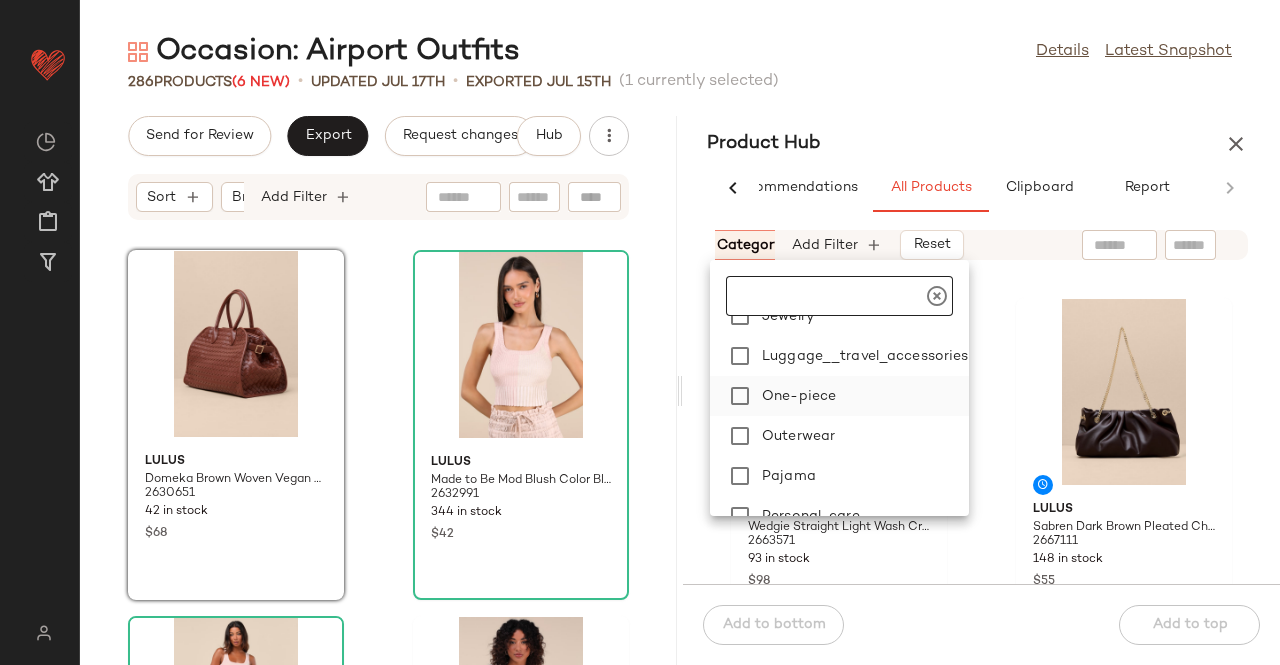 click on "One-piece" 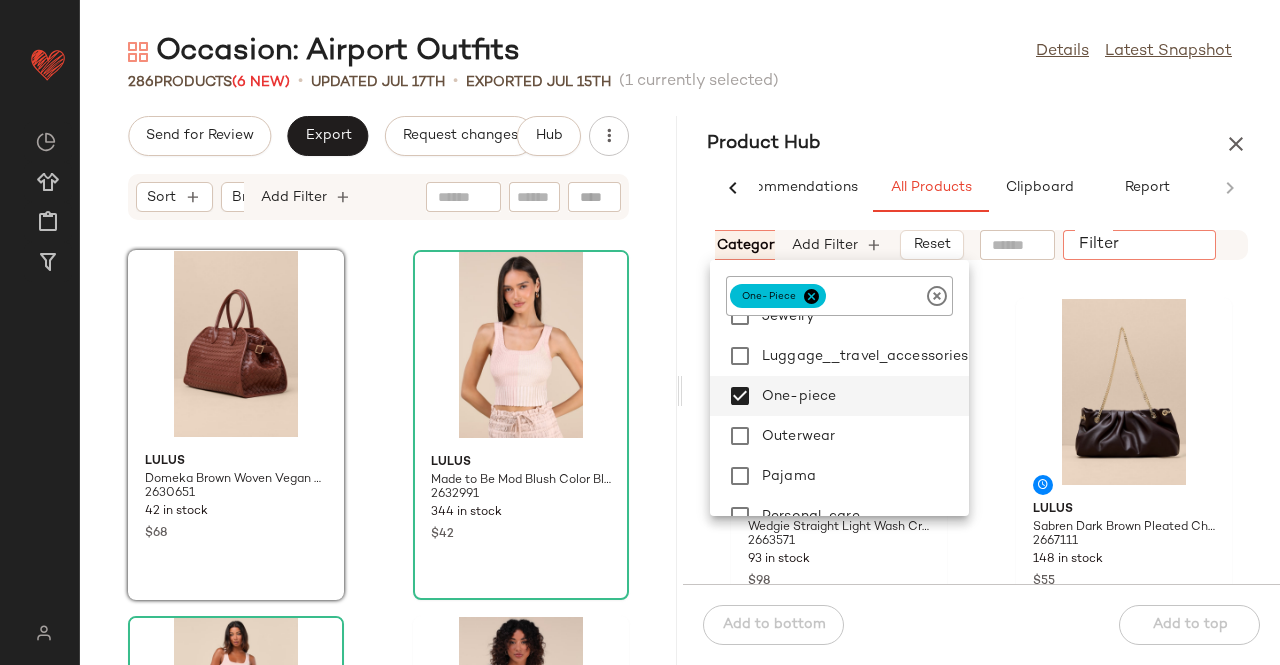 click on "Filter" 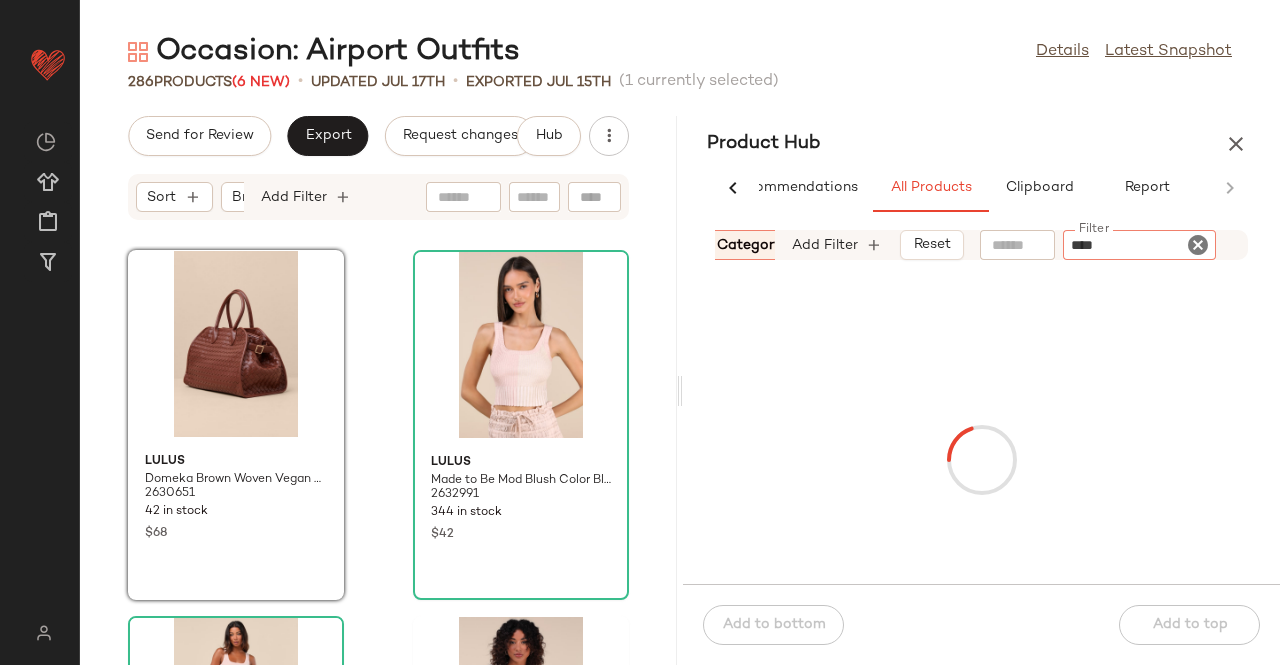 type on "*****" 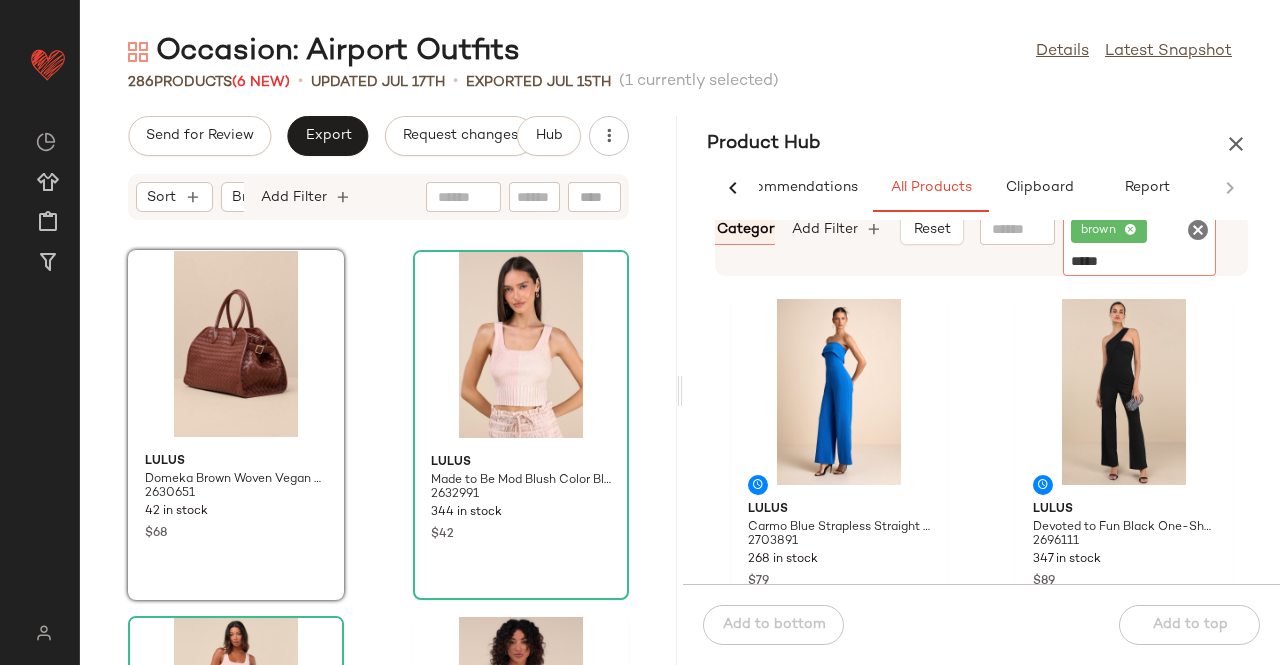 type on "******" 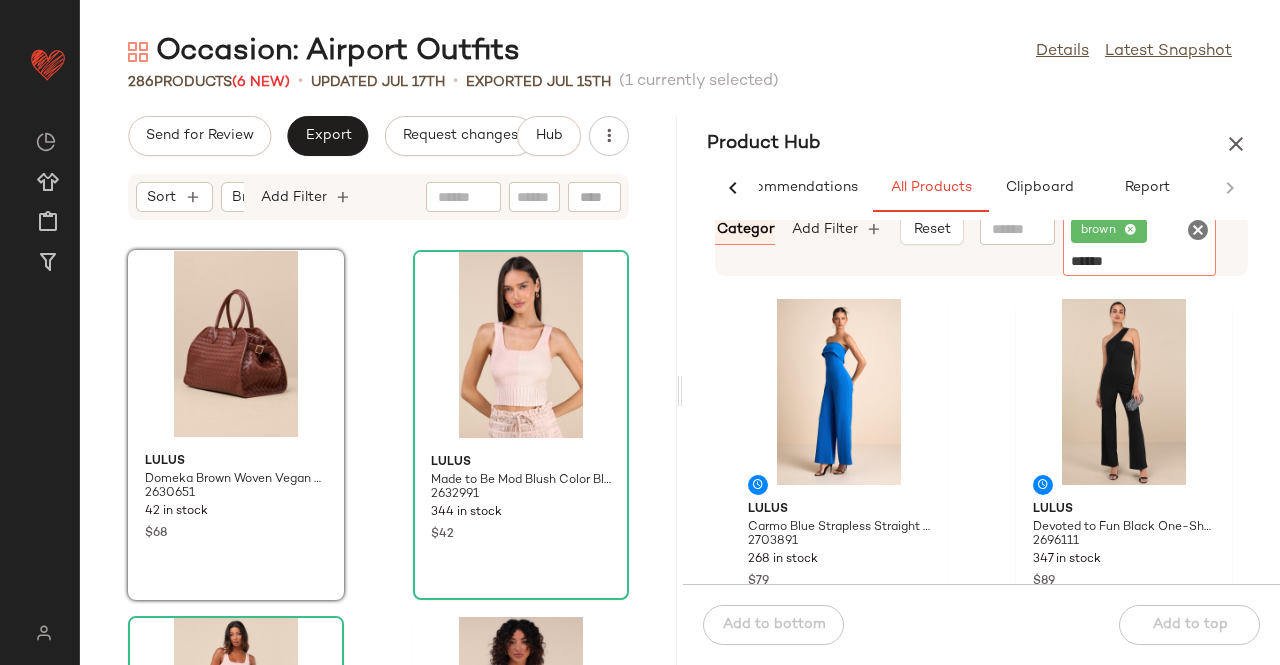 type 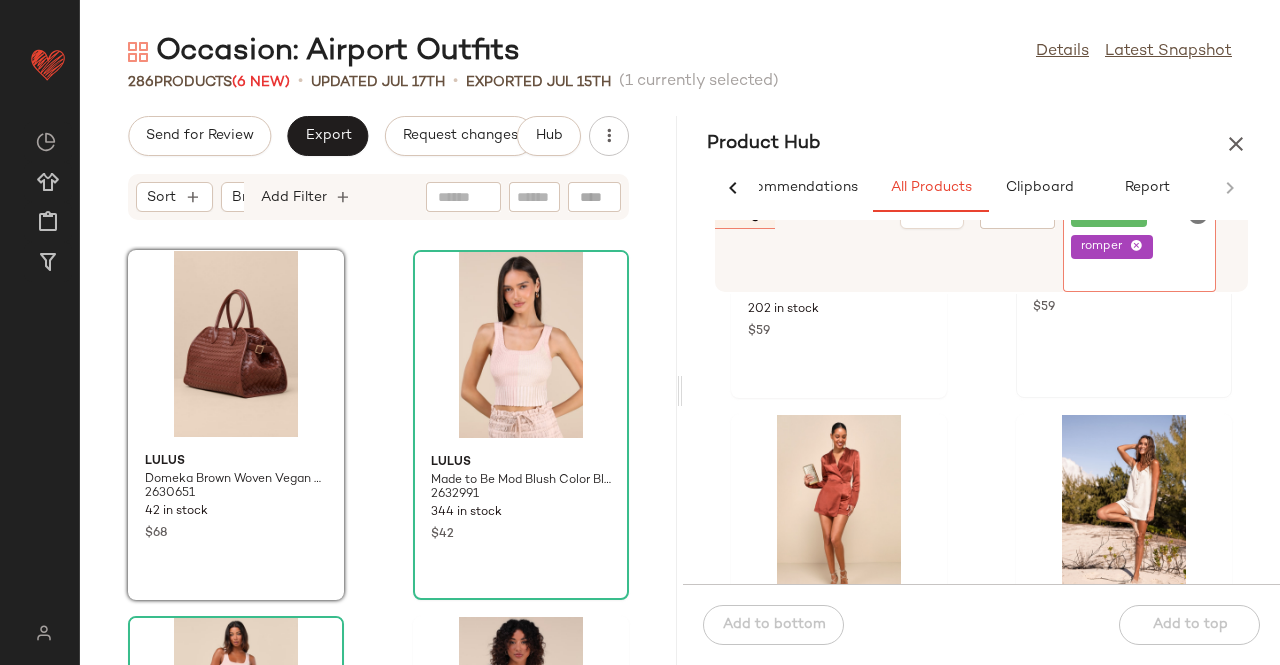 scroll, scrollTop: 0, scrollLeft: 0, axis: both 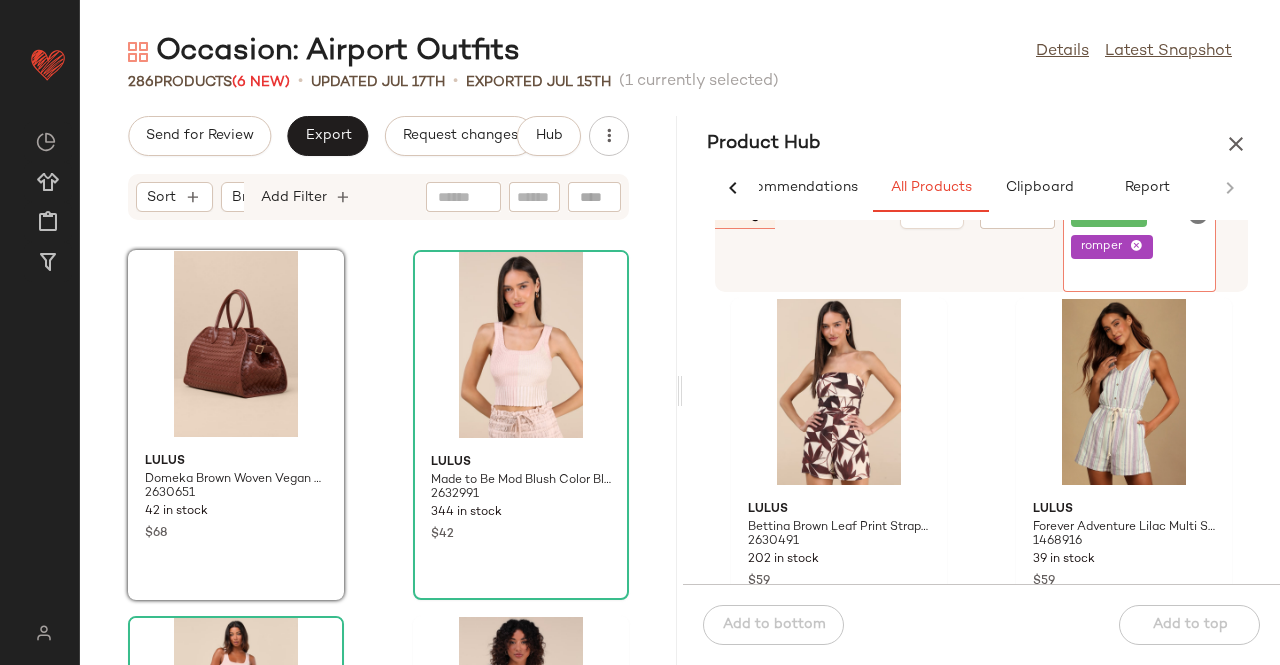click 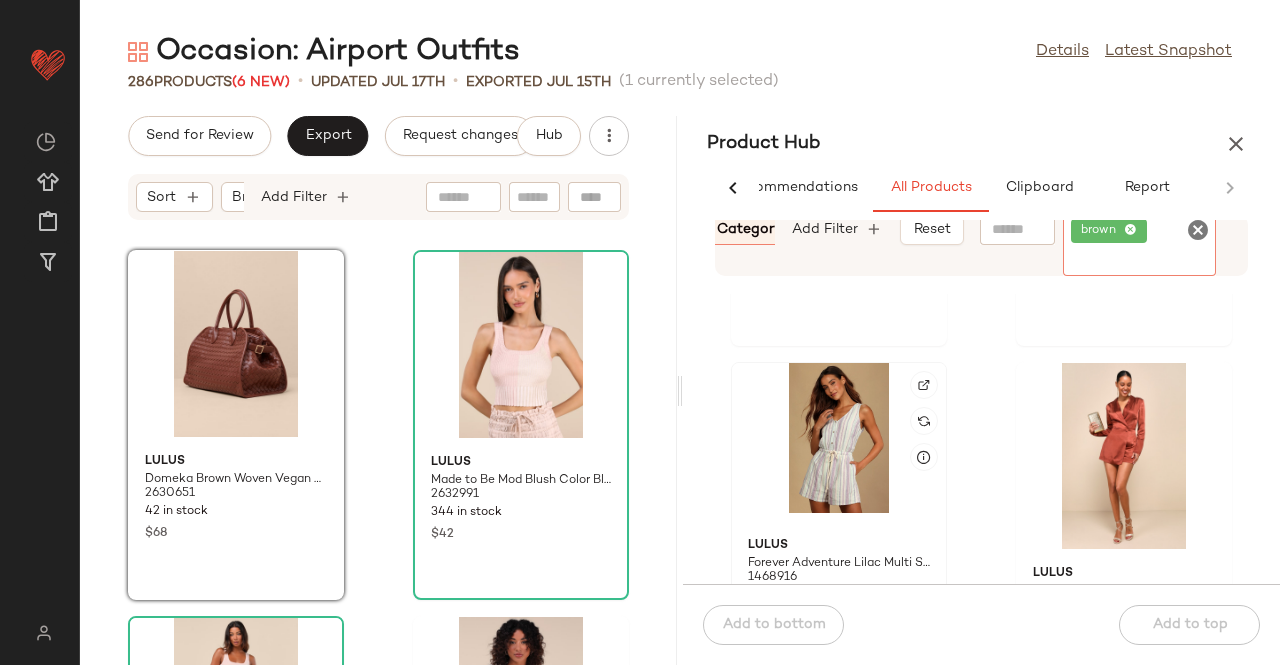 scroll, scrollTop: 1516, scrollLeft: 0, axis: vertical 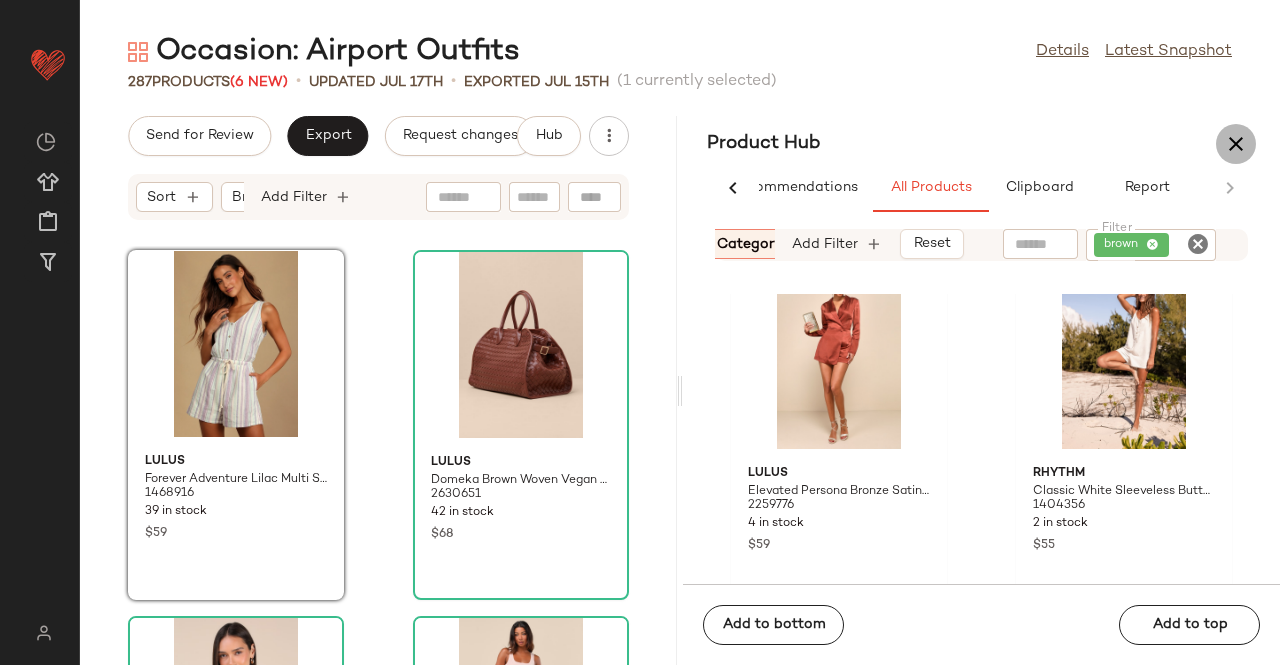 click at bounding box center (1236, 144) 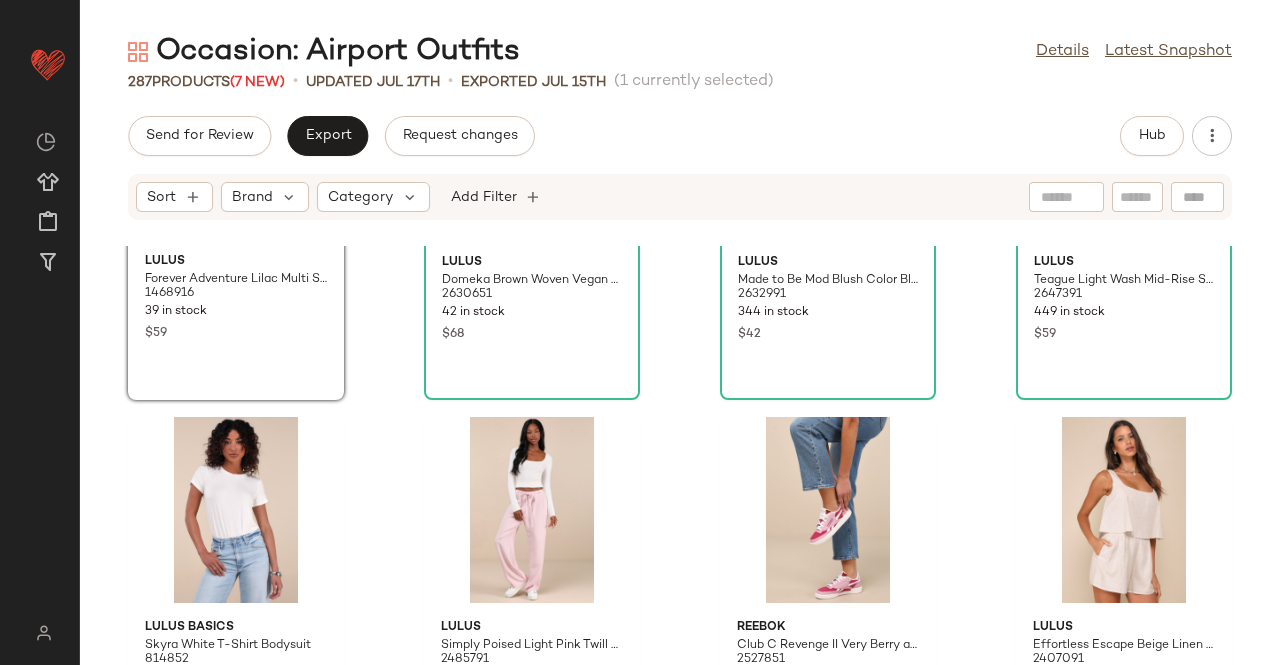 scroll, scrollTop: 0, scrollLeft: 0, axis: both 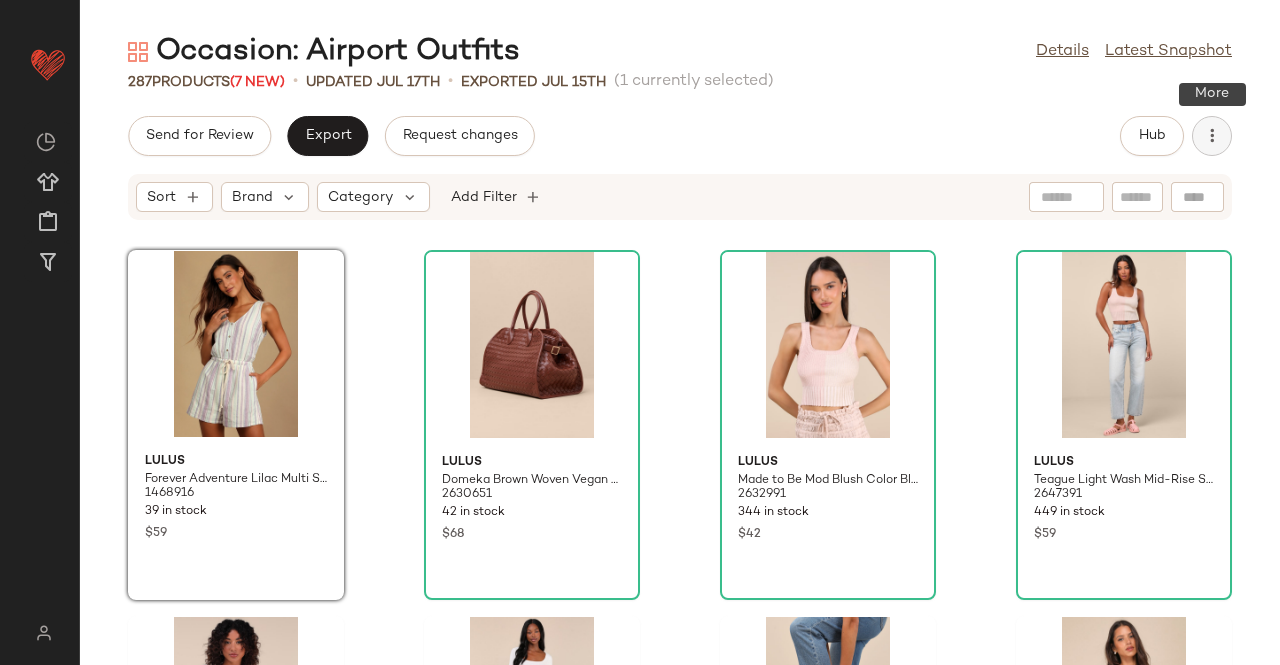 drag, startPoint x: 1220, startPoint y: 125, endPoint x: 1219, endPoint y: 136, distance: 11.045361 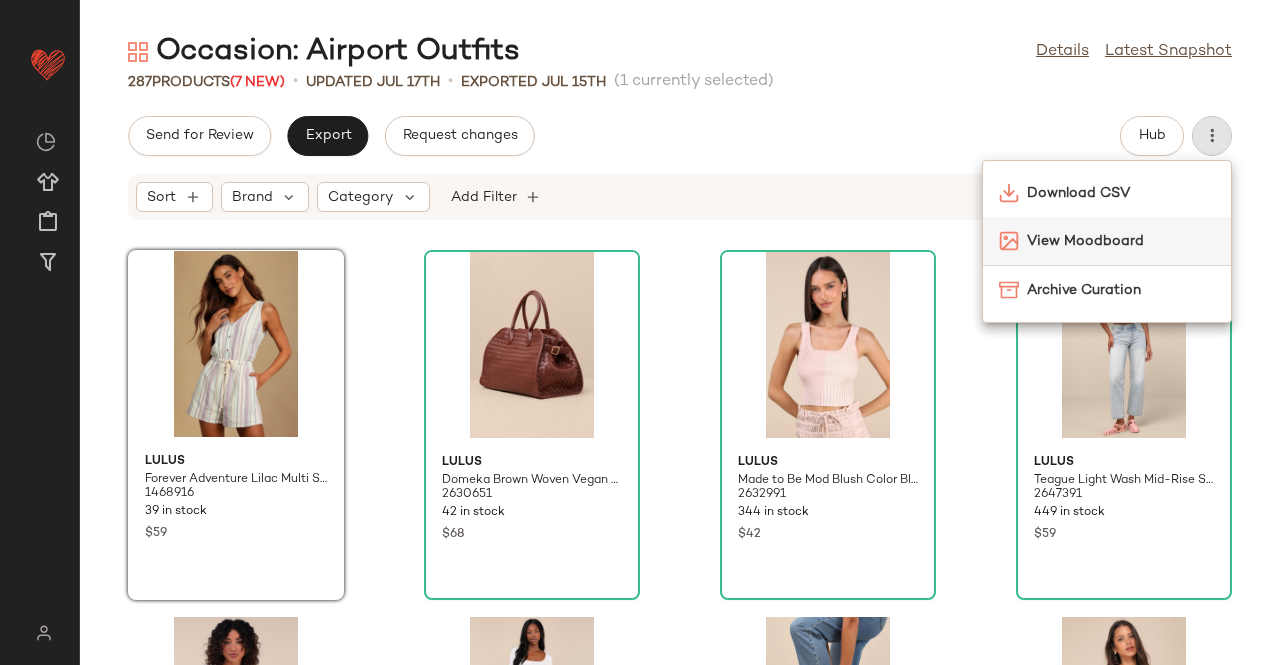 click on "View Moodboard" at bounding box center [1121, 241] 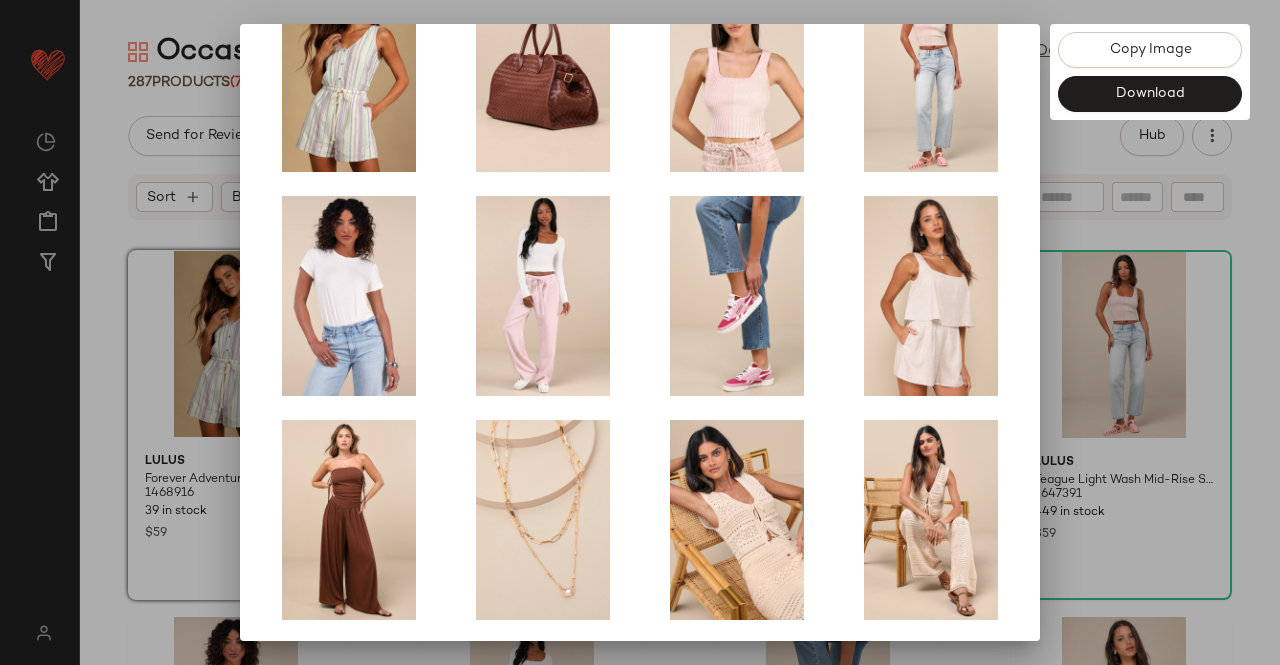 scroll, scrollTop: 414, scrollLeft: 0, axis: vertical 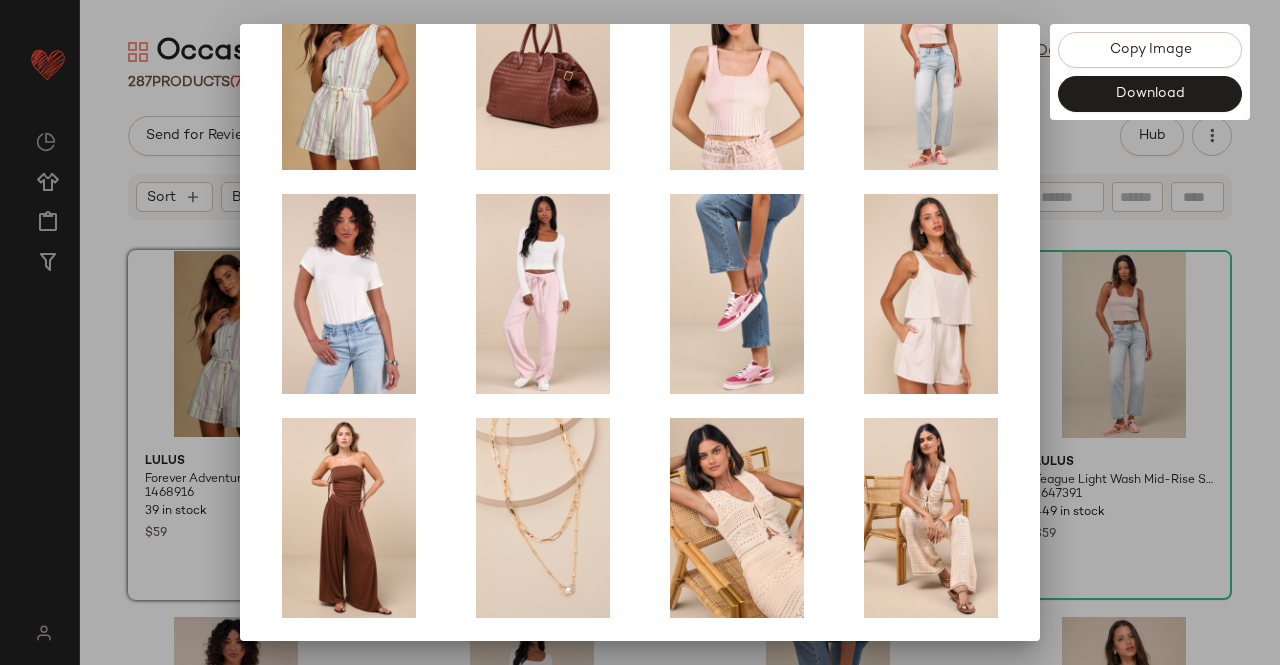 click at bounding box center [640, 332] 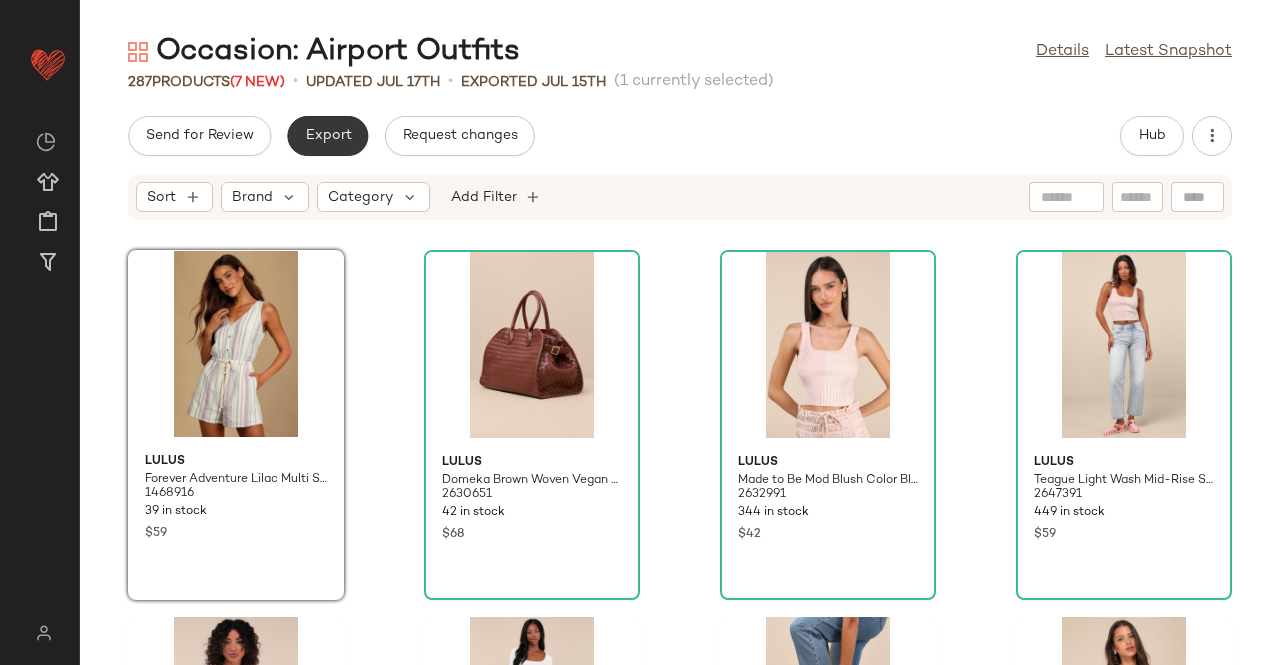 click on "Export" 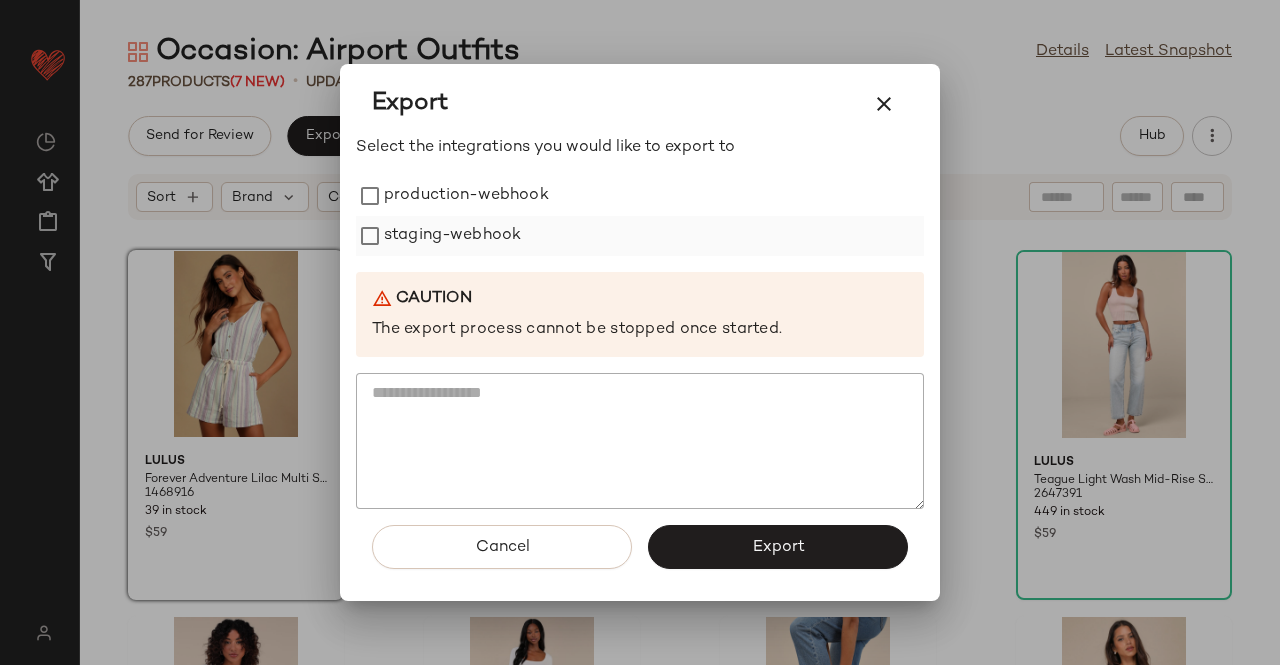 drag, startPoint x: 340, startPoint y: 134, endPoint x: 458, endPoint y: 241, distance: 159.28905 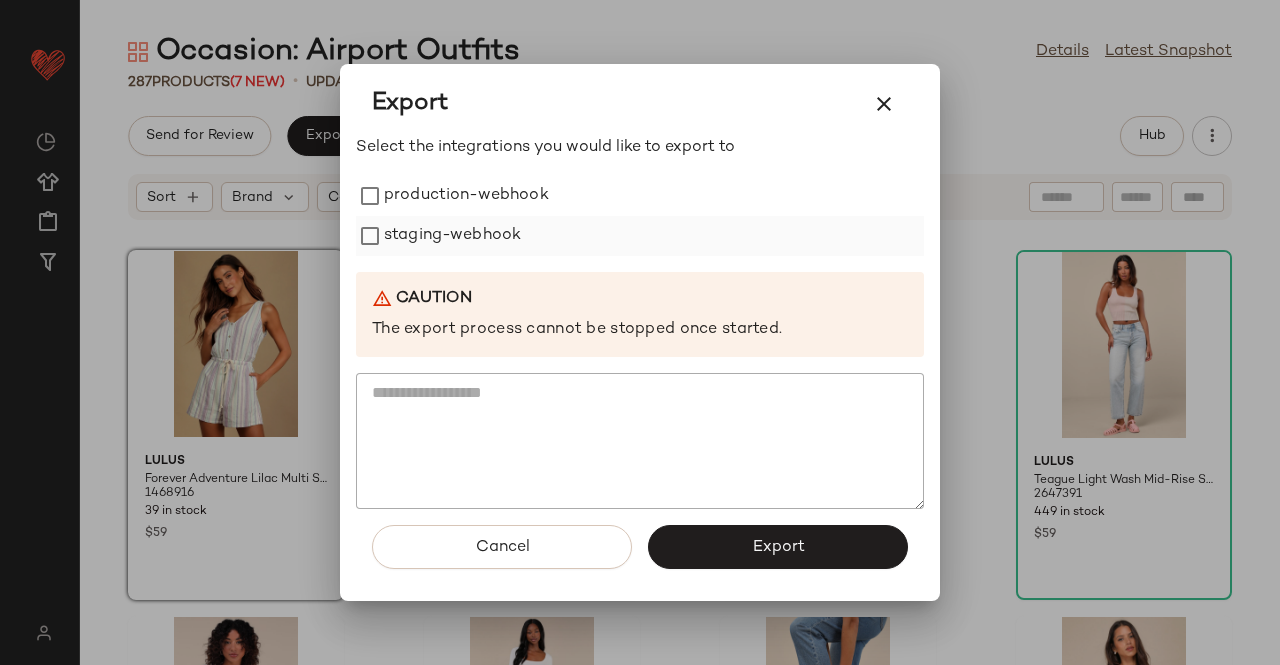 click on "staging-webhook" at bounding box center [452, 236] 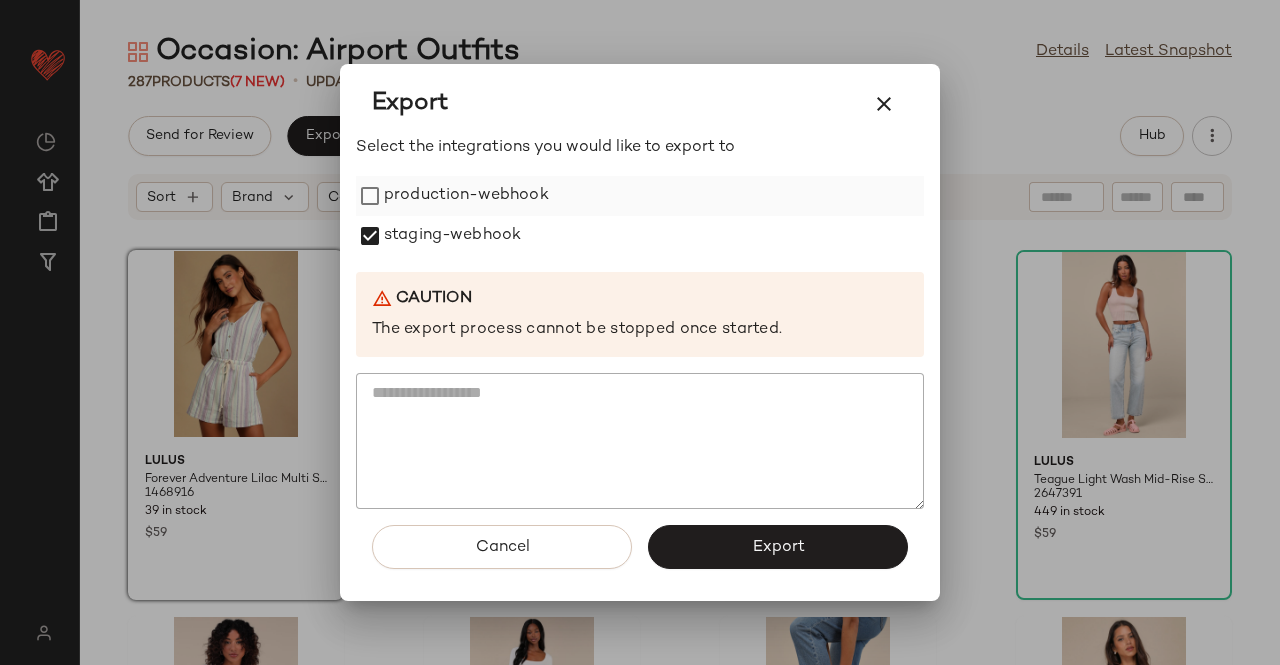 click on "production-webhook" at bounding box center (466, 196) 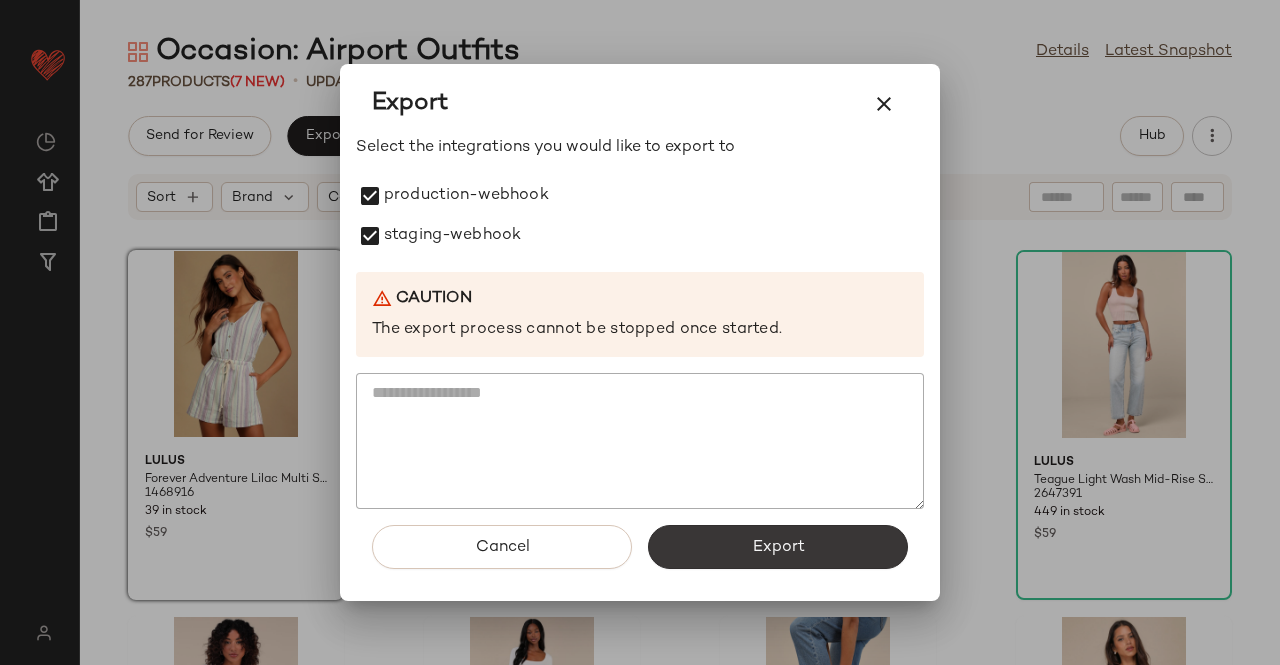 click on "Export" at bounding box center (778, 547) 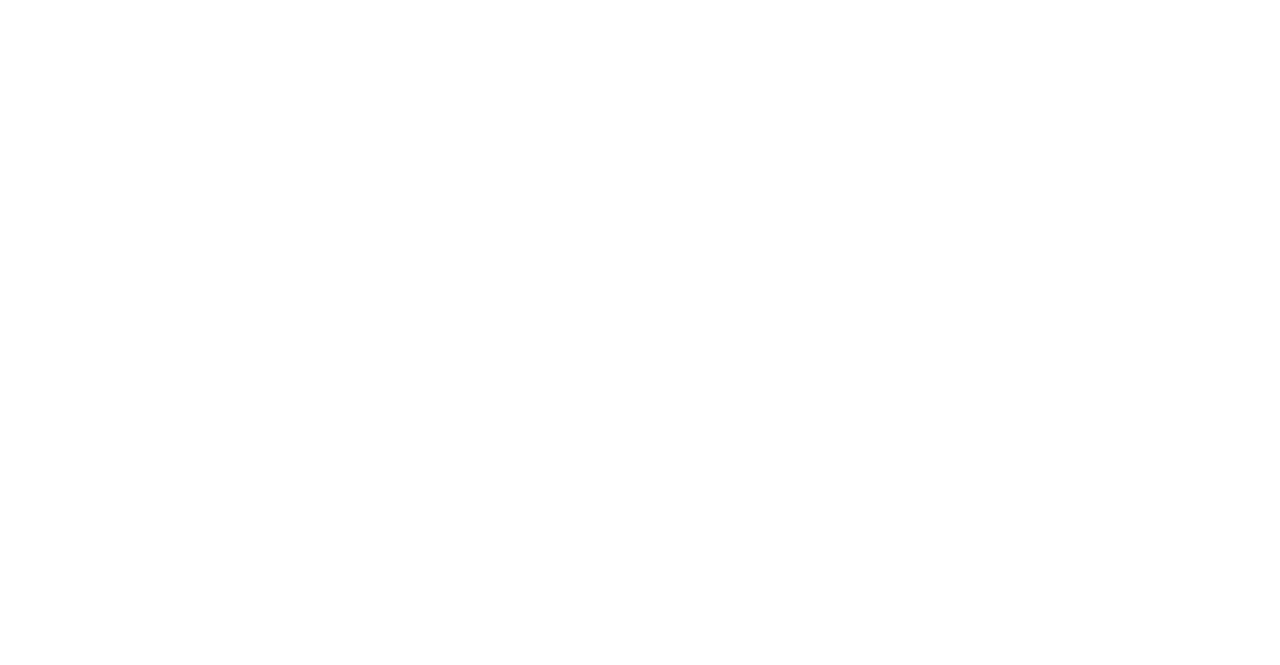 scroll, scrollTop: 0, scrollLeft: 0, axis: both 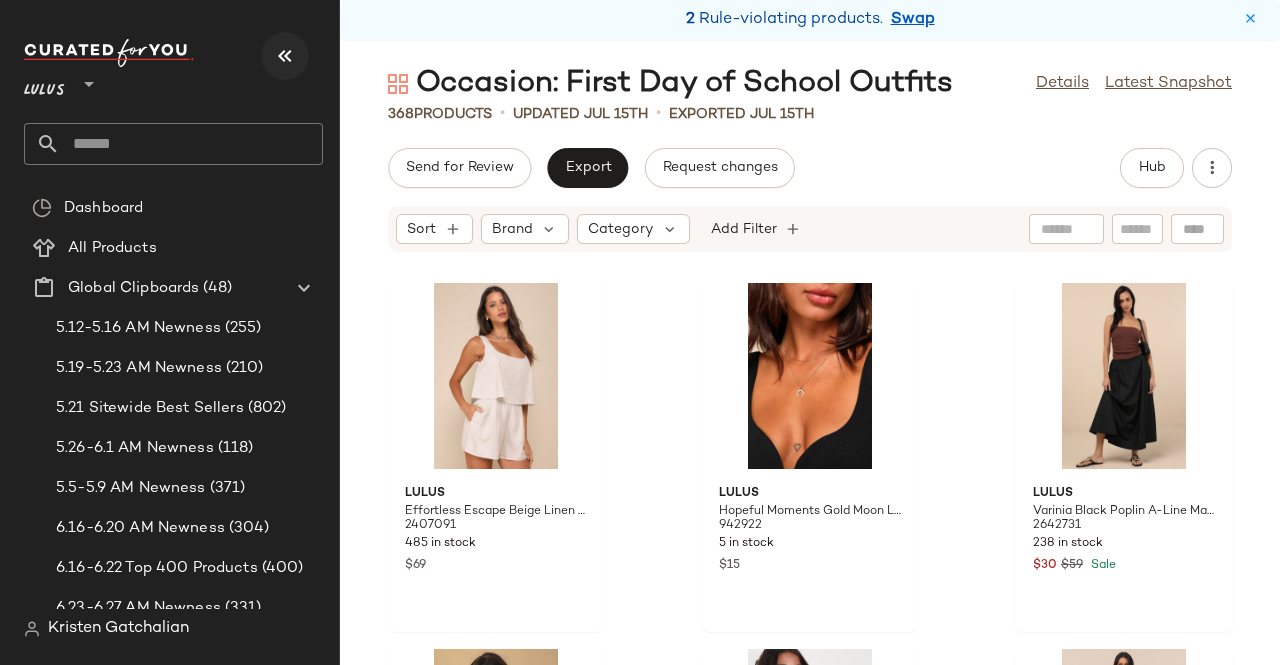 drag, startPoint x: 291, startPoint y: 30, endPoint x: 280, endPoint y: 49, distance: 21.954498 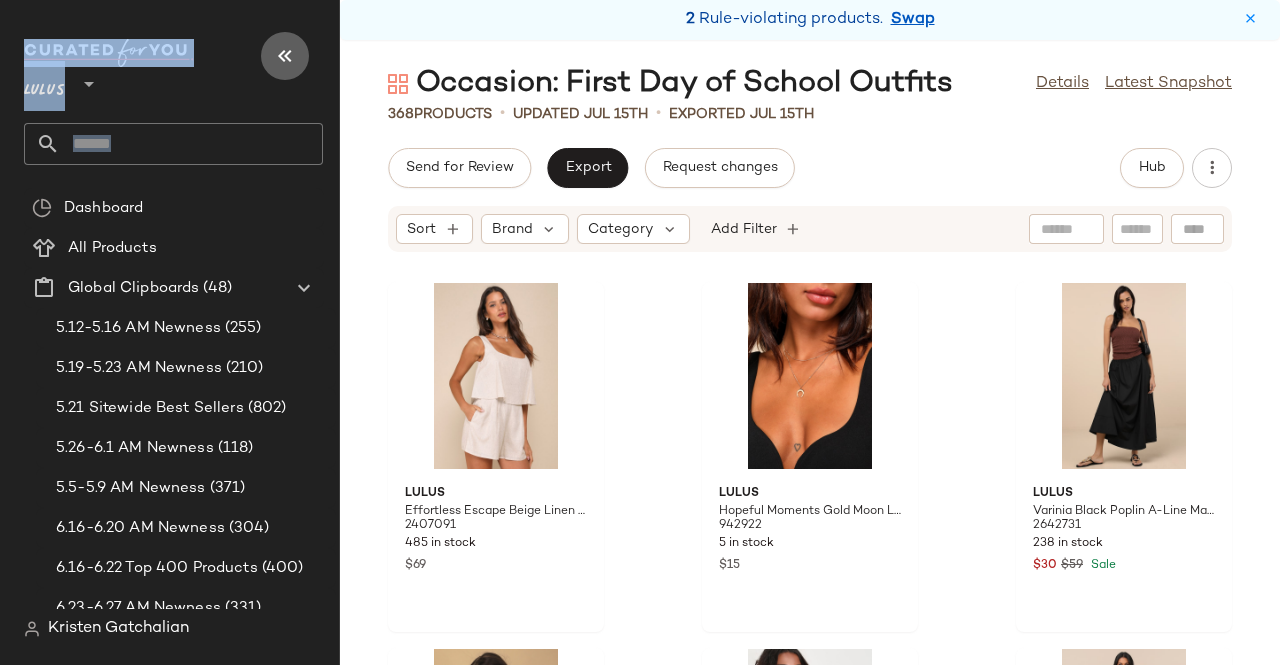 click at bounding box center (285, 56) 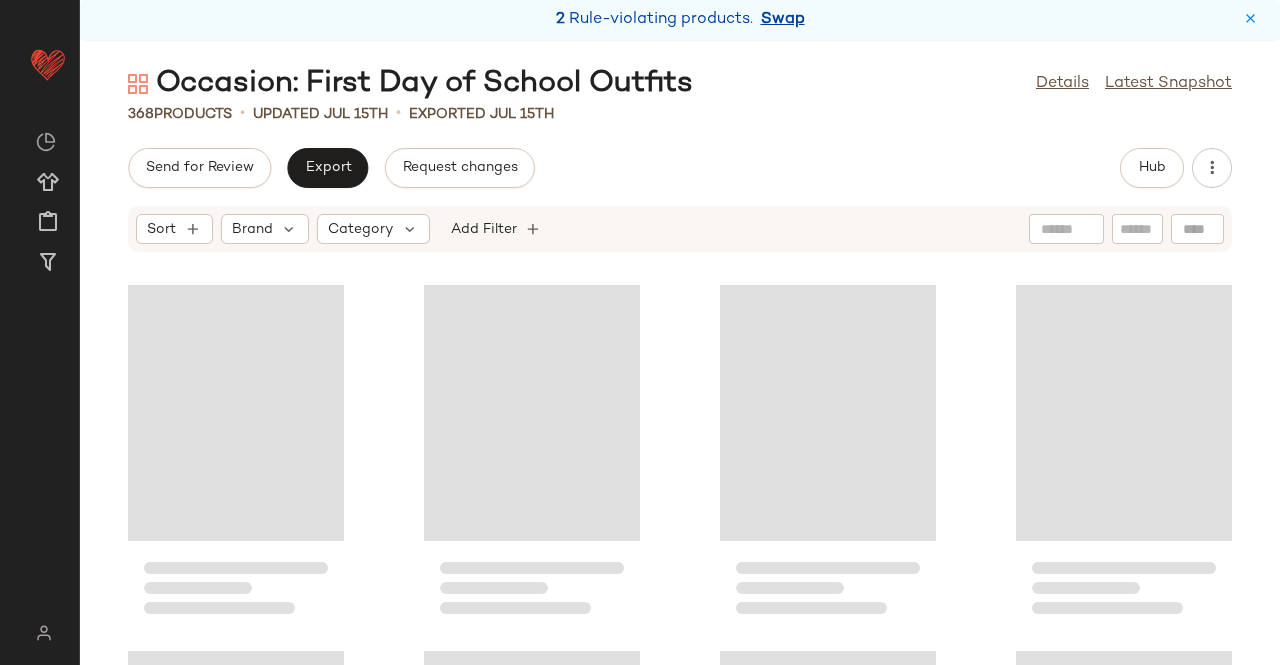 click on "Swap" at bounding box center (783, 20) 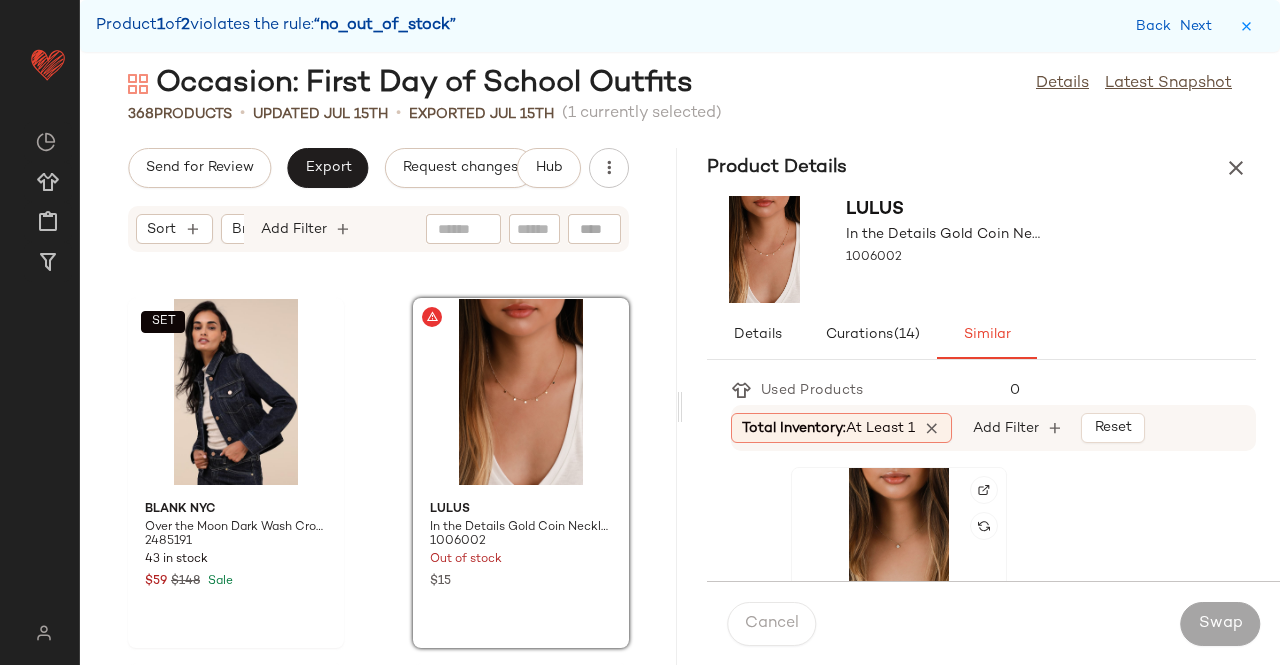click 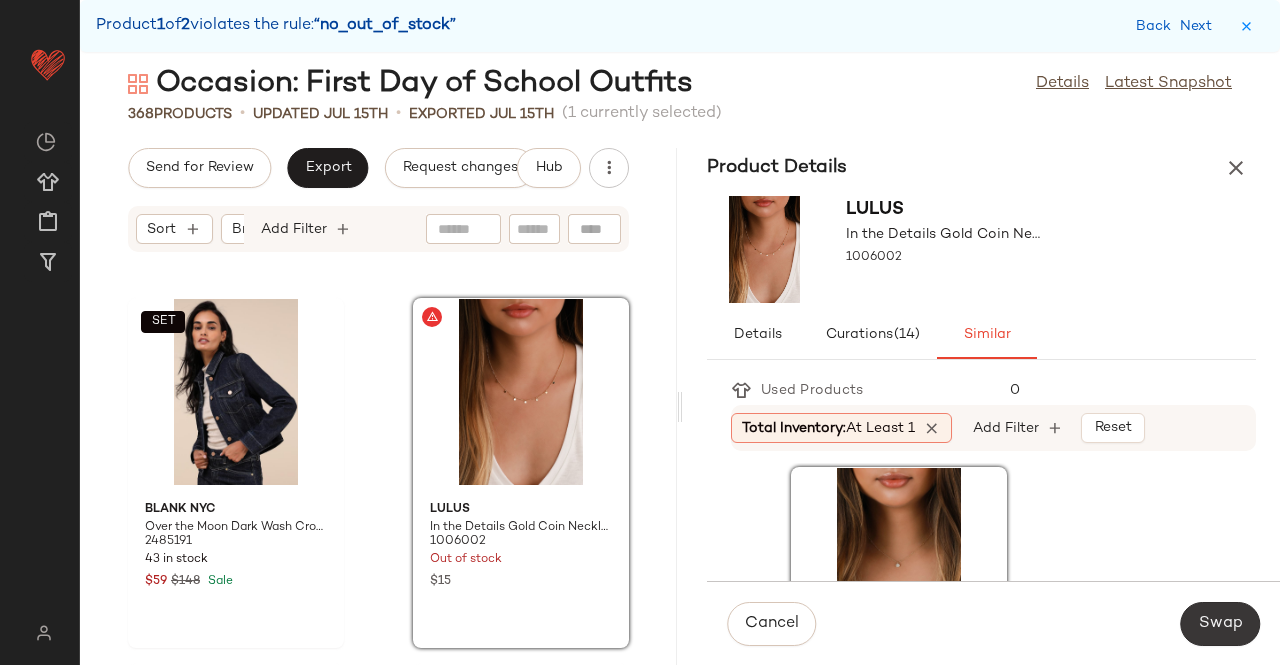 click on "Swap" at bounding box center (1220, 624) 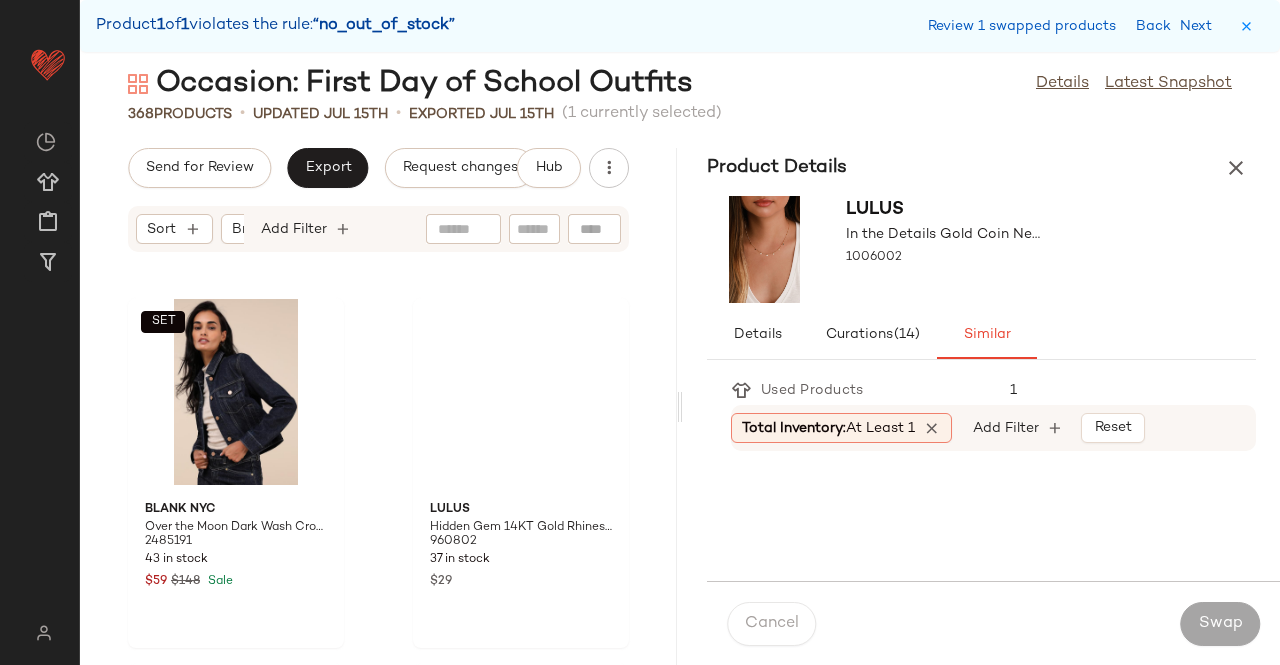 scroll, scrollTop: 32940, scrollLeft: 0, axis: vertical 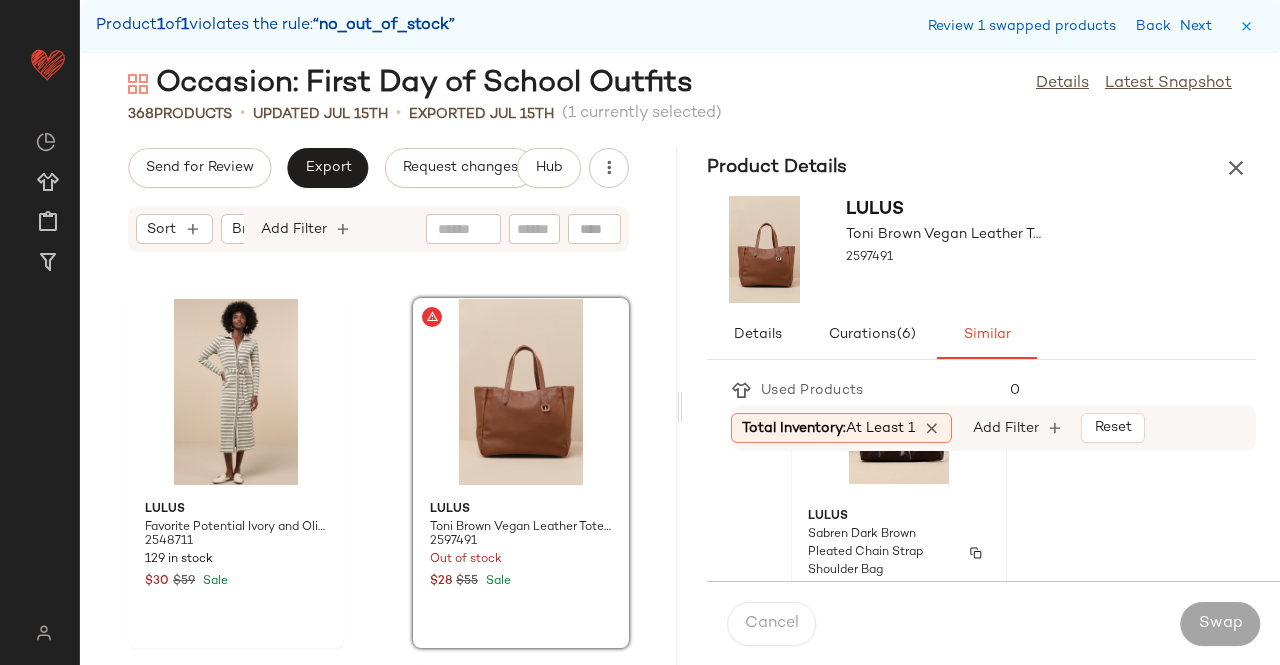 click on "Lulus Sabren Dark Brown Pleated Chain Strap Shoulder Bag 2667111 148 in stock $55" 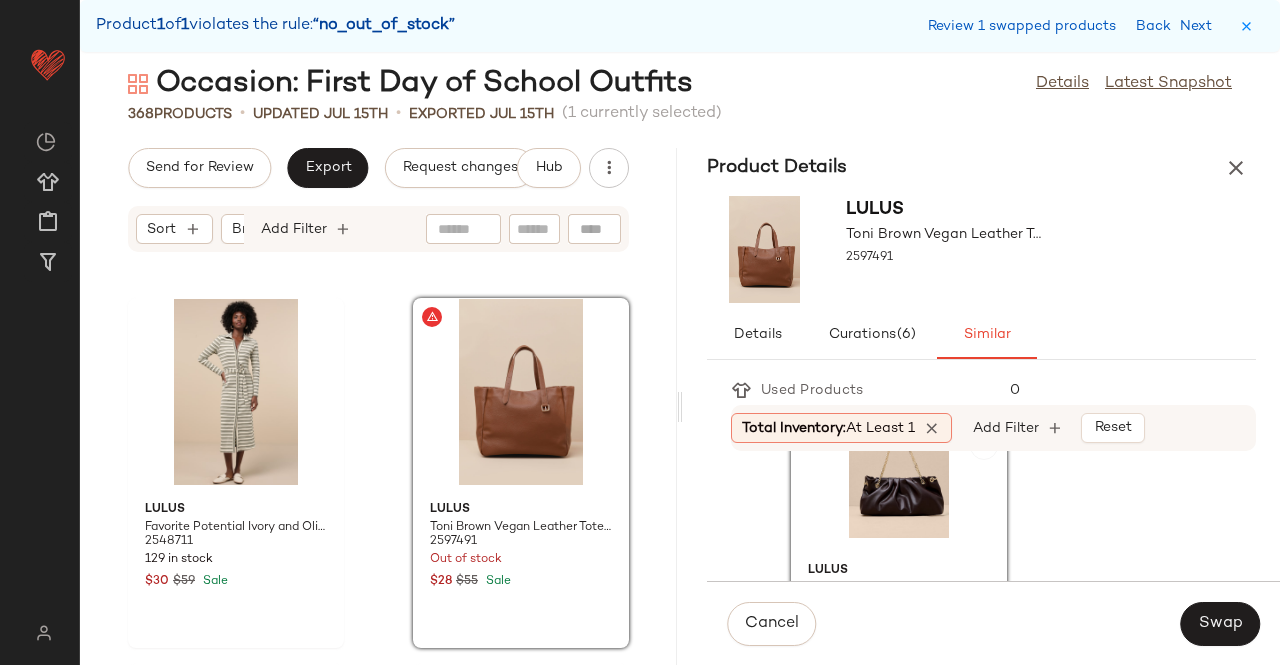 scroll, scrollTop: 400, scrollLeft: 0, axis: vertical 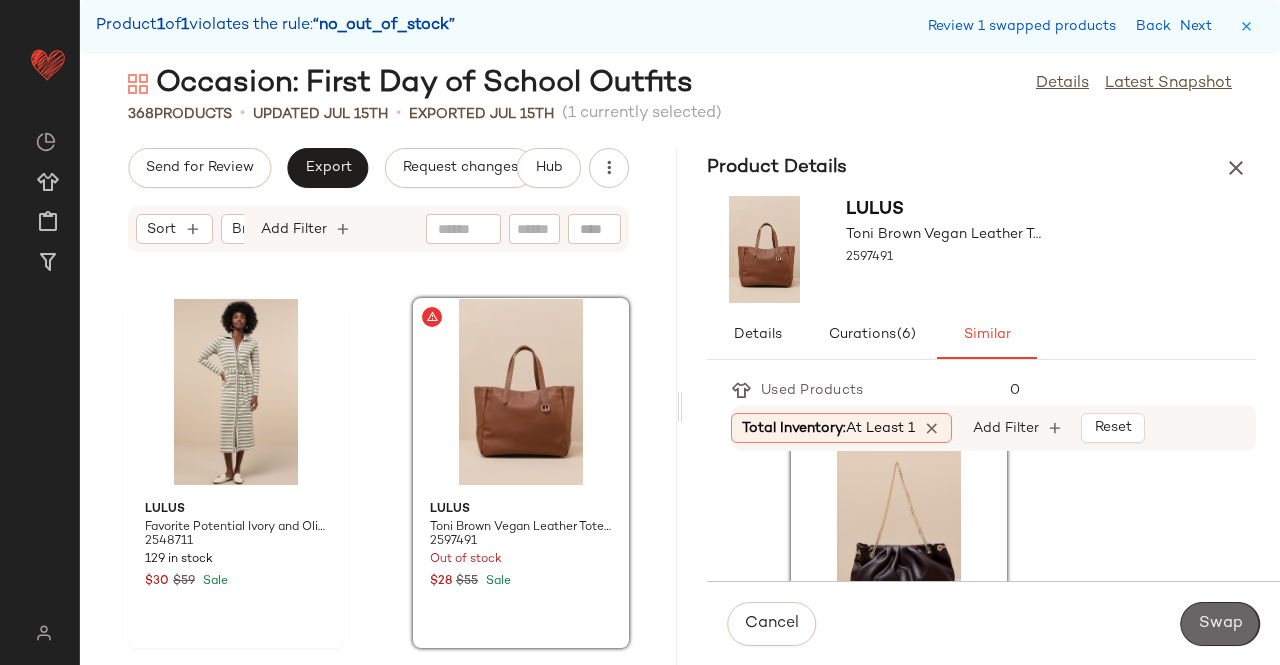 click on "Swap" 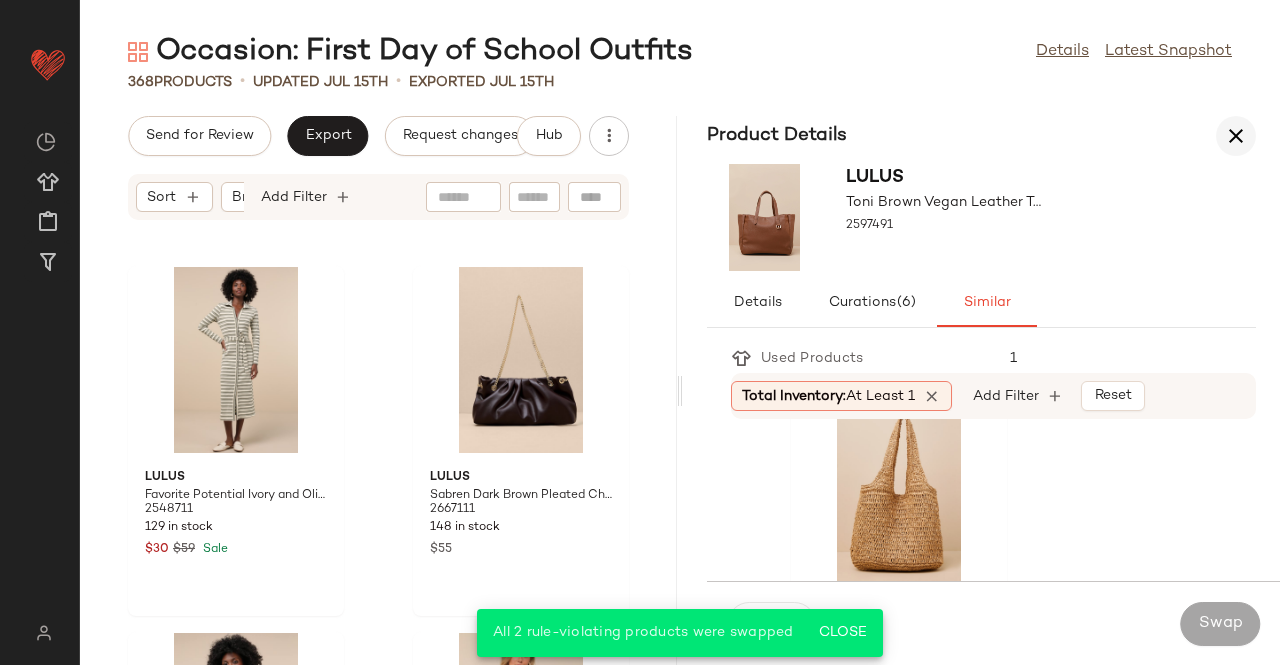 click at bounding box center (1236, 136) 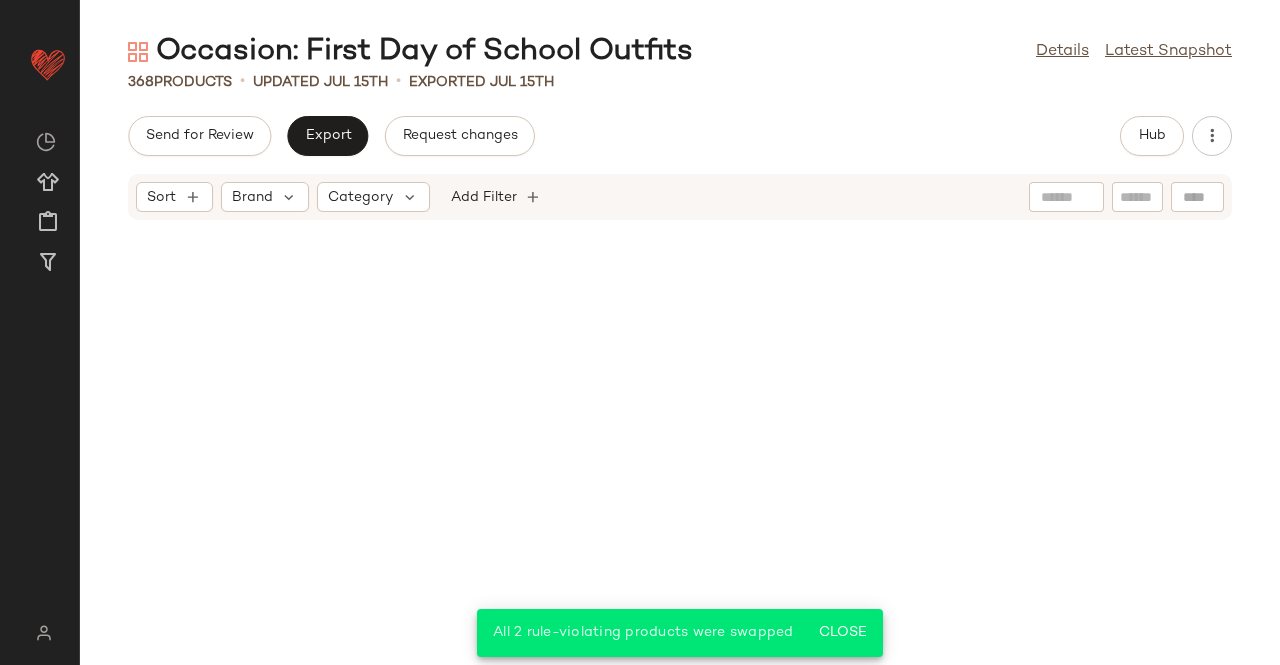 scroll, scrollTop: 32574, scrollLeft: 0, axis: vertical 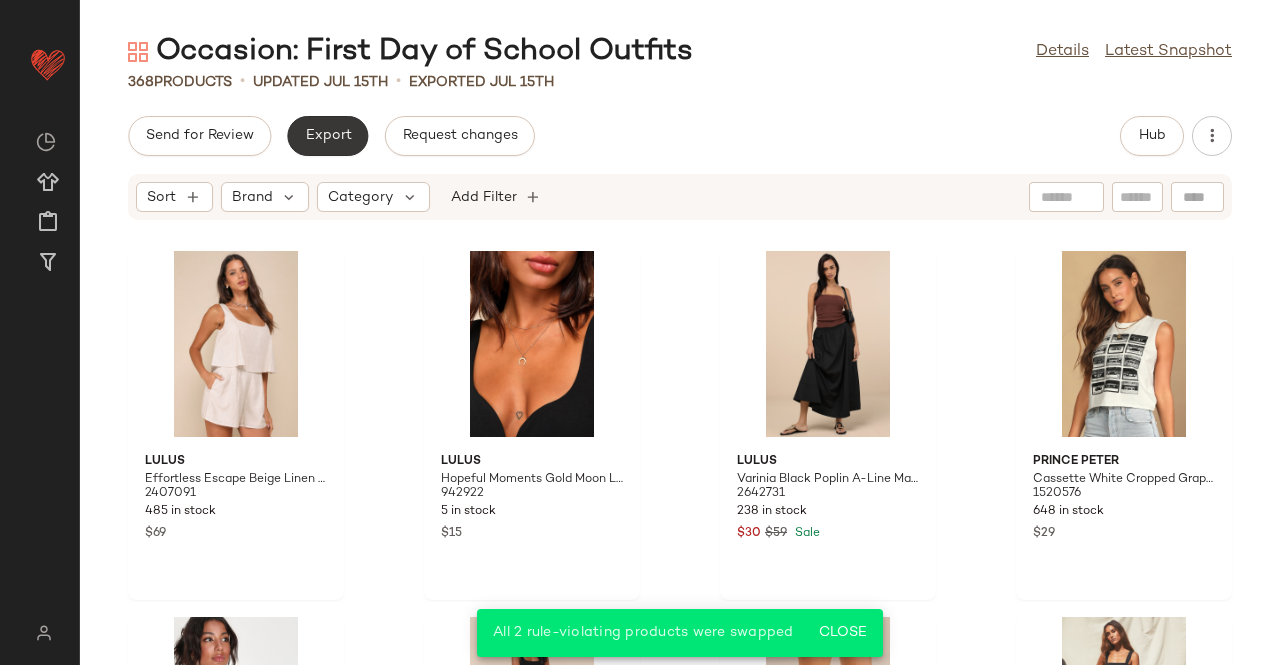 click on "Export" 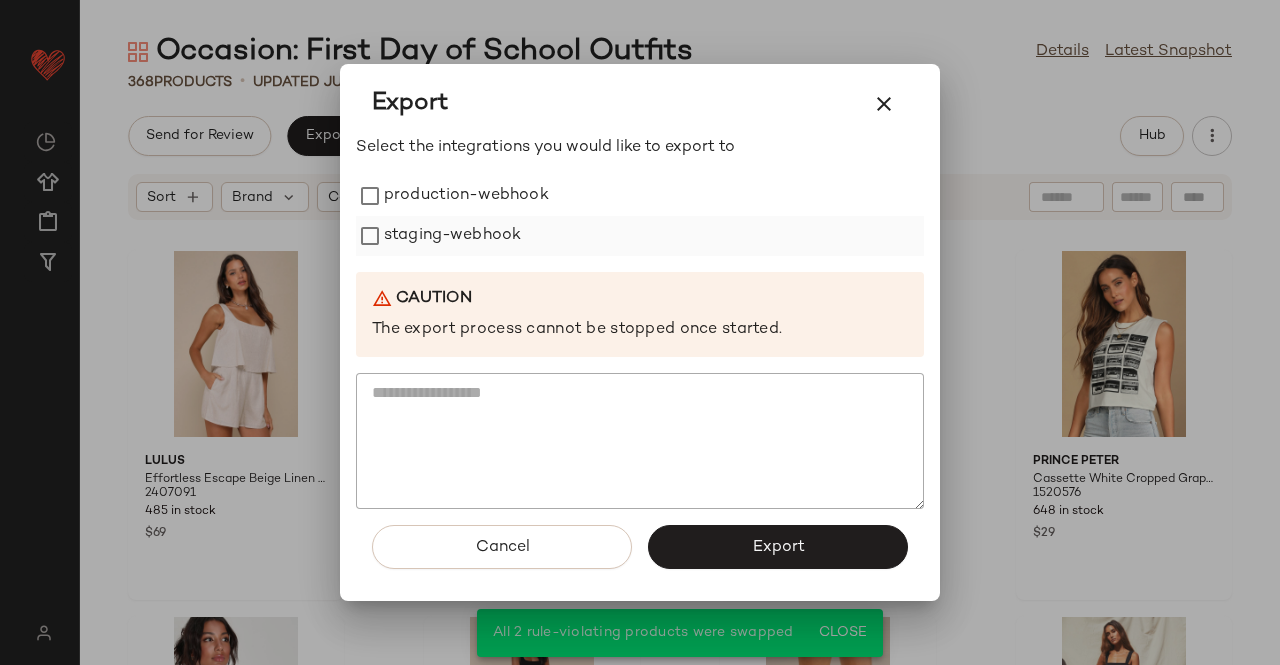 drag, startPoint x: 444, startPoint y: 213, endPoint x: 428, endPoint y: 246, distance: 36.67424 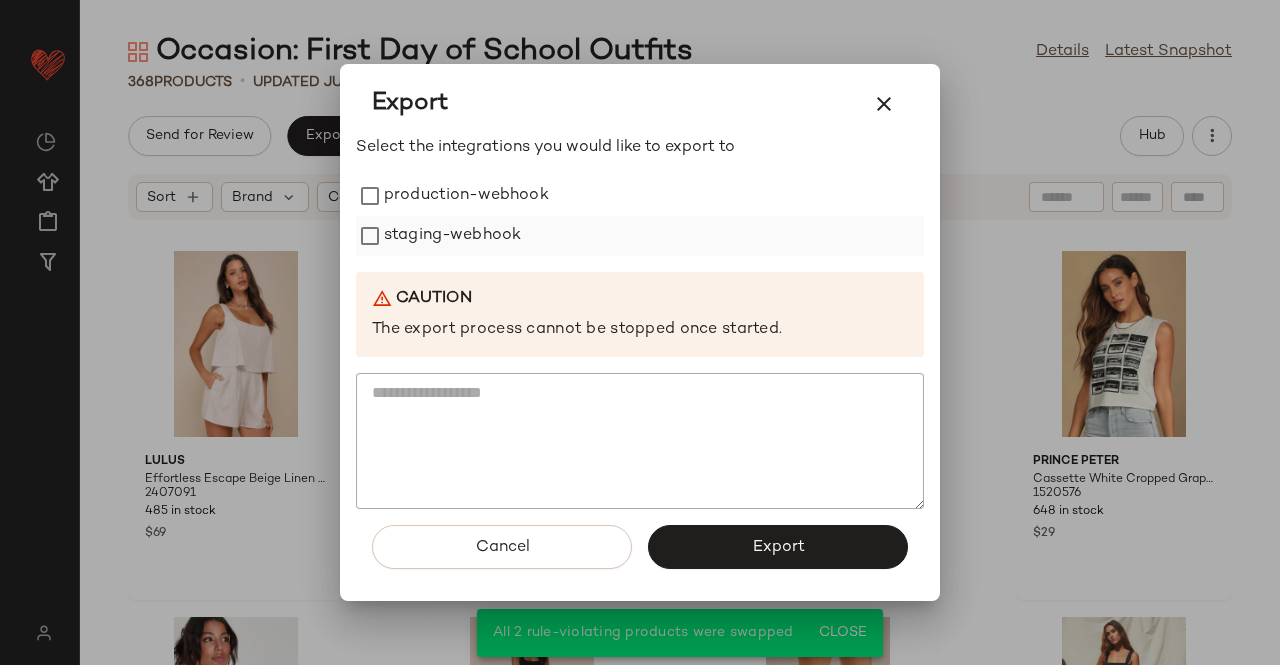 click on "production-webhook" at bounding box center [466, 196] 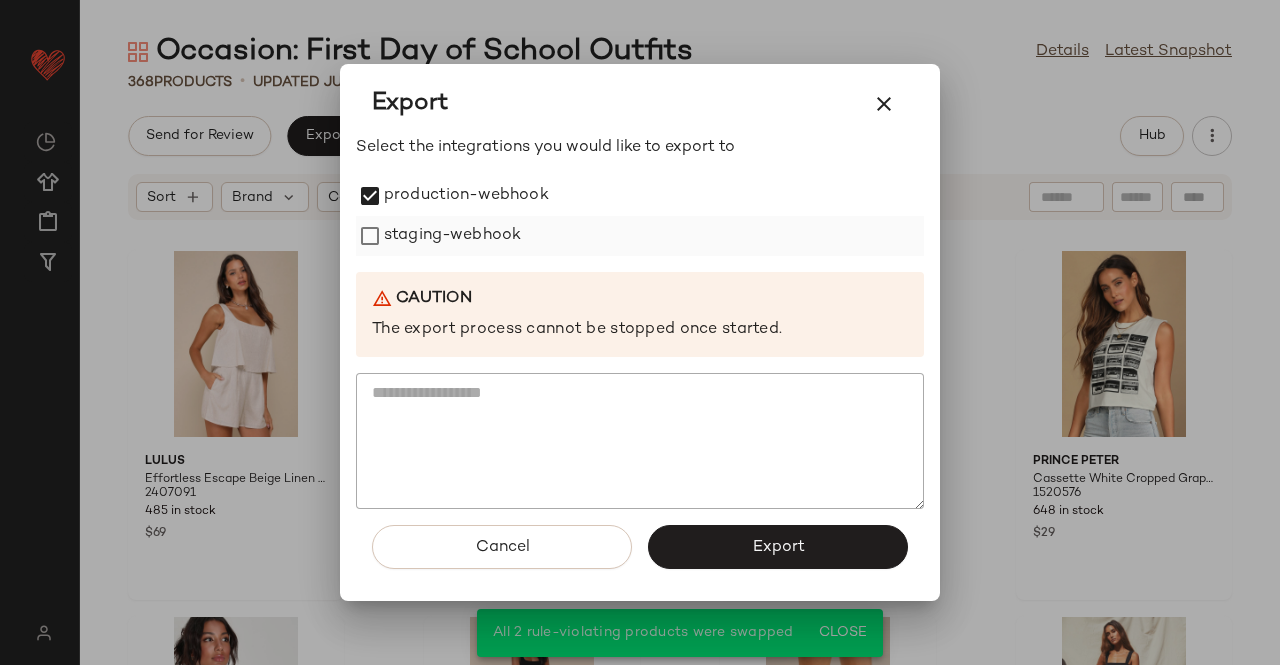 click on "staging-webhook" at bounding box center (452, 236) 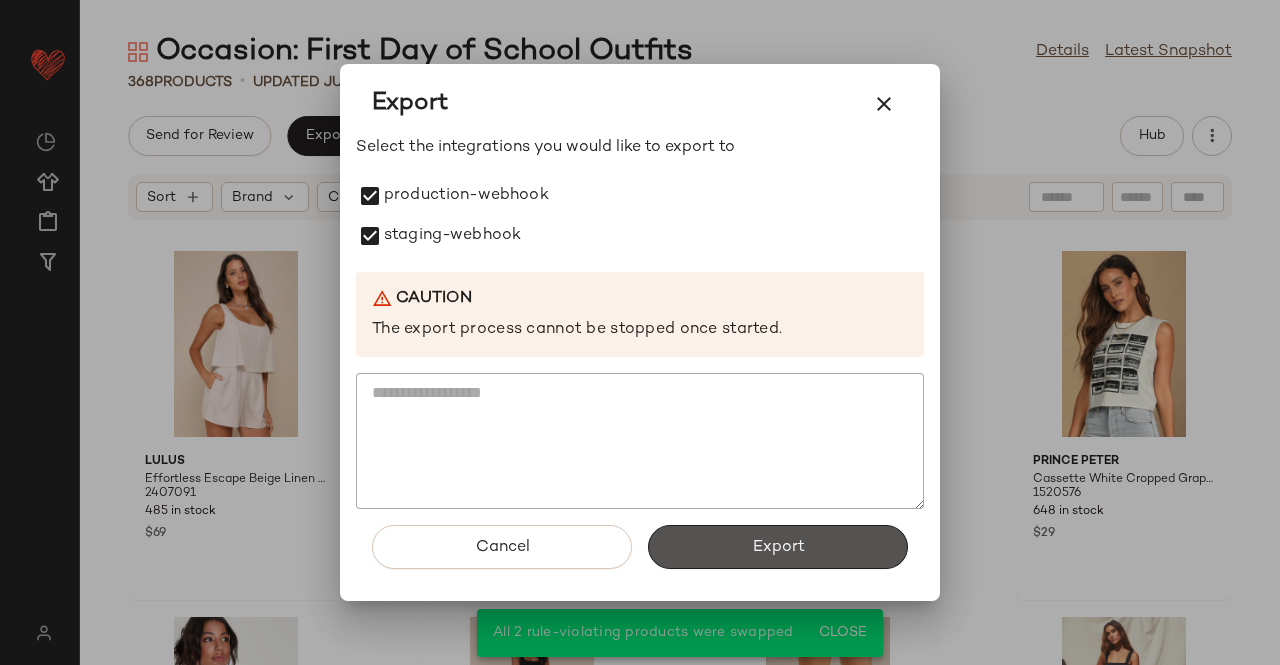 click on "Export" 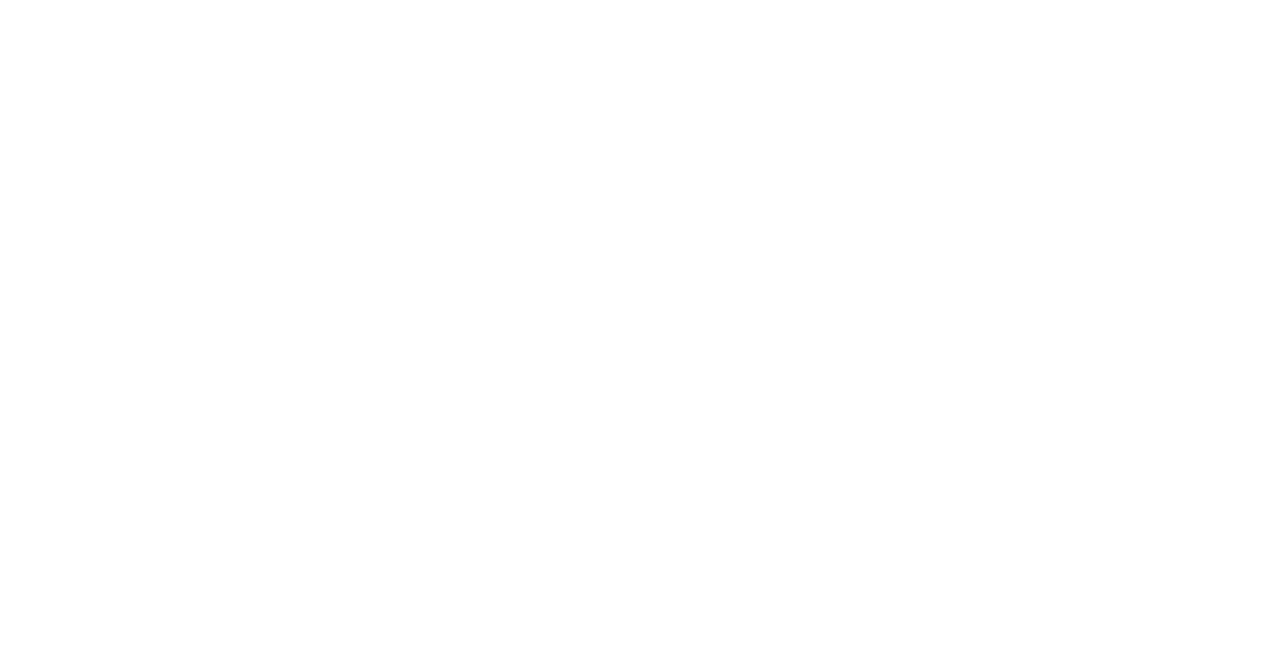 scroll, scrollTop: 0, scrollLeft: 0, axis: both 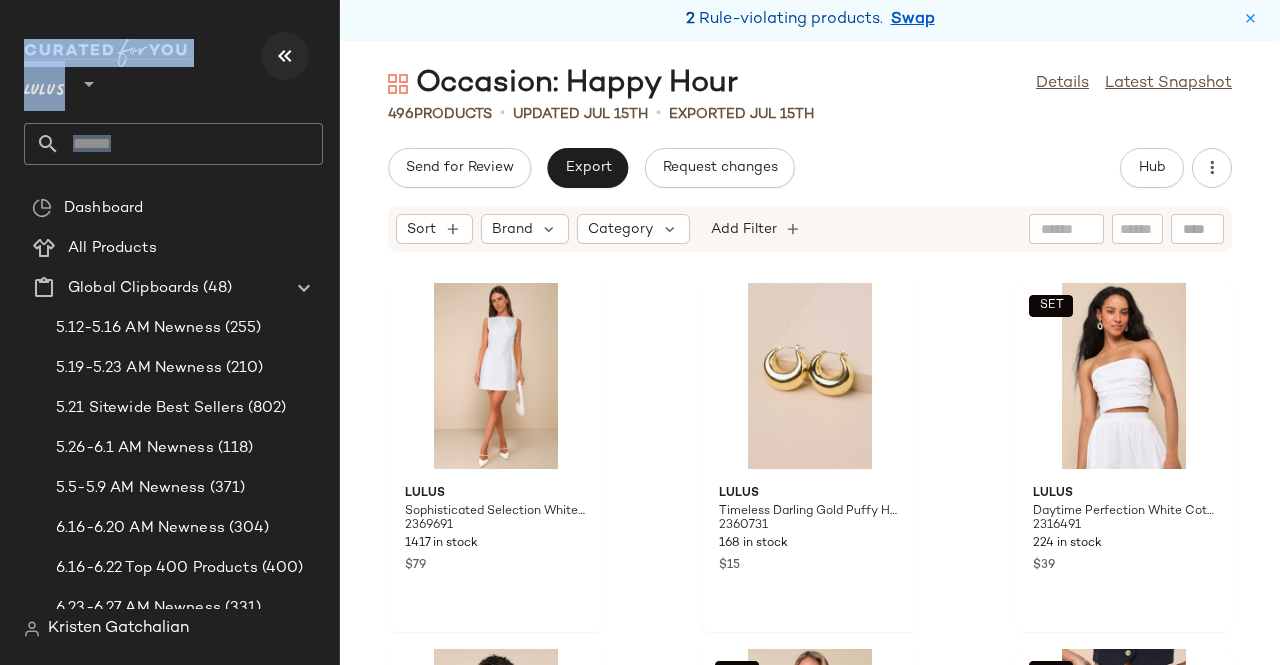 click on "Lulus **" 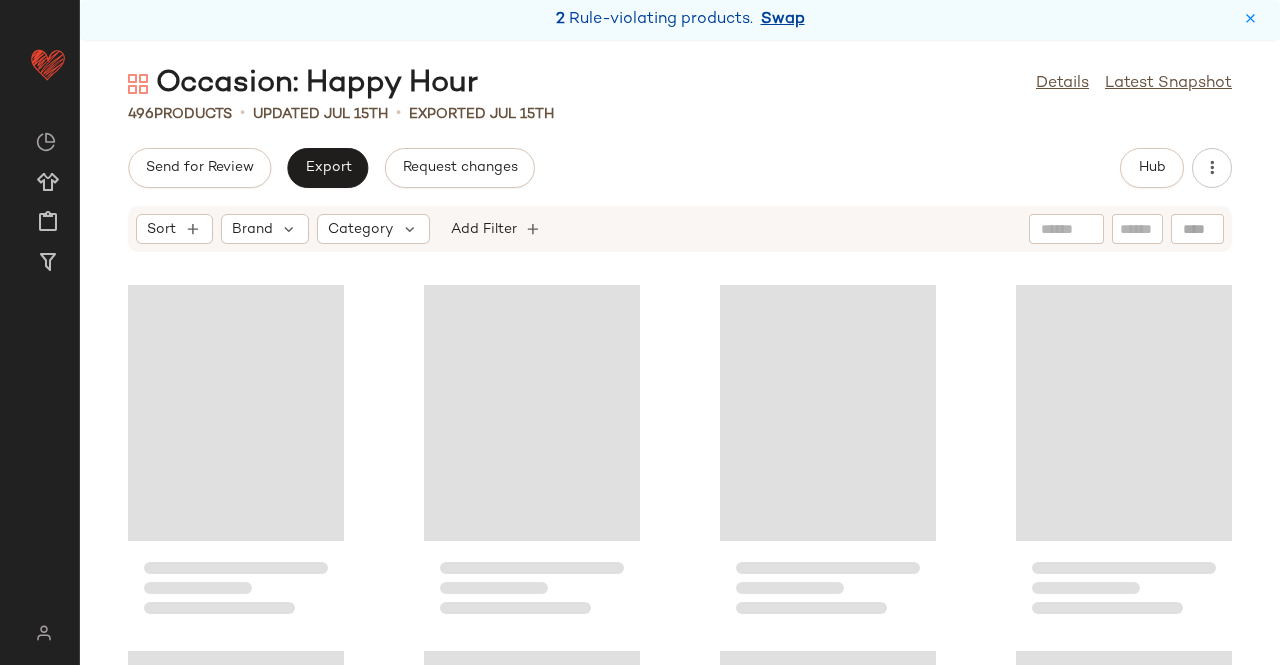 click on "Swap" at bounding box center [783, 20] 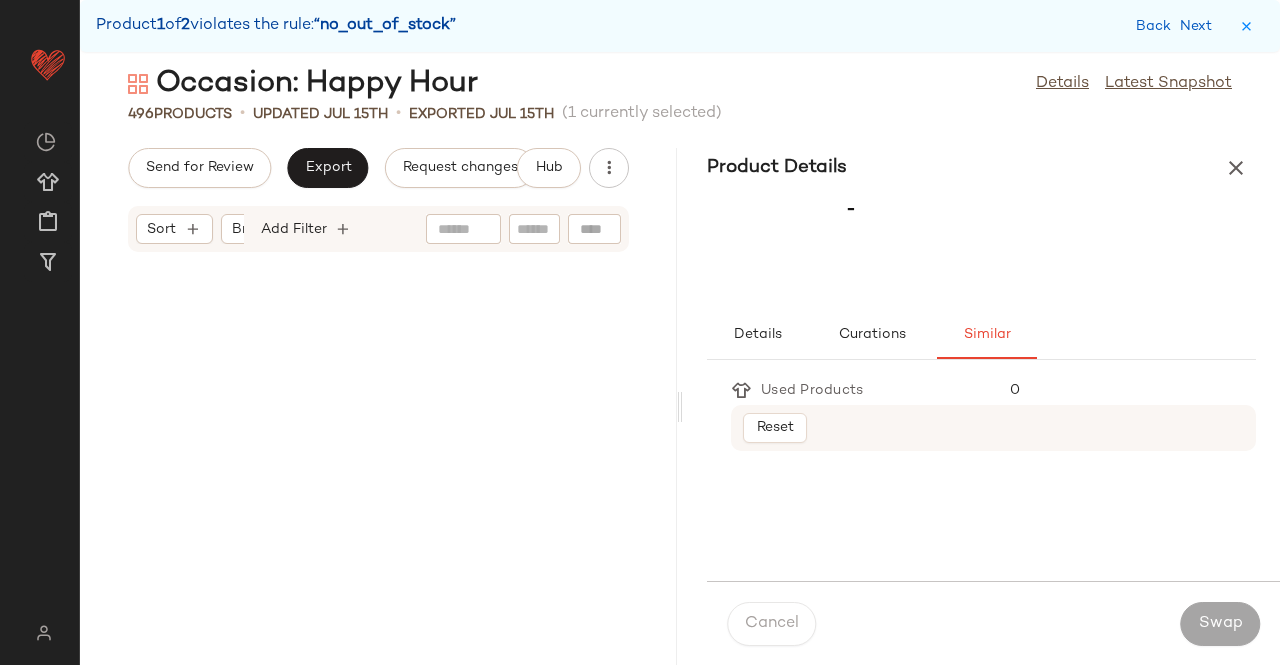 scroll, scrollTop: 77958, scrollLeft: 0, axis: vertical 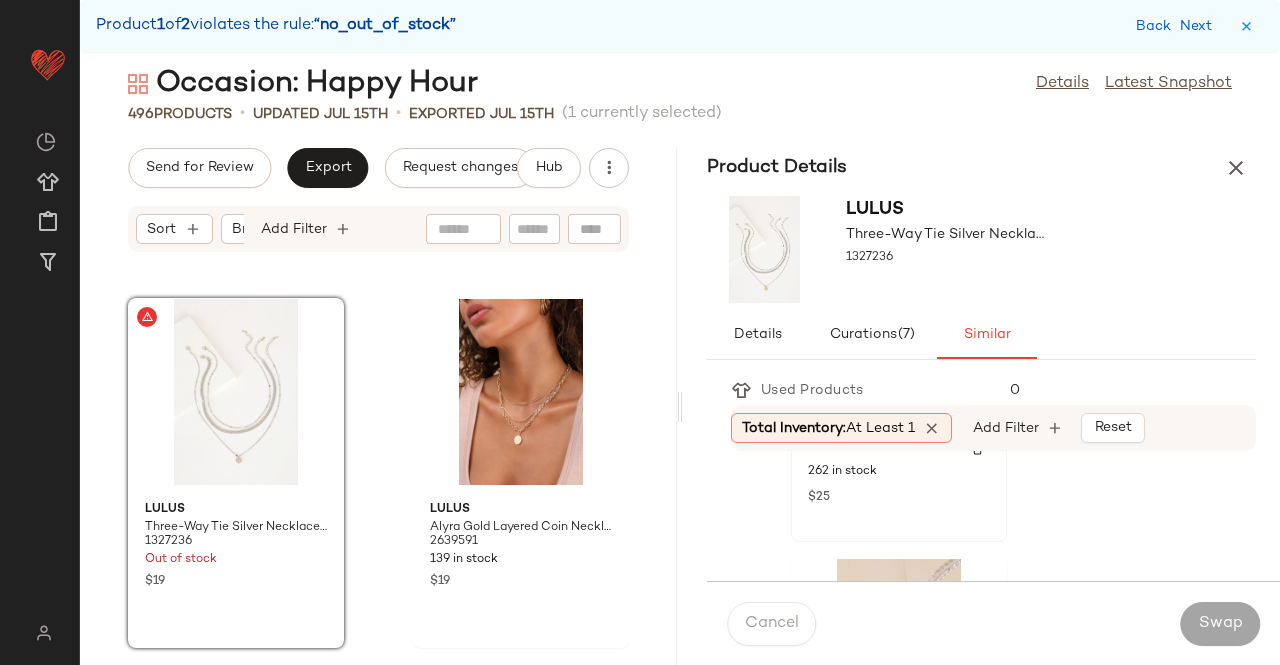 click on "Lulus Keep It Dainty 14KT Gold Layered Choker Necklace 1340496 262 in stock $25" 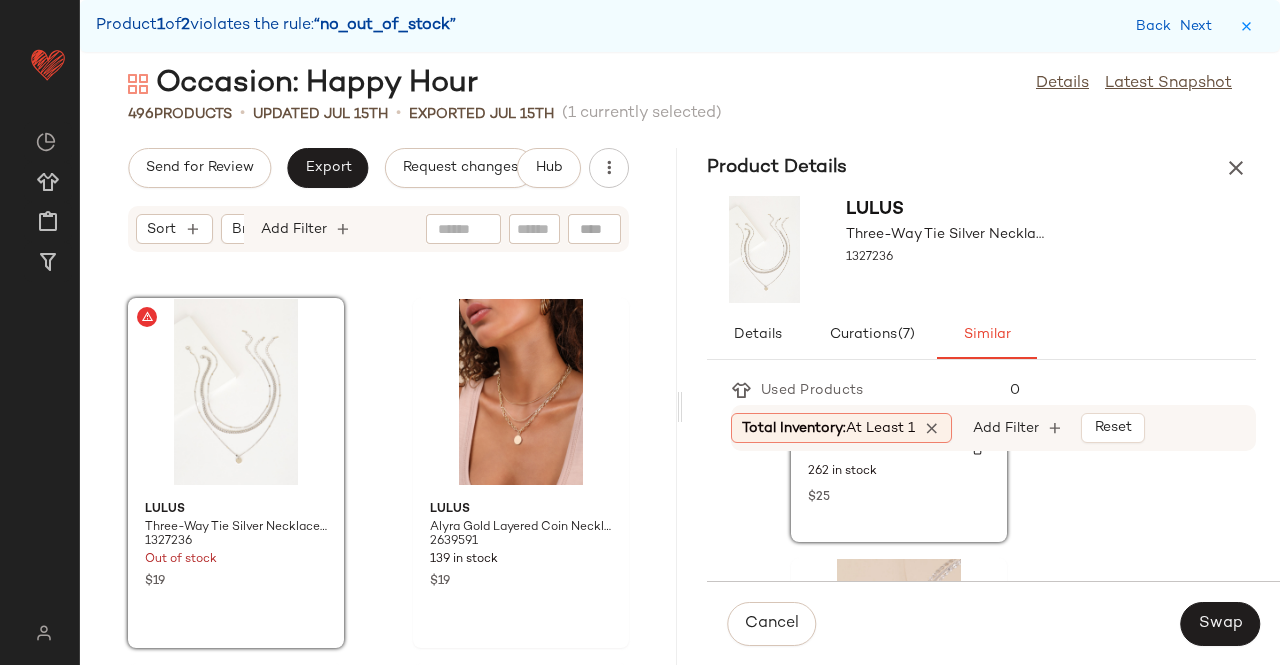 scroll, scrollTop: 600, scrollLeft: 0, axis: vertical 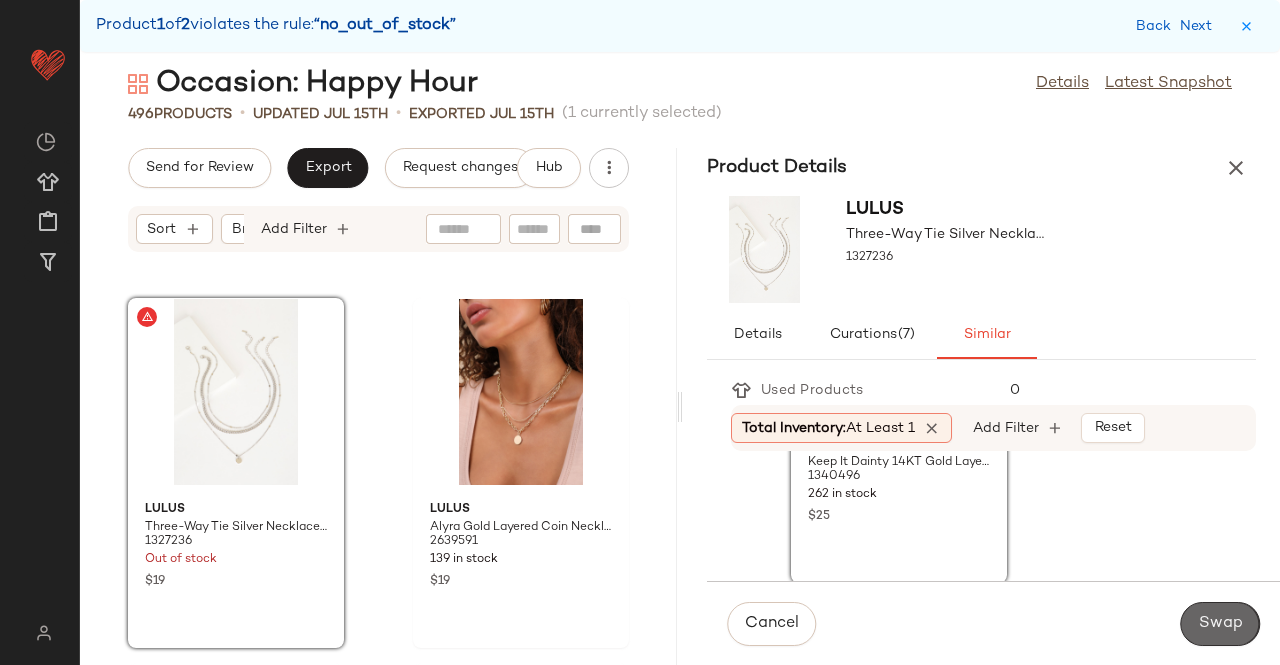 click on "Swap" 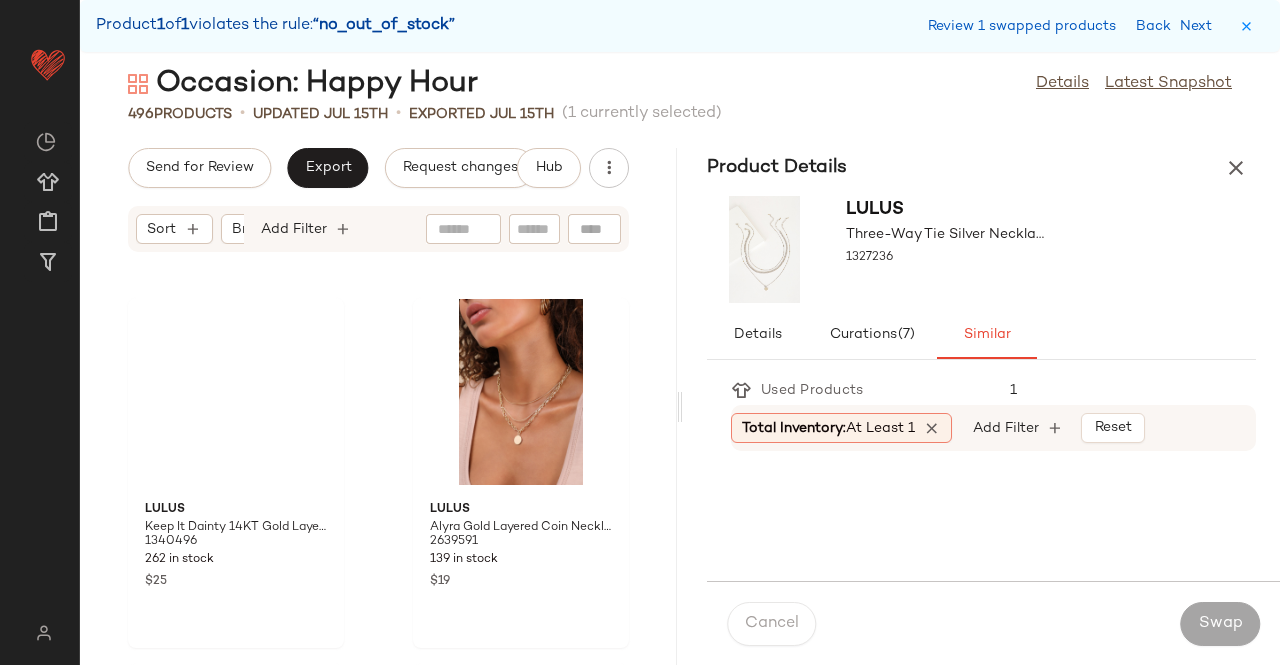 scroll, scrollTop: 87474, scrollLeft: 0, axis: vertical 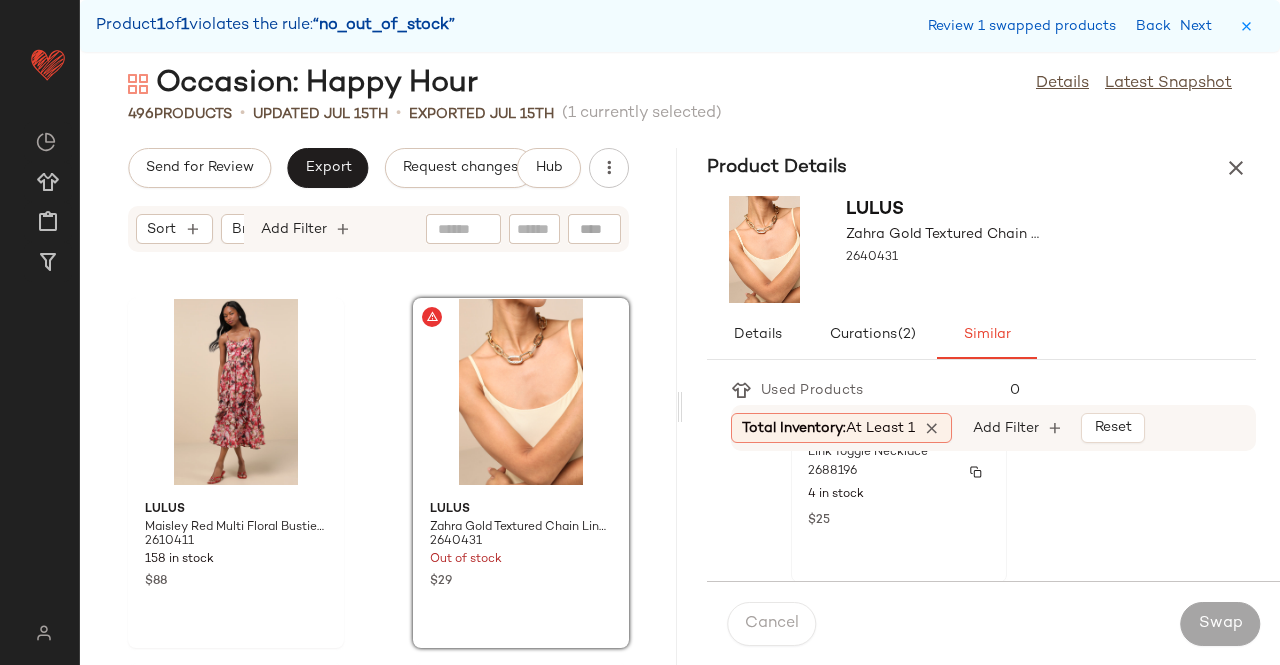 click on "$25" at bounding box center [899, 519] 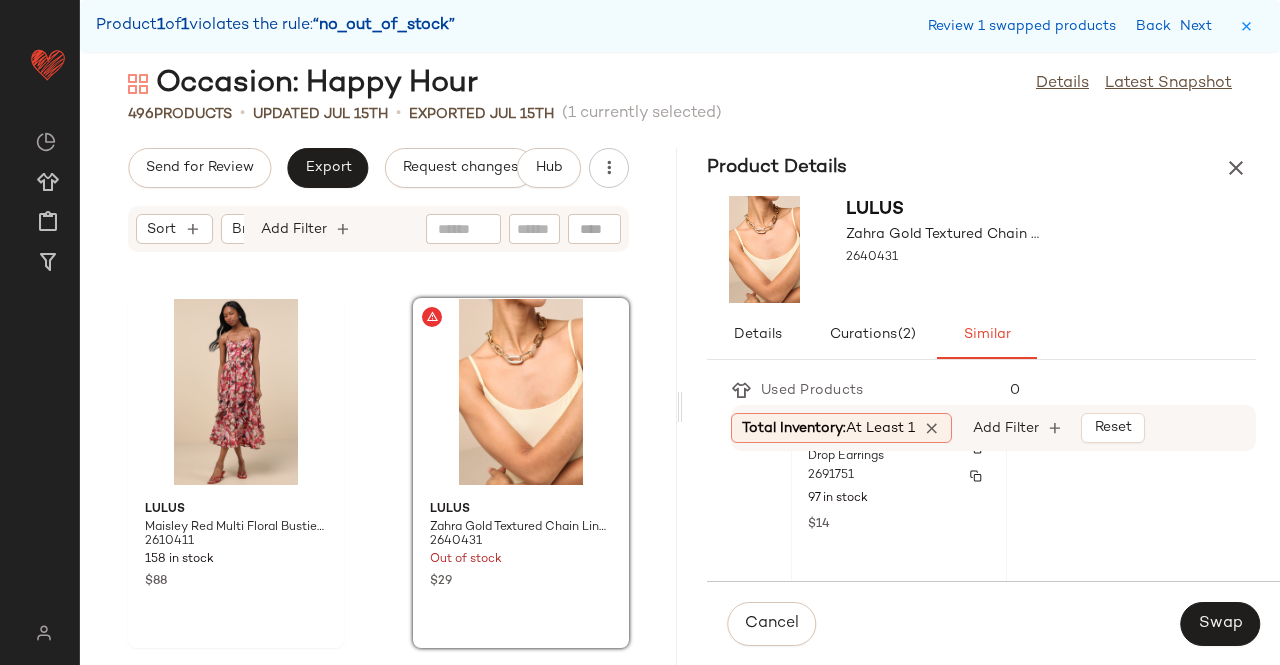 scroll, scrollTop: 972, scrollLeft: 0, axis: vertical 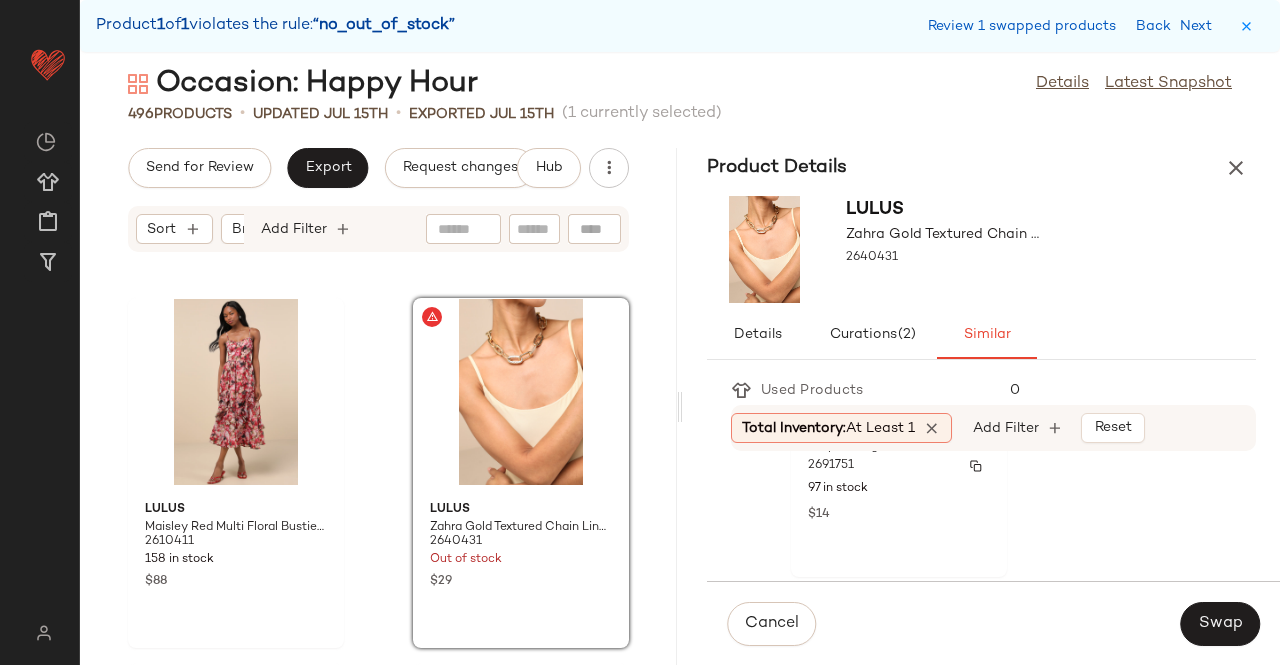 drag, startPoint x: 885, startPoint y: 506, endPoint x: 1205, endPoint y: 582, distance: 328.9012 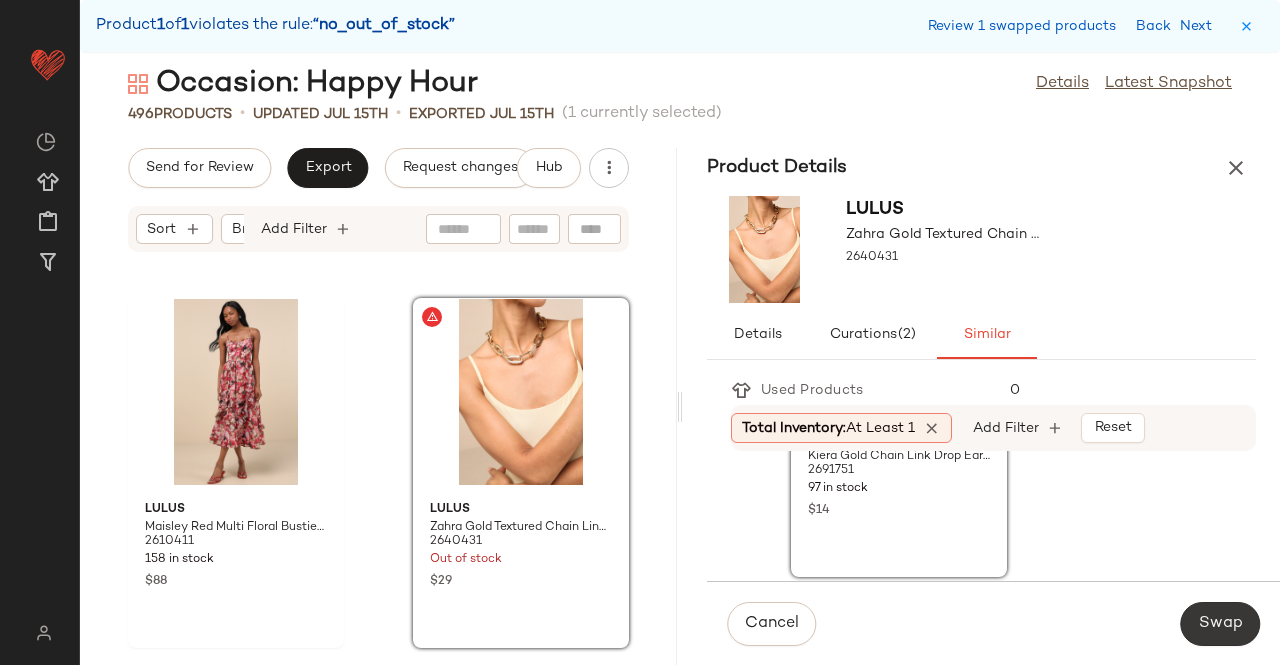 click on "Swap" 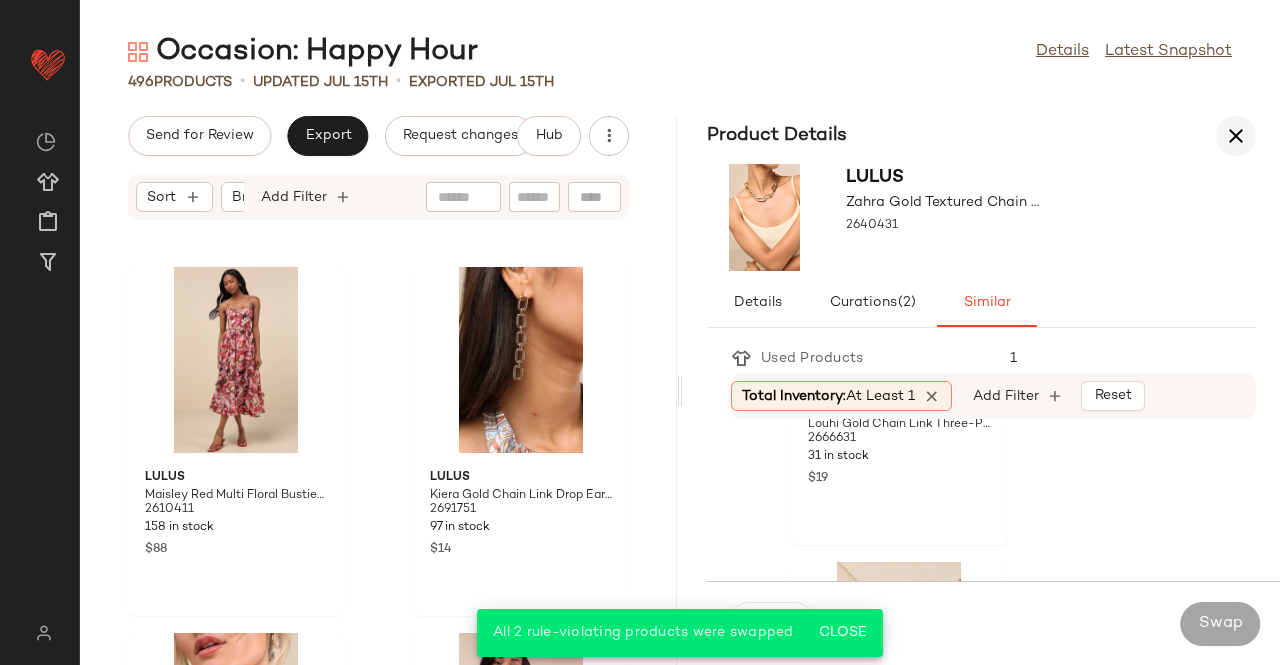 click at bounding box center (1236, 136) 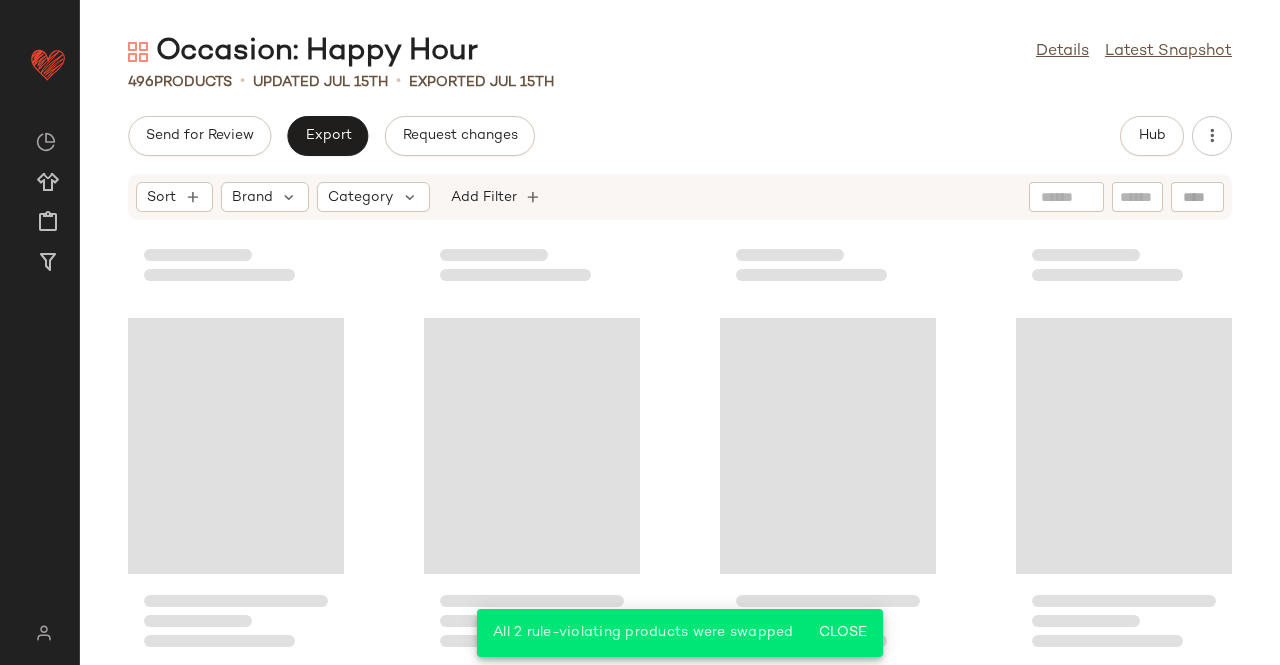 scroll, scrollTop: 44968, scrollLeft: 0, axis: vertical 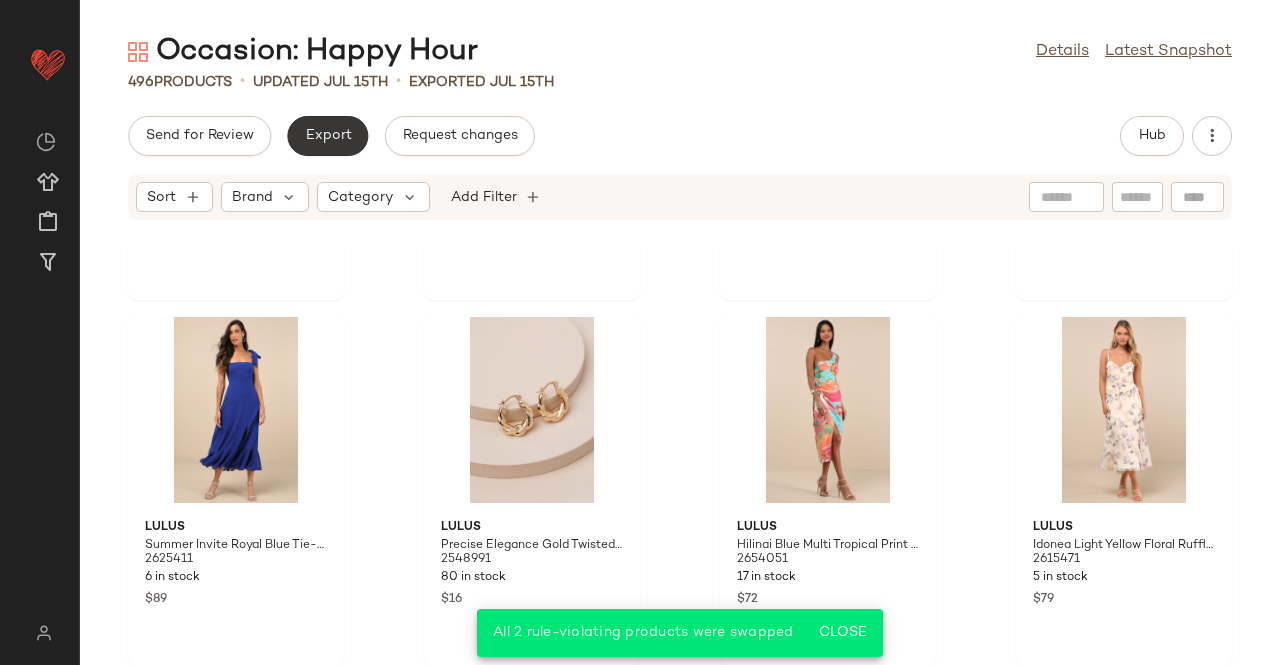 click on "Export" 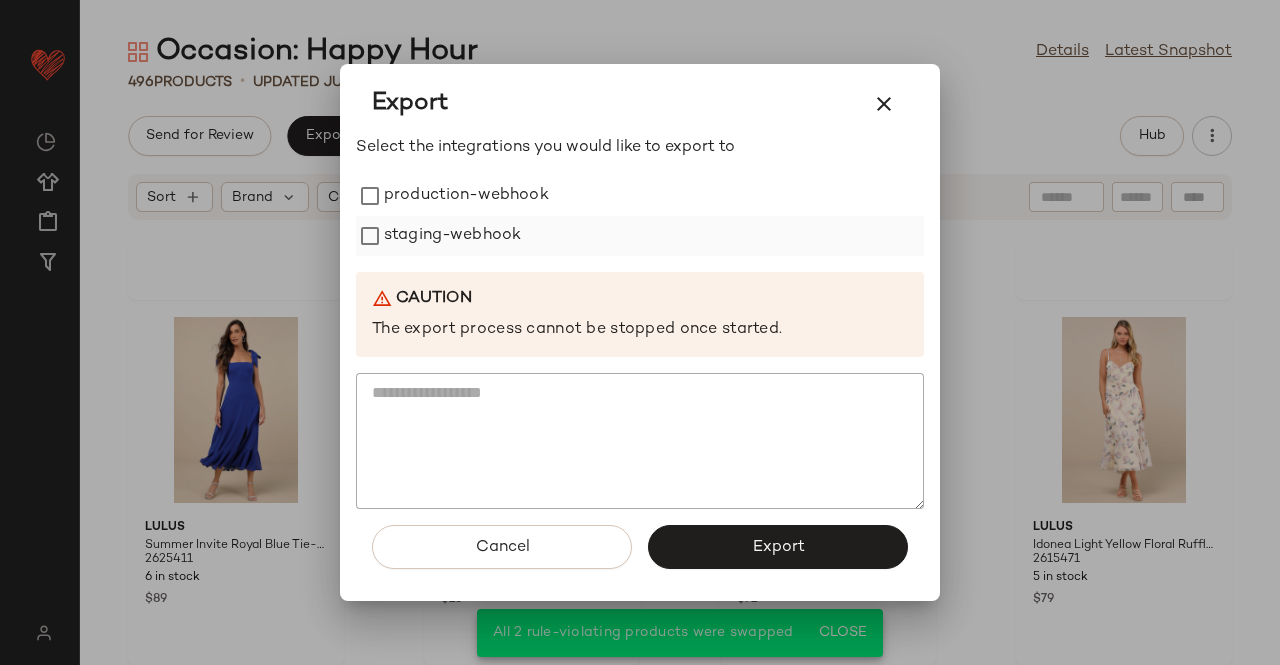 drag, startPoint x: 470, startPoint y: 206, endPoint x: 454, endPoint y: 245, distance: 42.154476 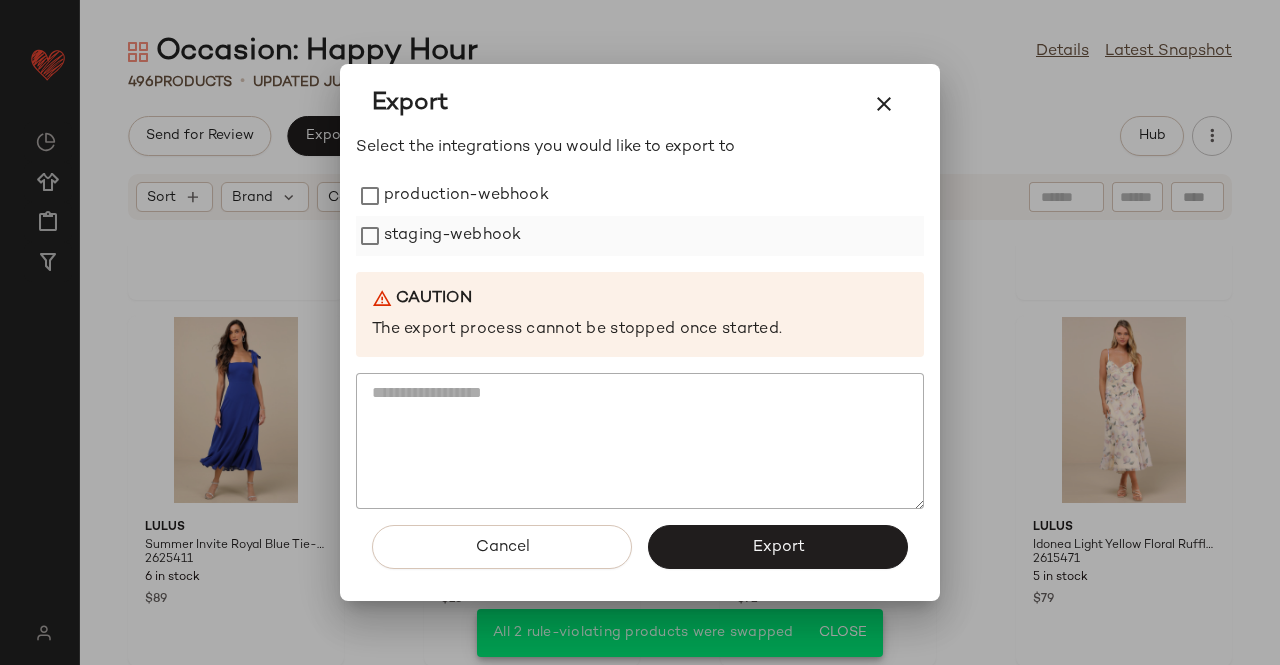 click on "production-webhook" at bounding box center [466, 196] 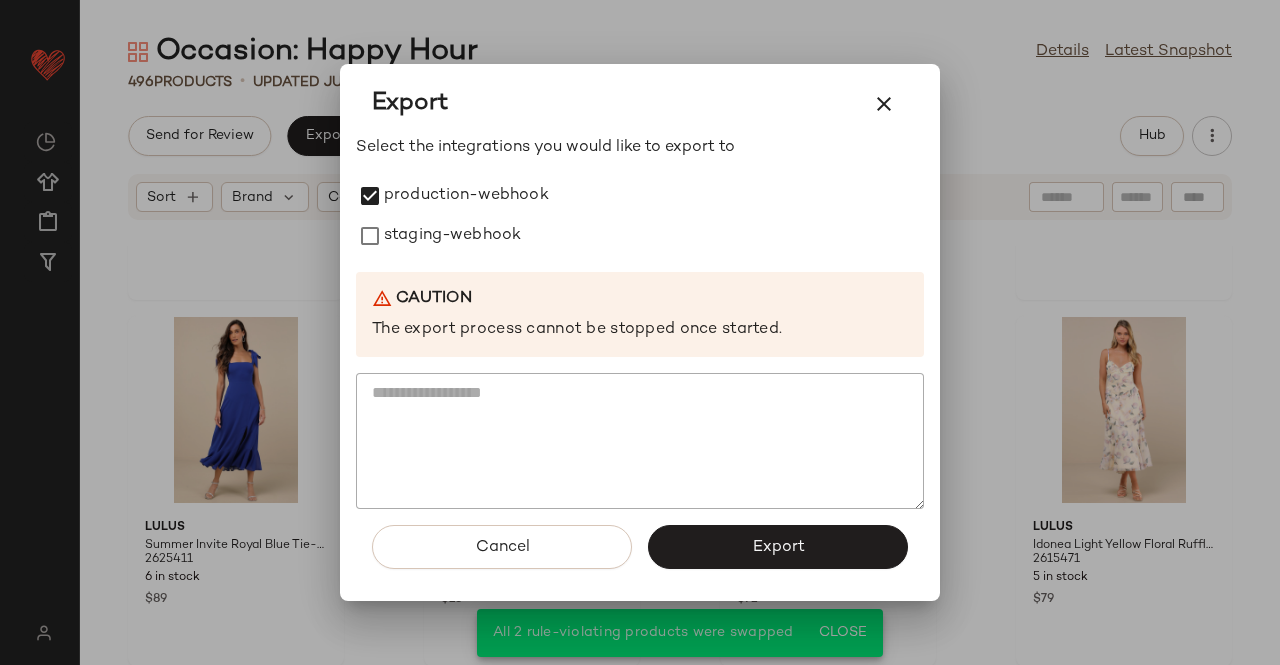 click on "staging-webhook" at bounding box center (452, 236) 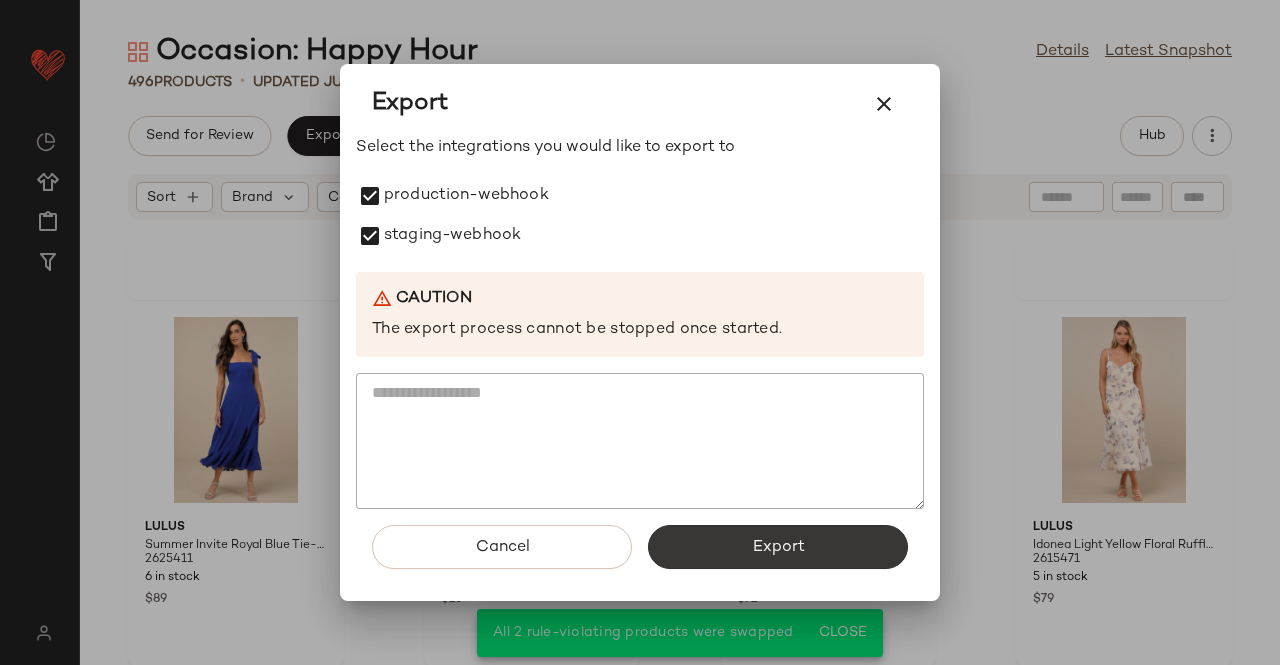 click on "Export" at bounding box center [778, 547] 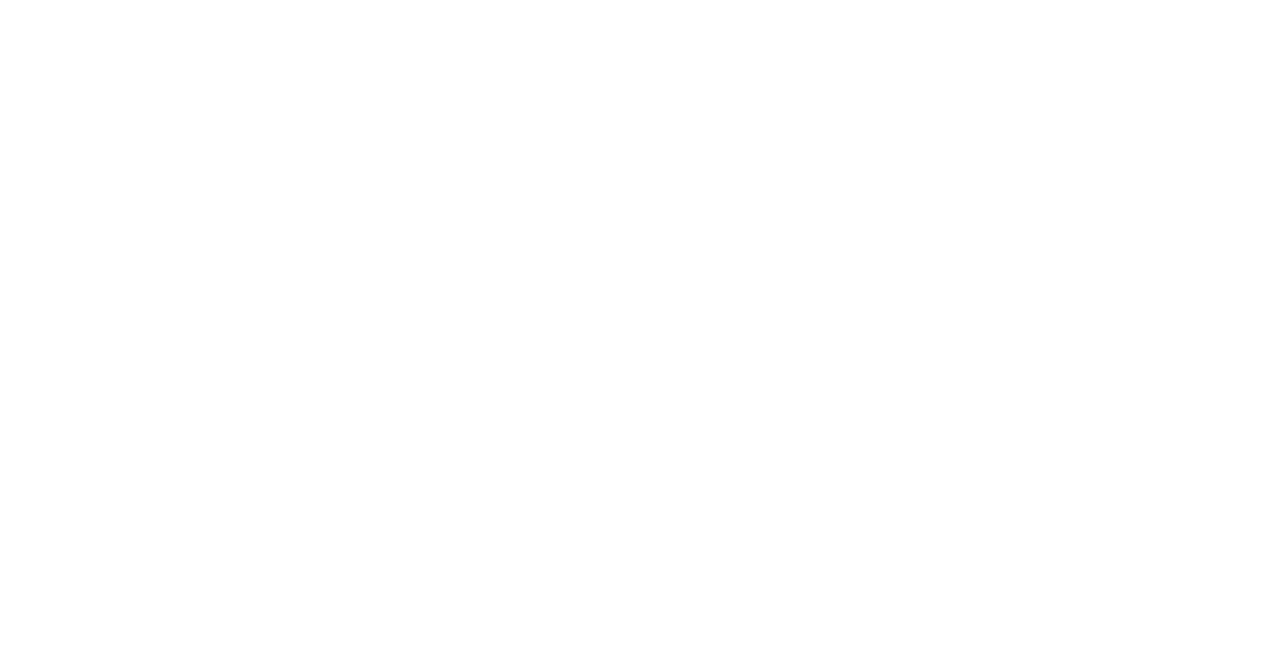 scroll, scrollTop: 0, scrollLeft: 0, axis: both 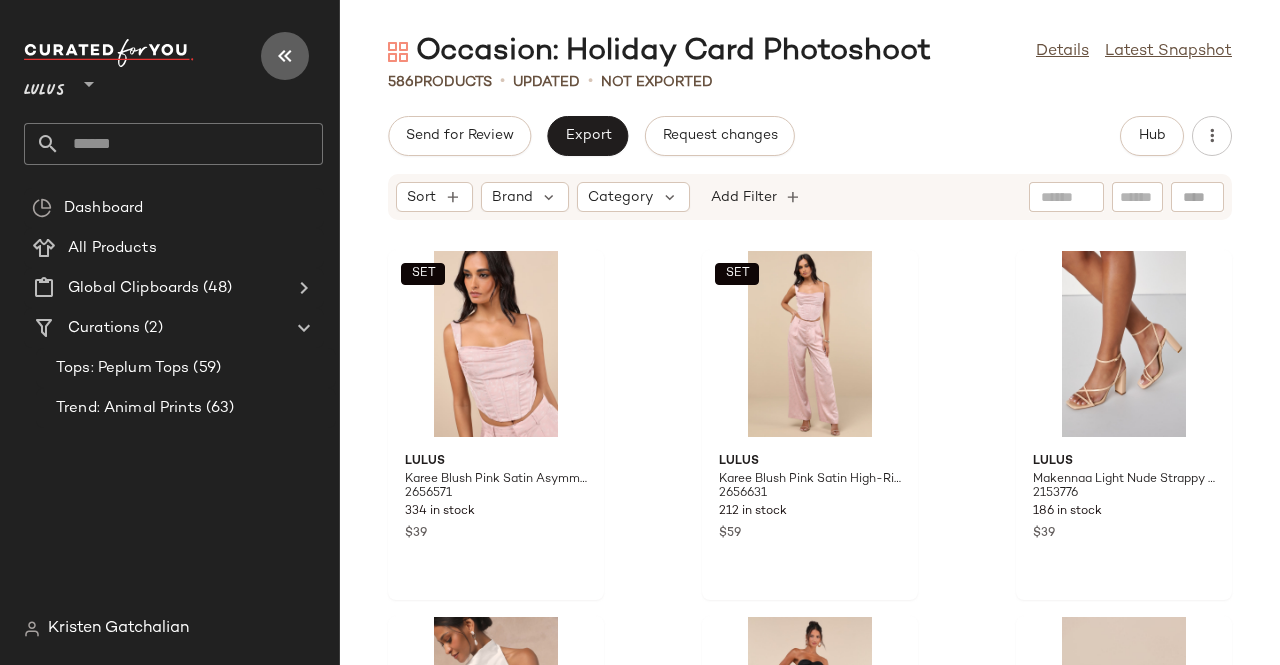 click at bounding box center (285, 56) 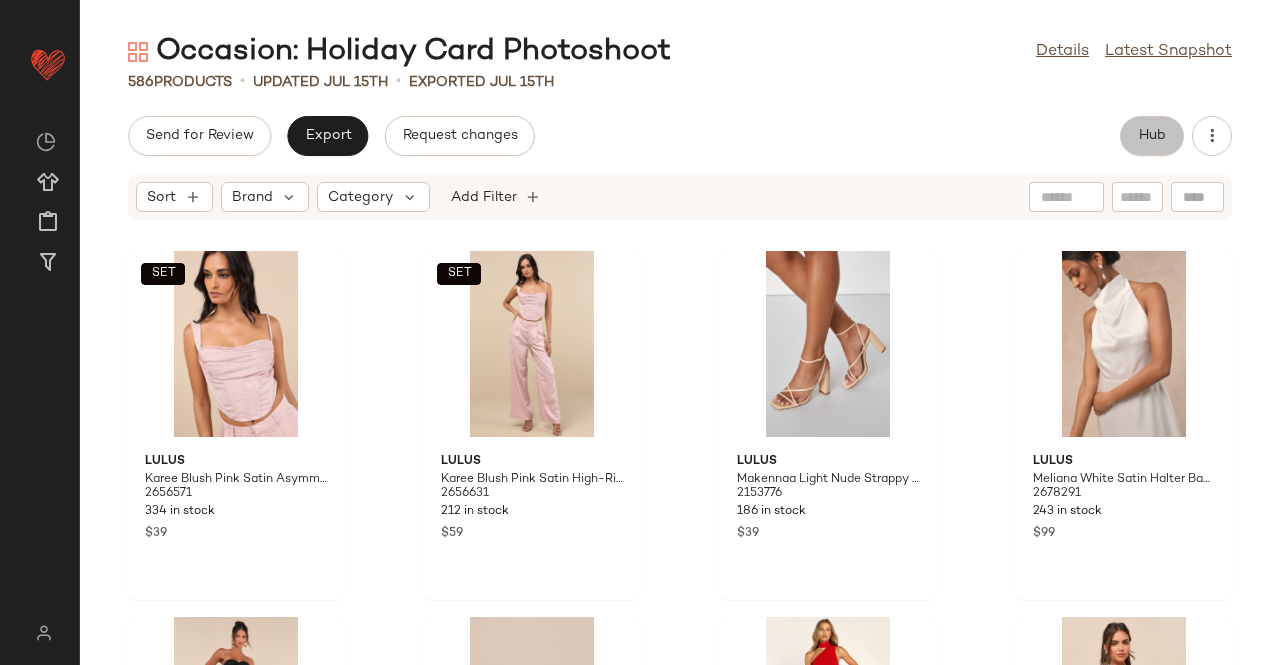 click on "Hub" 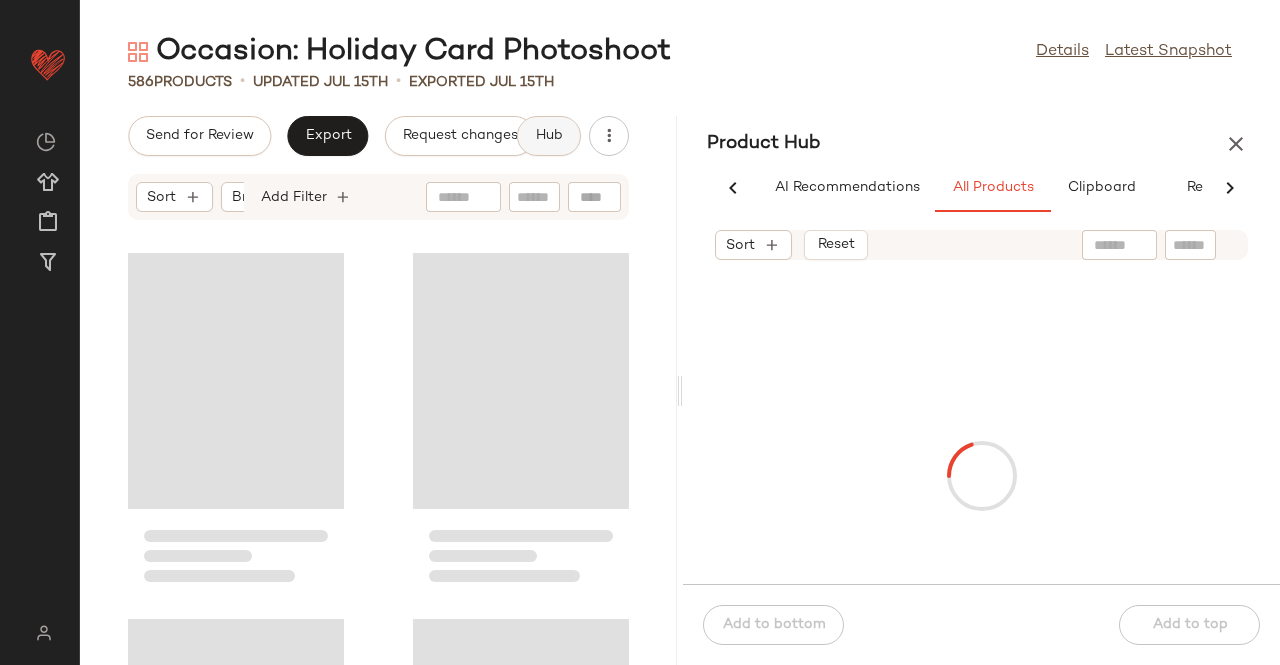 scroll, scrollTop: 0, scrollLeft: 62, axis: horizontal 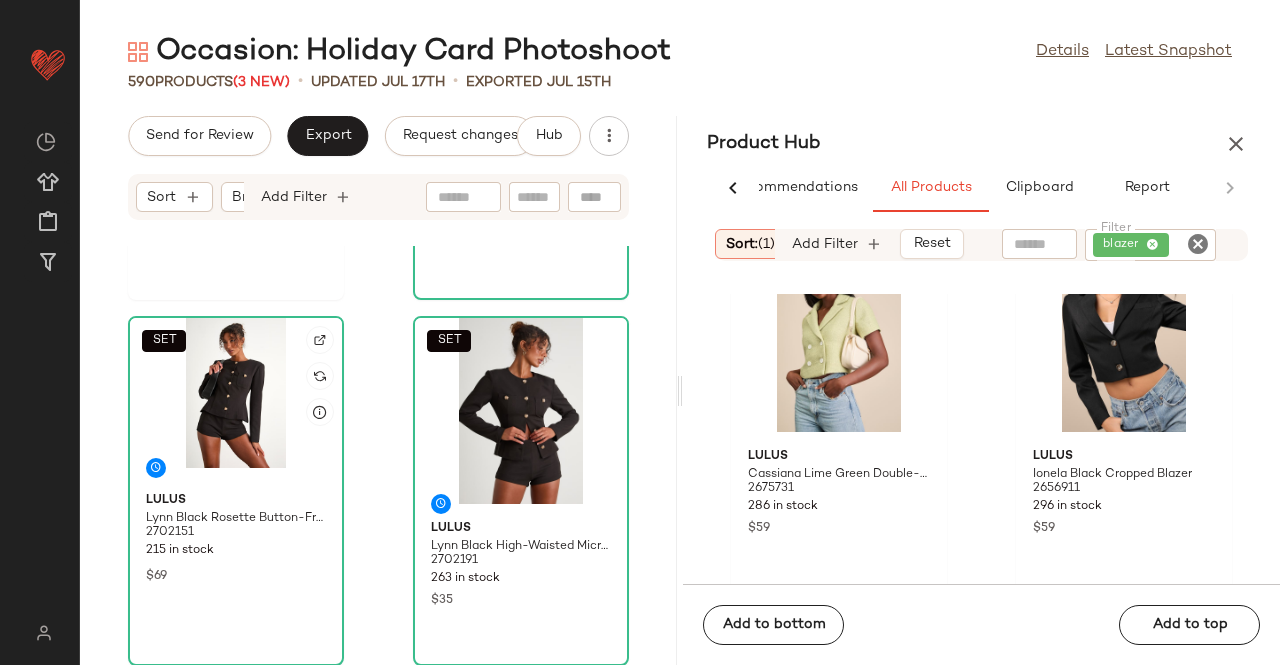 click on "SET" 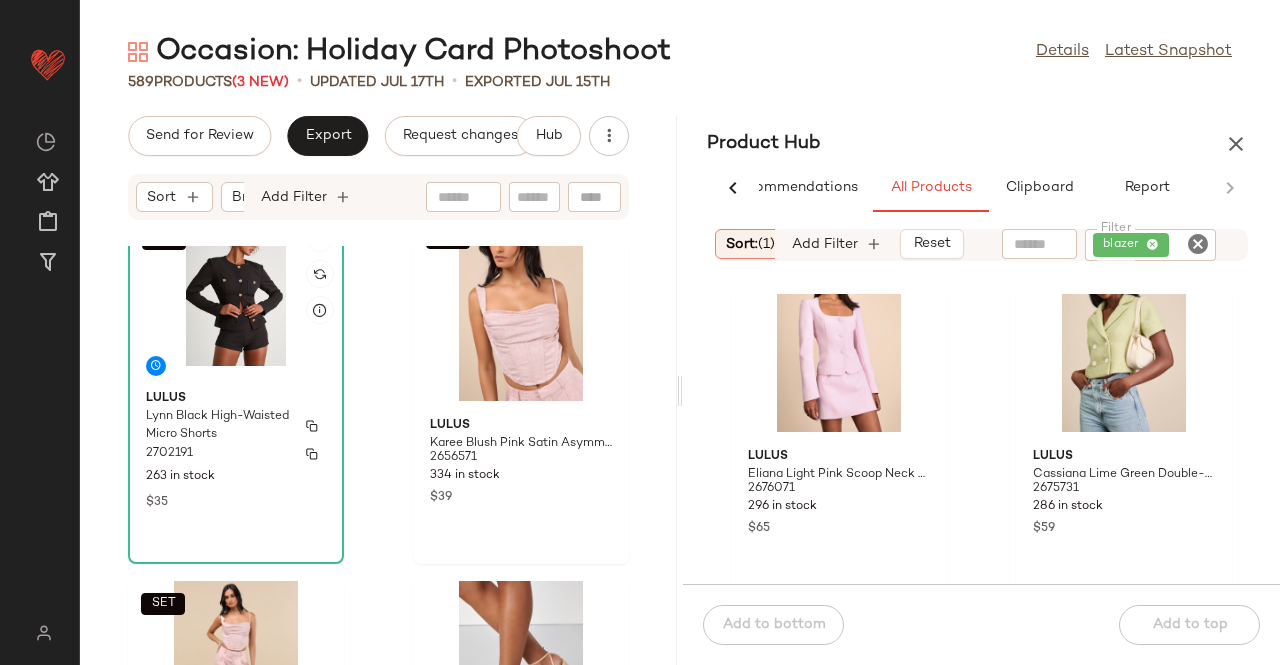 click on "Lulus Lynn Black High-Waisted Micro Shorts 2702191 263 in stock $35" 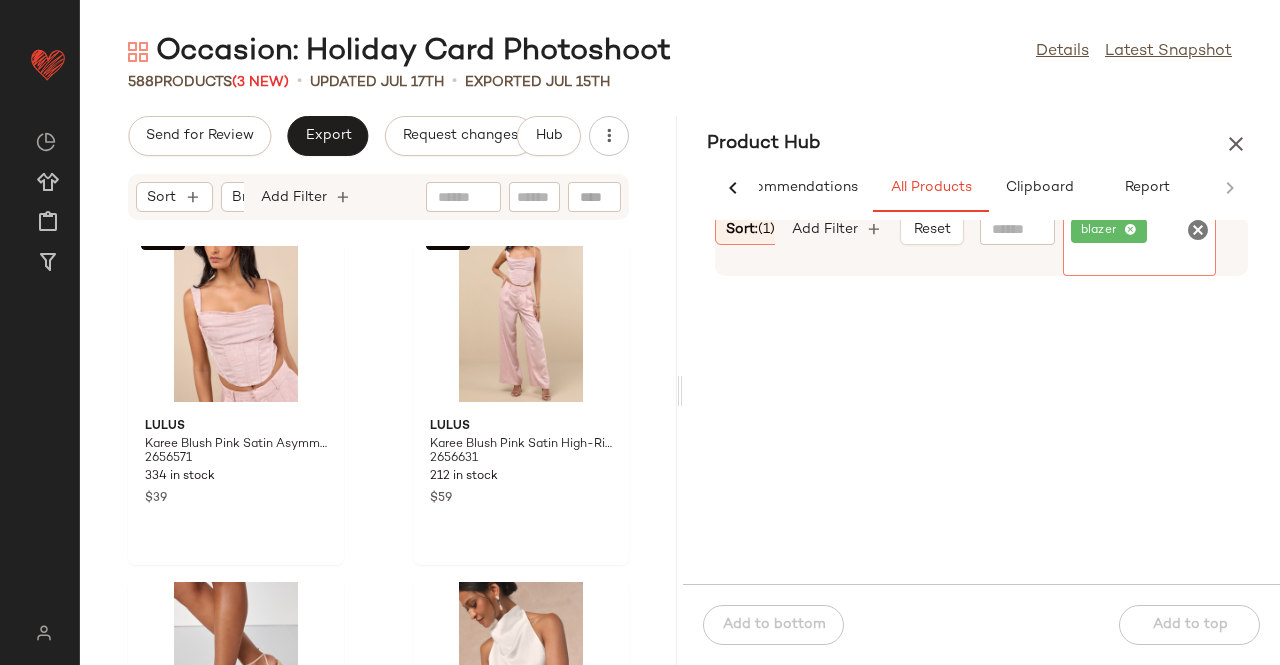 scroll, scrollTop: 801, scrollLeft: 0, axis: vertical 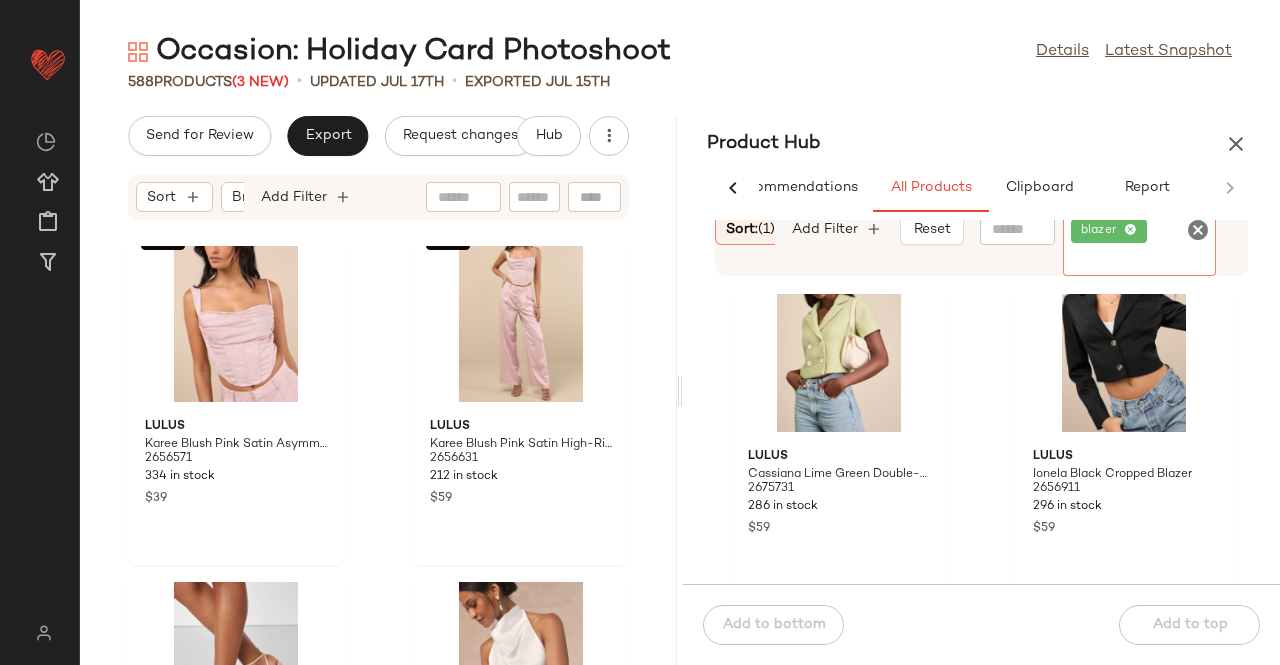click on "blazer" 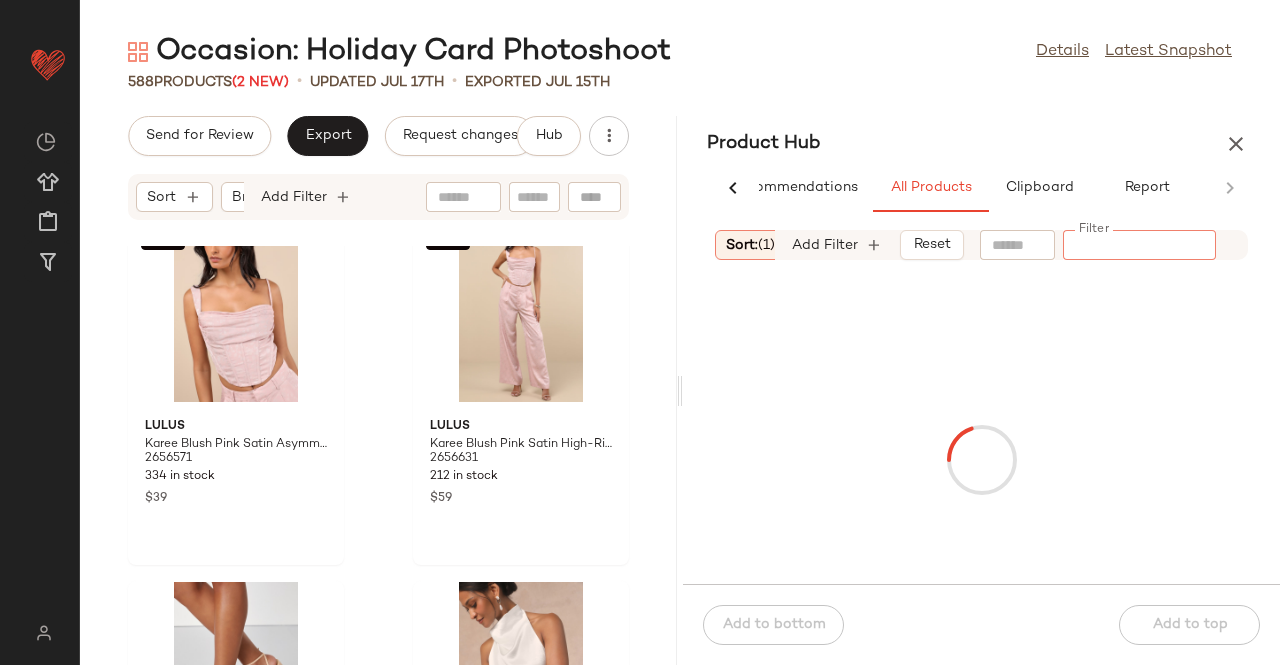 scroll, scrollTop: 0, scrollLeft: 247, axis: horizontal 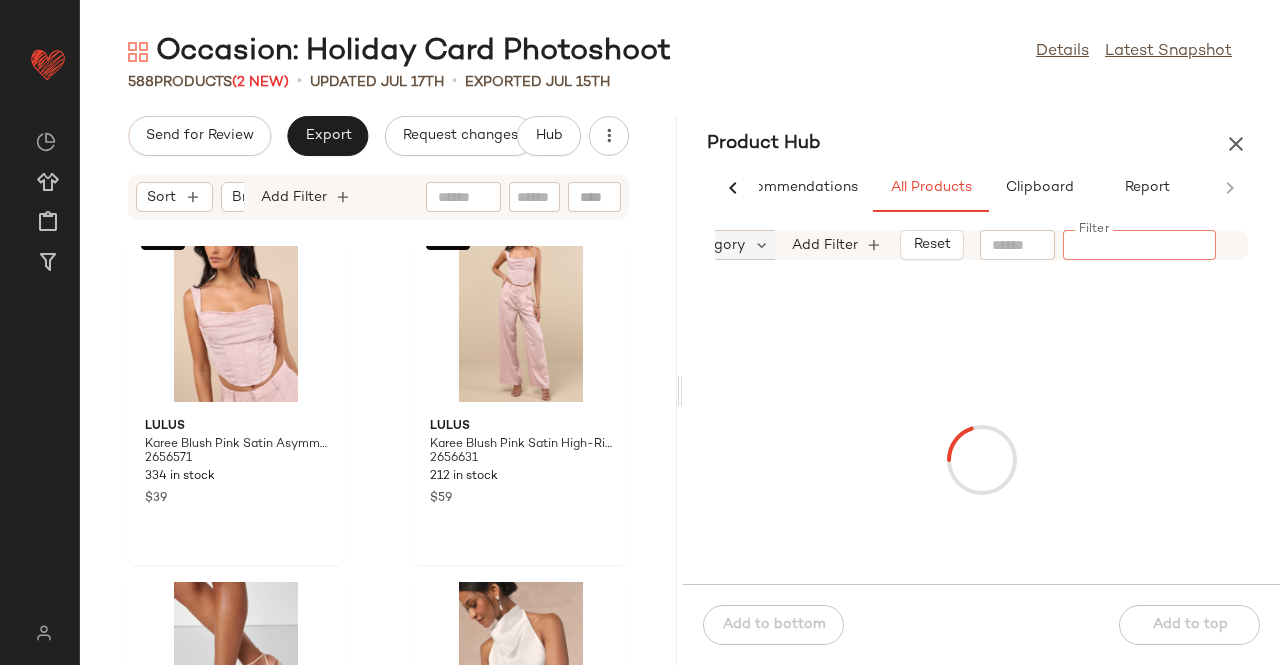 click on "Category" at bounding box center (712, 245) 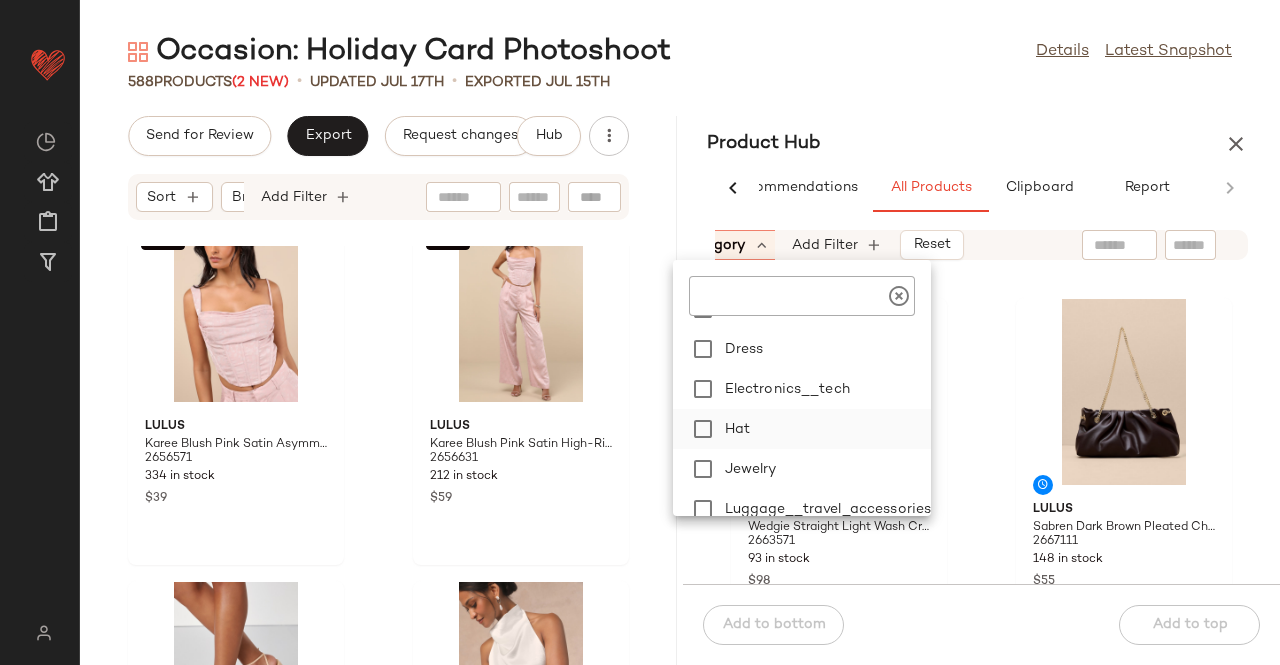 scroll, scrollTop: 200, scrollLeft: 0, axis: vertical 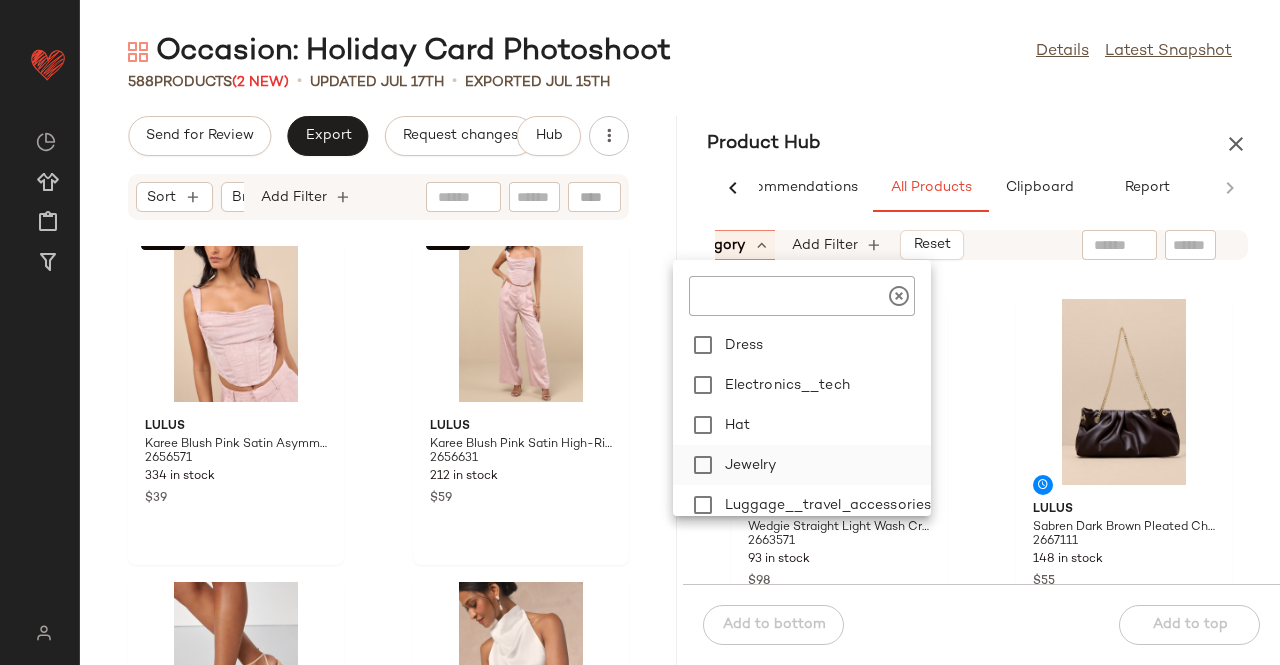 click on "Jewelry" 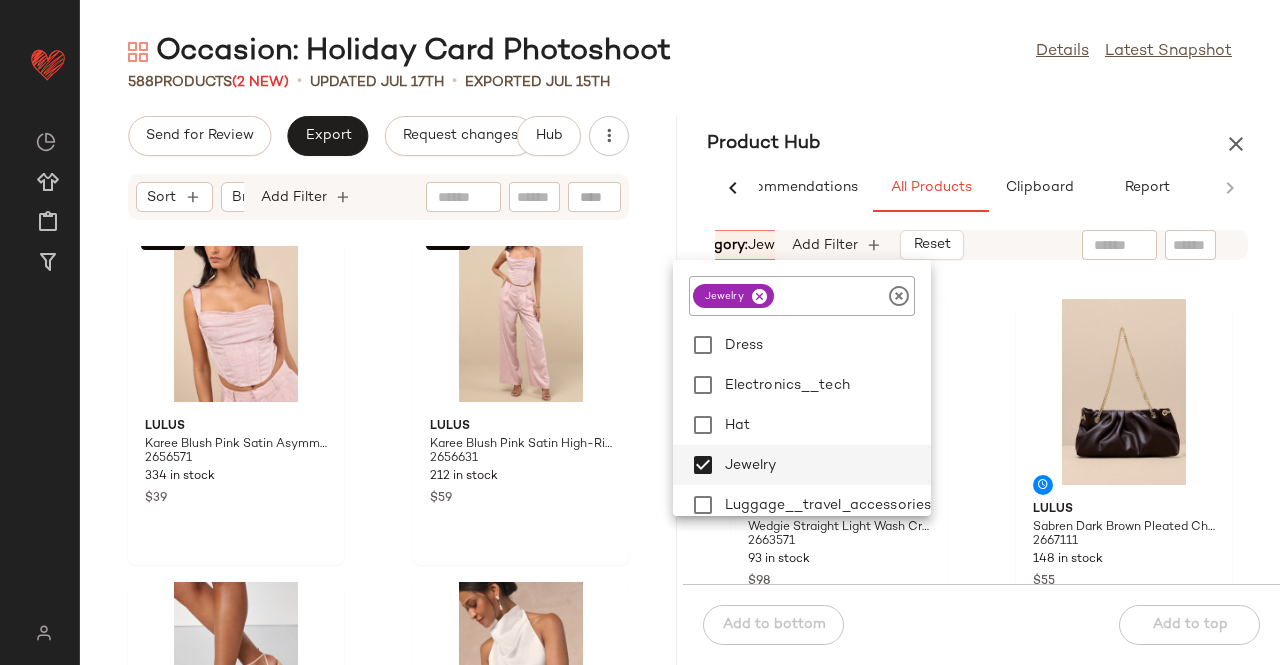 click on "Product Hub" at bounding box center (981, 144) 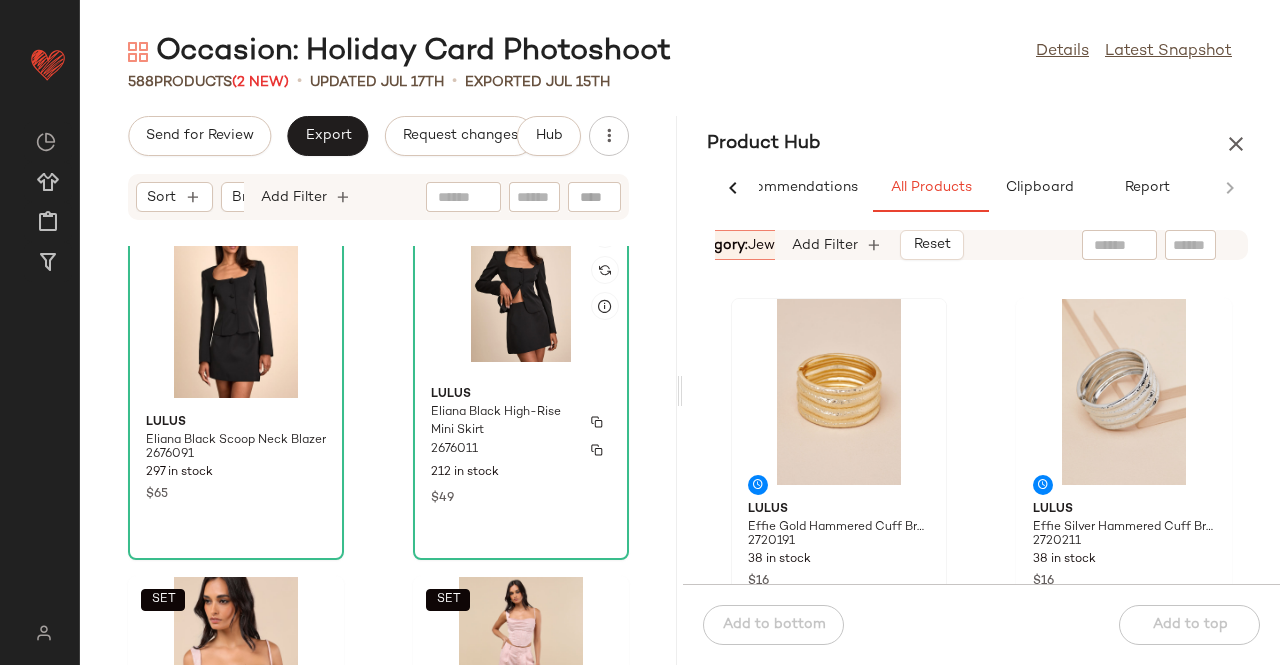 scroll, scrollTop: 0, scrollLeft: 0, axis: both 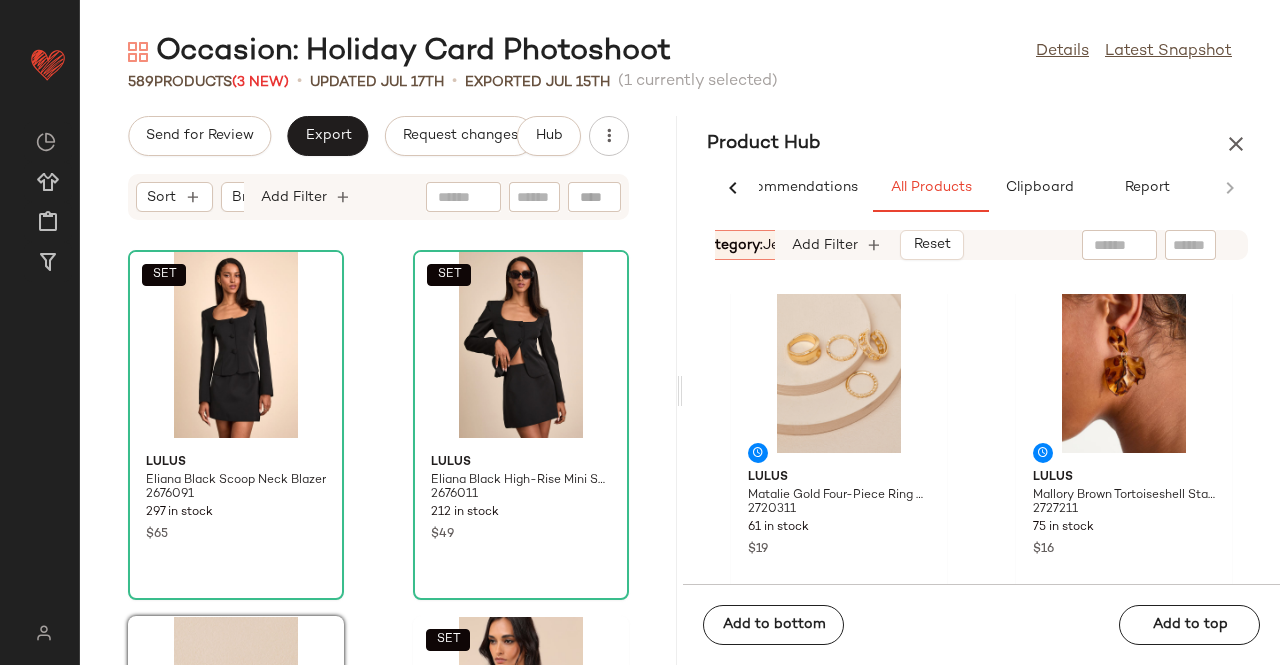click on "Category:   jewelry" at bounding box center [754, 245] 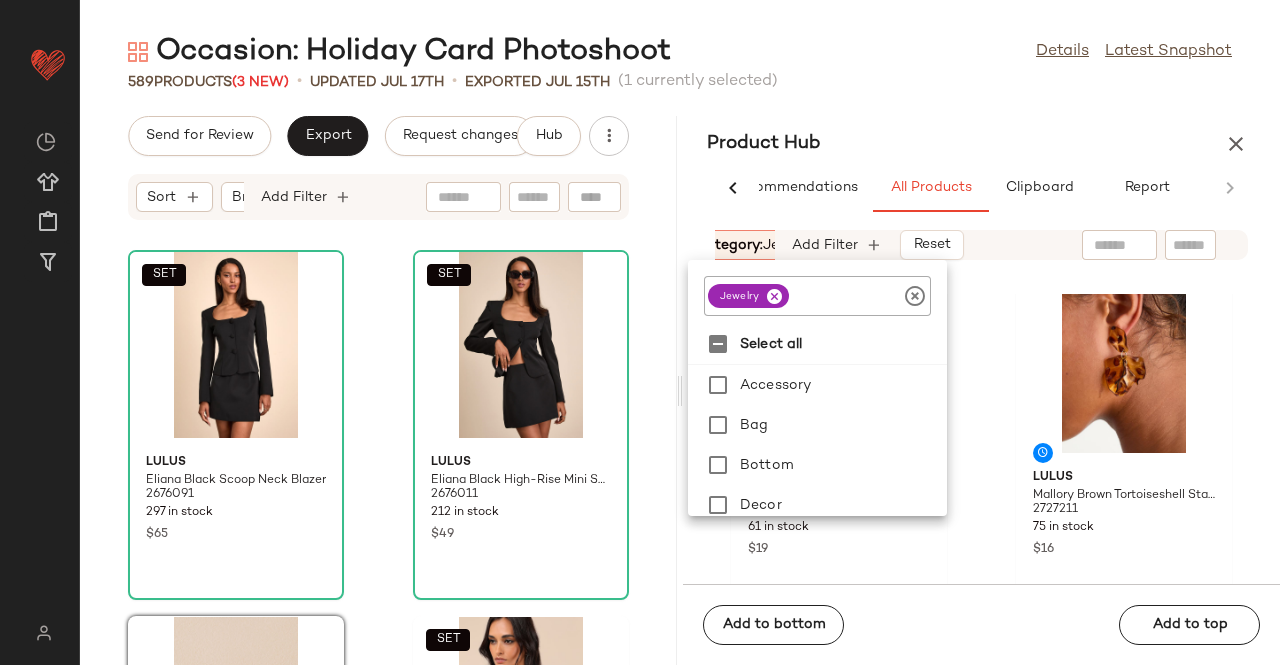 click at bounding box center (774, 296) 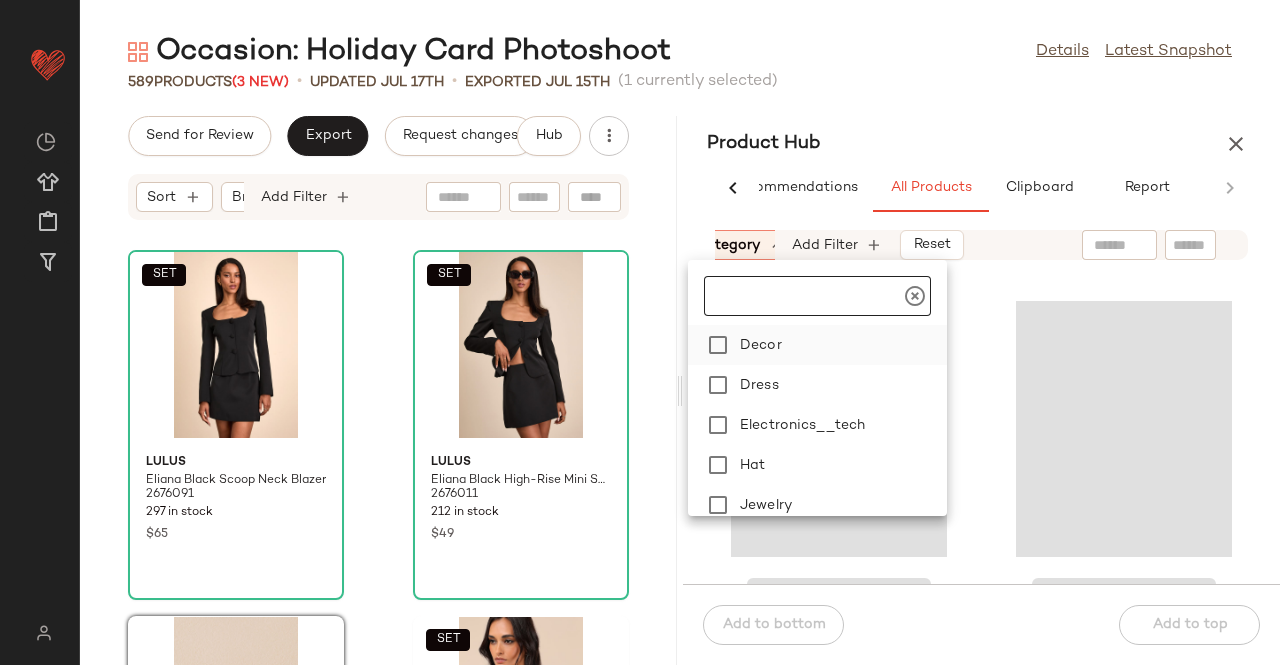 scroll, scrollTop: 100, scrollLeft: 0, axis: vertical 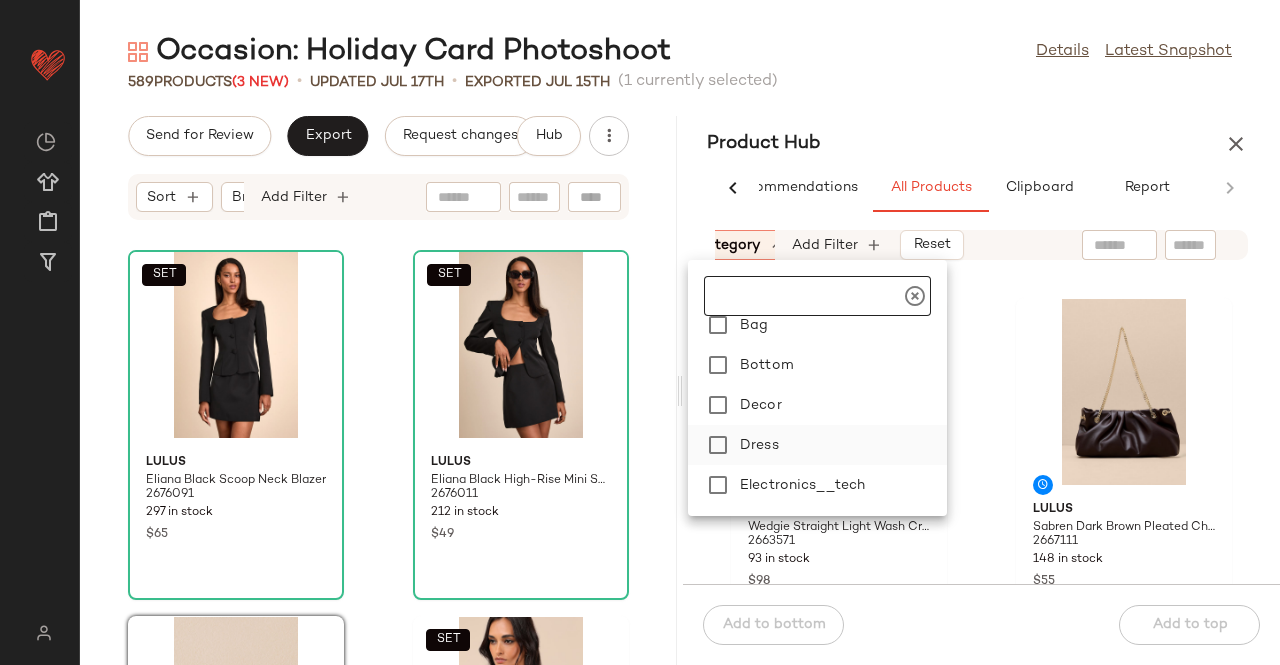 click on "Dress" 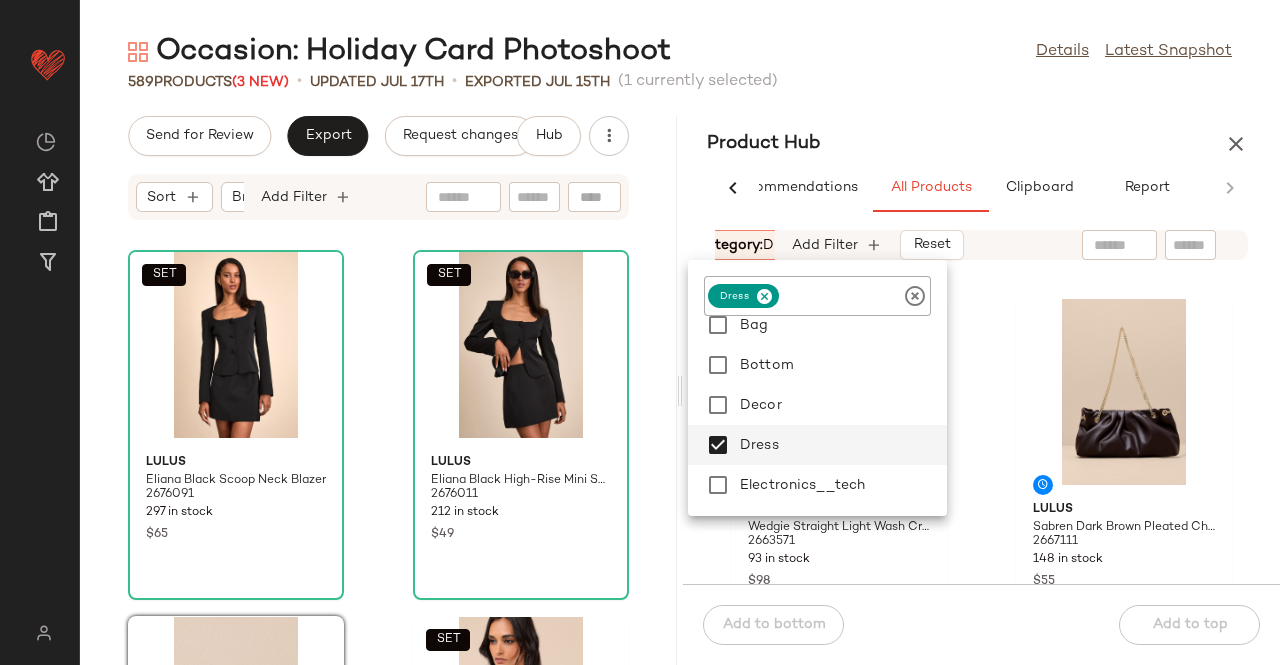 click on "Occasion: Holiday Card Photoshoot  Details   Latest Snapshot  589   Products  (3 New)  •   updated Jul 17th  •  Exported Jul 15th   (1 currently selected)   Send for Review   Export   Request changes   Hub  Sort  Brand  Category  Add Filter   SET  Lulus Eliana Black Scoop Neck Blazer 2676091 297 in stock $65  SET  Lulus Eliana Black High-Rise Mini Skirt 2676011 212 in stock $49 Lulus Carrion Gold Knotted Stud Earrings 2720291 81 in stock $16  SET  Lulus Karee Blush Pink Satin Asymmetrical Bustier Top 2656571 334 in stock $39  SET  Lulus Karee Blush Pink Satin High-Rise Trousers 2656631 212 in stock $59 Lulus Makennaa Light Nude Strappy High Heel Ankle Strap Sandals 2153776 186 in stock $39 Lulus Meliana White Satin Halter Backless Maxi Dress 2678291 243 in stock $99 Lulus Whimsical Beauty Black Satin Plisse Strapless Maxi Dress 2434071 189 in stock $99 Product Hub  AI Recommendations   All Products   Clipboard   Report  Sort:   (1) Brand  Category:   dress In Curation?:   No Availability:    Reset" at bounding box center (680, 348) 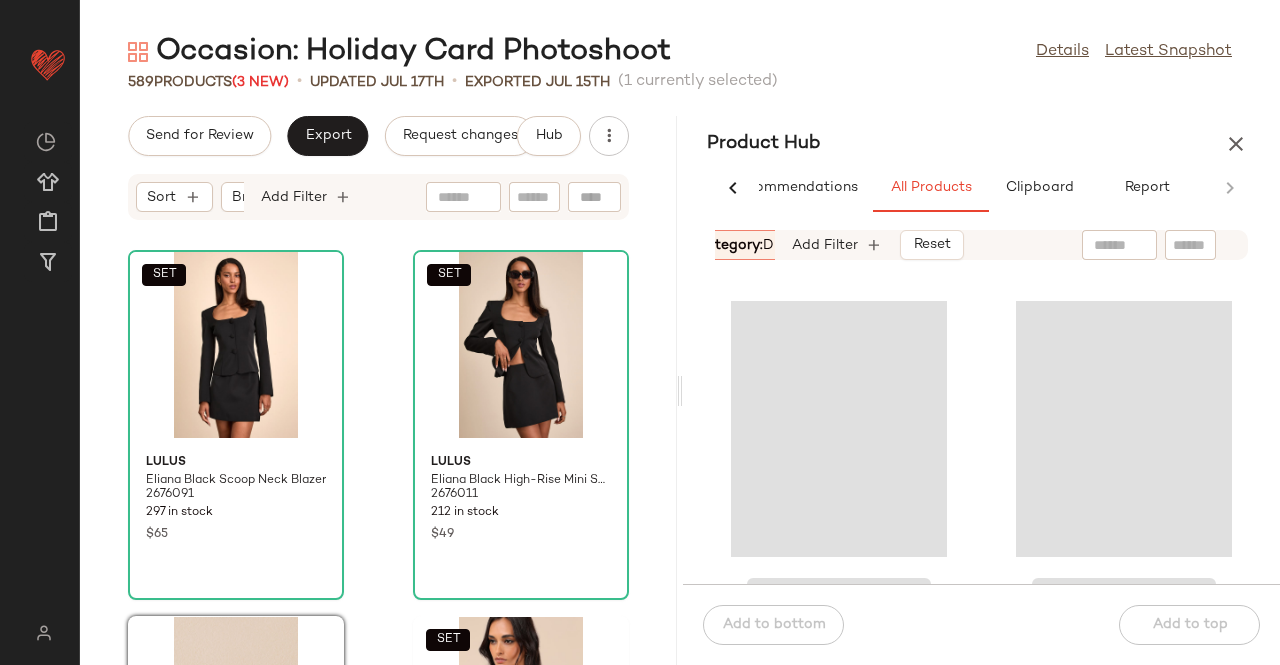 scroll, scrollTop: 0, scrollLeft: 670, axis: horizontal 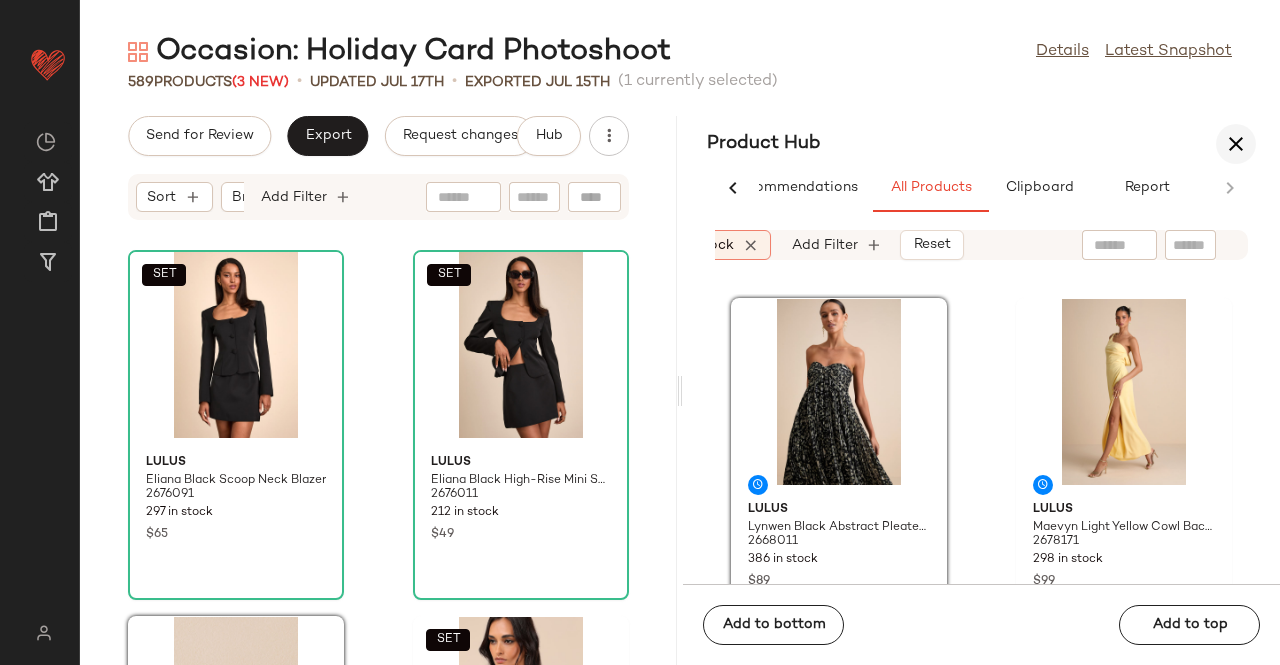 click at bounding box center [1236, 144] 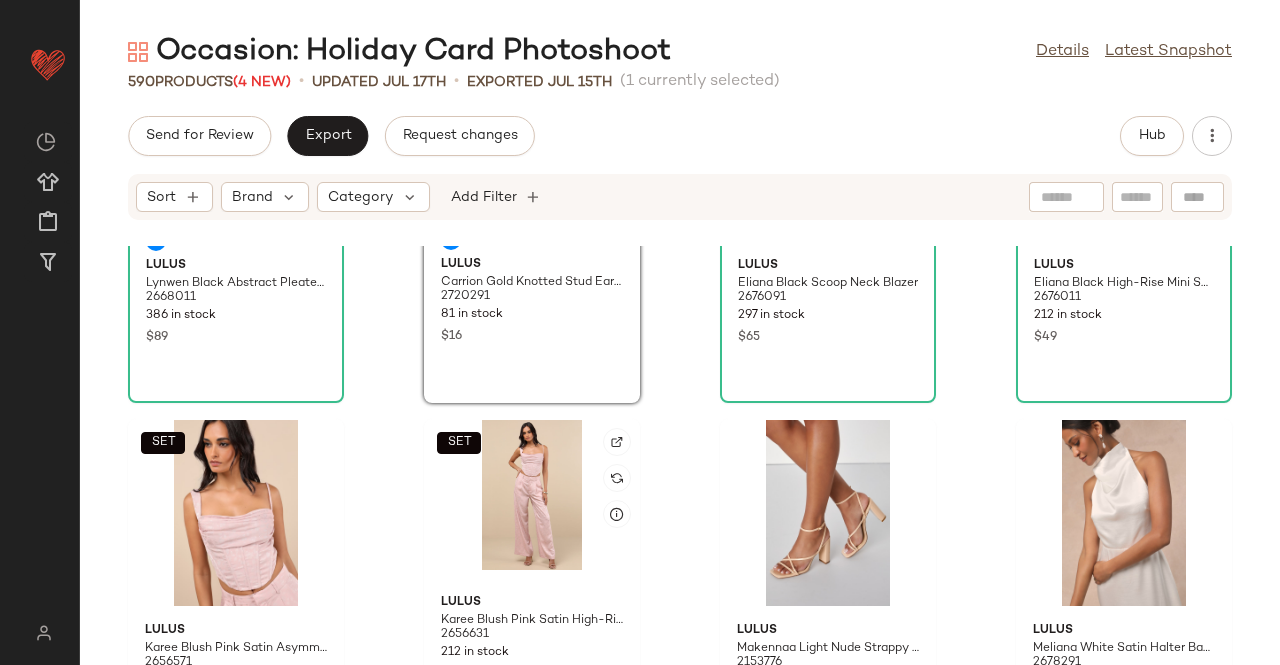 scroll, scrollTop: 0, scrollLeft: 0, axis: both 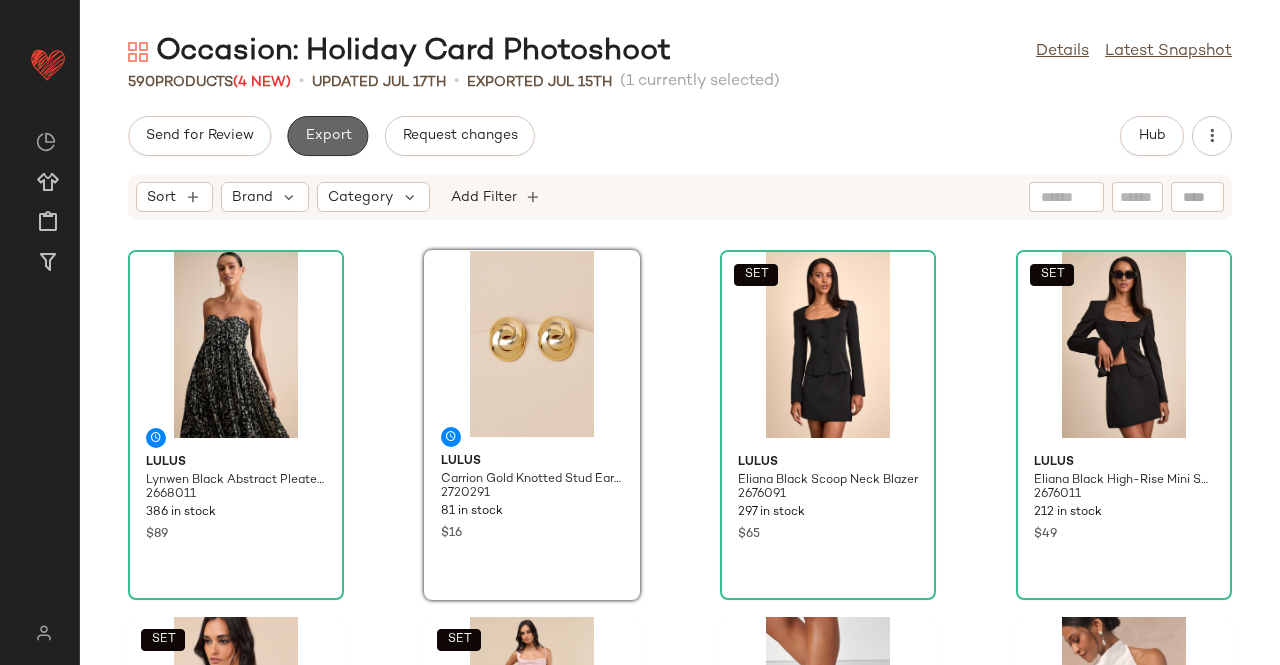 click on "Export" at bounding box center (327, 136) 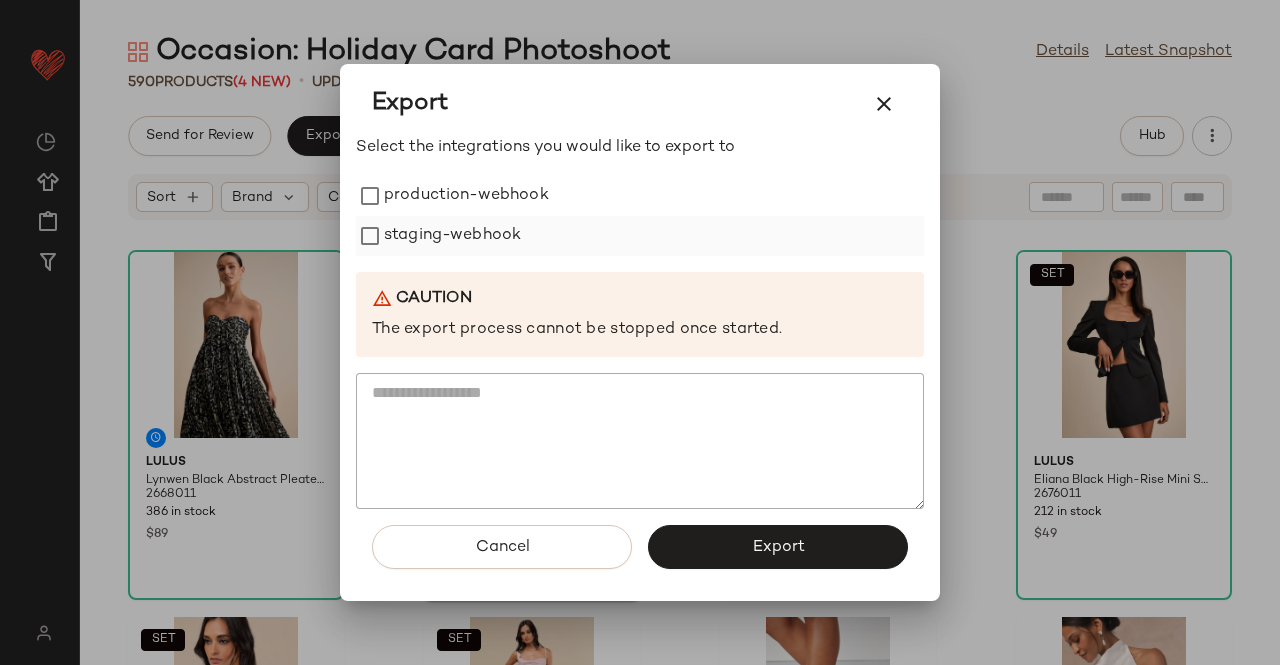 click on "staging-webhook" 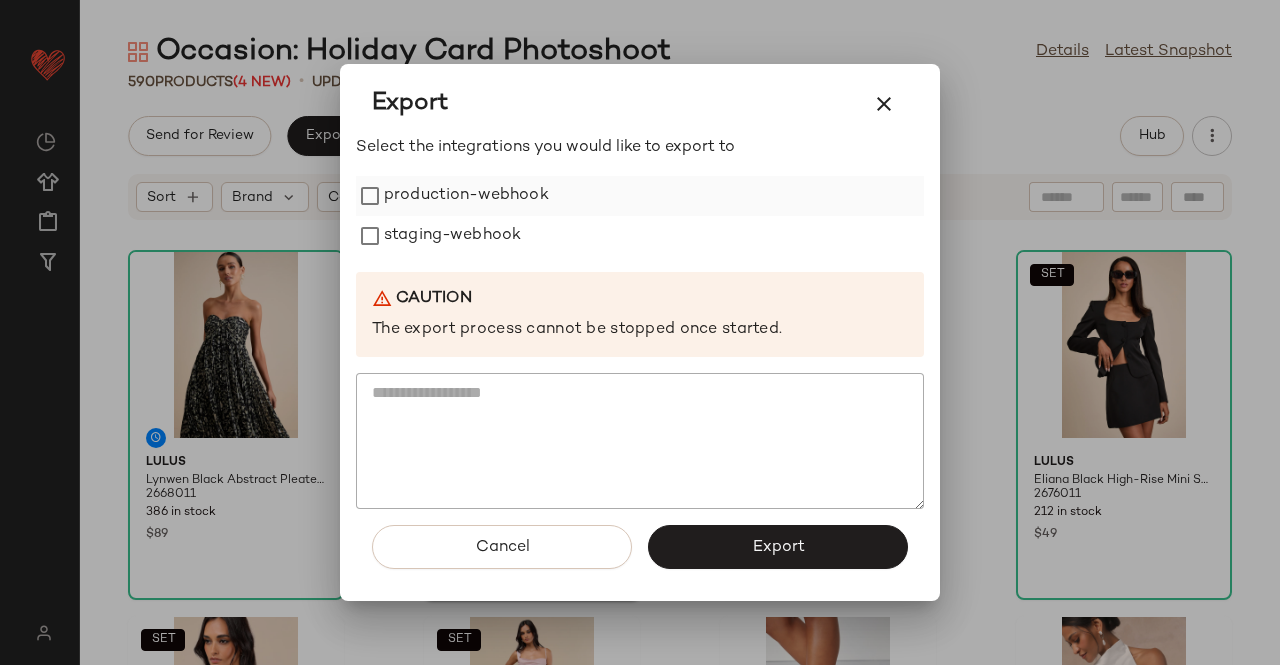 click on "production-webhook" at bounding box center (466, 196) 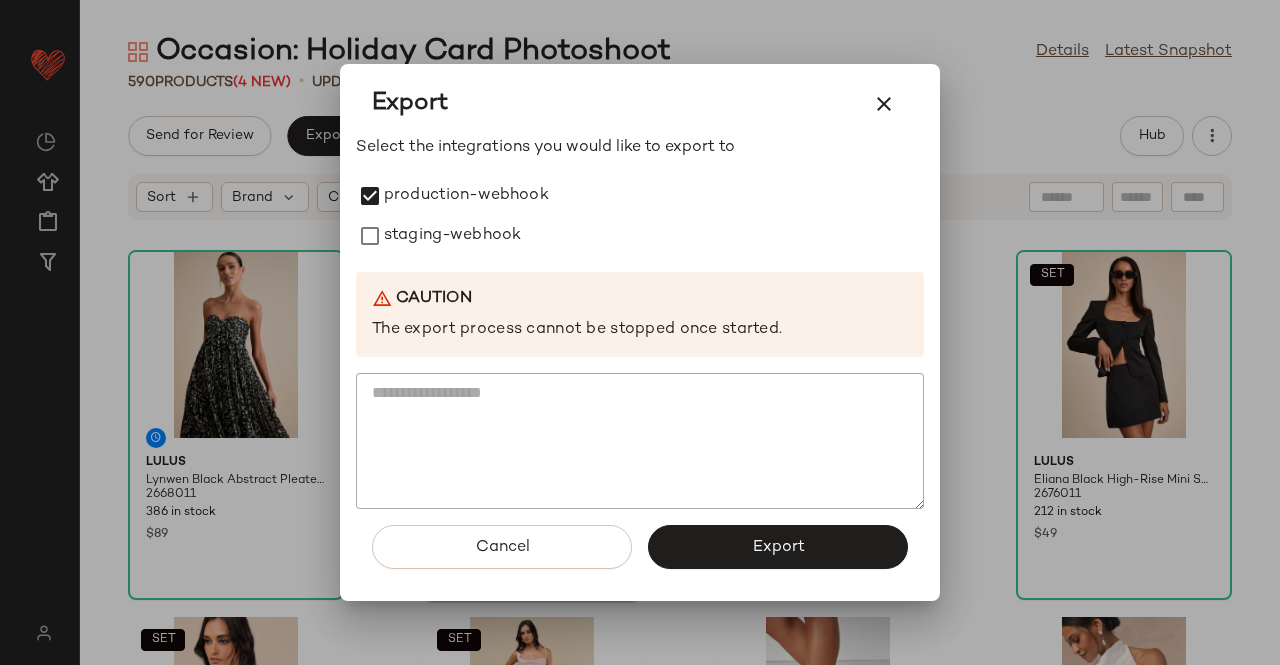 drag, startPoint x: 398, startPoint y: 233, endPoint x: 758, endPoint y: 502, distance: 449.40073 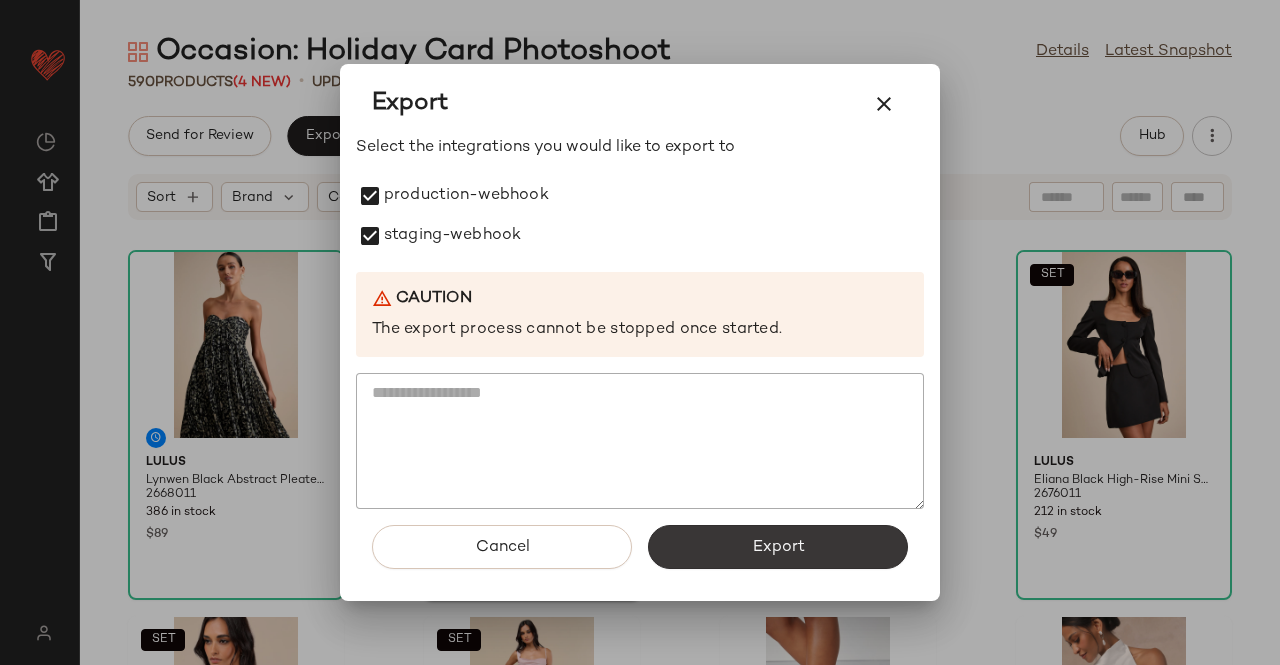click on "Export" 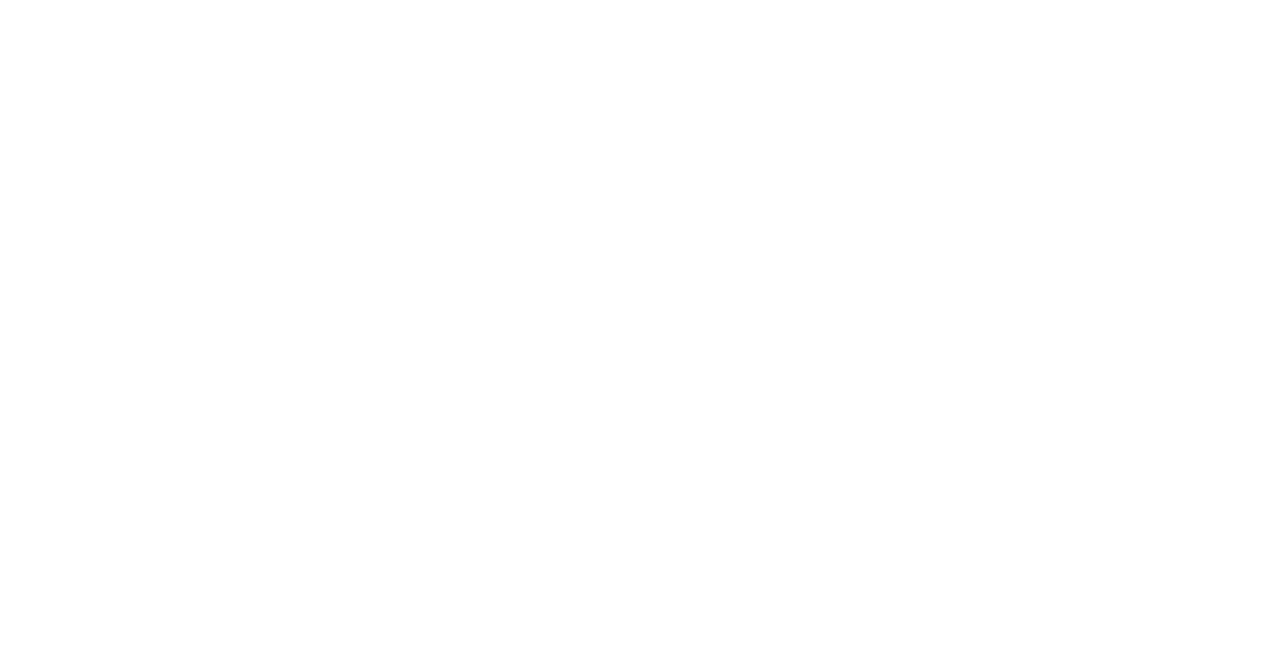 scroll, scrollTop: 0, scrollLeft: 0, axis: both 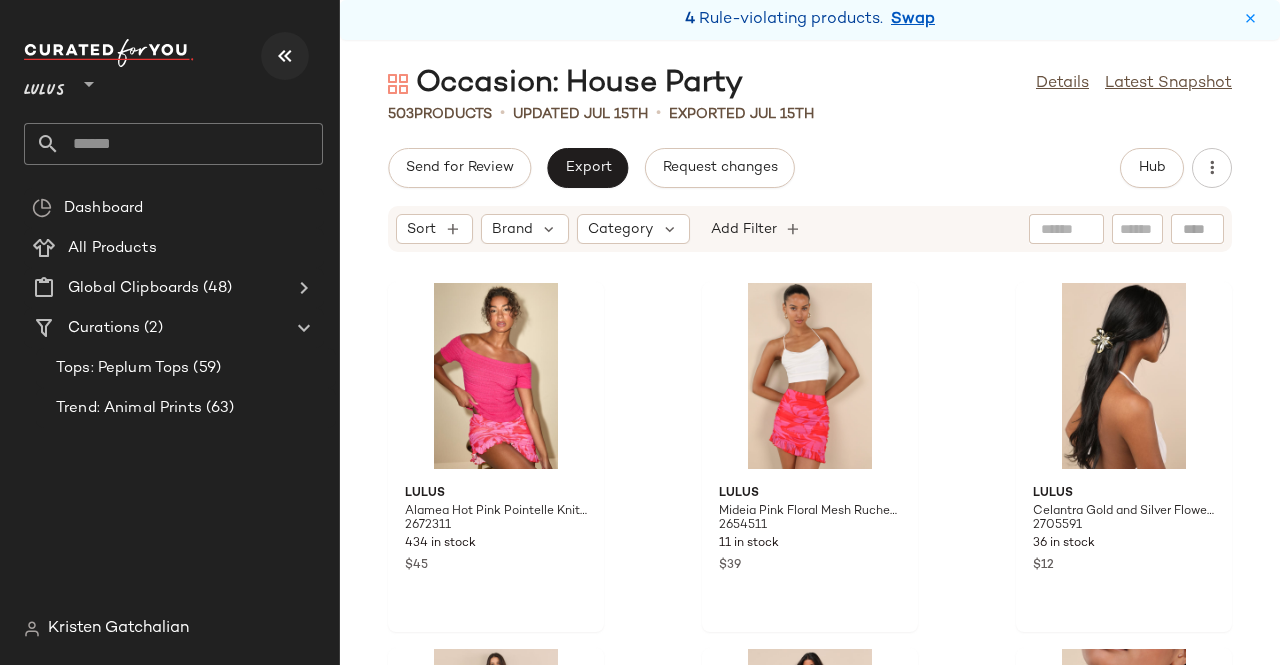 click at bounding box center [285, 56] 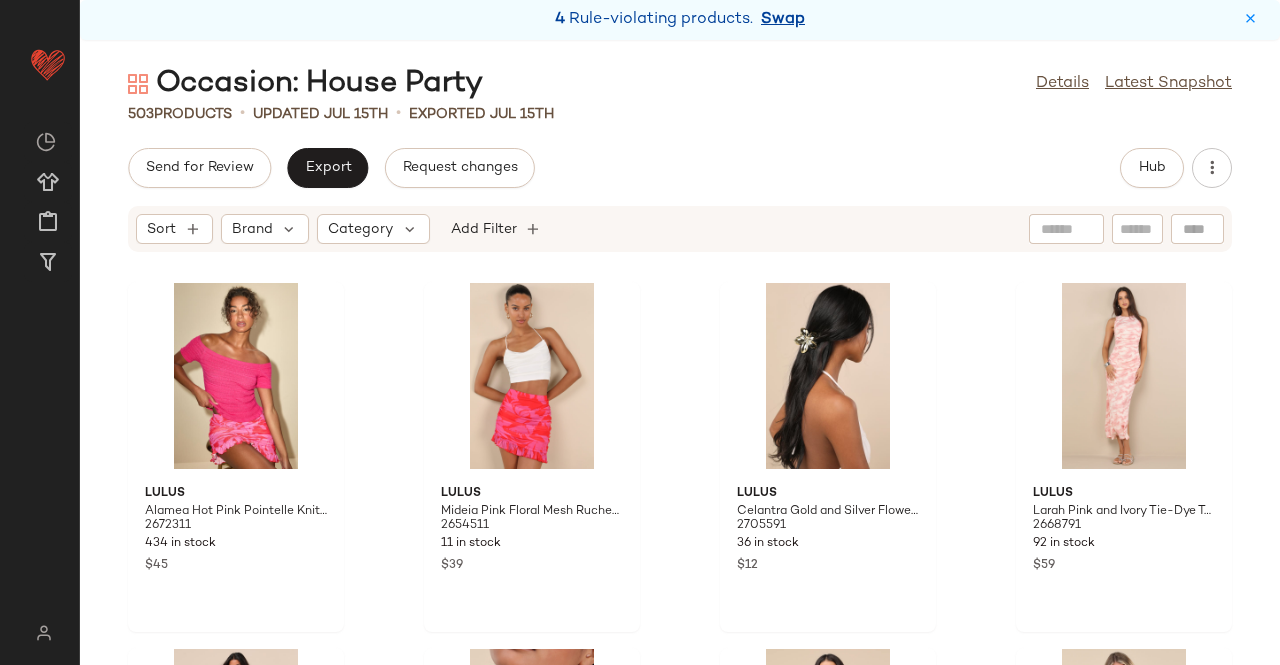 click on "Swap" at bounding box center [783, 20] 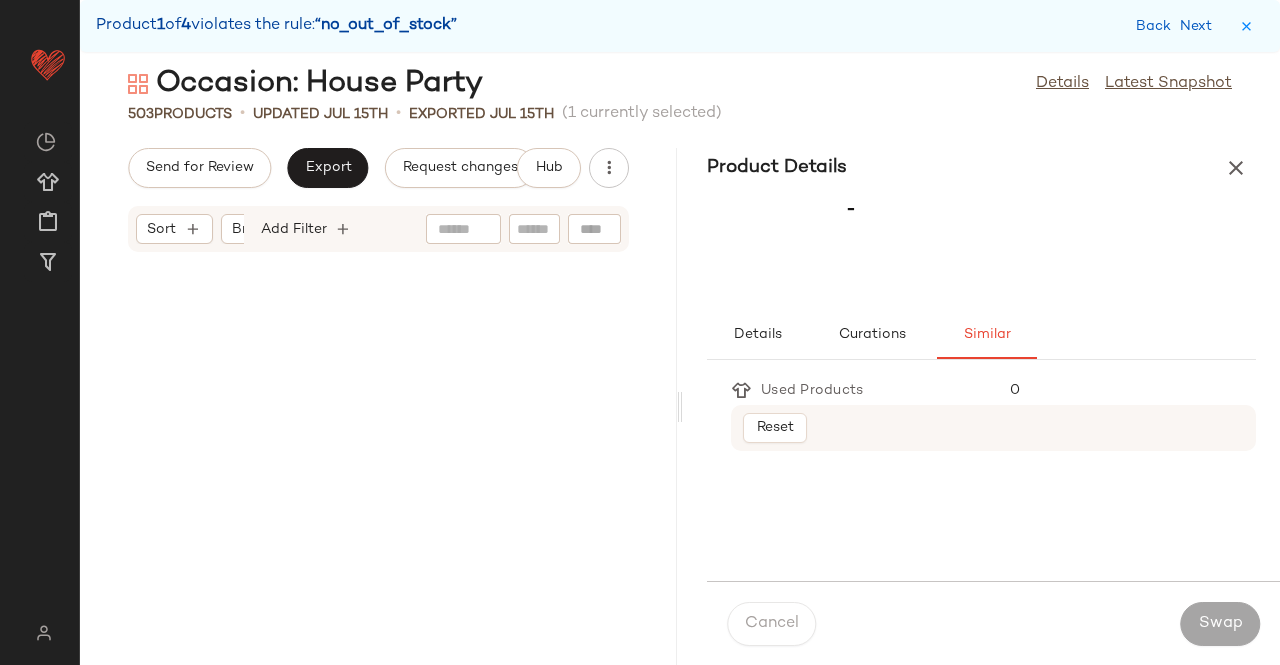 scroll, scrollTop: 50508, scrollLeft: 0, axis: vertical 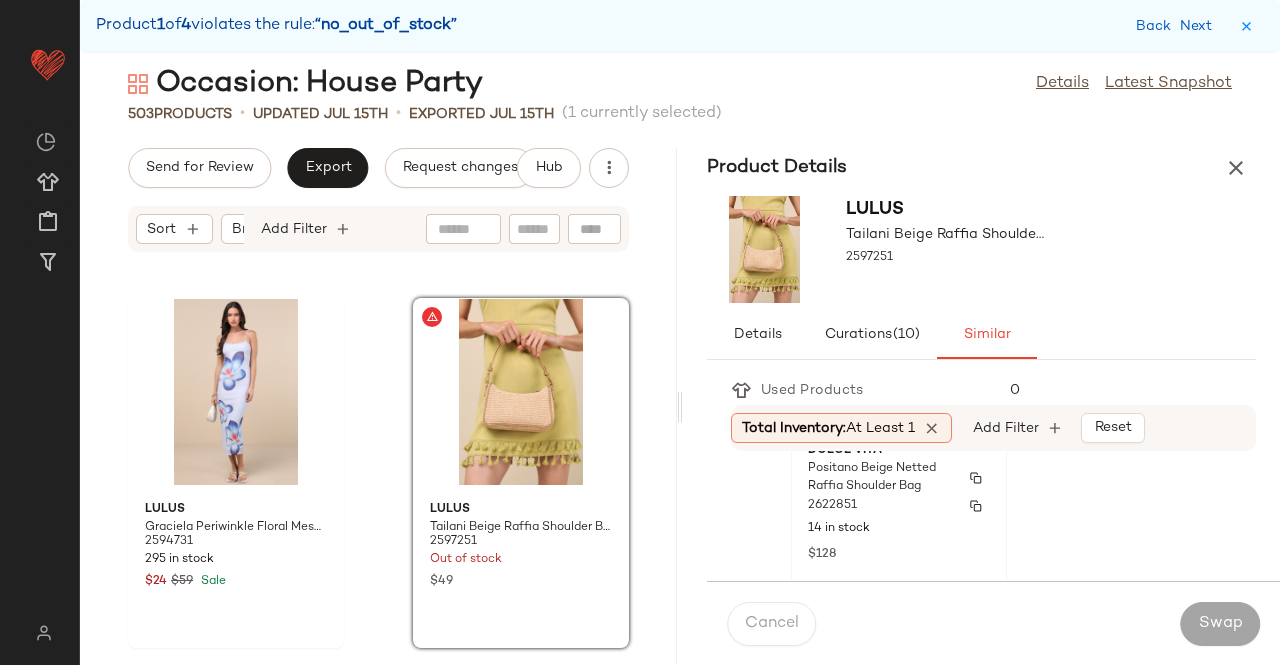 click on "2622851" at bounding box center (899, 506) 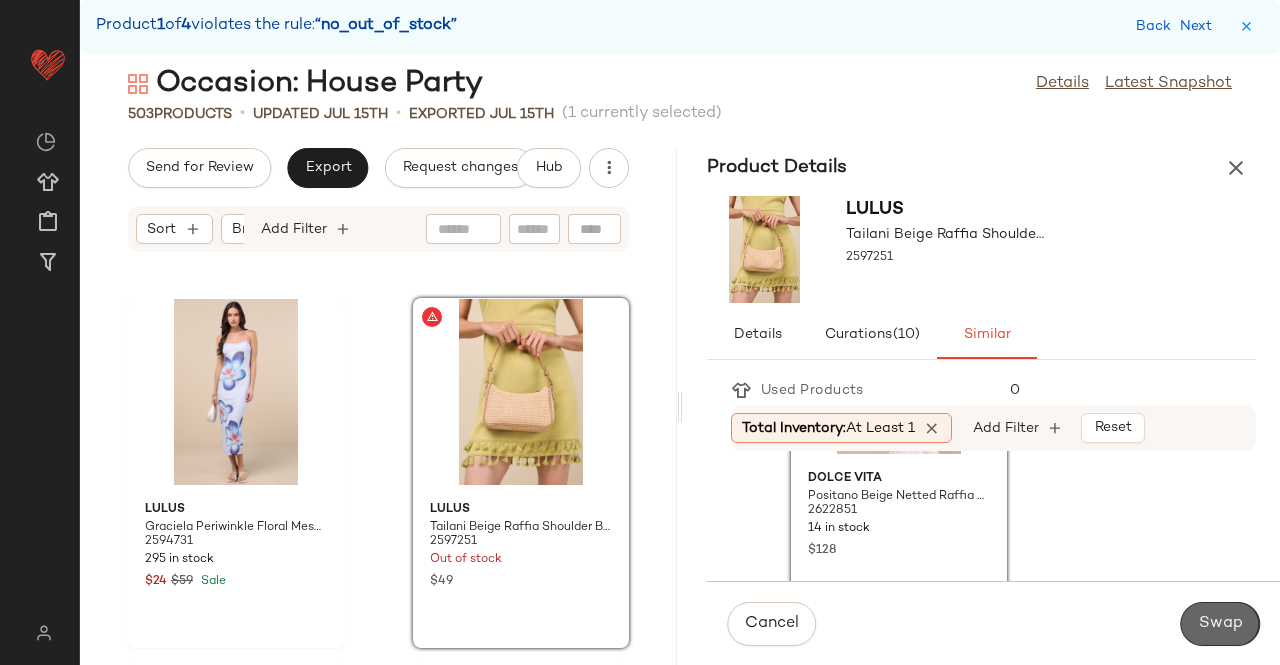 click on "Swap" at bounding box center [1220, 624] 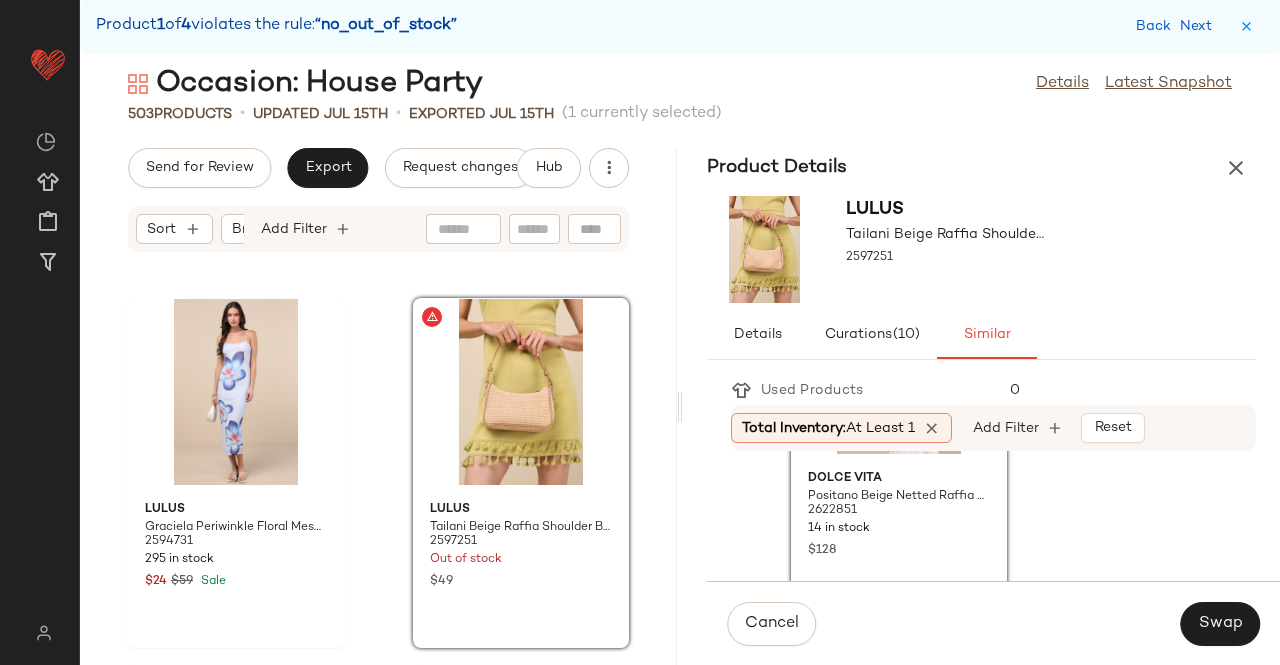 scroll, scrollTop: 53436, scrollLeft: 0, axis: vertical 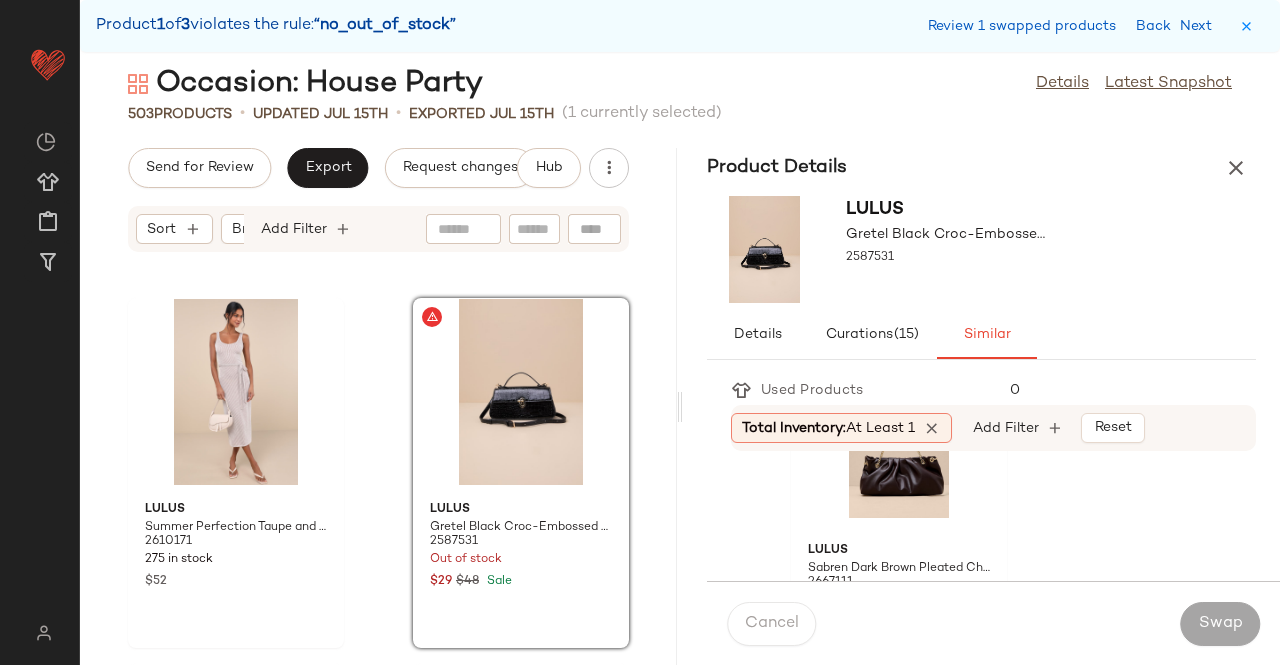 click 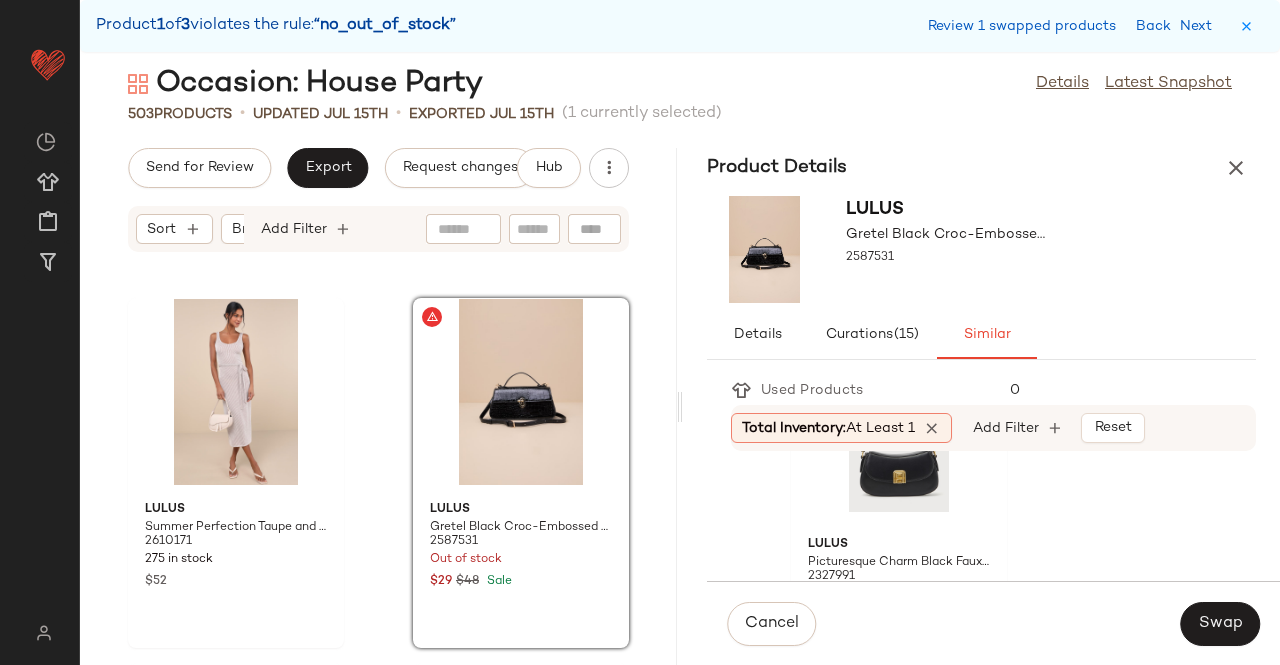 scroll, scrollTop: 954, scrollLeft: 0, axis: vertical 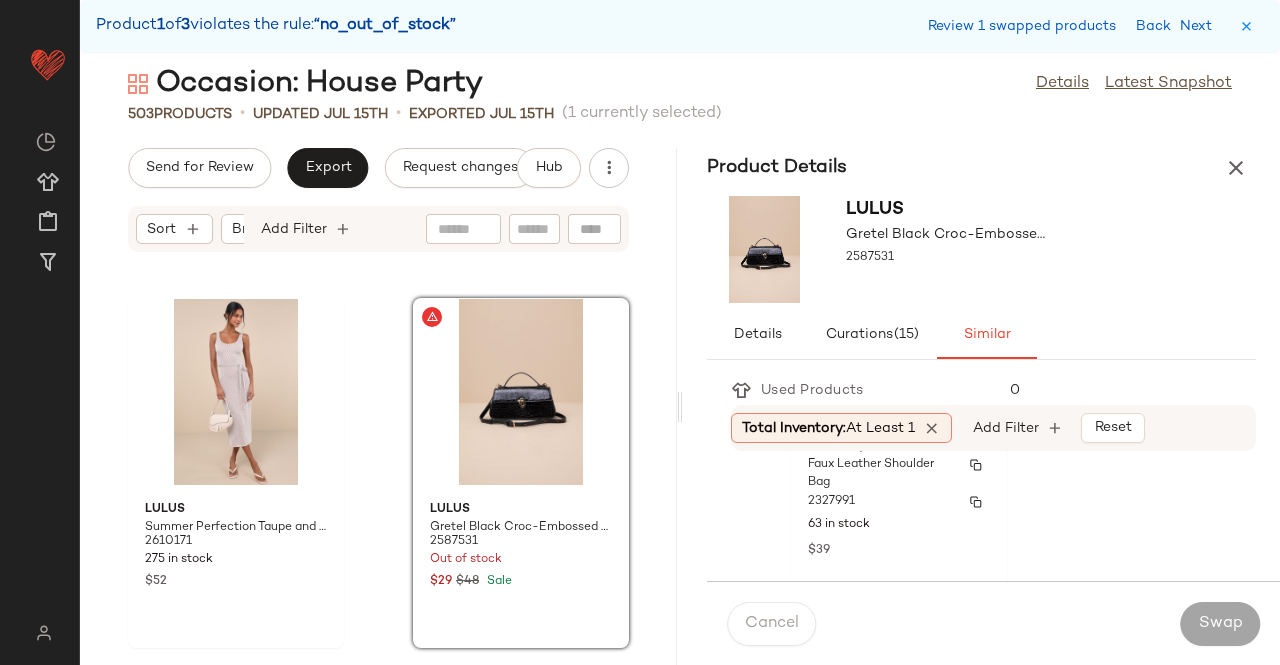 click on "Lulus Picturesque Charm Black Faux Leather Shoulder Bag 2327991 63 in stock $39" 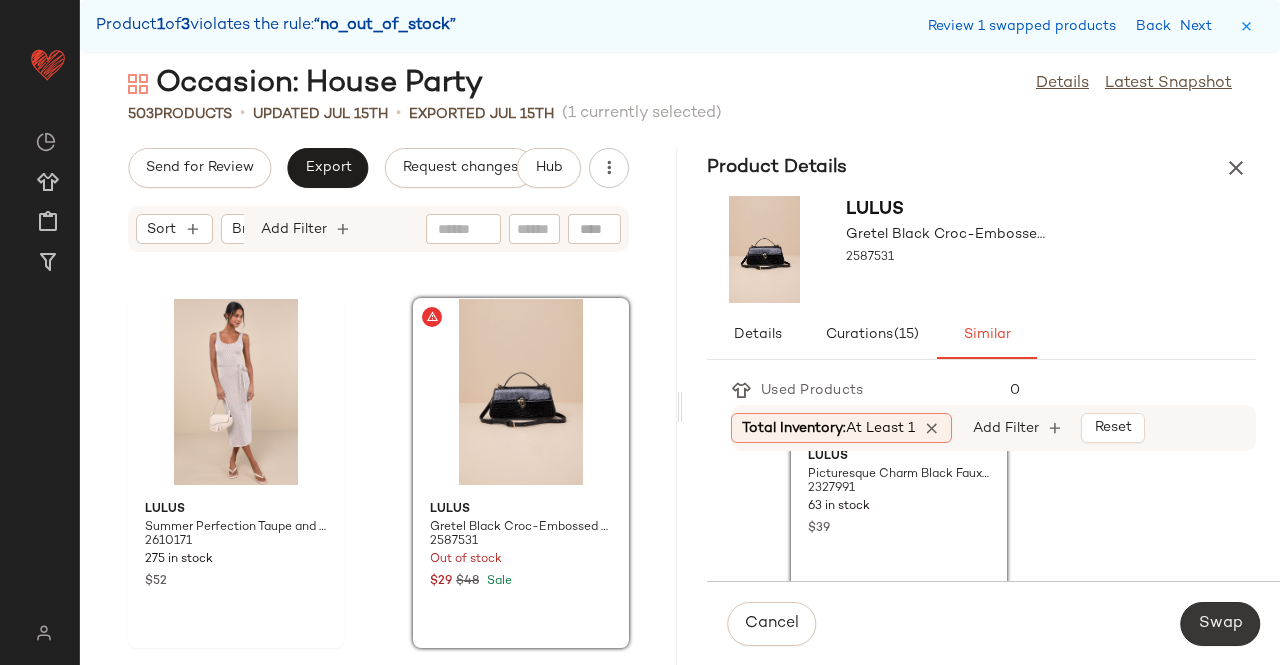 click on "Swap" 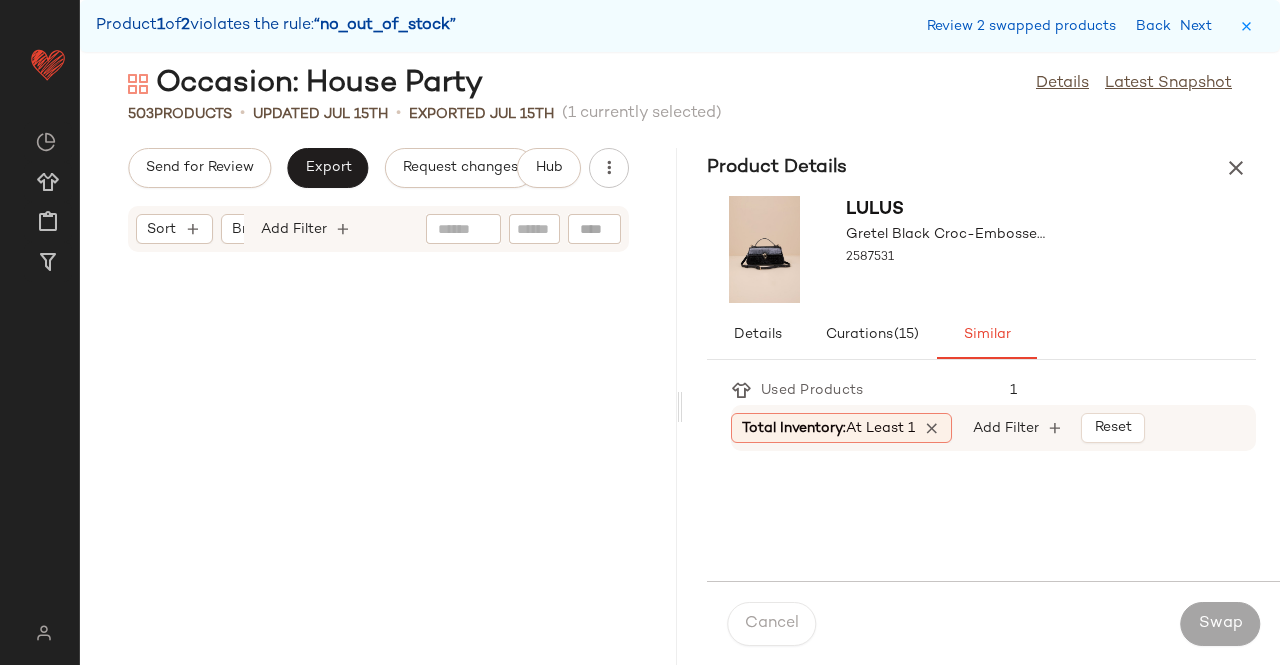 scroll, scrollTop: 71004, scrollLeft: 0, axis: vertical 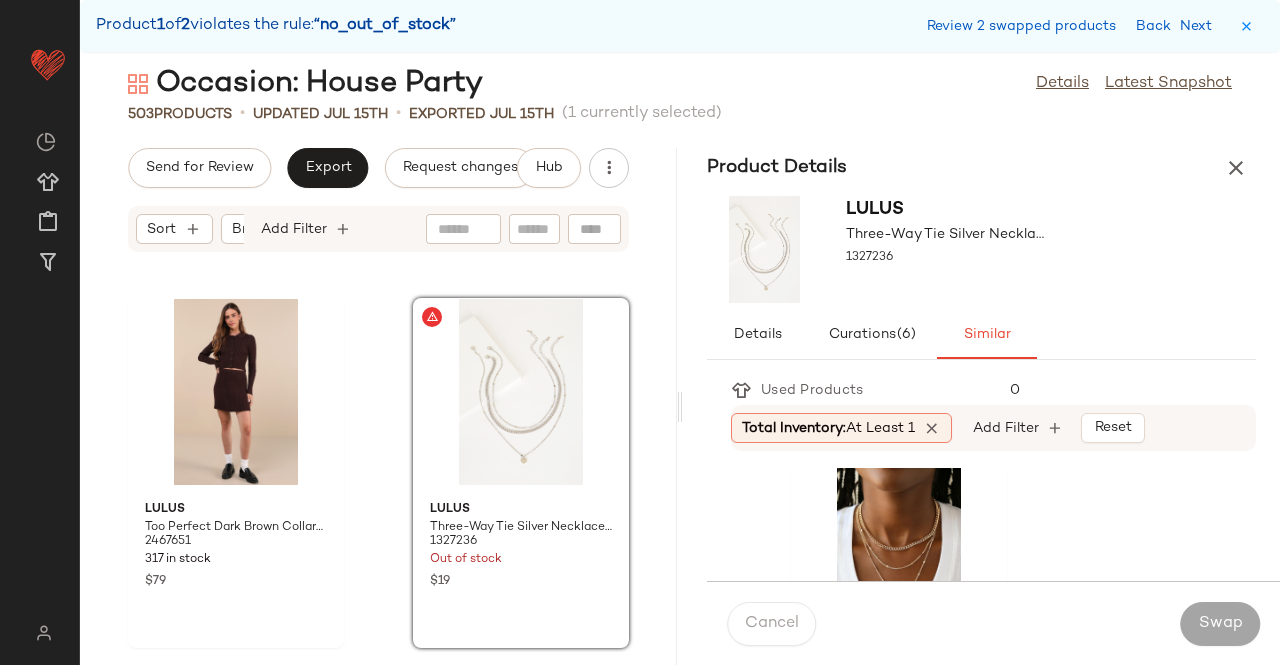 click on "Cancel   Swap" at bounding box center [993, 623] 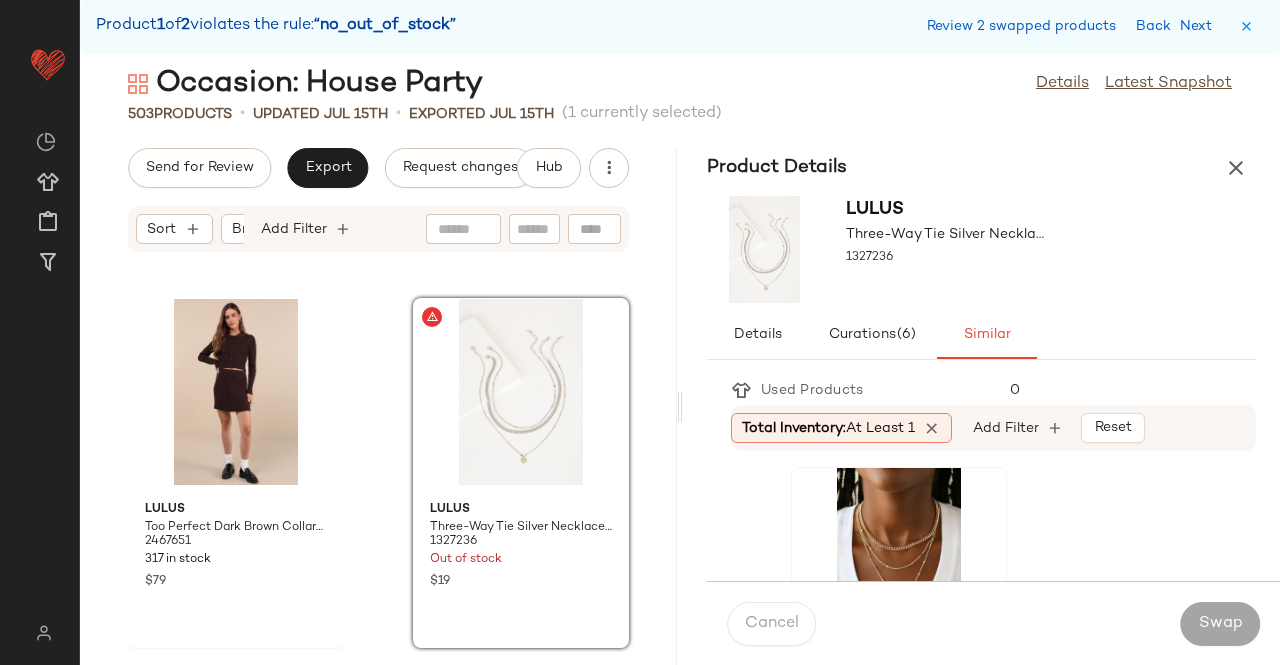 click 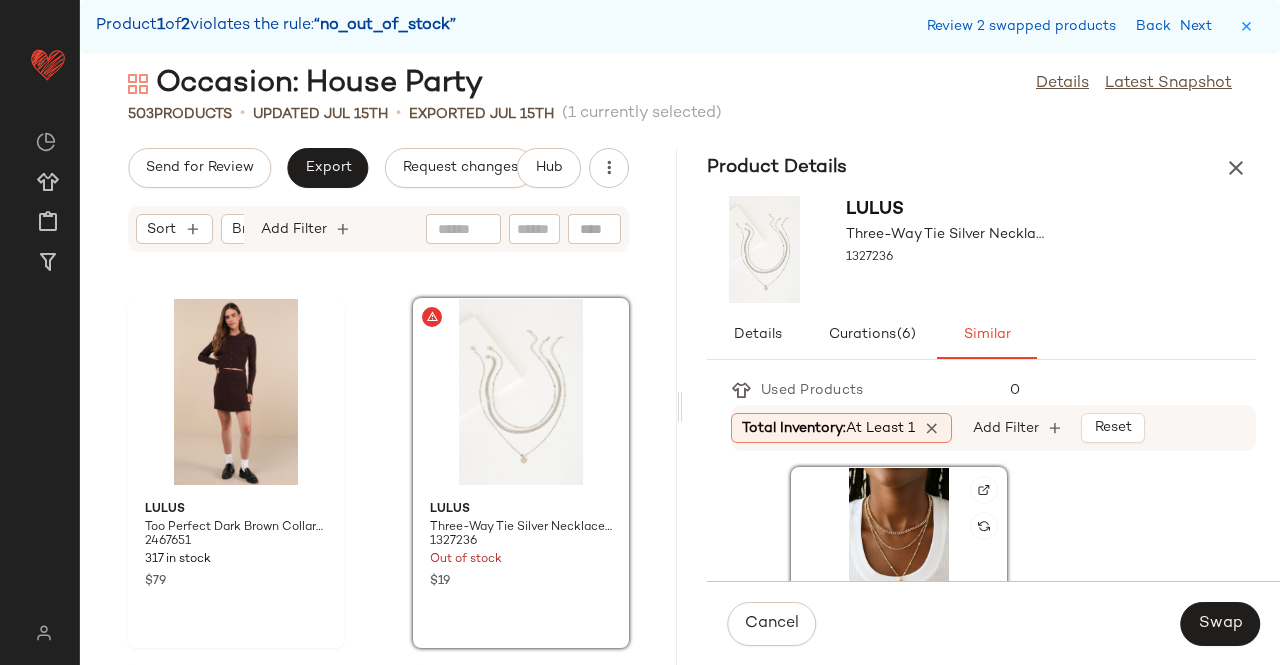 click 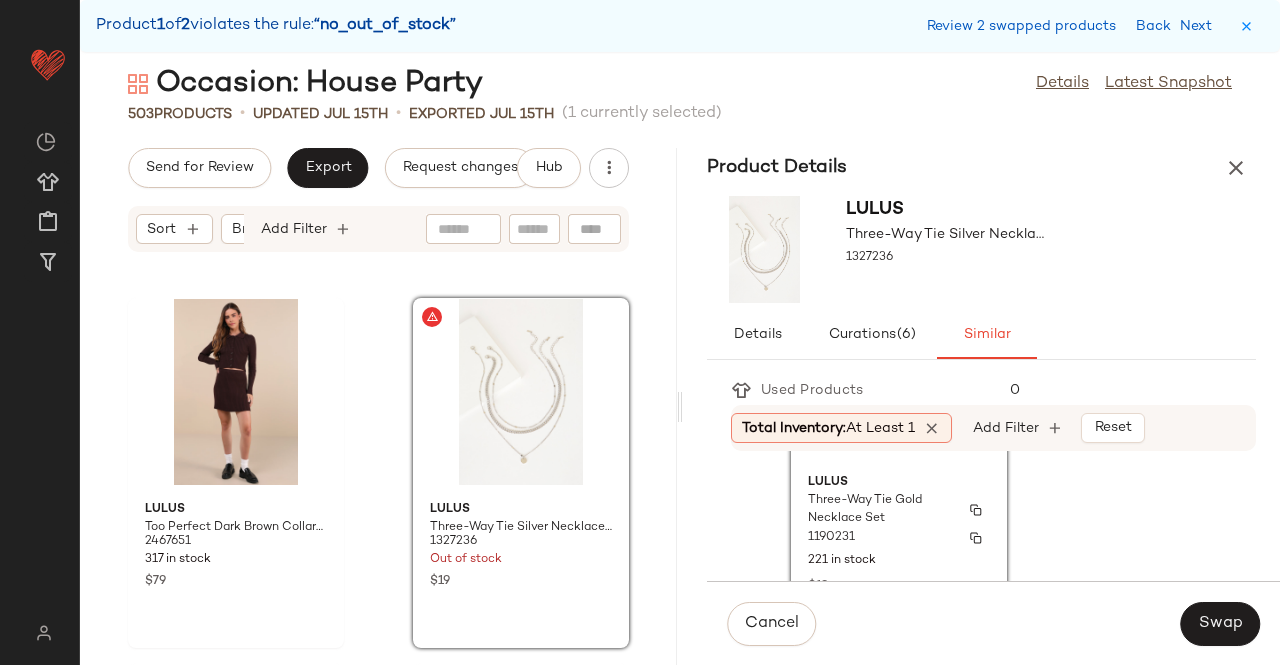 scroll, scrollTop: 200, scrollLeft: 0, axis: vertical 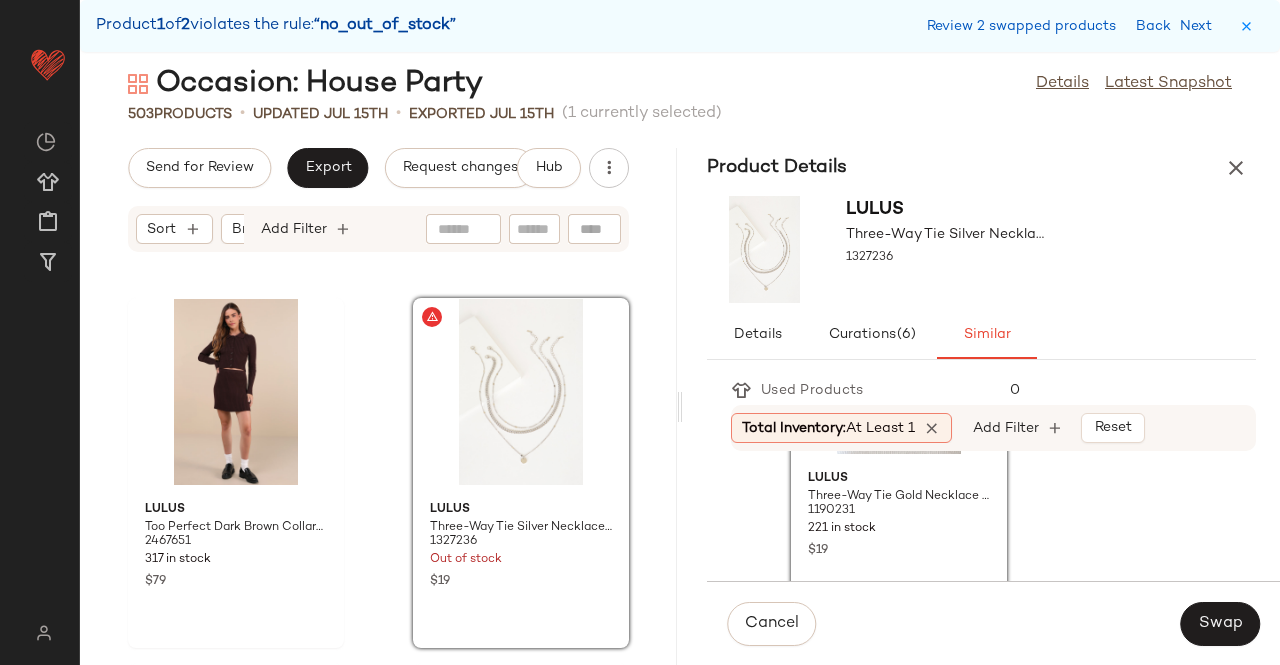 drag, startPoint x: 1236, startPoint y: 619, endPoint x: 1145, endPoint y: 633, distance: 92.070625 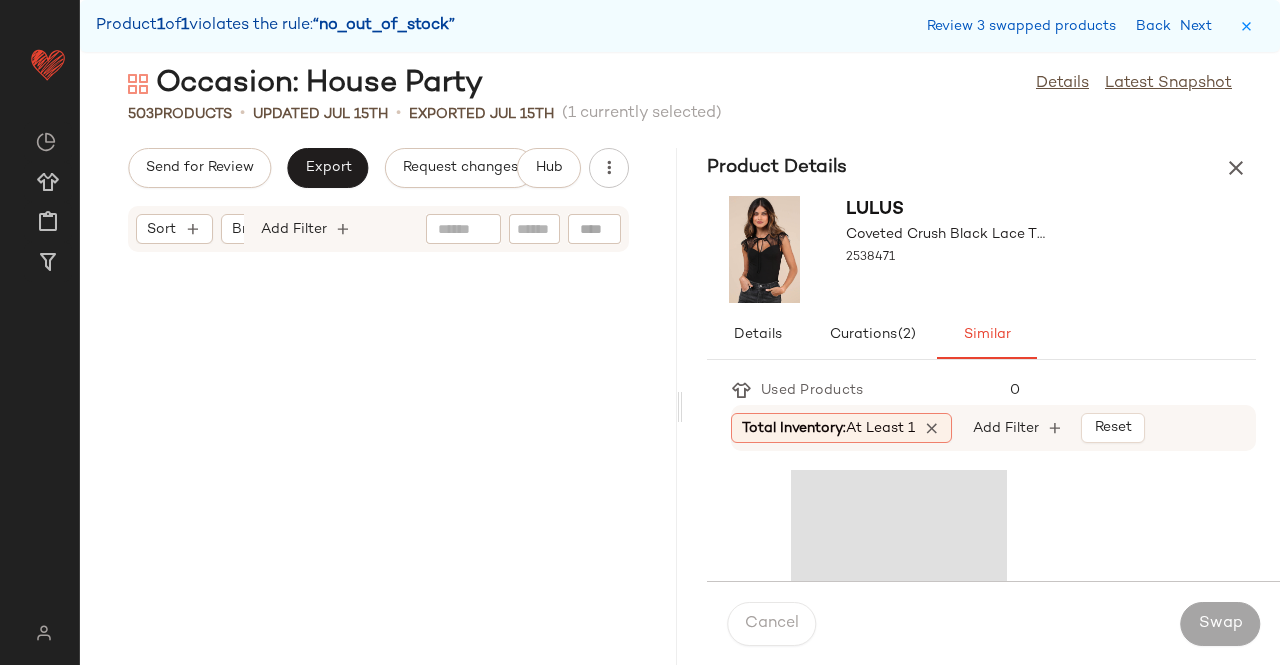 scroll, scrollTop: 87474, scrollLeft: 0, axis: vertical 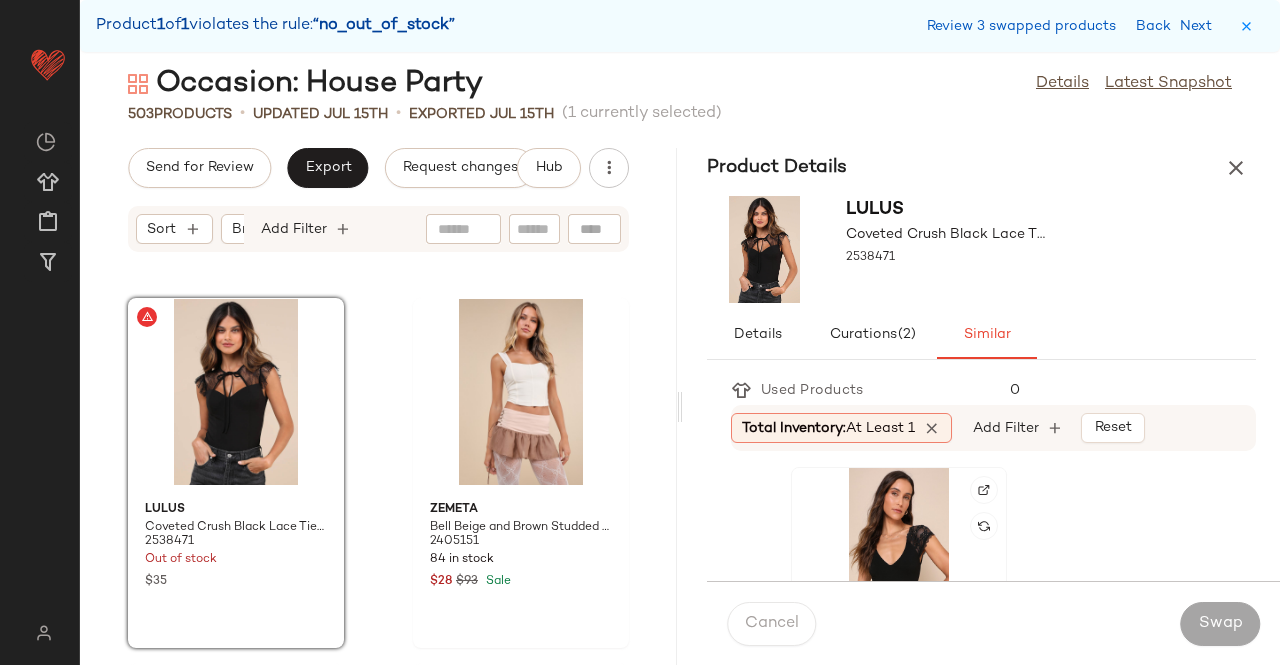 click 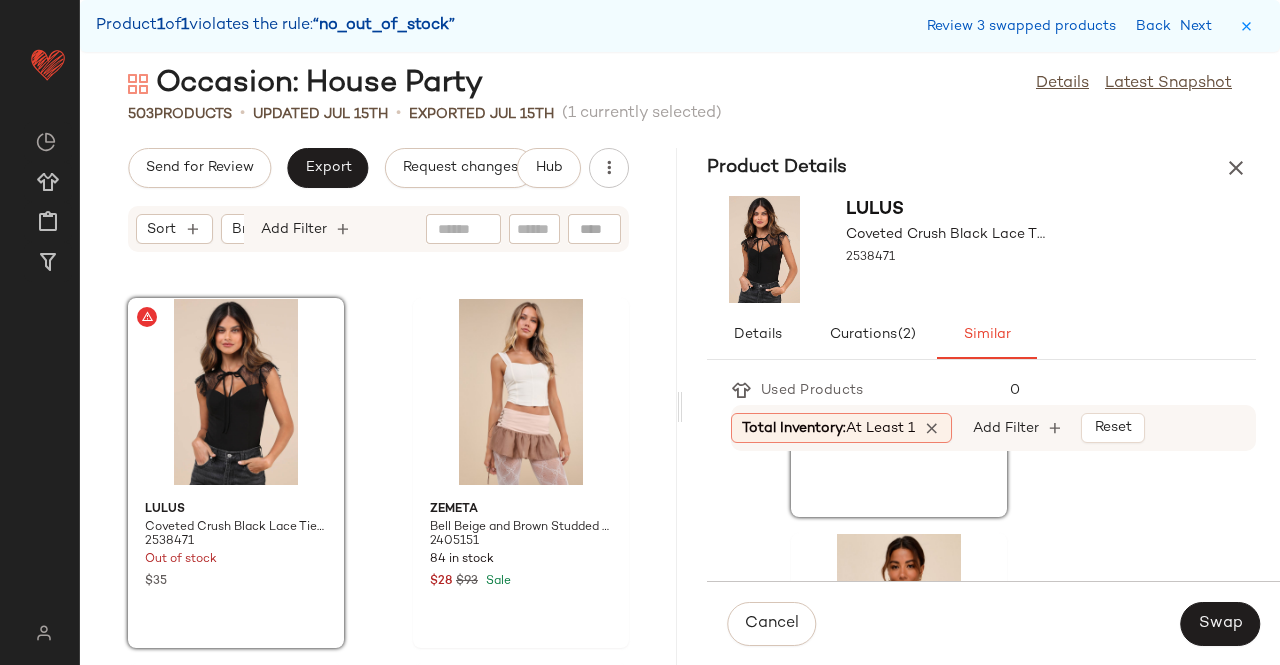 scroll, scrollTop: 200, scrollLeft: 0, axis: vertical 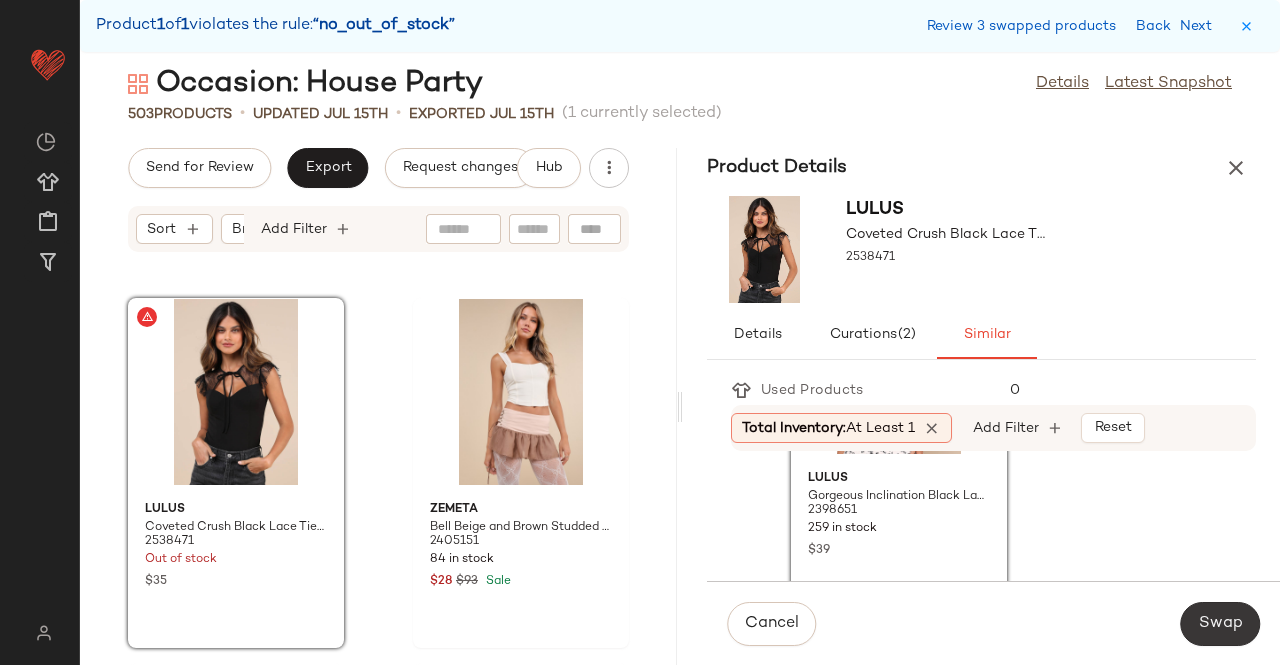click on "Swap" 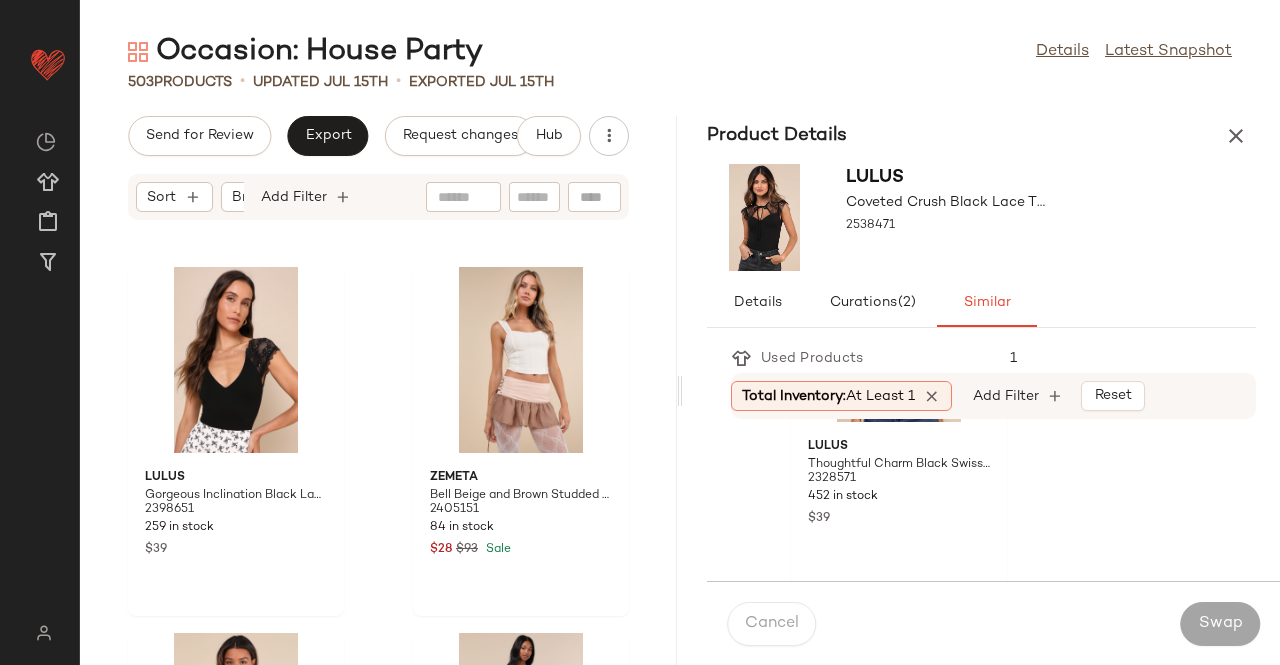 click at bounding box center (1236, 136) 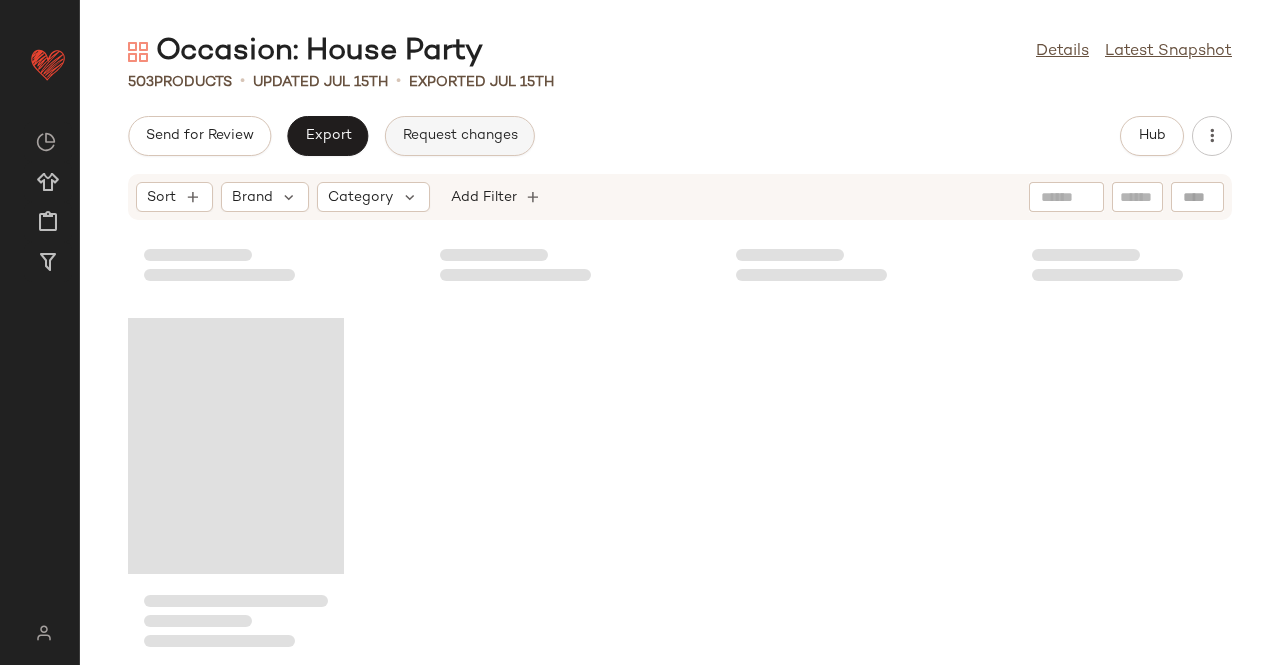 scroll, scrollTop: 45700, scrollLeft: 0, axis: vertical 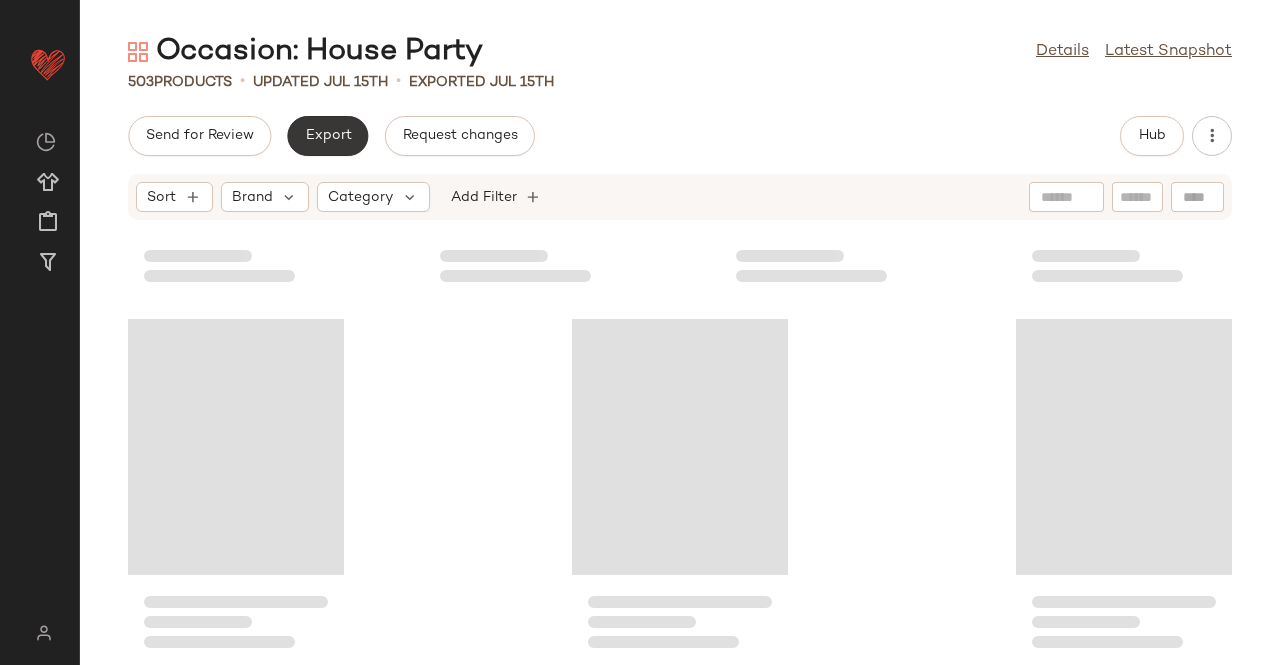 click on "Export" 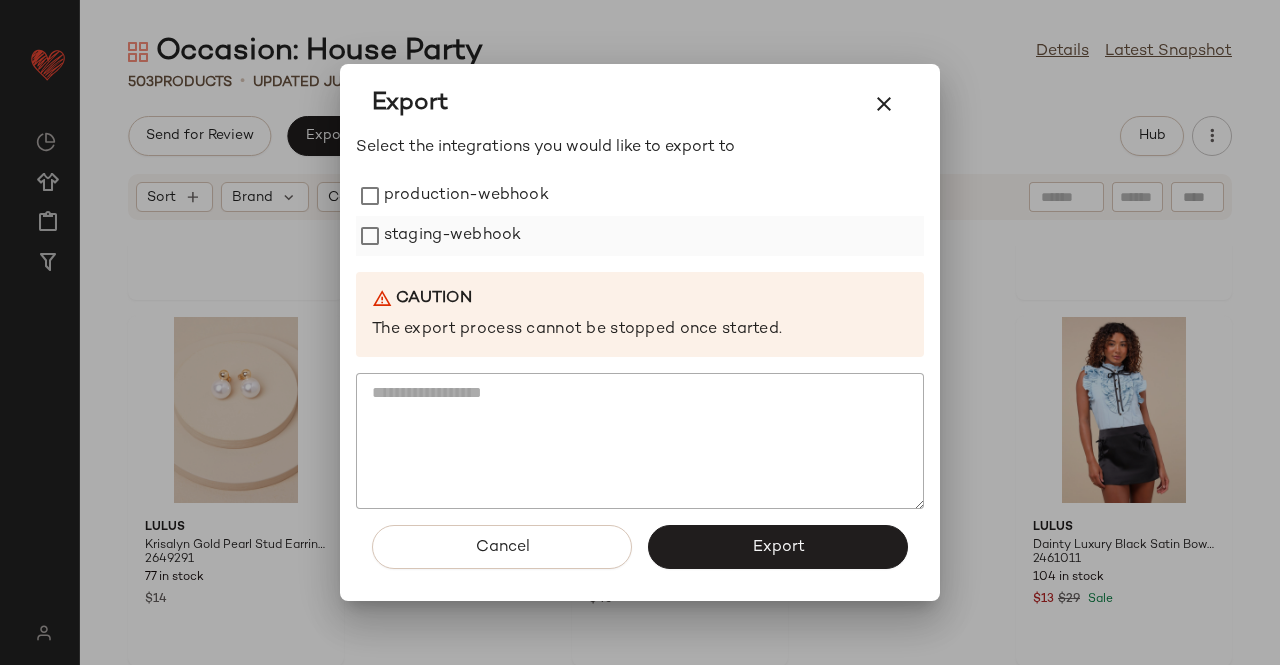 drag, startPoint x: 468, startPoint y: 197, endPoint x: 442, endPoint y: 237, distance: 47.707443 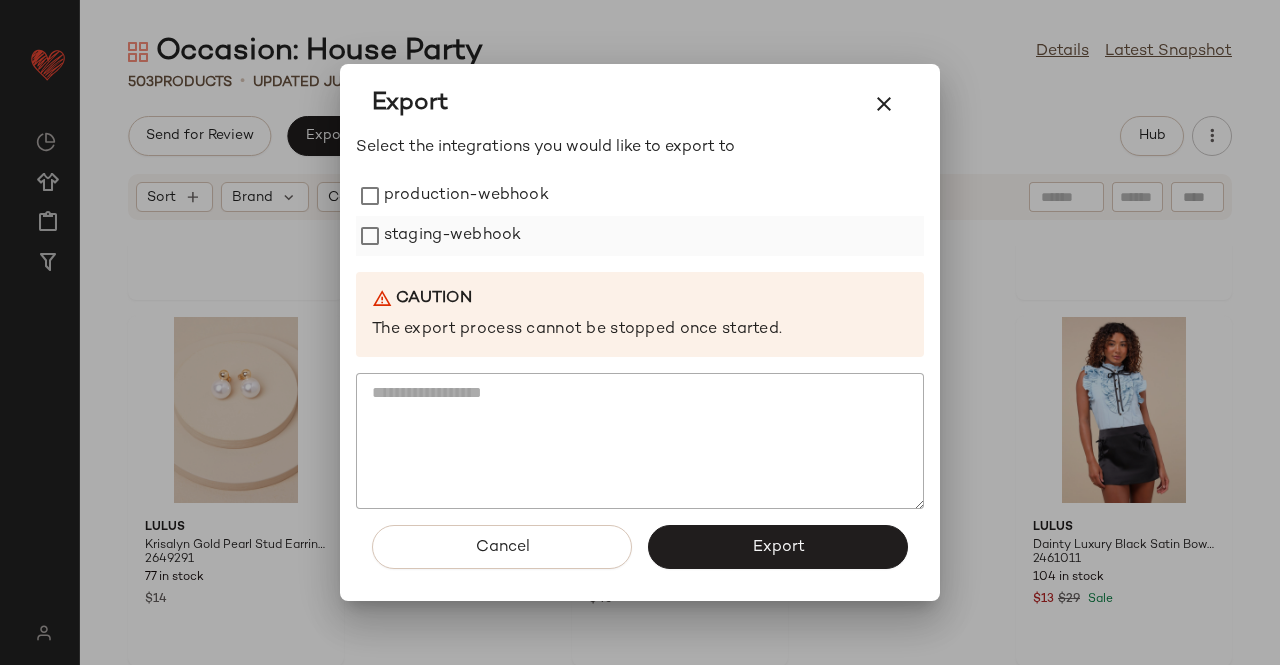 click on "production-webhook" at bounding box center [466, 196] 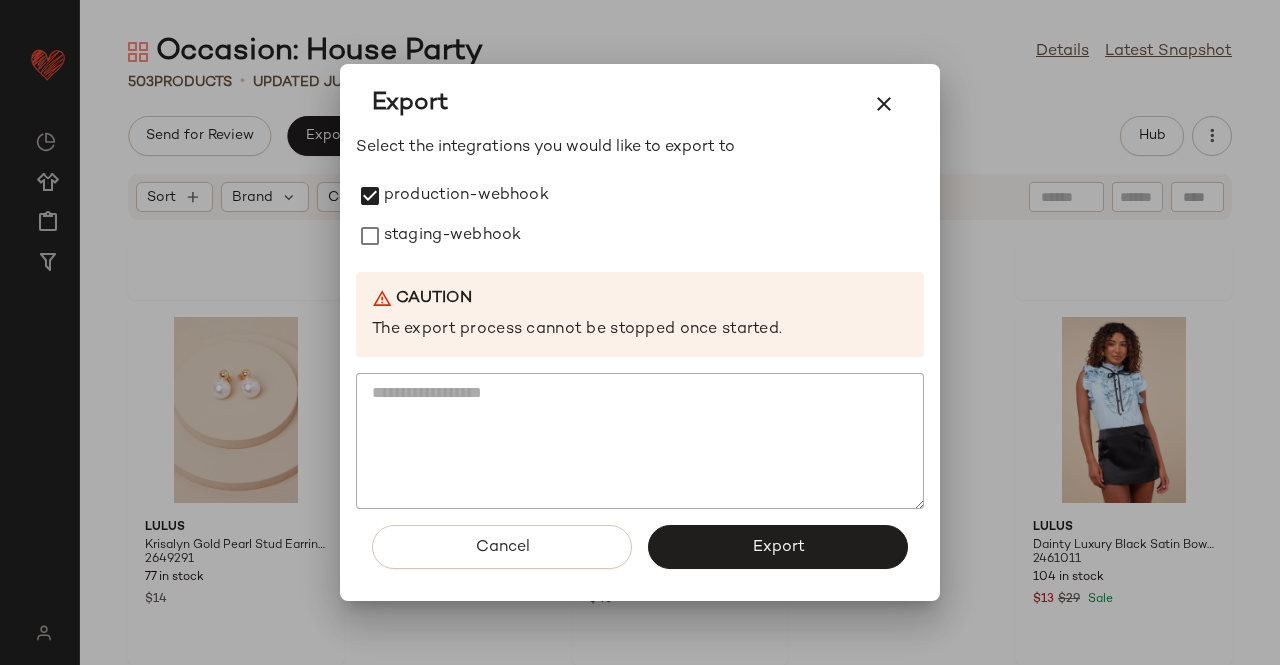 drag, startPoint x: 442, startPoint y: 237, endPoint x: 591, endPoint y: 370, distance: 199.72481 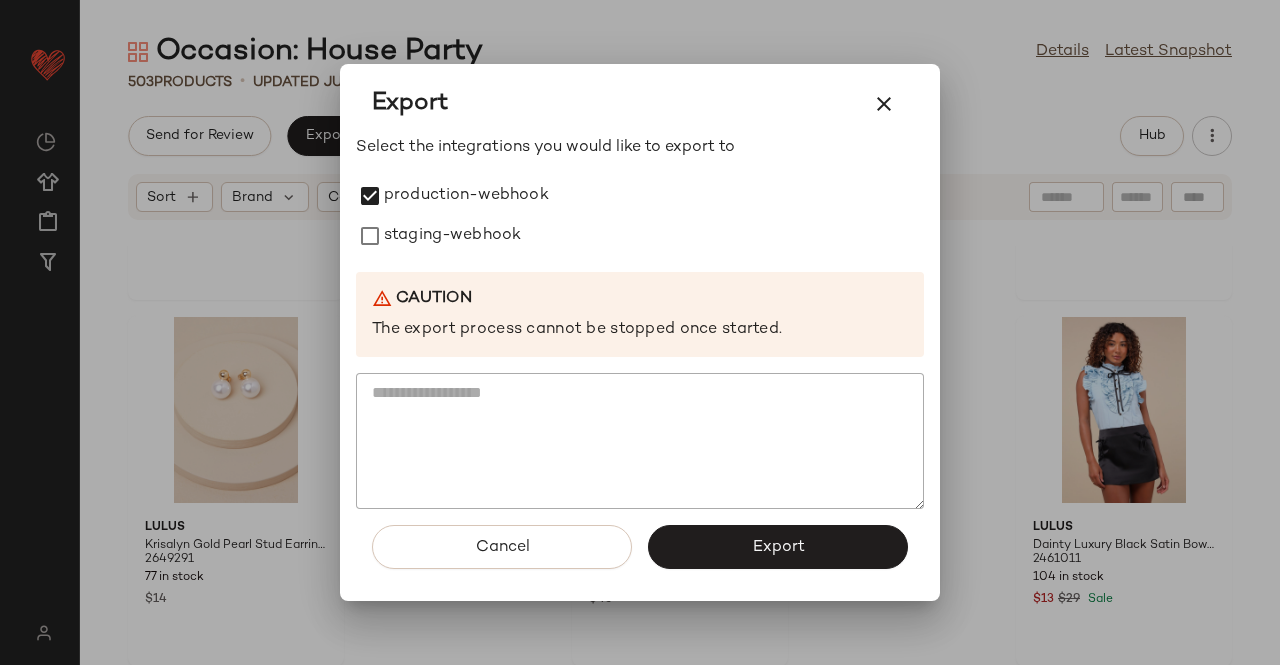 click on "staging-webhook" at bounding box center (452, 236) 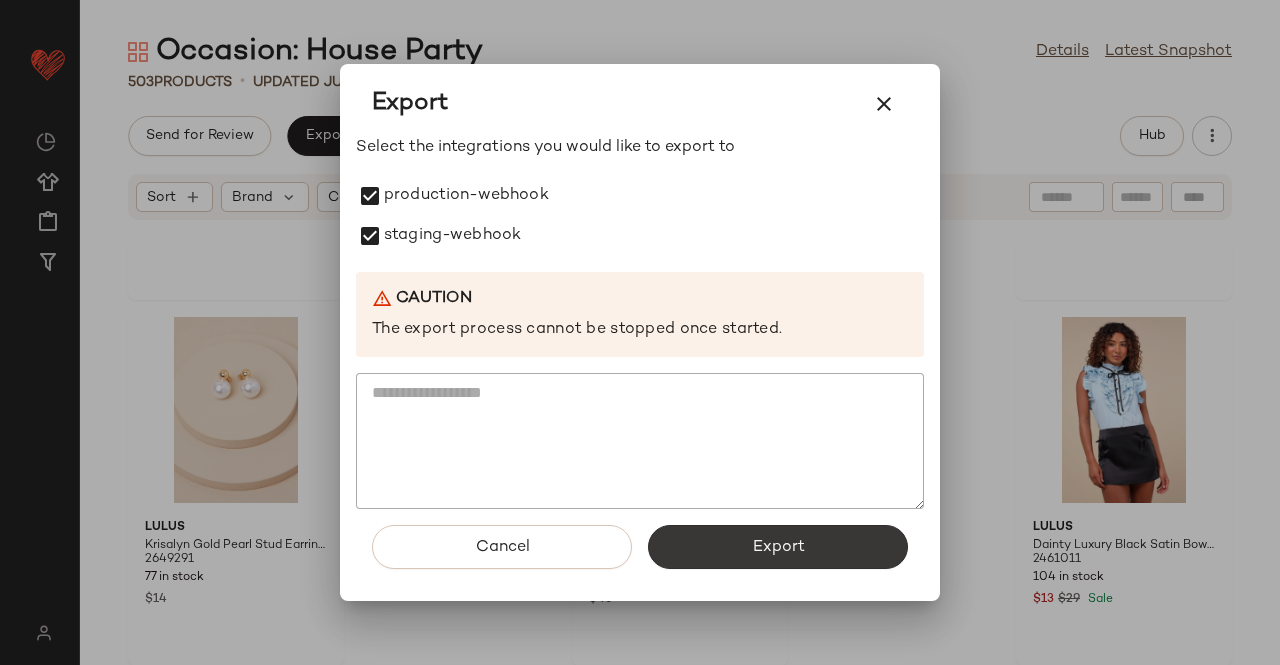click on "Export" at bounding box center [778, 547] 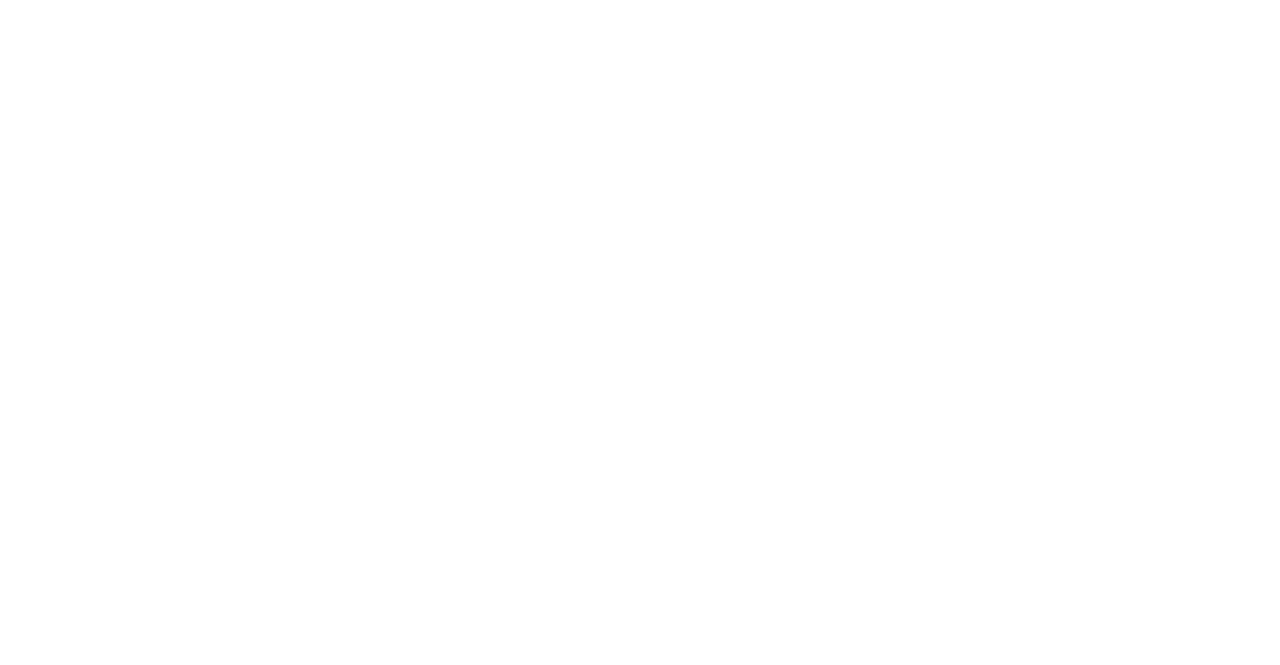 scroll, scrollTop: 0, scrollLeft: 0, axis: both 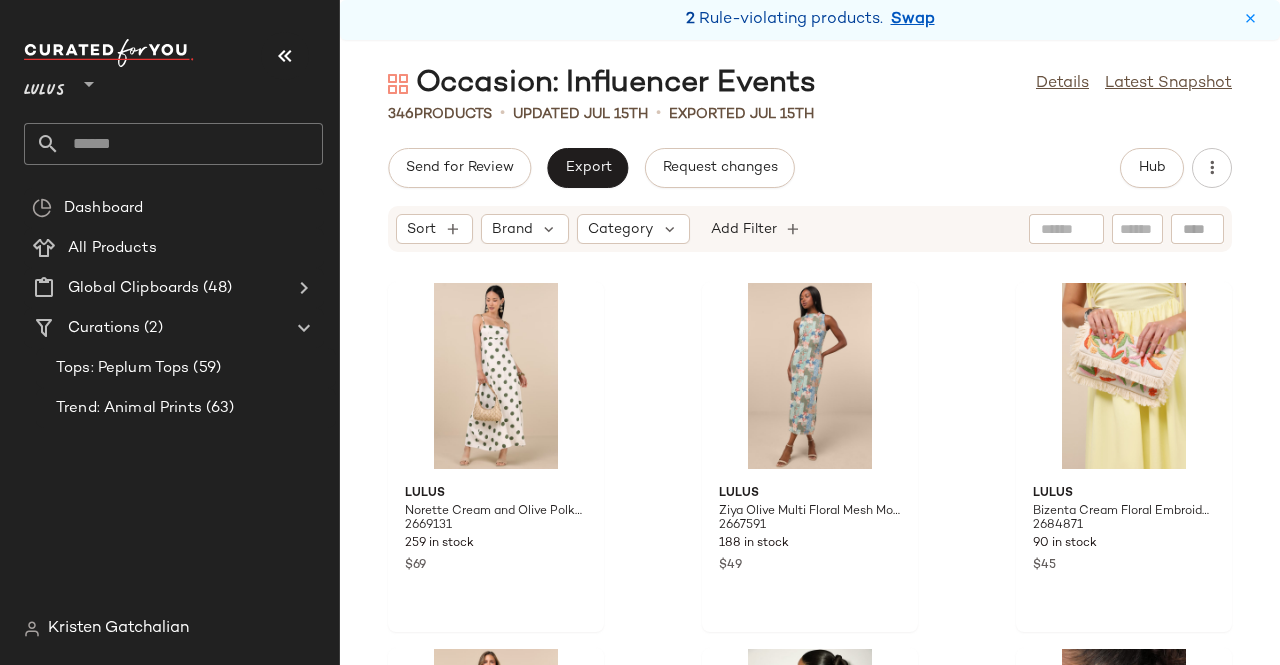drag, startPoint x: 274, startPoint y: 51, endPoint x: 299, endPoint y: 51, distance: 25 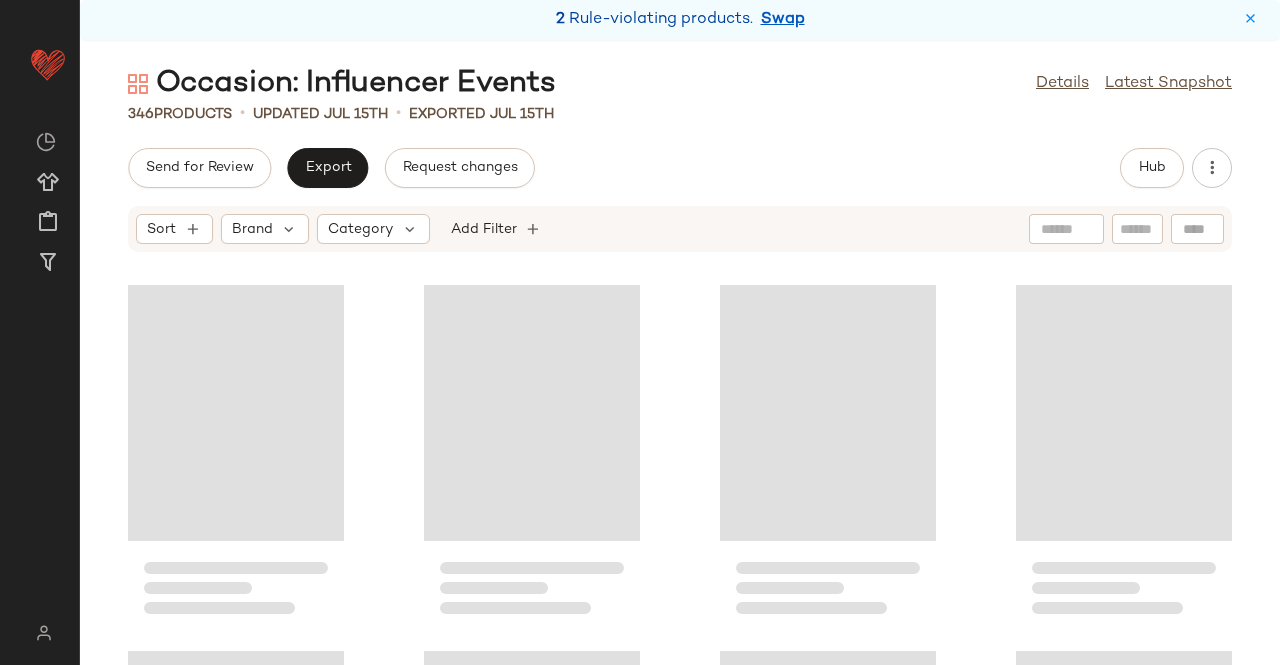 click on "Swap" at bounding box center [783, 20] 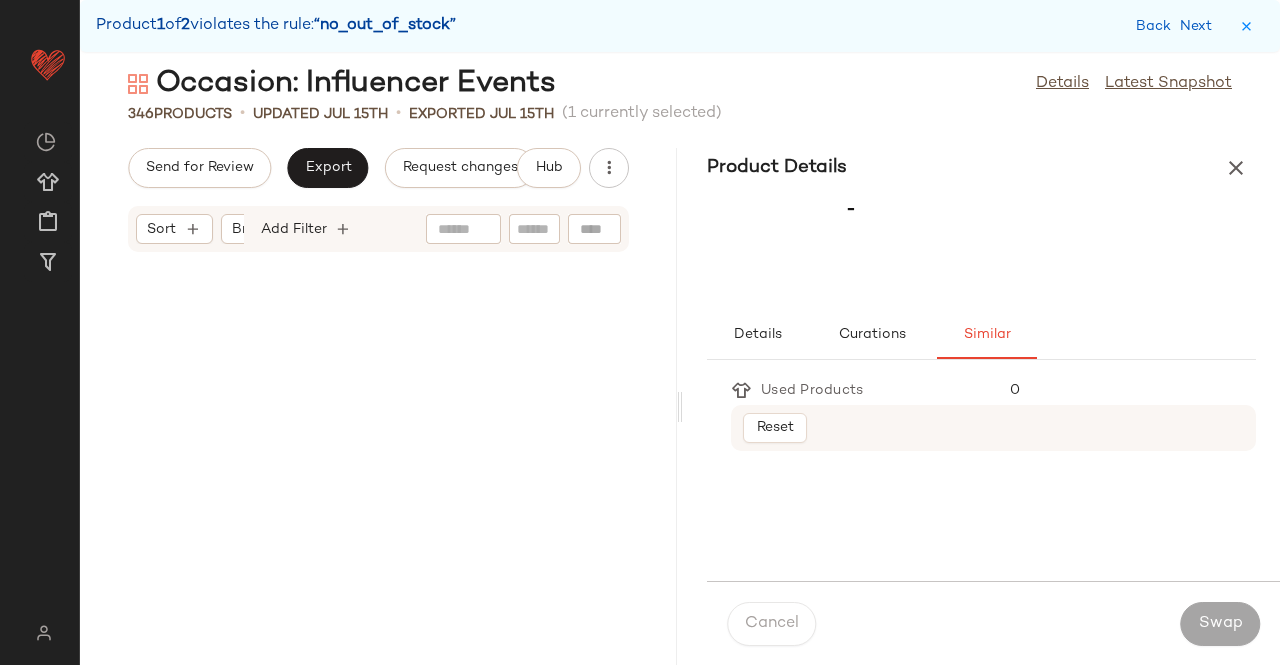 scroll, scrollTop: 3294, scrollLeft: 0, axis: vertical 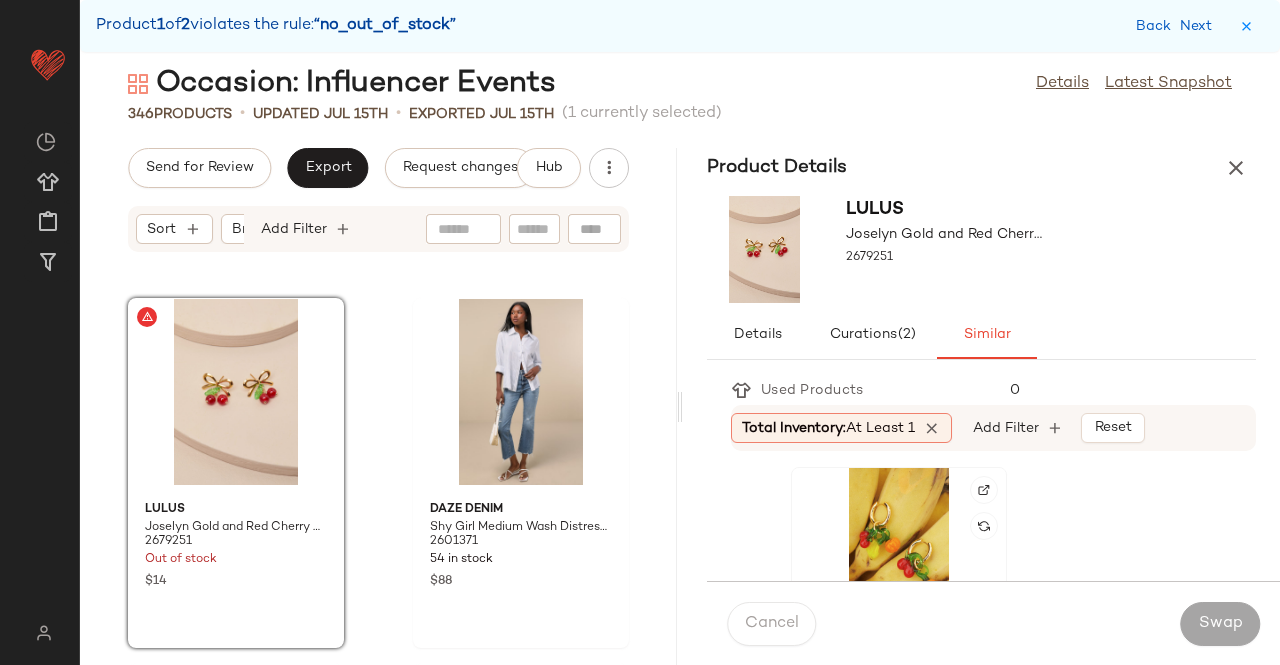 click 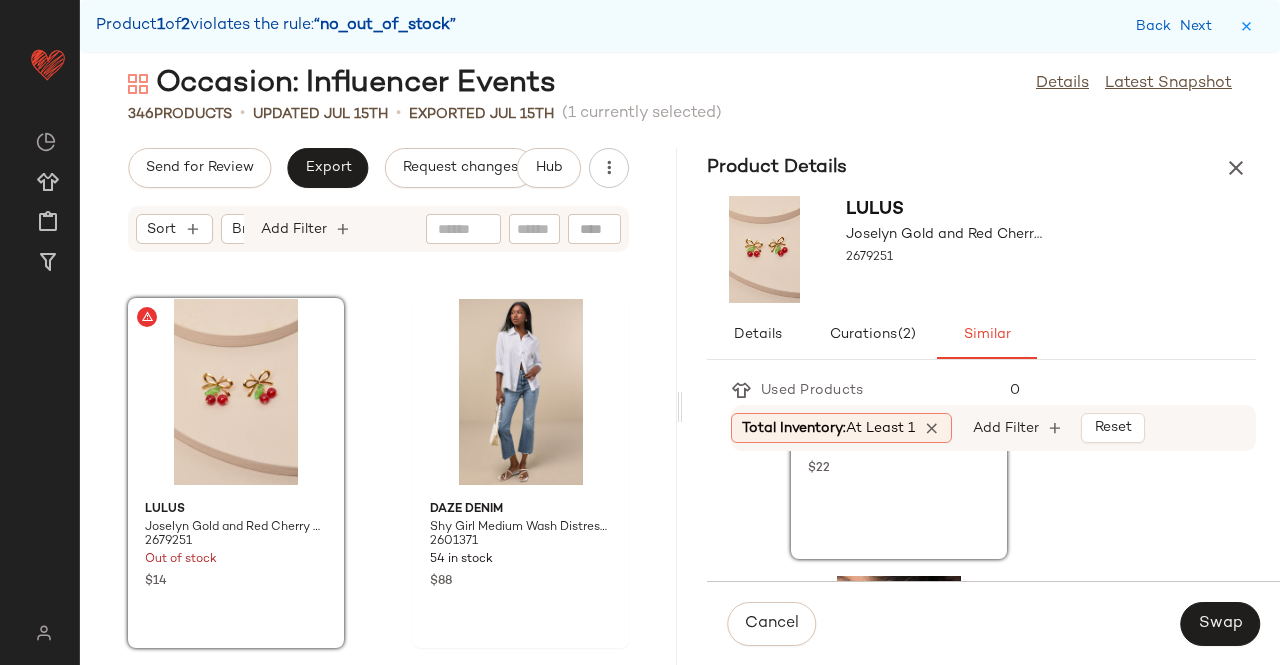 scroll, scrollTop: 258, scrollLeft: 0, axis: vertical 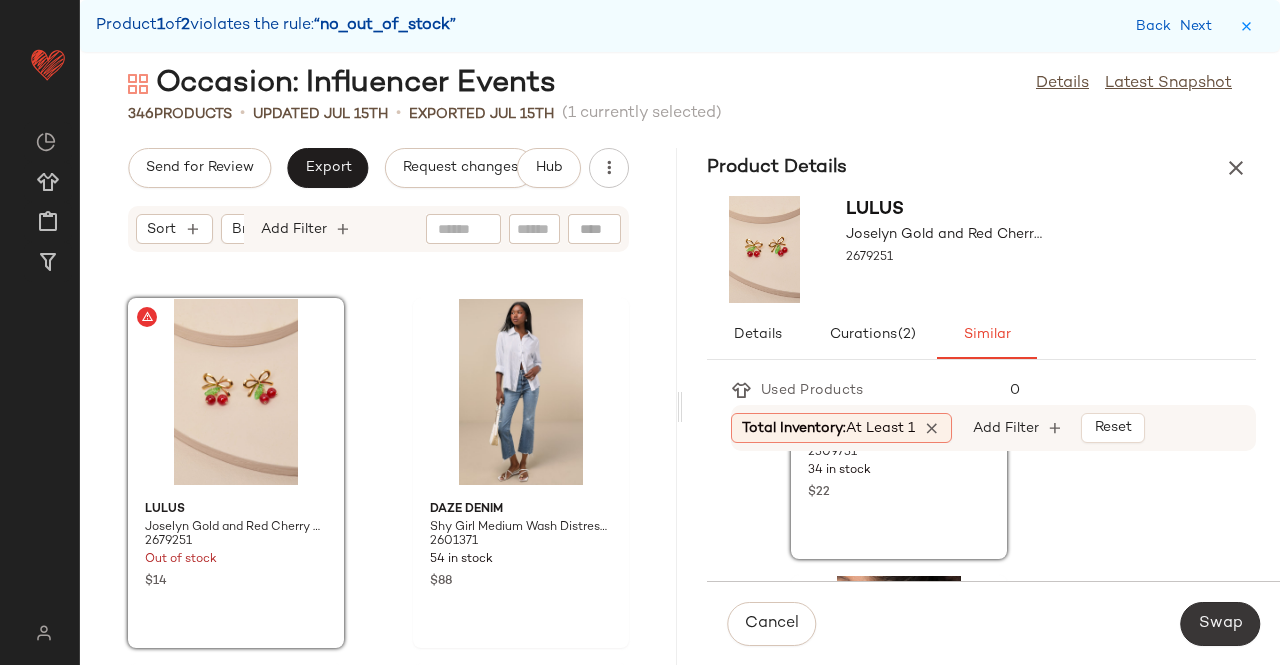 click on "Swap" at bounding box center (1220, 624) 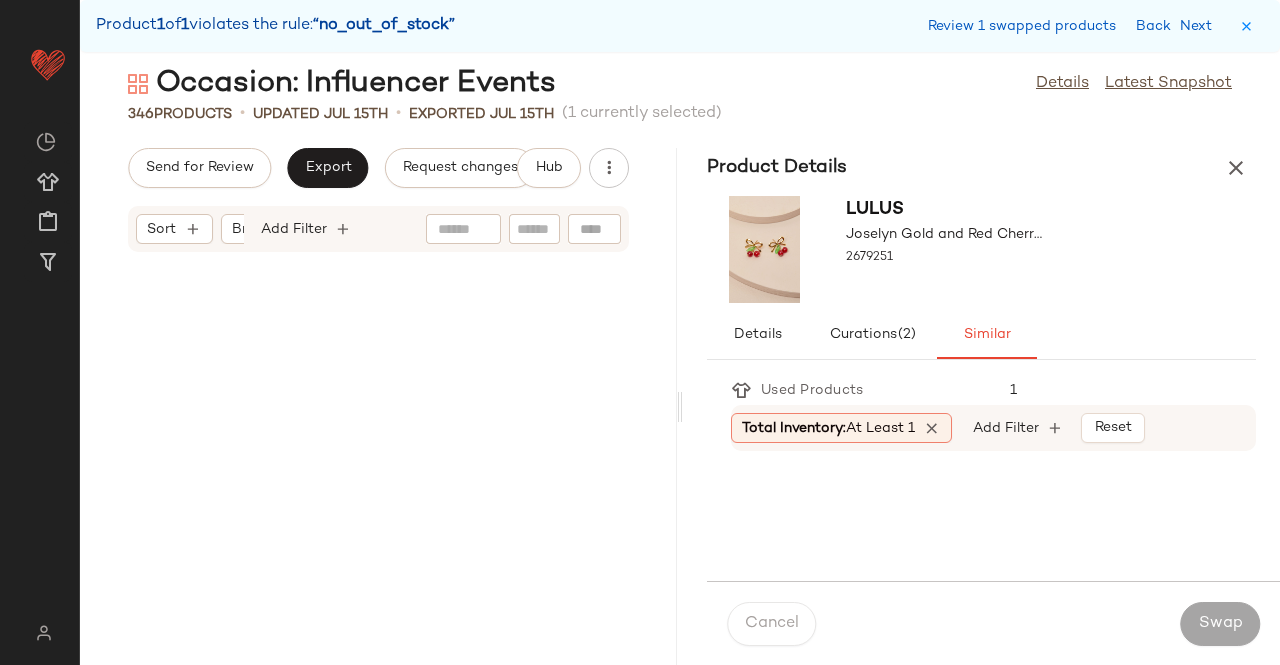 scroll, scrollTop: 9516, scrollLeft: 0, axis: vertical 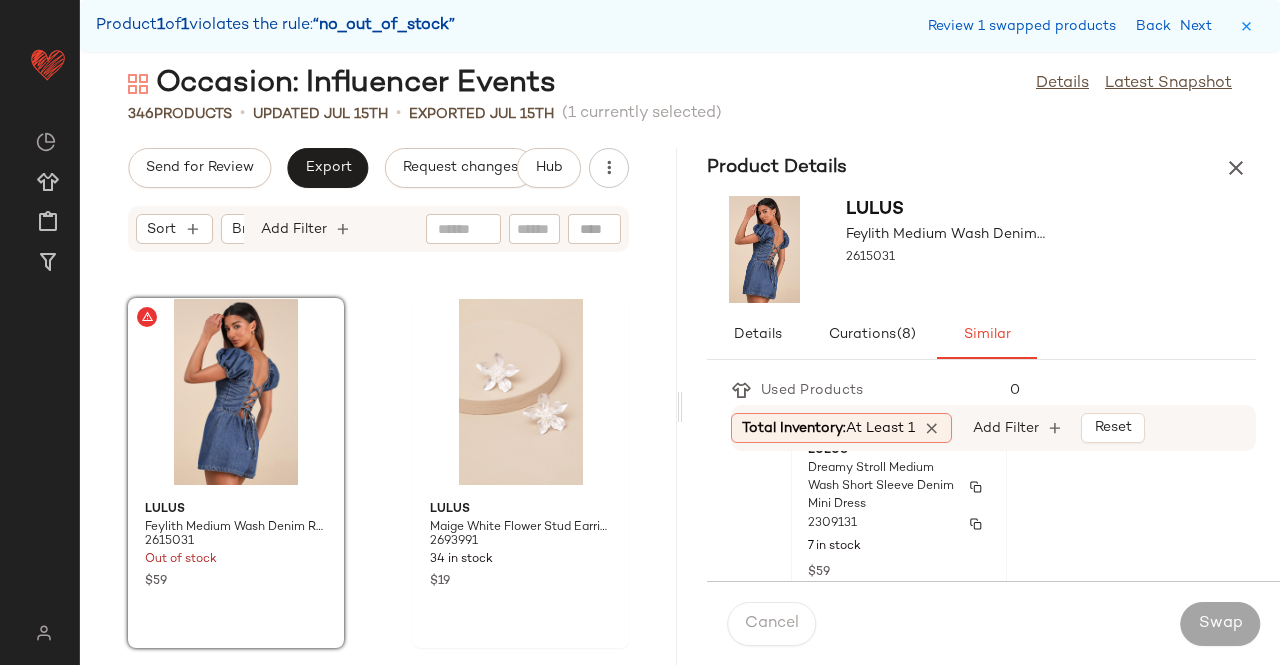 click on "Dreamy Stroll Medium Wash Short Sleeve Denim Mini Dress" at bounding box center [881, 487] 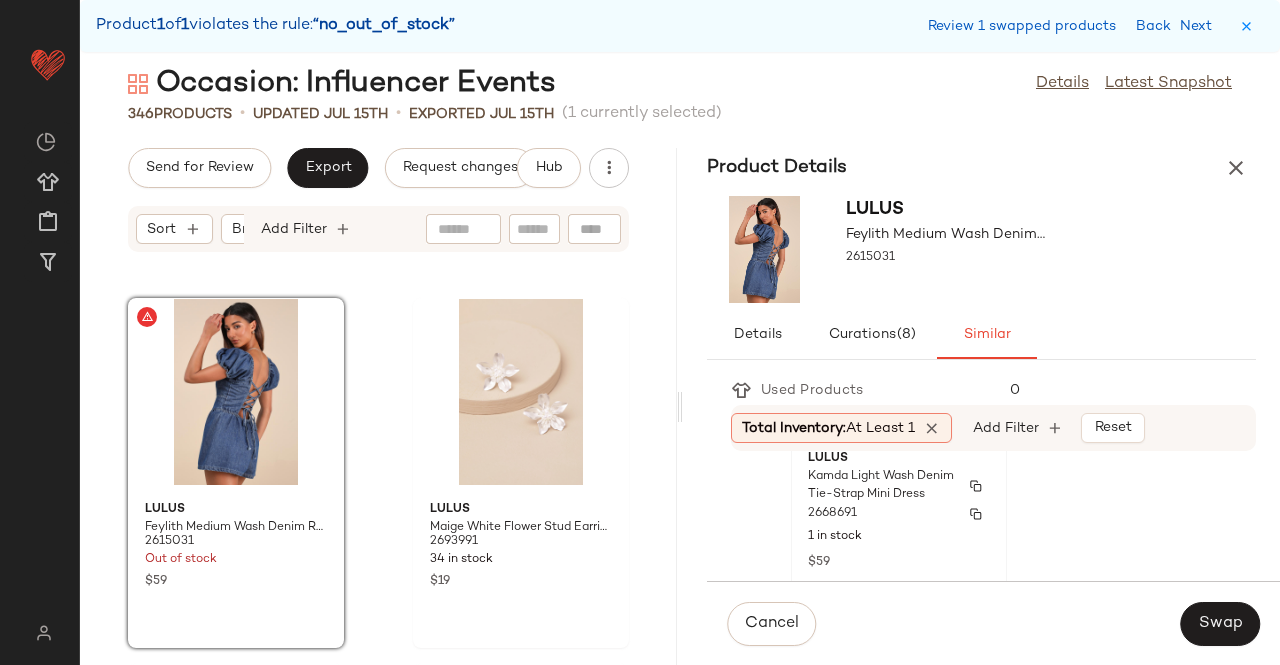 click on "Kamda Light Wash Denim Tie-Strap Mini Dress" at bounding box center [881, 486] 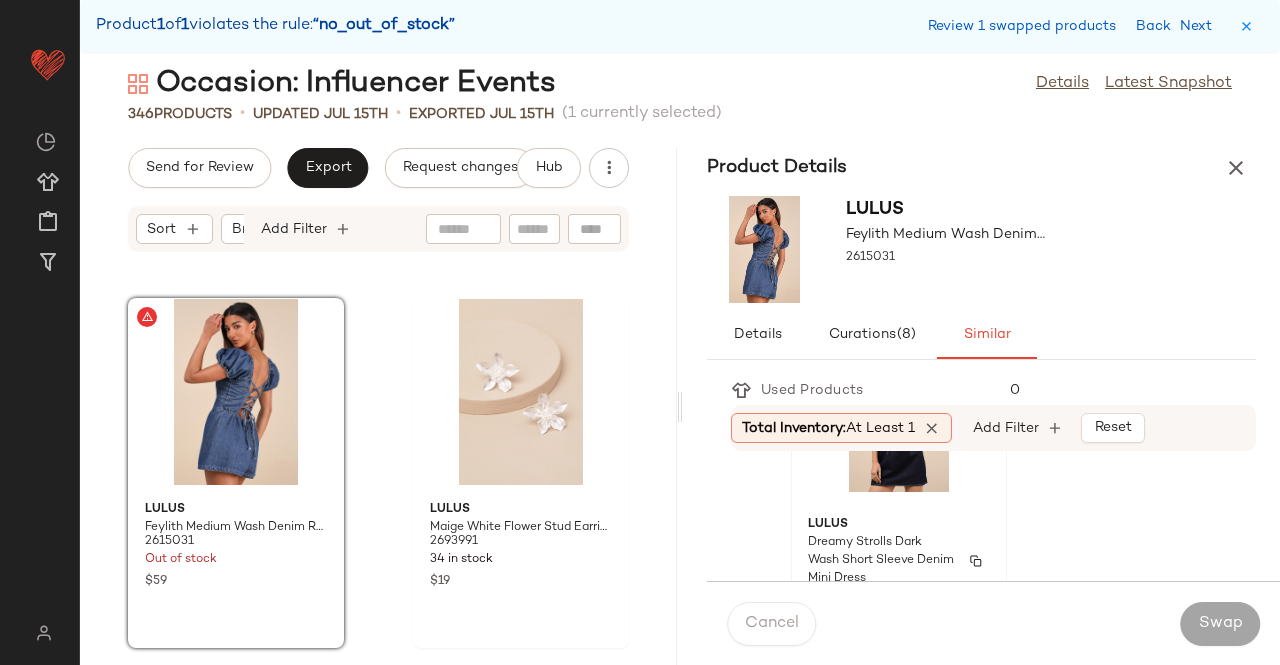 click on "Lulus Dreamy Strolls Dark Wash Short Sleeve Denim Mini Dress 2432511 8 in stock $59" 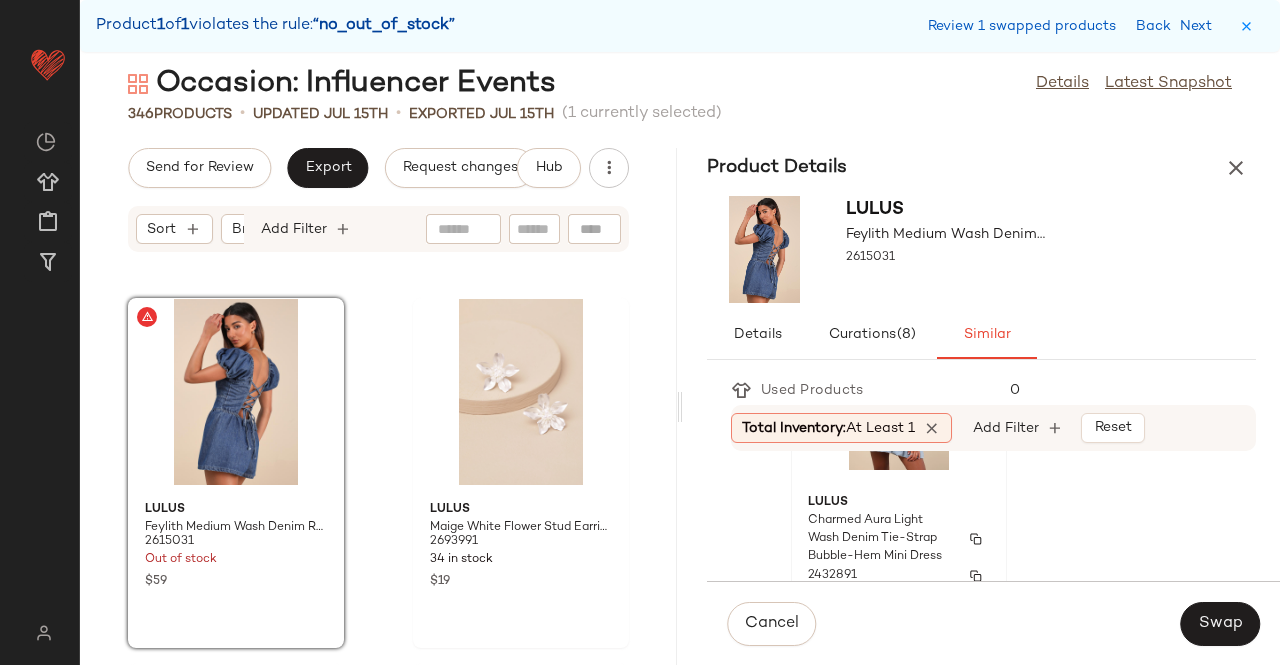 click on "Charmed Aura Light Wash Denim Tie-Strap Bubble-Hem Mini Dress" at bounding box center [881, 539] 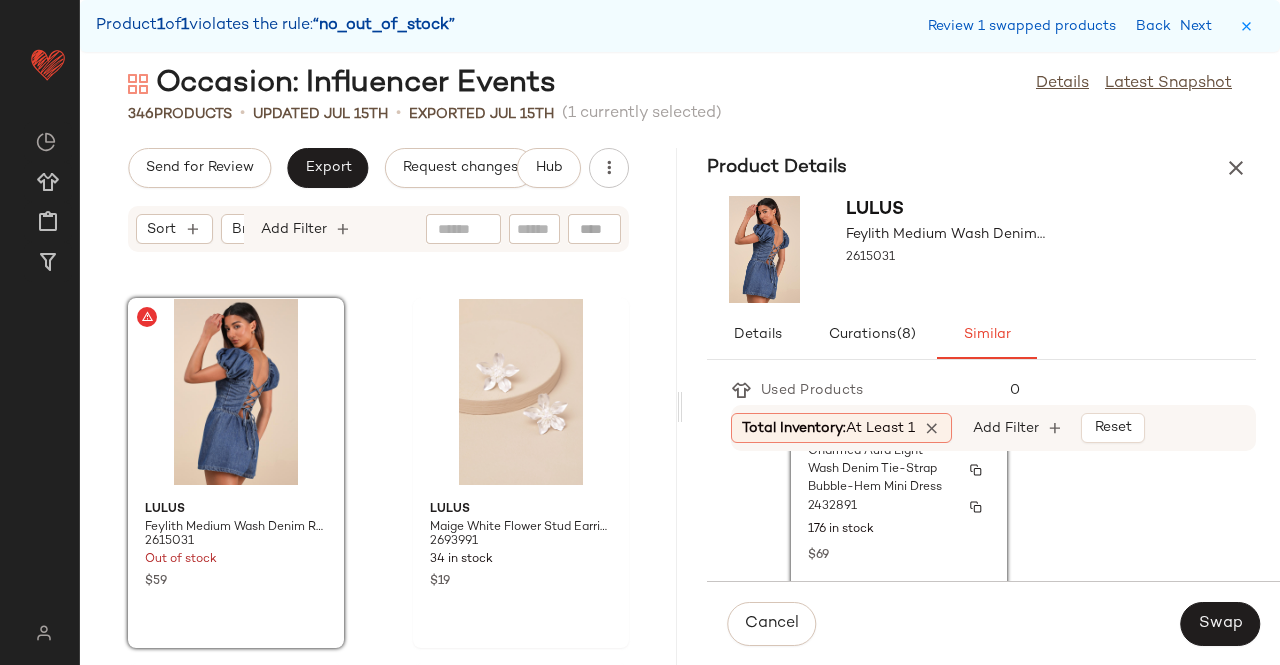 scroll, scrollTop: 1712, scrollLeft: 0, axis: vertical 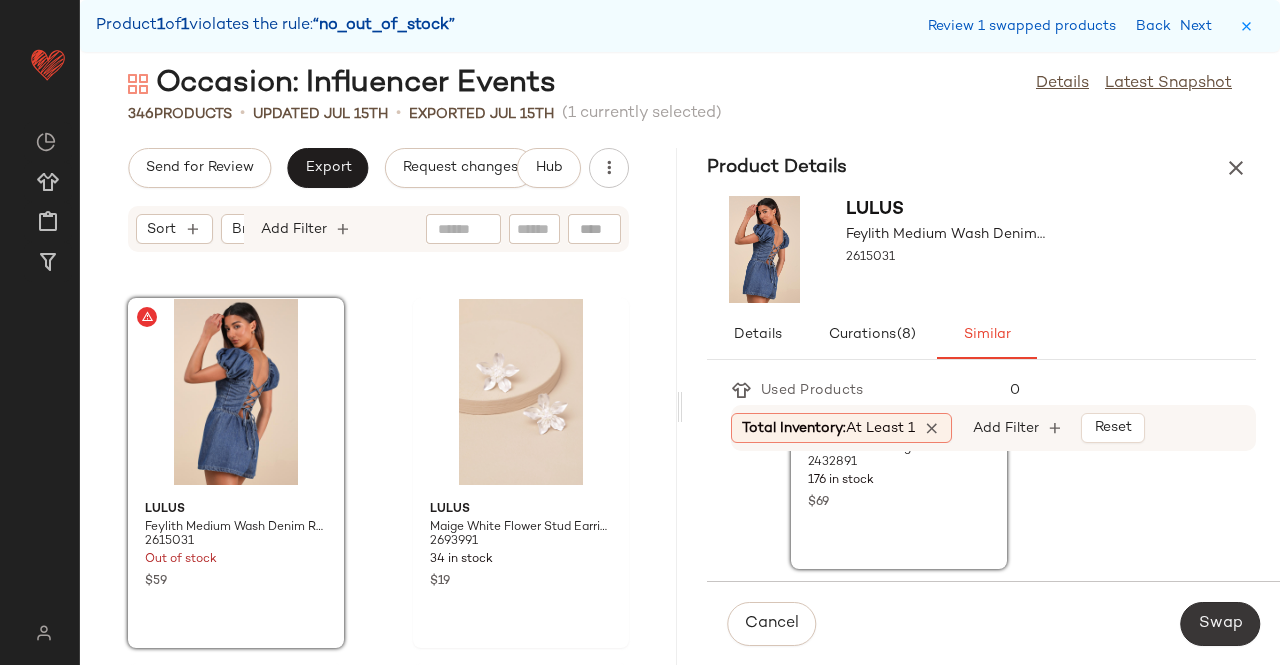 click on "Swap" 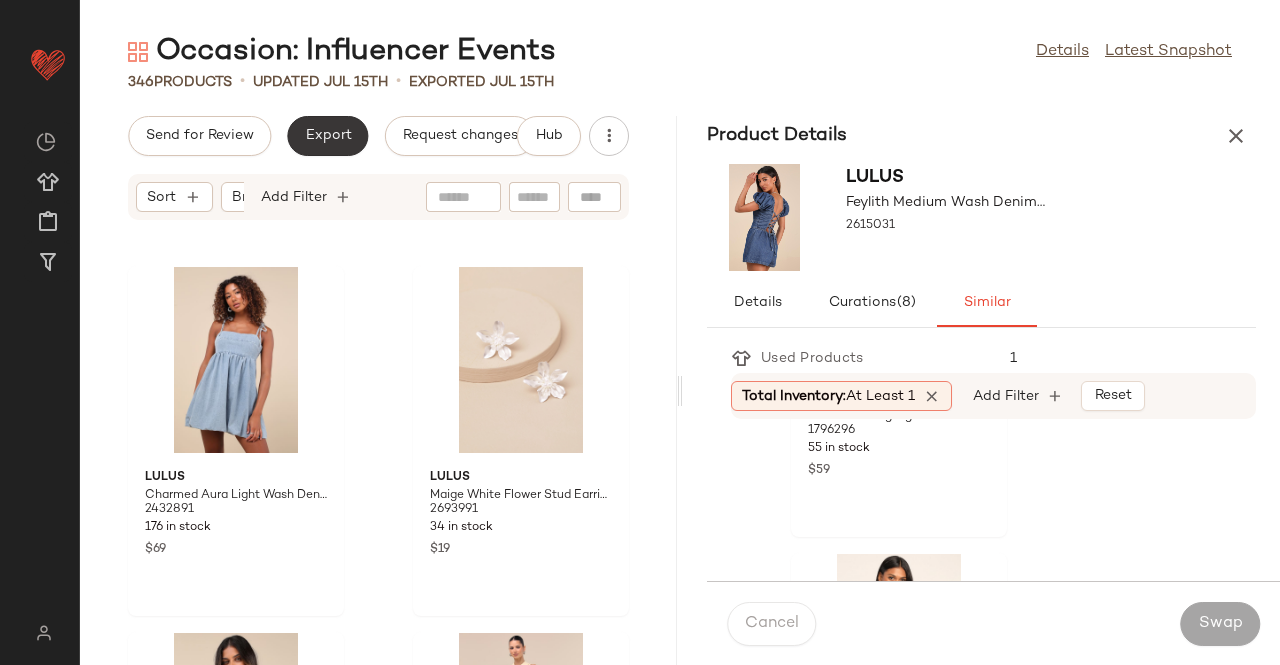 click on "Export" 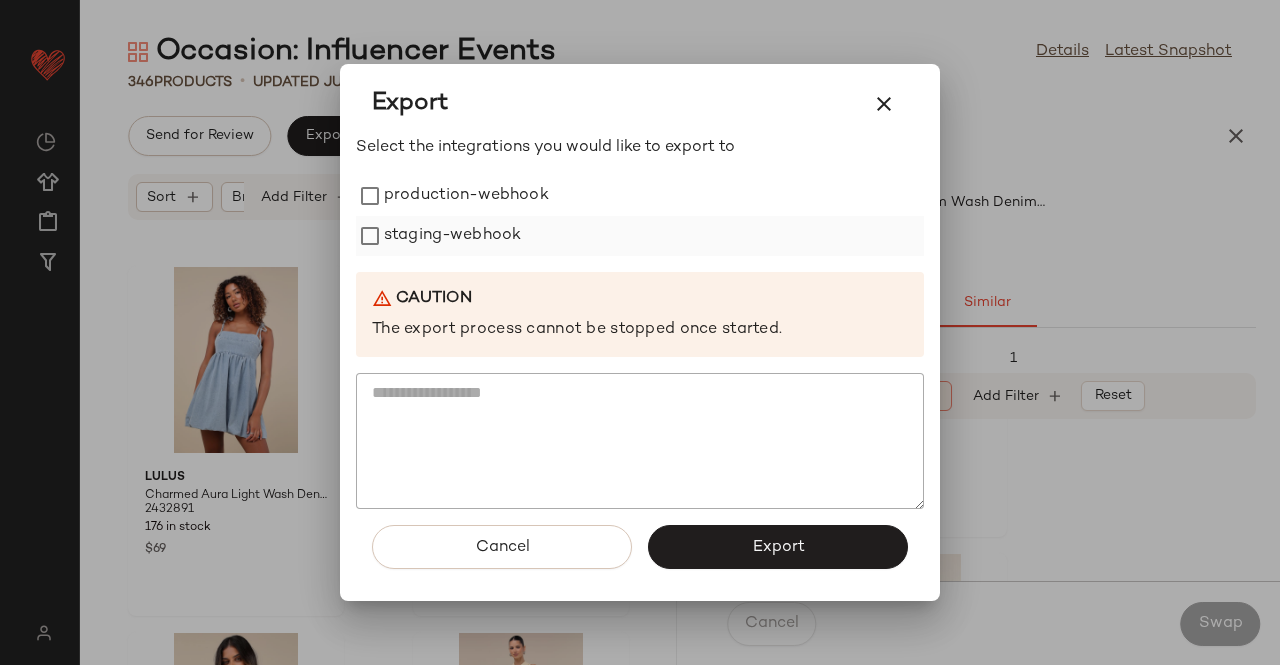 click on "staging-webhook" at bounding box center [452, 236] 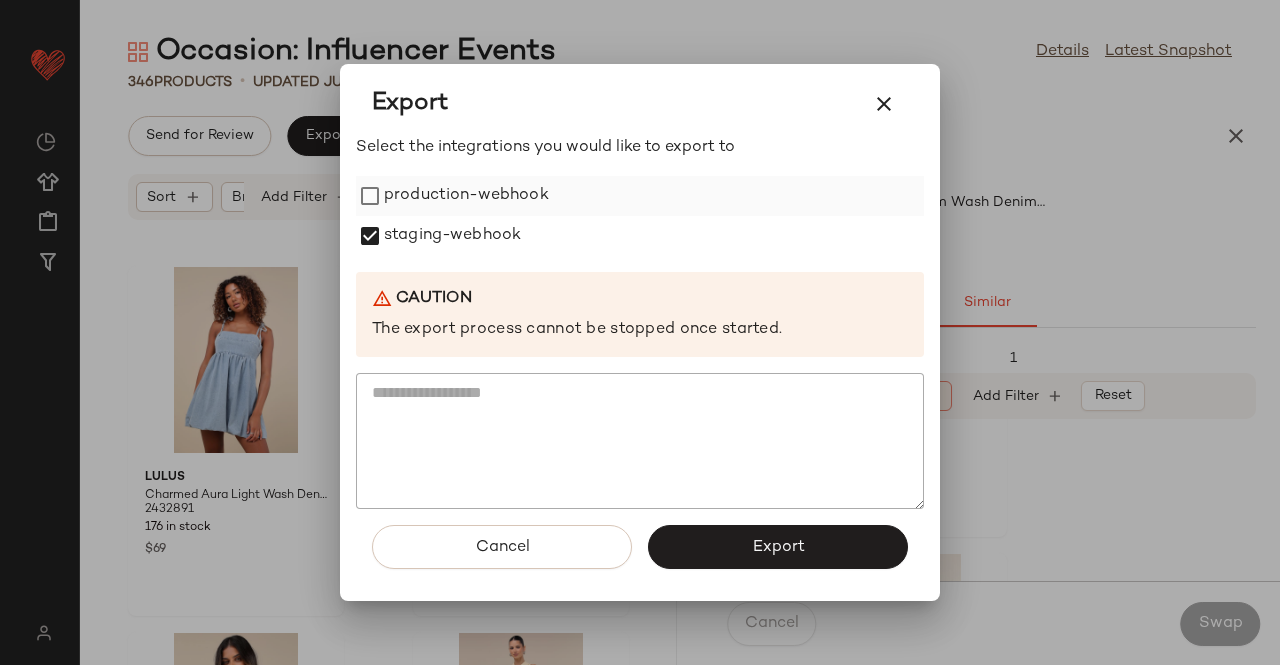 click on "production-webhook" at bounding box center (466, 196) 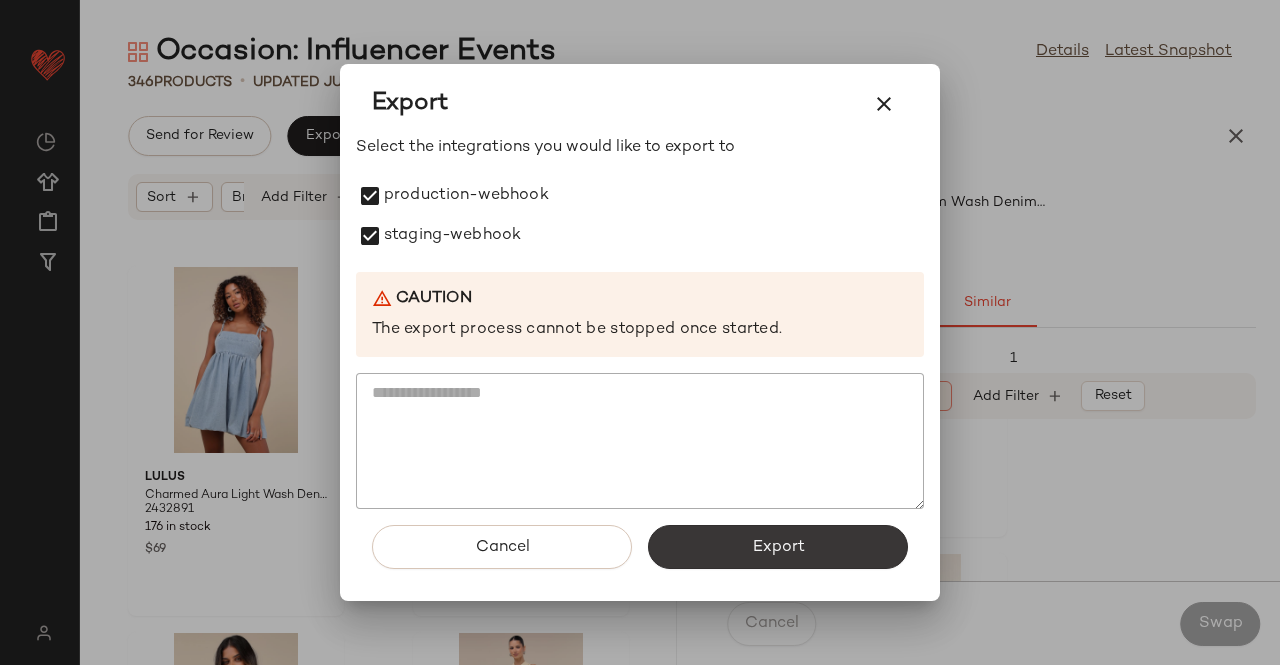 click on "Export" at bounding box center [778, 547] 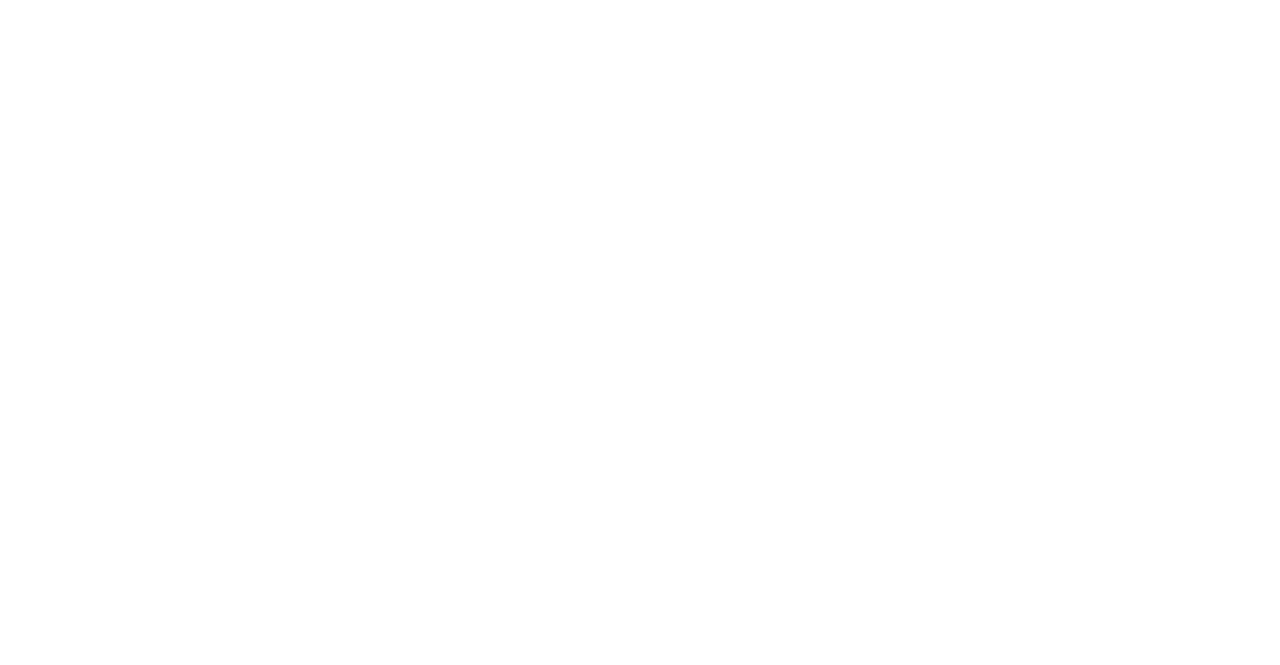 scroll, scrollTop: 0, scrollLeft: 0, axis: both 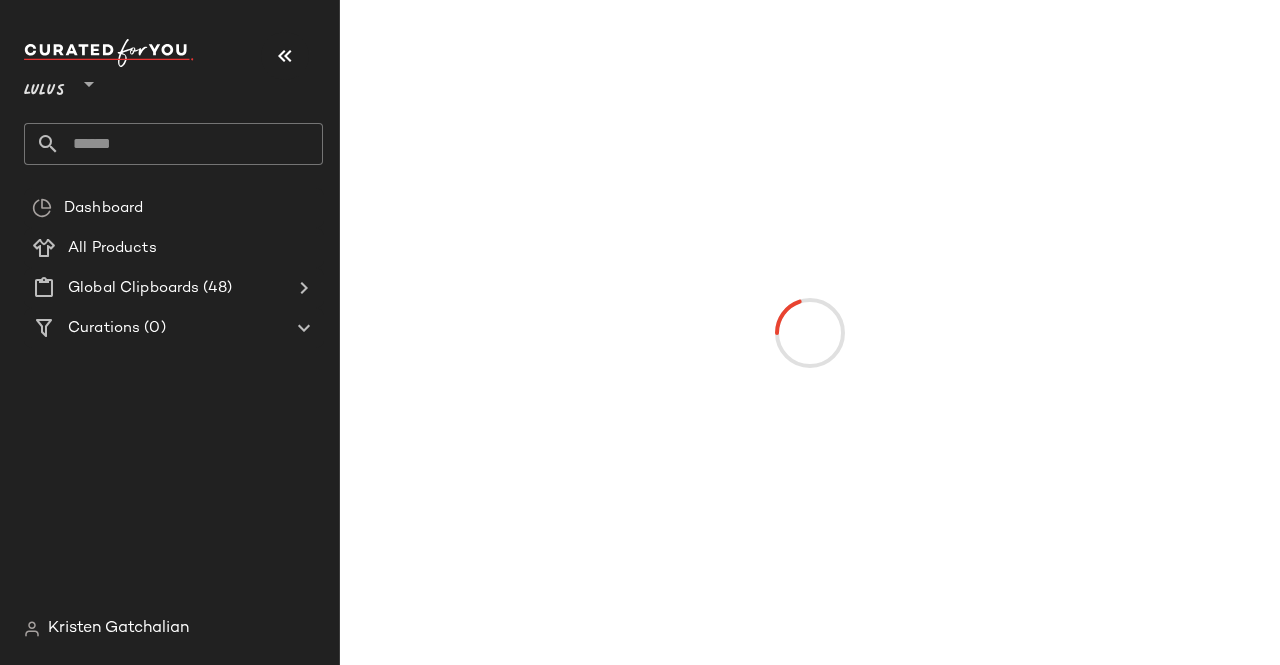 click at bounding box center [285, 56] 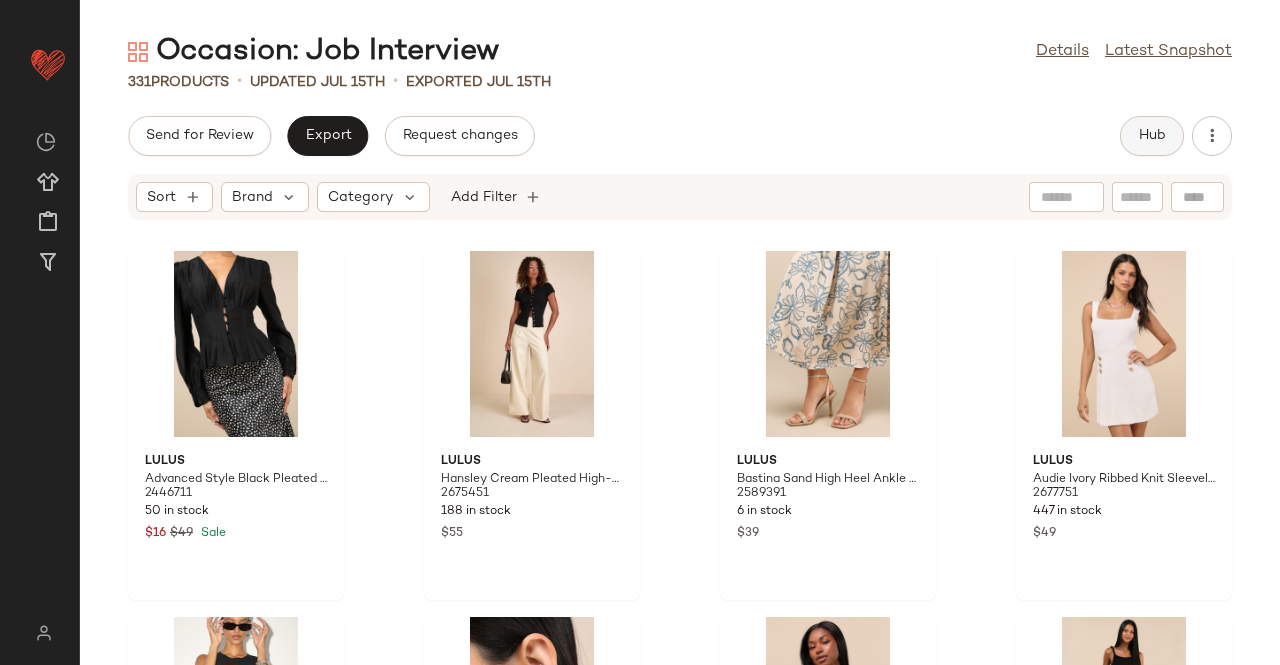 click on "Hub" 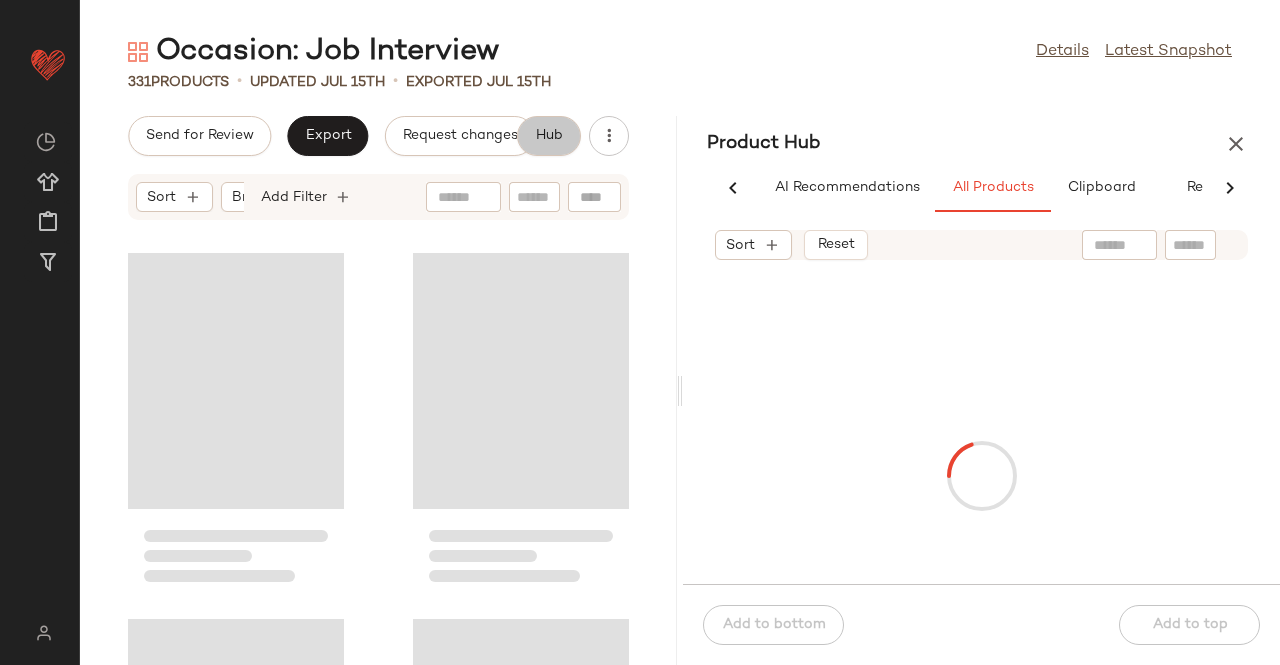 scroll, scrollTop: 0, scrollLeft: 62, axis: horizontal 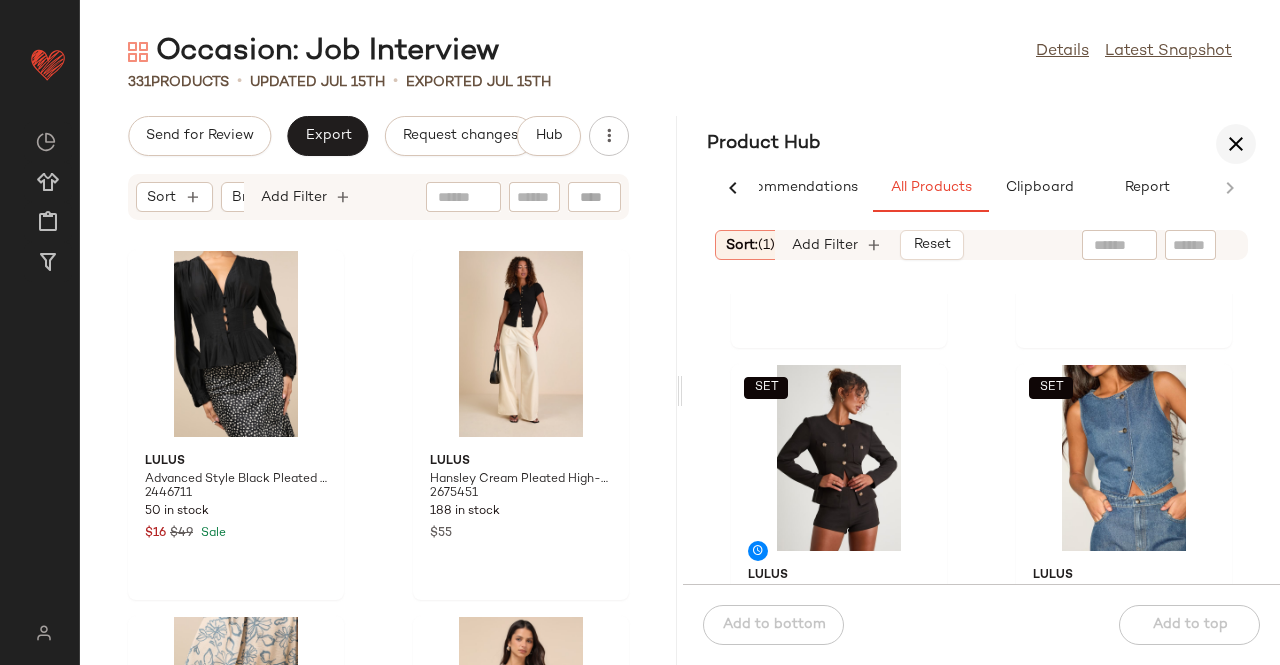 click at bounding box center (1236, 144) 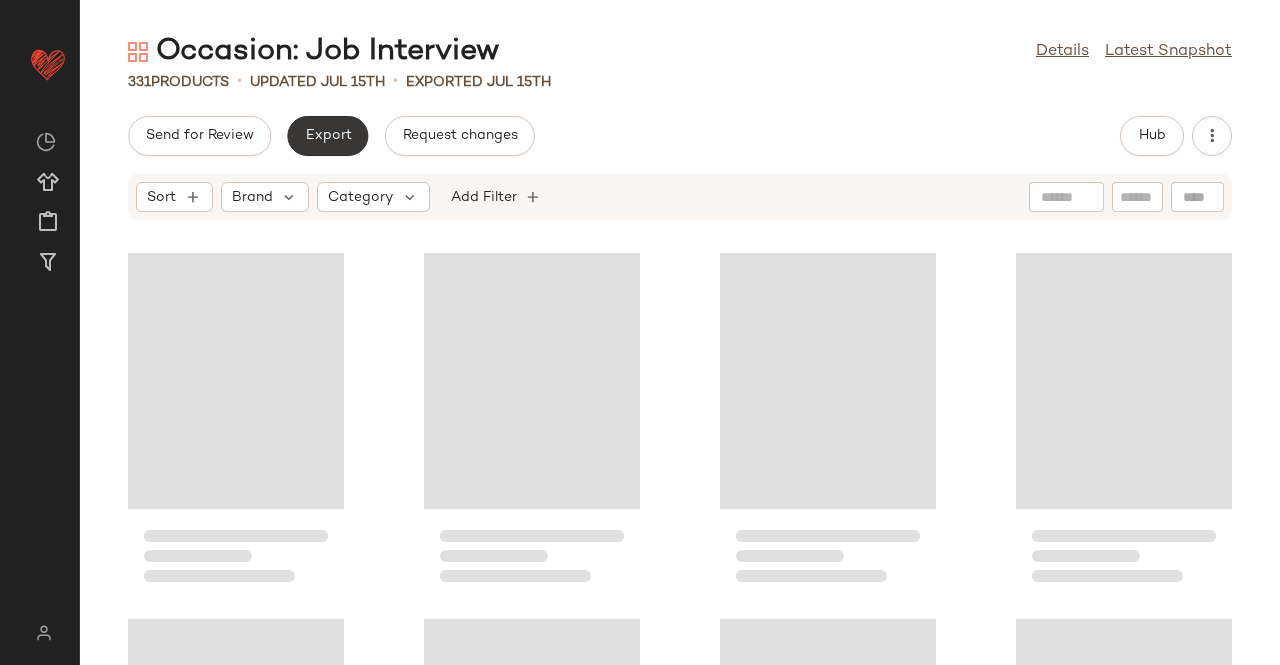click on "Export" 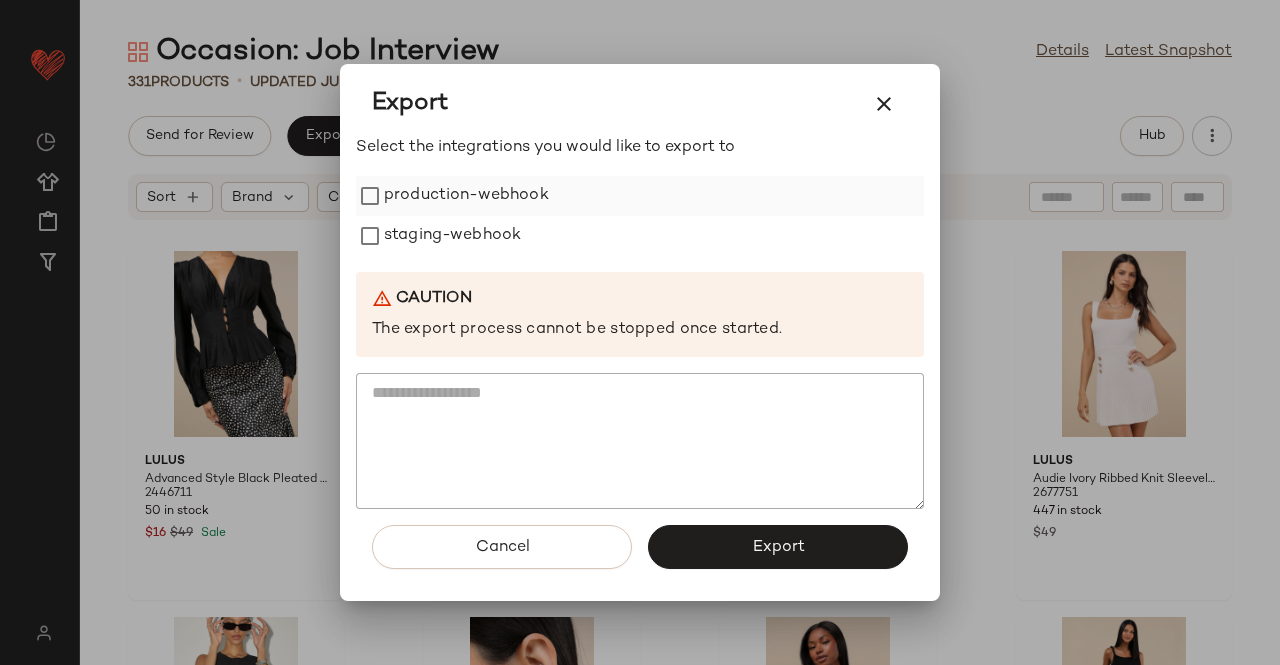 click on "staging-webhook" at bounding box center [452, 236] 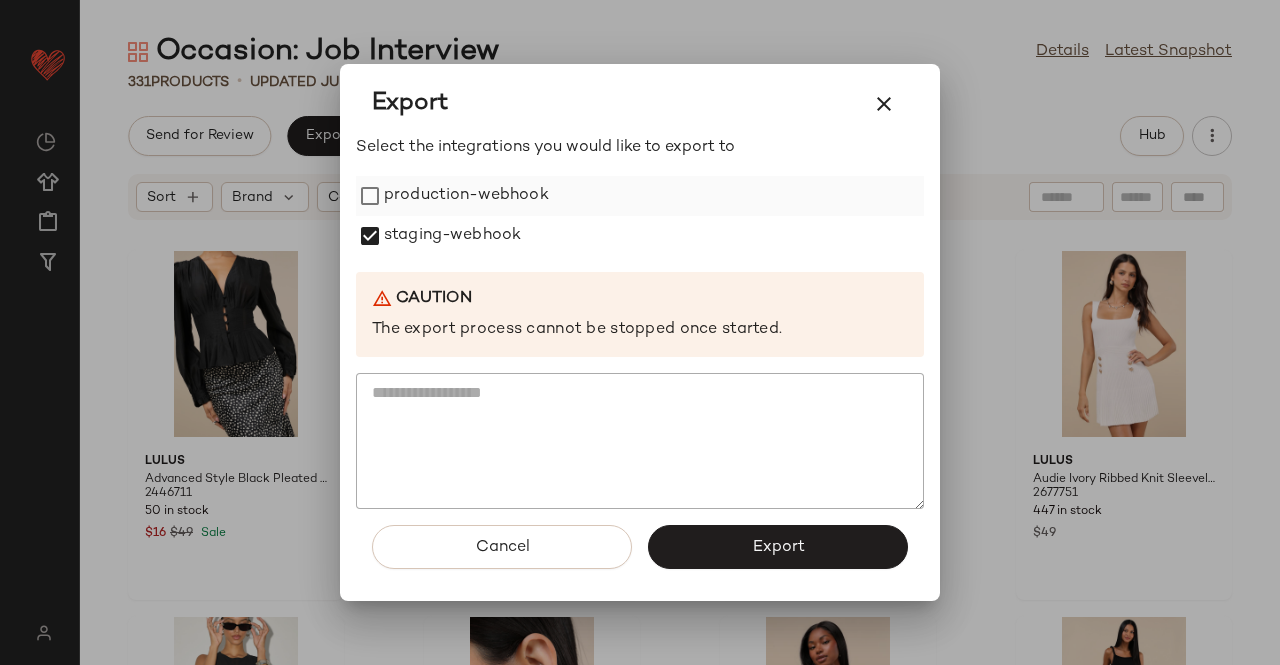 click on "production-webhook" at bounding box center [466, 196] 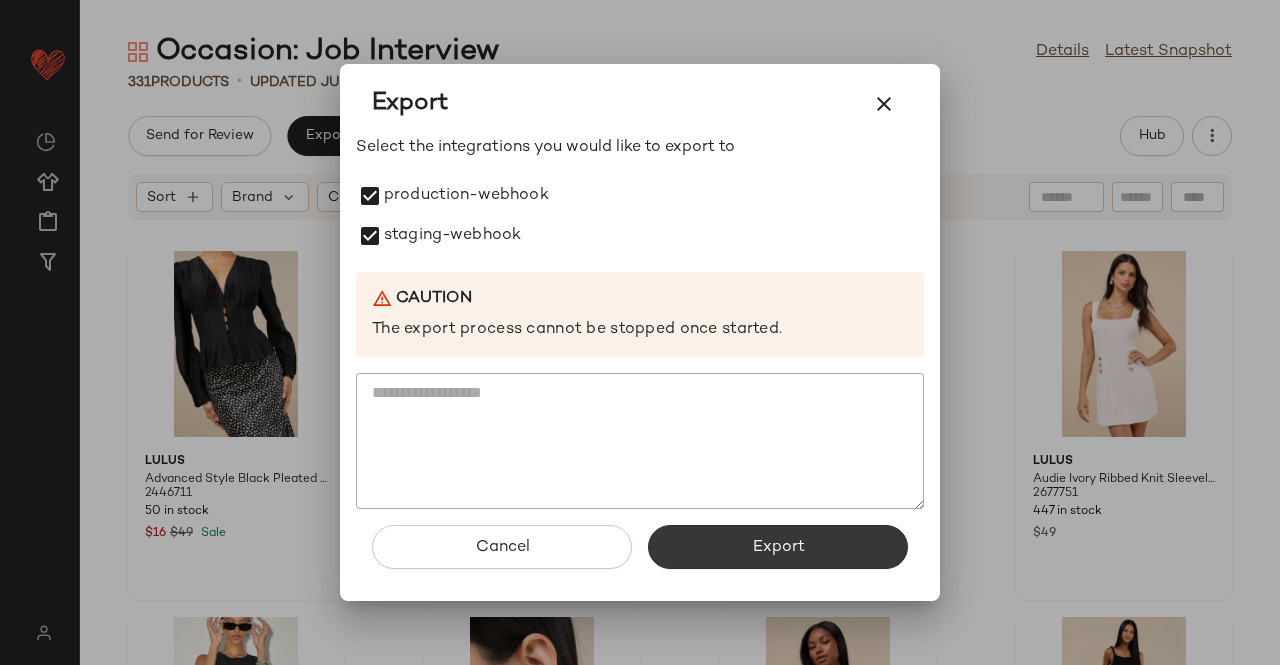 drag, startPoint x: 788, startPoint y: 543, endPoint x: 771, endPoint y: 495, distance: 50.92151 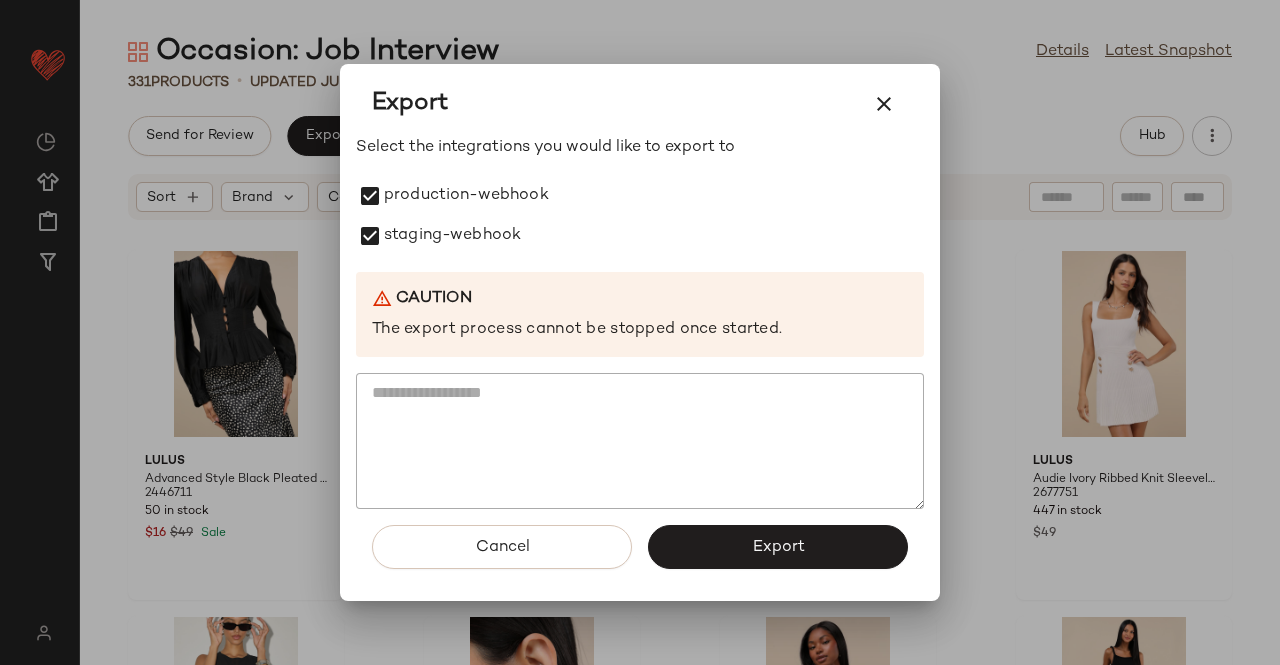click on "Export" 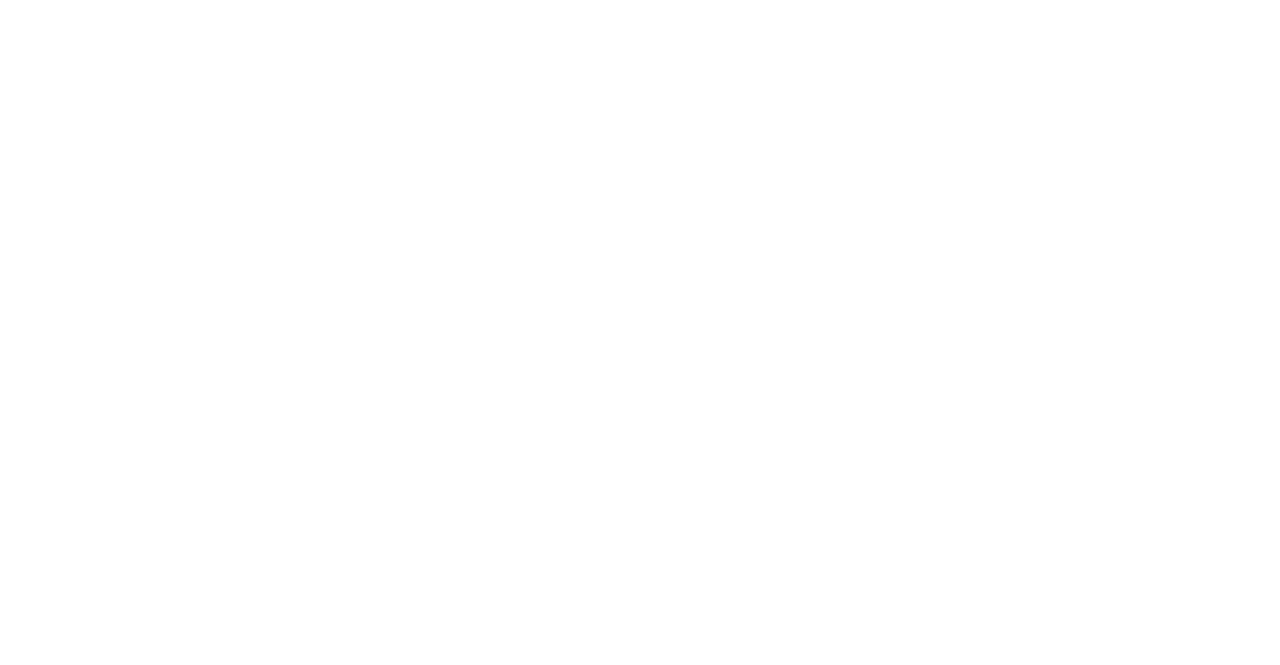 scroll, scrollTop: 0, scrollLeft: 0, axis: both 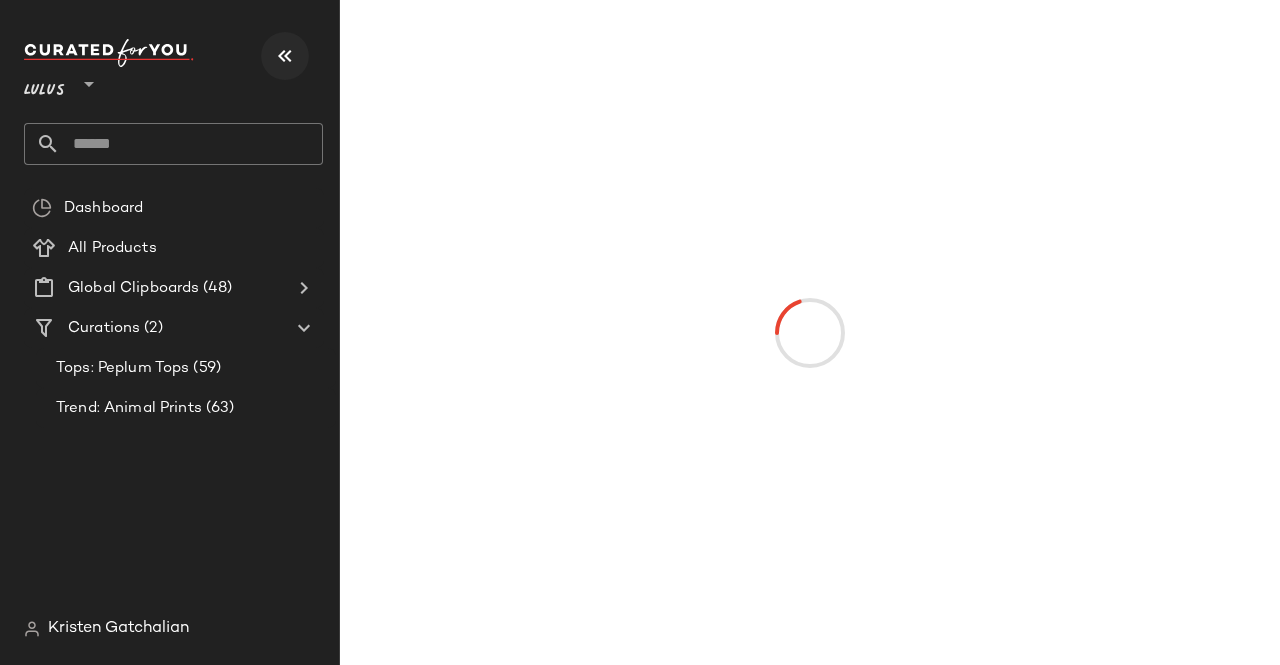 click at bounding box center [285, 56] 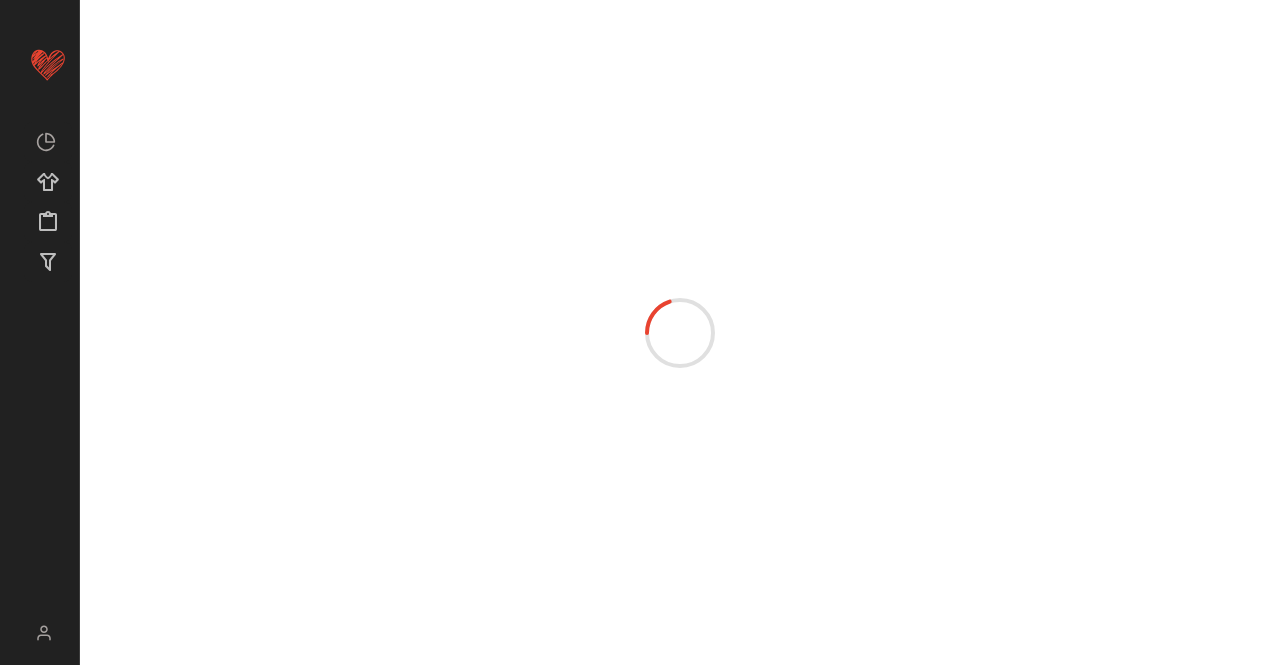 click at bounding box center [680, 332] 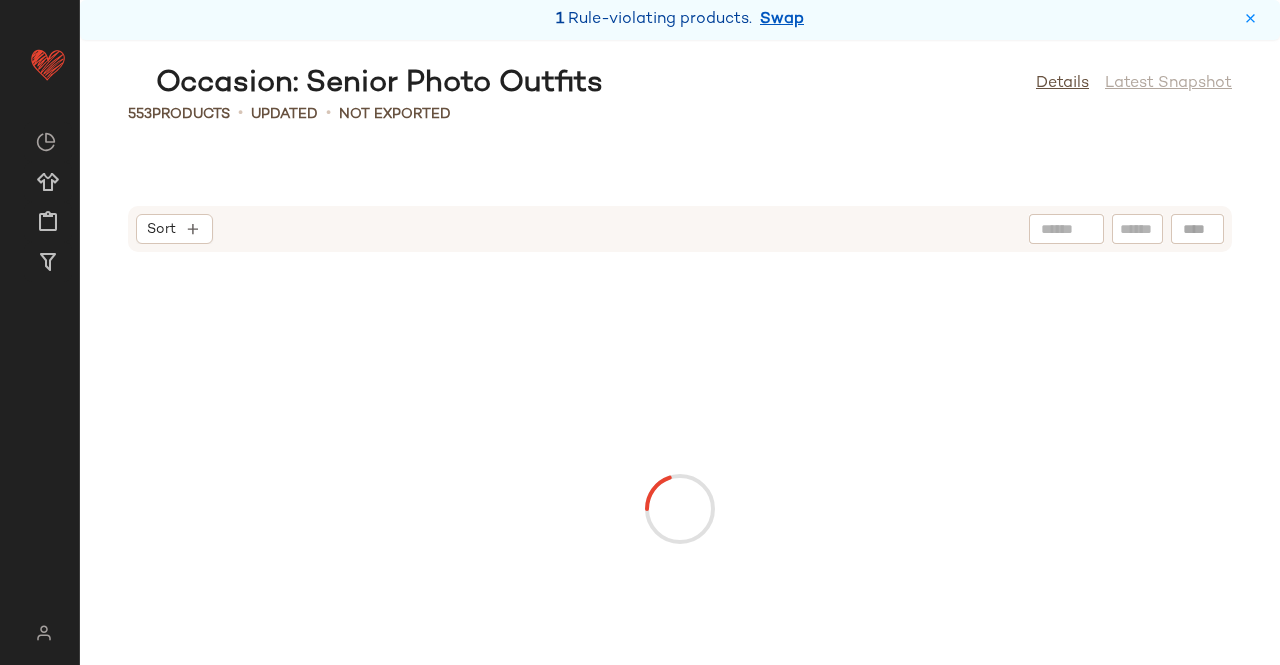 click on "1 Rule-violating products. Swap  Occasion: Senior Photo Outfits  Details   Latest Snapshot  553   Products   •   updated   •   Not Exported  Sort" 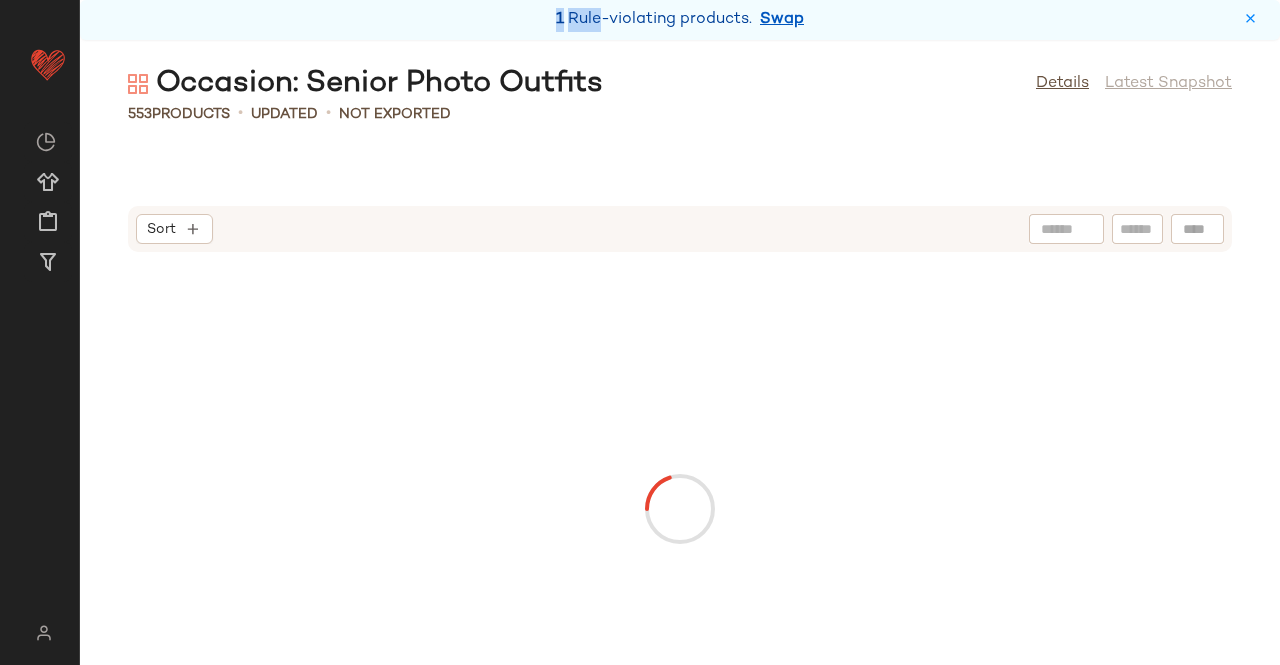 click on "1 Rule-violating products. Swap  Occasion: Senior Photo Outfits  Details   Latest Snapshot  553   Products   •   updated   •   Not Exported  Sort" 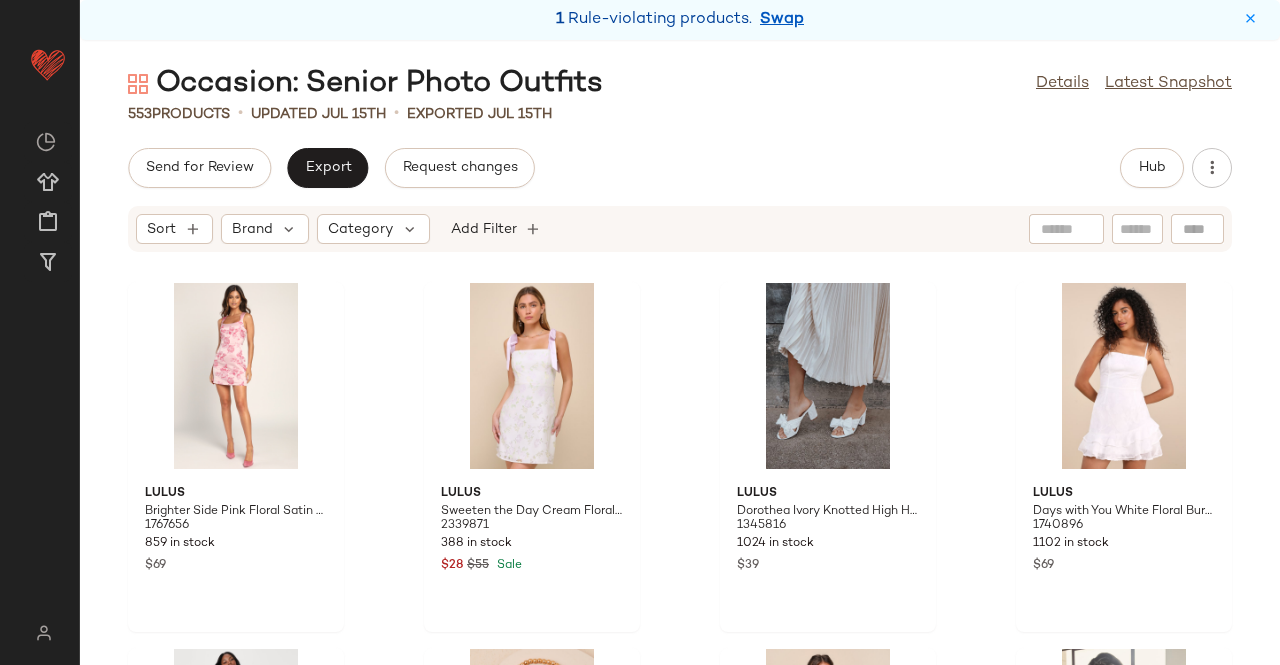 click on "553   Products   •   updated Jul 15th  •  Exported Jul 15th" 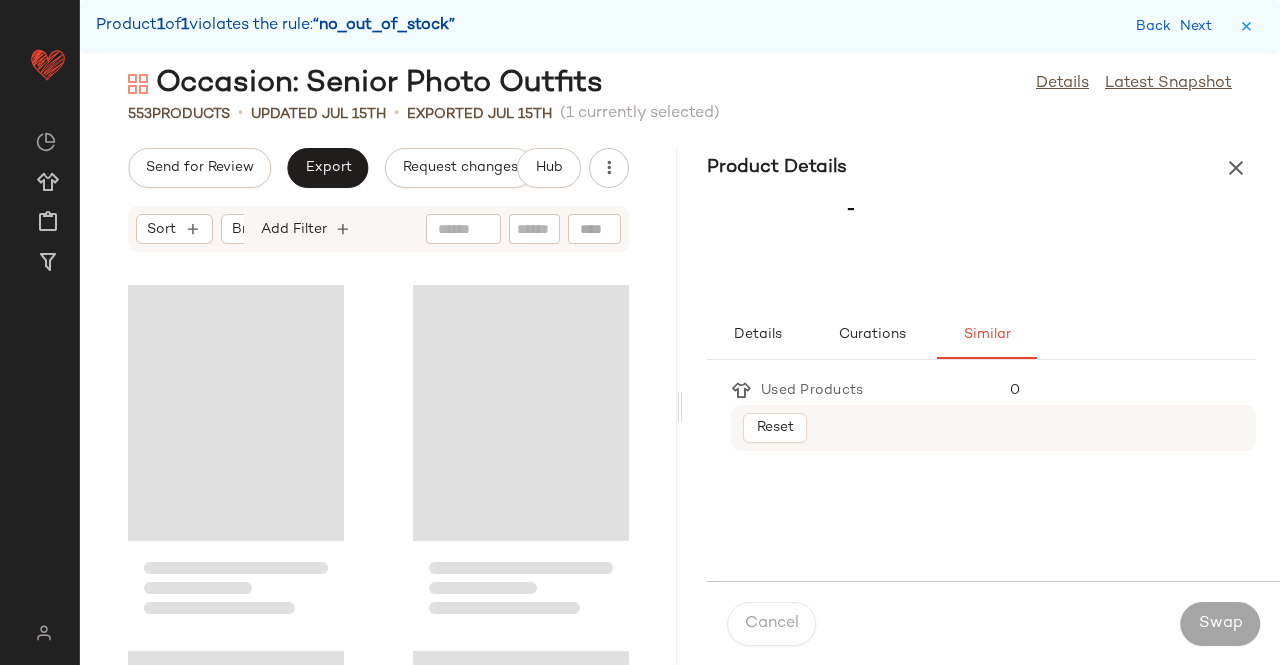 scroll, scrollTop: 43554, scrollLeft: 0, axis: vertical 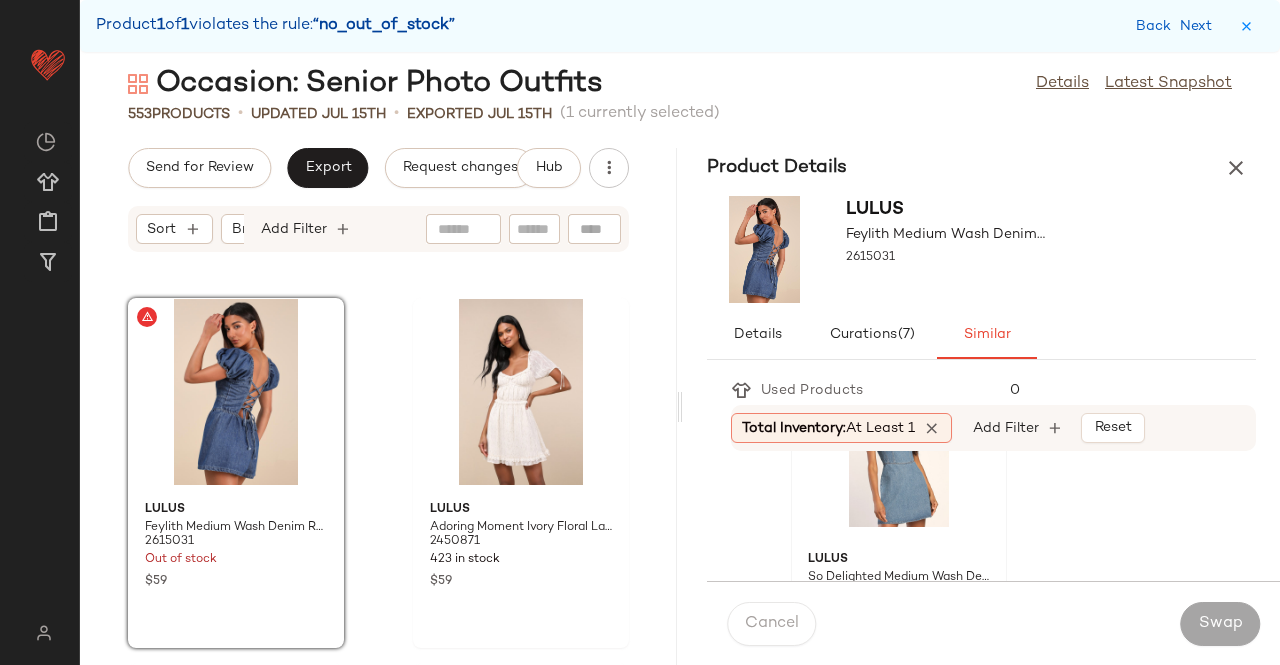 click 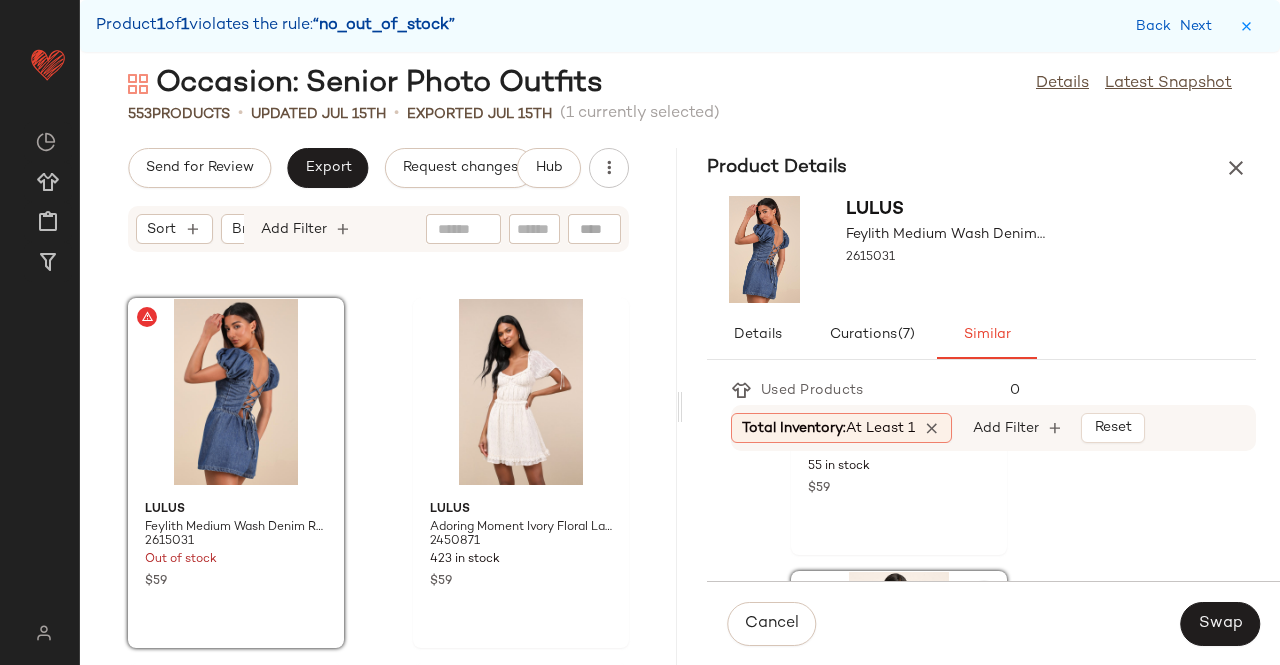 scroll, scrollTop: 2087, scrollLeft: 0, axis: vertical 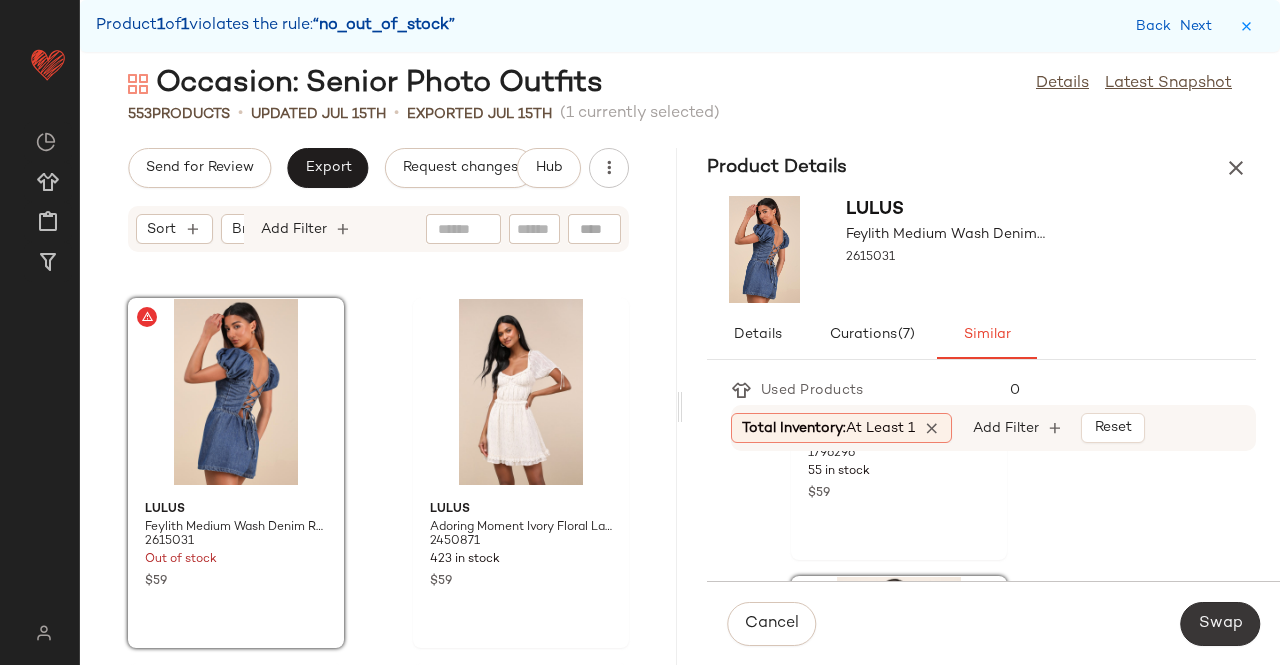 click on "Swap" 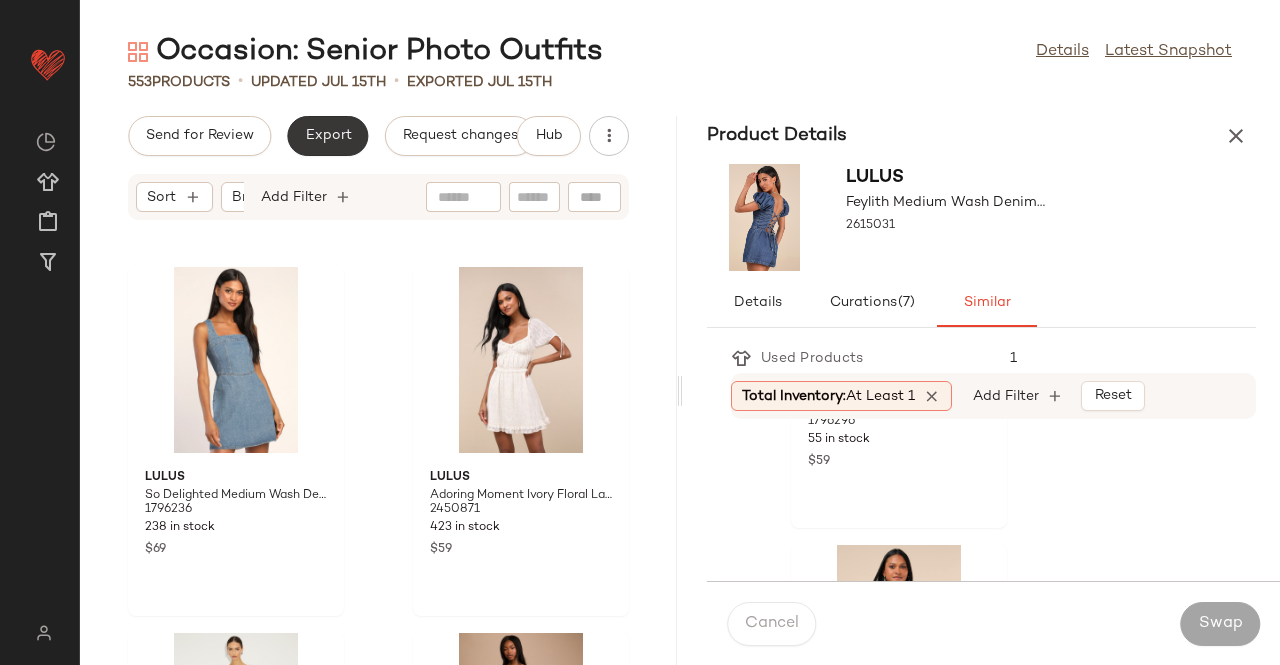 click on "Export" at bounding box center (327, 136) 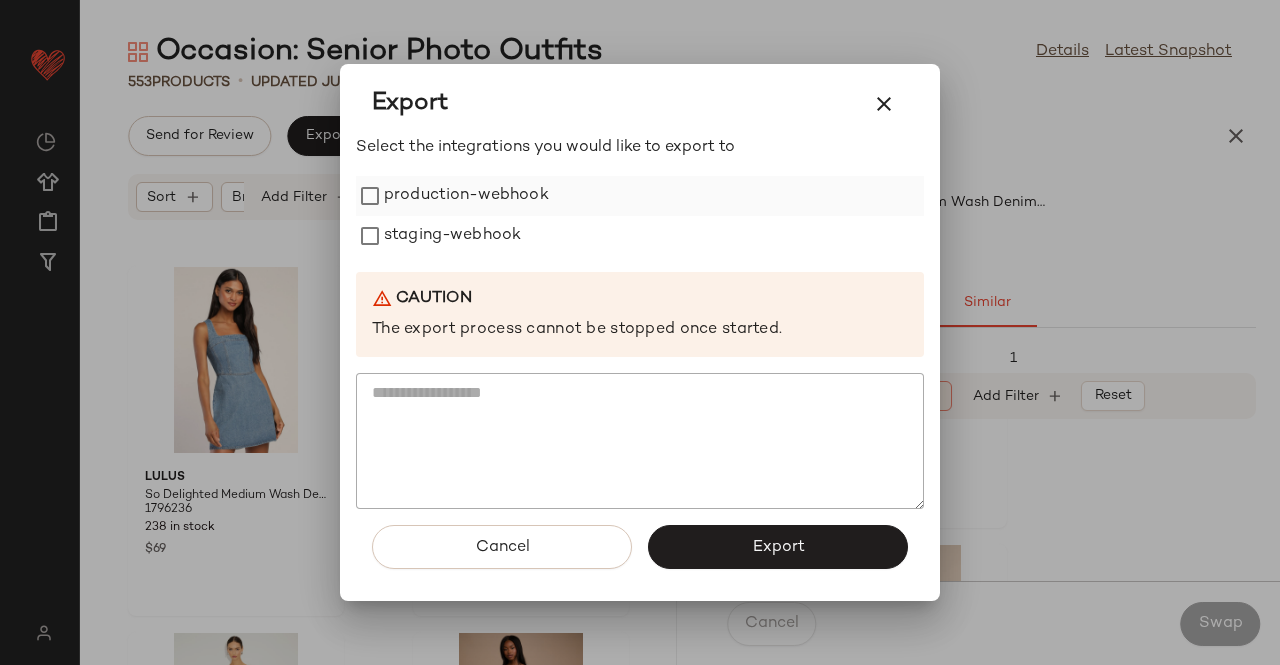 click on "production-webhook" at bounding box center (466, 196) 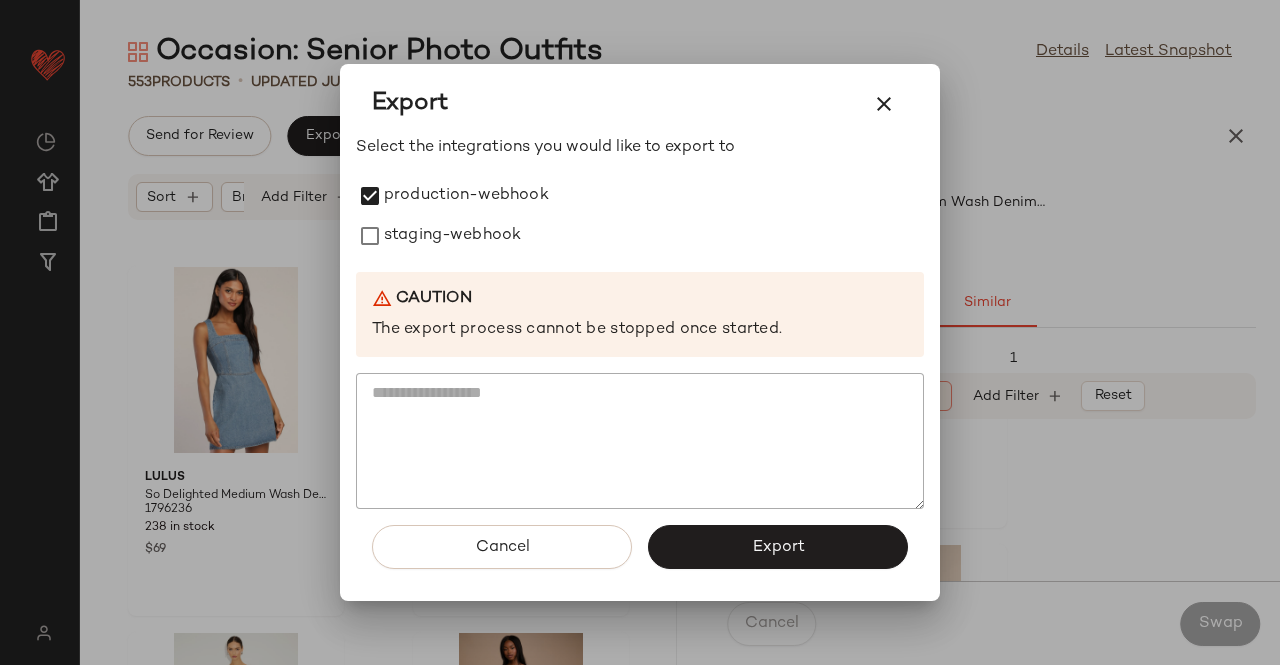drag, startPoint x: 444, startPoint y: 234, endPoint x: 650, endPoint y: 468, distance: 311.75632 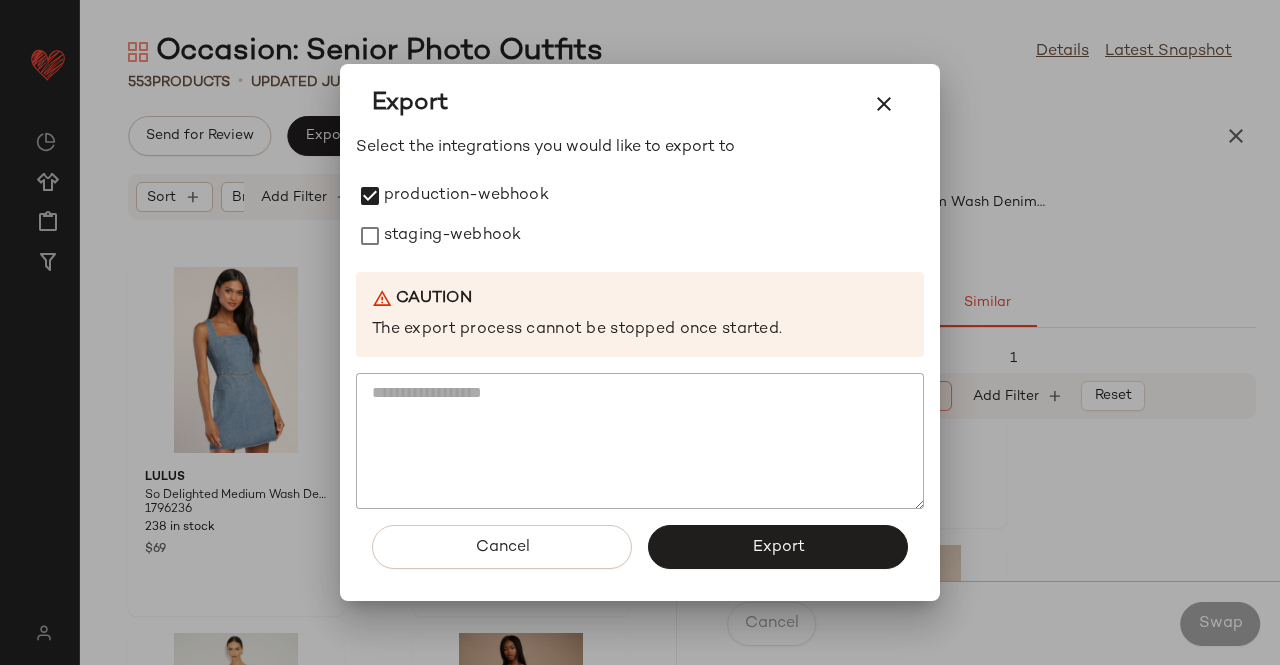 click on "staging-webhook" at bounding box center (452, 236) 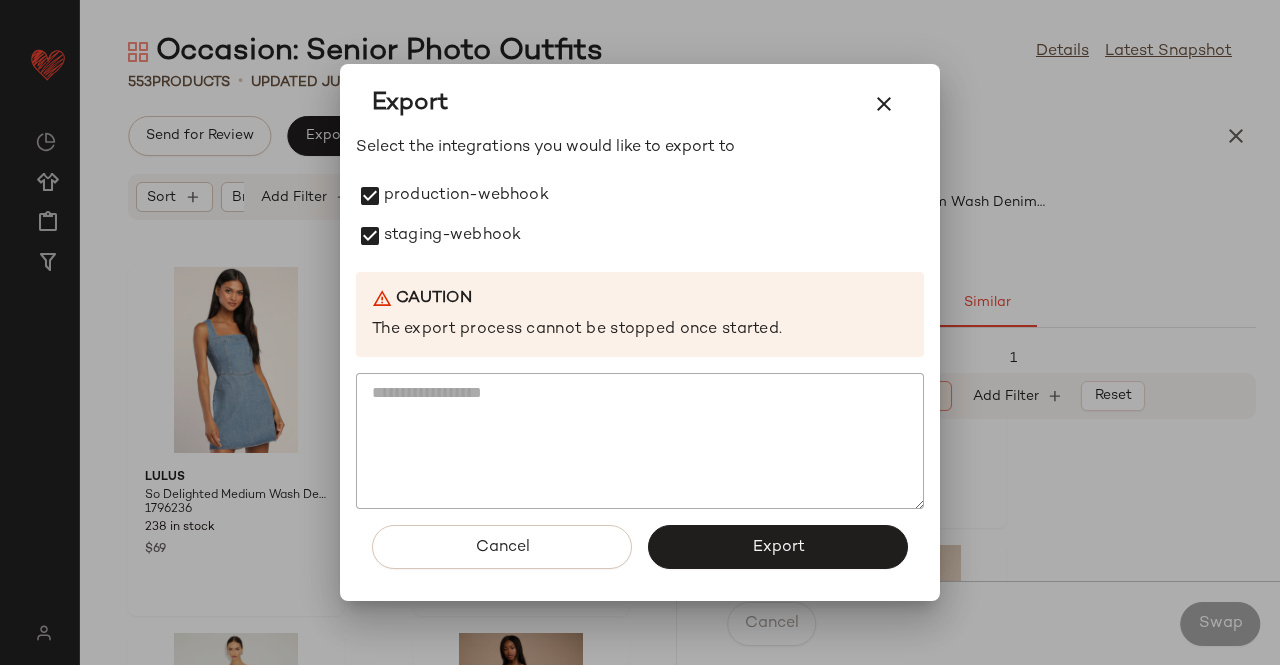 click on "Export" at bounding box center [778, 547] 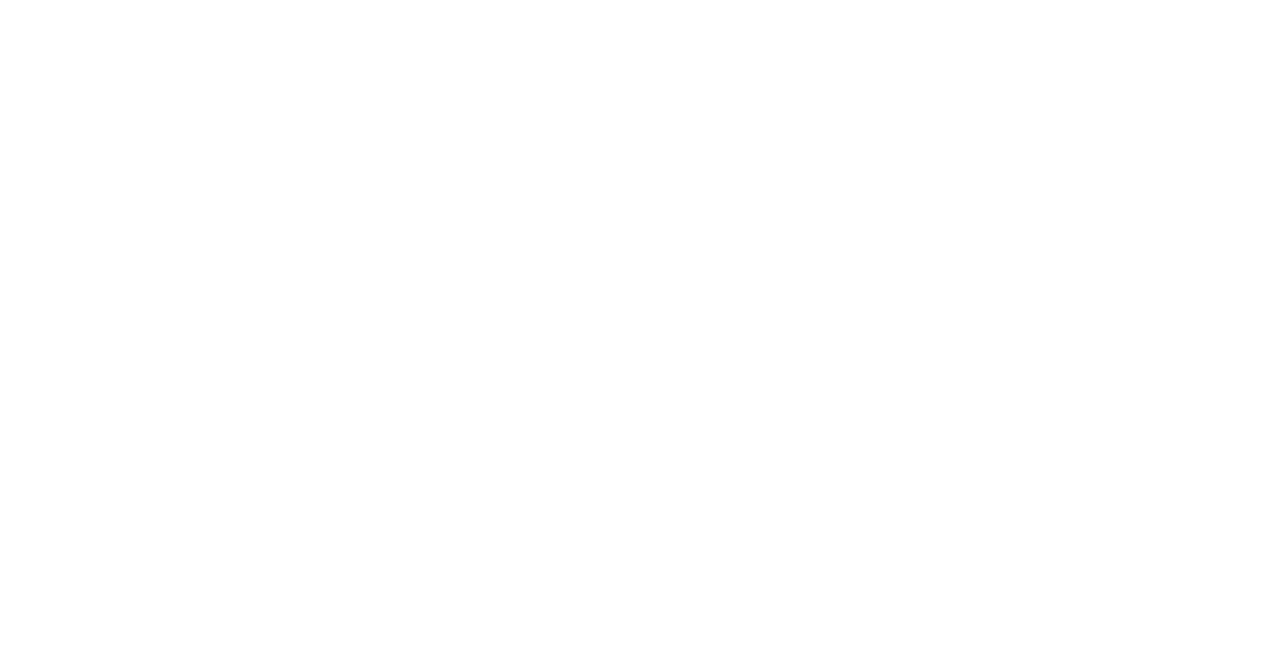 scroll, scrollTop: 0, scrollLeft: 0, axis: both 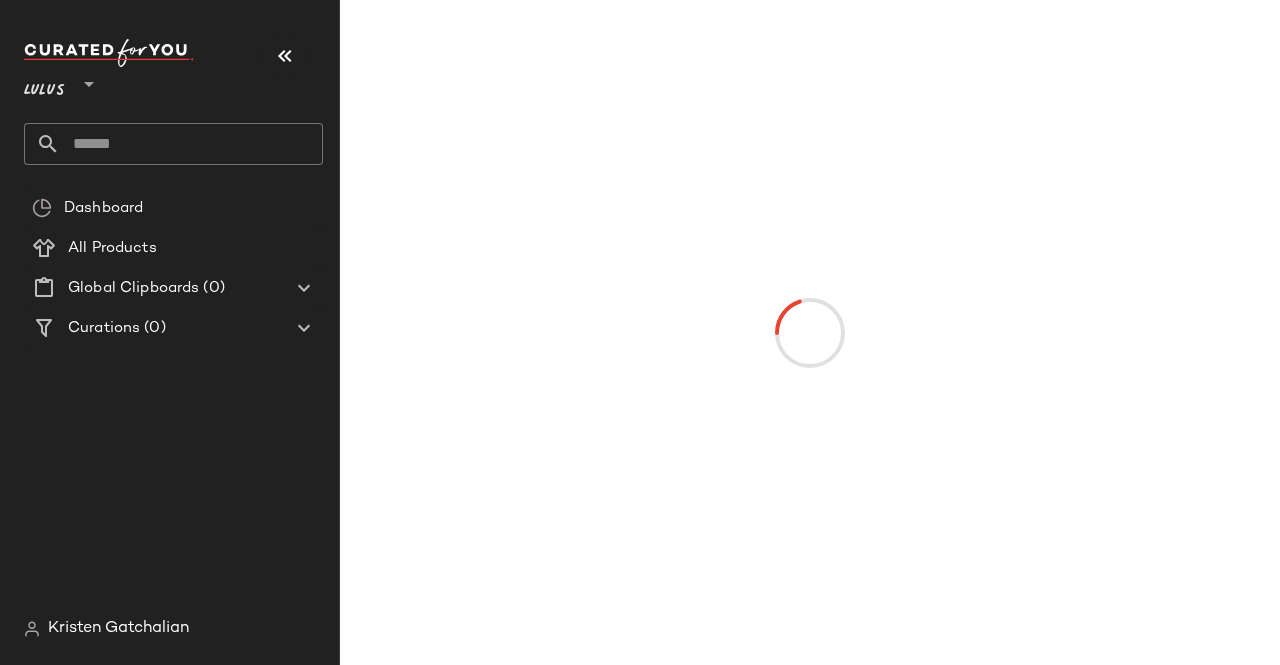 click at bounding box center (285, 56) 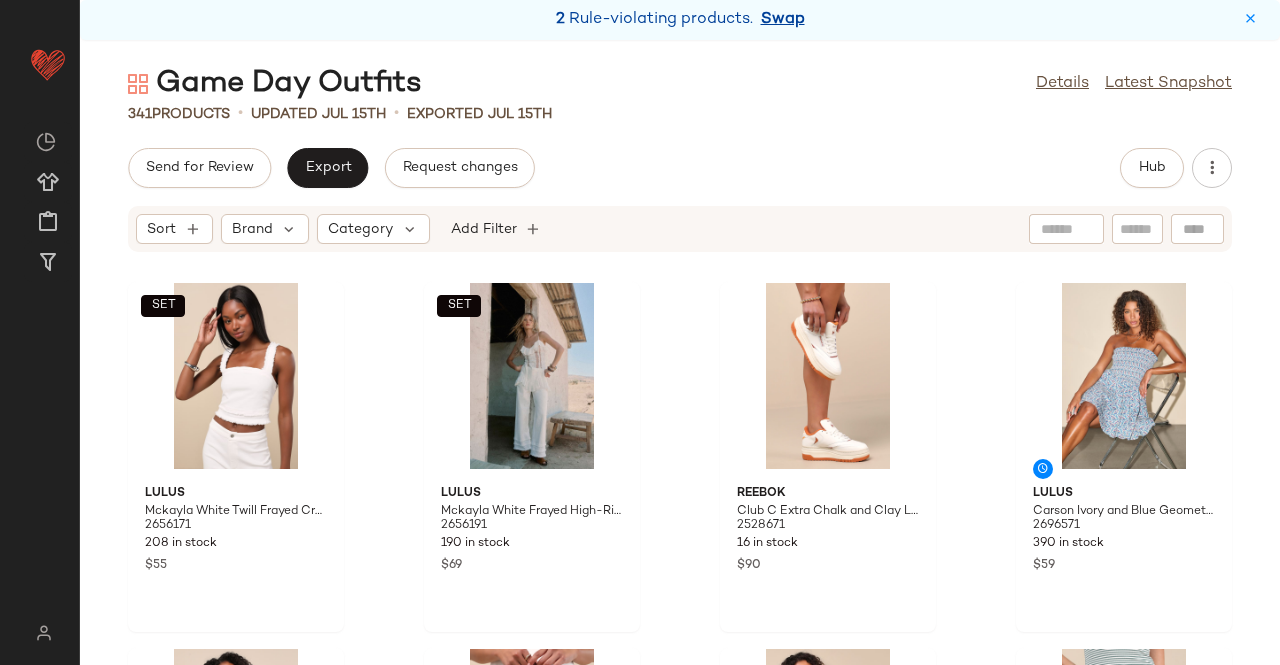 click on "Swap" at bounding box center [783, 20] 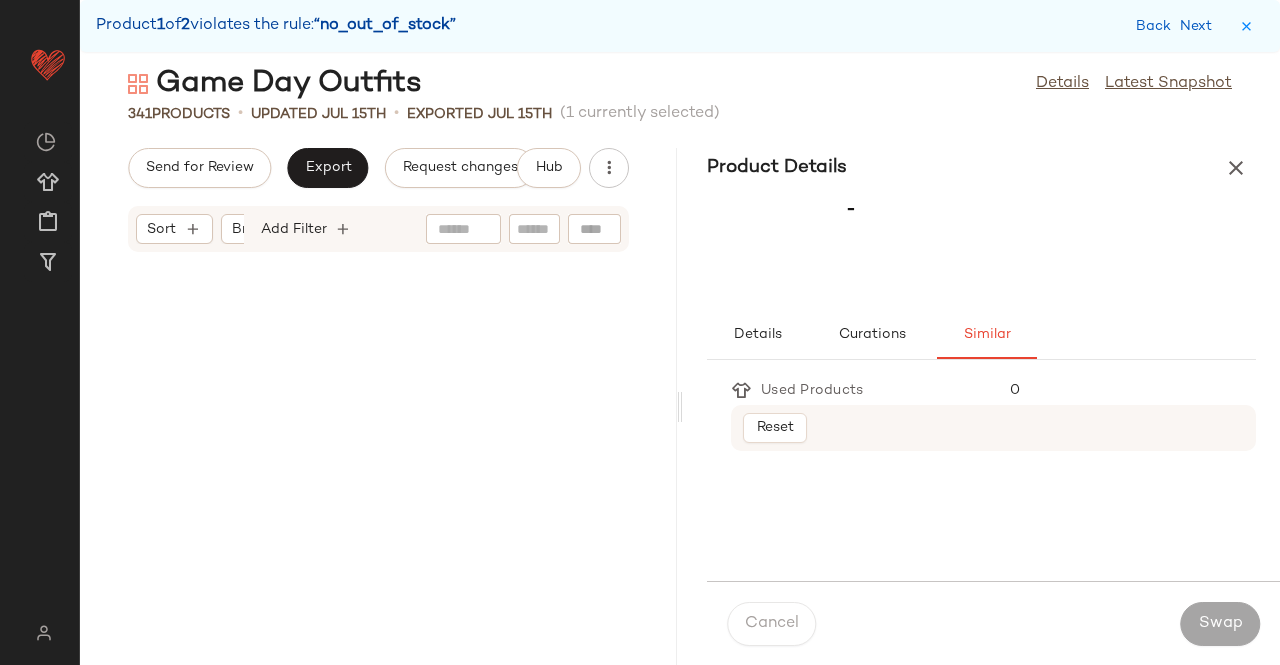 scroll, scrollTop: 12078, scrollLeft: 0, axis: vertical 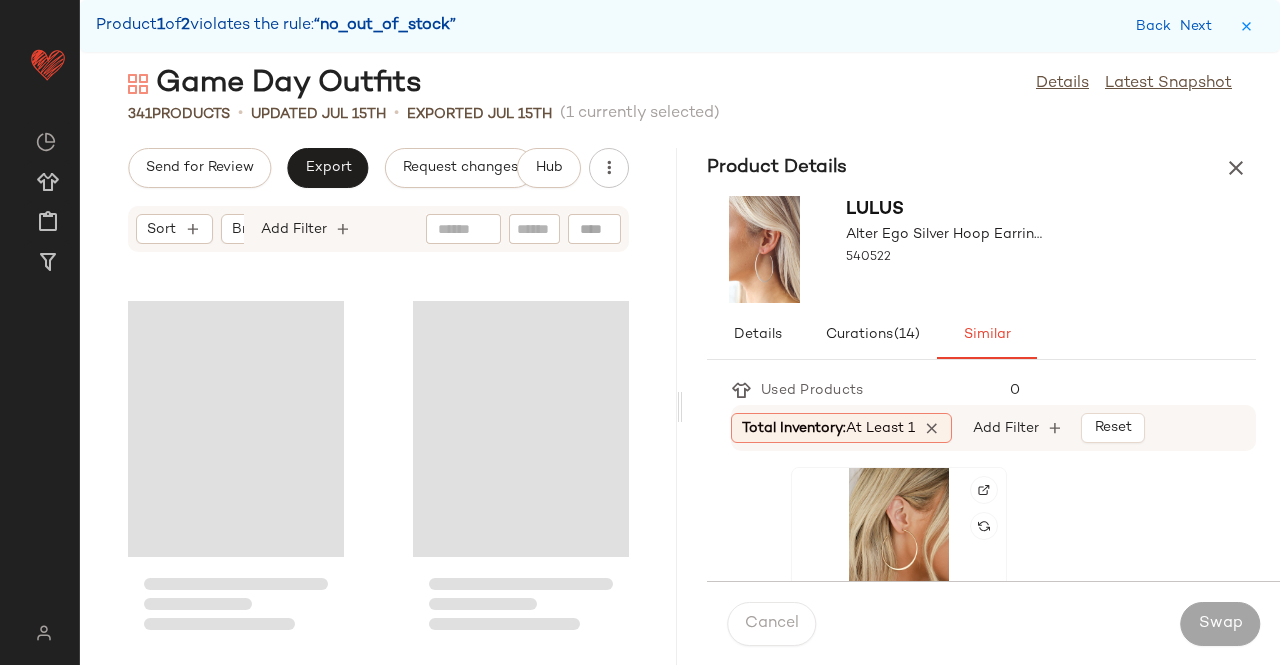 click 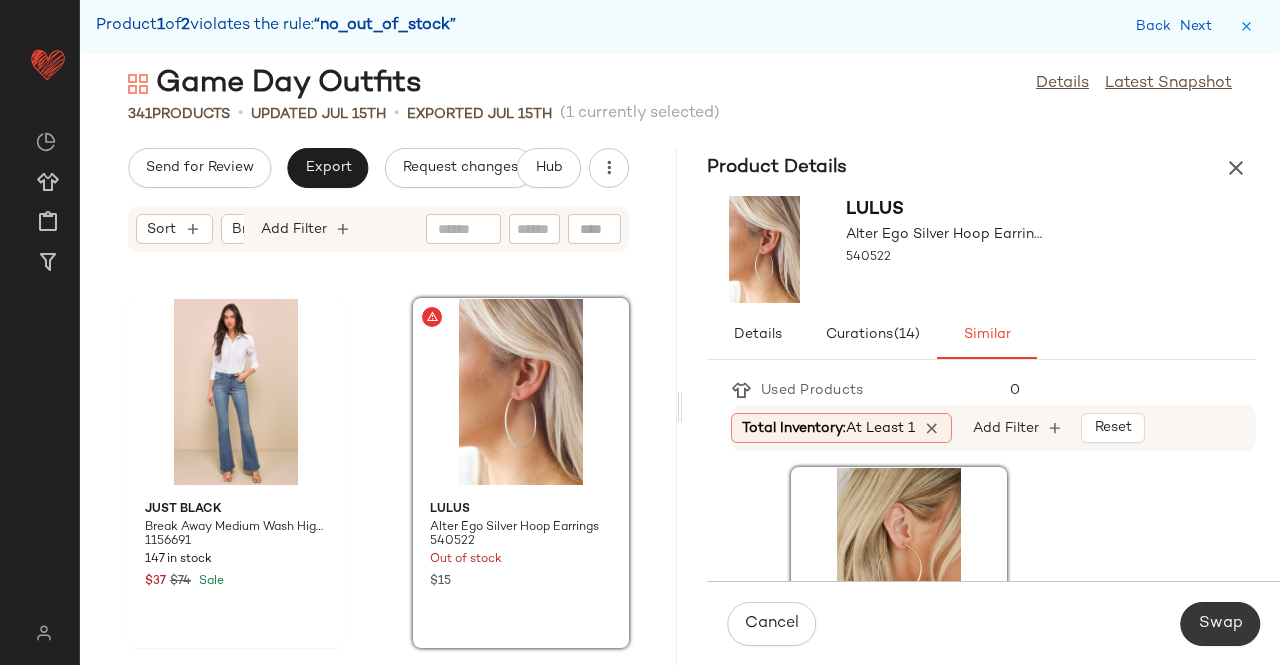click on "Swap" at bounding box center (1220, 624) 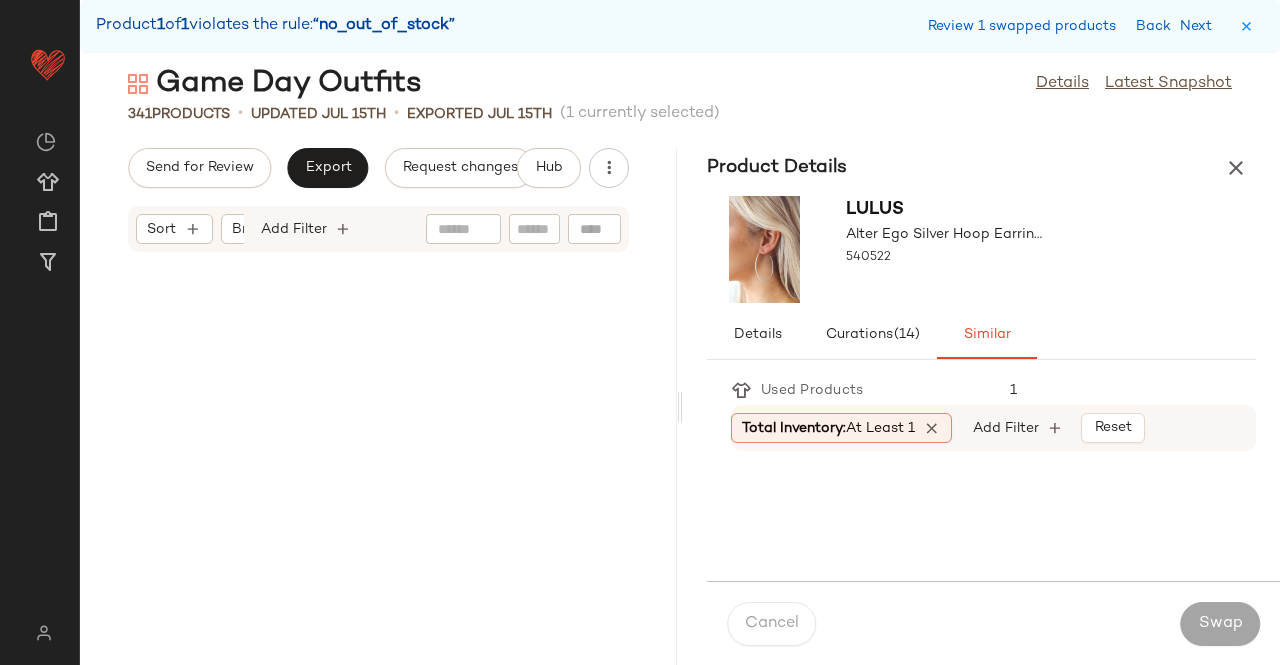 scroll, scrollTop: 51240, scrollLeft: 0, axis: vertical 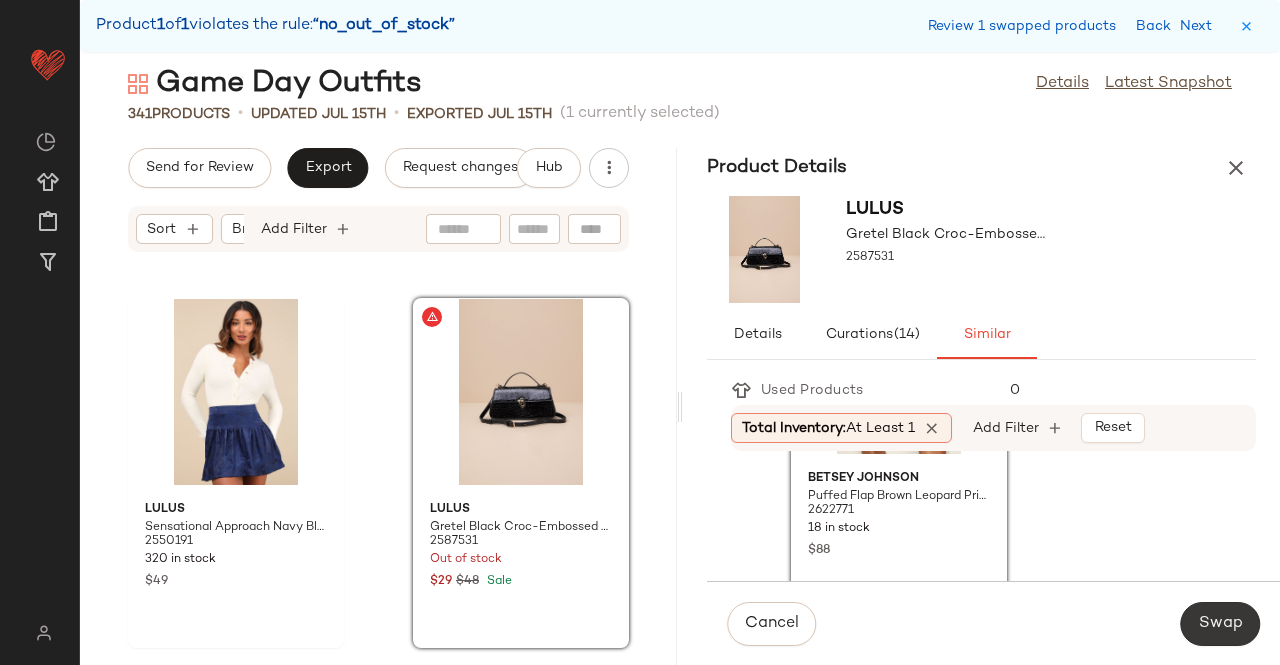 click on "Swap" 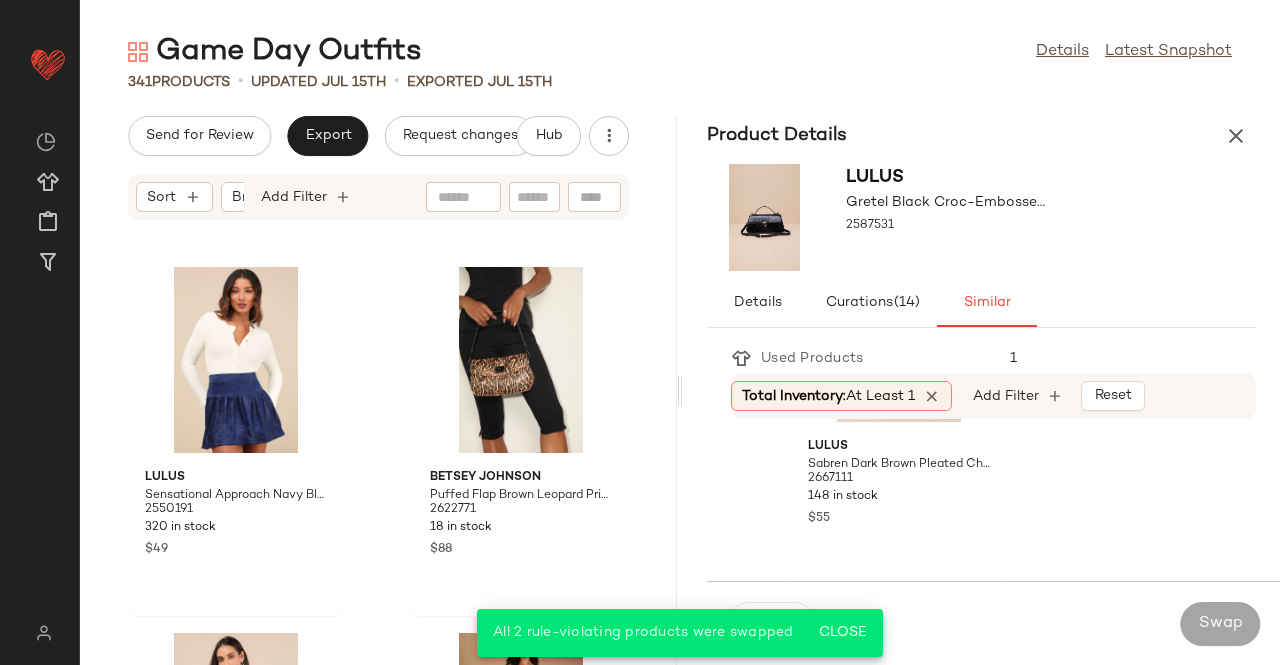 drag, startPoint x: 1228, startPoint y: 115, endPoint x: 1242, endPoint y: 119, distance: 14.56022 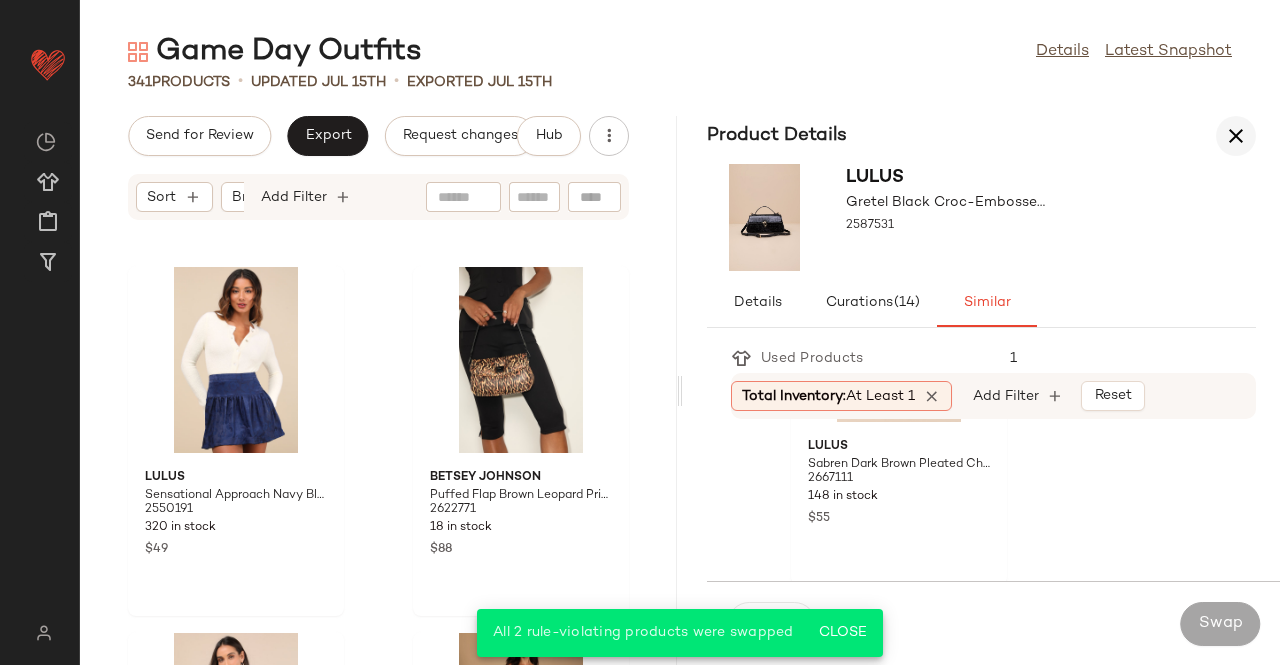 click on "Product Details" at bounding box center (981, 136) 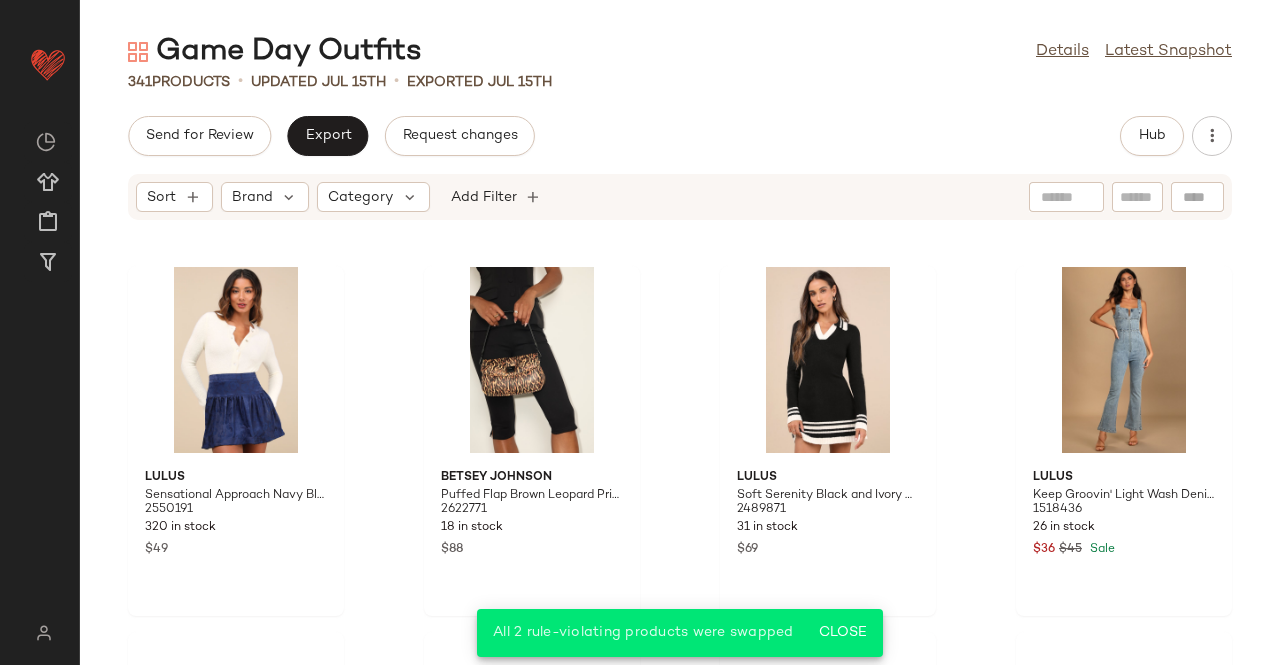 scroll, scrollTop: 31060, scrollLeft: 0, axis: vertical 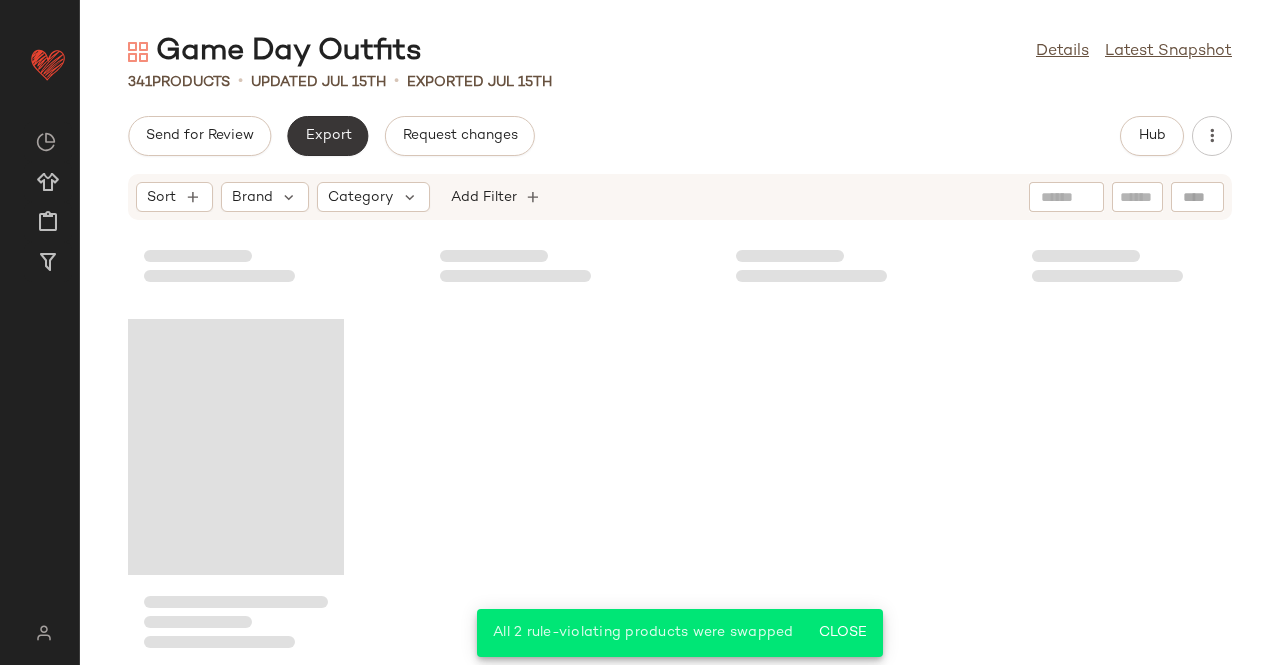 click on "Export" at bounding box center [327, 136] 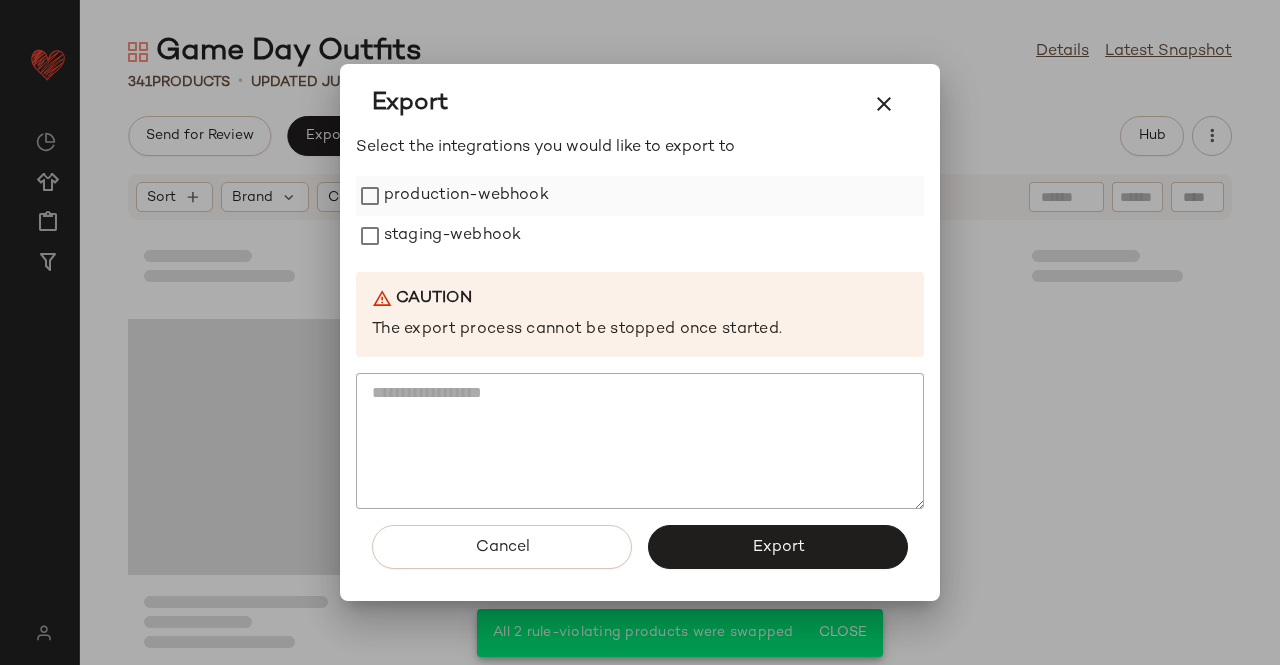 drag, startPoint x: 464, startPoint y: 219, endPoint x: 414, endPoint y: 195, distance: 55.461697 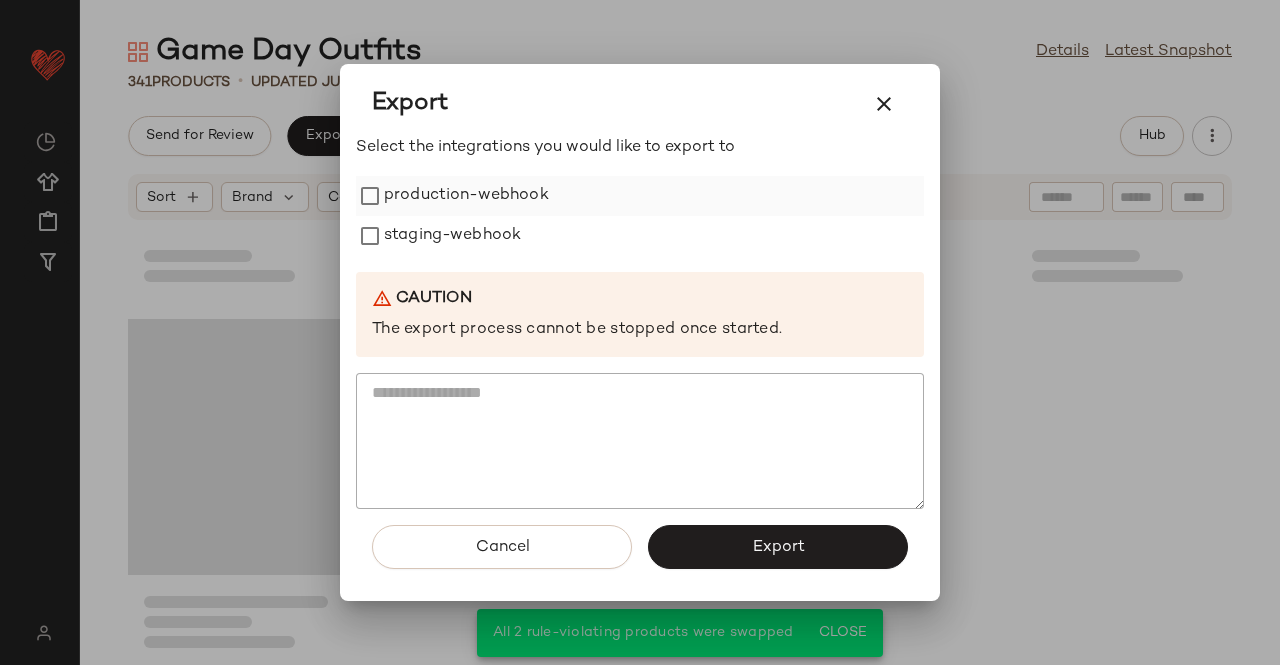 click on "staging-webhook" at bounding box center (452, 236) 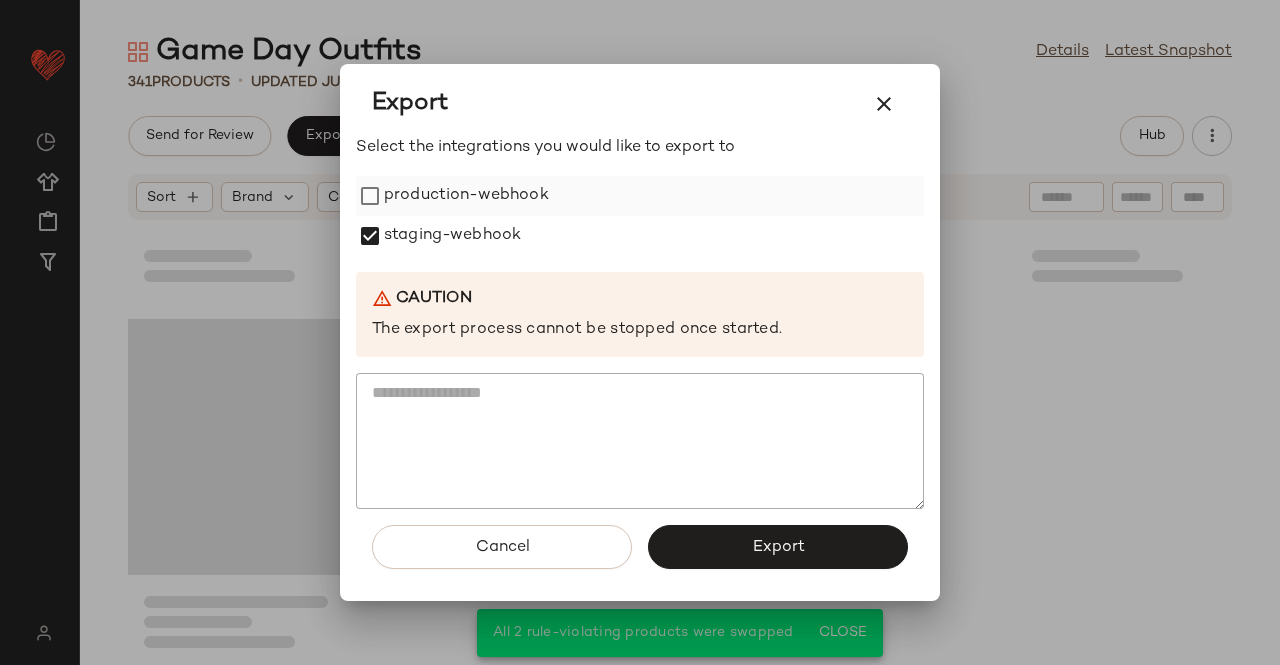 drag, startPoint x: 407, startPoint y: 203, endPoint x: 422, endPoint y: 205, distance: 15.132746 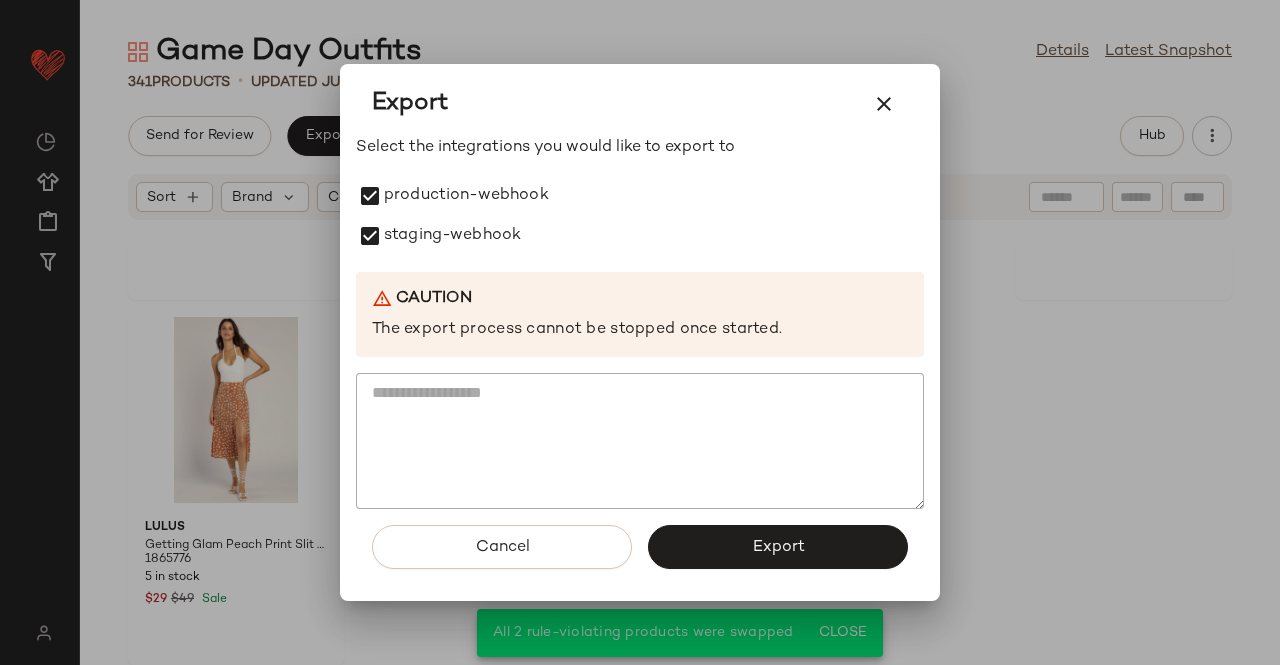 drag, startPoint x: 750, startPoint y: 543, endPoint x: 748, endPoint y: 531, distance: 12.165525 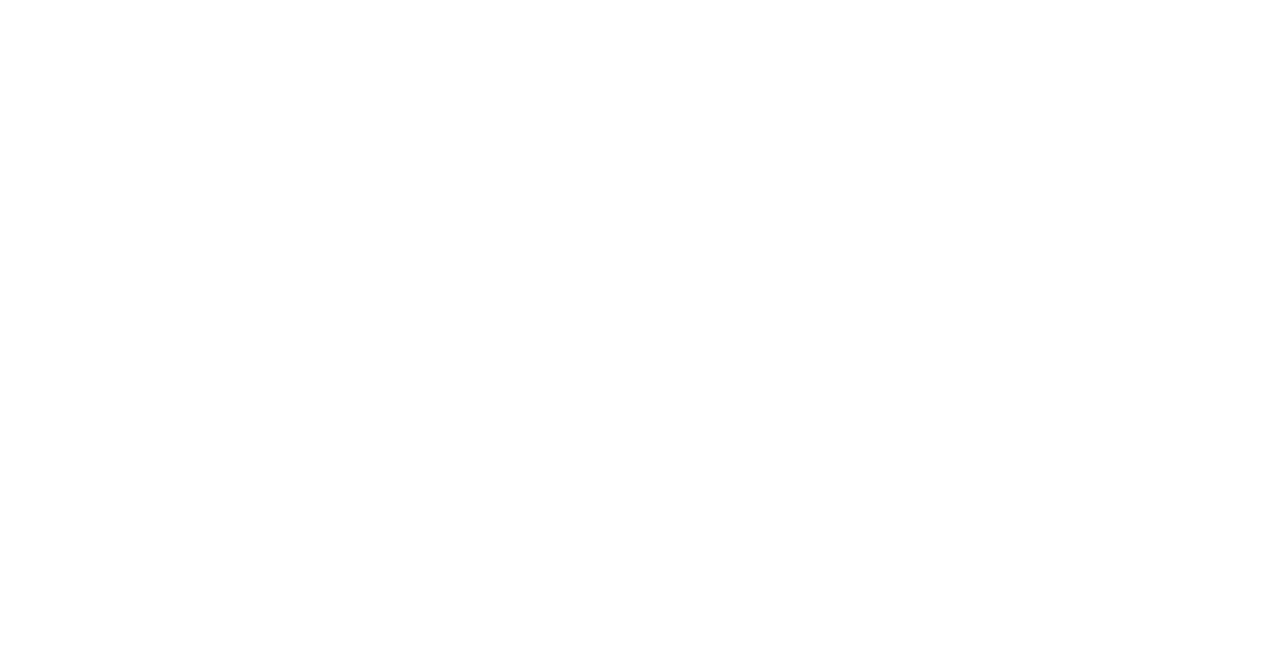 scroll, scrollTop: 0, scrollLeft: 0, axis: both 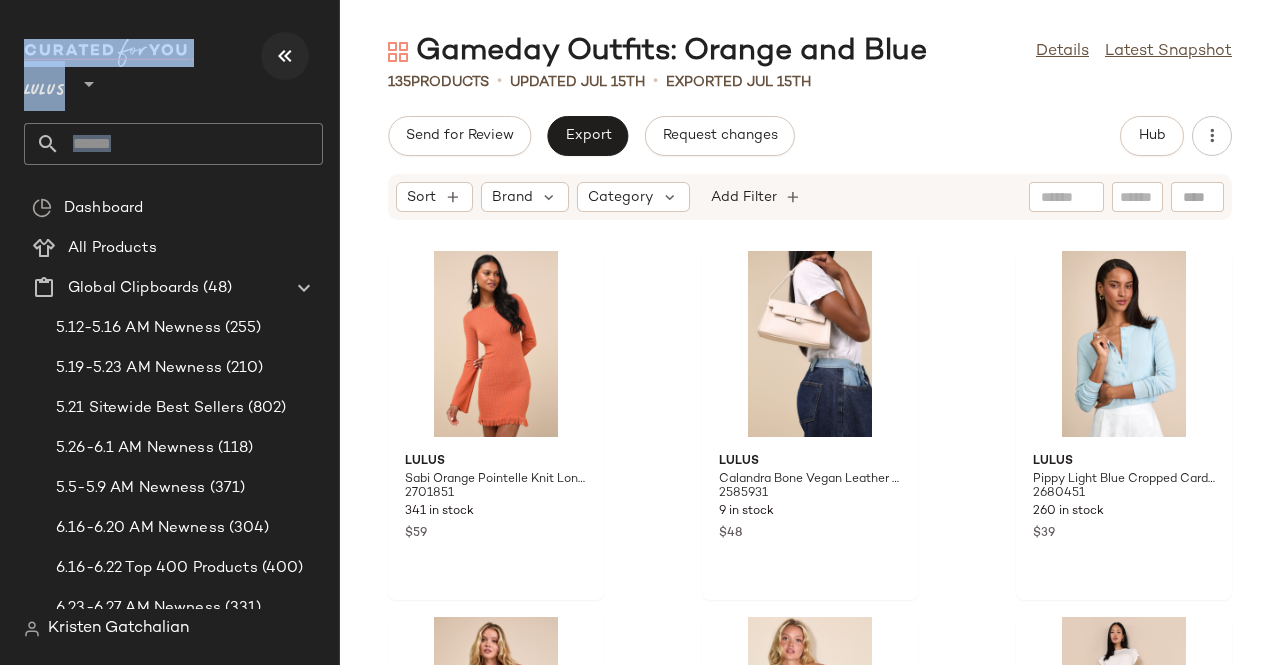 drag, startPoint x: 299, startPoint y: 40, endPoint x: 300, endPoint y: 59, distance: 19.026299 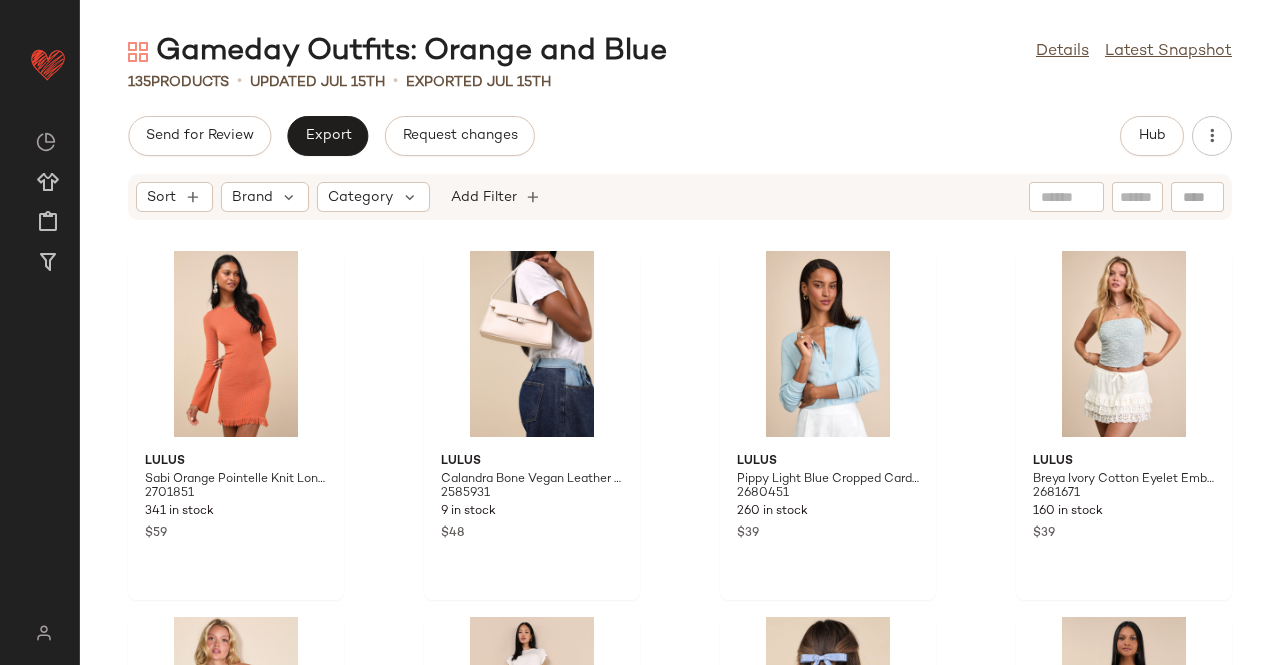 click on "Send for Review   Export   Request changes   Hub" 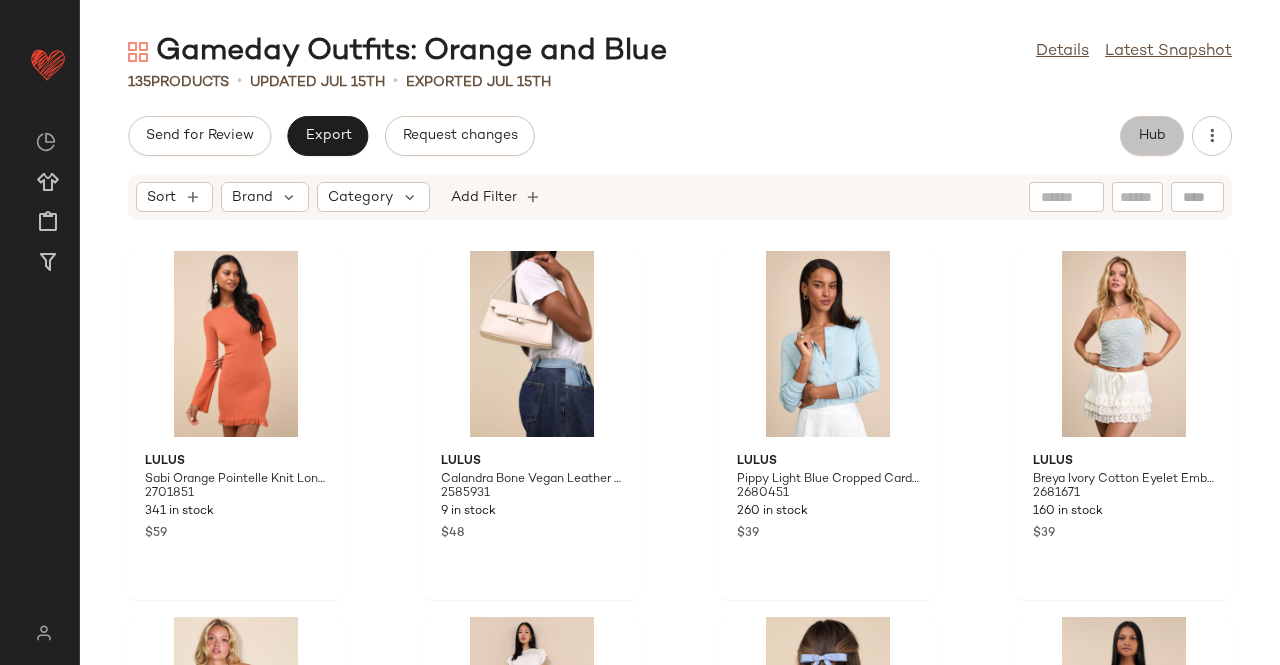 click on "Hub" 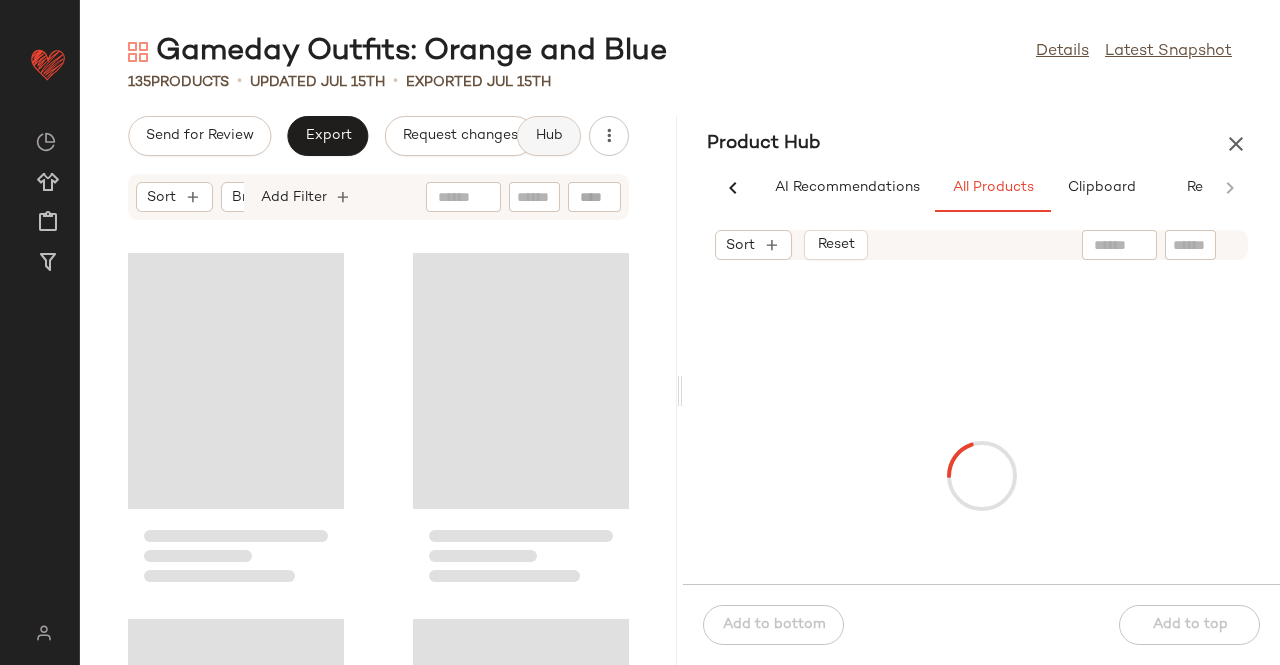 scroll, scrollTop: 0, scrollLeft: 62, axis: horizontal 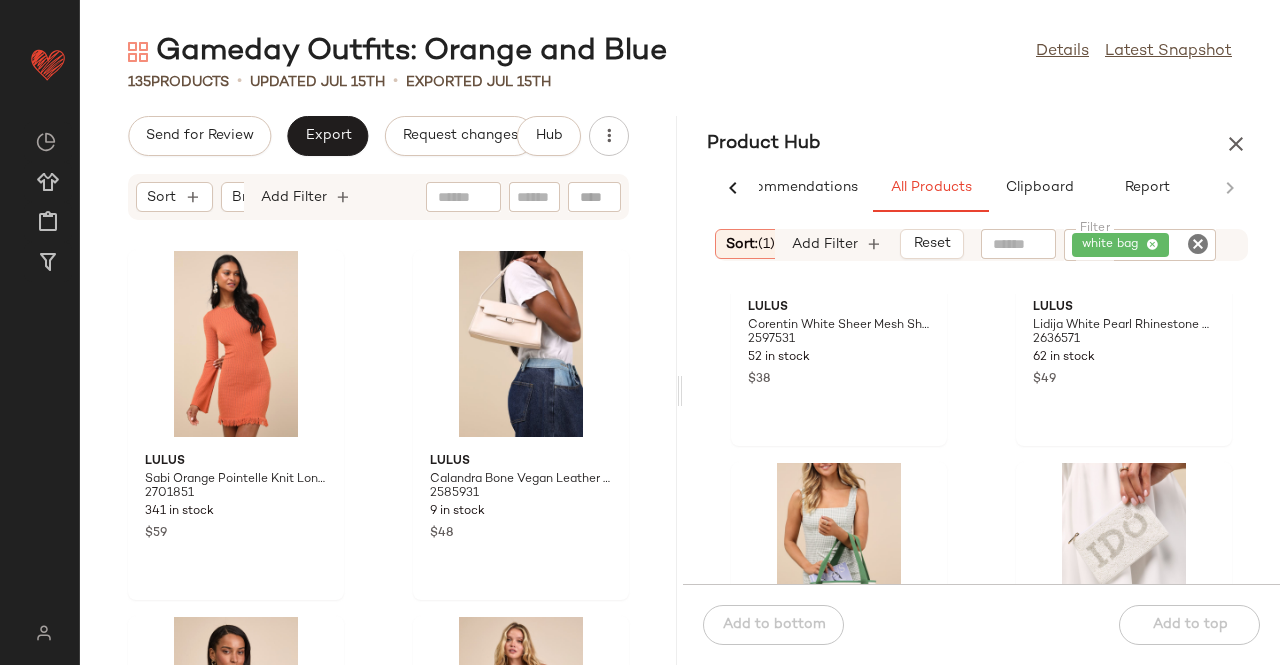click 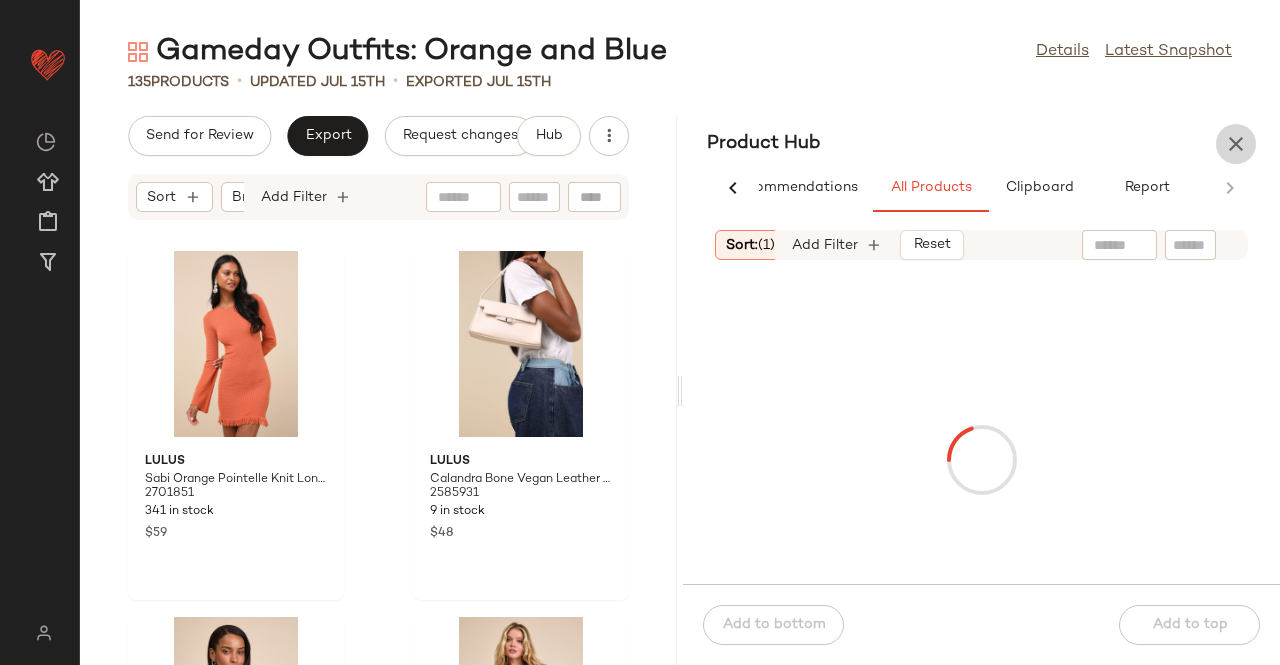 drag, startPoint x: 1231, startPoint y: 149, endPoint x: 825, endPoint y: 130, distance: 406.44434 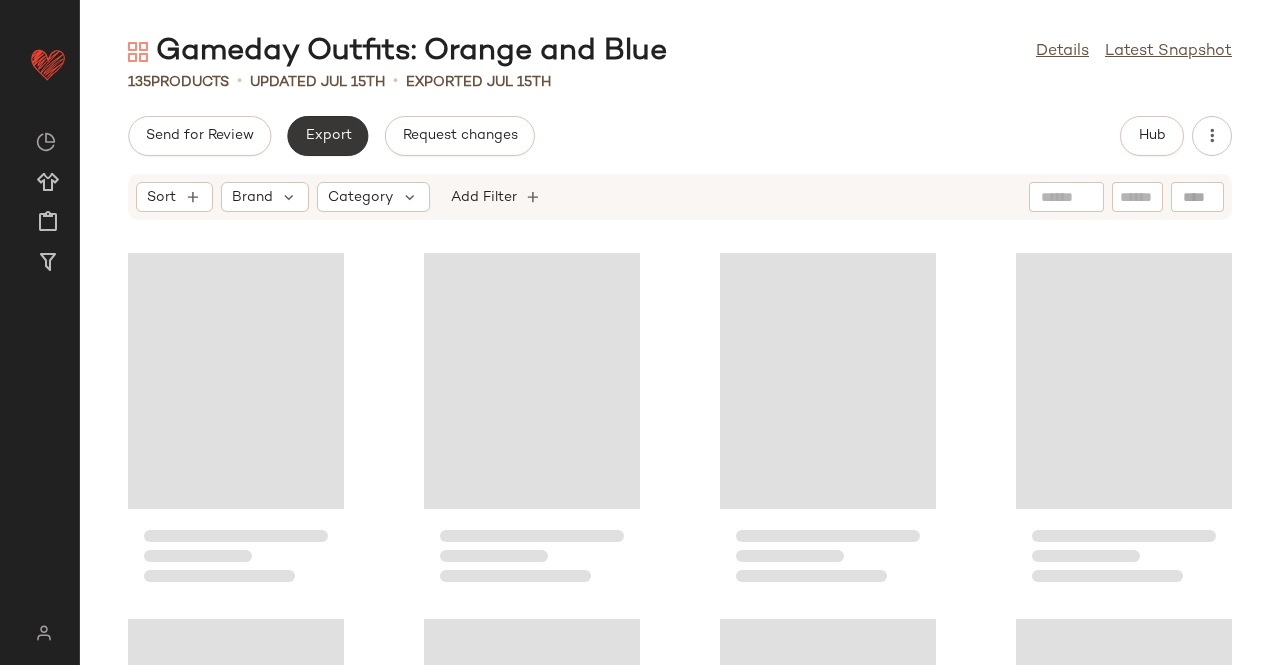 click on "Export" 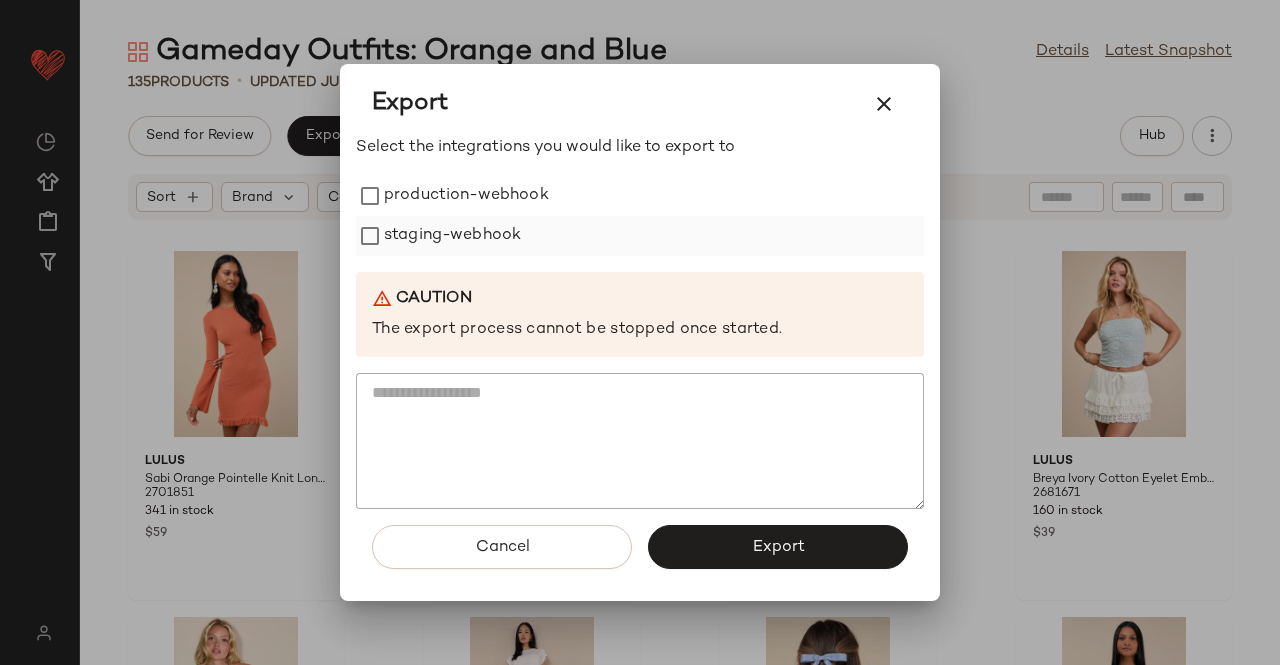 click on "staging-webhook" at bounding box center (452, 236) 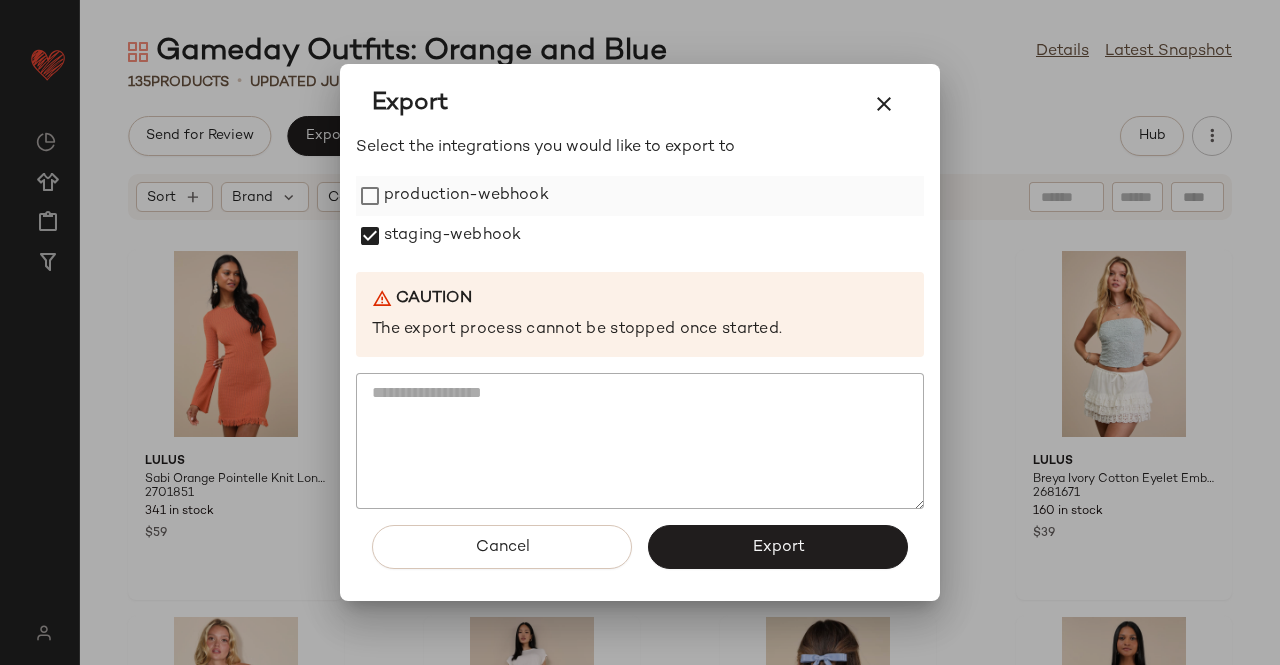 click on "production-webhook" at bounding box center [466, 196] 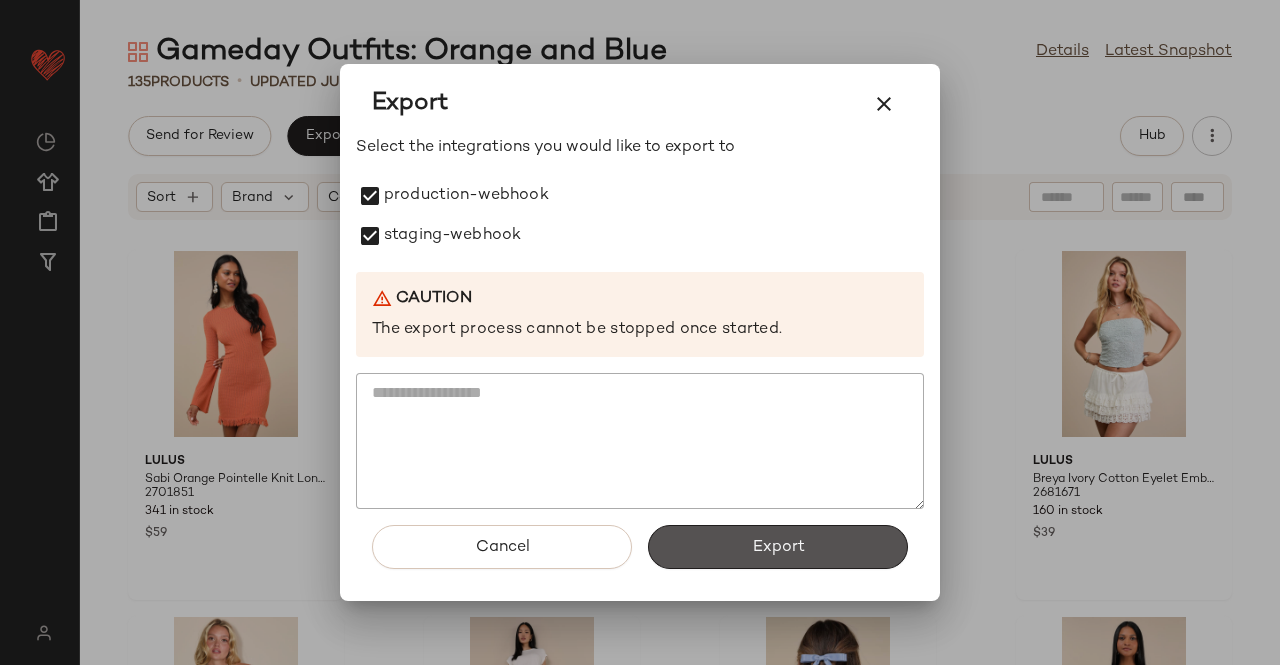 click on "Export" at bounding box center [778, 547] 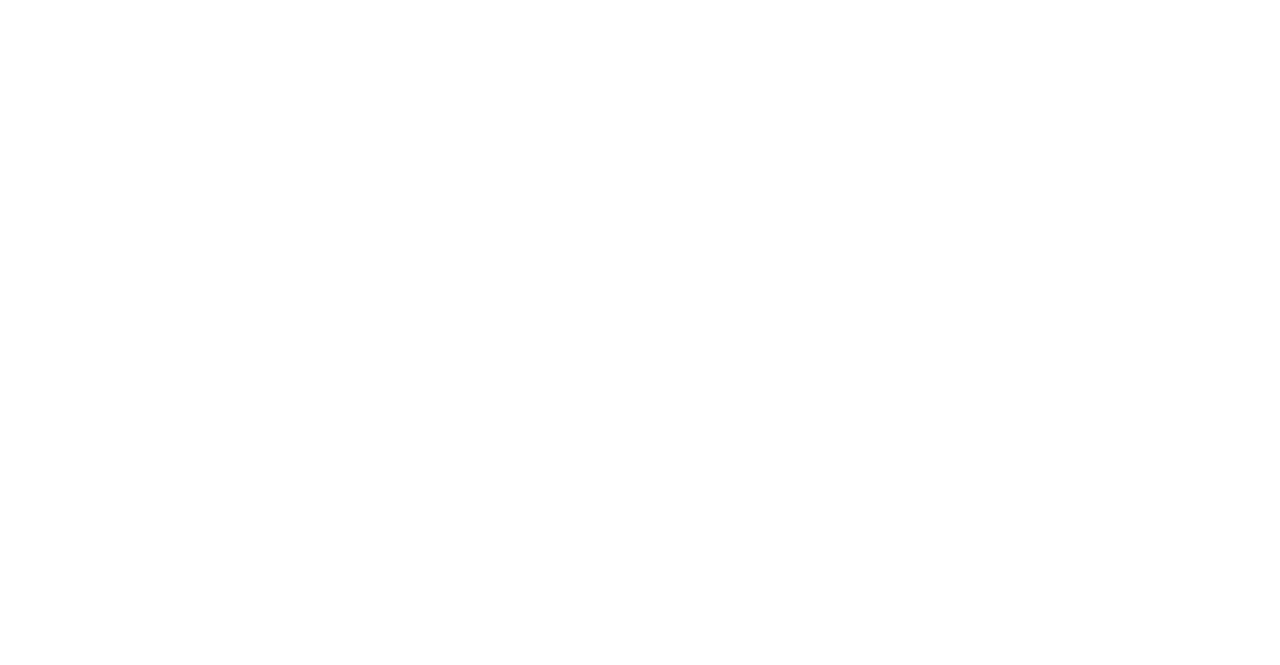scroll, scrollTop: 0, scrollLeft: 0, axis: both 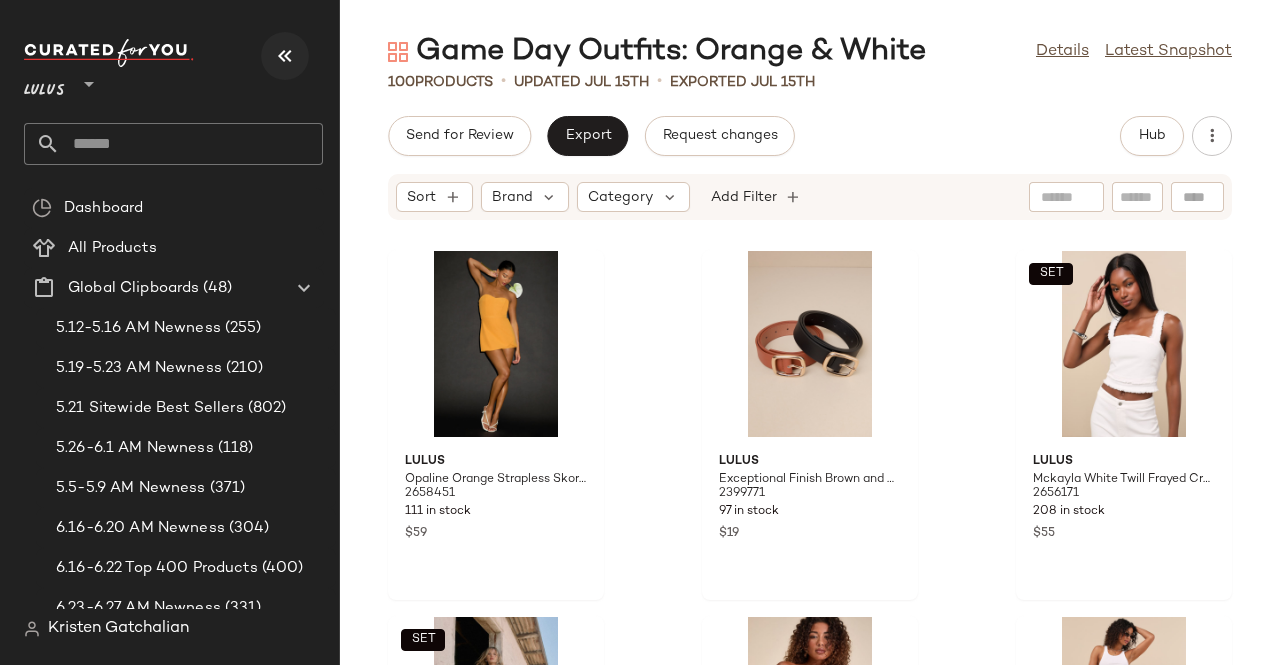 click at bounding box center [285, 56] 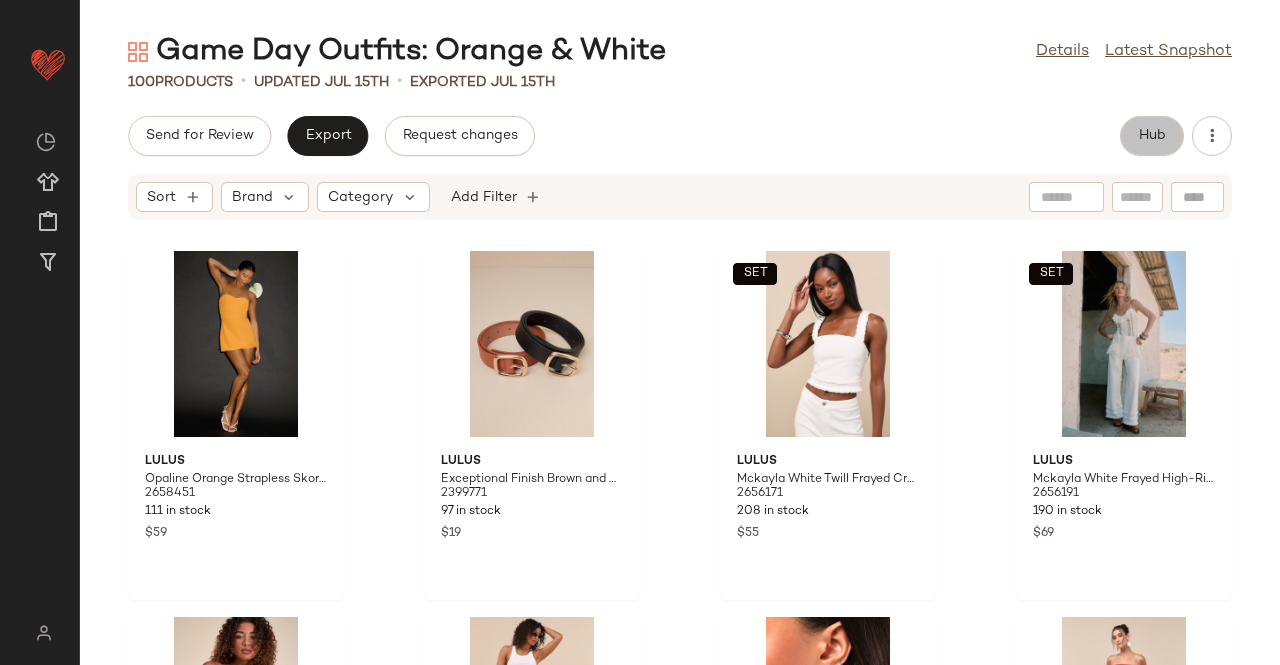 click on "Hub" 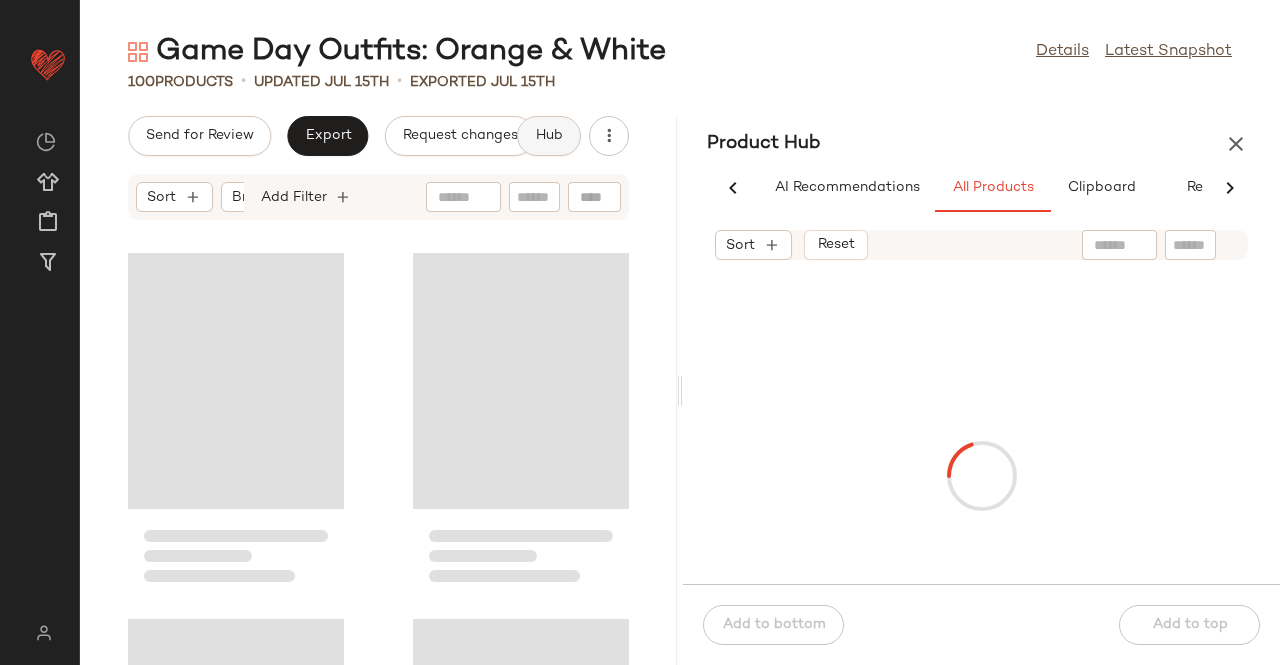 scroll, scrollTop: 0, scrollLeft: 62, axis: horizontal 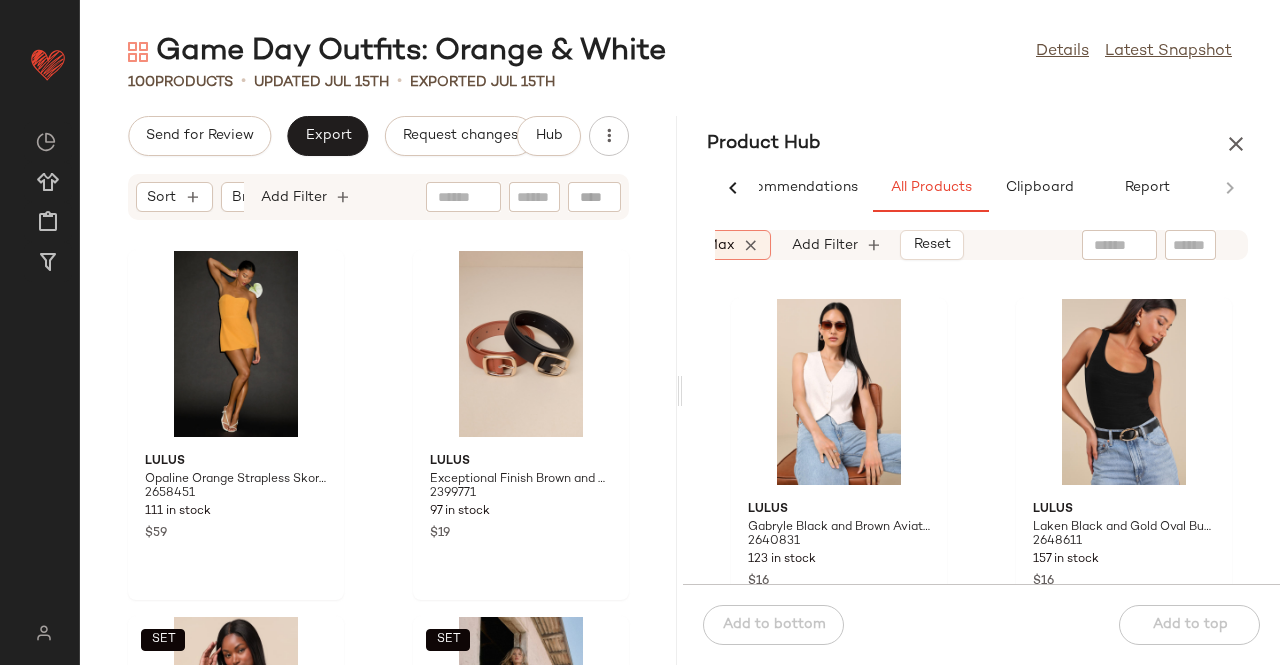 click 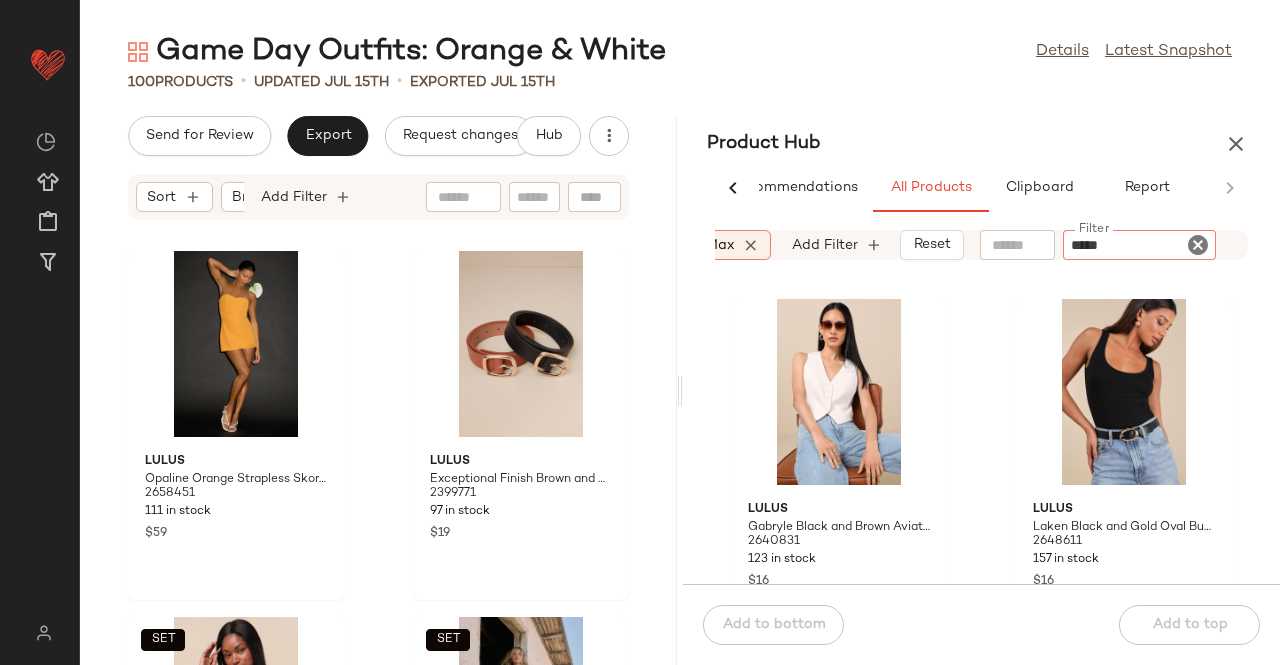 type on "*****" 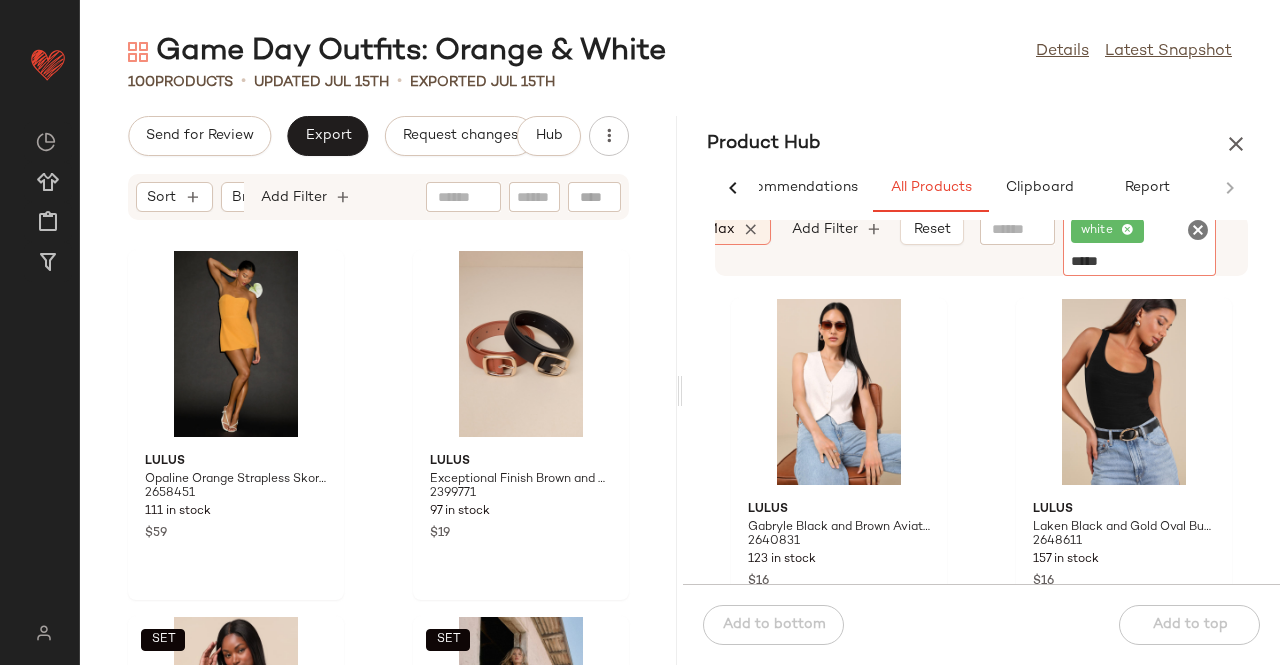 type on "******" 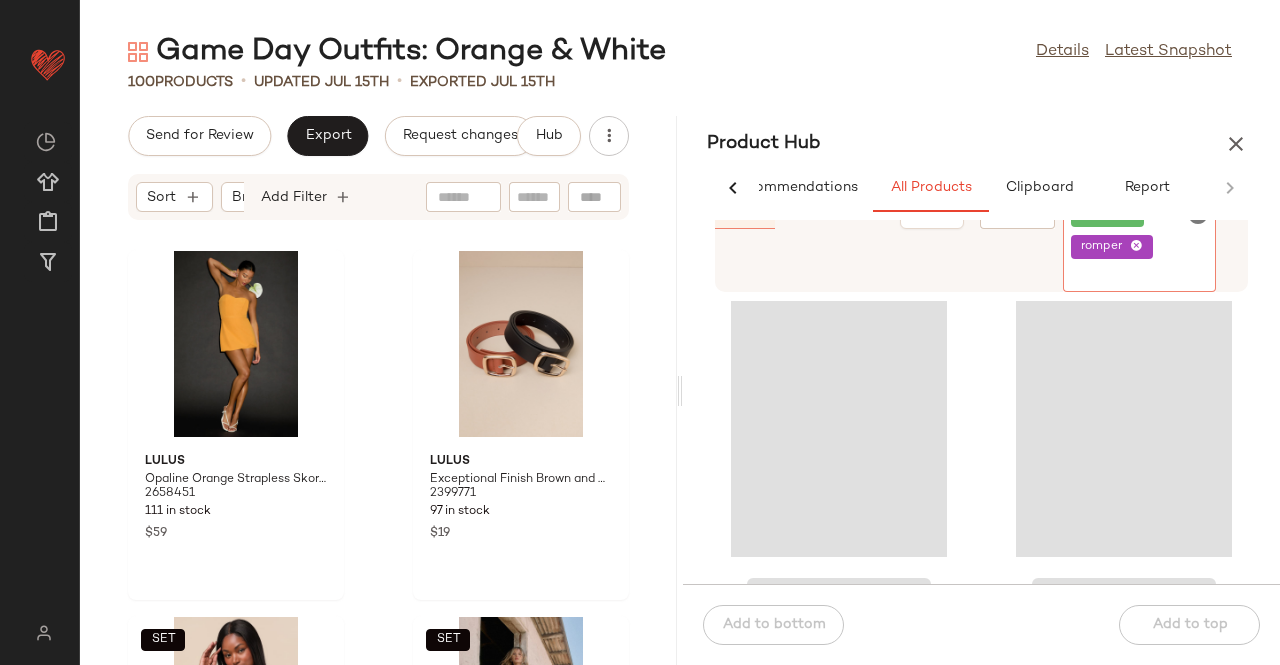 scroll, scrollTop: 0, scrollLeft: 876, axis: horizontal 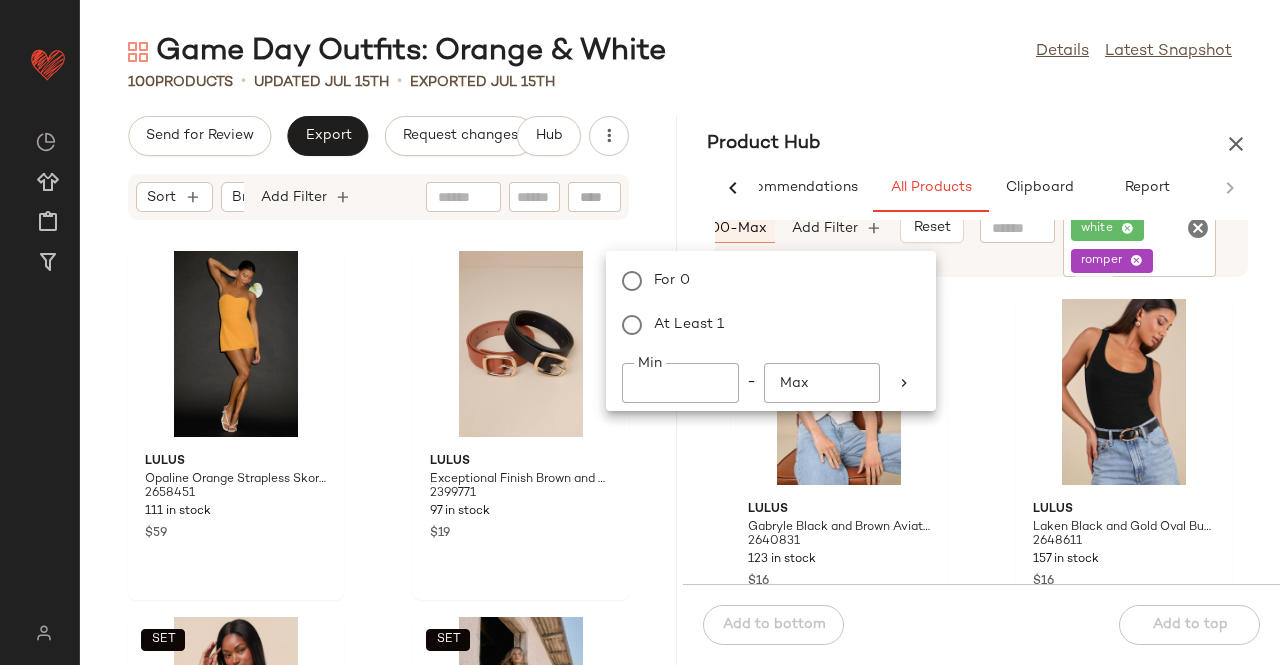 click on "Game Day Outfits: Orange & White  Details   Latest Snapshot  100   Products   •   updated Jul 15th  •  Exported Jul 15th  Send for Review   Export   Request changes   Hub  Sort  Brand  Category  Add Filter  Lulus Opaline Orange Strapless Skort Romper 2658451 111 in stock $59 Lulus Exceptional Finish Brown and Black Two-Piece Belt Set 2399771 97 in stock $19  SET  Lulus Mckayla White Twill Frayed Crop Tank Top 2656171 208 in stock $55  SET  Lulus Mckayla White Frayed High-Rise Jeans 2656191 190 in stock $69 Lulus Damia Cream Jacquard Knit Strapless Crop Top 2679611 444 in stock $25 Lulus Impressively Popular Orange Ombre Knit Midi Skirt 2560731 206 in stock $69 Lulus Colina Gold Chain Door Knocker Earrings 2691711 121 in stock $14 Lulus Flawless Comfort Burnt Orange Ruched Strapless Jogger Jumpsuit 2510671 184 in stock $49 Product Hub  AI Recommendations   All Products   Clipboard   Report  Sort:   (1) Brand  Category:   accessory In Curation?:   No Availability:   in_stock Total Inventory:   Filter" at bounding box center (680, 348) 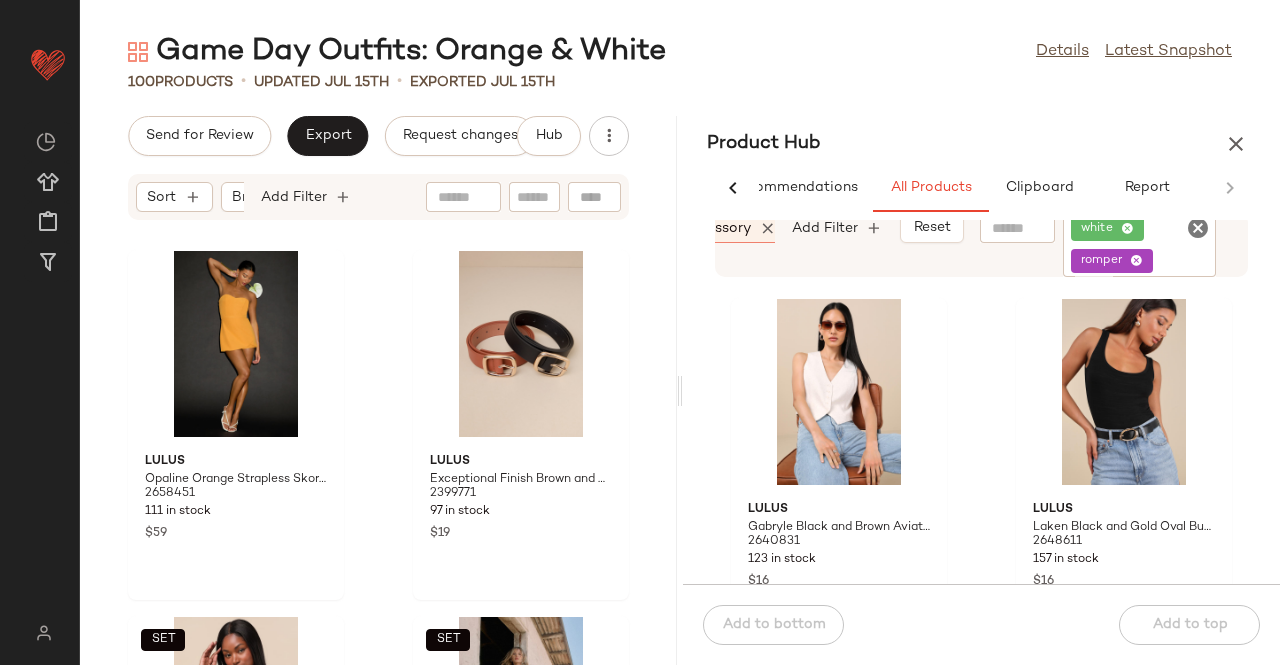 scroll, scrollTop: 0, scrollLeft: 286, axis: horizontal 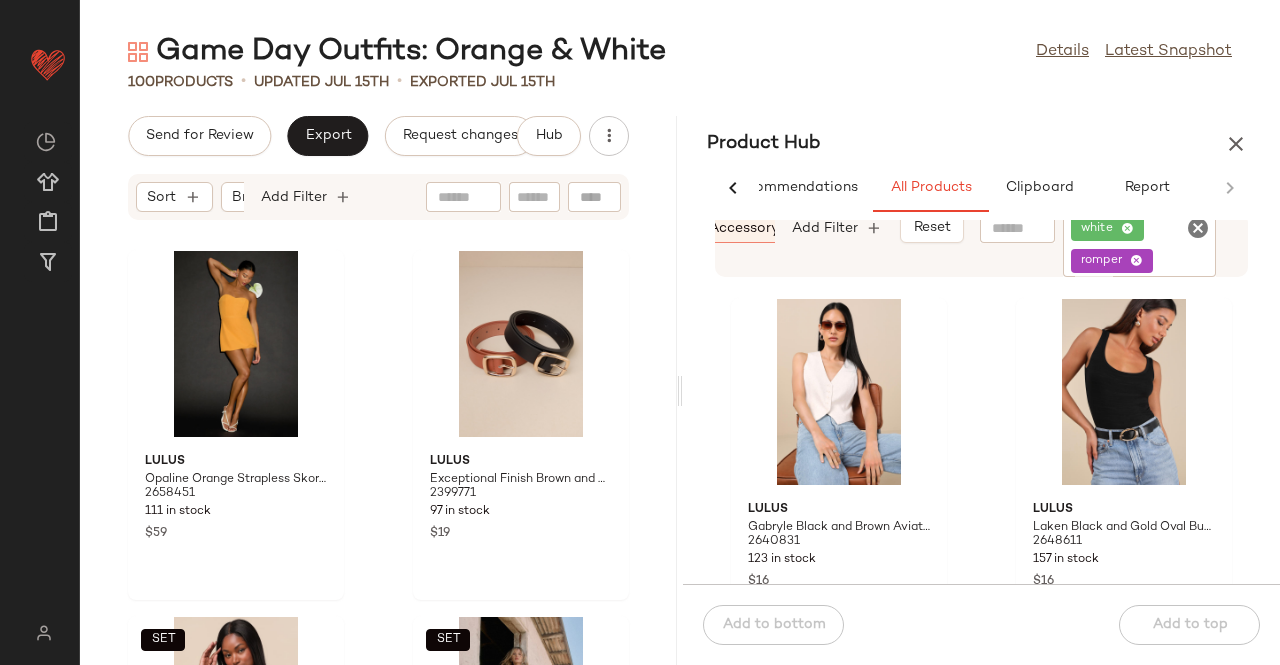 click on "accessory" at bounding box center [744, 228] 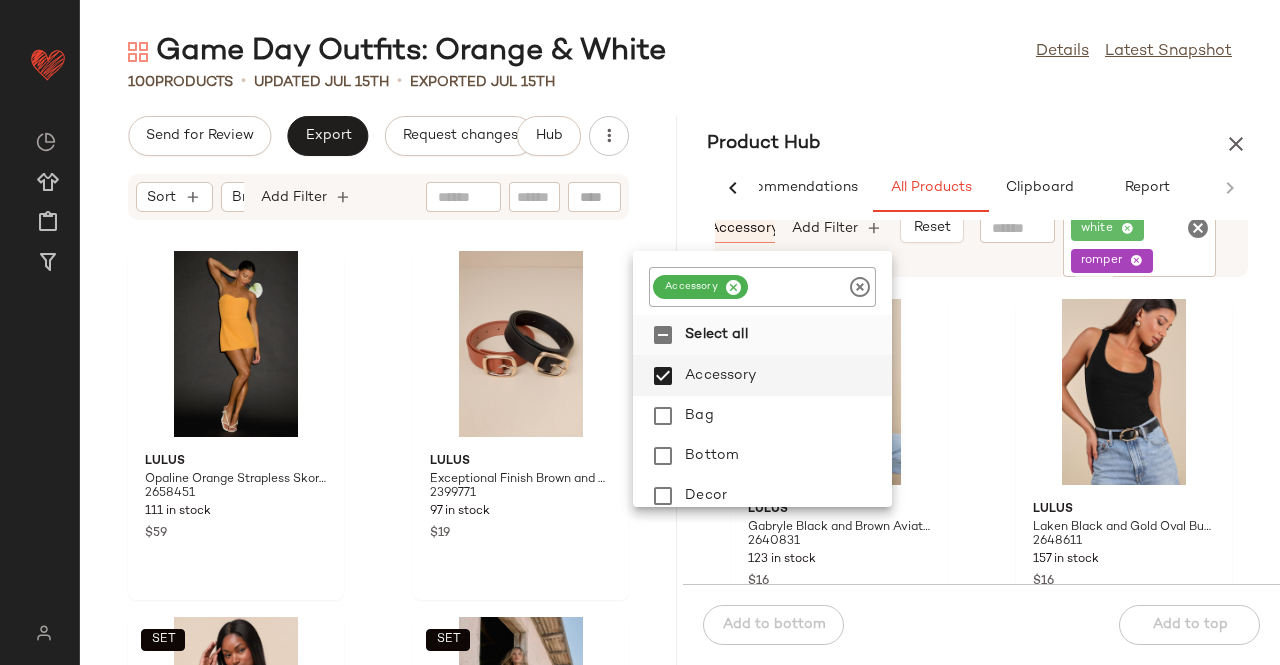 click at bounding box center [733, 287] 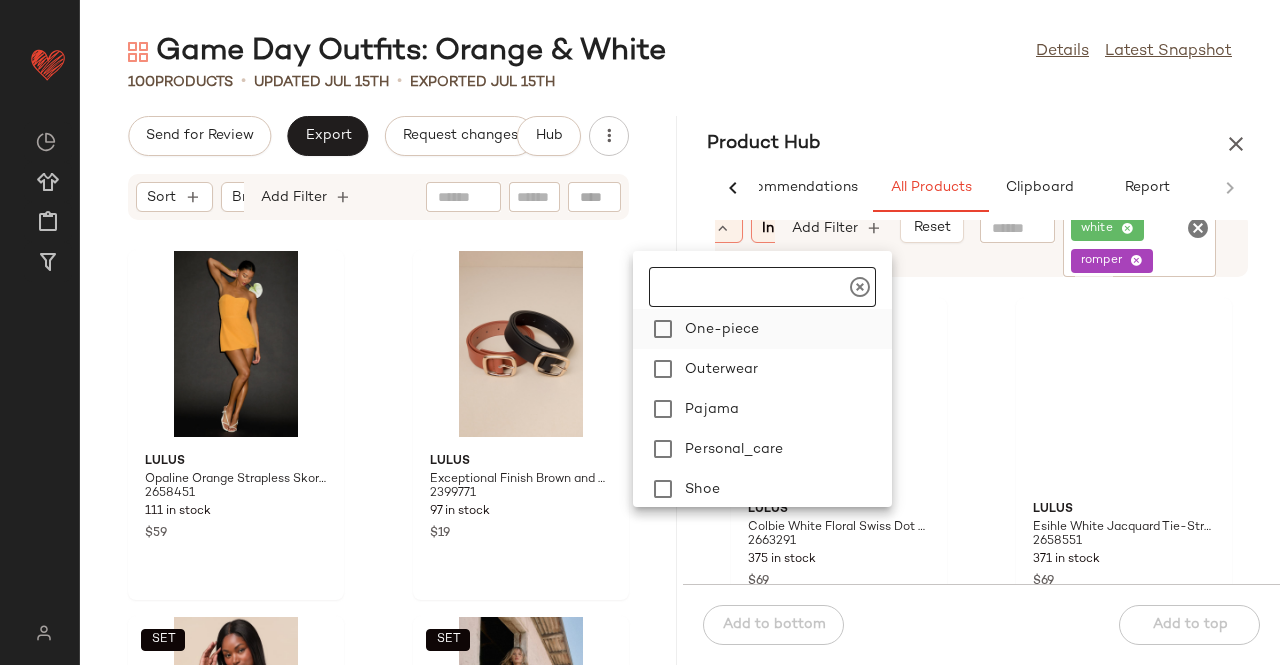 scroll, scrollTop: 300, scrollLeft: 0, axis: vertical 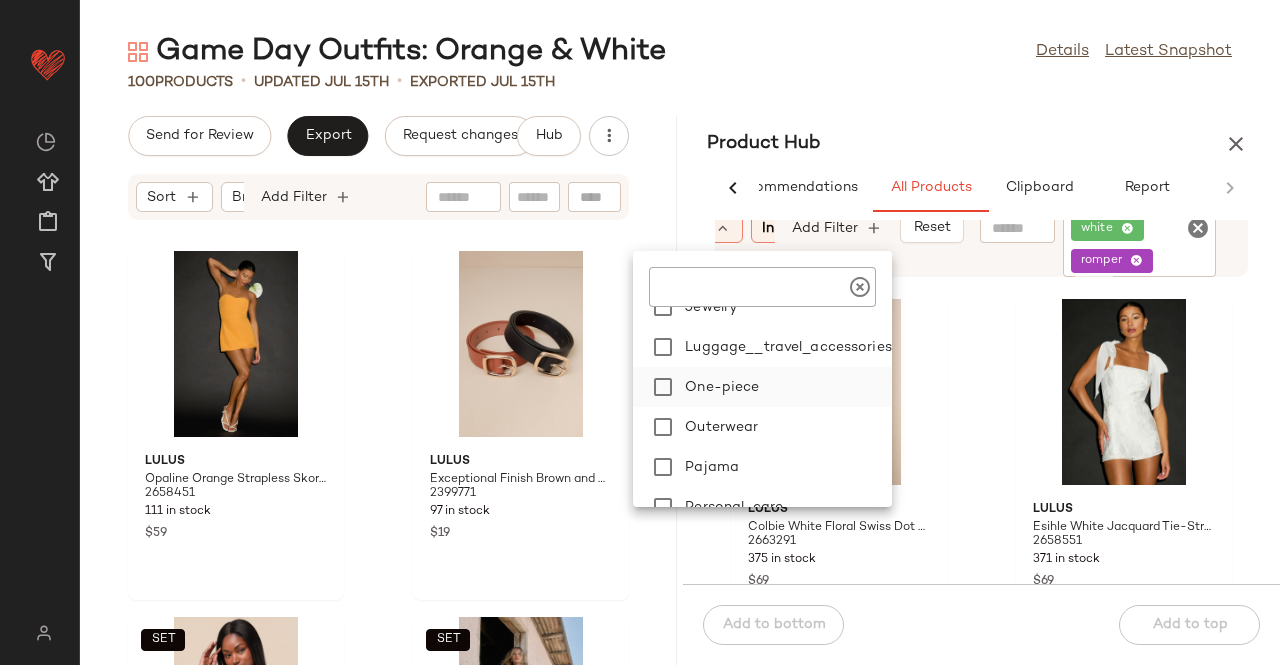 click on "One-piece" 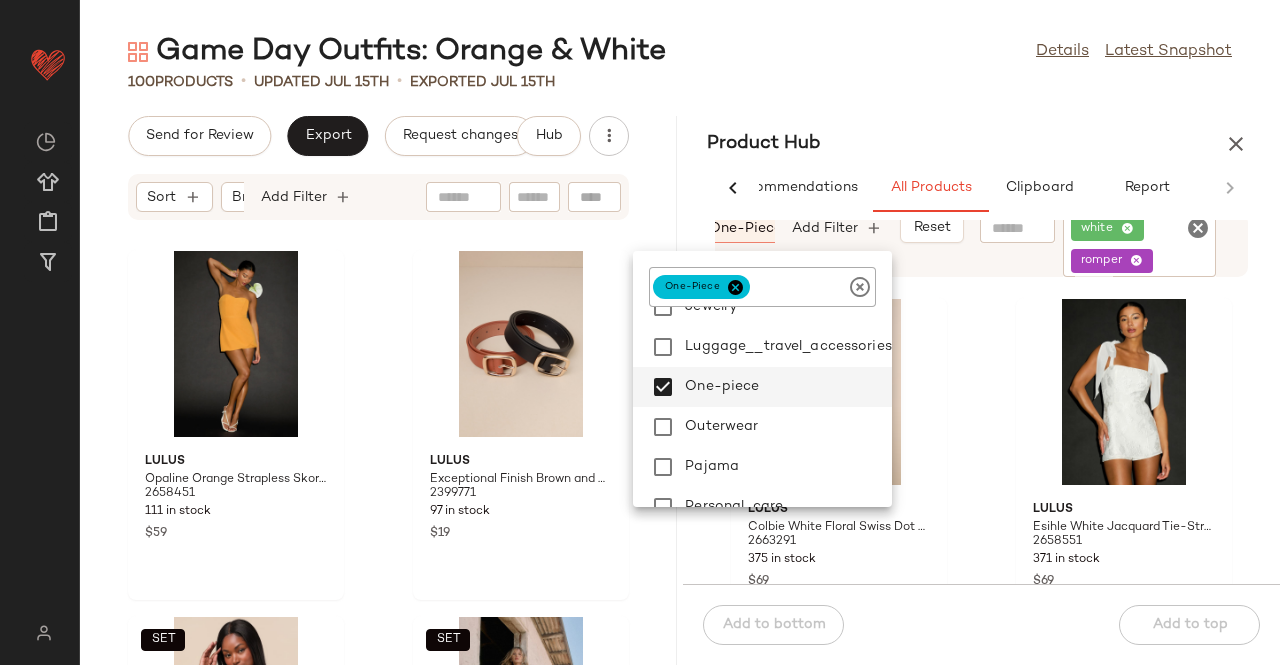 click on "Product Hub" at bounding box center (981, 144) 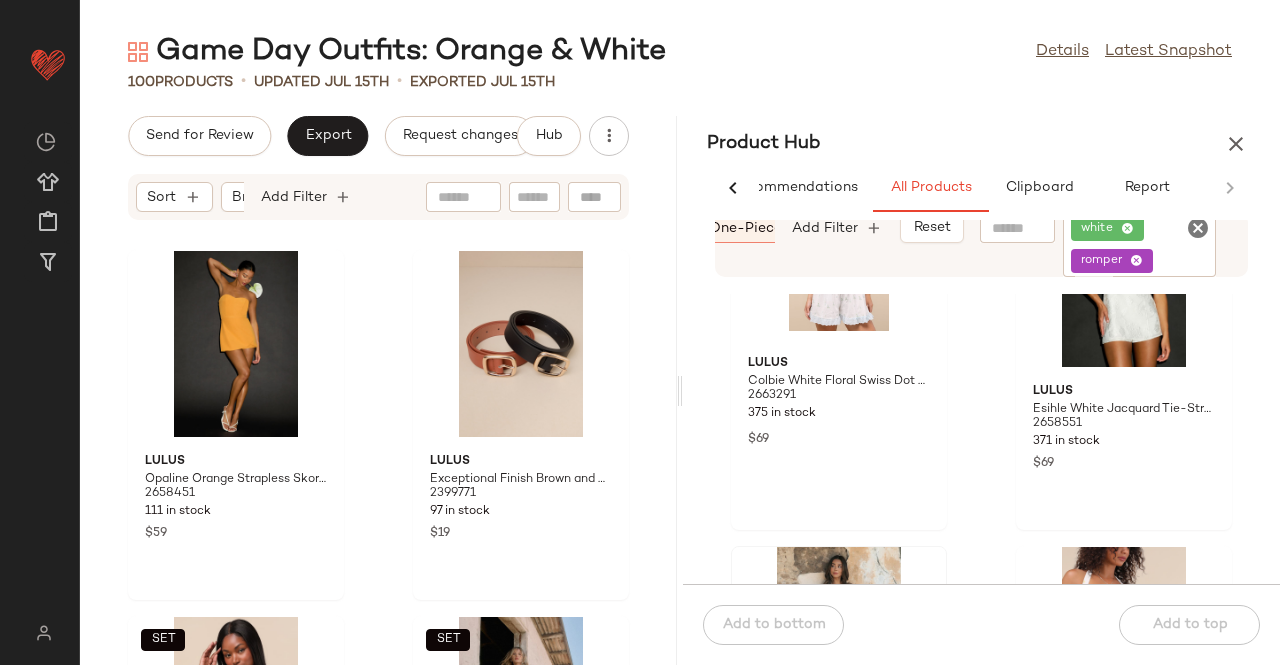 scroll, scrollTop: 300, scrollLeft: 0, axis: vertical 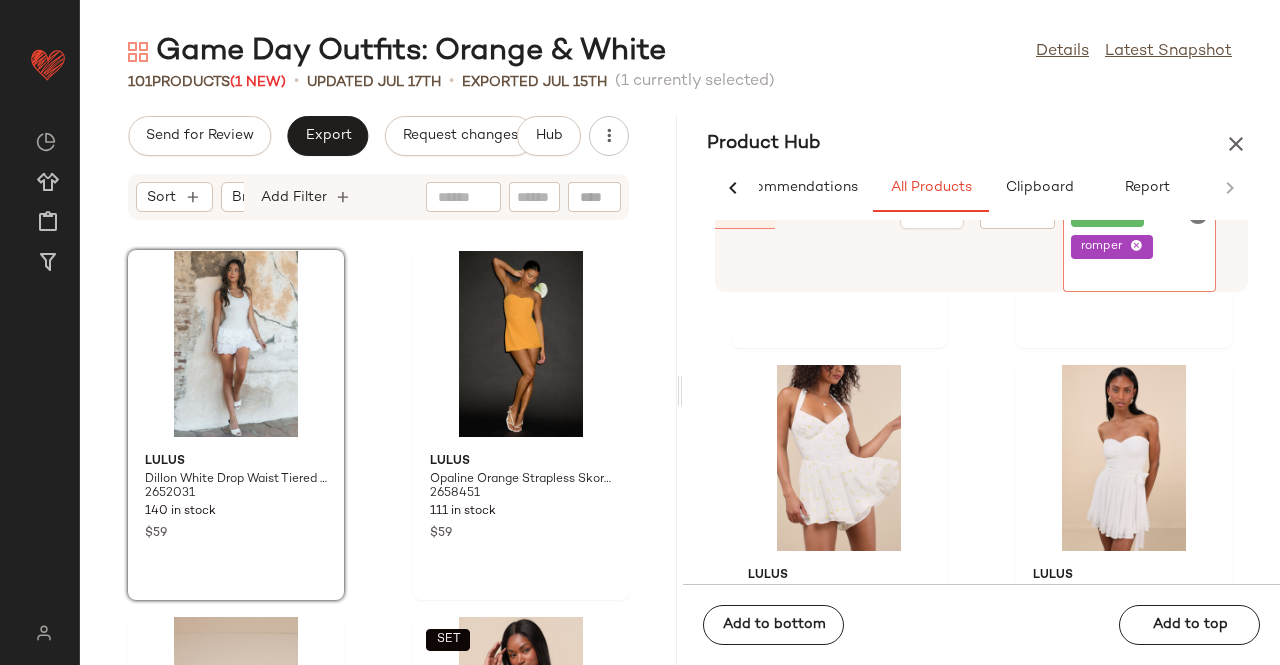 click on "white" 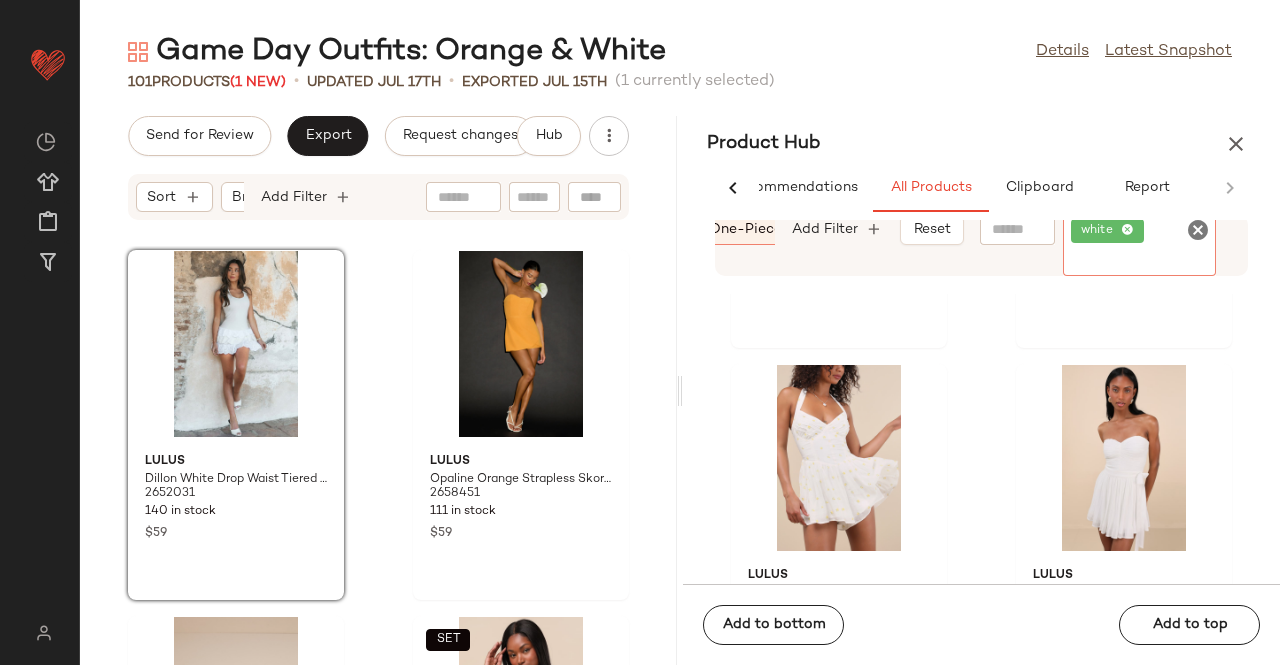 click 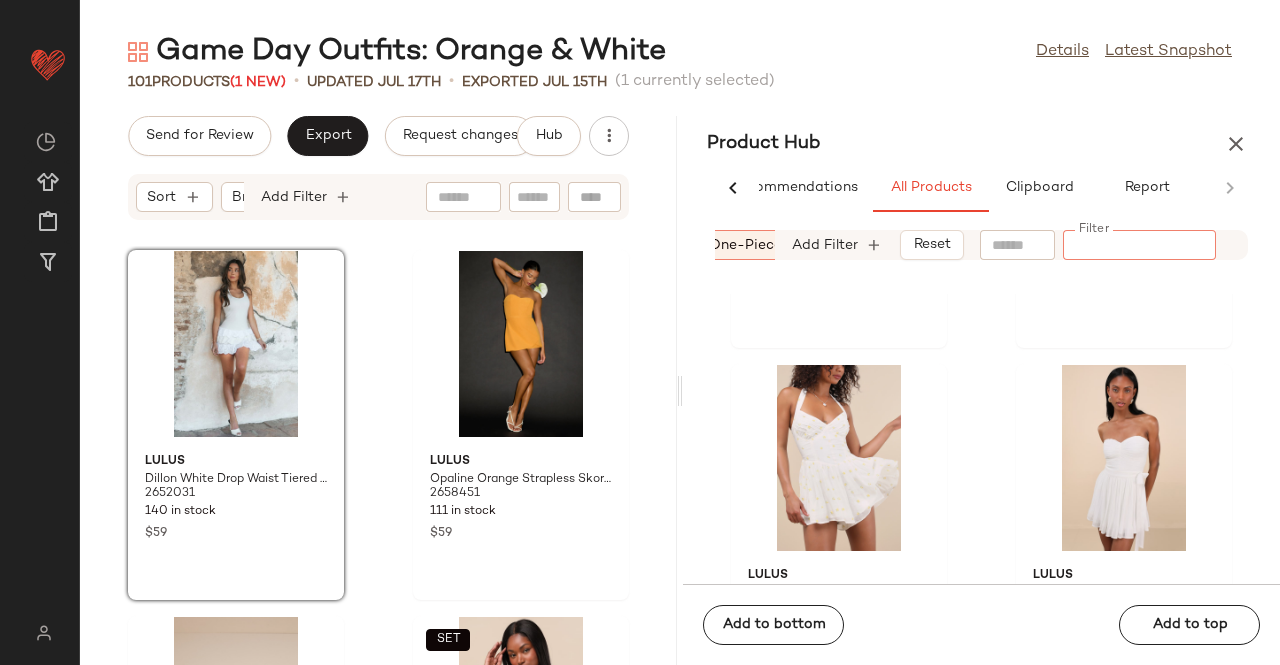 click on "one-piece" at bounding box center (745, 245) 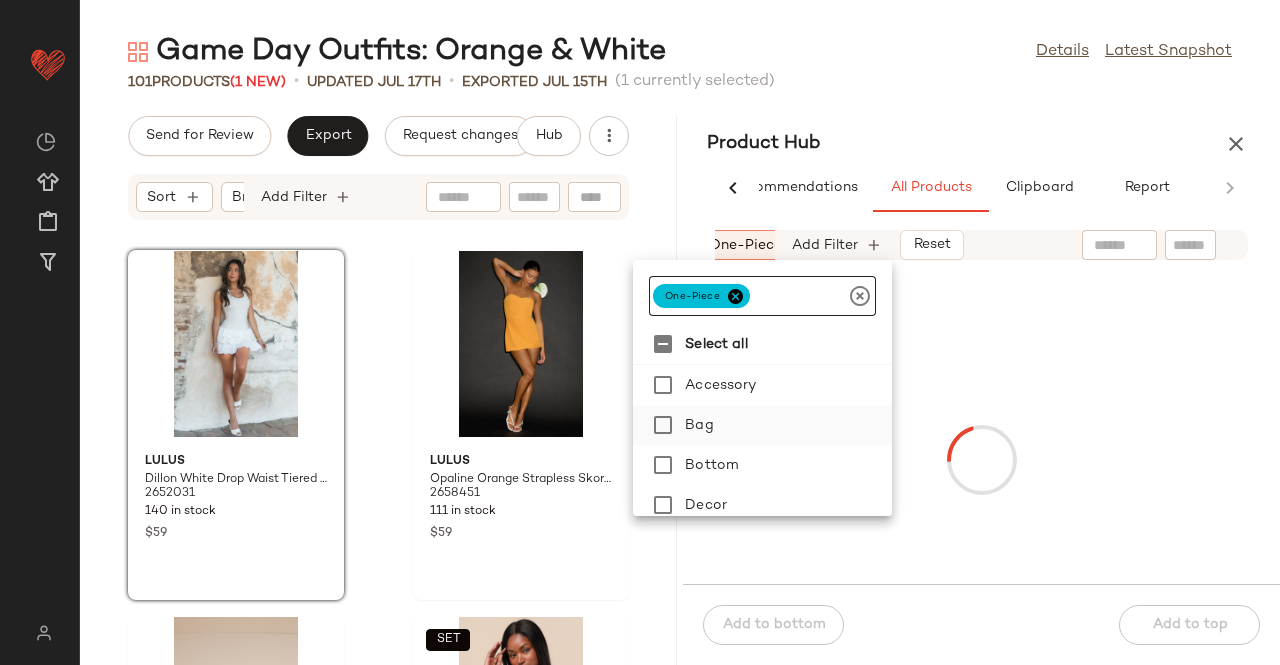 drag, startPoint x: 738, startPoint y: 290, endPoint x: 743, endPoint y: 408, distance: 118.10589 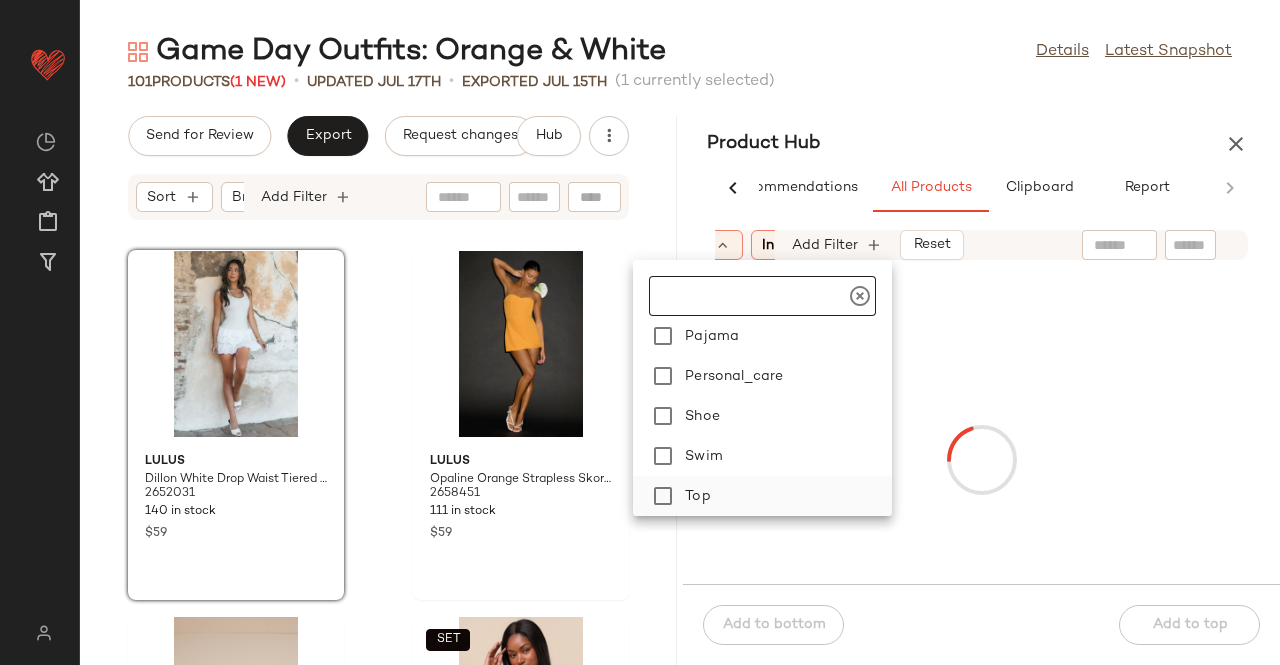scroll, scrollTop: 480, scrollLeft: 0, axis: vertical 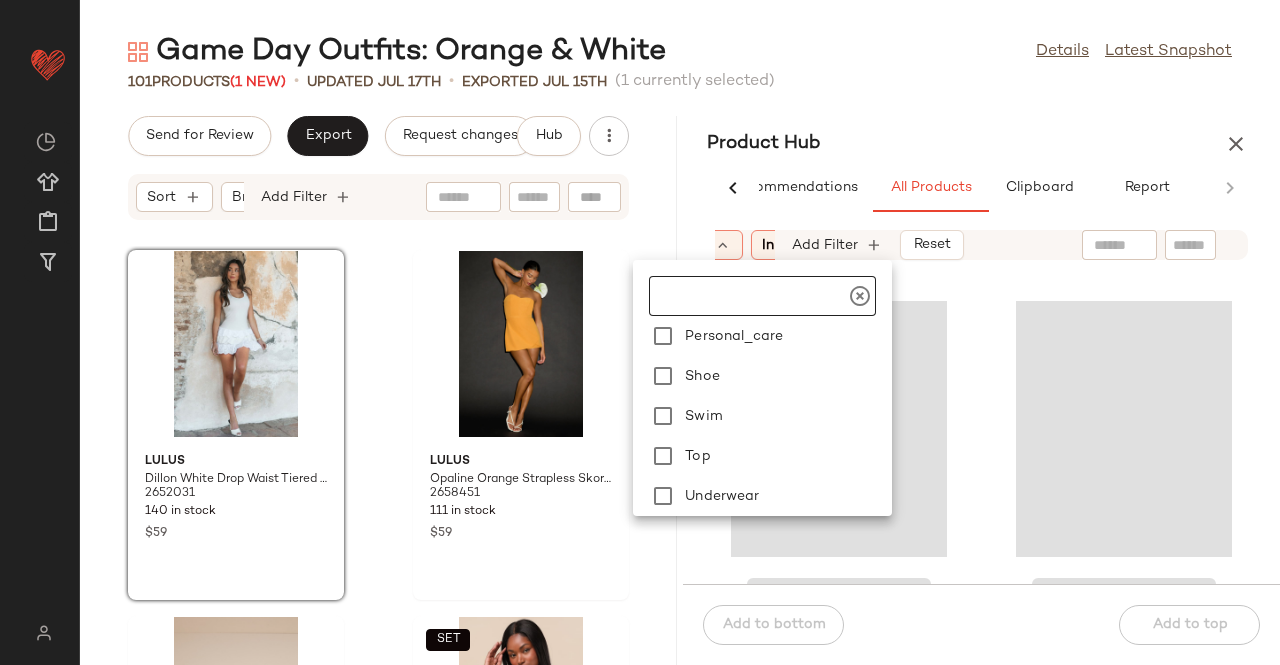 drag, startPoint x: 712, startPoint y: 461, endPoint x: 1056, endPoint y: 287, distance: 385.50226 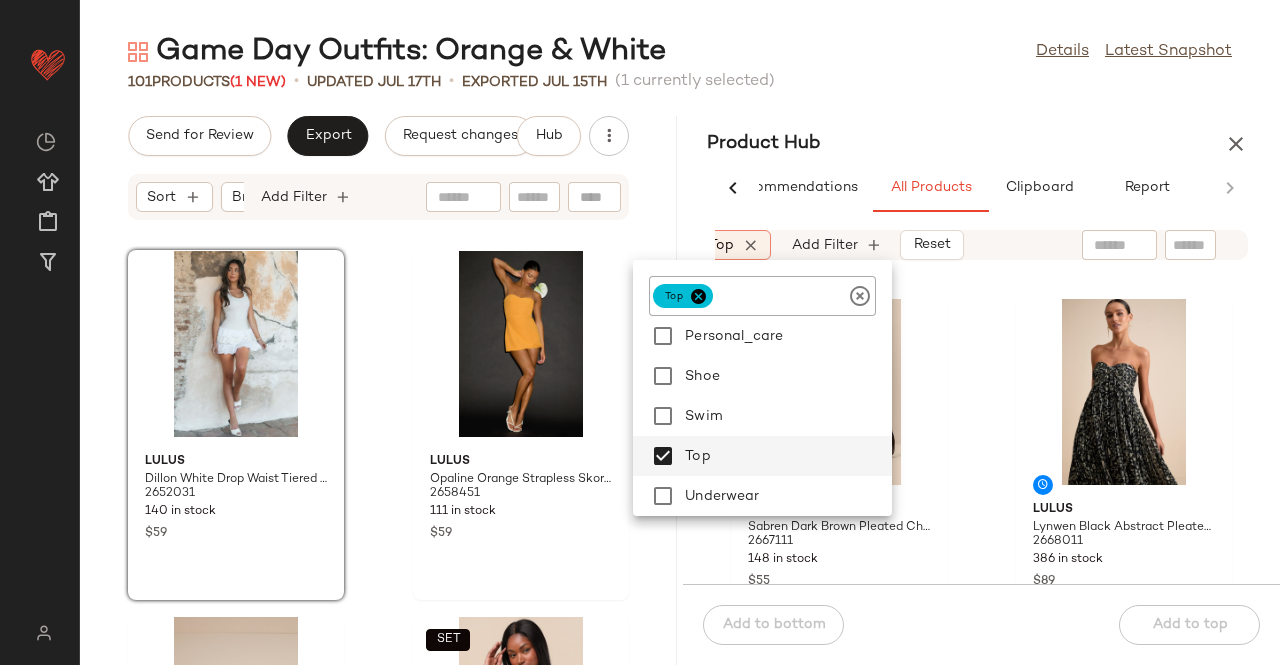 drag, startPoint x: 1172, startPoint y: 230, endPoint x: 1172, endPoint y: 243, distance: 13 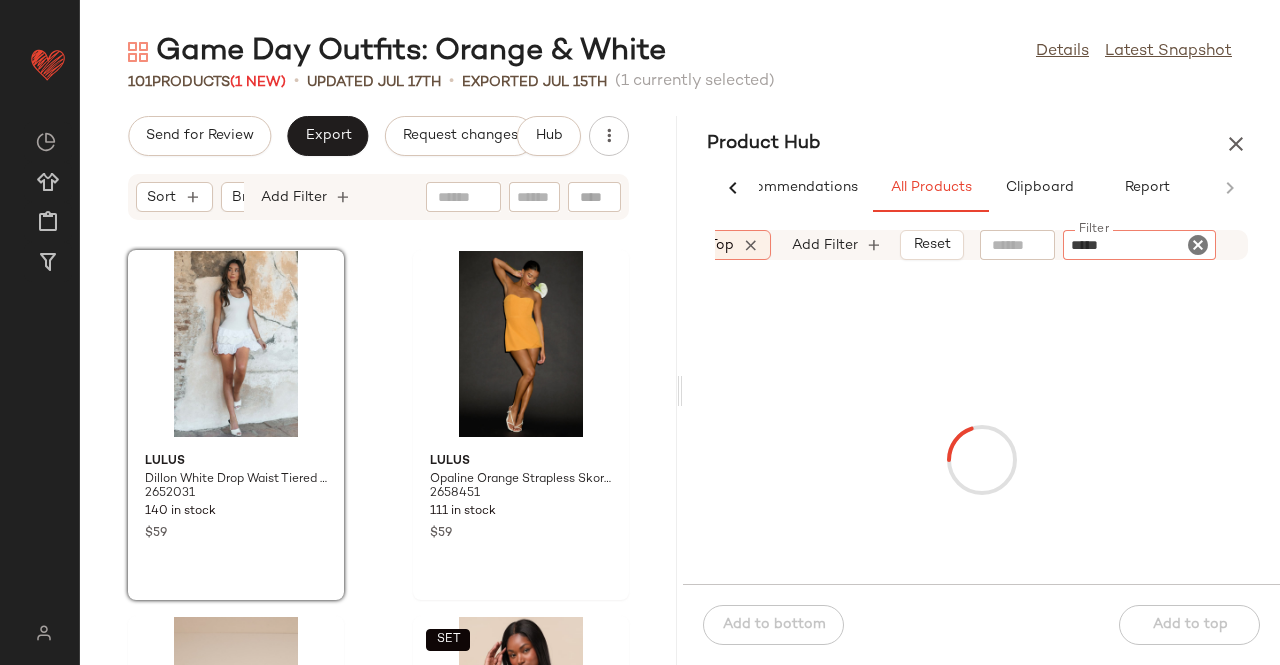 type on "******" 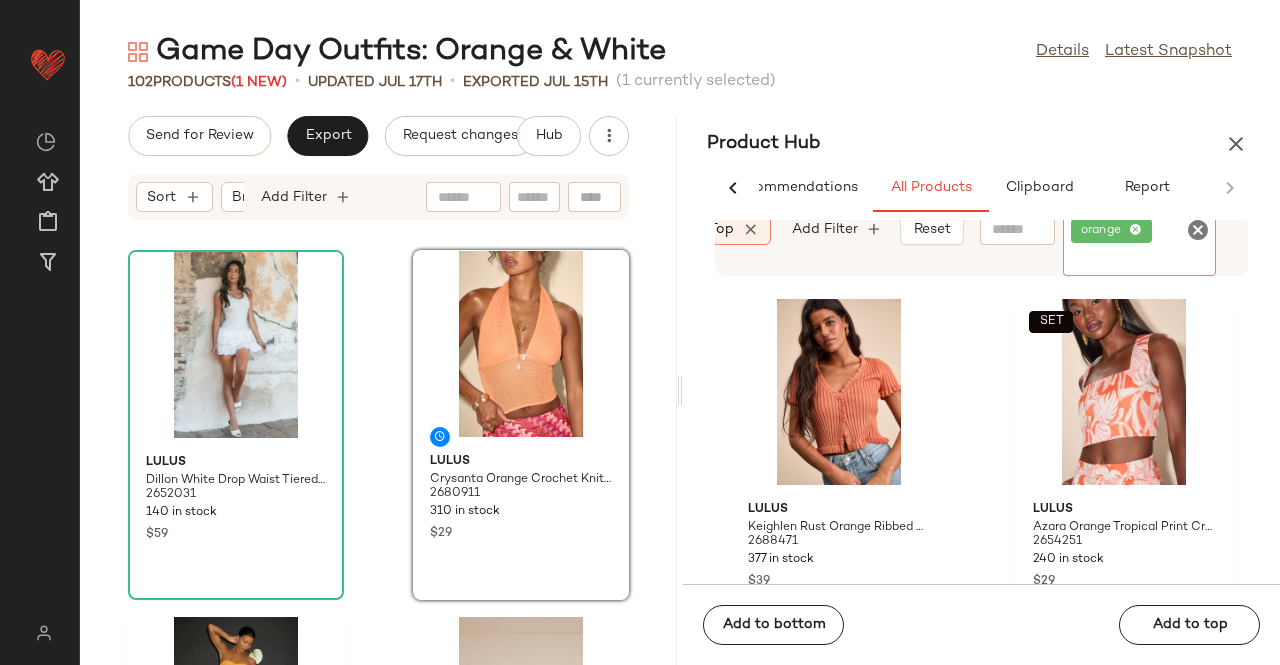 drag, startPoint x: 1152, startPoint y: 240, endPoint x: 1143, endPoint y: 221, distance: 21.023796 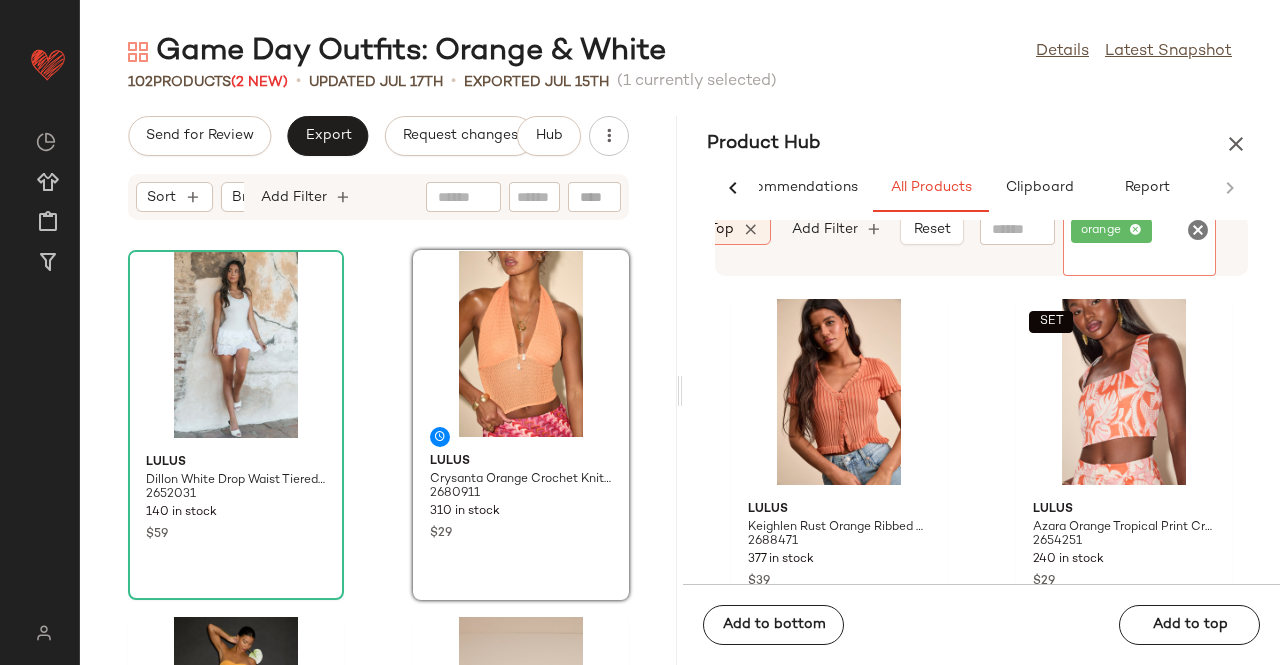click on "Product Hub  AI Recommendations   All Products   Clipboard   Report  Sort:   (1) Brand  Category:   top In Curation?:   No Availability:   in_stock Total Inventory:   100-Max Add Filter   Reset  Filter orange Filter Lulus Keighlen Rust Orange Ribbed Ruffled Short Sleeve Sweater Top 2688471 377 in stock $39  SET  Lulus Azara Orange Tropical Print Crop Tank Top 2654251 240 in stock $29 Lulus Lehua Light Orange Textured Knit Cutout Bodysuit 2667791 245 in stock $39 Lulus Flirty Bliss Orange Smocked Side-Tie Sleeveless Top 2694931 123 in stock $35 Lulus Melika Coral Orange Ribbed Knotted Crop Tank Top 2647191 401 in stock $35  SET  Lulus Luana Pink and Orange Floral Crop Top 2656391 227 in stock $29  Add to bottom   Add to top" 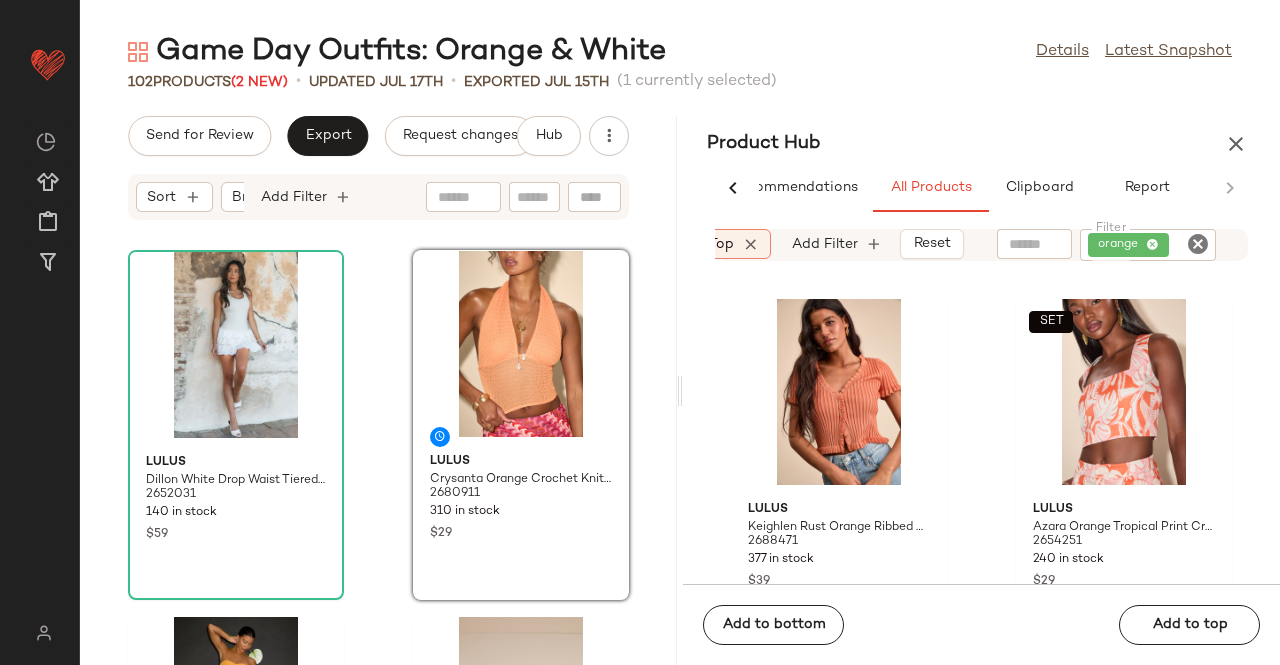 click on "orange" 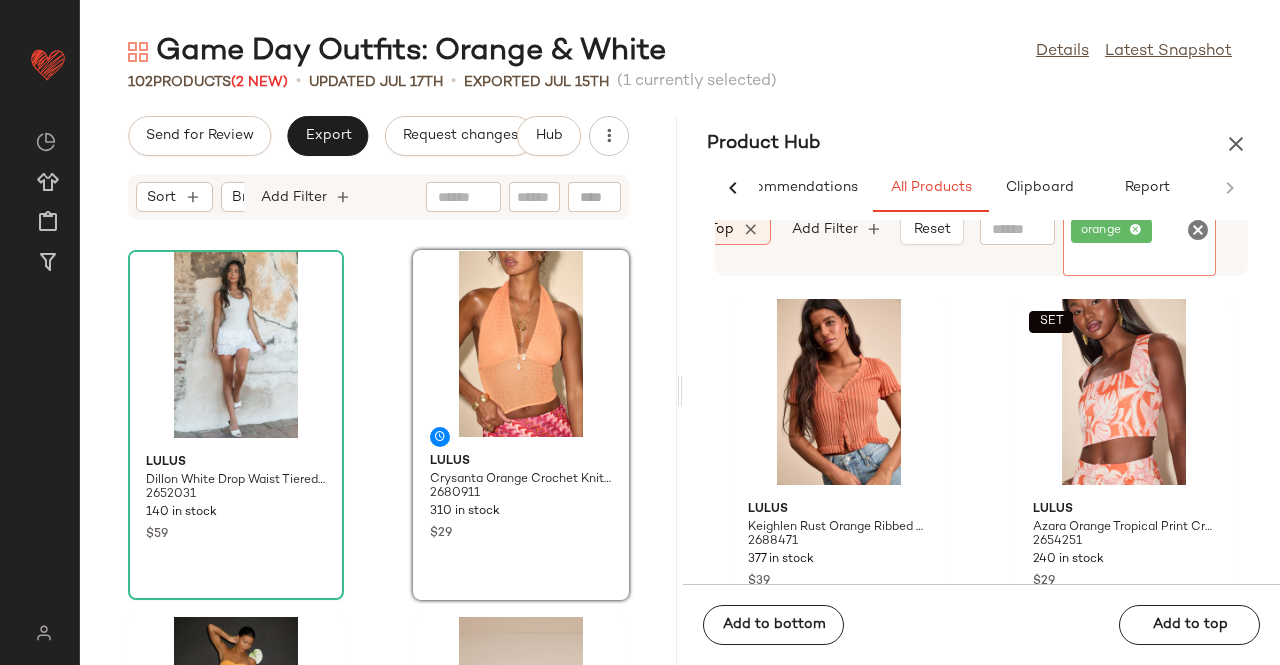 click on "orange" 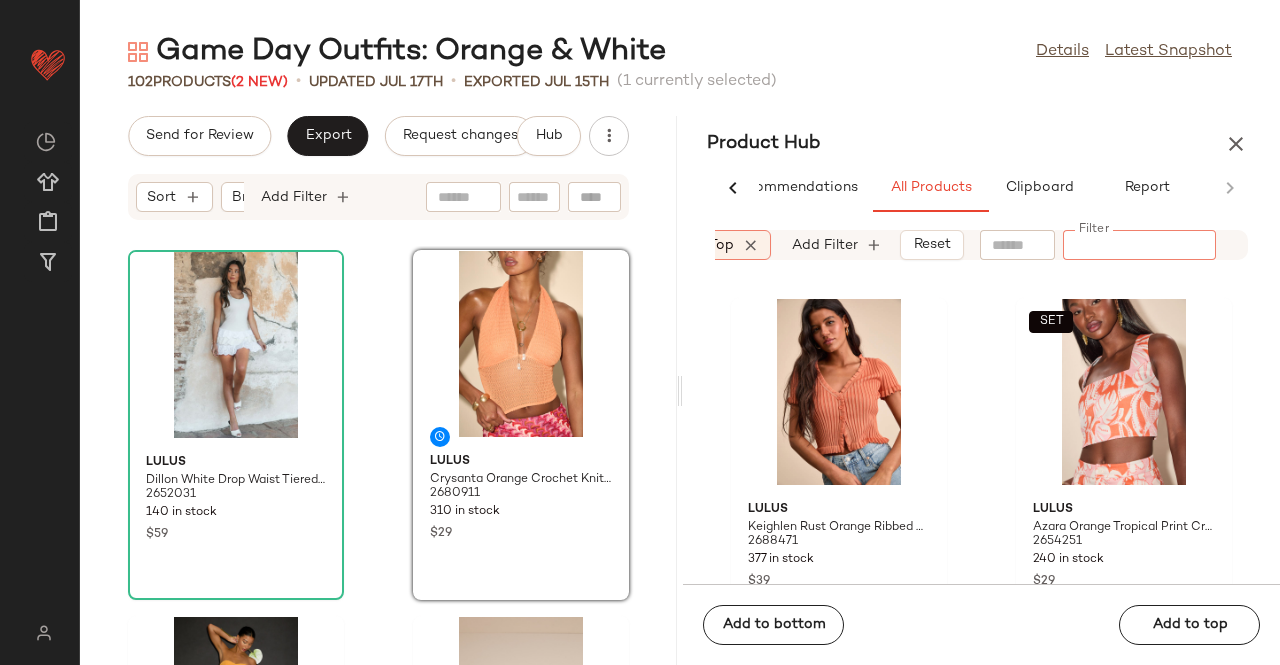 click on "Filter" 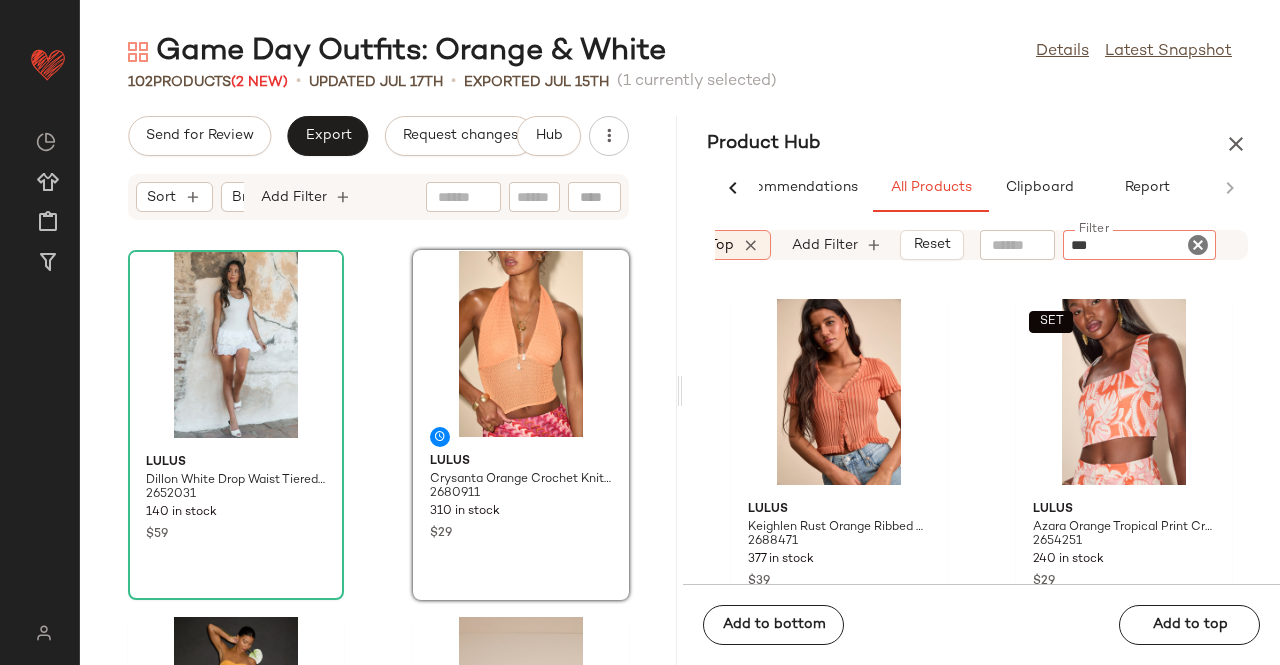 type on "****" 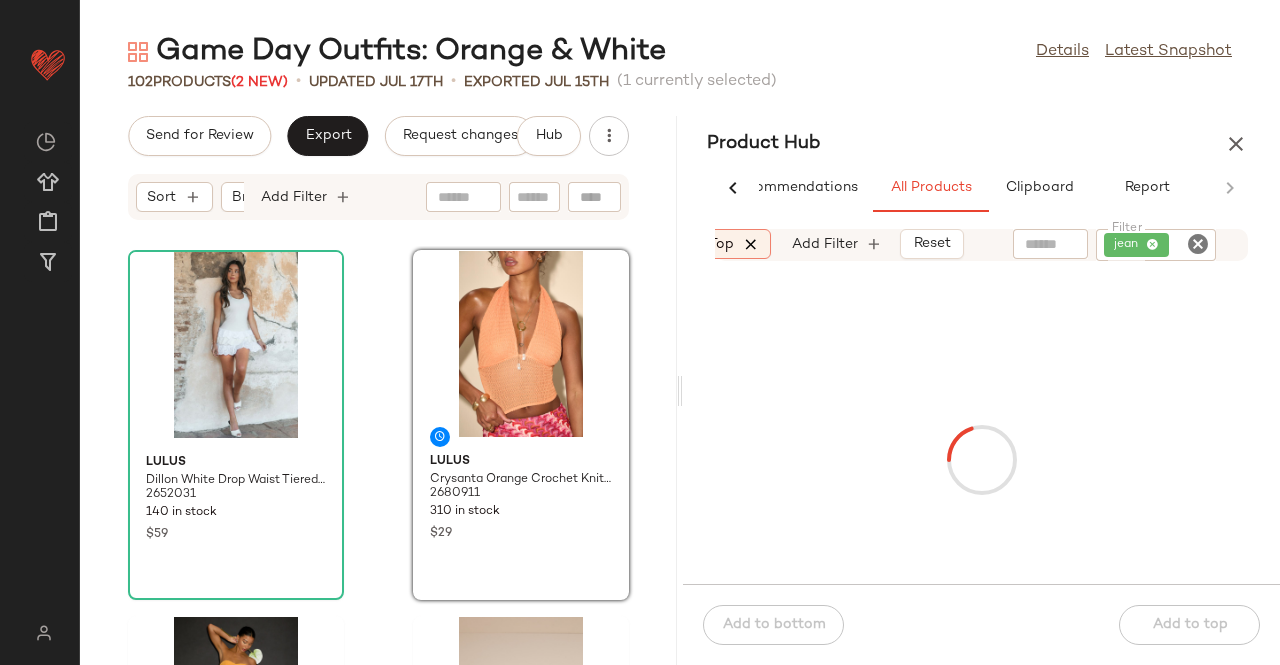 click on "Category:   top" 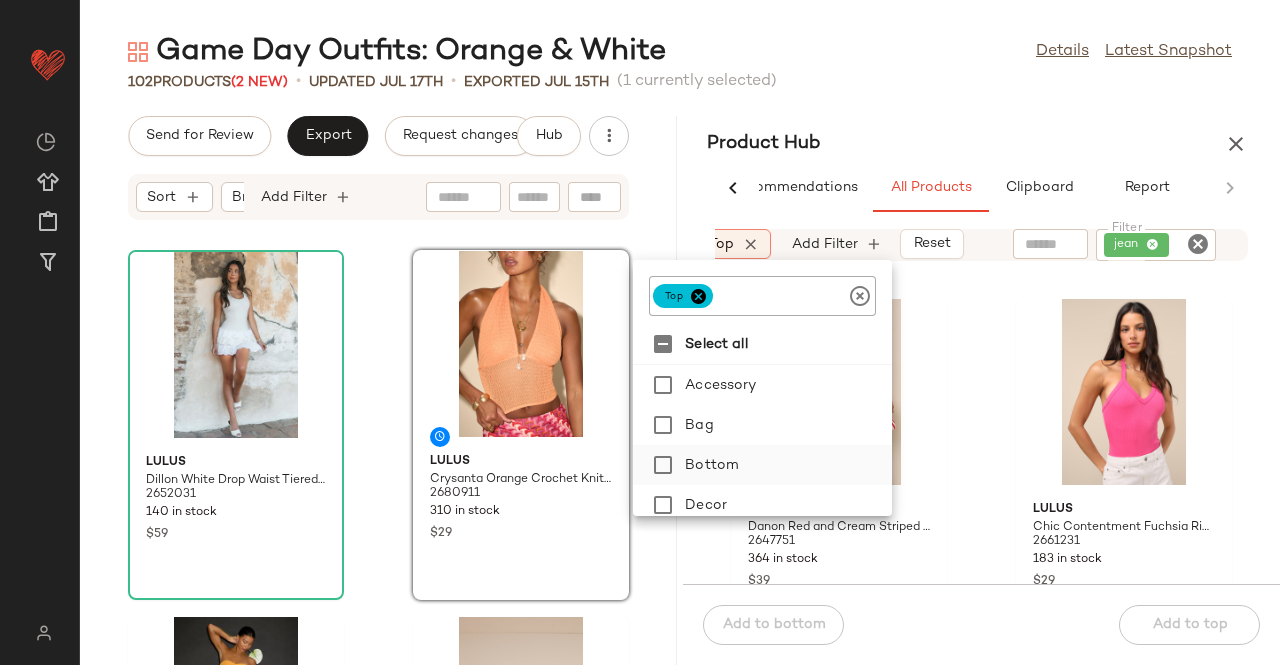 click on "Bottom" at bounding box center (784, 465) 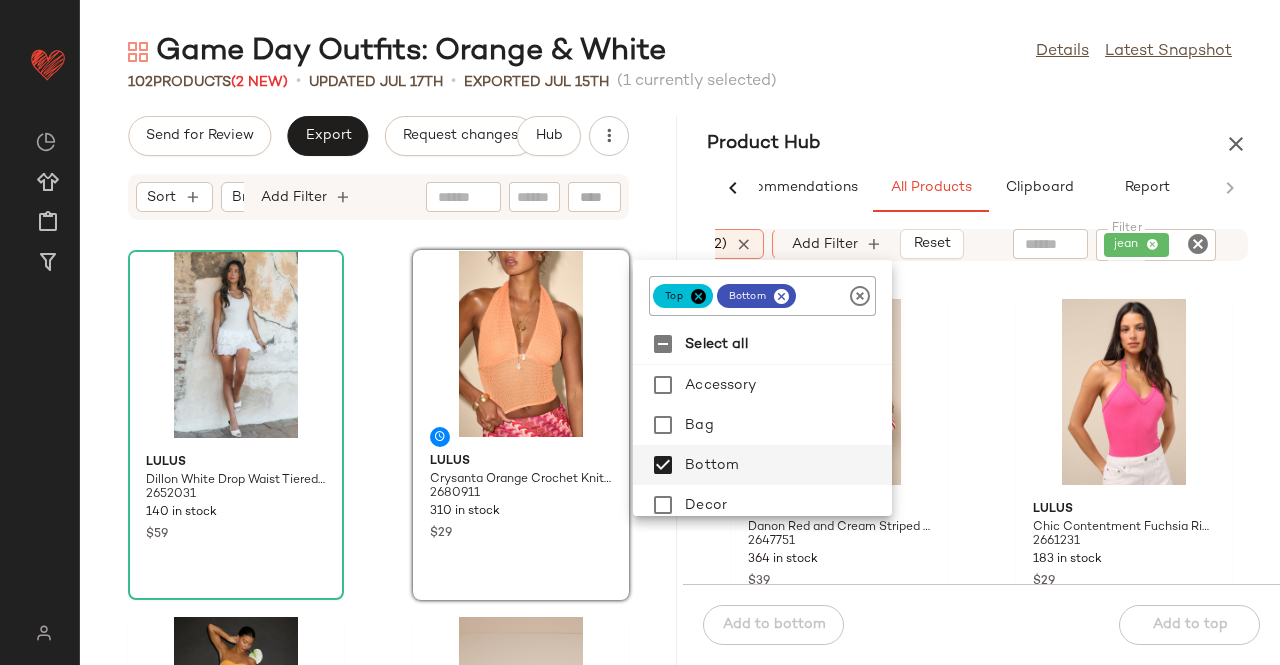 click on "Game Day Outfits: Orange & White  Details   Latest Snapshot" 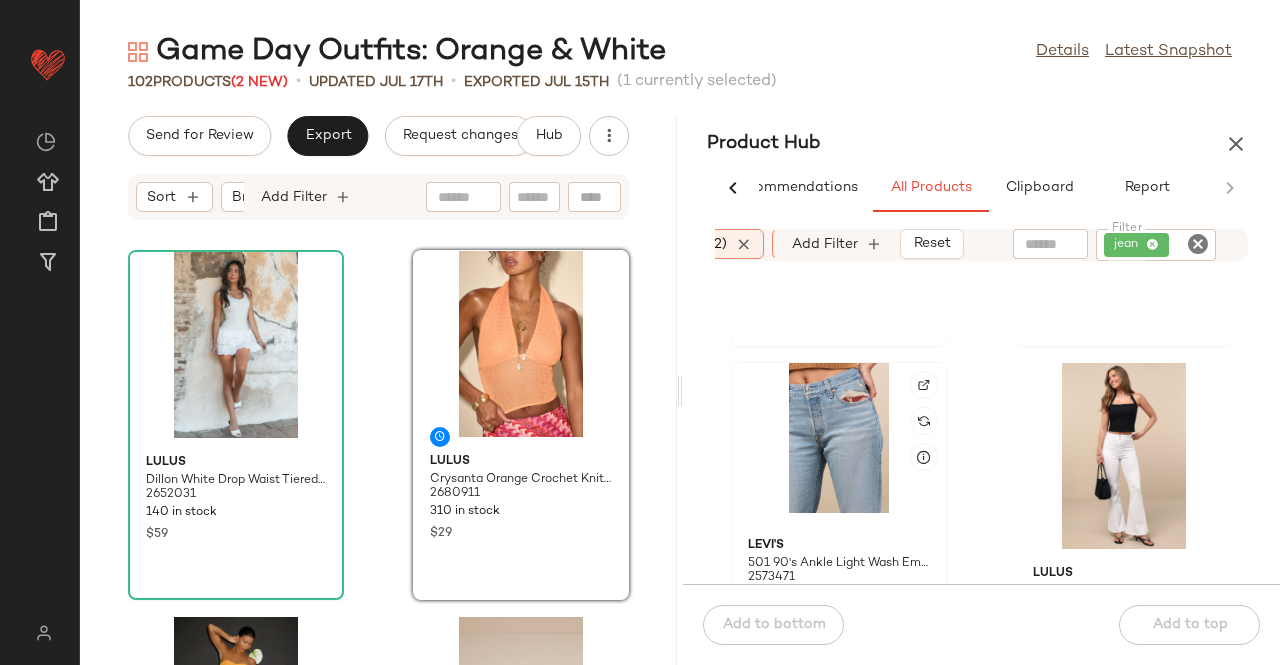 scroll, scrollTop: 1516, scrollLeft: 0, axis: vertical 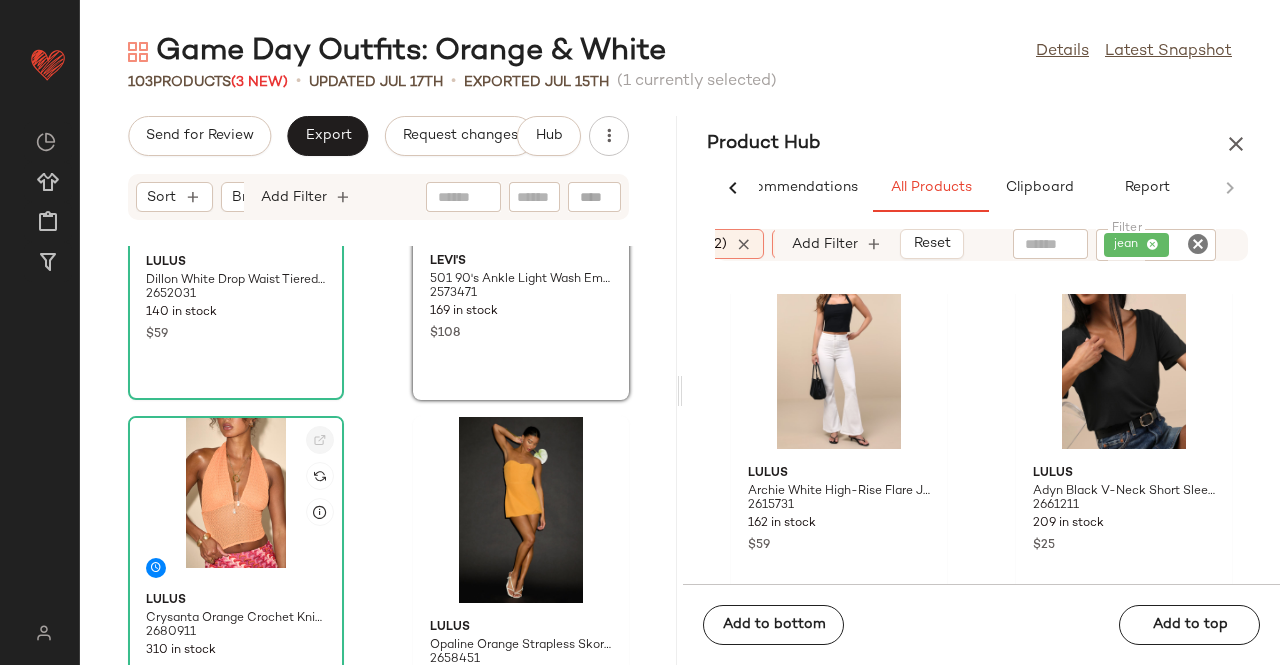 click 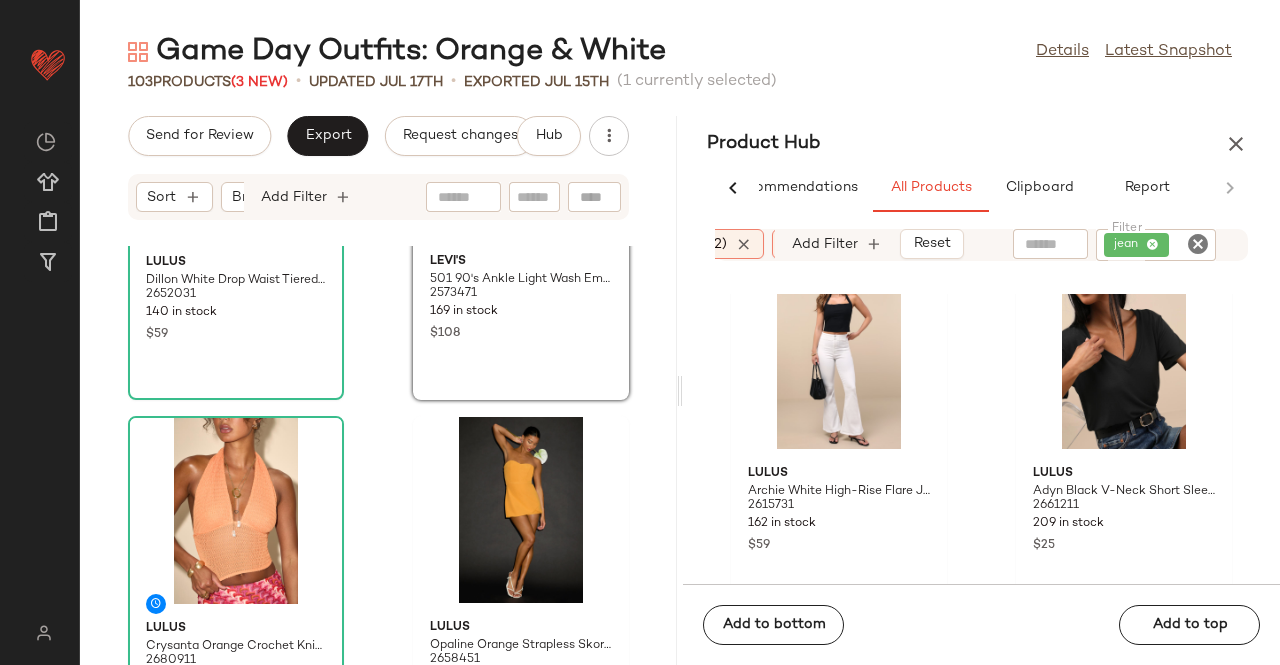 click on "jean" 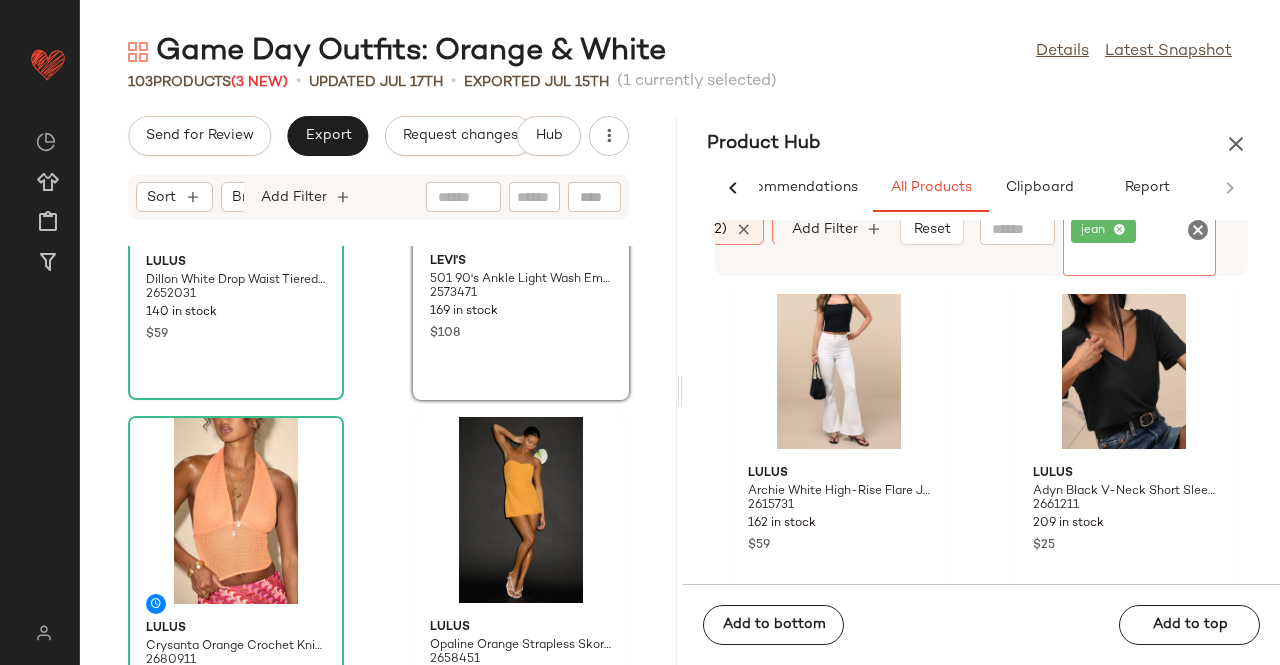 click 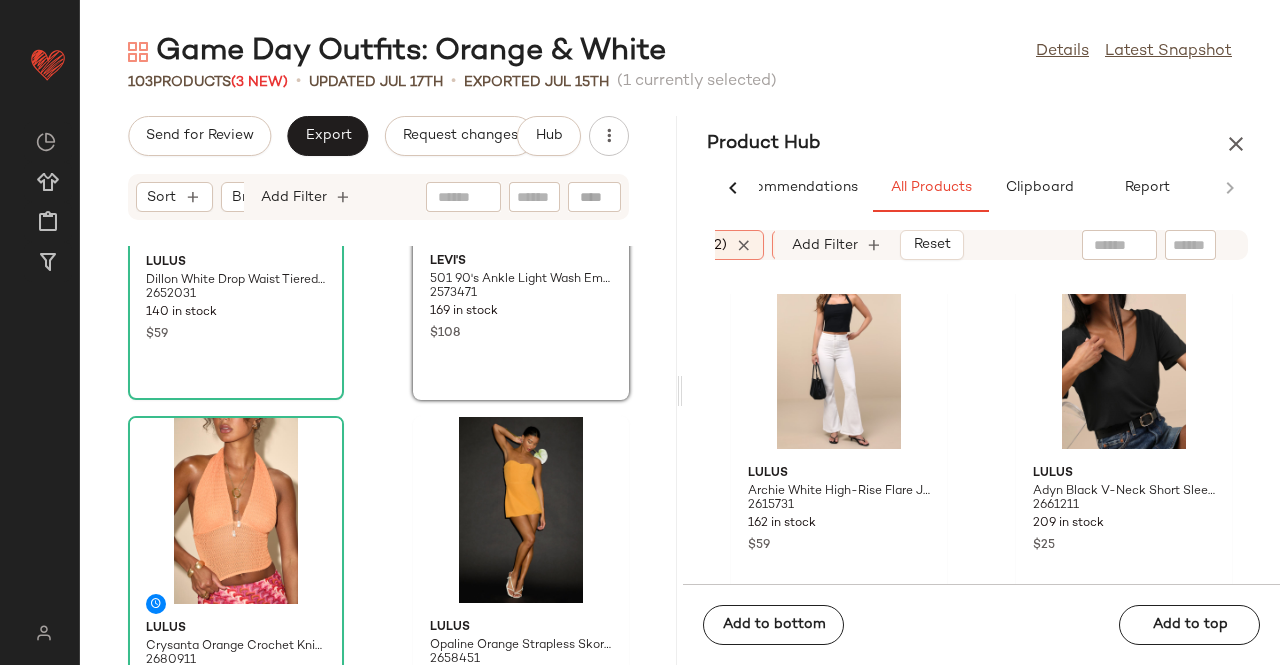 click on "(2)" at bounding box center (718, 245) 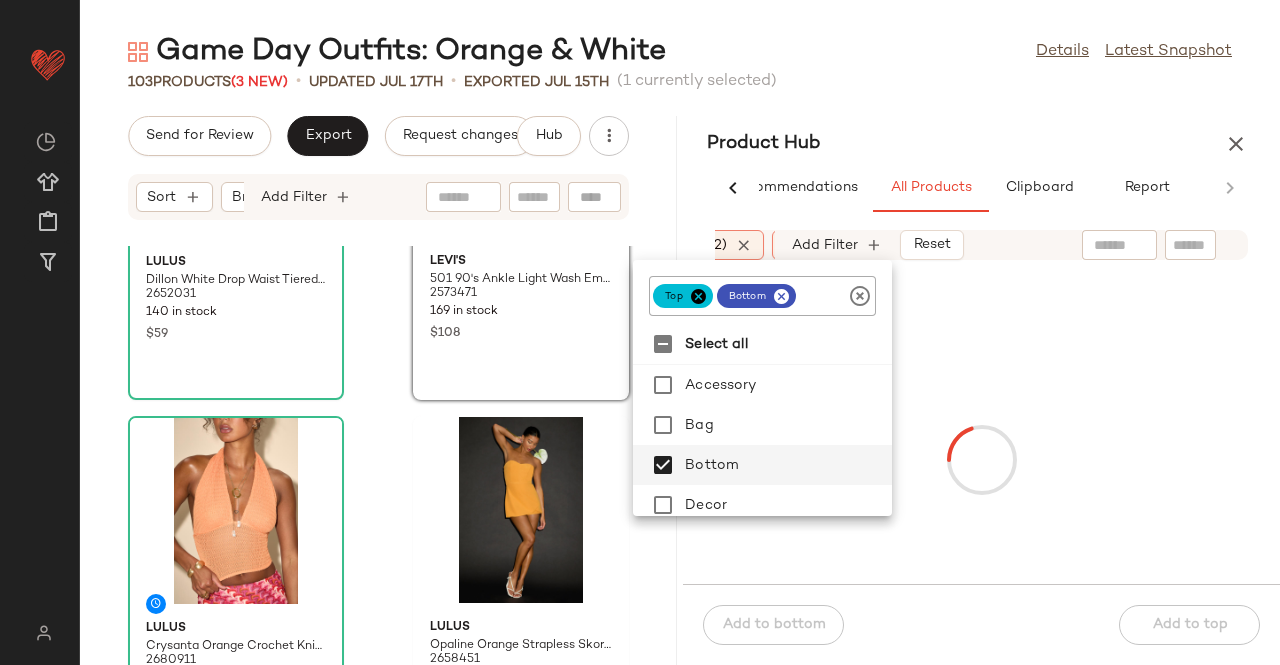 click at bounding box center (698, 296) 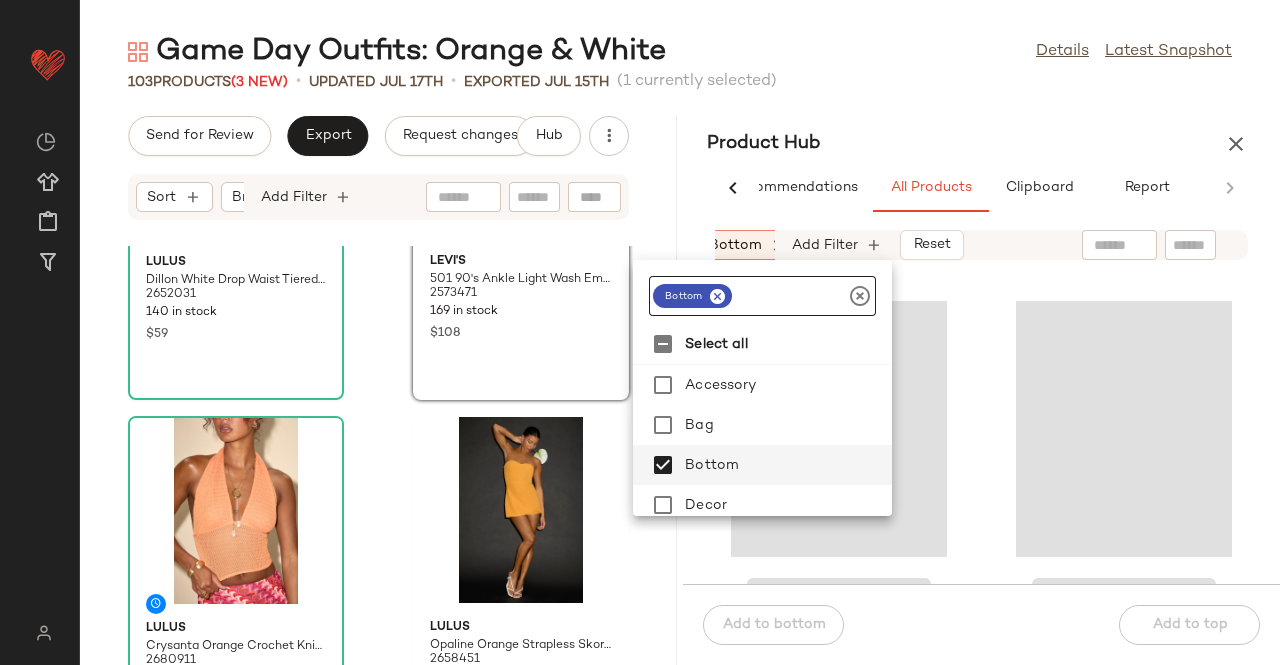 click at bounding box center [717, 296] 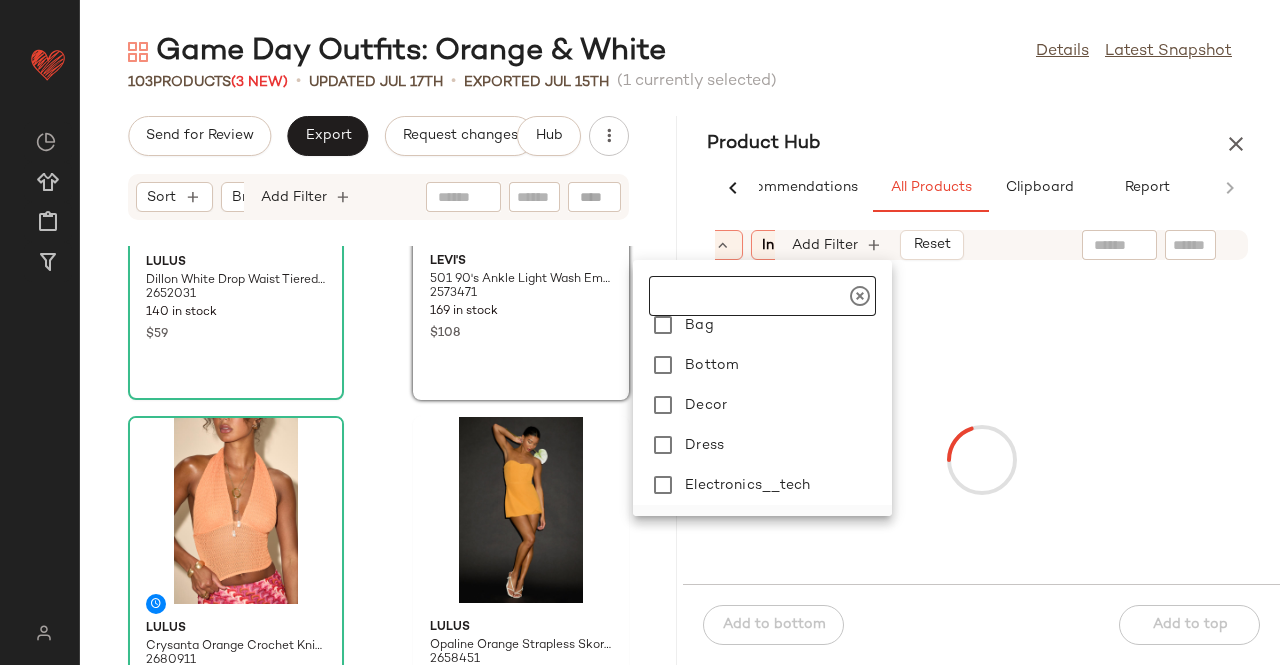 scroll, scrollTop: 200, scrollLeft: 0, axis: vertical 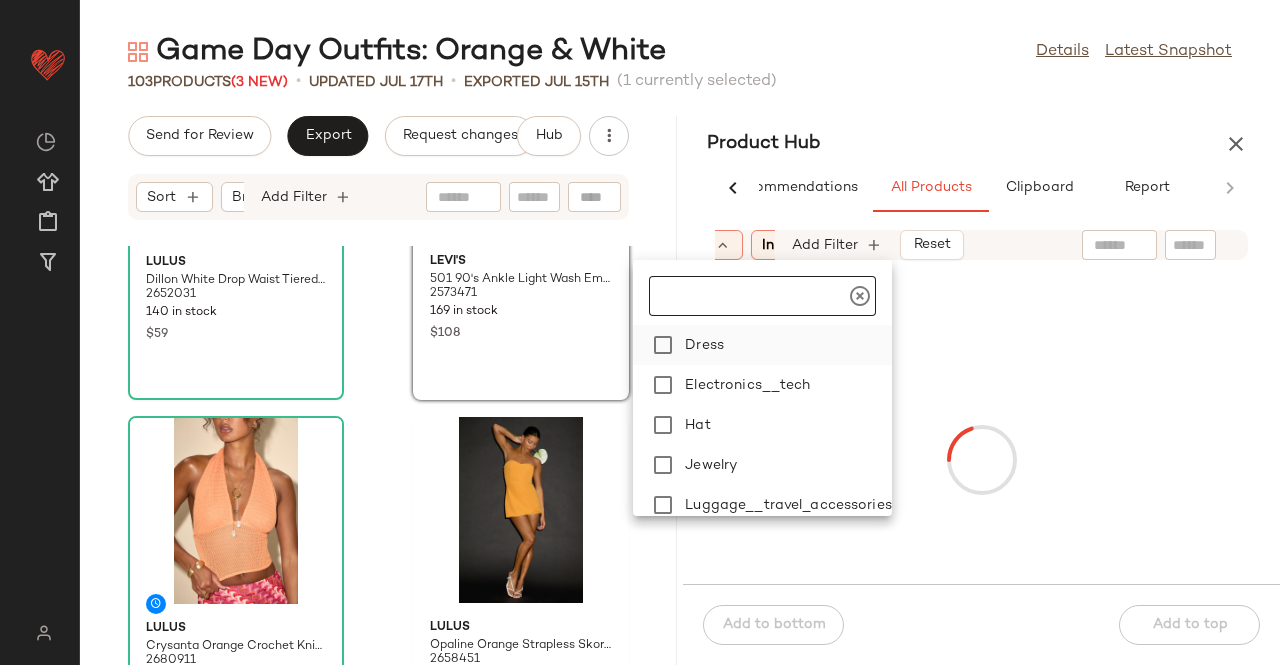 drag, startPoint x: 713, startPoint y: 470, endPoint x: 774, endPoint y: 351, distance: 133.7236 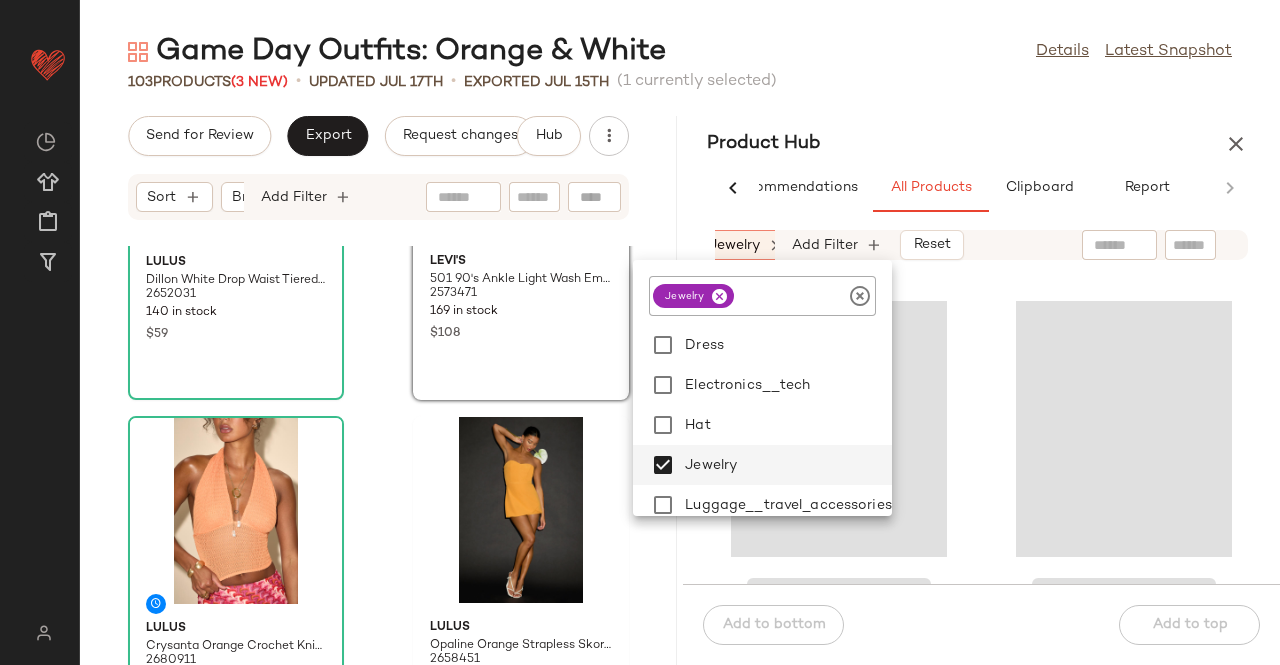 drag, startPoint x: 1182, startPoint y: 237, endPoint x: 1178, endPoint y: 248, distance: 11.7046995 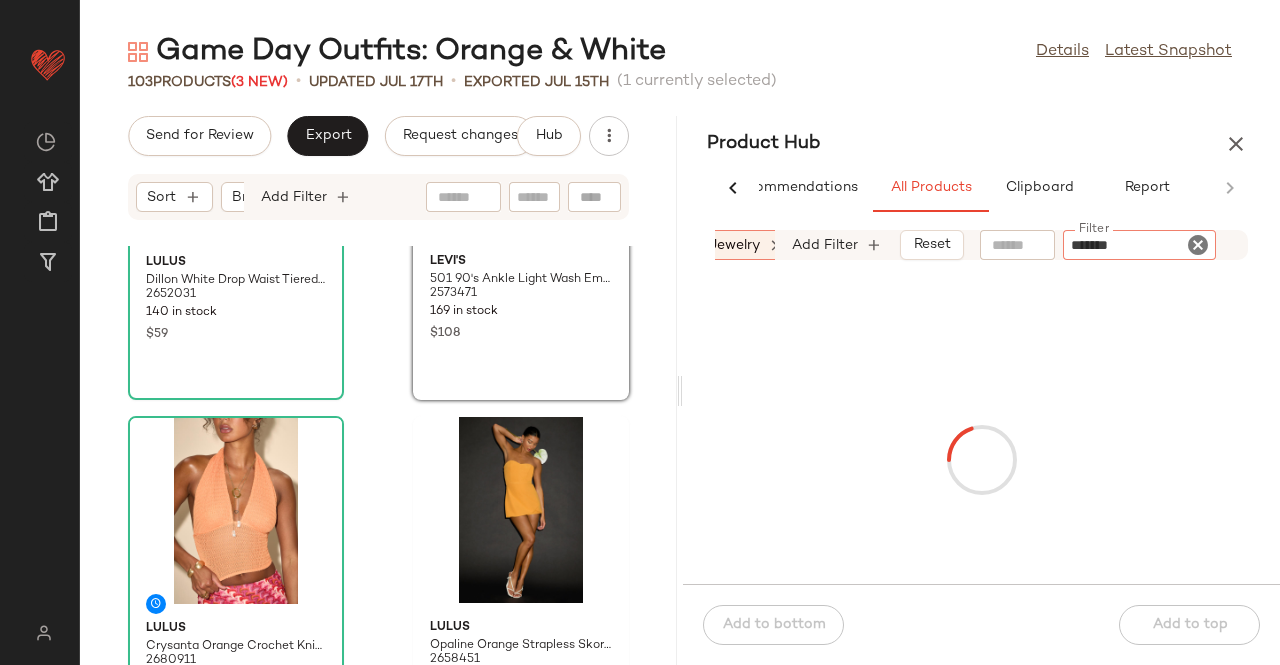 type on "********" 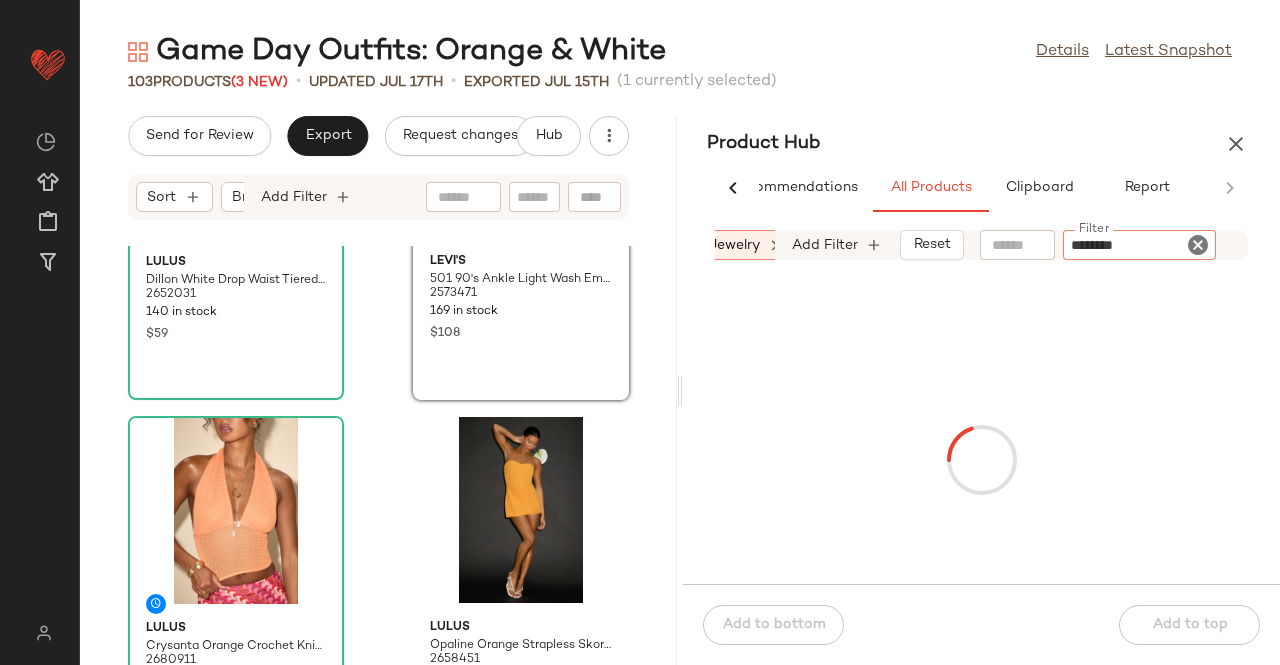 type 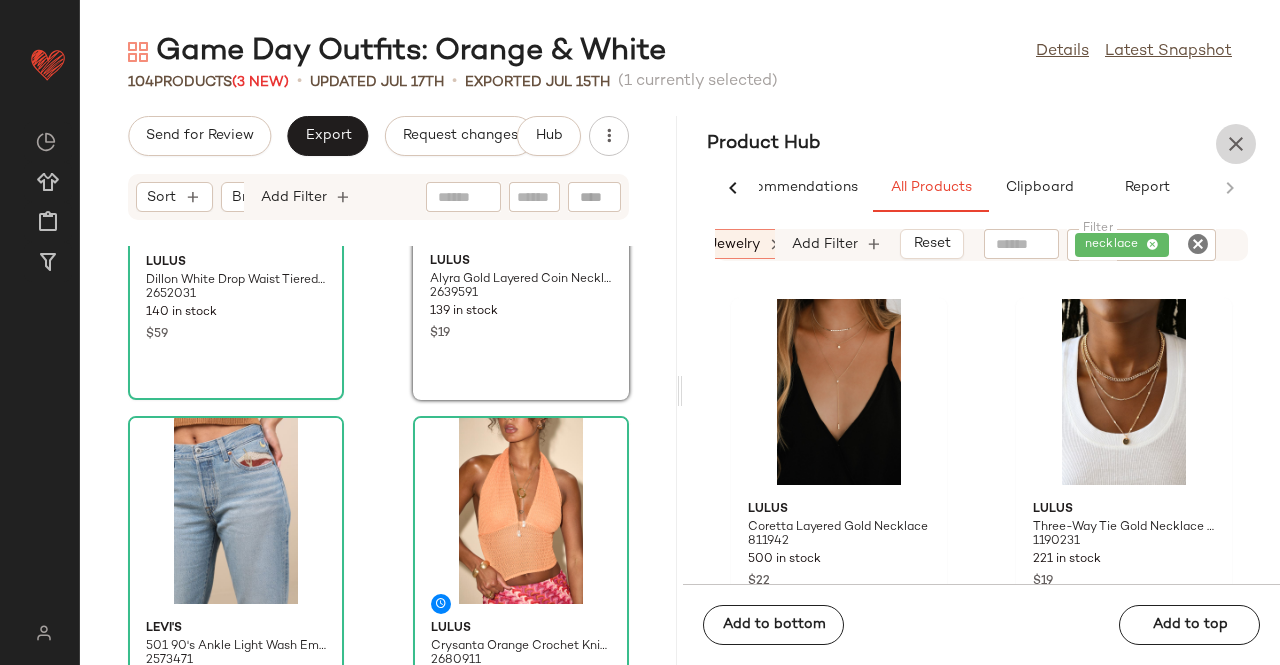 click at bounding box center (1236, 144) 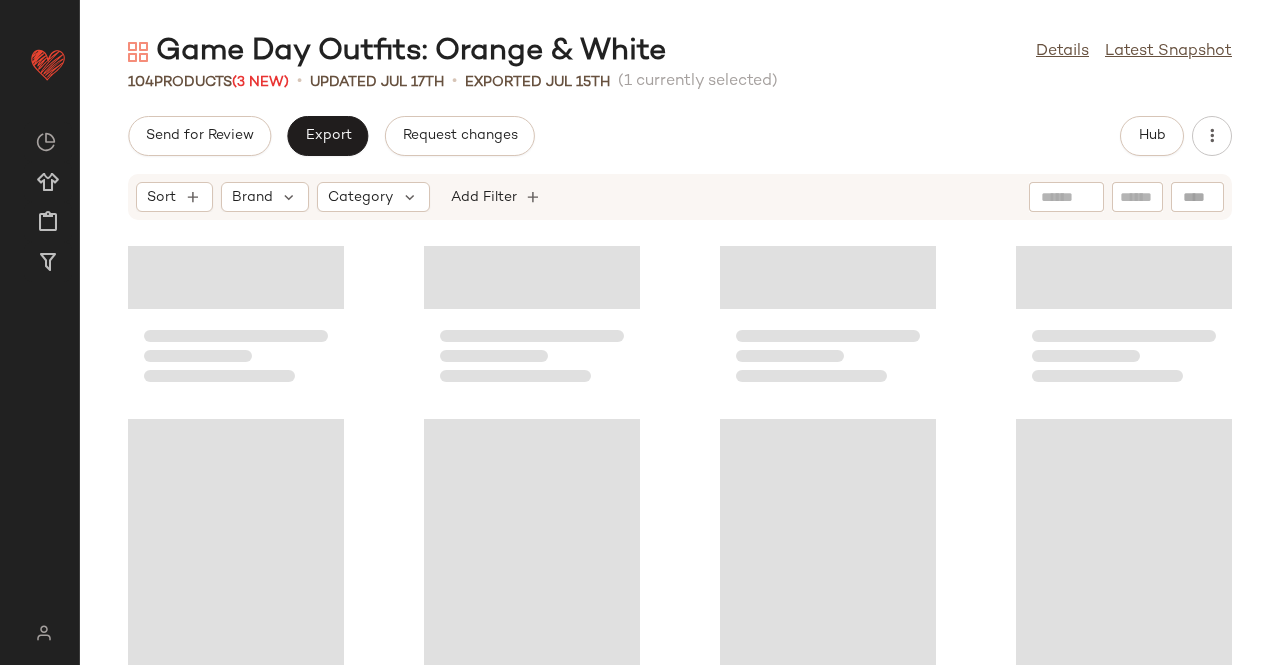 click on "Send for Review   Export   Request changes   Hub  Sort  Brand  Category  Add Filter" 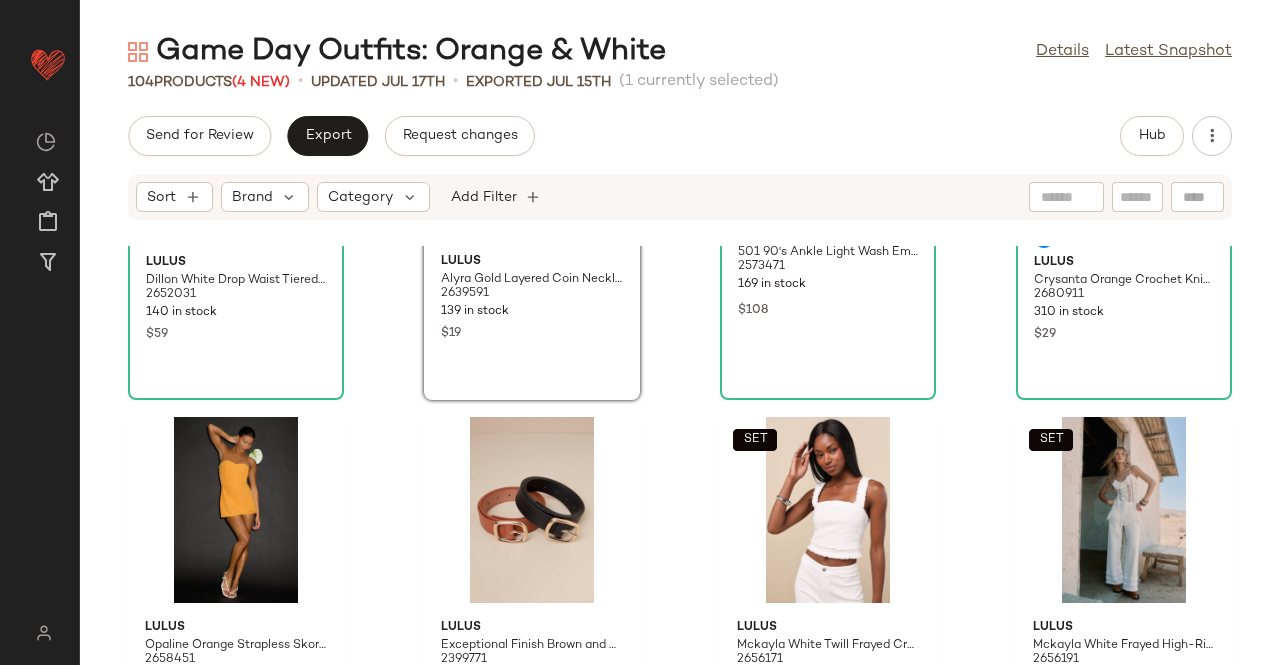 scroll, scrollTop: 0, scrollLeft: 0, axis: both 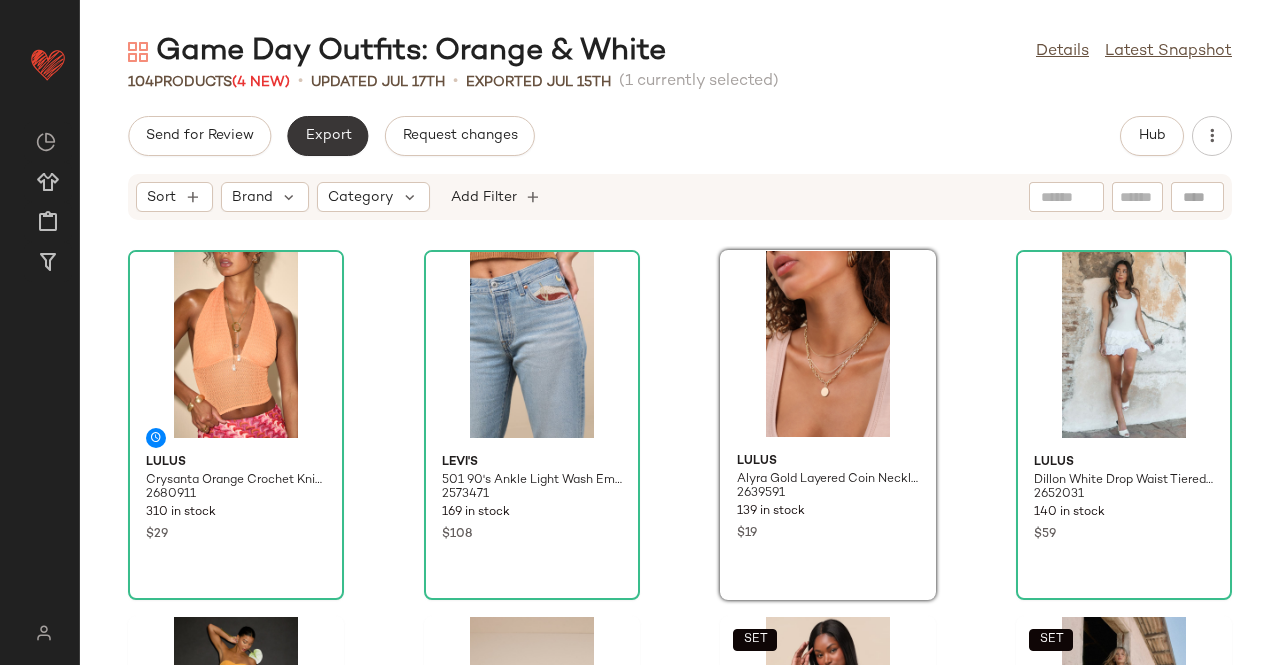 click on "Export" 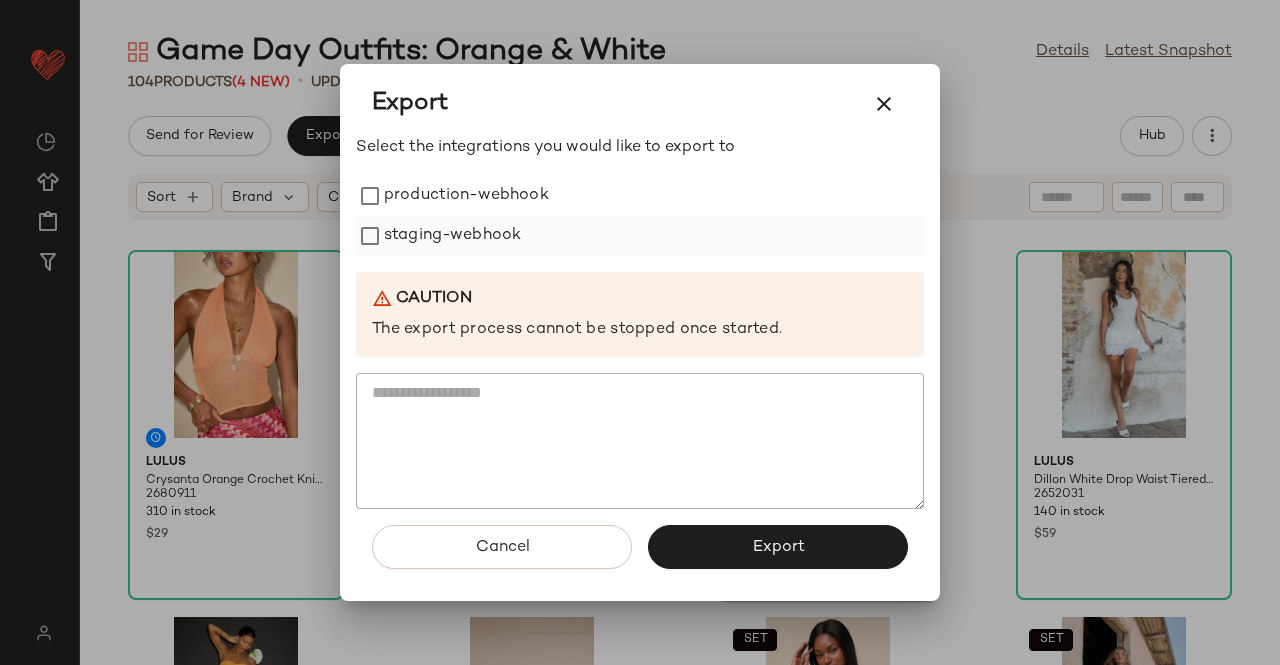 click on "staging-webhook" at bounding box center (452, 236) 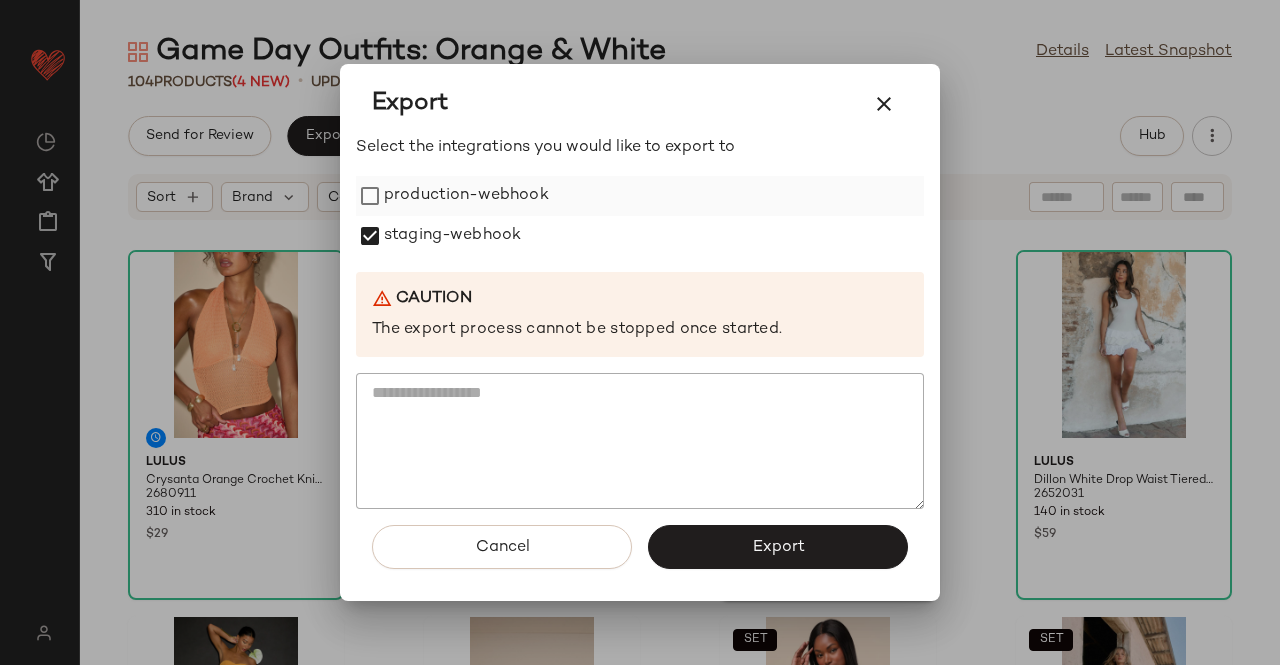 click on "production-webhook" at bounding box center (466, 196) 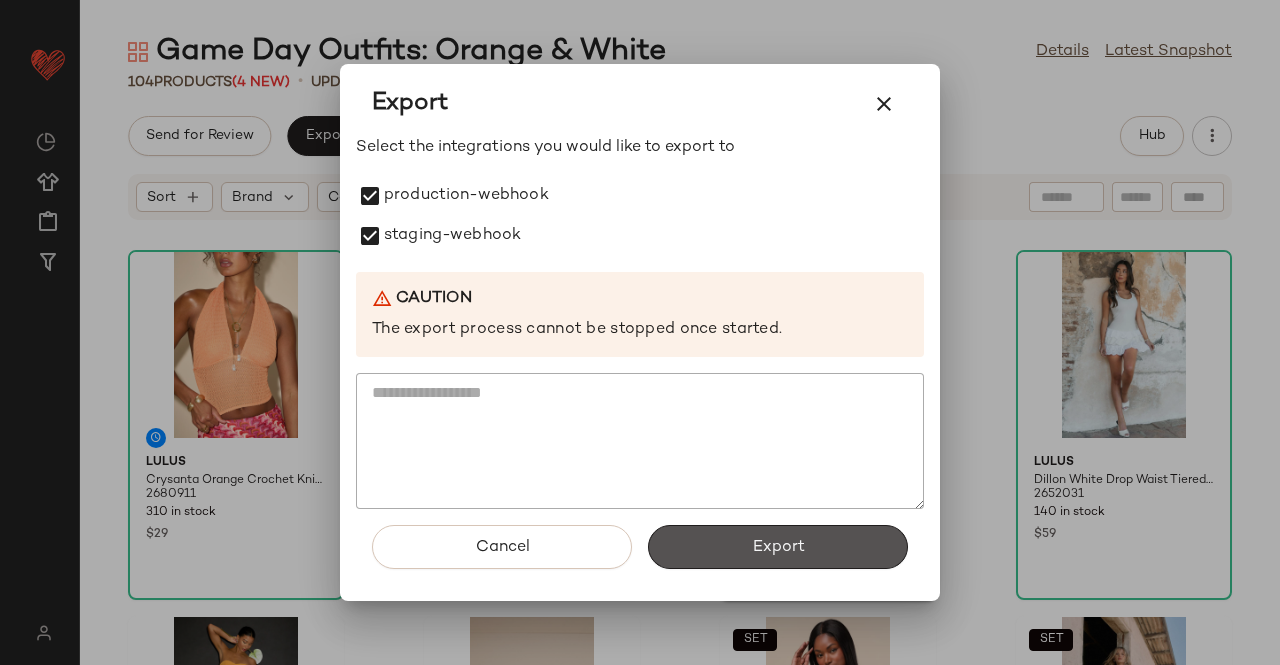 drag, startPoint x: 798, startPoint y: 538, endPoint x: 1154, endPoint y: 266, distance: 448.01785 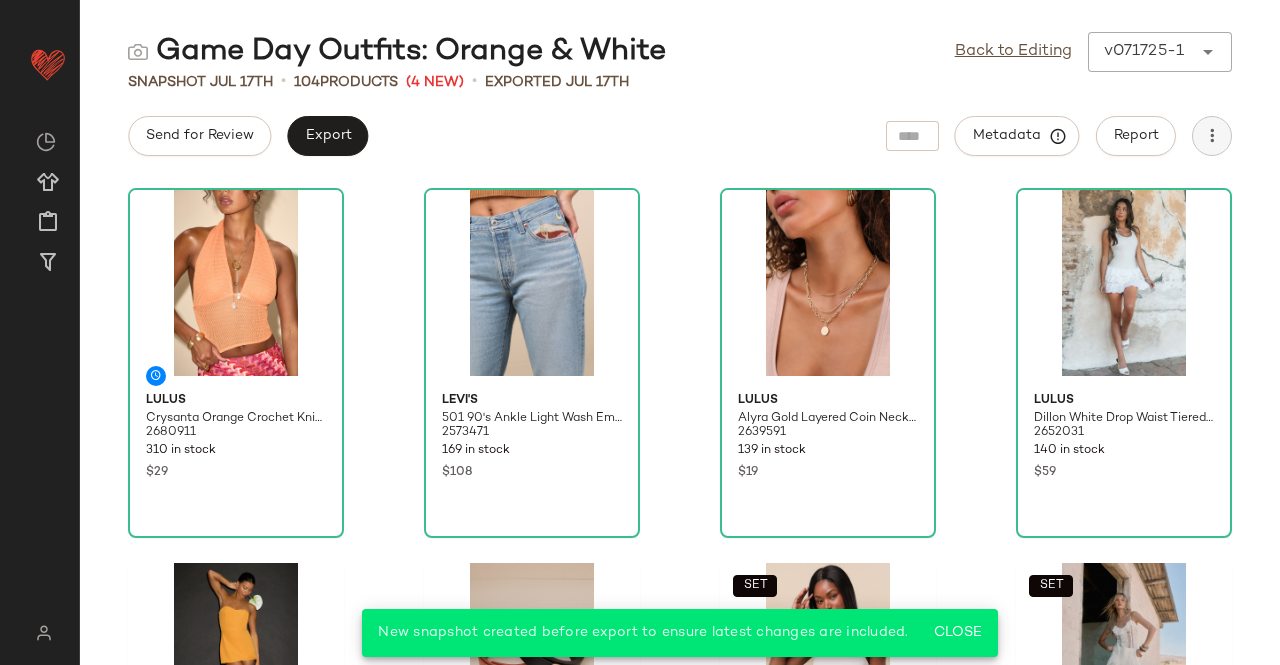 click 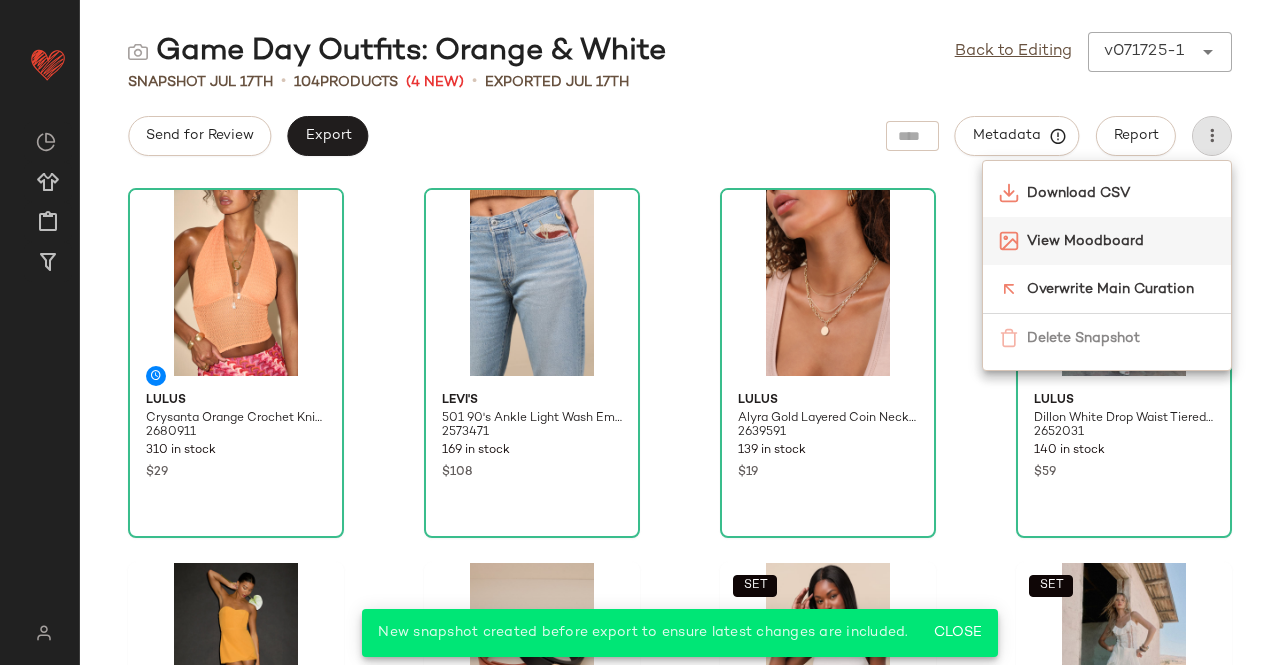 click on "View Moodboard" at bounding box center [1121, 241] 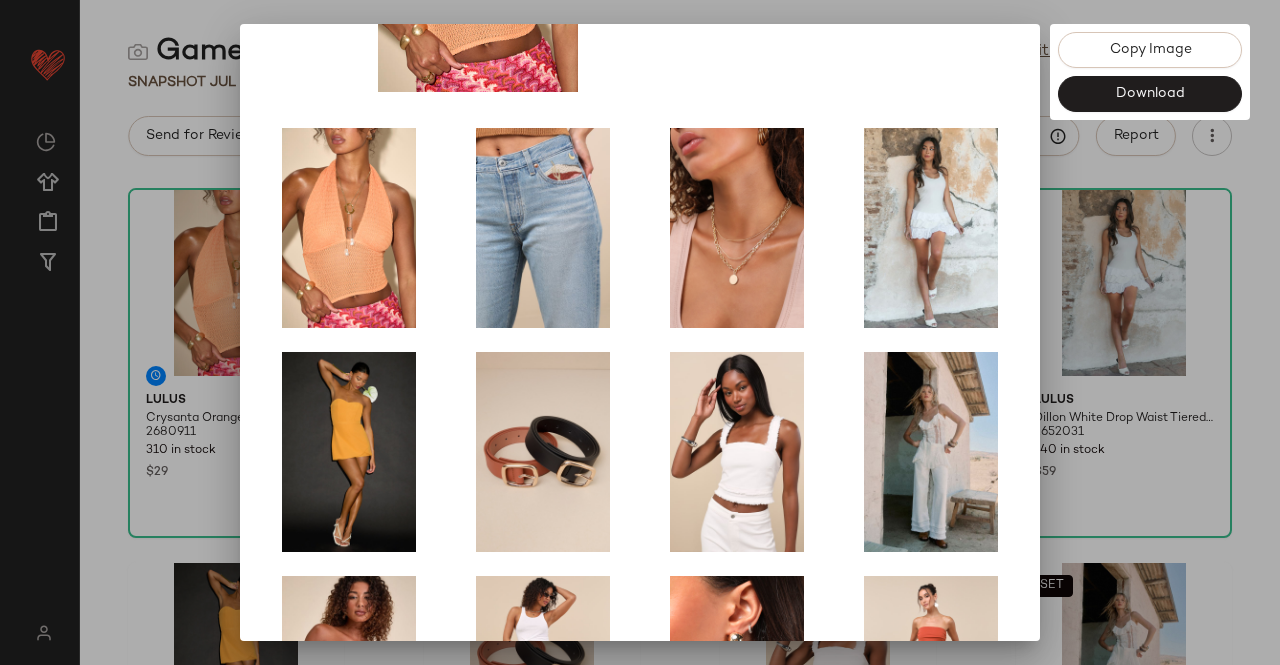 scroll, scrollTop: 114, scrollLeft: 0, axis: vertical 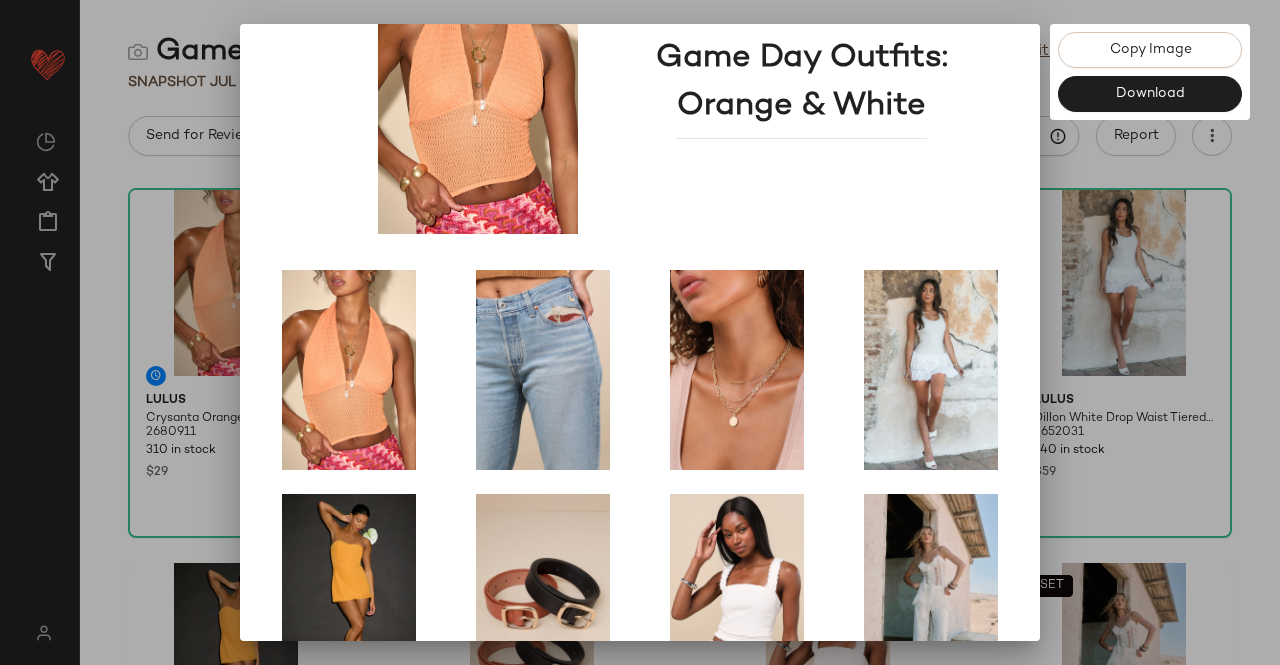 click at bounding box center [640, 332] 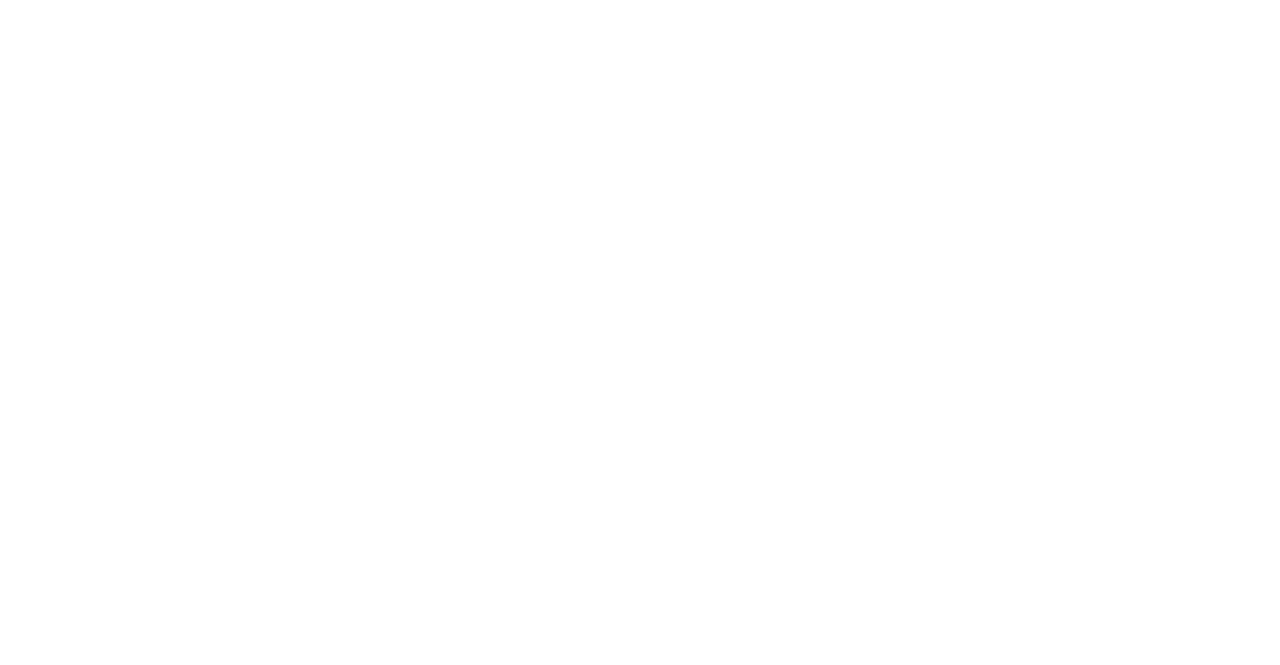 scroll, scrollTop: 0, scrollLeft: 0, axis: both 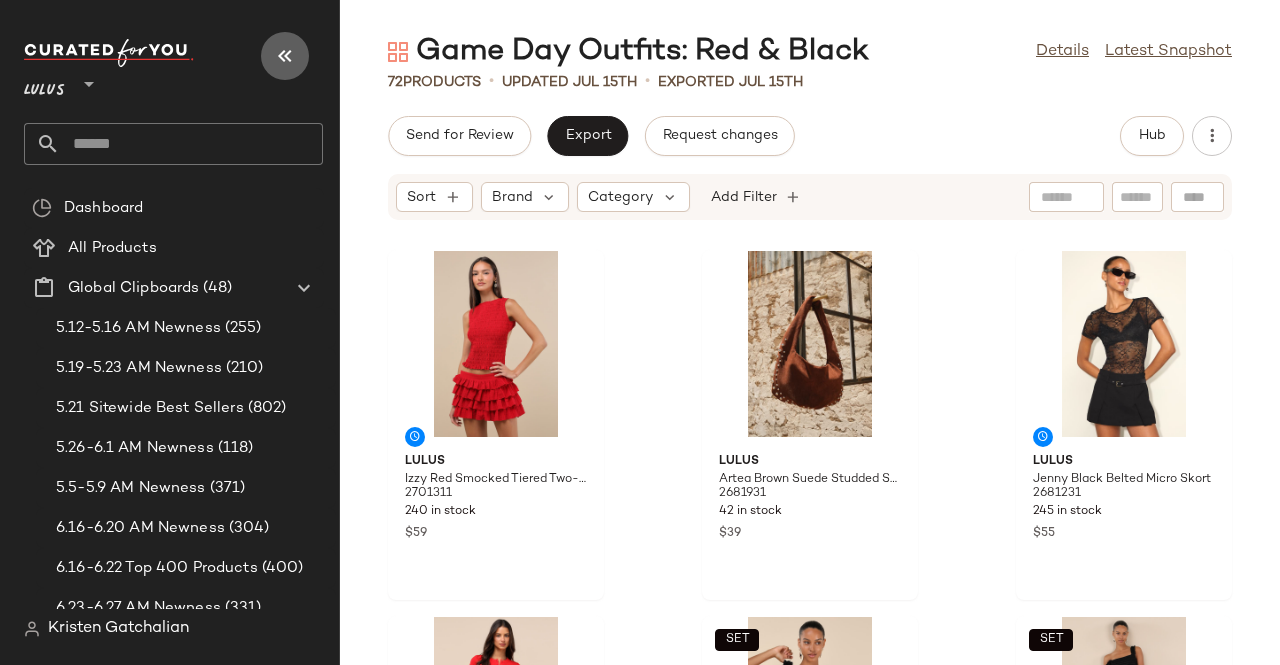click at bounding box center [285, 56] 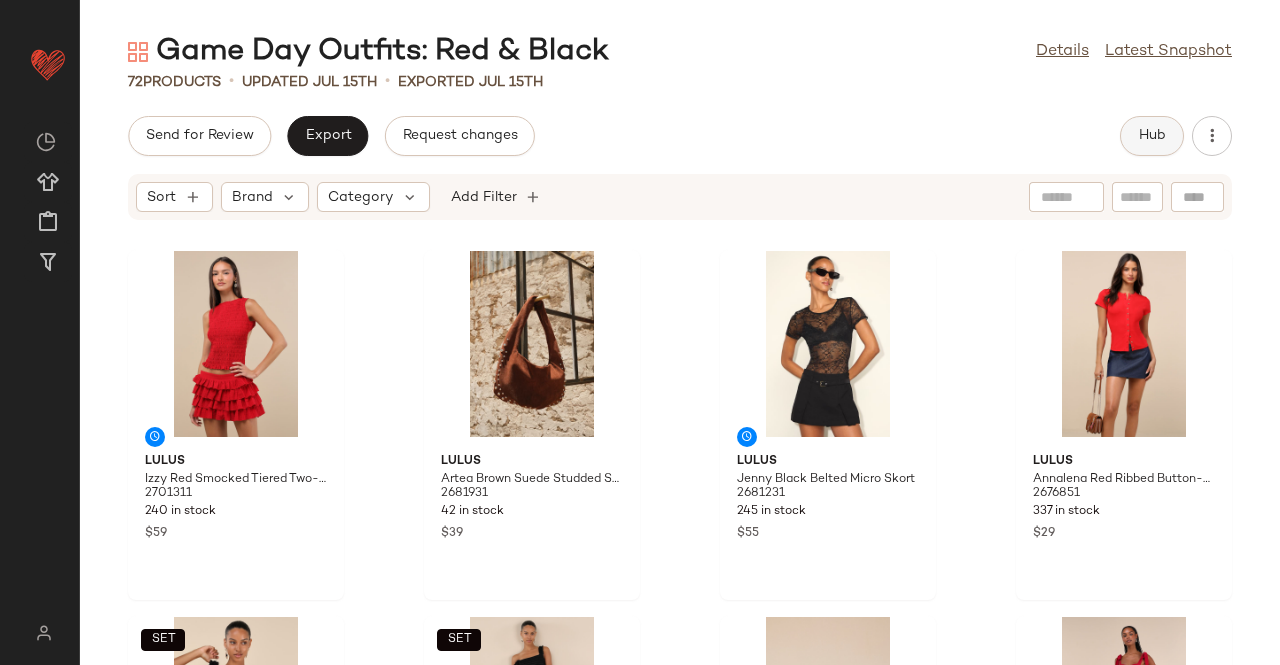 click on "Hub" at bounding box center (1152, 136) 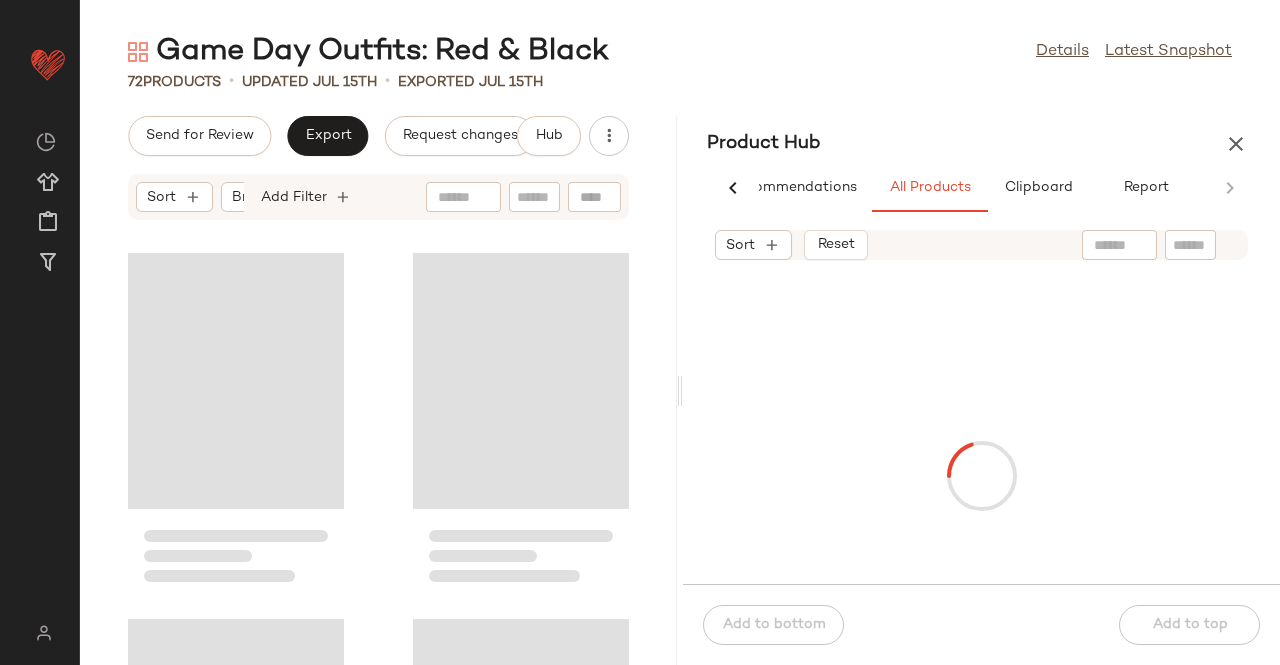scroll, scrollTop: 0, scrollLeft: 62, axis: horizontal 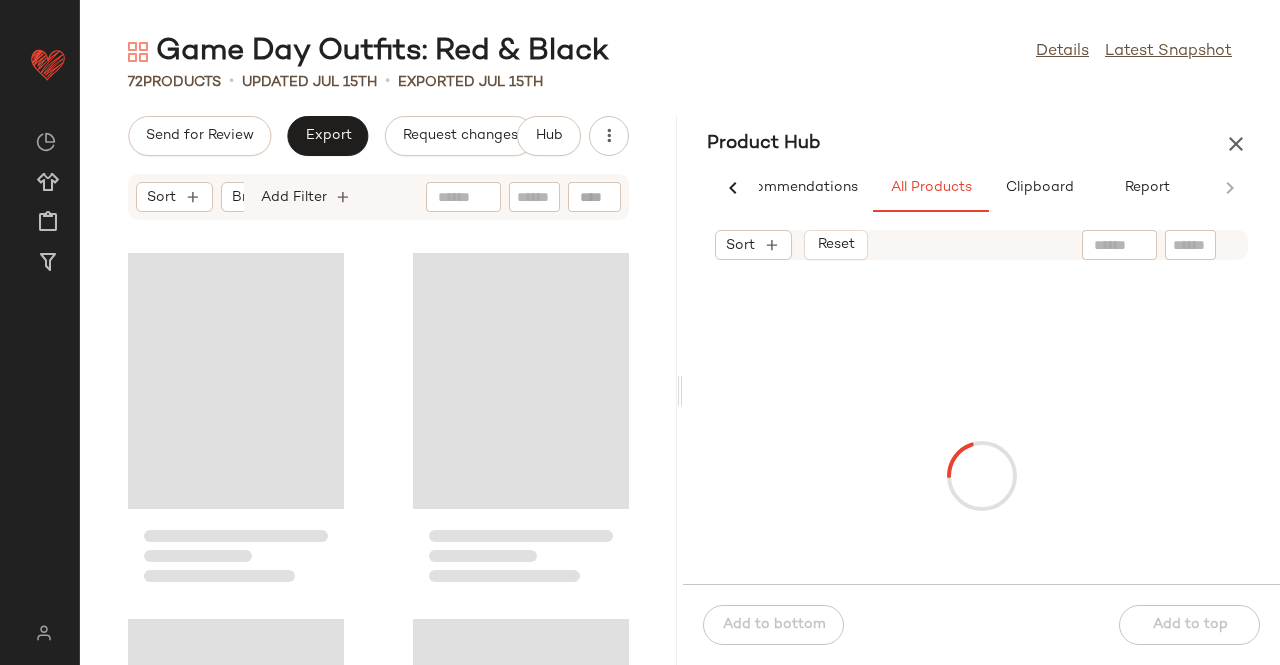 click 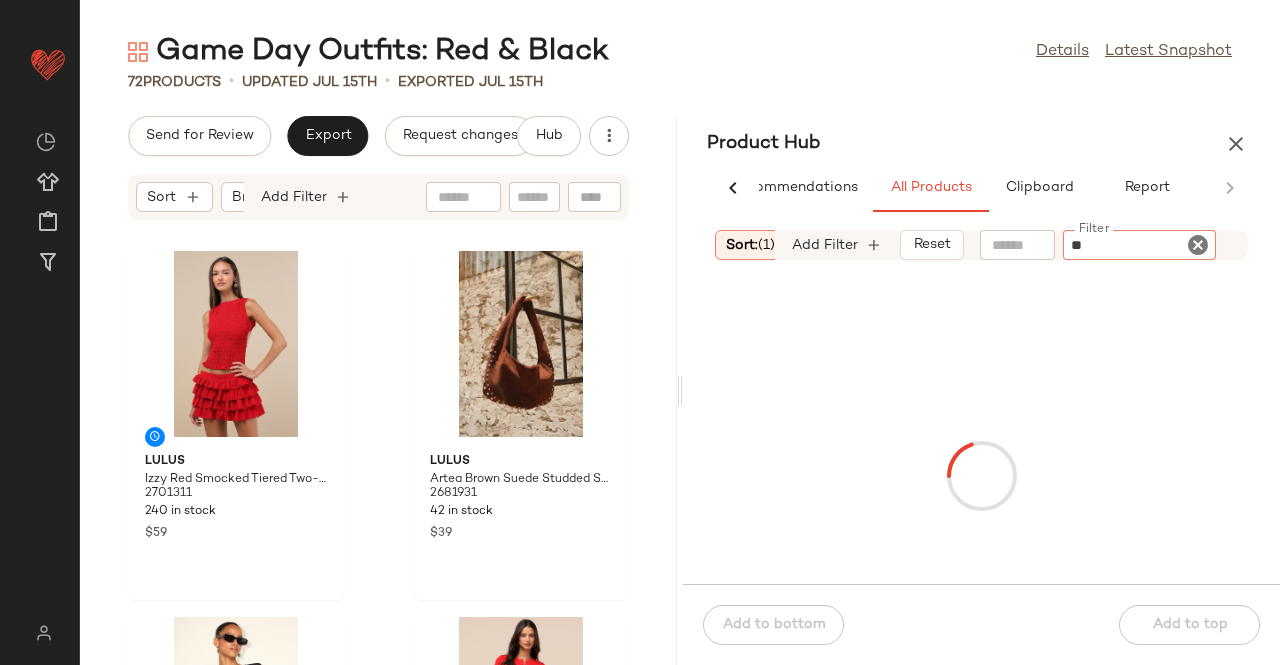 type on "***" 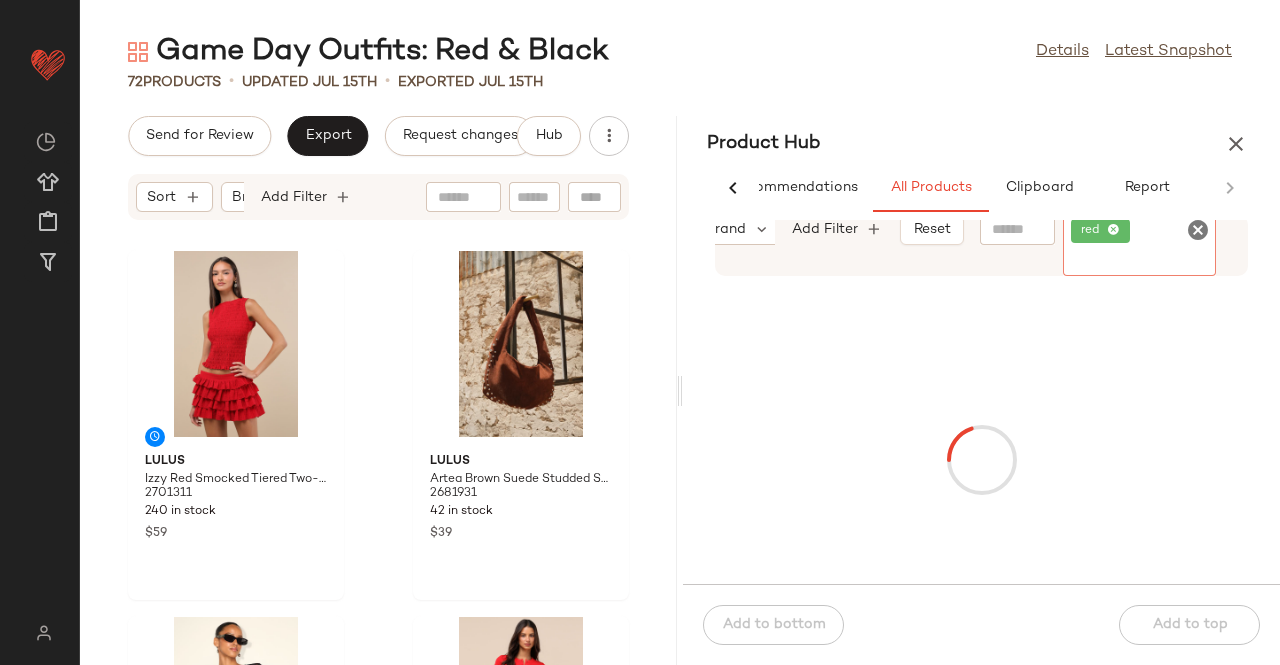 scroll, scrollTop: 0, scrollLeft: 204, axis: horizontal 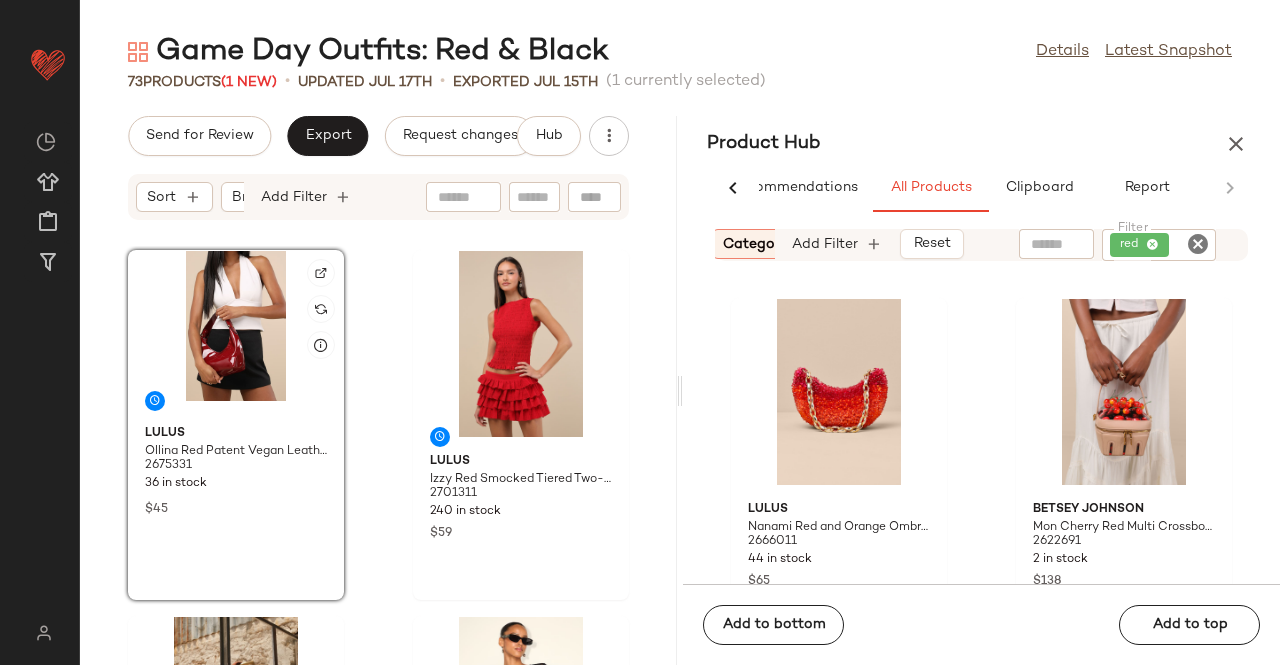 click 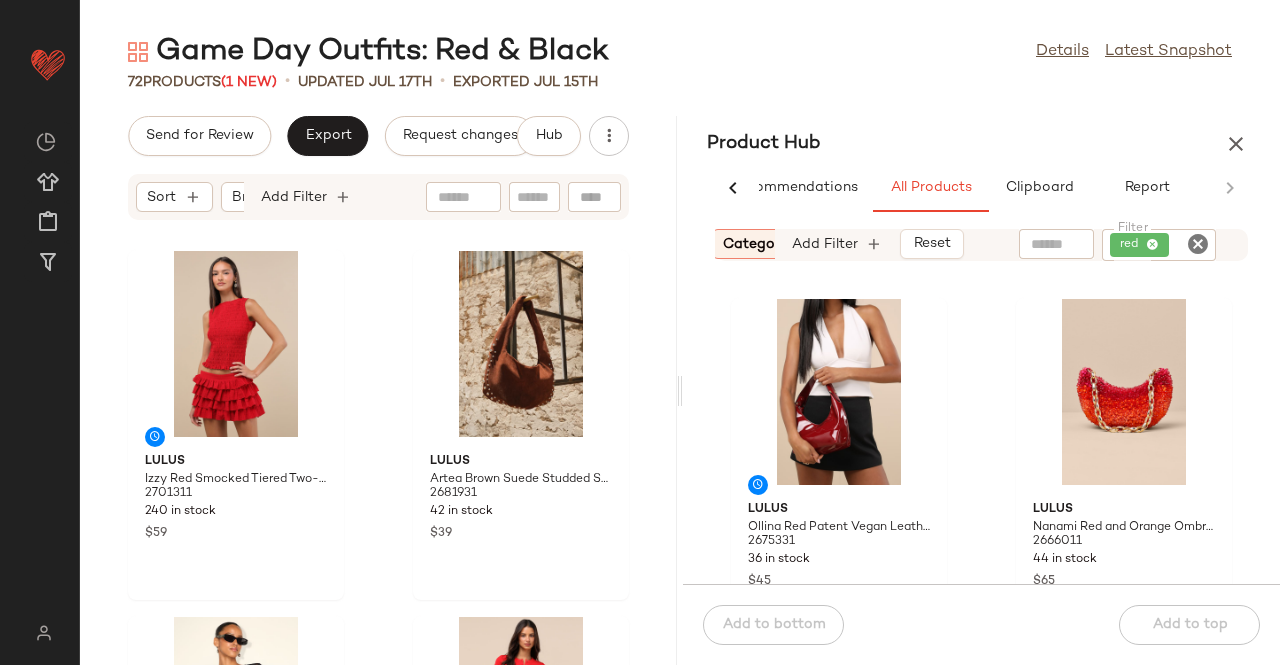 drag, startPoint x: 766, startPoint y: 233, endPoint x: 766, endPoint y: 255, distance: 22 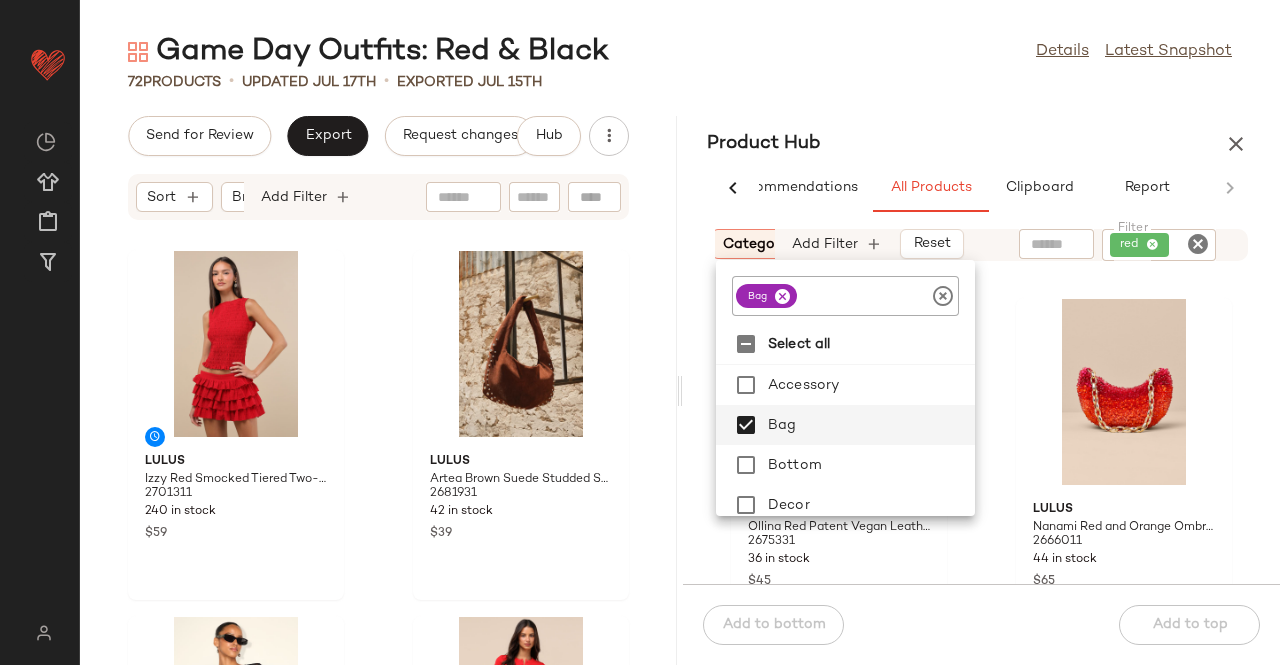 click at bounding box center (782, 296) 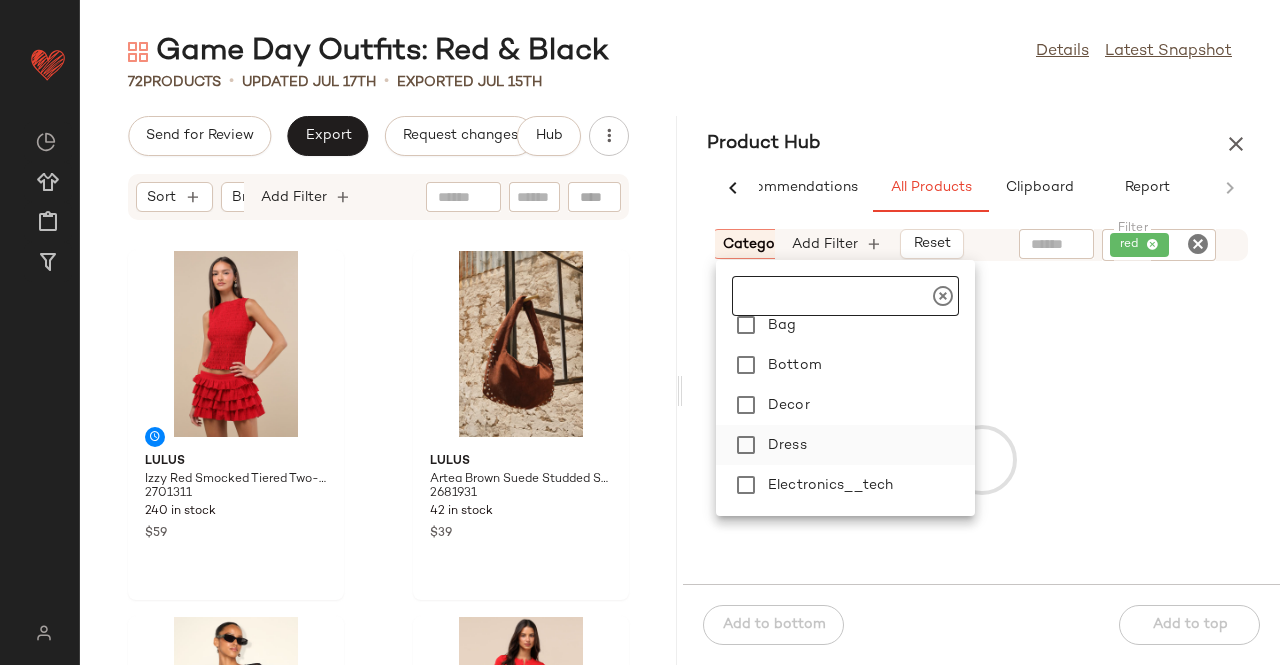 scroll, scrollTop: 200, scrollLeft: 0, axis: vertical 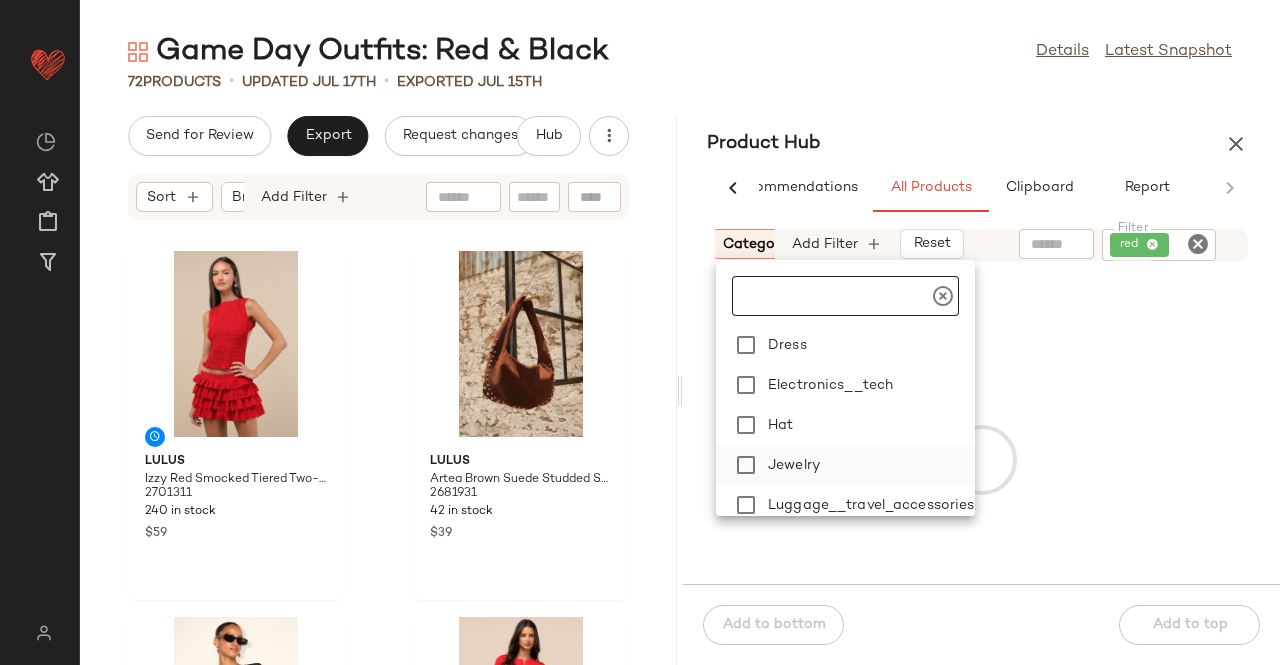 click on "Jewelry" at bounding box center [867, 465] 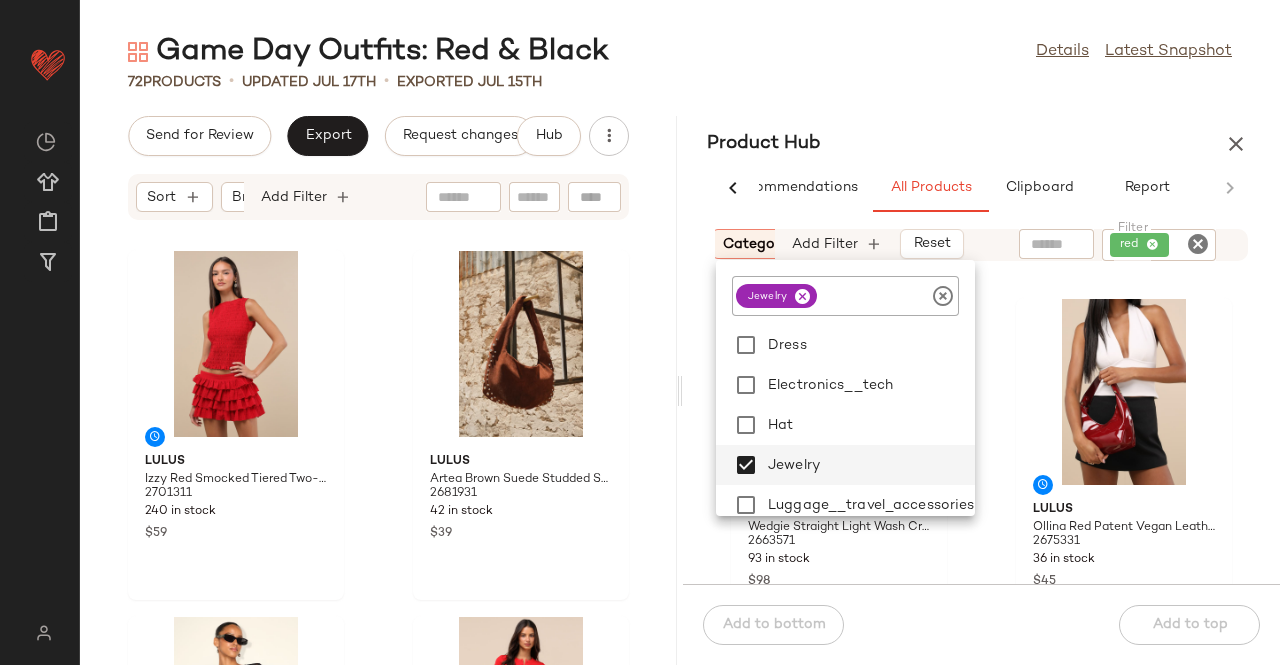 click on "72   Products   •   updated Jul 17th  •  Exported Jul 15th" 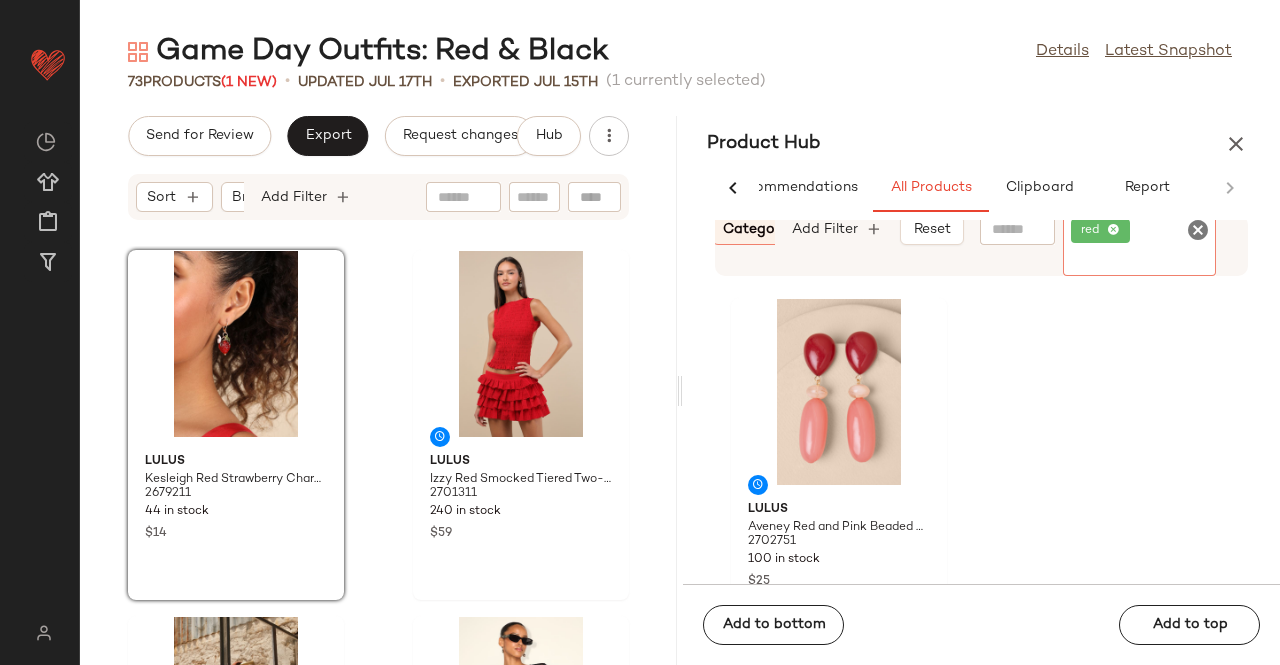 click on "red" 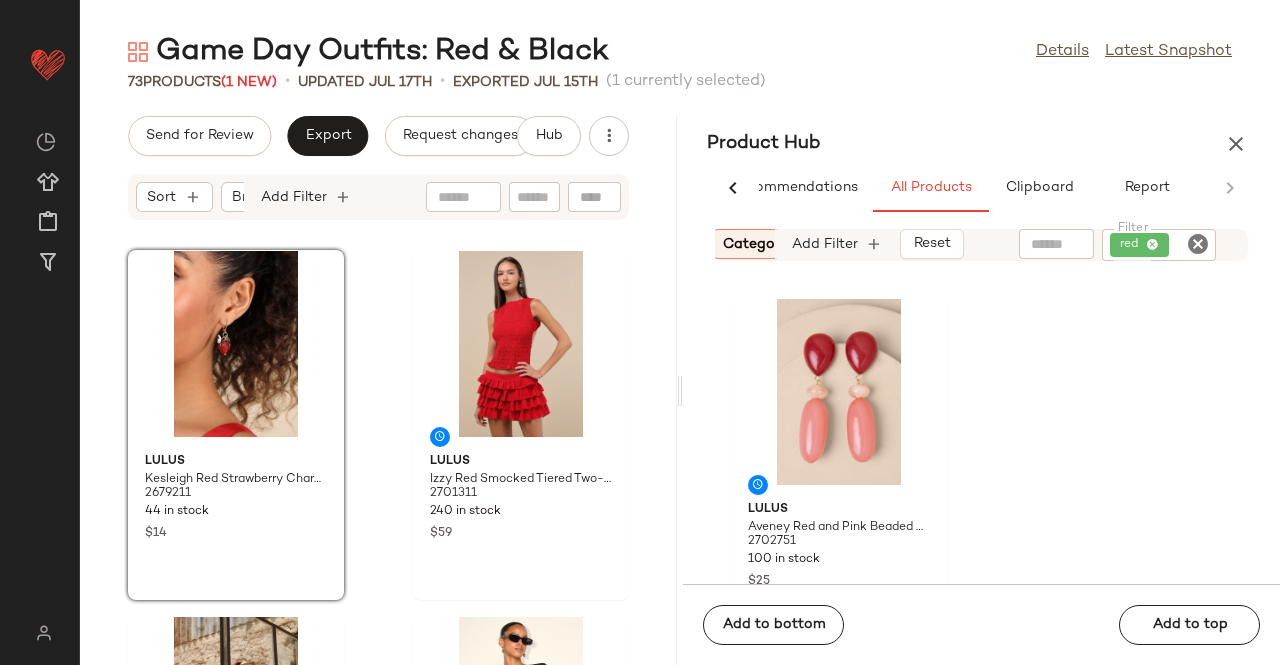 click on "Category:   jewelry" 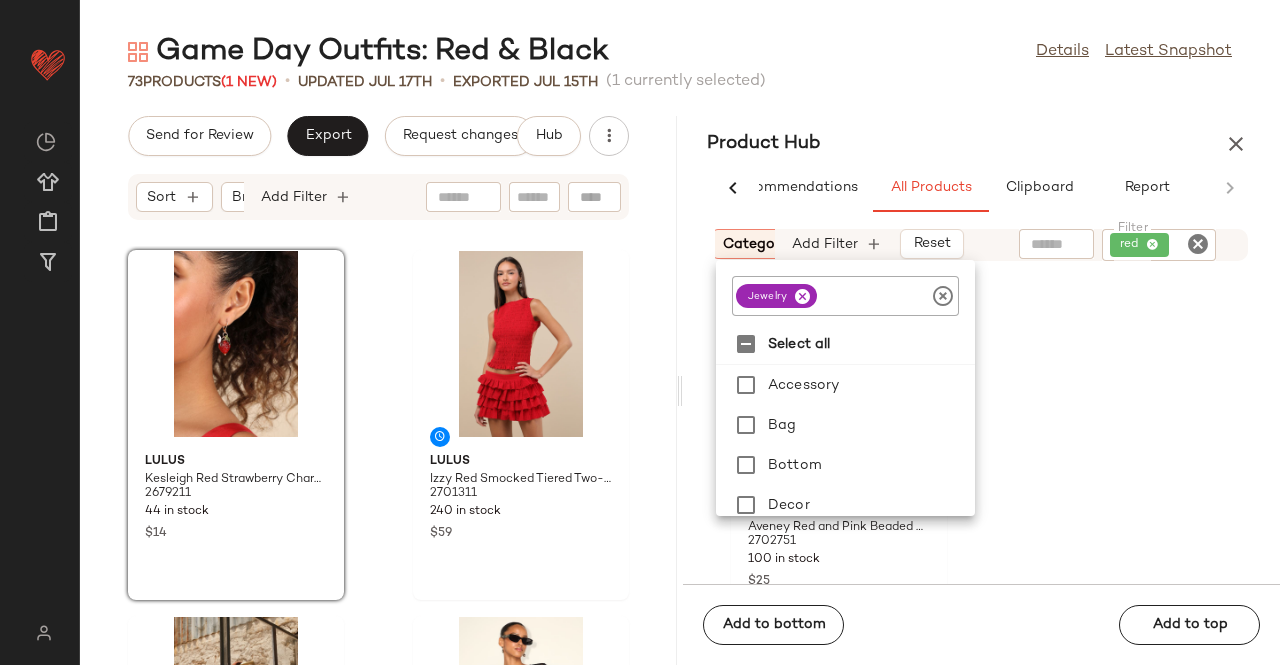 click at bounding box center [802, 296] 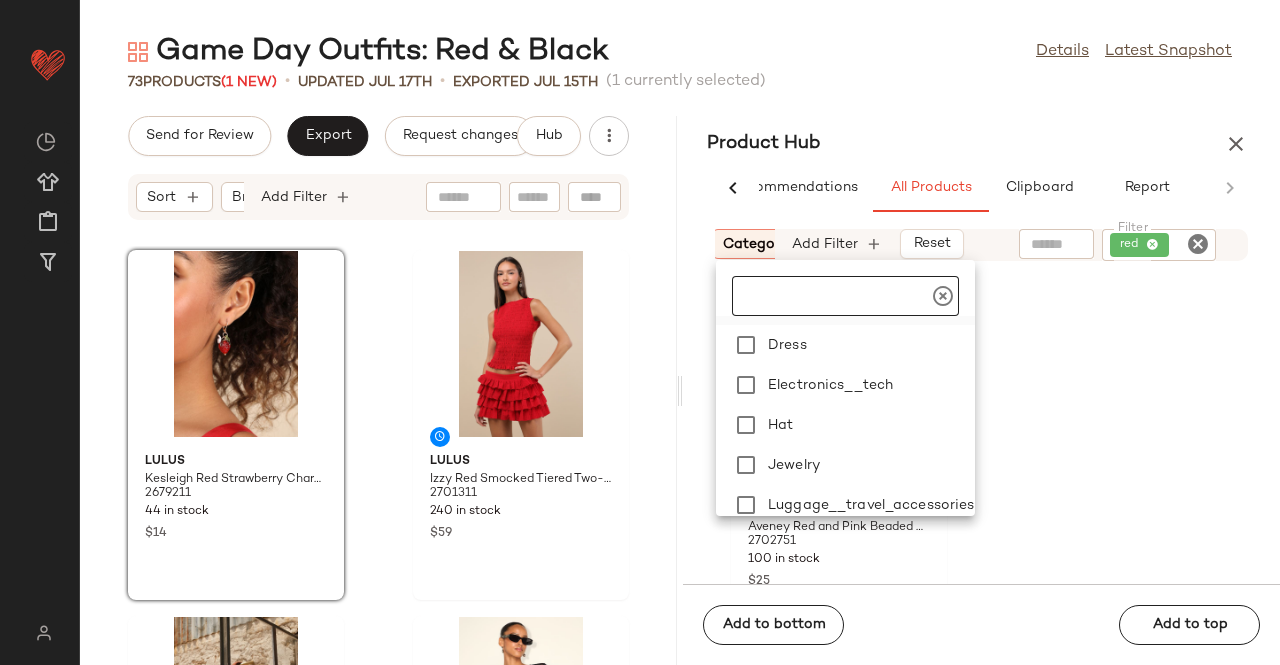 scroll, scrollTop: 100, scrollLeft: 0, axis: vertical 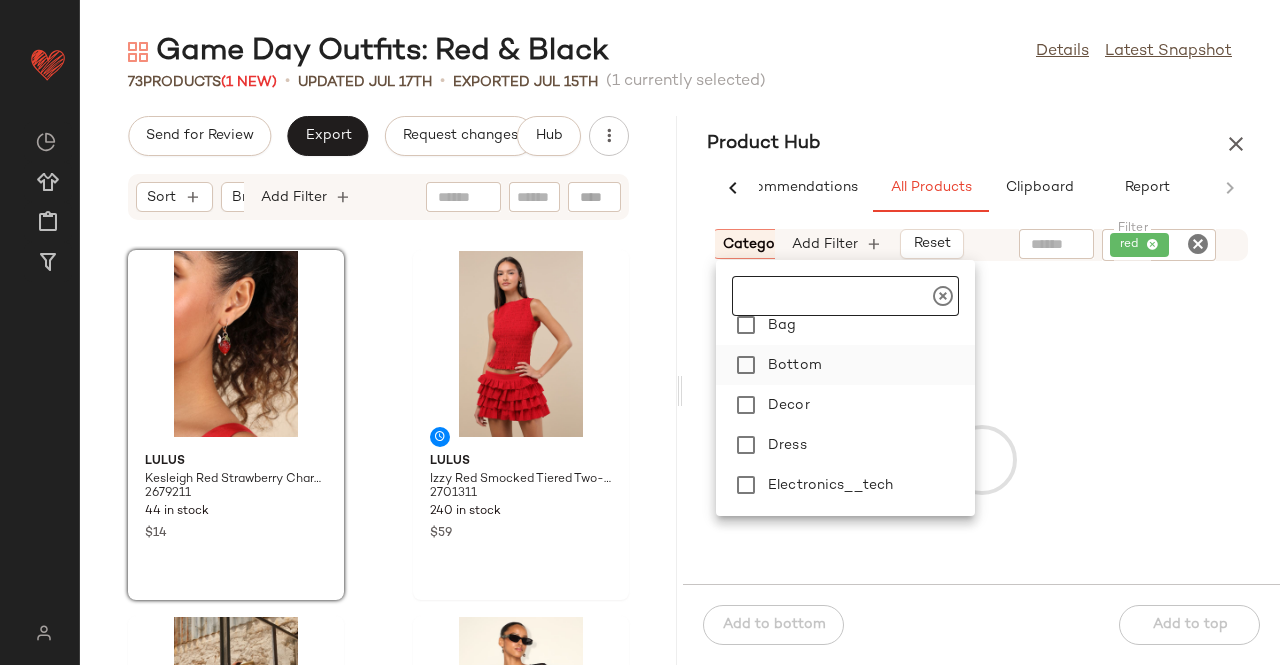 click on "Bottom" 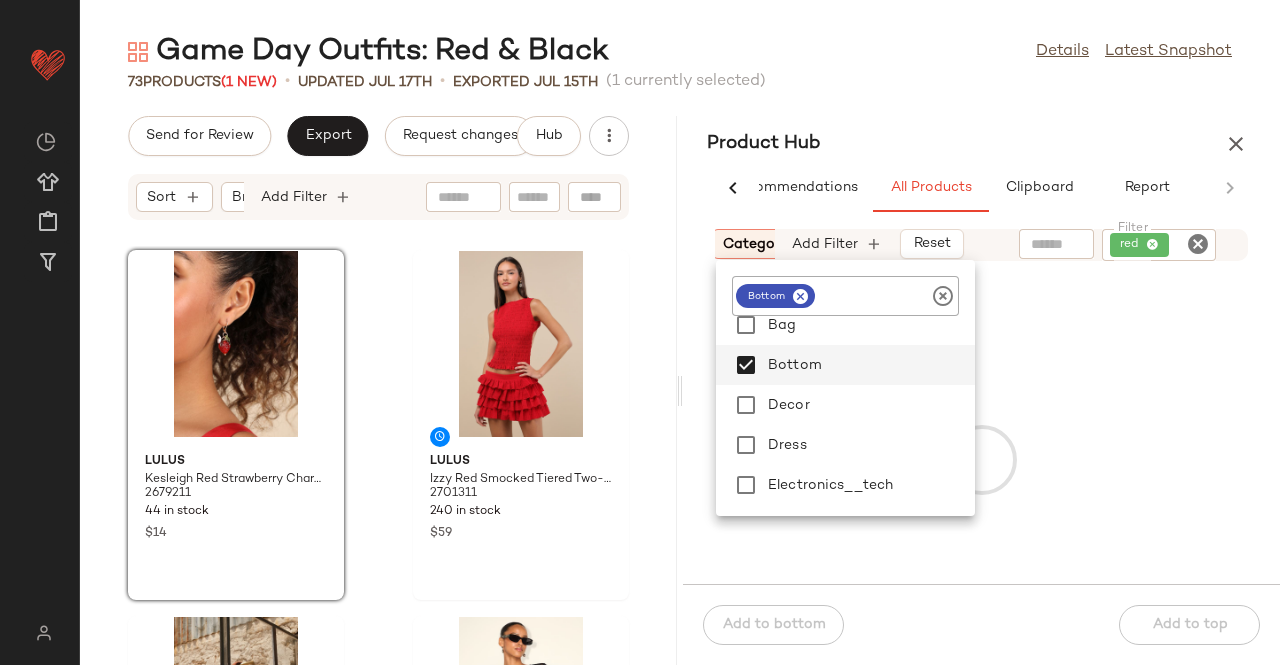 click on "Game Day Outfits: Red & Black  Details   Latest Snapshot  73   Products  (1 New)  •   updated Jul 17th  •  Exported Jul 15th   (1 currently selected)   Send for Review   Export   Request changes   Hub  Sort  Brand  Category  Add Filter  Lulus Kesleigh Red Strawberry Charm Earrings 2679211 44 in stock $14 Lulus Izzy Red Smocked Tiered Two-Piece Mini Dress 2701311 240 in stock $59 Lulus Artea Brown Suede Studded Shoulder Bag 2681931 42 in stock $39 Lulus Jenny Black Belted Micro Skort 2681231 245 in stock $55 Lulus Annalena Red Ribbed Button-Front Short Sleeve Top 2676851 337 in stock $29  SET  Lulus Arcelia Black Ruffled Crop Tank Top 2636191 270 in stock $39  SET  Lulus Arcelia Black Ruffled High-Rise Midi Skirt 2636751 269 in stock $59 Lulus Melia Cream, White, and Black Bow Hair Clip Set 2705571 91 in stock $16 Product Hub  AI Recommendations   All Products   Clipboard   Report  Sort:   (1) Brand  Category:   bottom In Curation?:   No Availability:   in_stock Add Filter   Reset  Filter red Filter" at bounding box center (680, 348) 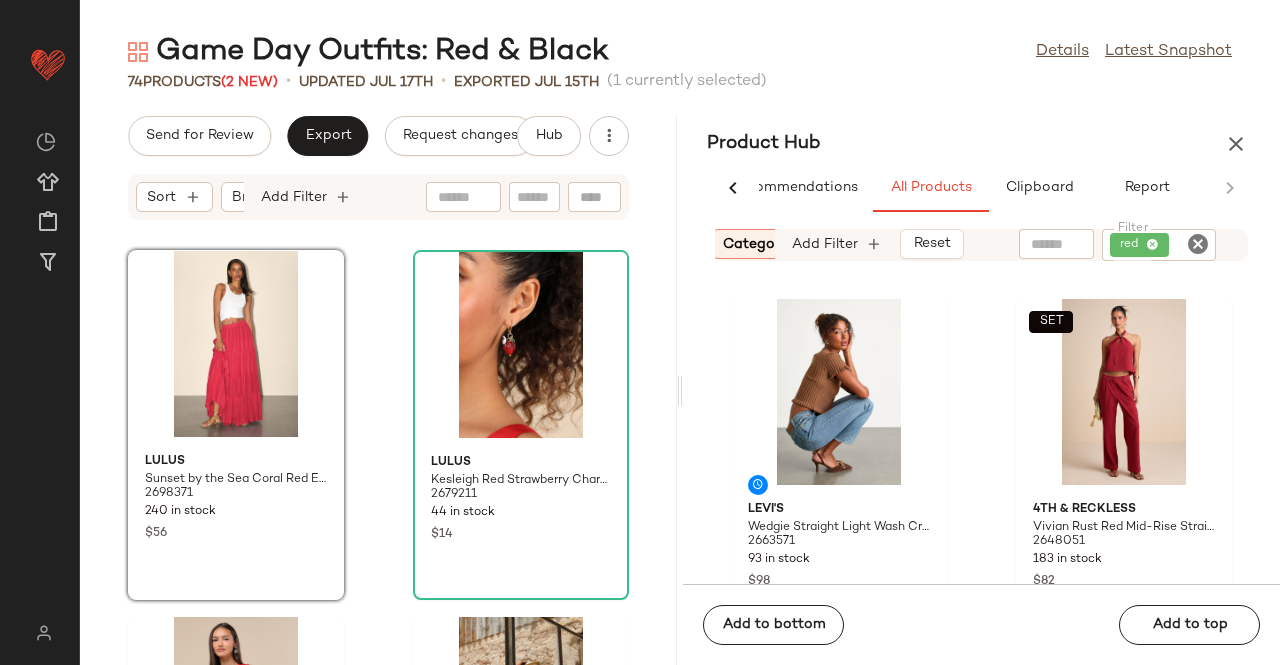 click on "red" 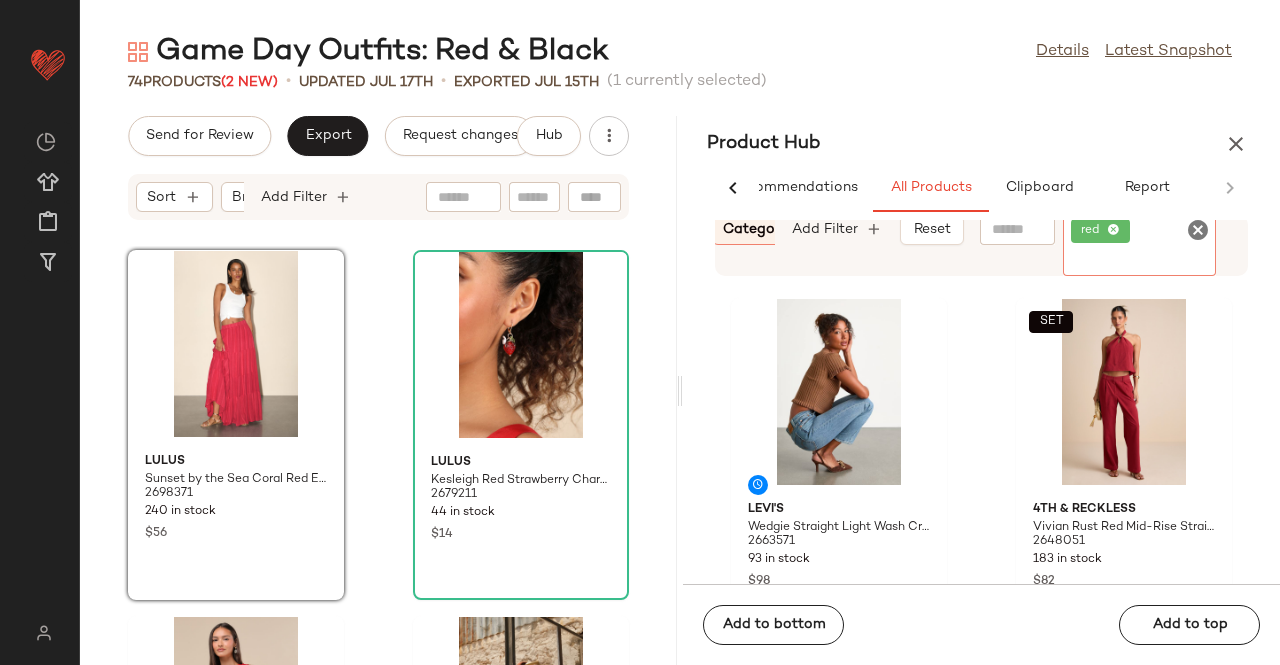 click 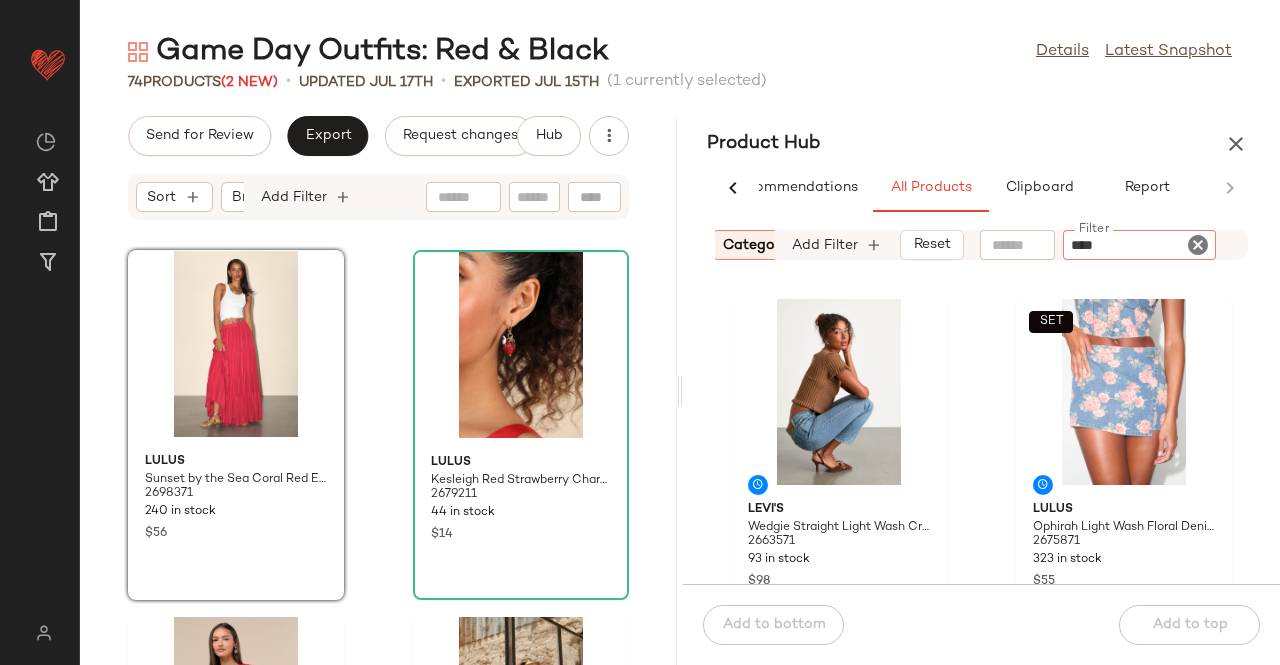 type on "*****" 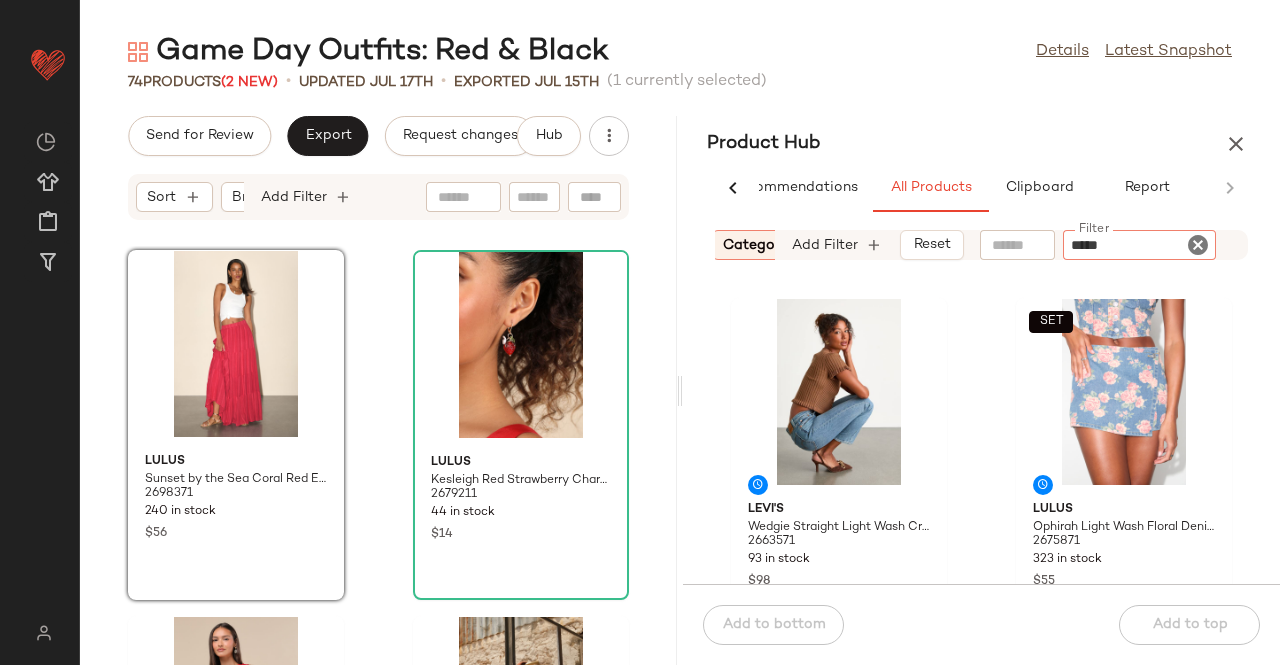 type 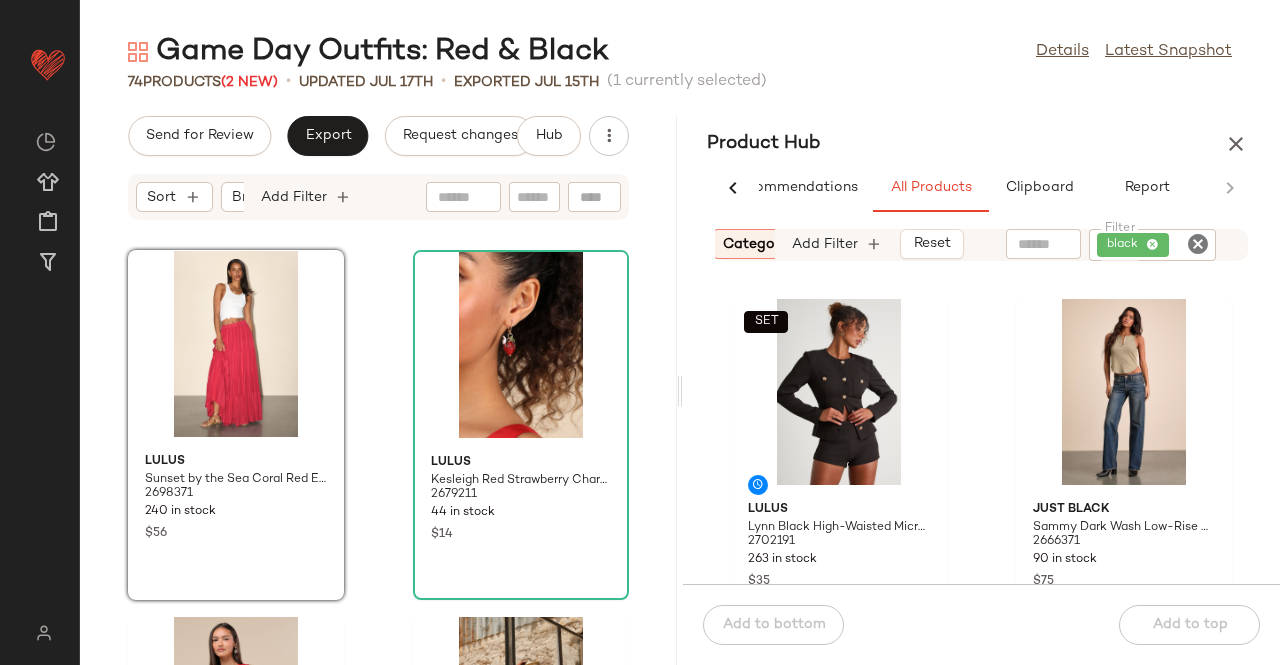 click on "Category:   bottom" at bounding box center [783, 244] 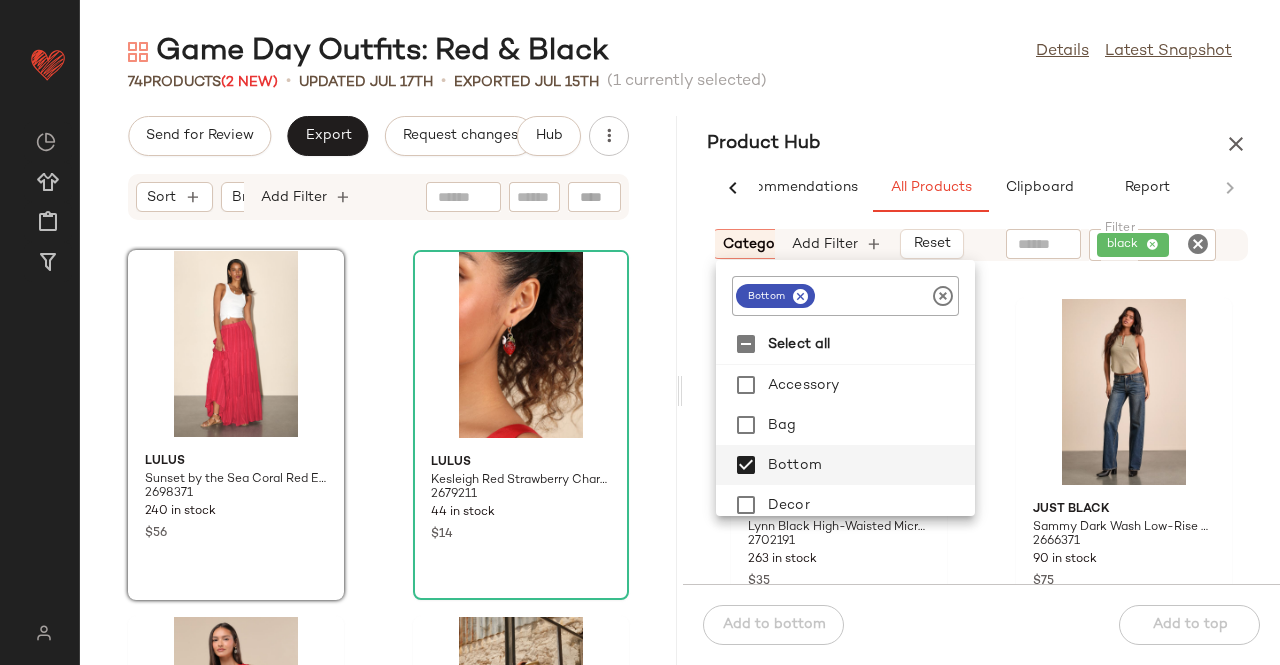 click at bounding box center [800, 296] 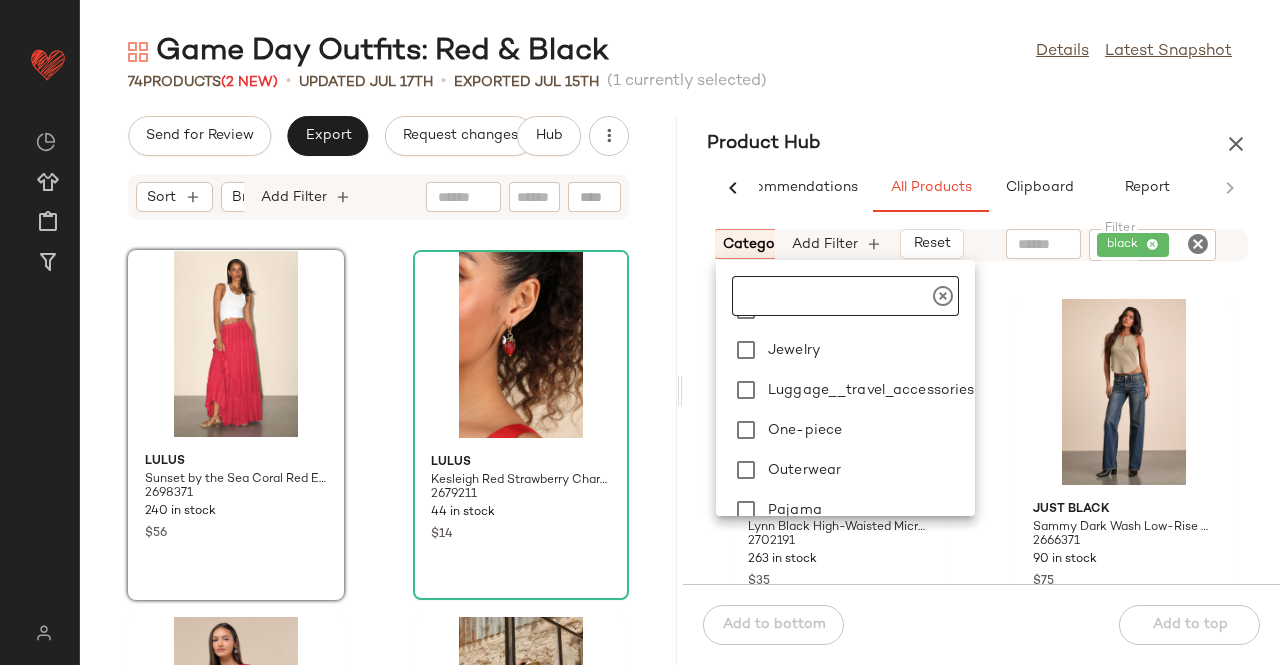 scroll, scrollTop: 440, scrollLeft: 0, axis: vertical 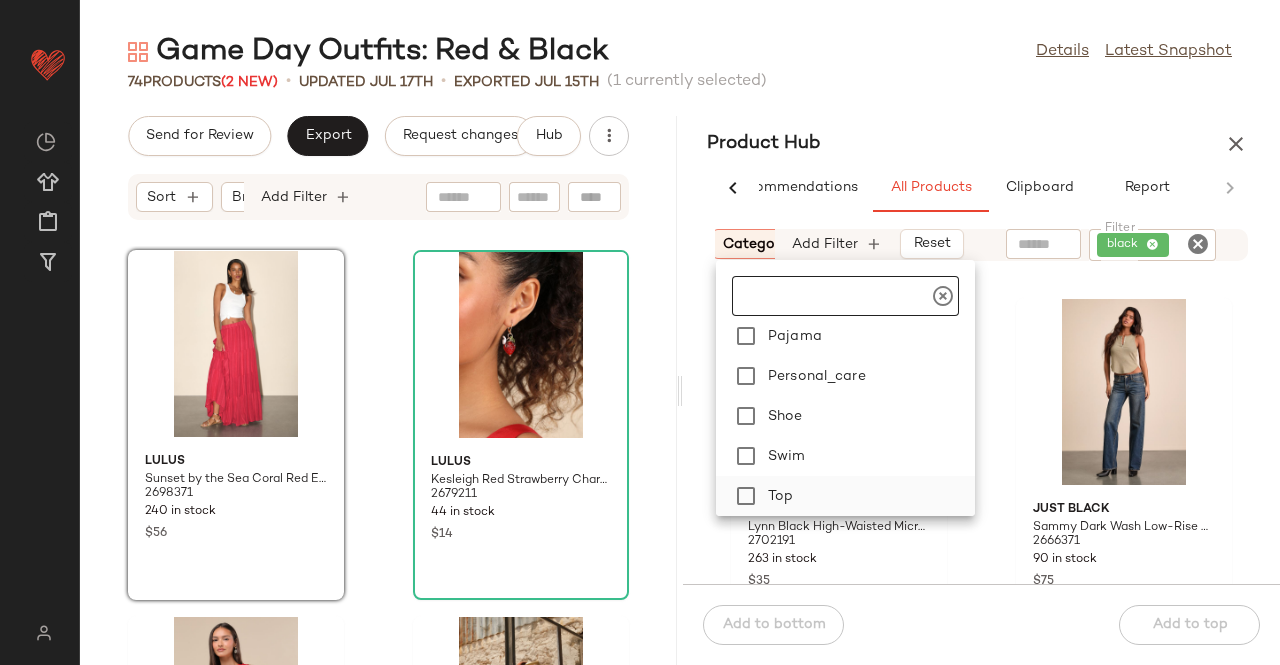 click on "Top" at bounding box center [867, 496] 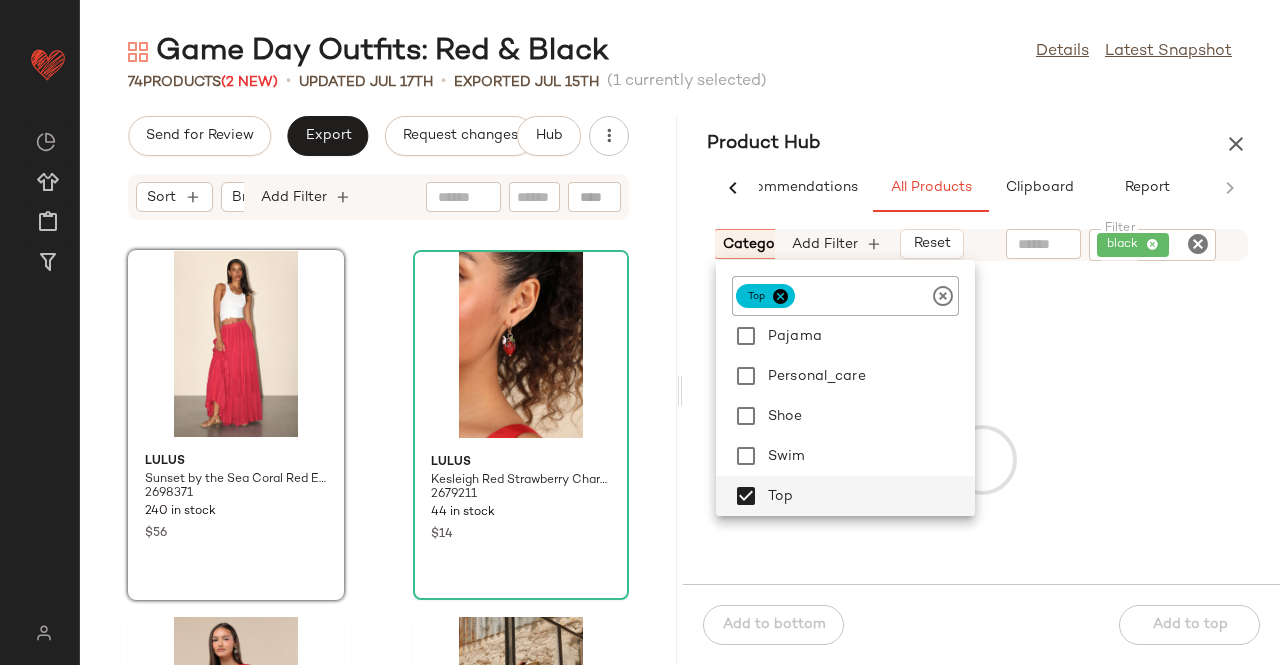drag, startPoint x: 898, startPoint y: 85, endPoint x: 981, endPoint y: 619, distance: 540.41187 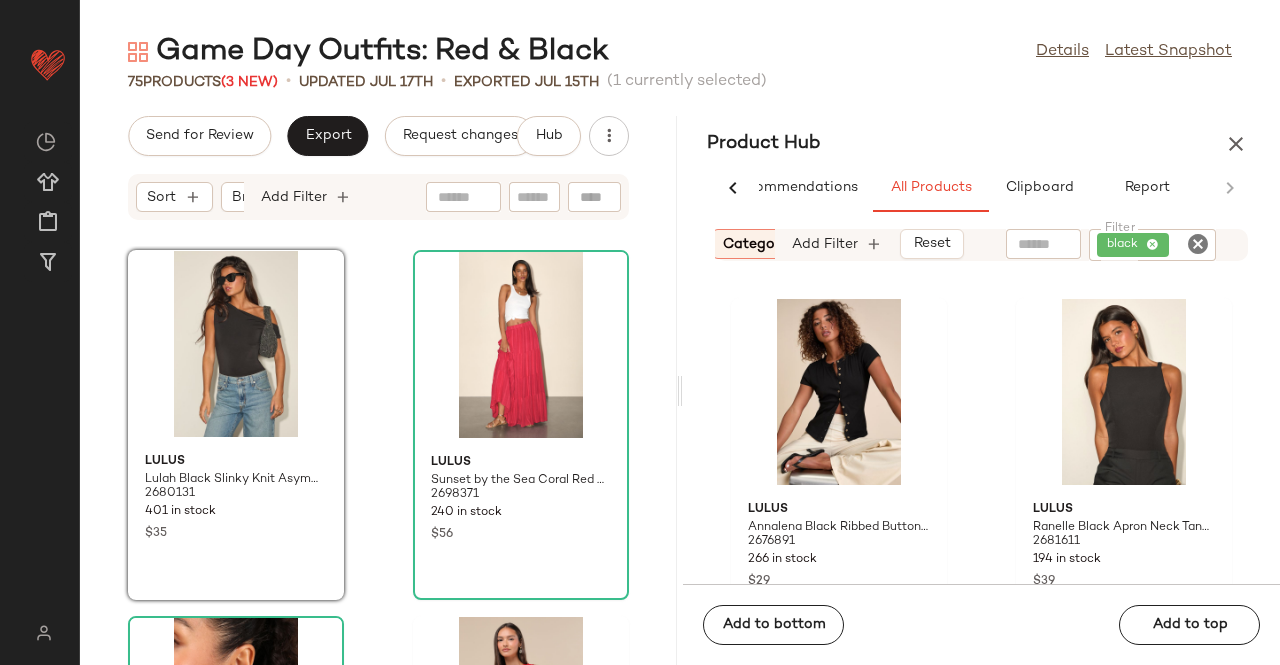click on "Category:   top" at bounding box center (769, 244) 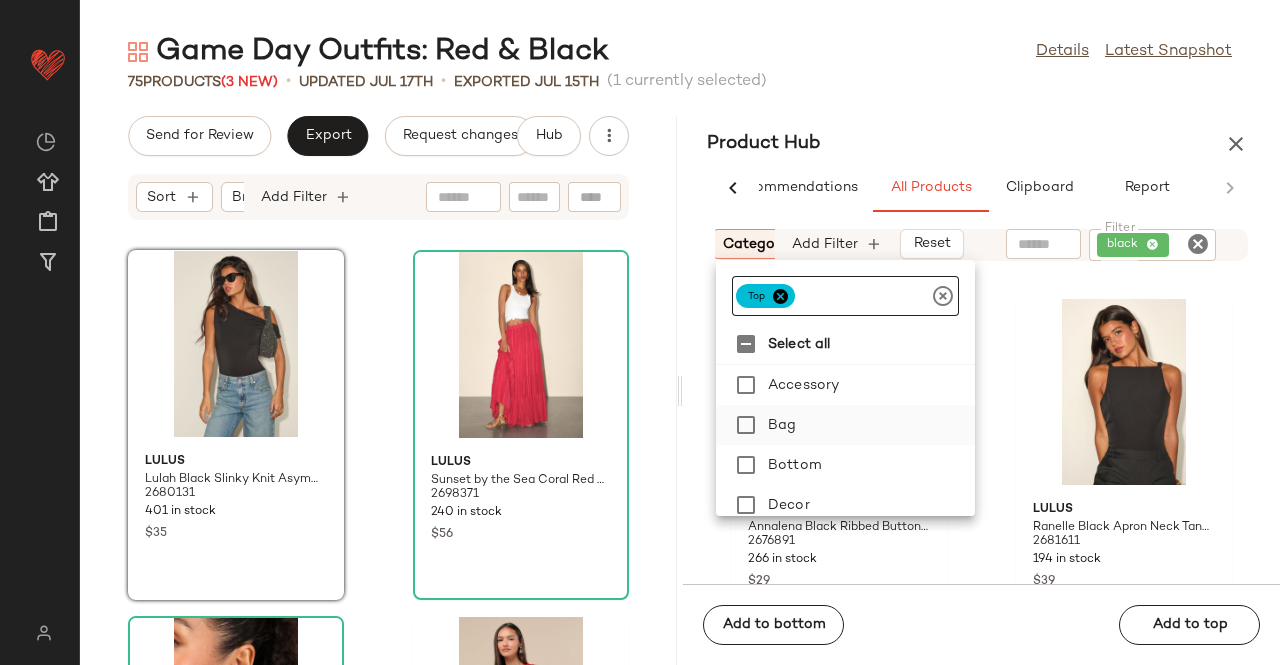 drag, startPoint x: 777, startPoint y: 293, endPoint x: 851, endPoint y: 425, distance: 151.32745 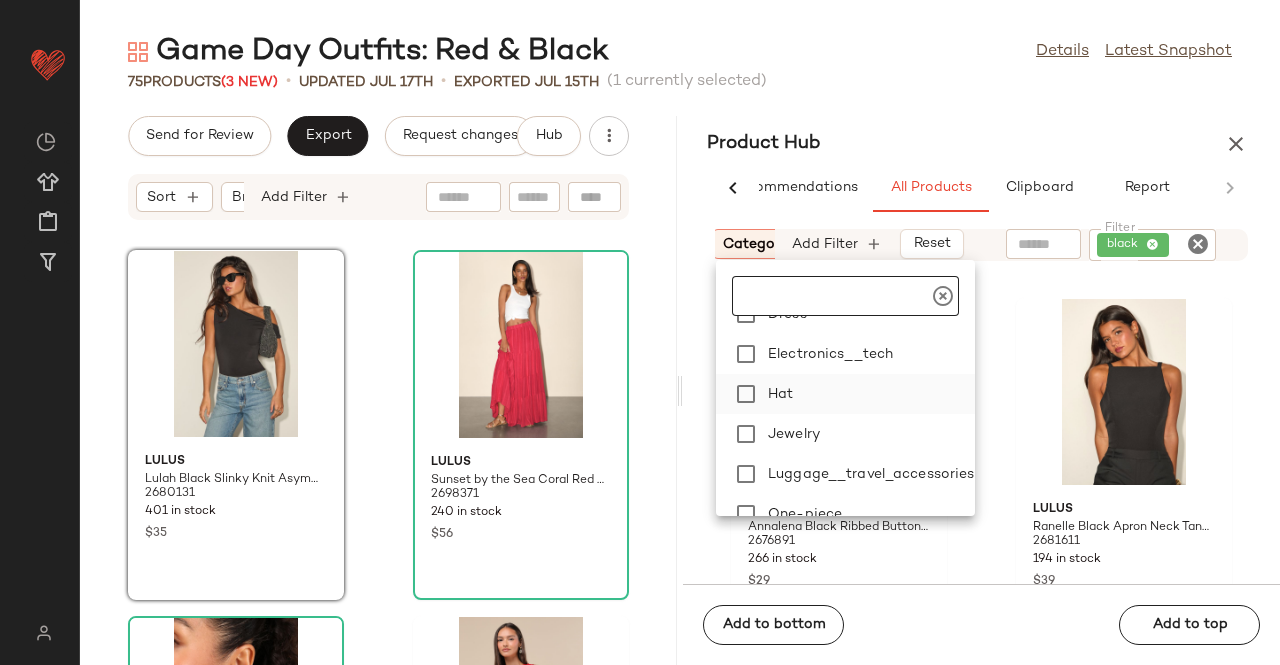 scroll, scrollTop: 200, scrollLeft: 0, axis: vertical 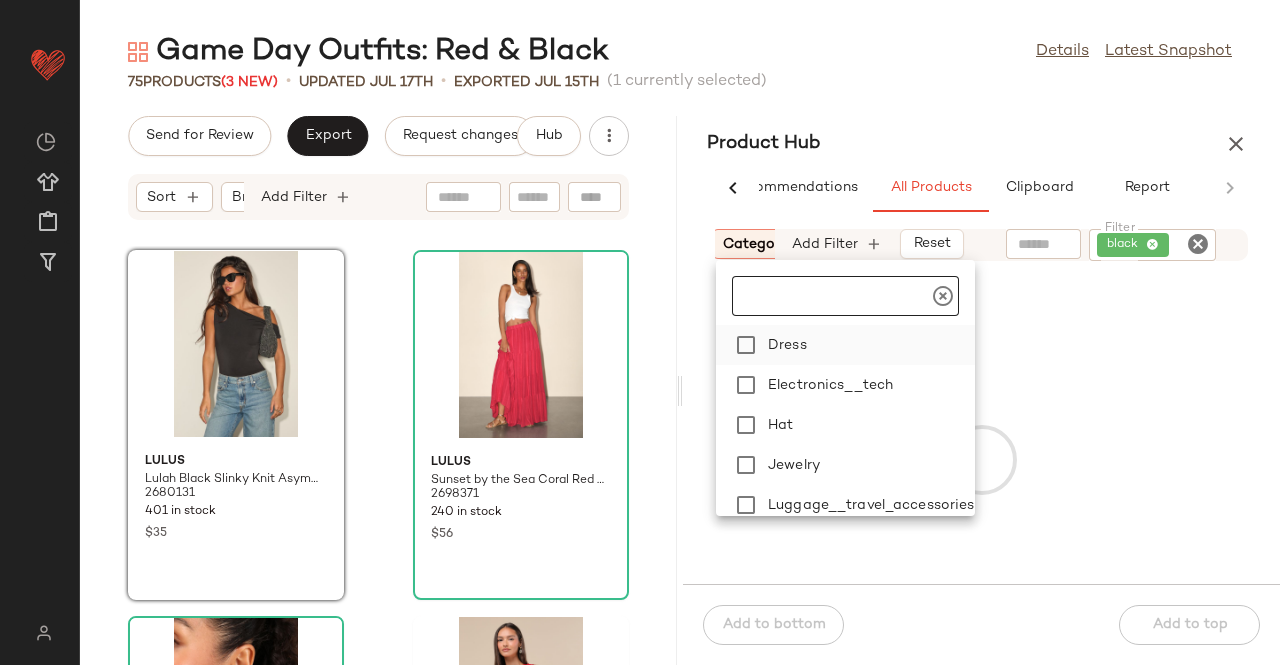 click on "Dress" 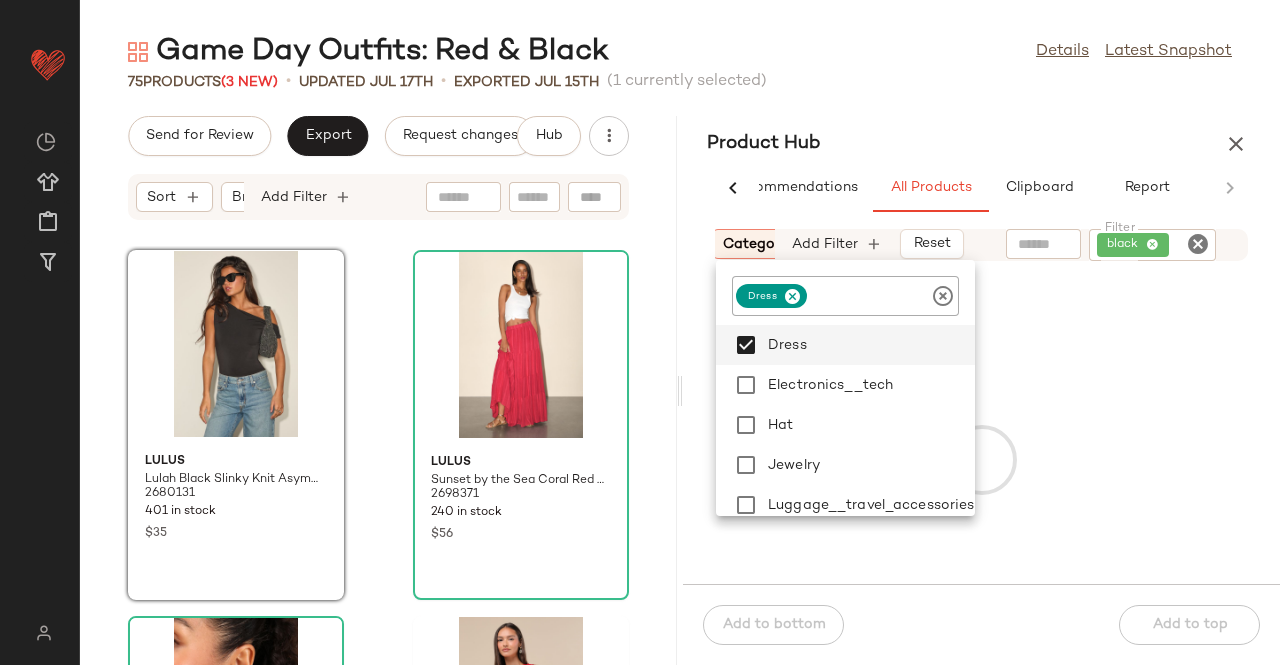 click on "Game Day Outfits: Red & Black  Details   Latest Snapshot  75   Products  (3 New)  •   updated Jul 17th  •  Exported Jul 15th   (1 currently selected)   Send for Review   Export   Request changes   Hub  Sort  Brand  Category  Add Filter  Lulus Lulah Black Slinky Knit Asymmetrical Bodysuit 2680131 401 in stock $35 Lulus Sunset by the Sea Coral Red Embroidered Tiered Maxi Skirt 2698371 240 in stock $56 Lulus Kesleigh Red Strawberry Charm Earrings 2679211 44 in stock $14 Lulus Izzy Red Smocked Tiered Two-Piece Mini Dress 2701311 240 in stock $59 Lulus Artea Brown Suede Studded Shoulder Bag 2681931 42 in stock $39 Lulus Jenny Black Belted Micro Skort 2681231 245 in stock $55 Lulus Annalena Red Ribbed Button-Front Short Sleeve Top 2676851 337 in stock $29  SET  Lulus Arcelia Black Ruffled Crop Tank Top 2636191 270 in stock $39 Product Hub  AI Recommendations   All Products   Clipboard   Report  Sort:   (1) Brand  Category:   dress In Curation?:   No Availability:   in_stock Add Filter   Reset  Filter" at bounding box center (680, 348) 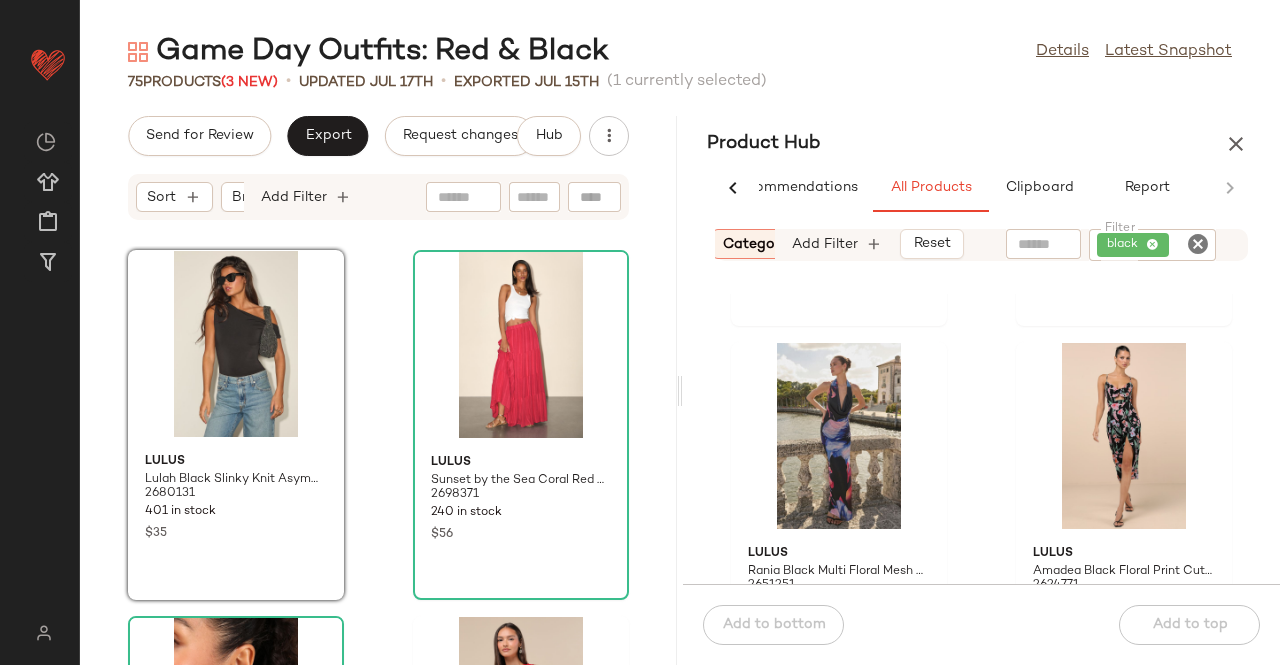 scroll, scrollTop: 5916, scrollLeft: 0, axis: vertical 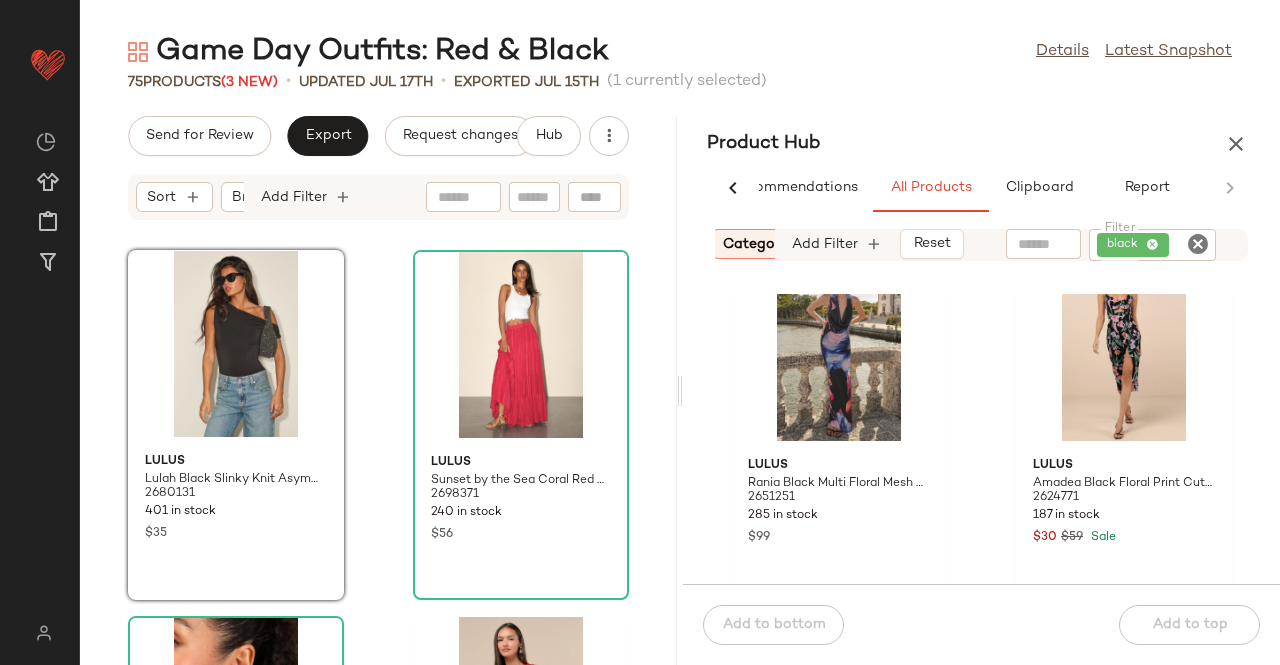 drag, startPoint x: 728, startPoint y: 240, endPoint x: 766, endPoint y: 268, distance: 47.201694 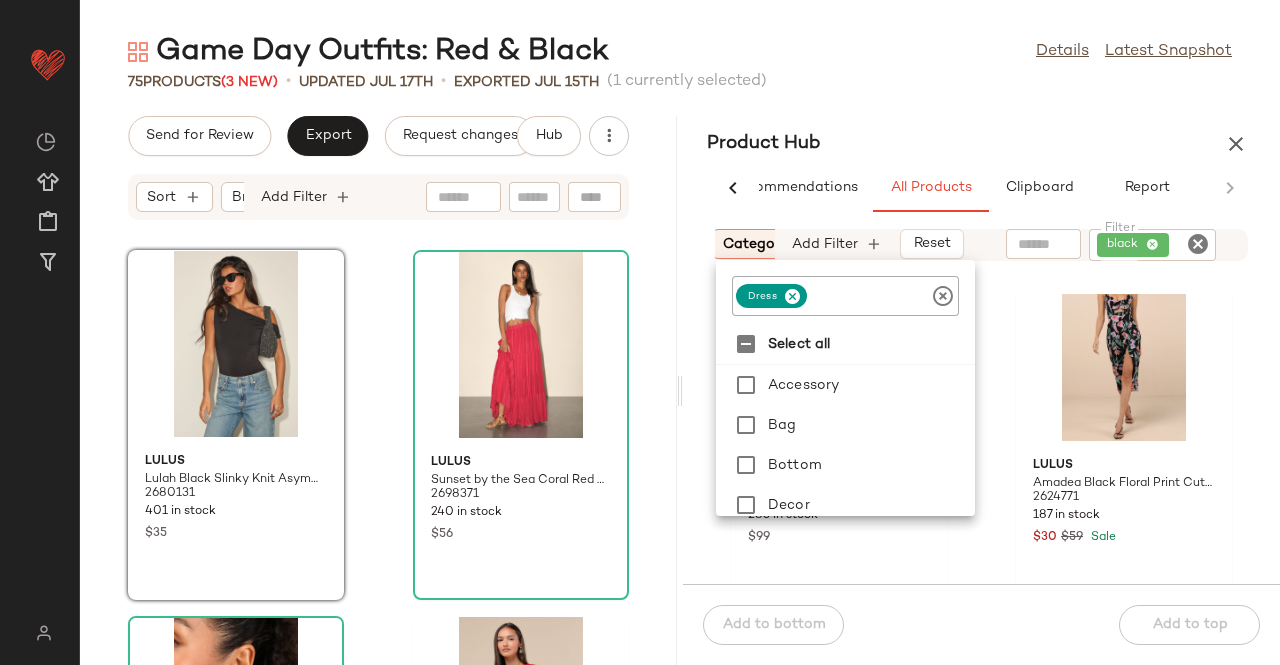 click at bounding box center [792, 296] 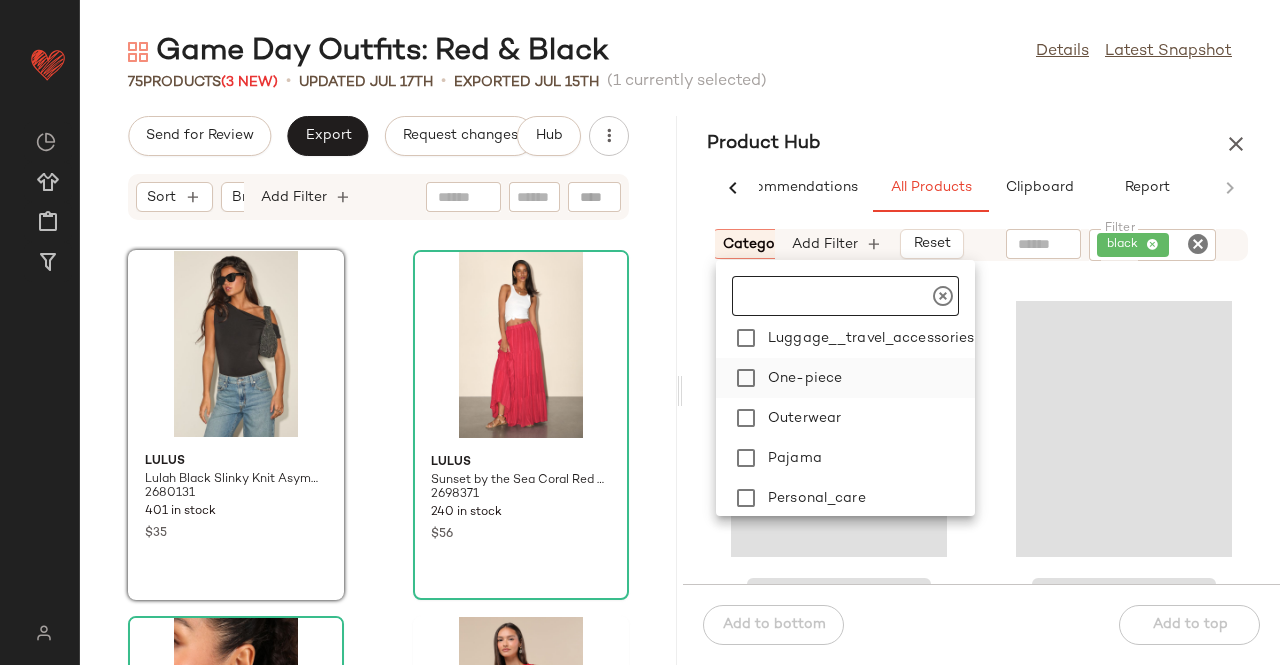 scroll, scrollTop: 300, scrollLeft: 0, axis: vertical 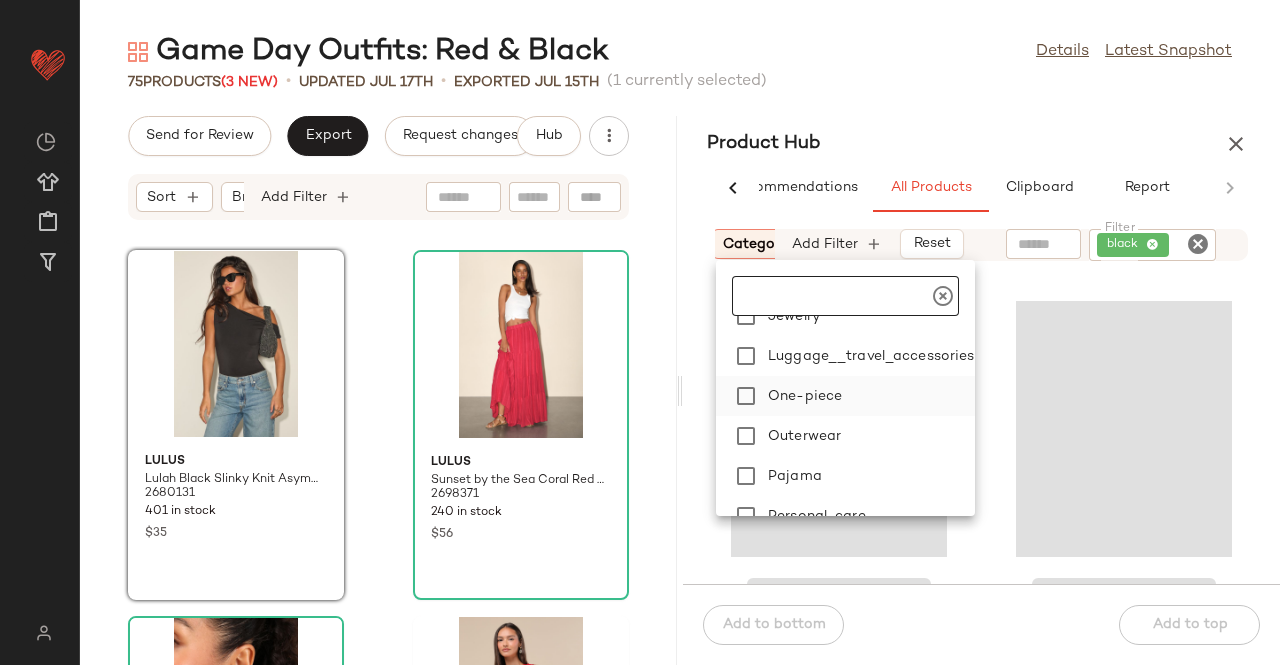 click on "One-piece" 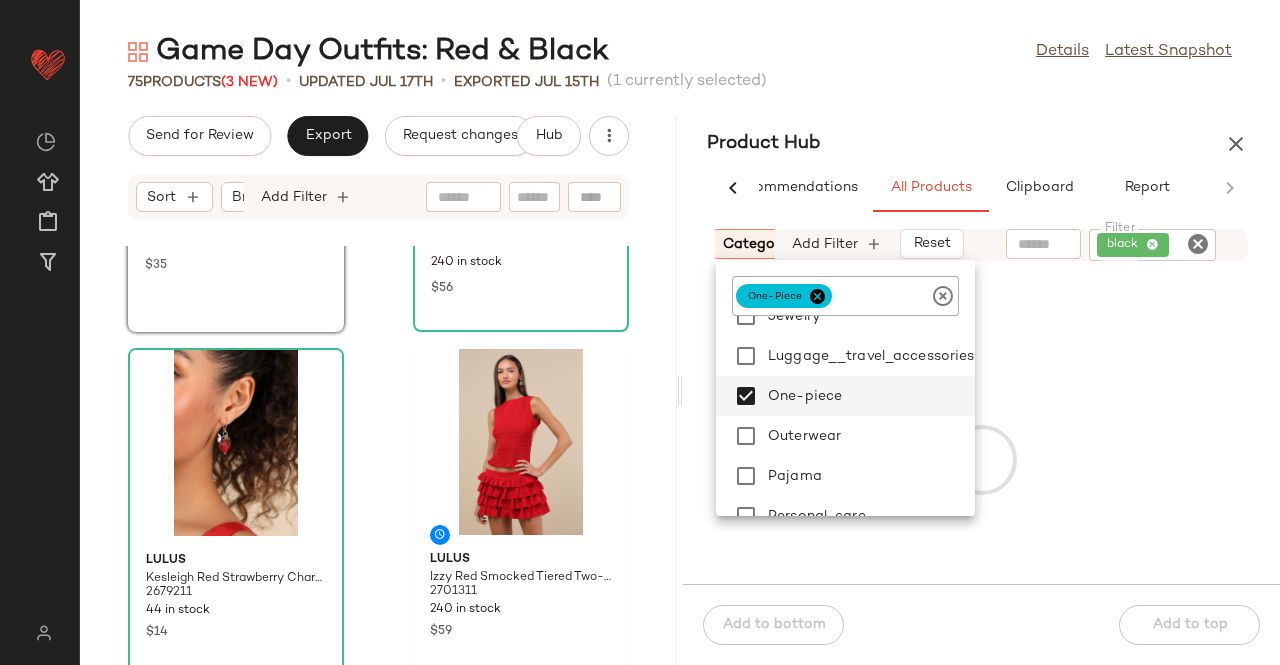 scroll, scrollTop: 0, scrollLeft: 0, axis: both 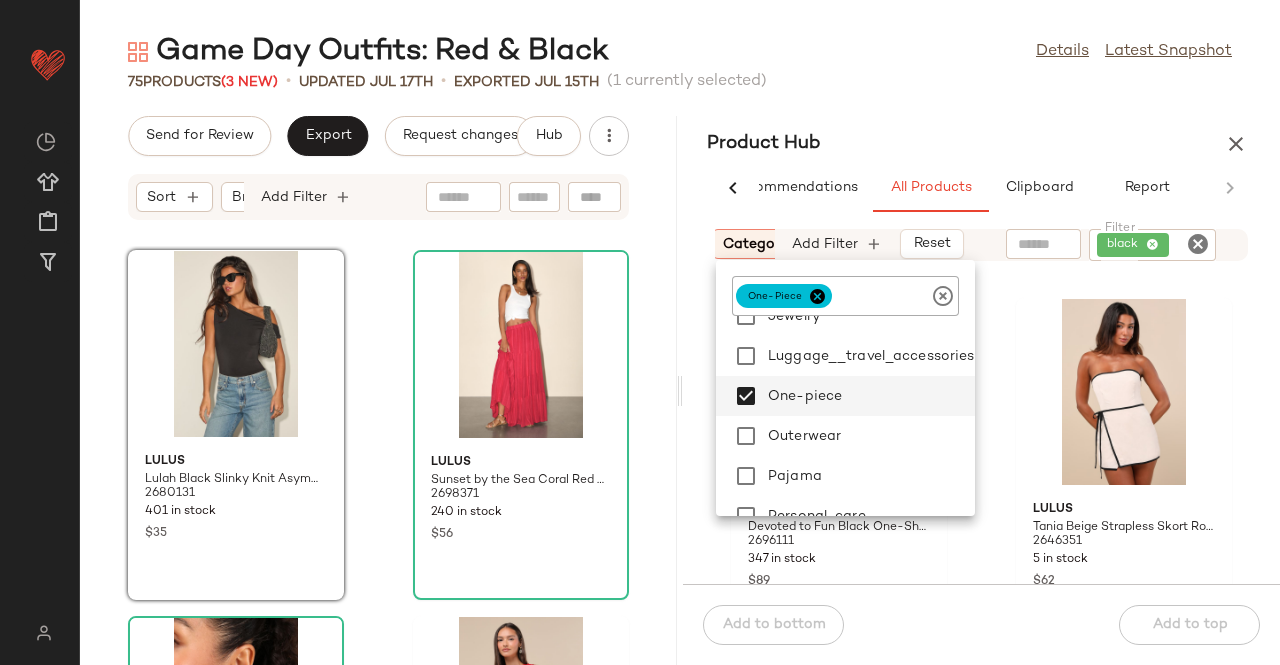 click on "Game Day Outfits: Red & Black  Details   Latest Snapshot  75   Products  (3 New)  •   updated Jul 17th  •  Exported Jul 15th   (1 currently selected)   Send for Review   Export   Request changes   Hub  Sort  Brand  Category  Add Filter  Lulus Lulah Black Slinky Knit Asymmetrical Bodysuit 2680131 401 in stock $35 Lulus Sunset by the Sea Coral Red Embroidered Tiered Maxi Skirt 2698371 240 in stock $56 Lulus Kesleigh Red Strawberry Charm Earrings 2679211 44 in stock $14 Lulus Izzy Red Smocked Tiered Two-Piece Mini Dress 2701311 240 in stock $59 Lulus Artea Brown Suede Studded Shoulder Bag 2681931 42 in stock $39 Lulus Jenny Black Belted Micro Skort 2681231 245 in stock $55 Lulus Annalena Red Ribbed Button-Front Short Sleeve Top 2676851 337 in stock $29  SET  Lulus Arcelia Black Ruffled Crop Tank Top 2636191 270 in stock $39 Product Hub  AI Recommendations   All Products   Clipboard   Report  Sort:   (1) Brand  Category:   one-piece In Curation?:   No Availability:   in_stock Add Filter   Reset  Filter" at bounding box center (680, 348) 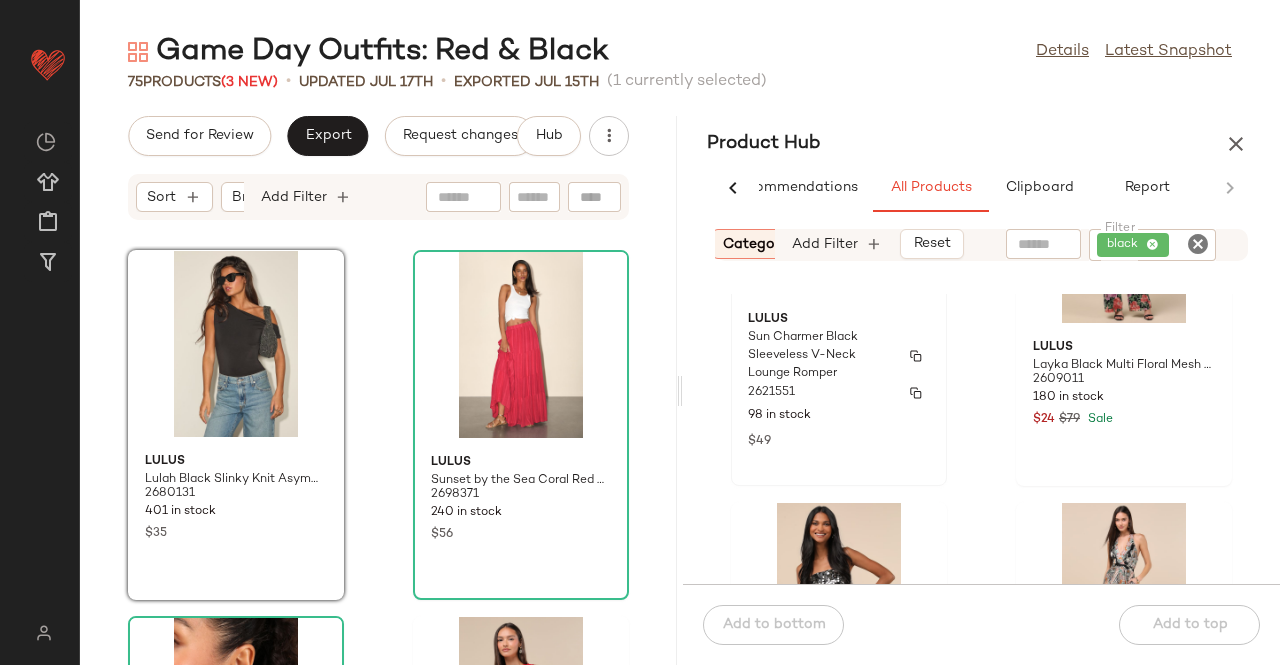 scroll, scrollTop: 1246, scrollLeft: 0, axis: vertical 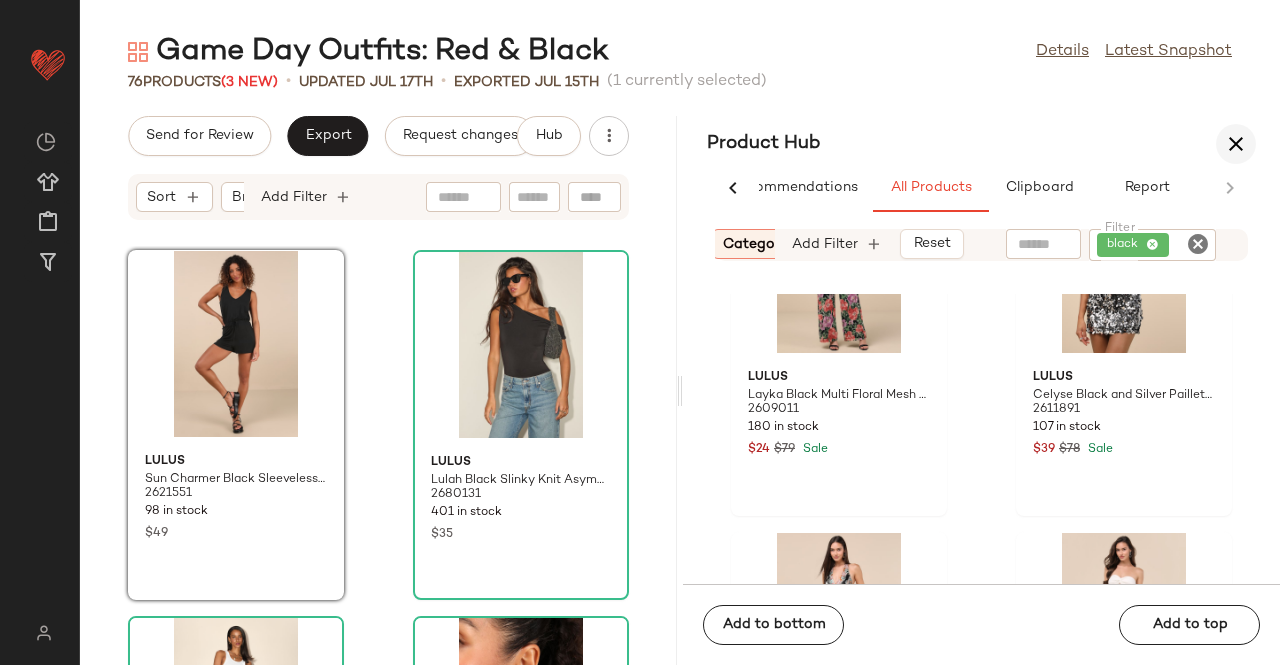 click at bounding box center (1236, 144) 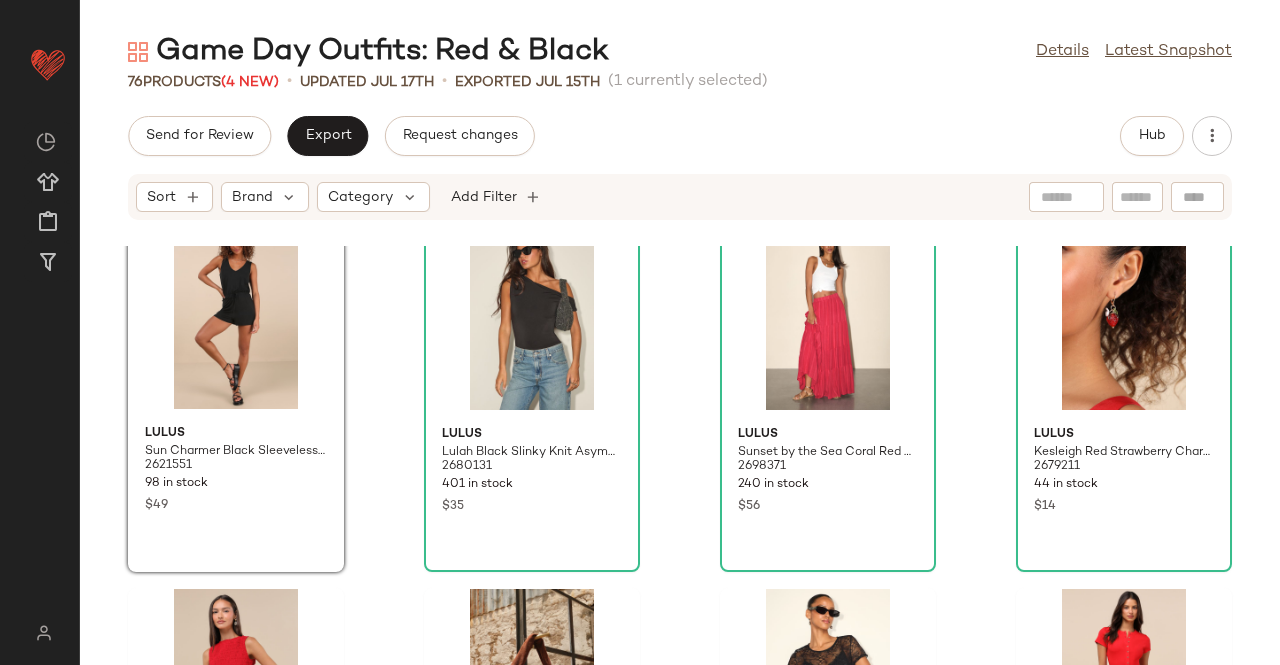scroll, scrollTop: 0, scrollLeft: 0, axis: both 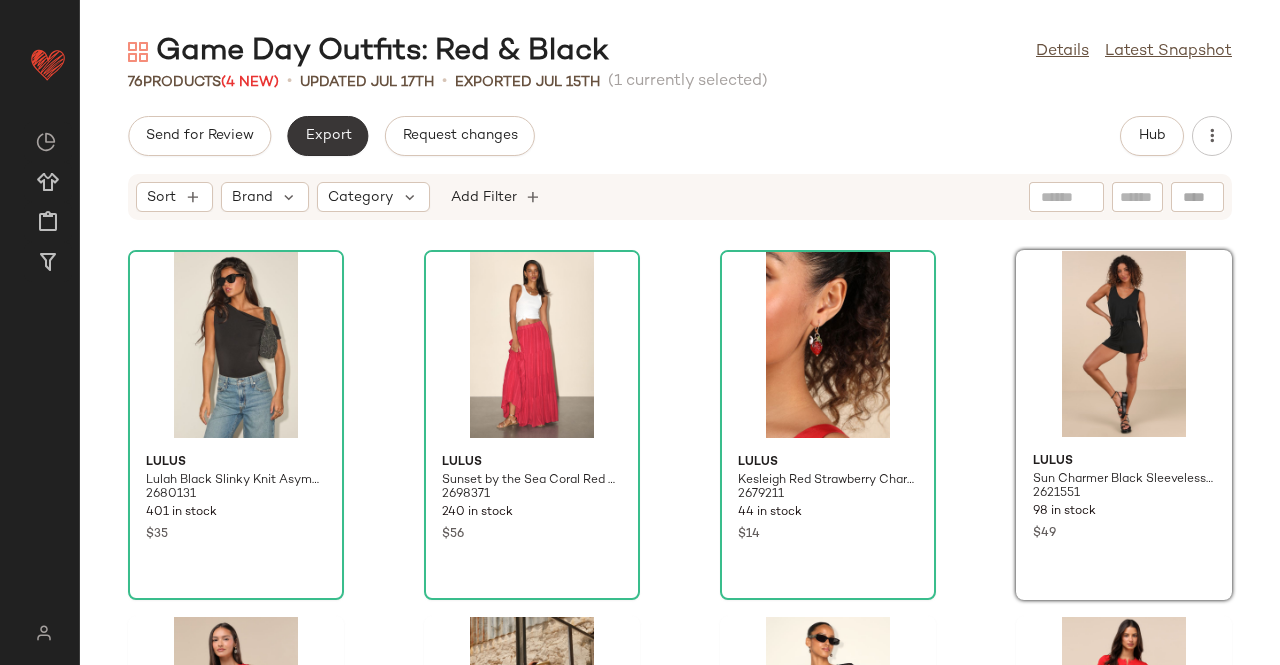 click on "Export" 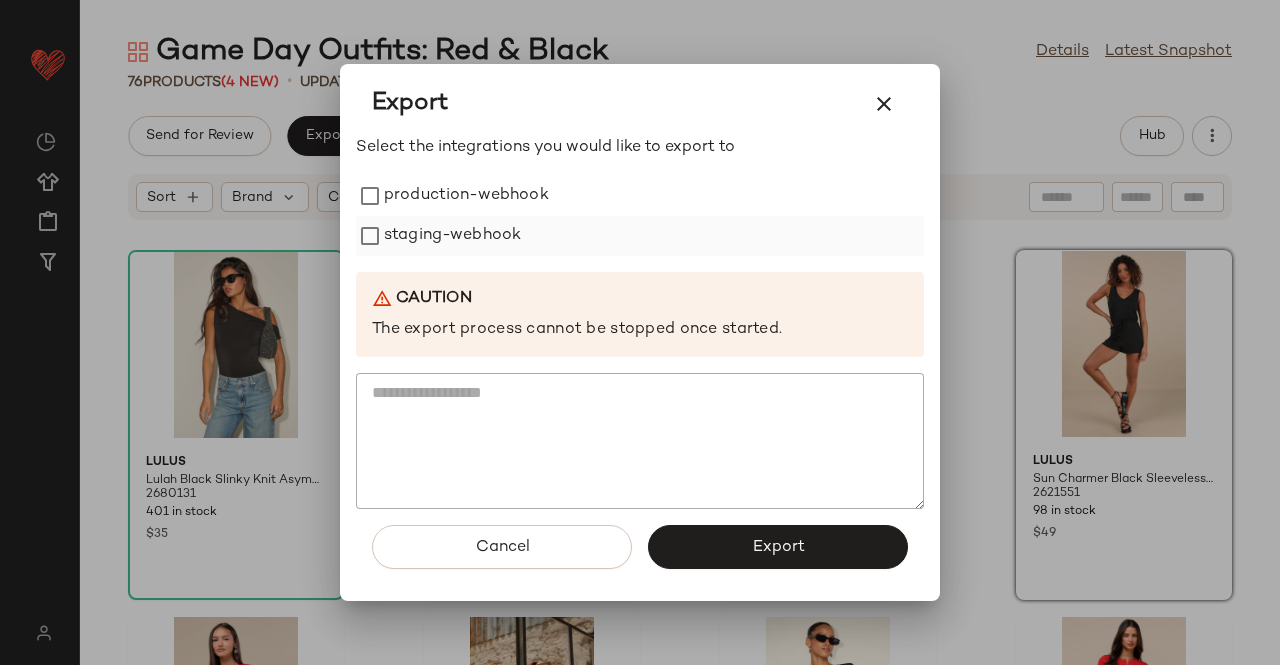drag, startPoint x: 483, startPoint y: 245, endPoint x: 486, endPoint y: 223, distance: 22.203604 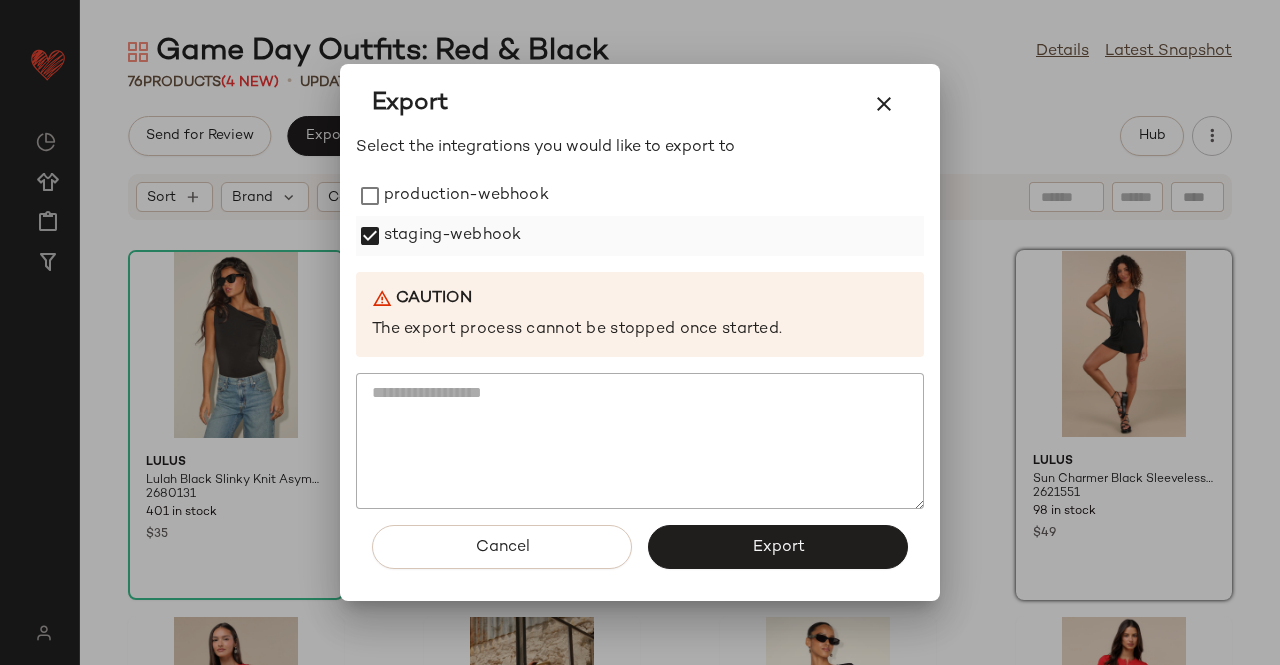 drag, startPoint x: 488, startPoint y: 209, endPoint x: 498, endPoint y: 231, distance: 24.166092 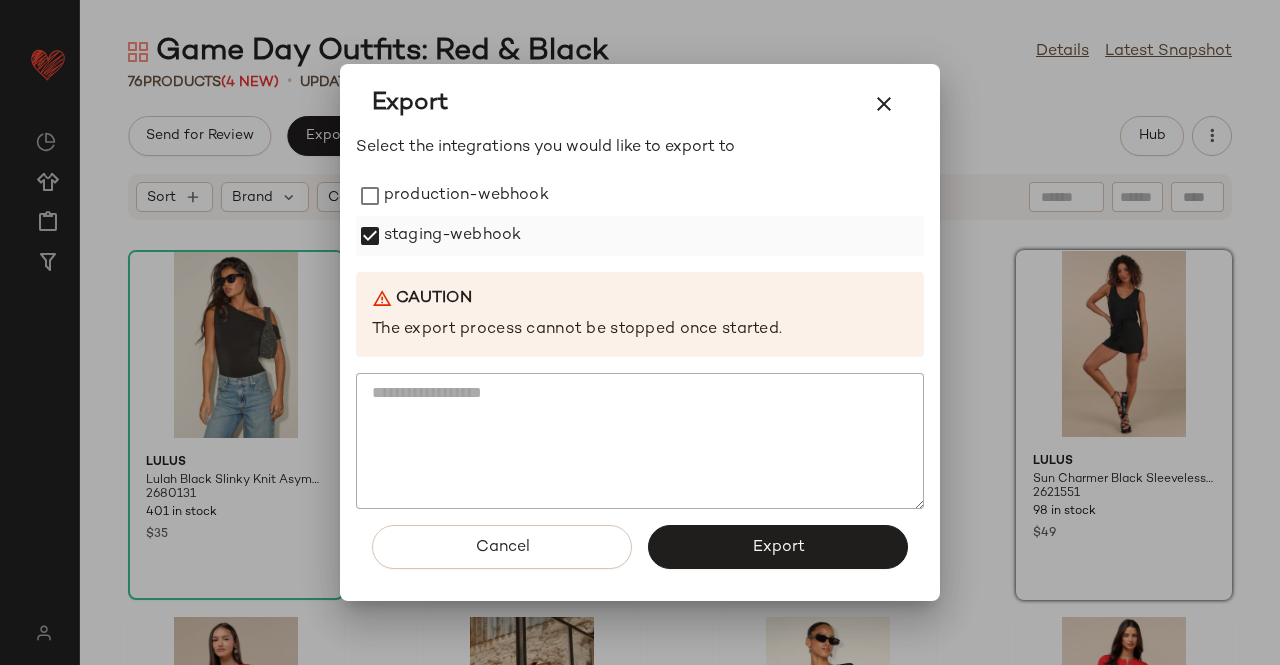 click on "production-webhook" at bounding box center [466, 196] 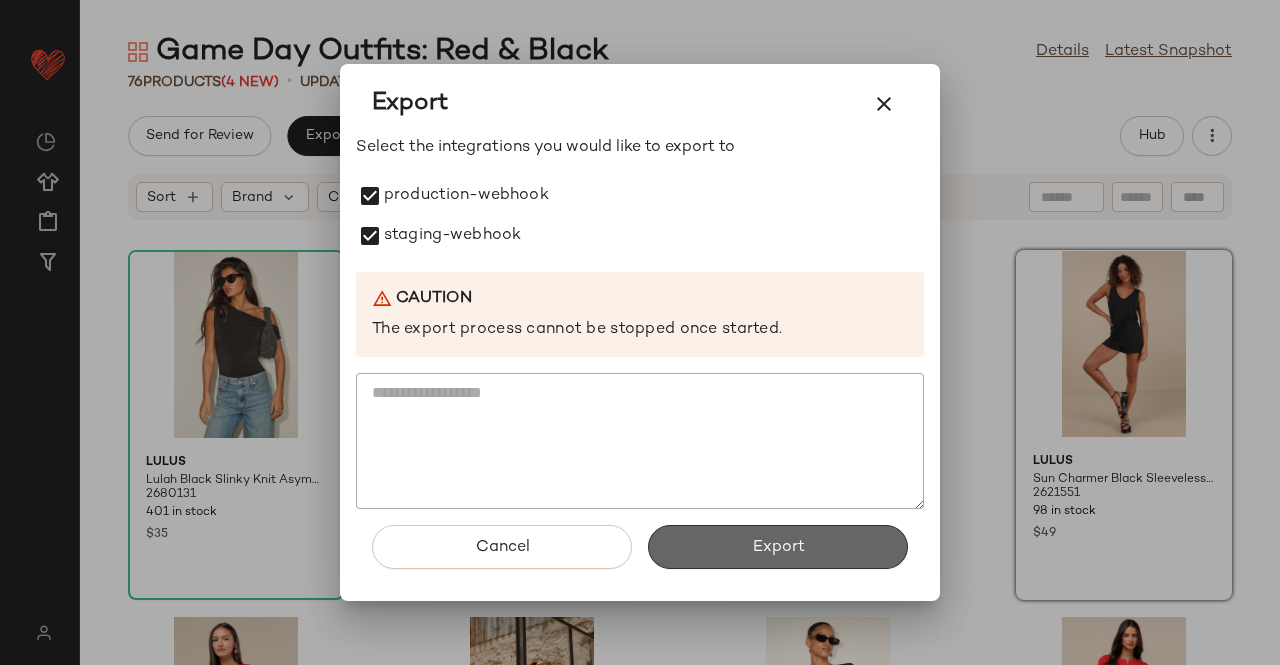 click on "Export" 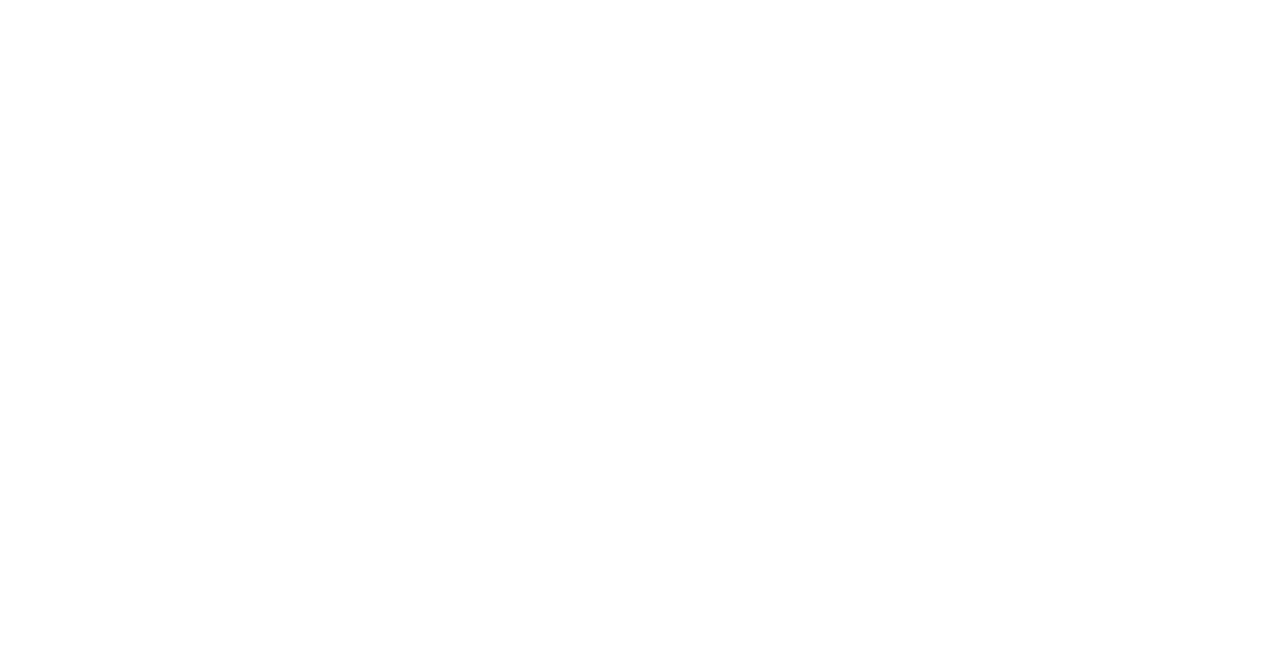 scroll, scrollTop: 0, scrollLeft: 0, axis: both 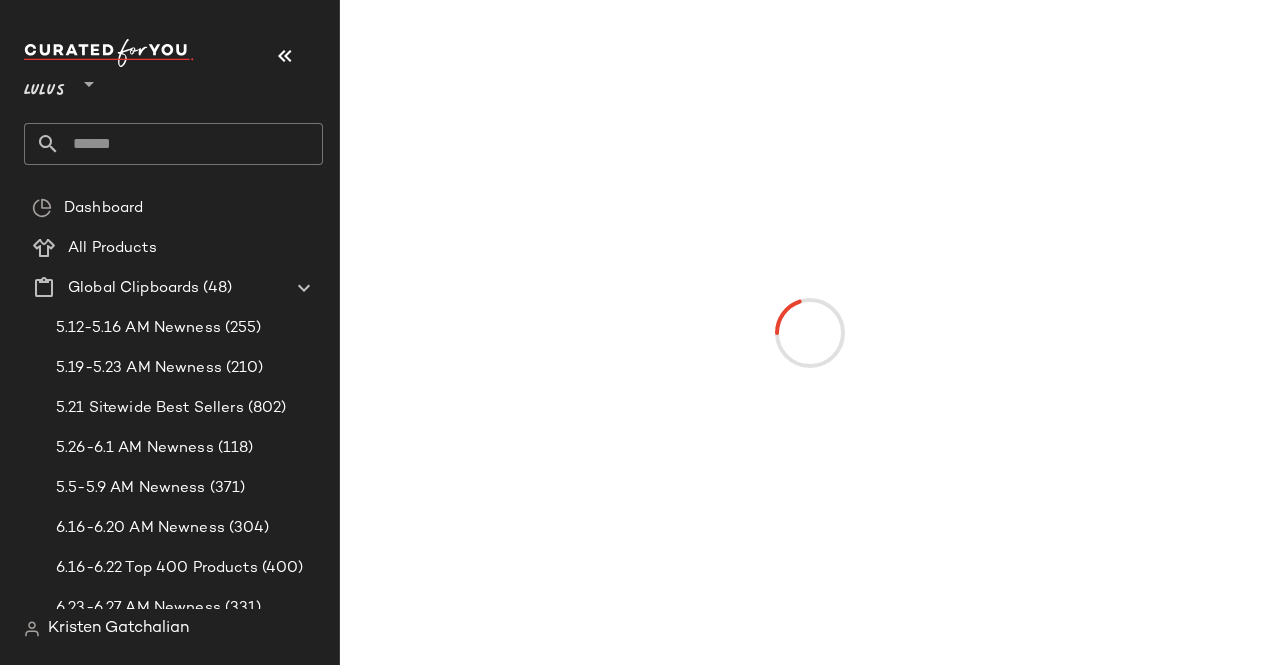 drag, startPoint x: 288, startPoint y: 51, endPoint x: 299, endPoint y: 61, distance: 14.866069 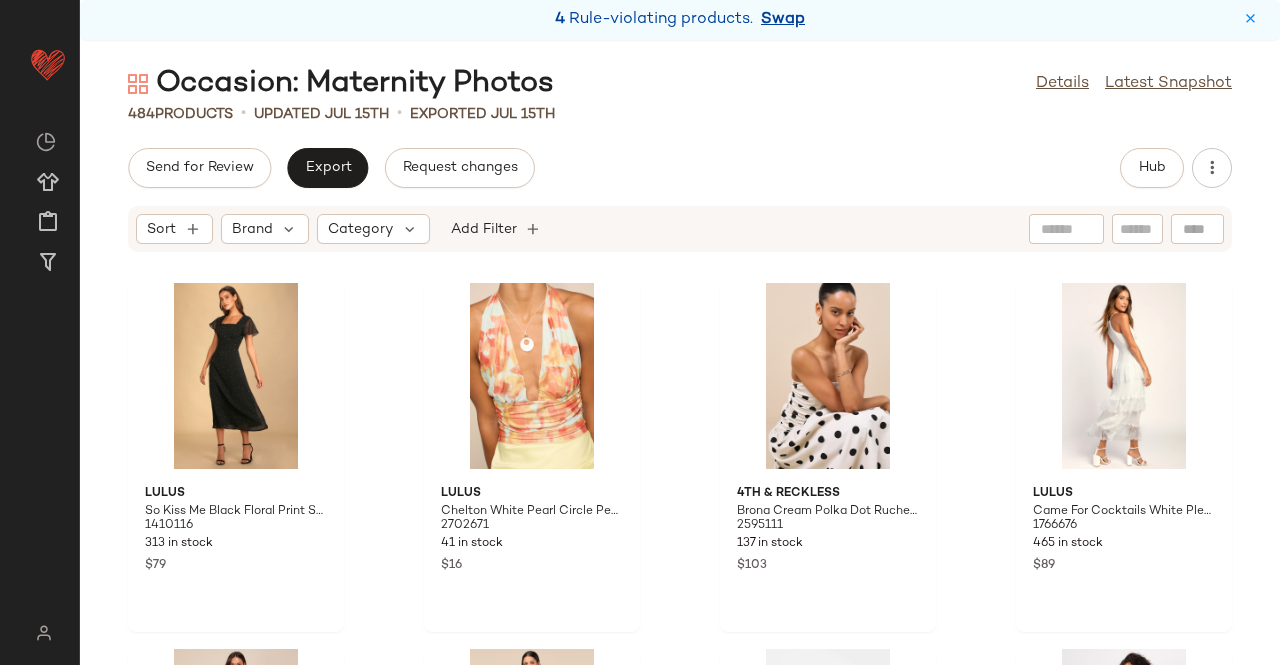 click on "Swap" at bounding box center (783, 20) 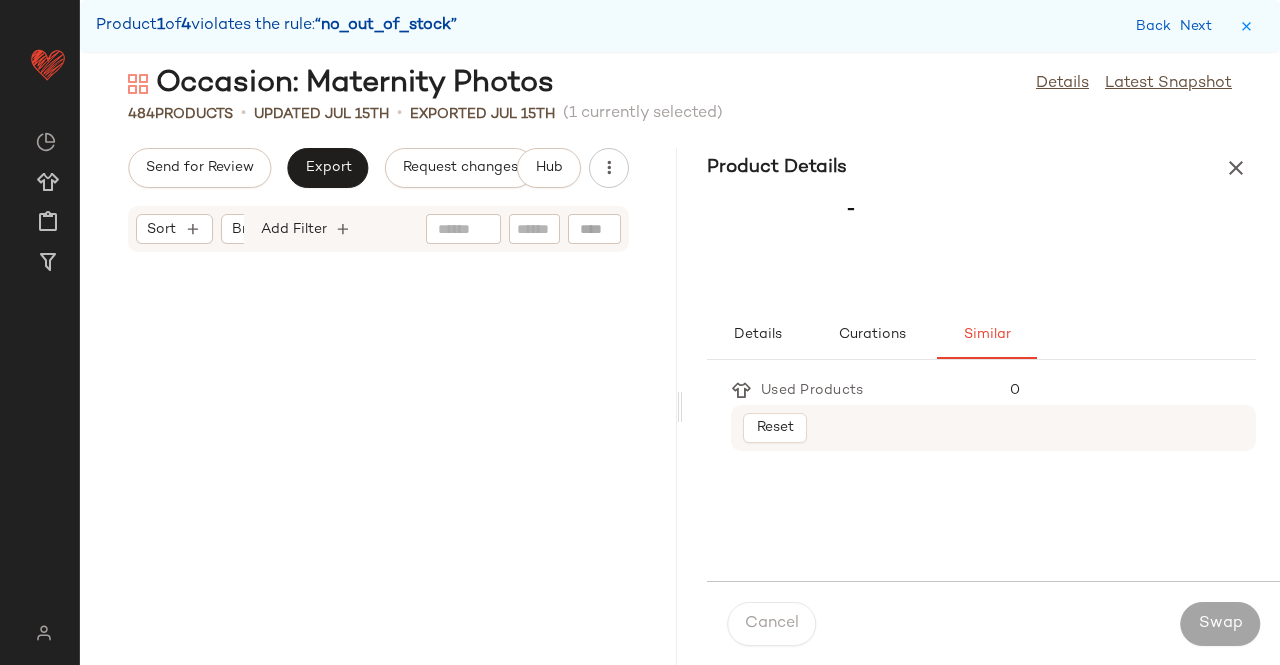 scroll, scrollTop: 39894, scrollLeft: 0, axis: vertical 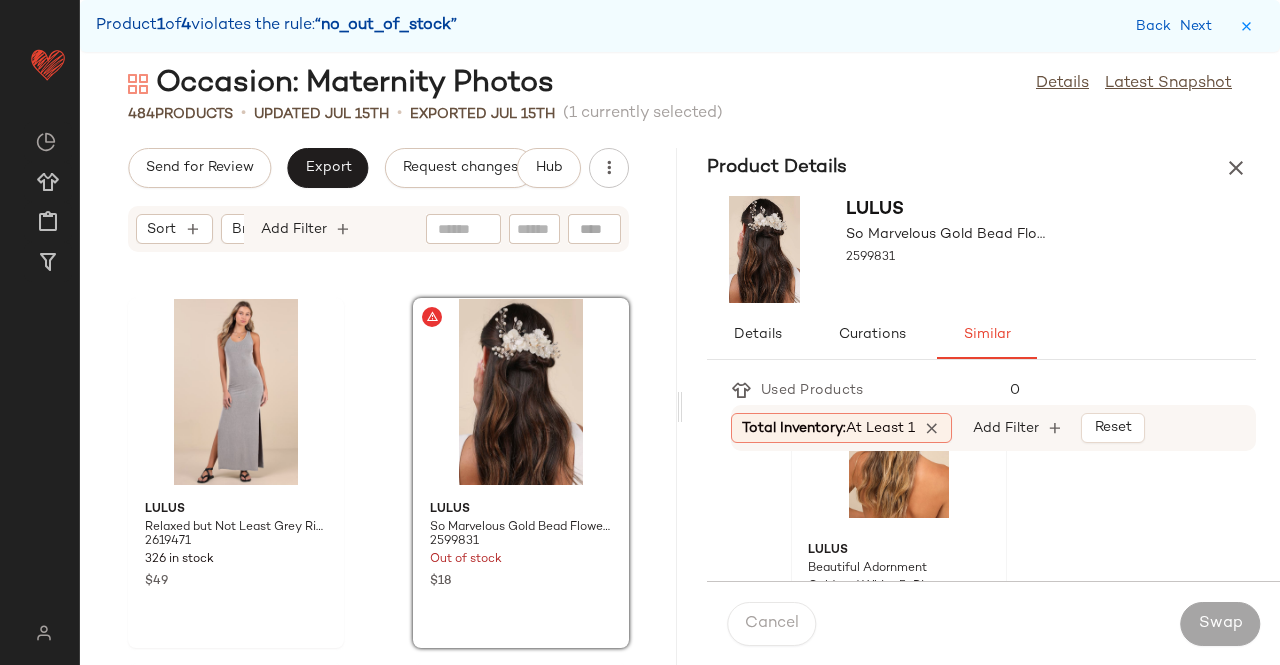 click on "Lulus Beautiful Adornment Gold and White 5-Piece Floral Hair Pin Set 2409151 1 in stock $18" 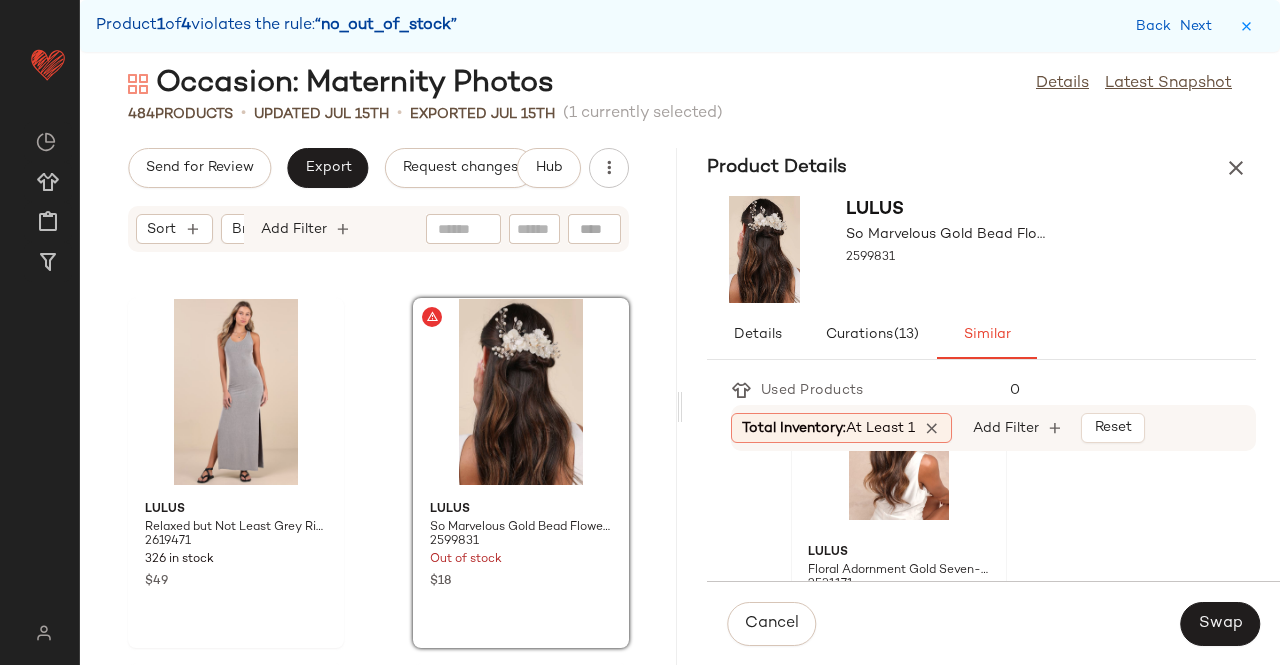 scroll, scrollTop: 564, scrollLeft: 0, axis: vertical 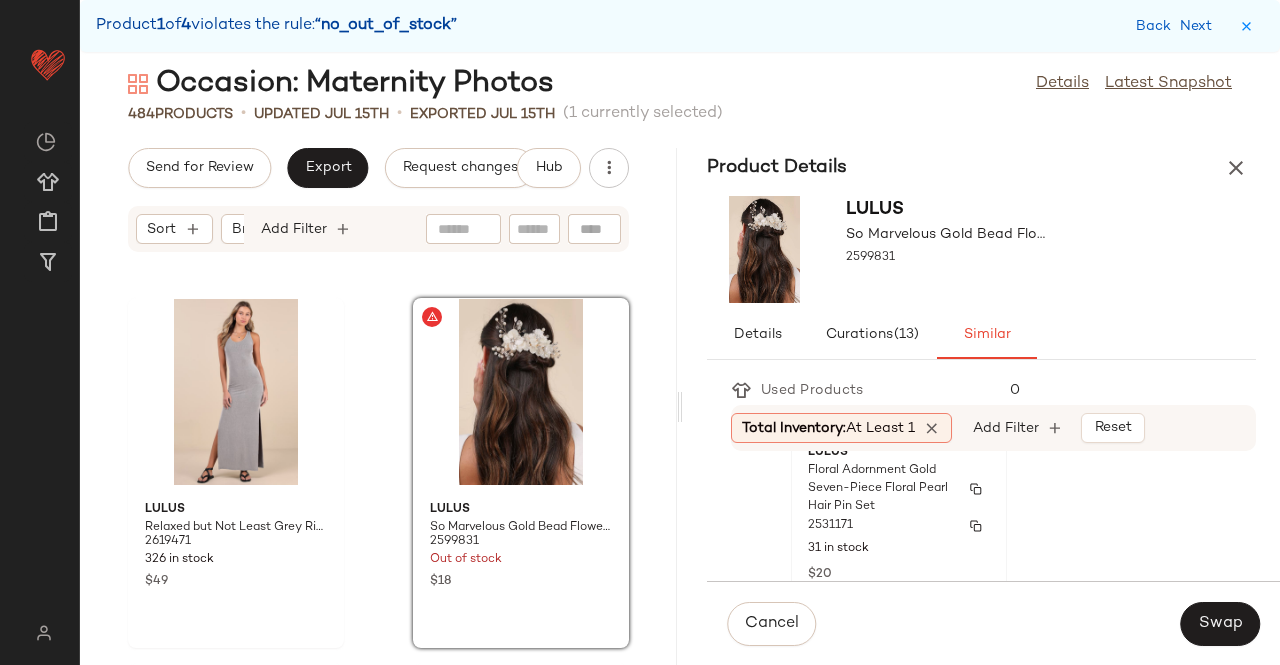 click on "Floral Adornment Gold Seven-Piece Floral Pearl Hair Pin Set" at bounding box center [881, 489] 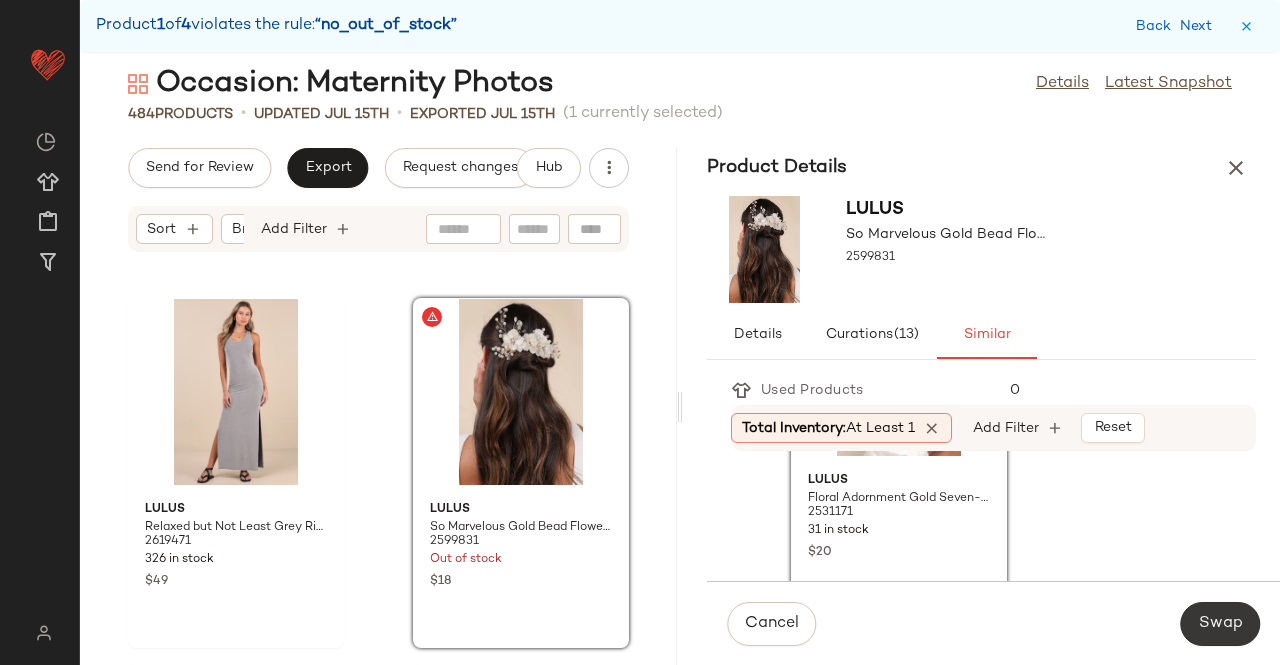click on "Swap" at bounding box center [1220, 624] 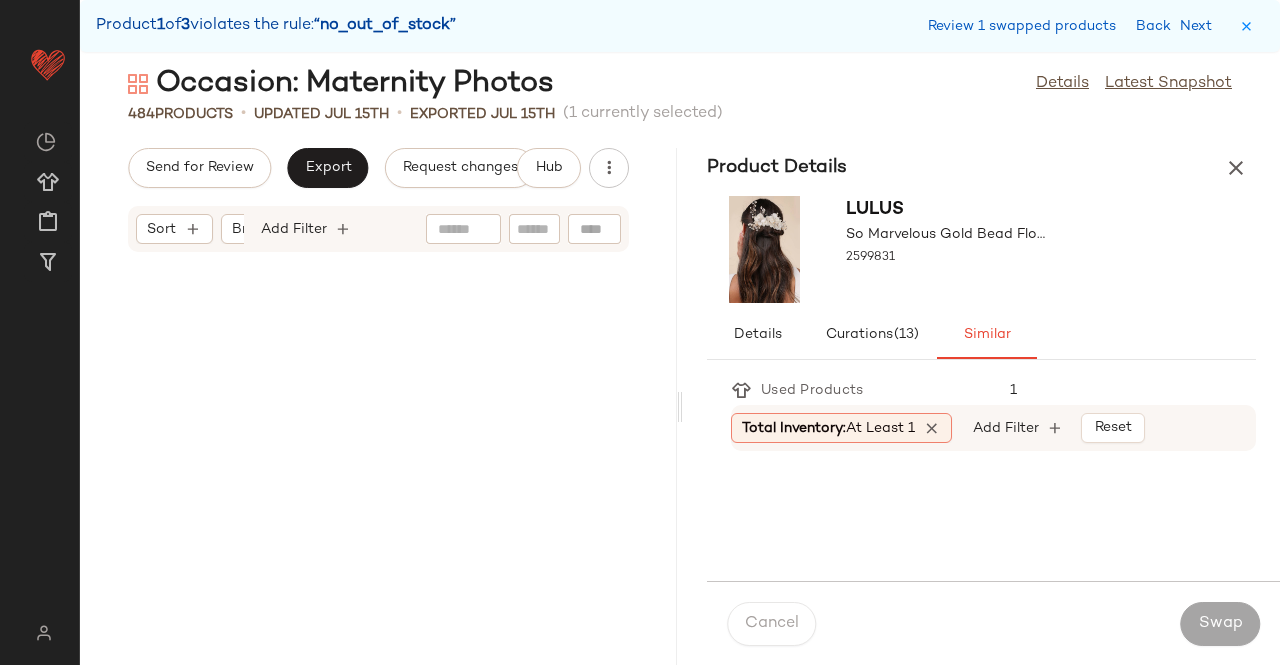 scroll, scrollTop: 43554, scrollLeft: 0, axis: vertical 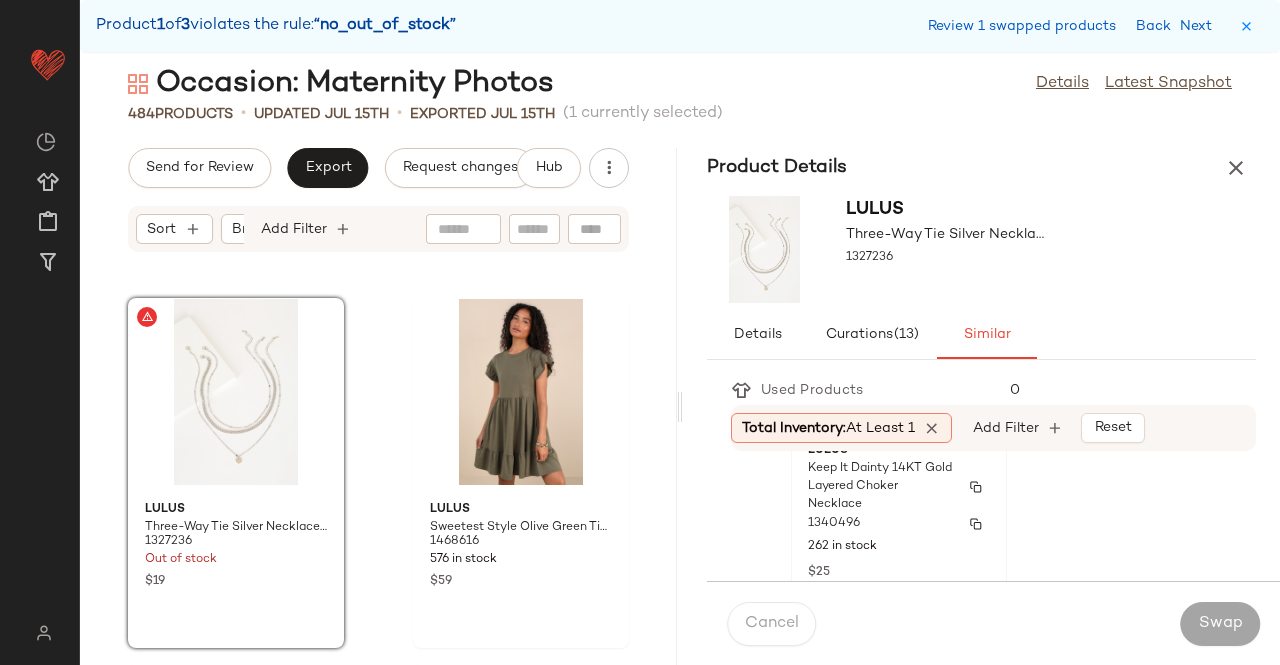 click on "Keep It Dainty 14KT Gold Layered Choker Necklace" at bounding box center [881, 487] 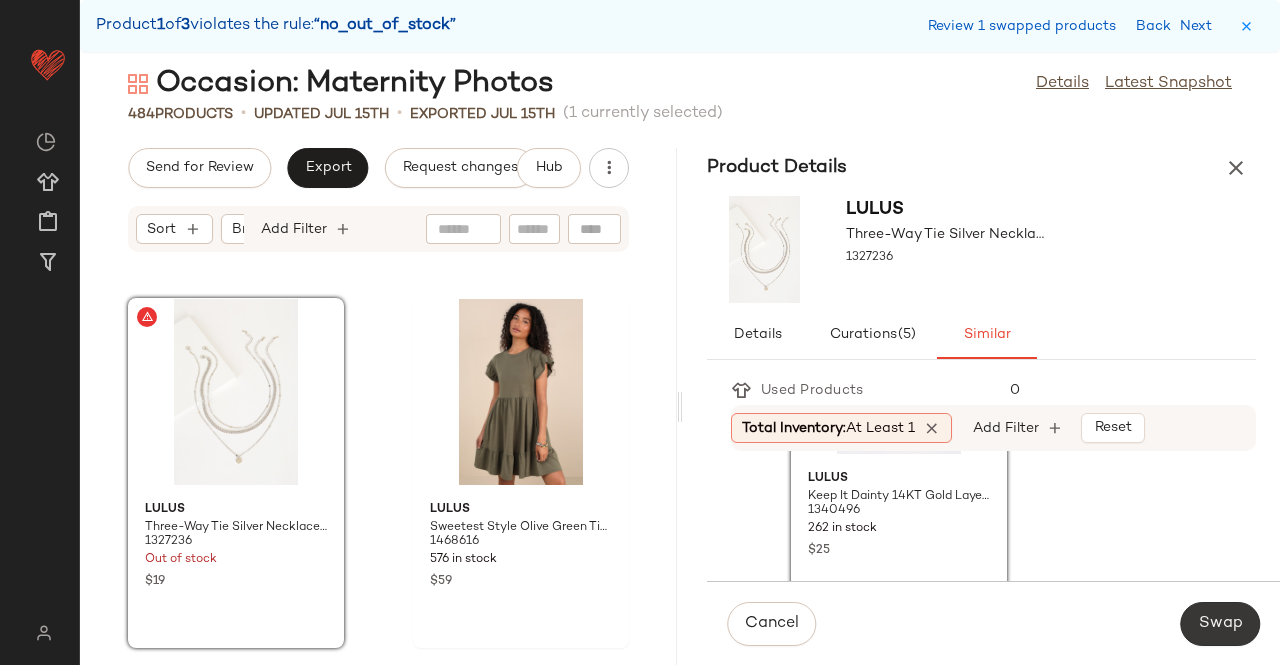 click on "Swap" 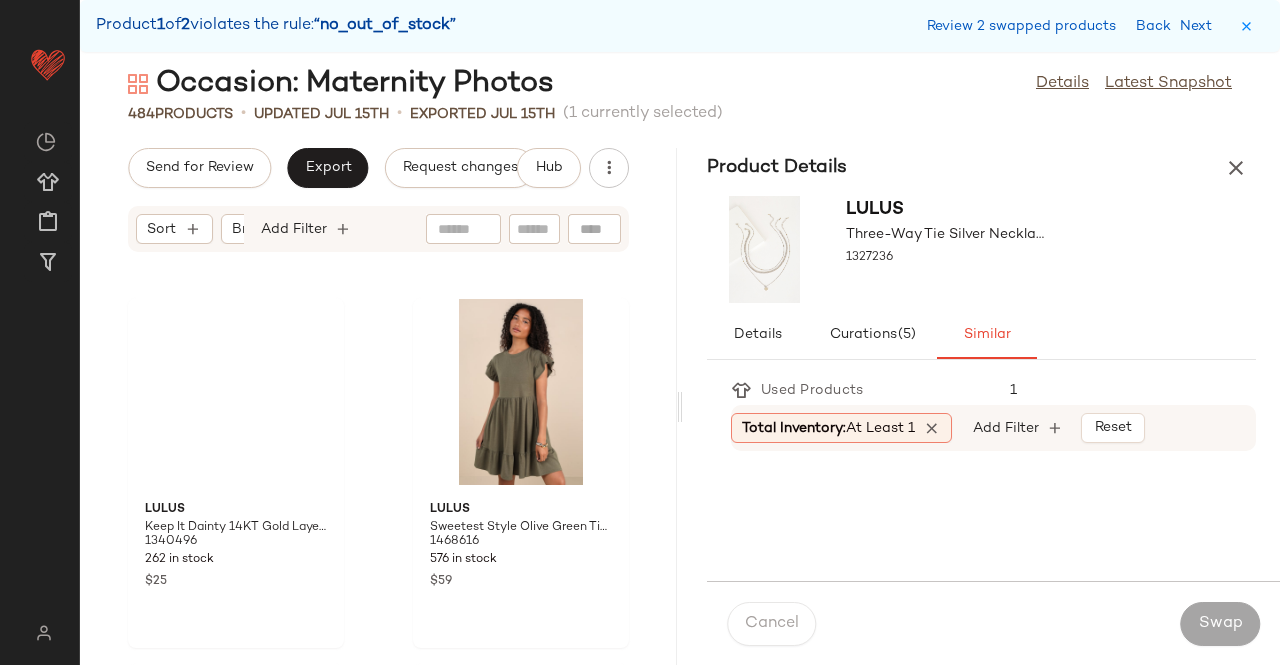 scroll, scrollTop: 65148, scrollLeft: 0, axis: vertical 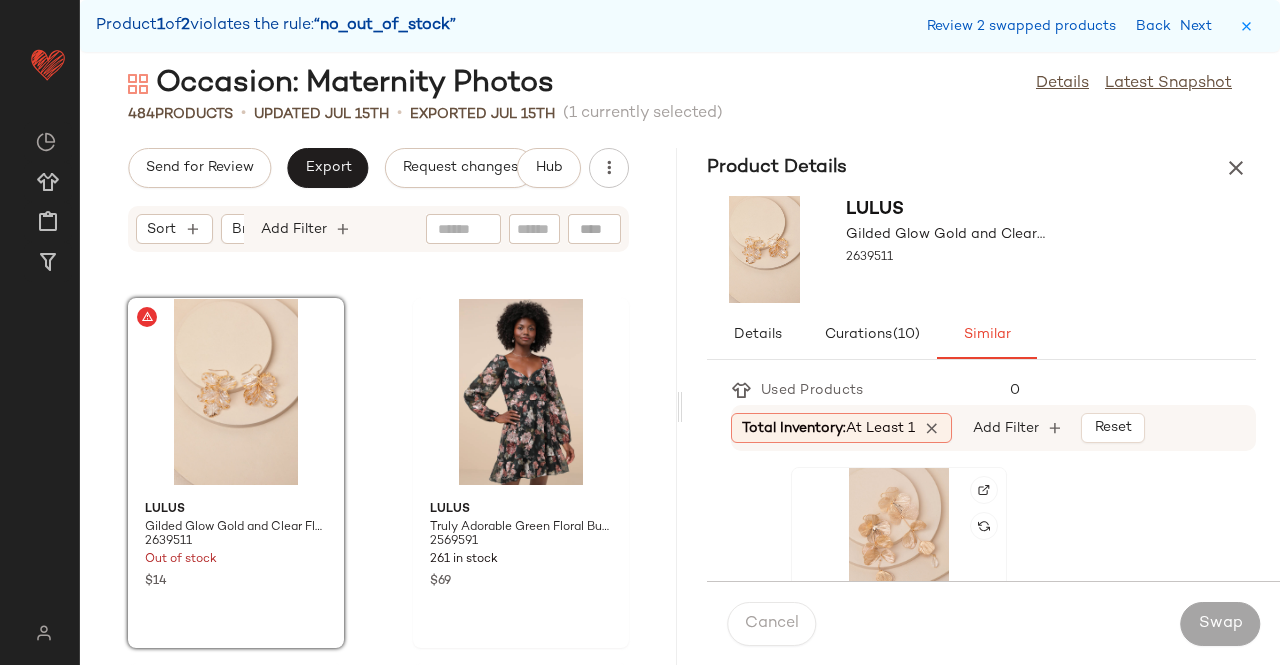 click 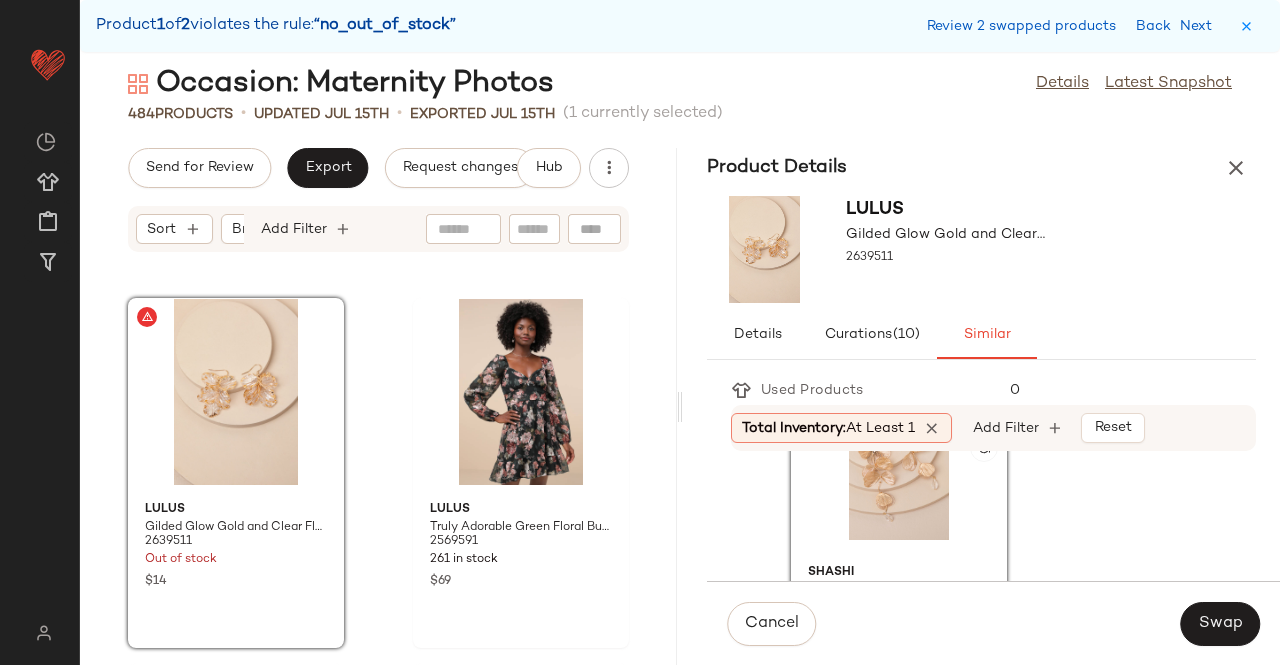 scroll, scrollTop: 200, scrollLeft: 0, axis: vertical 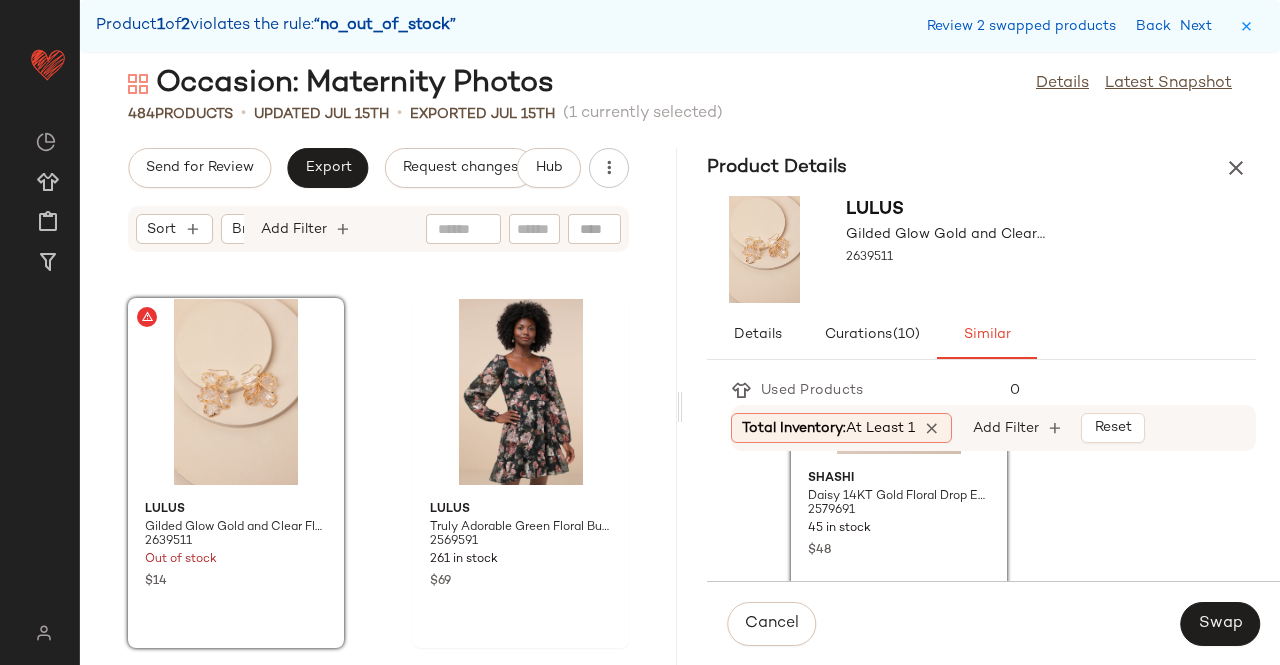 click on "Cancel   Swap" at bounding box center (993, 623) 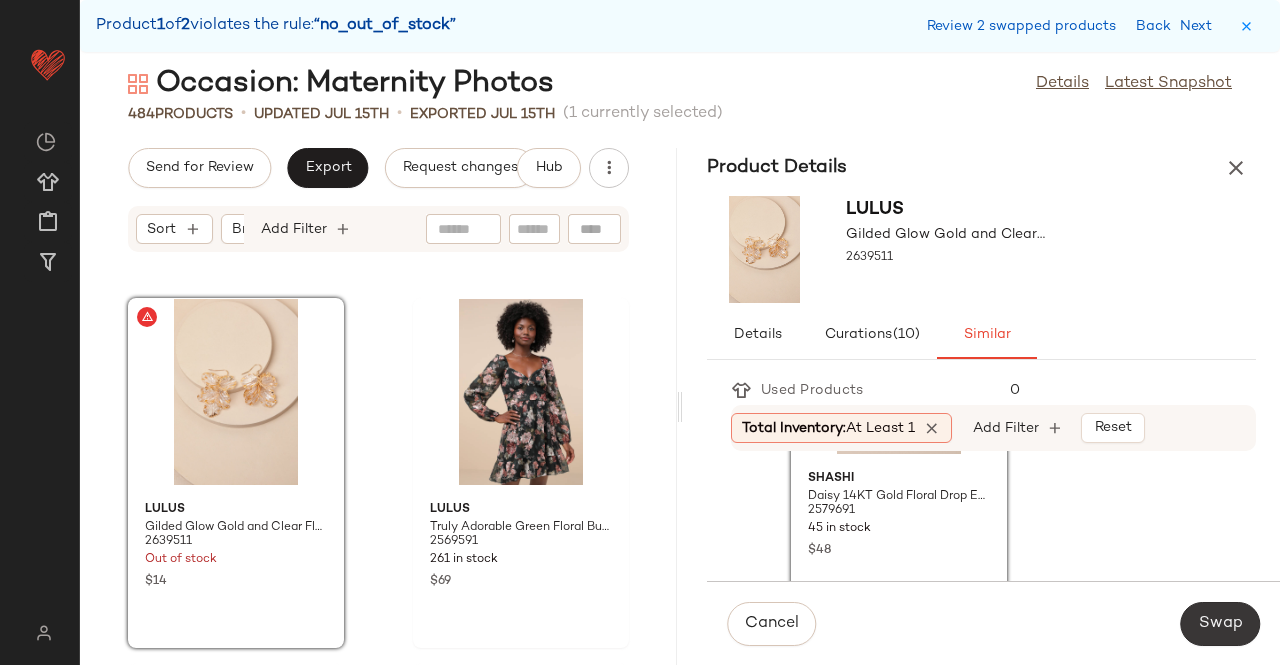 click on "Swap" 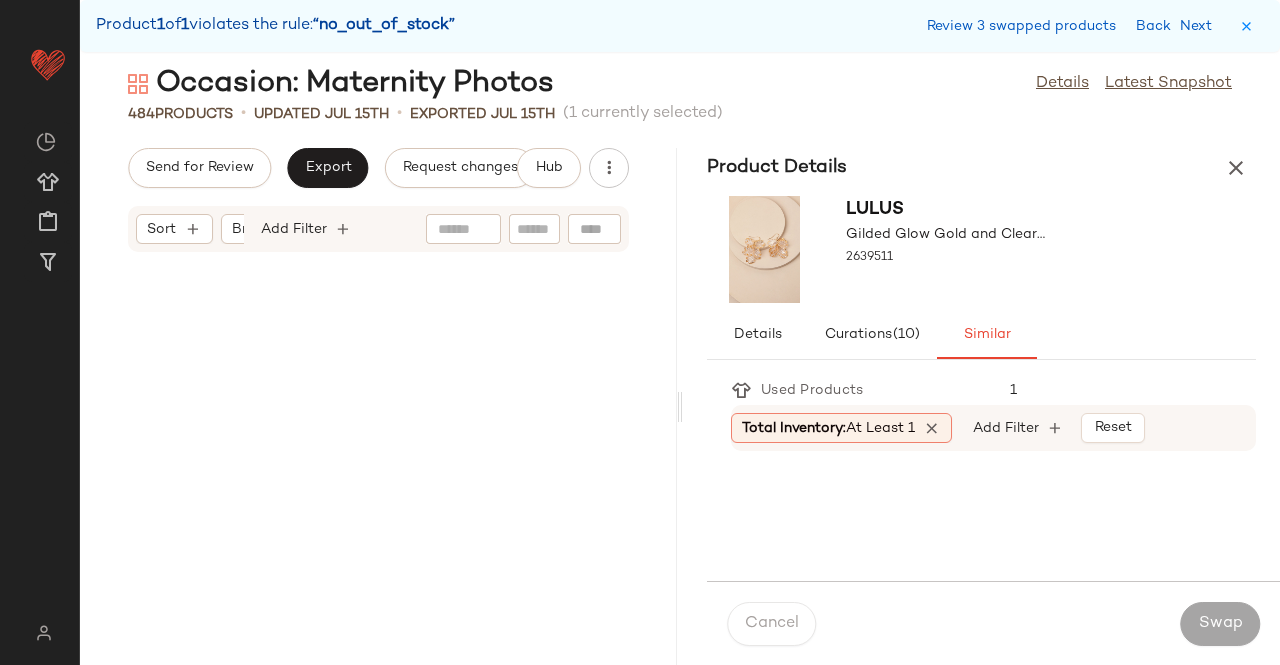 scroll, scrollTop: 76494, scrollLeft: 0, axis: vertical 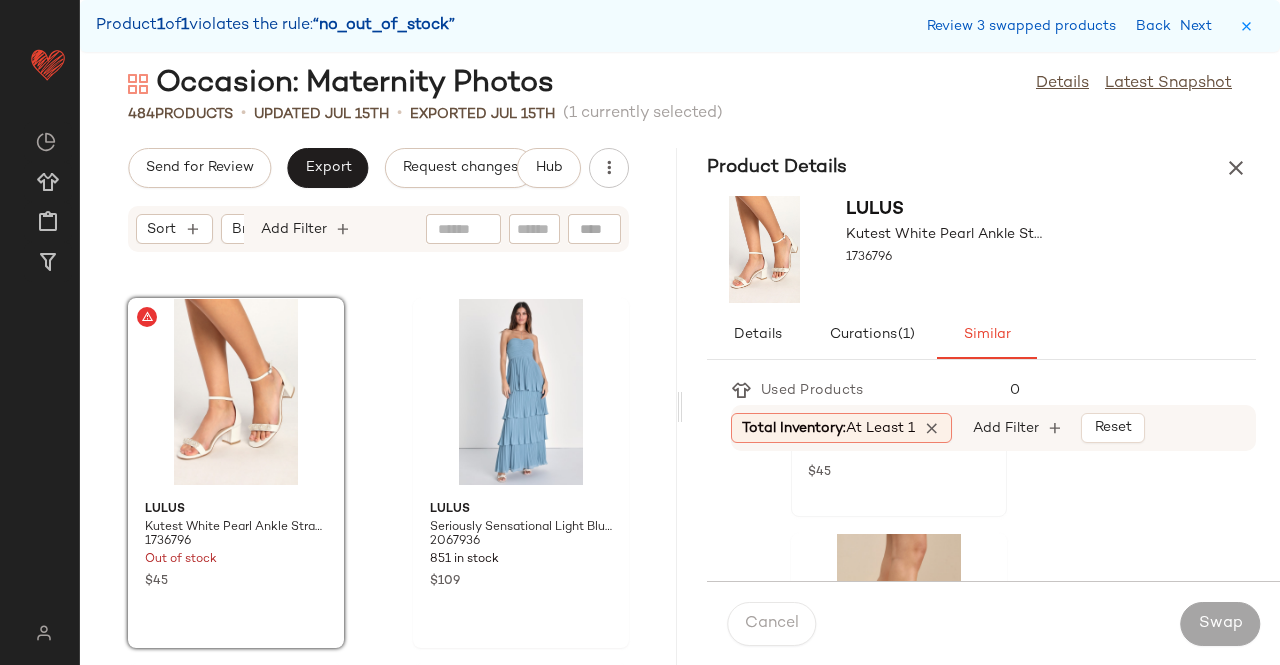 click on "Lulus Beatta White Satin Pearl Ankle Strap High Heel Sandals 2554871 21 in stock $45" 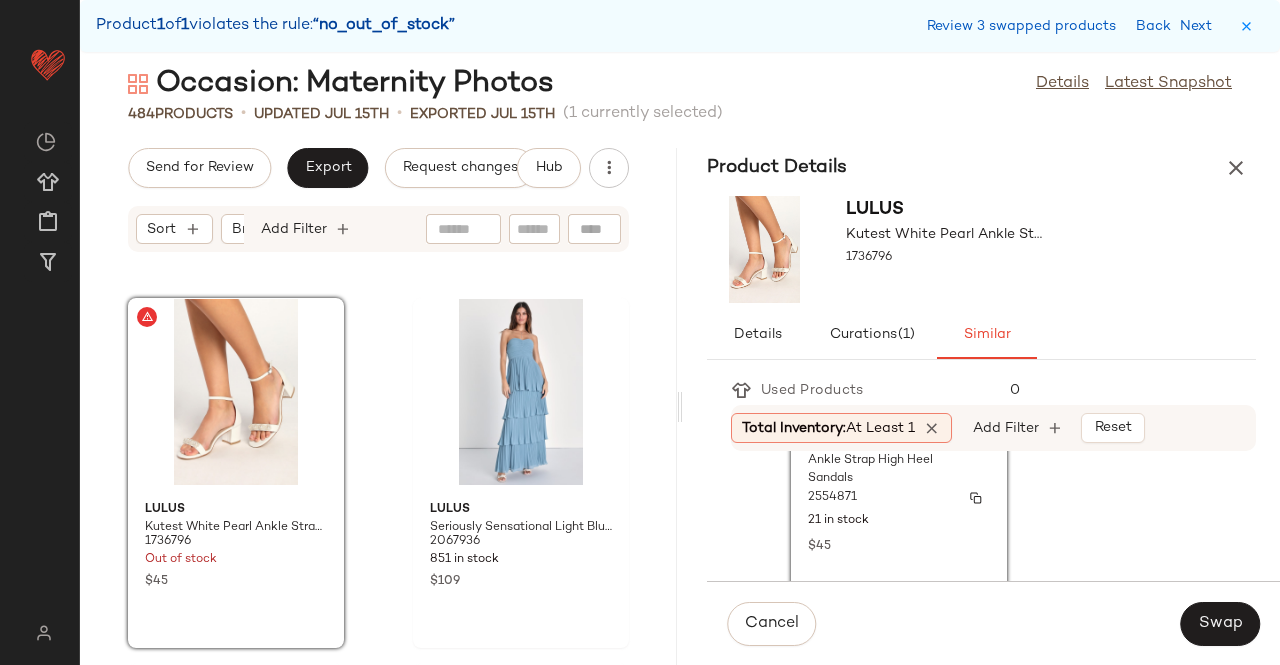 scroll, scrollTop: 195, scrollLeft: 0, axis: vertical 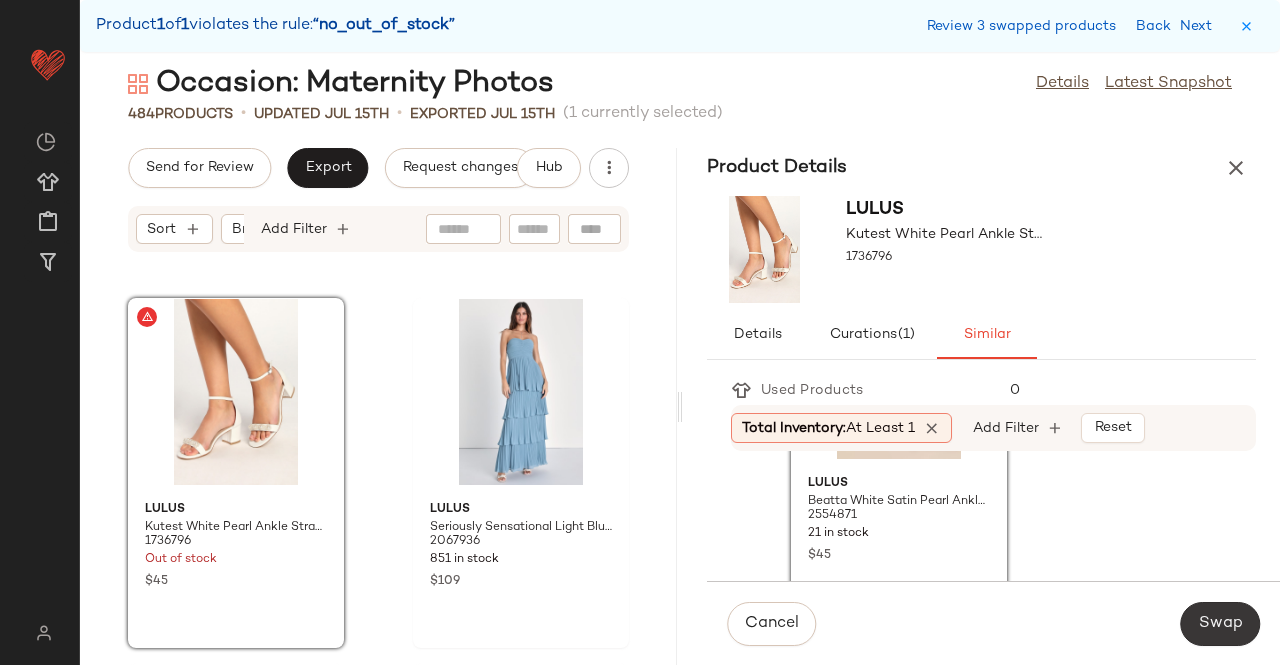 click on "Swap" at bounding box center (1220, 624) 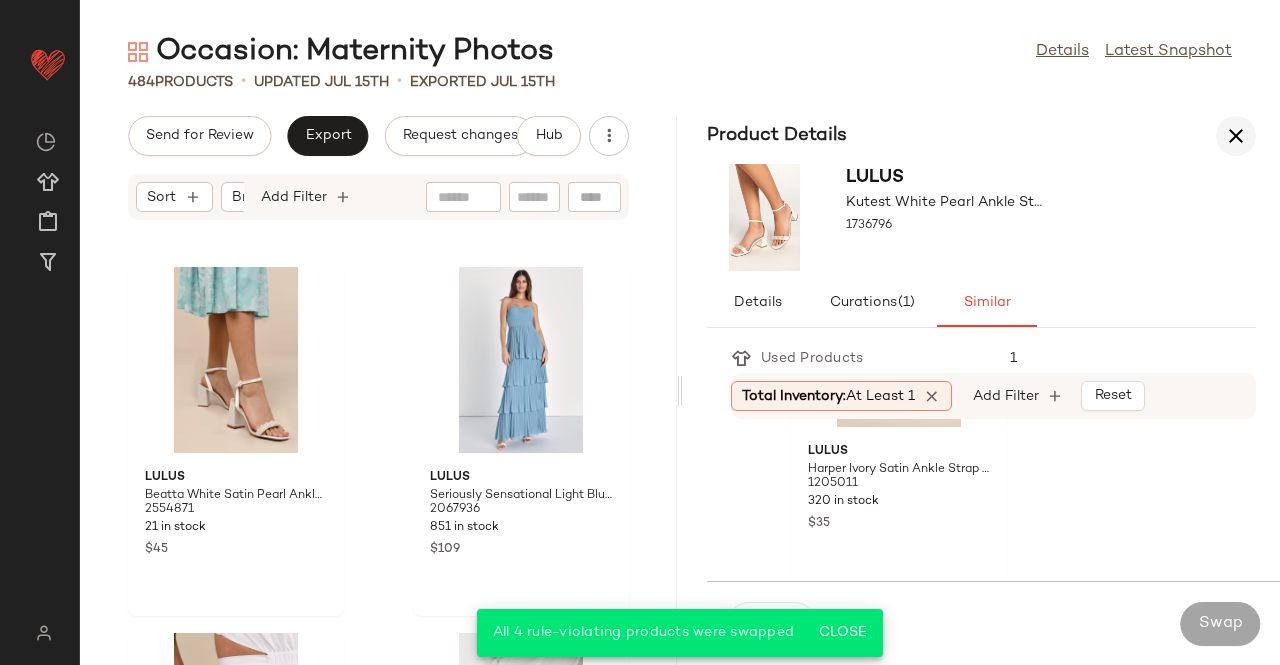 click at bounding box center [1236, 136] 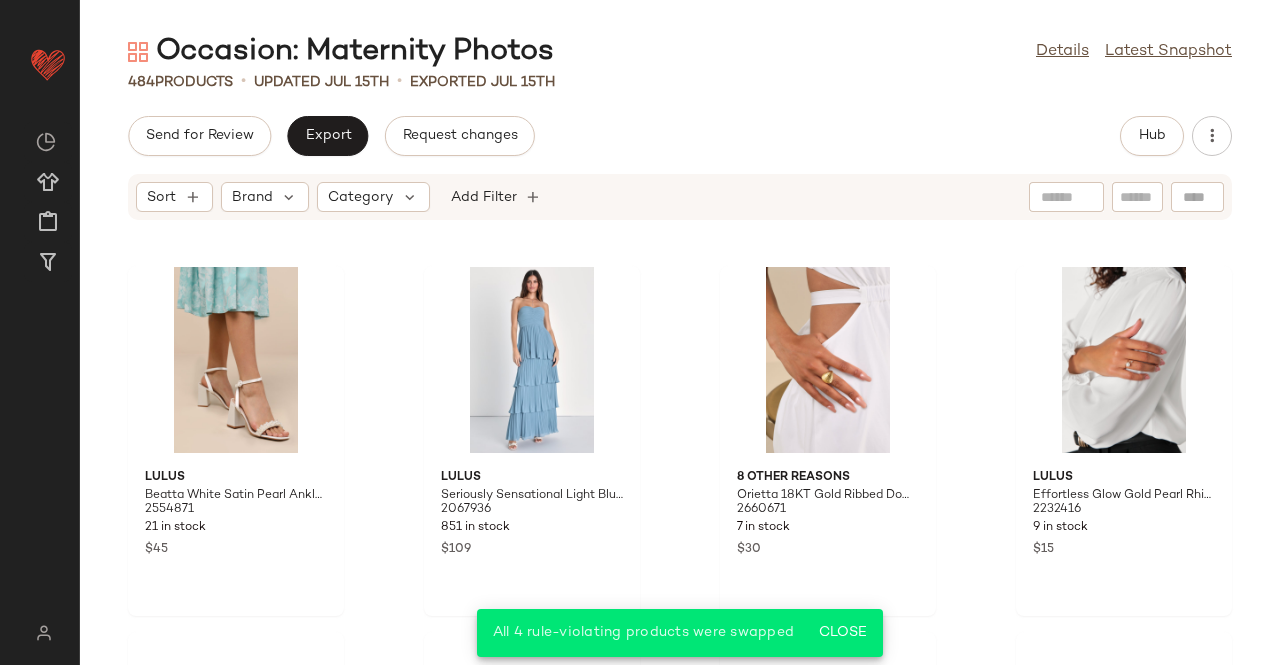 scroll, scrollTop: 43870, scrollLeft: 0, axis: vertical 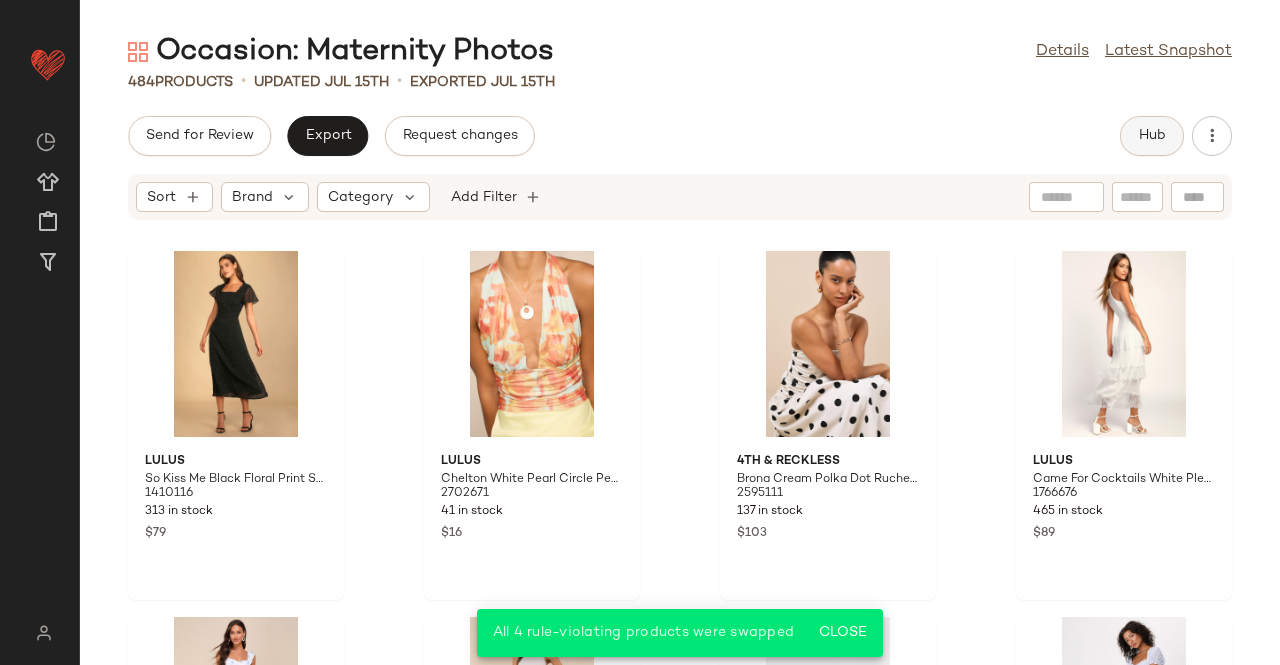 click on "Hub" 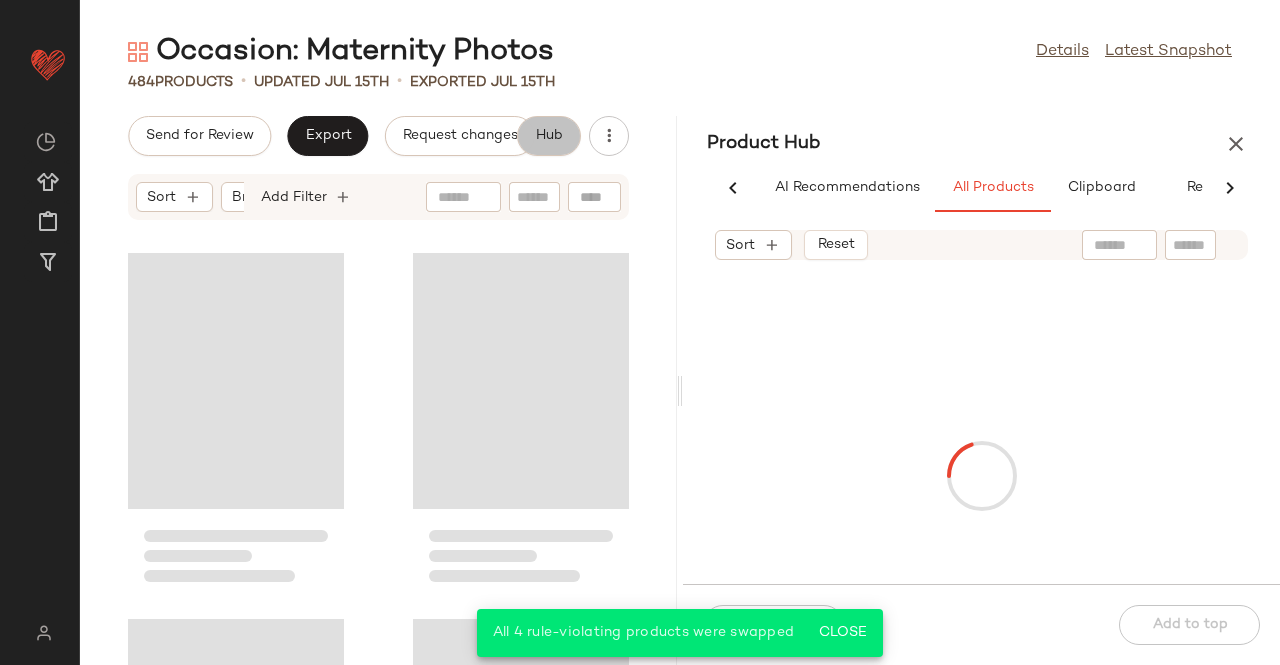 scroll, scrollTop: 0, scrollLeft: 62, axis: horizontal 